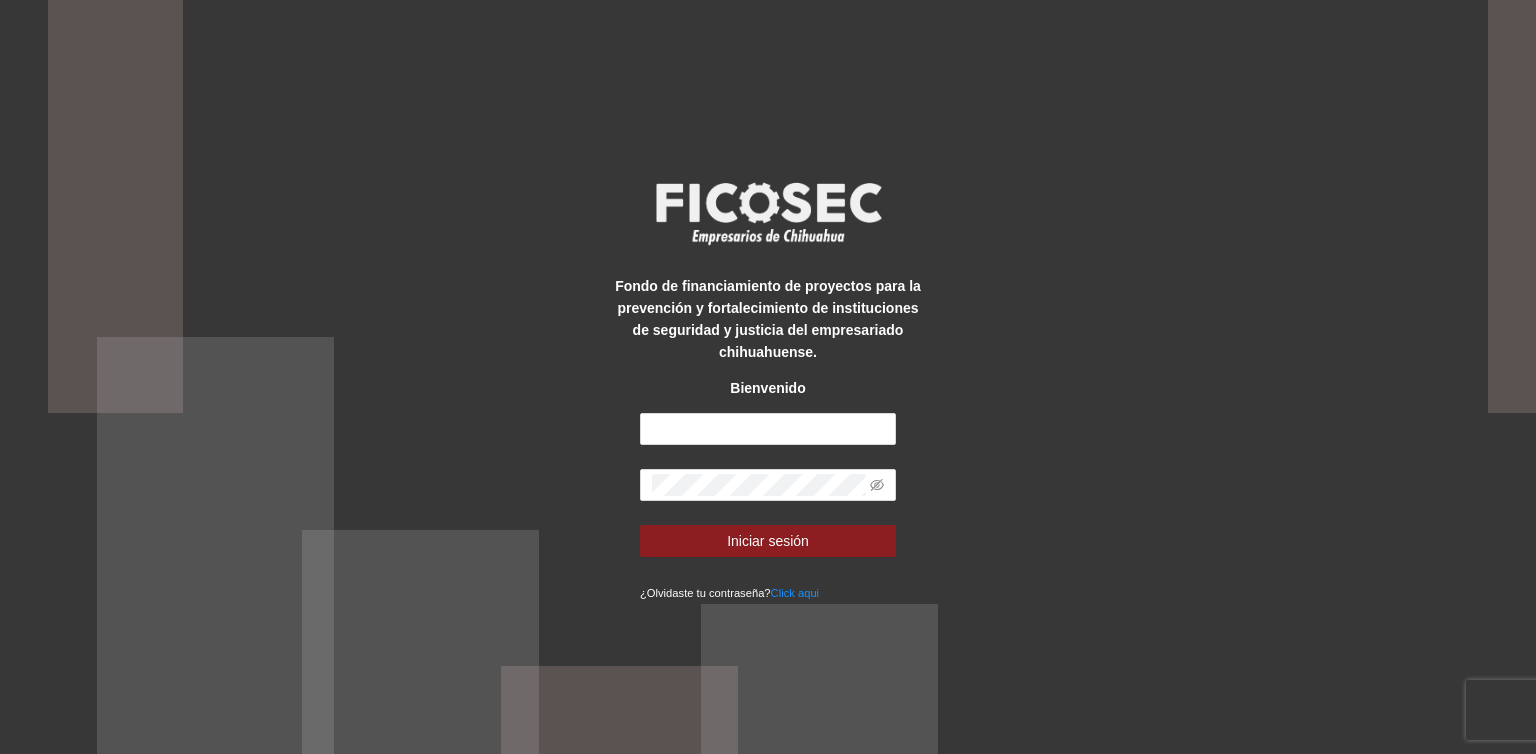 scroll, scrollTop: 0, scrollLeft: 0, axis: both 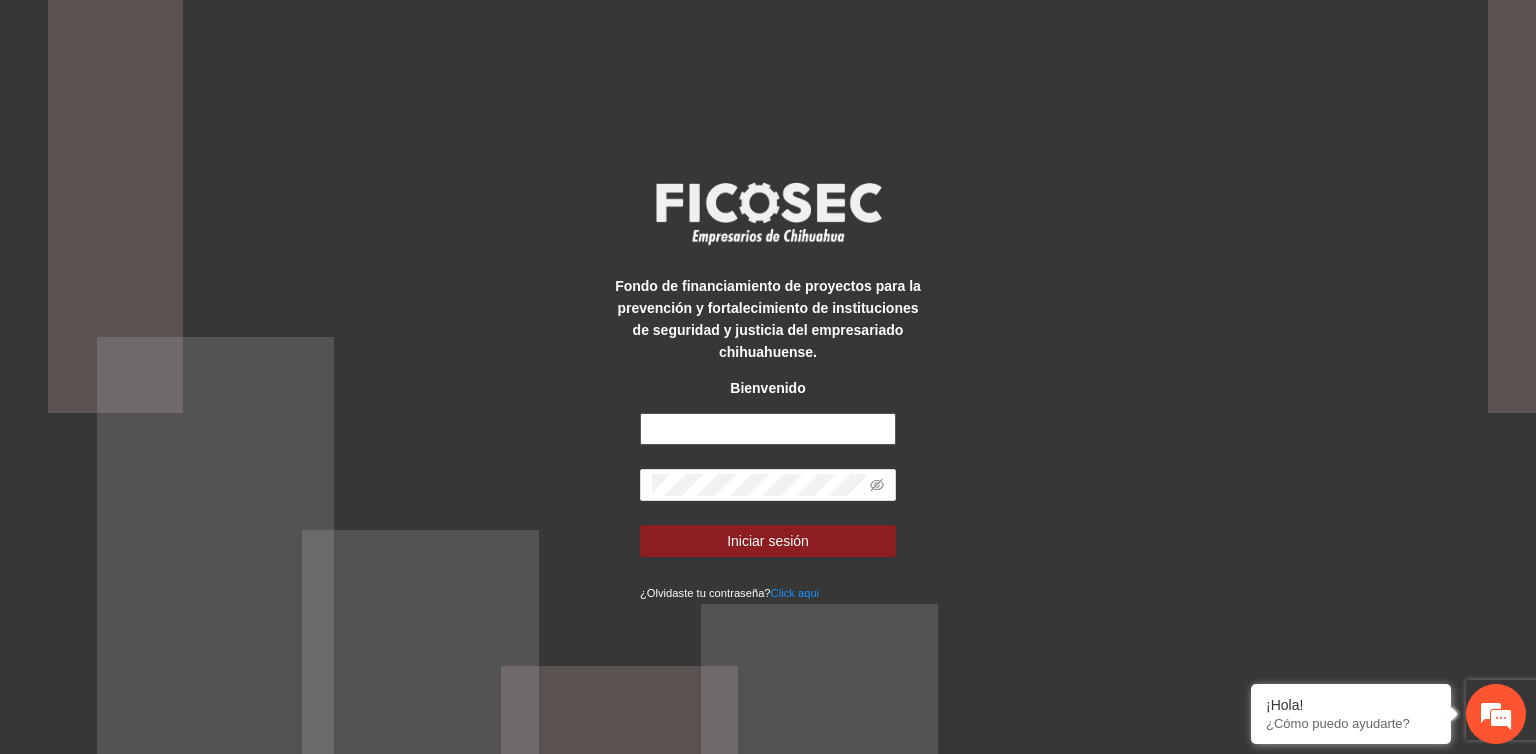 click at bounding box center [768, 429] 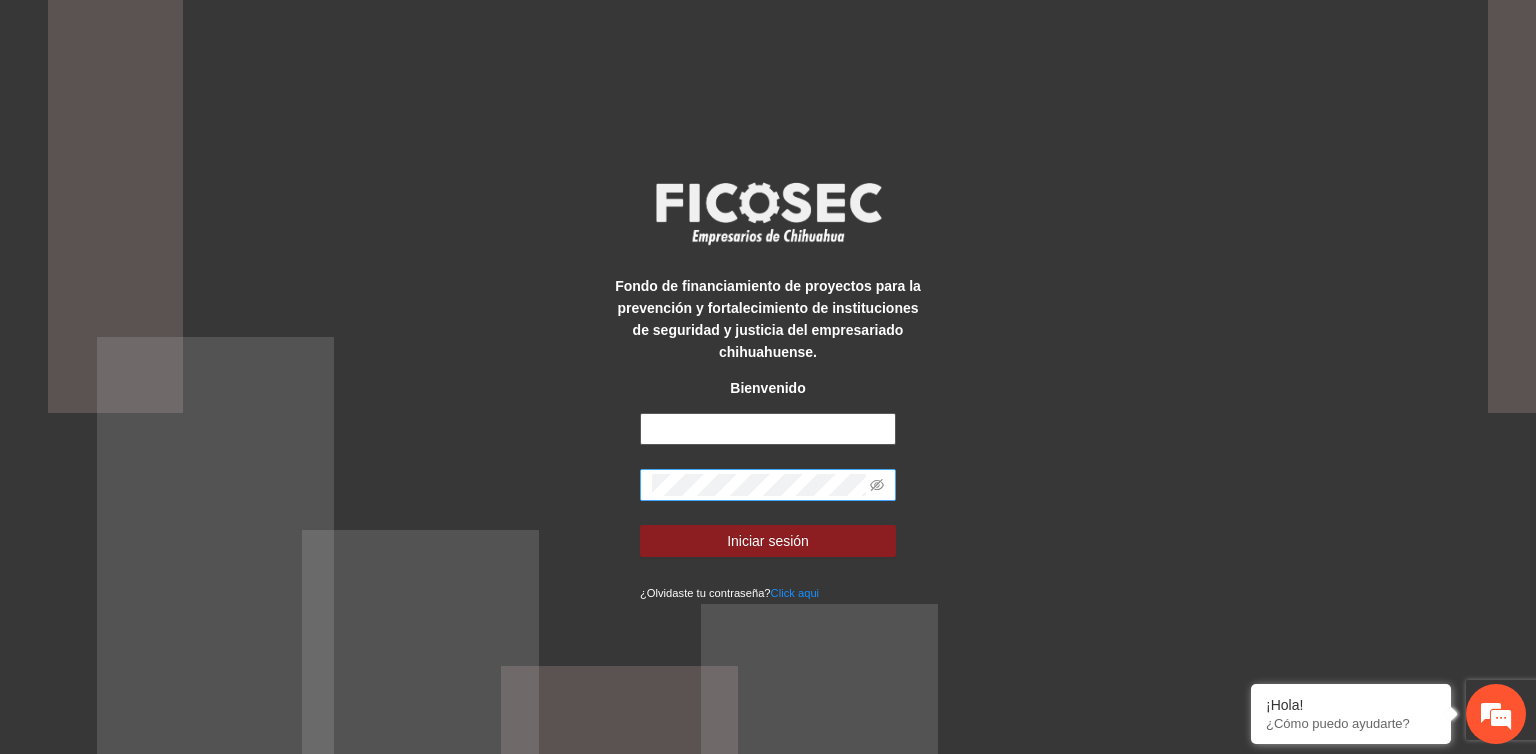 type on "*" 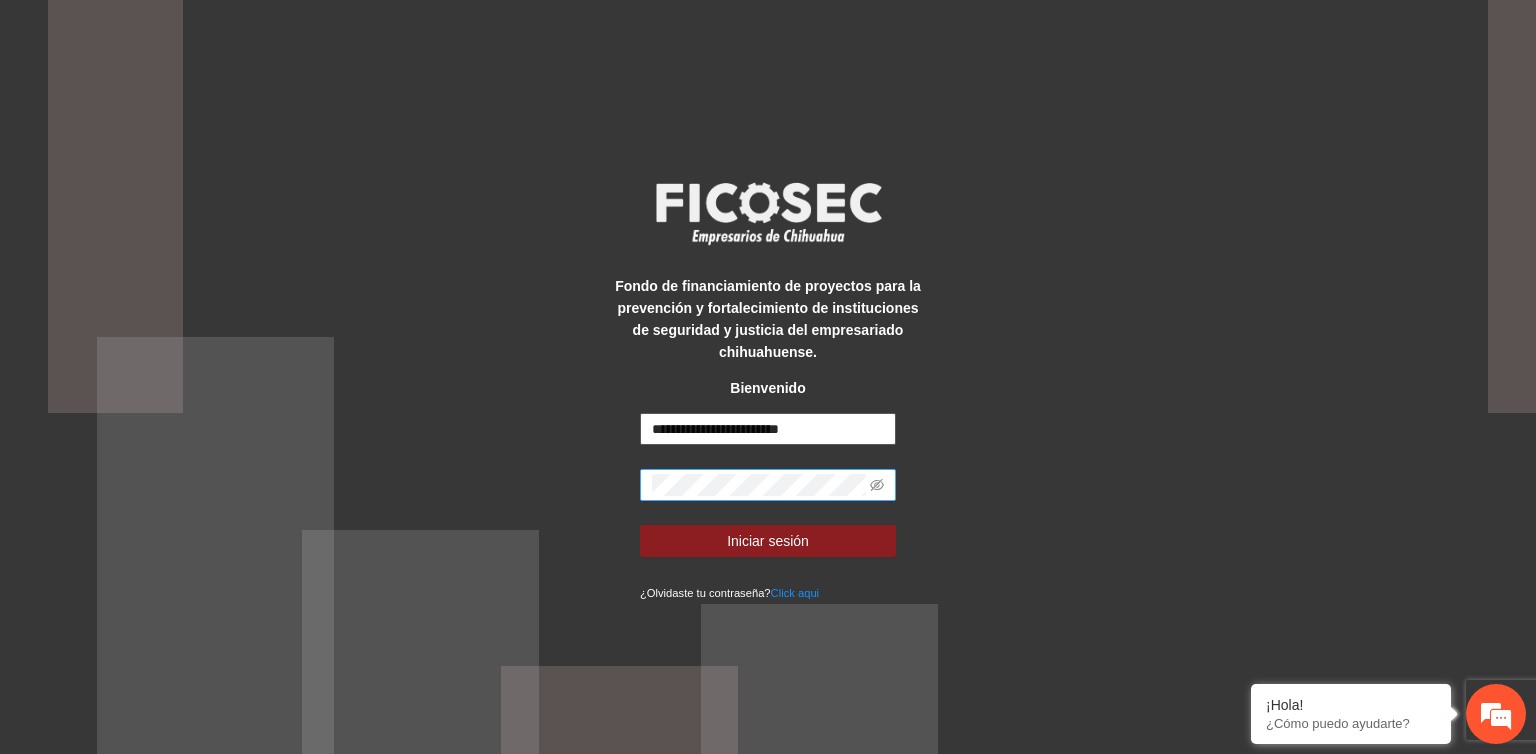 type on "**********" 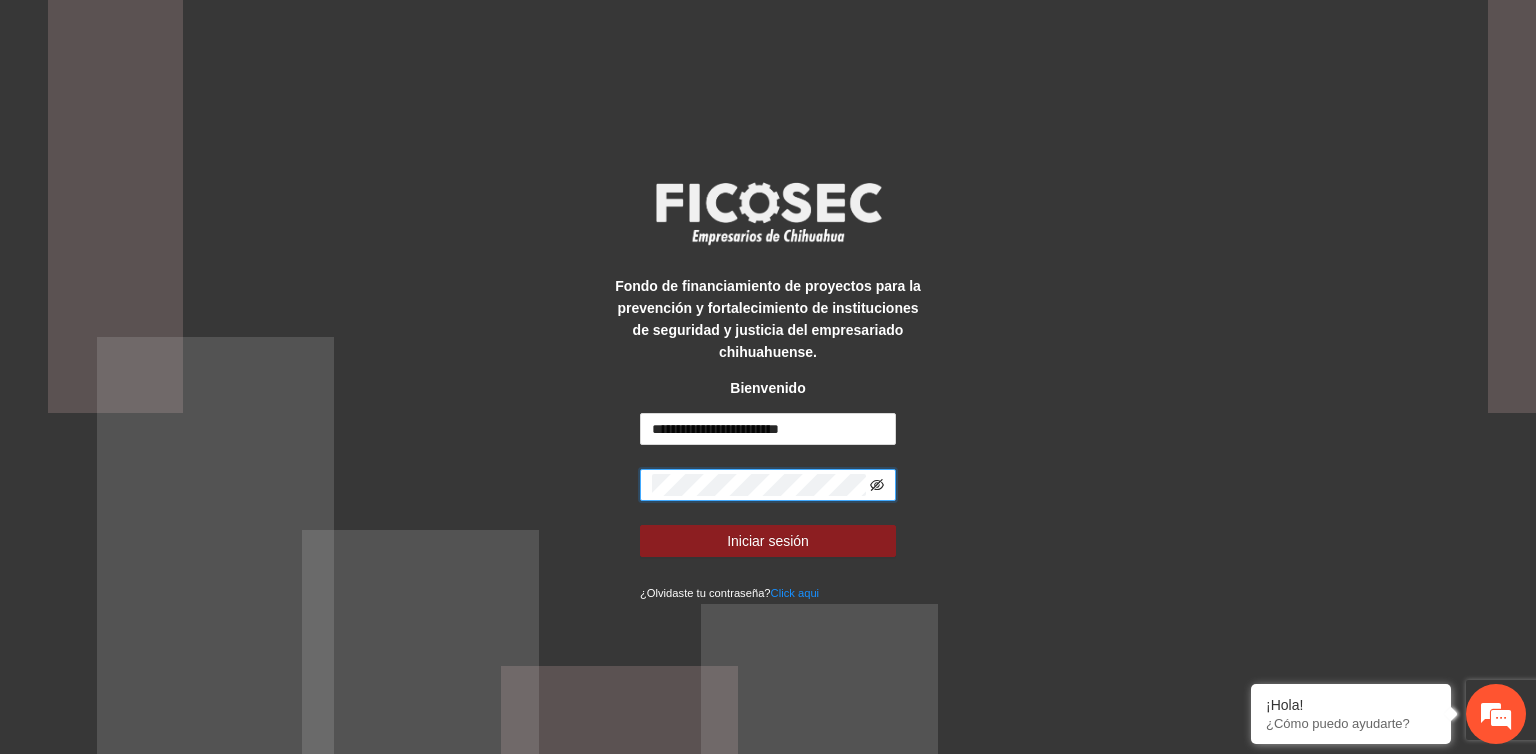 click 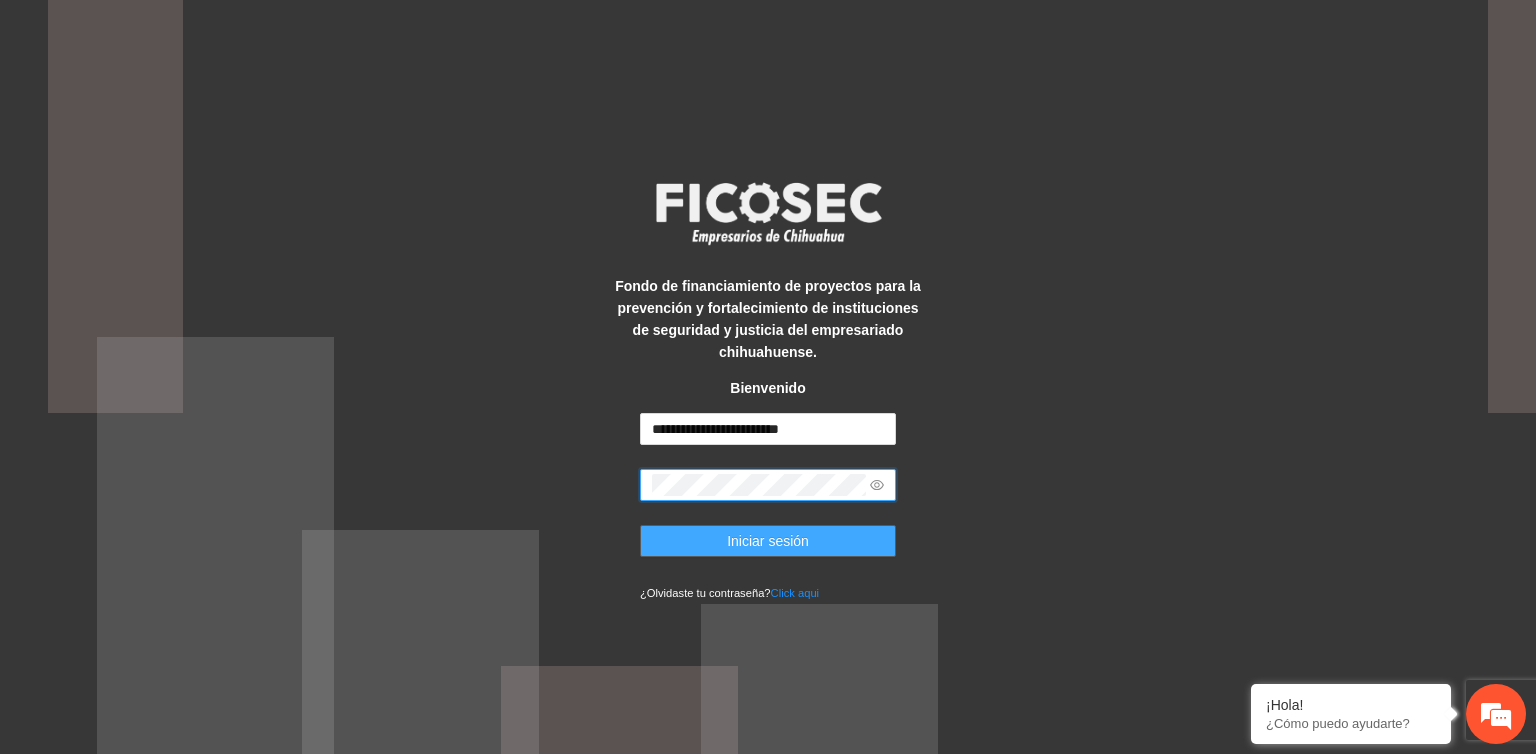 click on "Iniciar sesión" at bounding box center (768, 541) 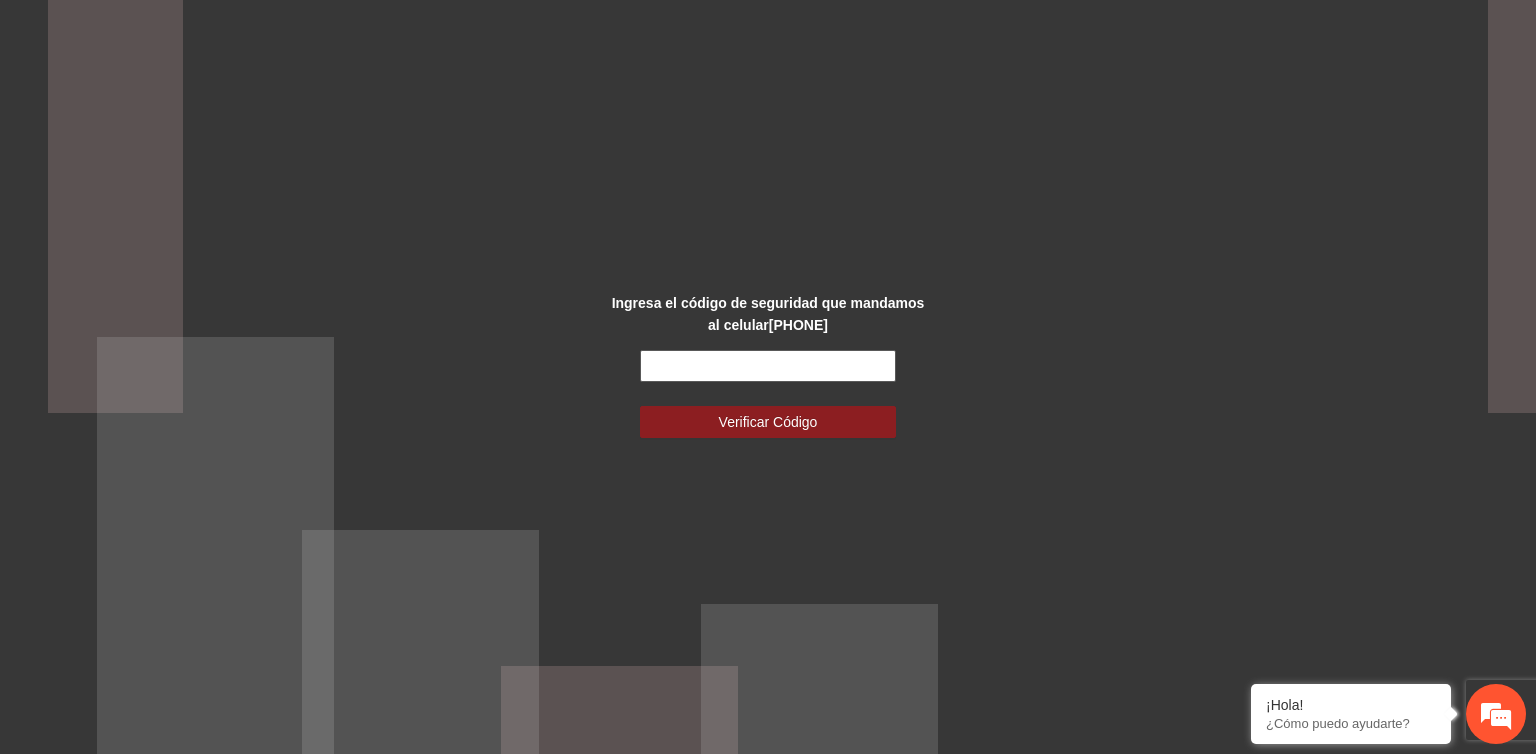 click at bounding box center (768, 366) 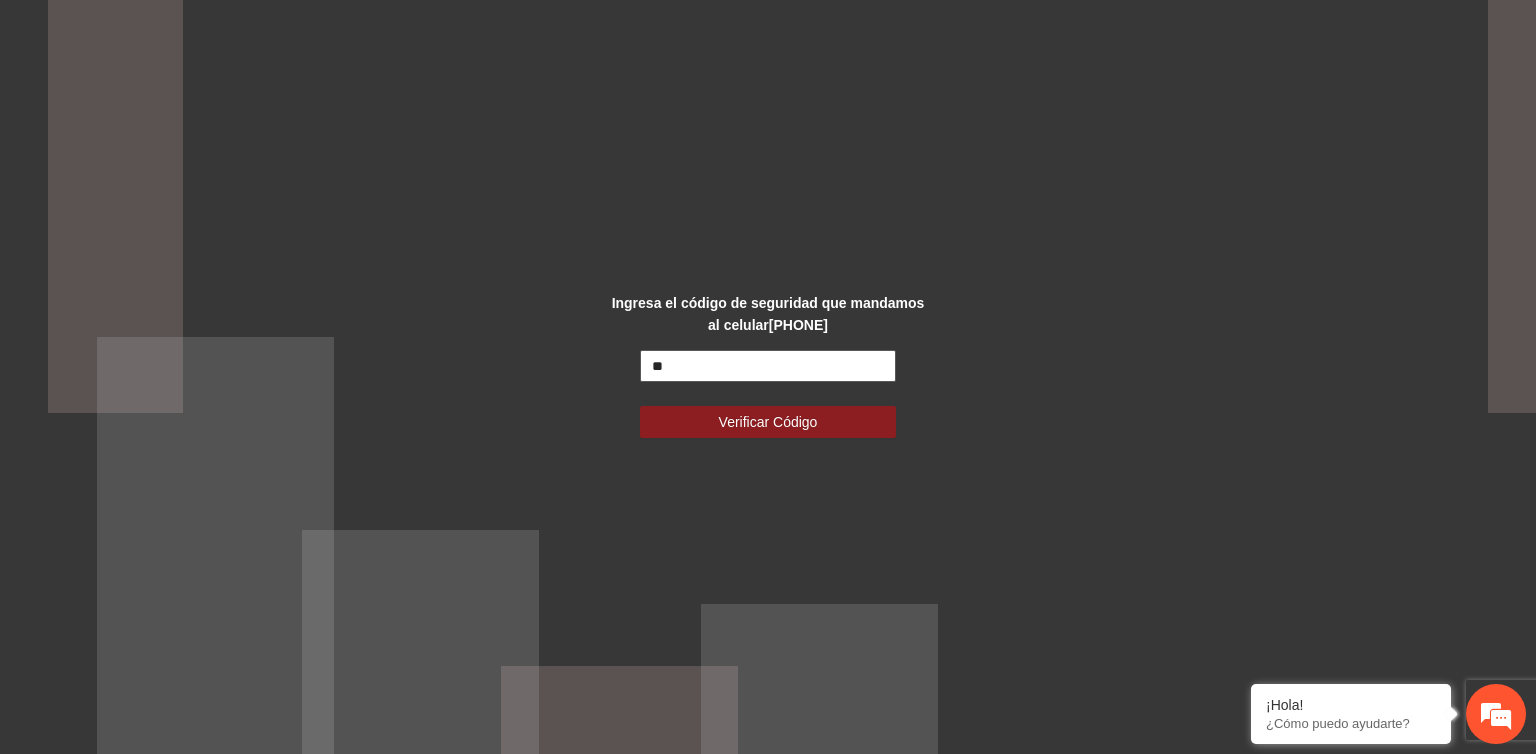 type on "*" 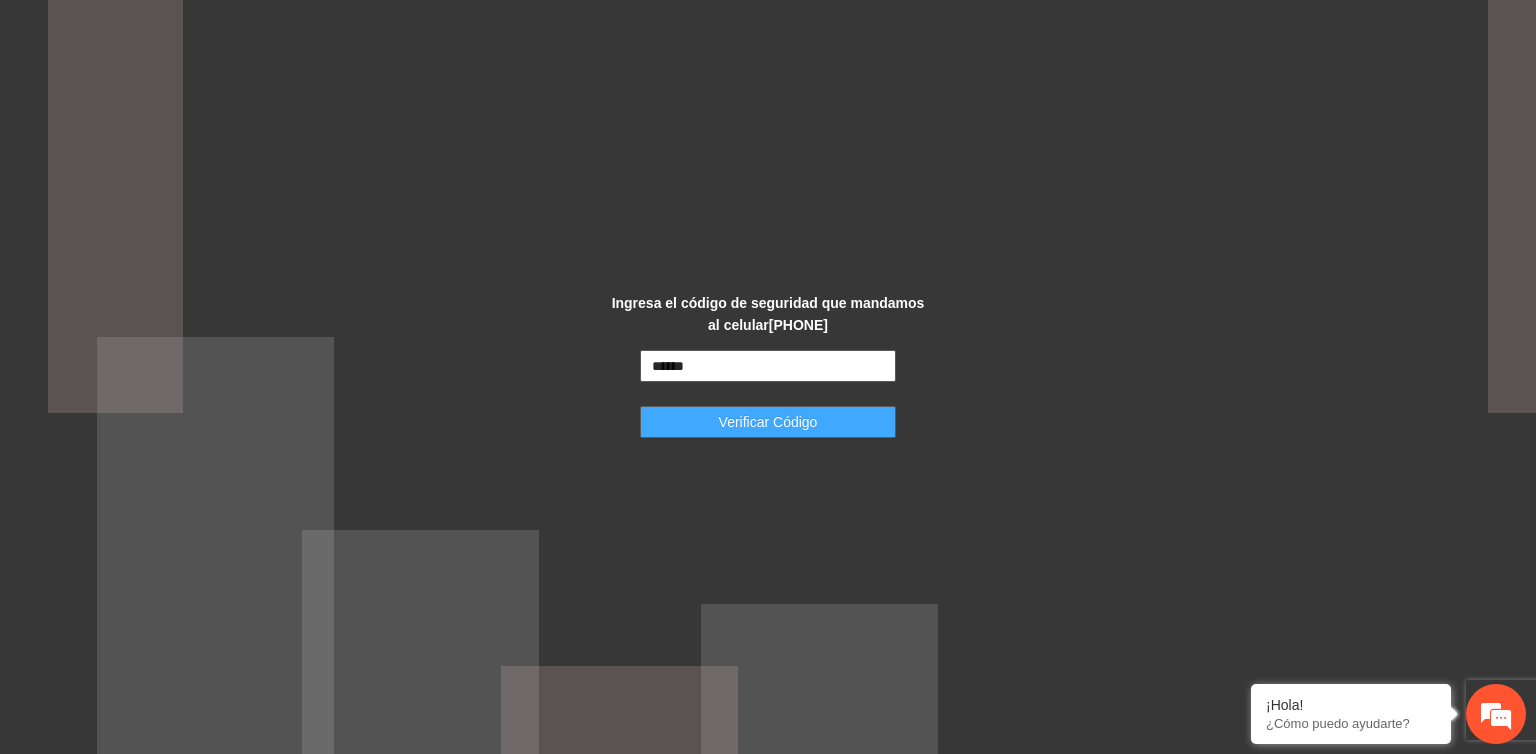 type on "******" 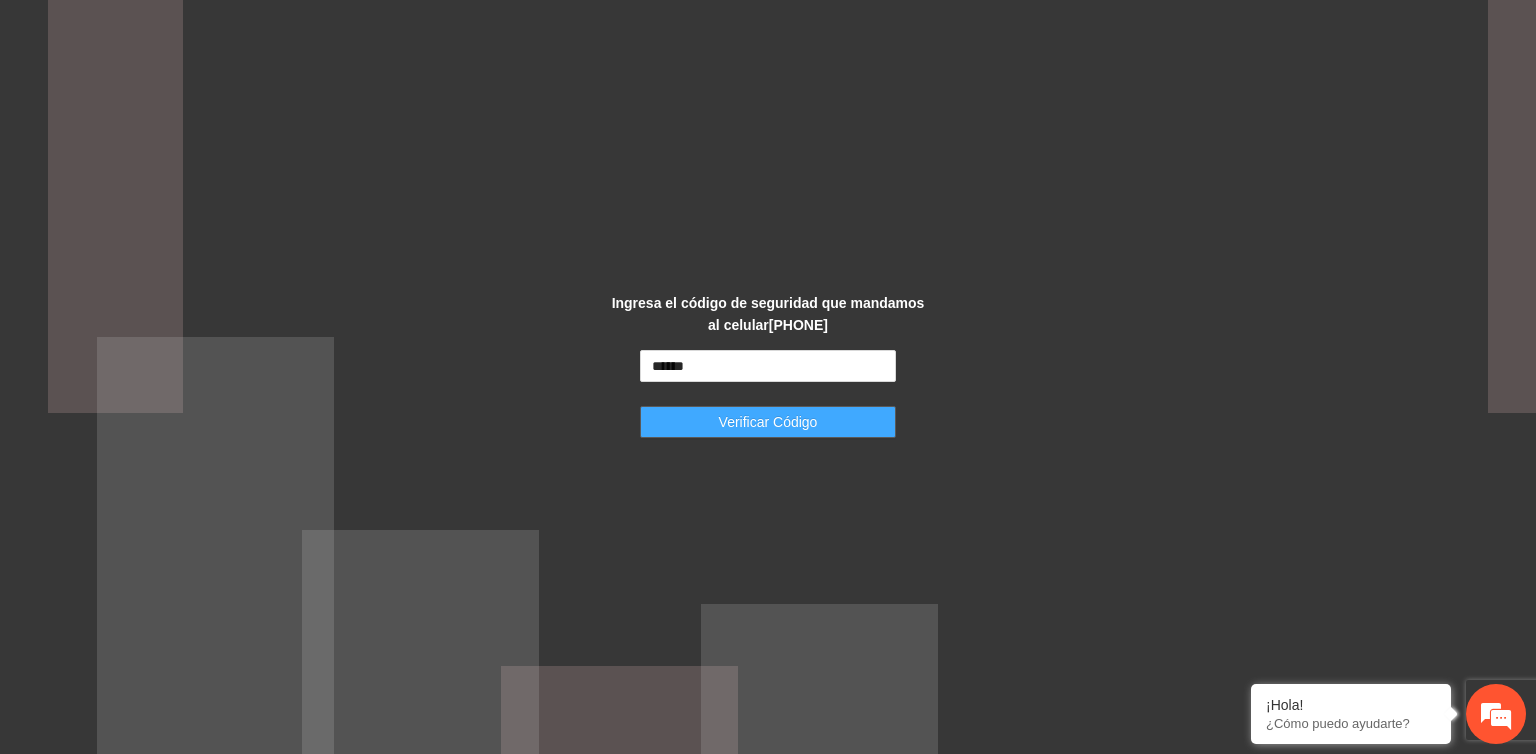 click on "Verificar Código" at bounding box center [768, 422] 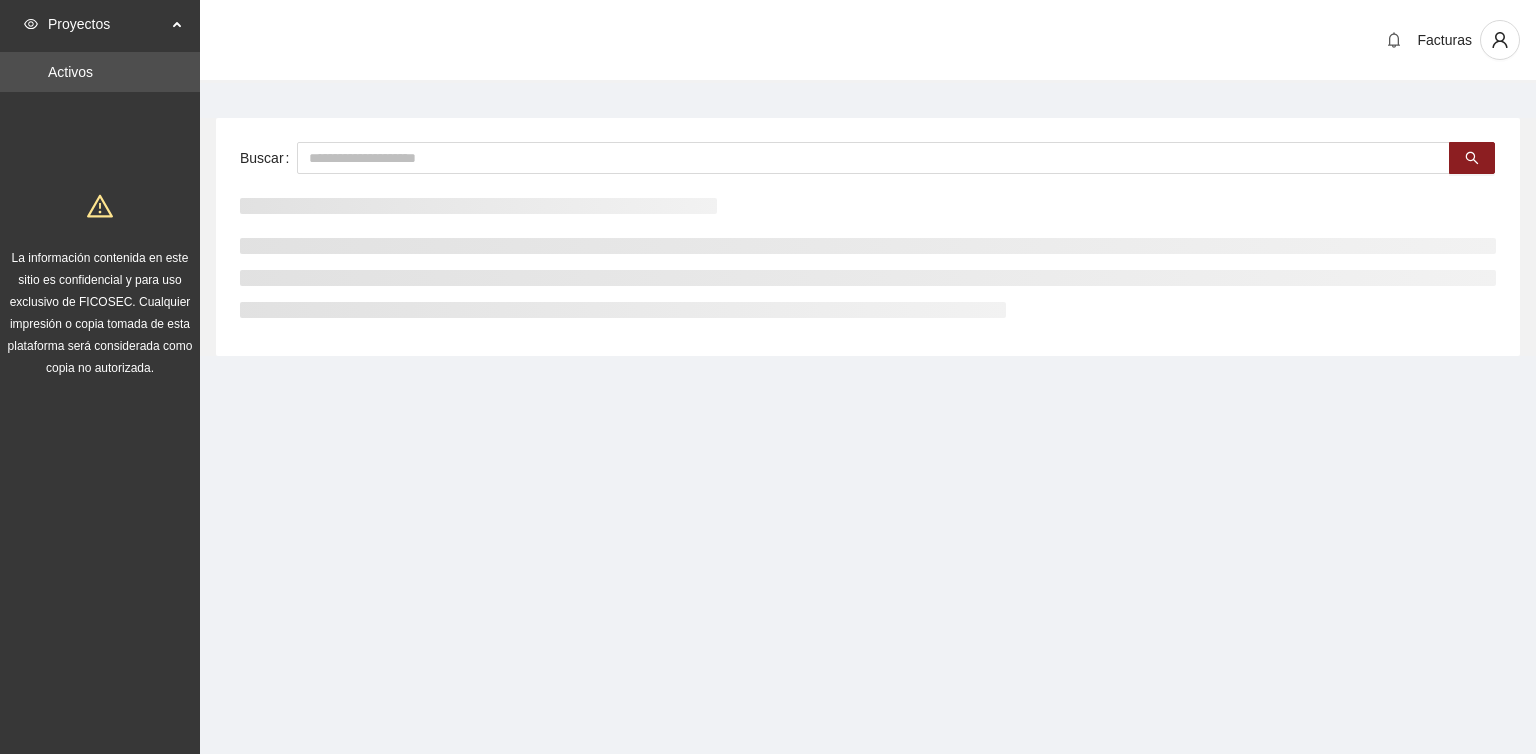 scroll, scrollTop: 0, scrollLeft: 0, axis: both 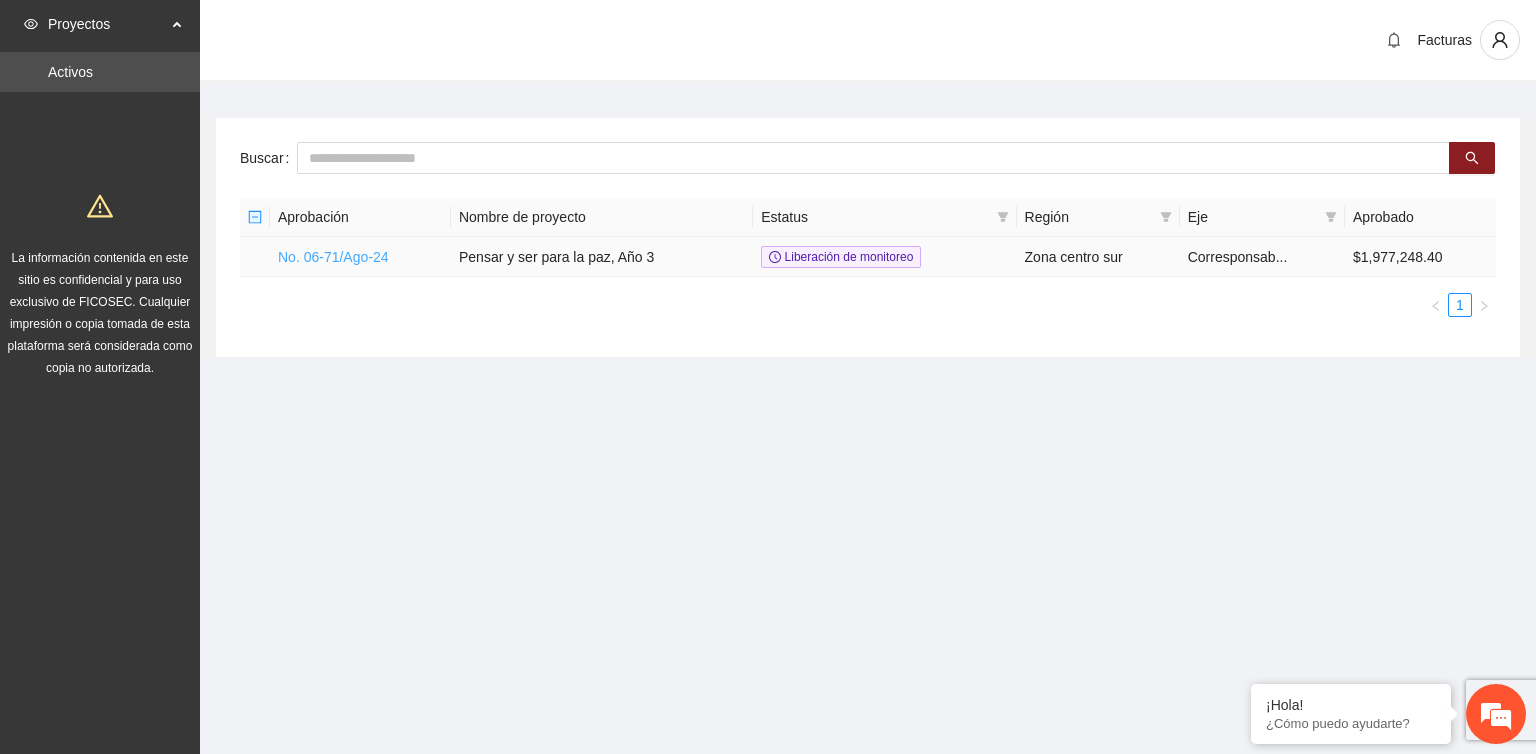 click on "No. 06-71/Ago-24" at bounding box center (333, 257) 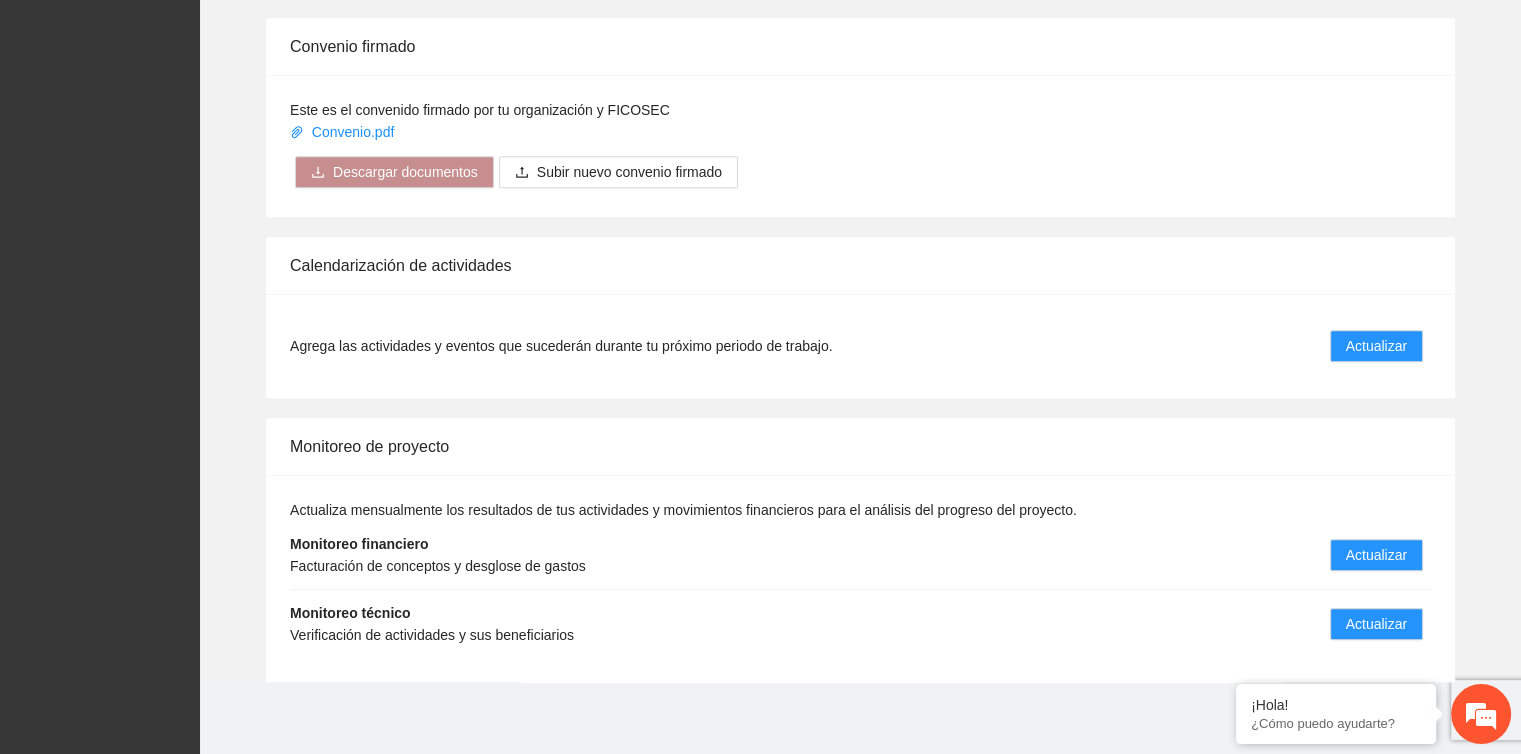 scroll, scrollTop: 1343, scrollLeft: 0, axis: vertical 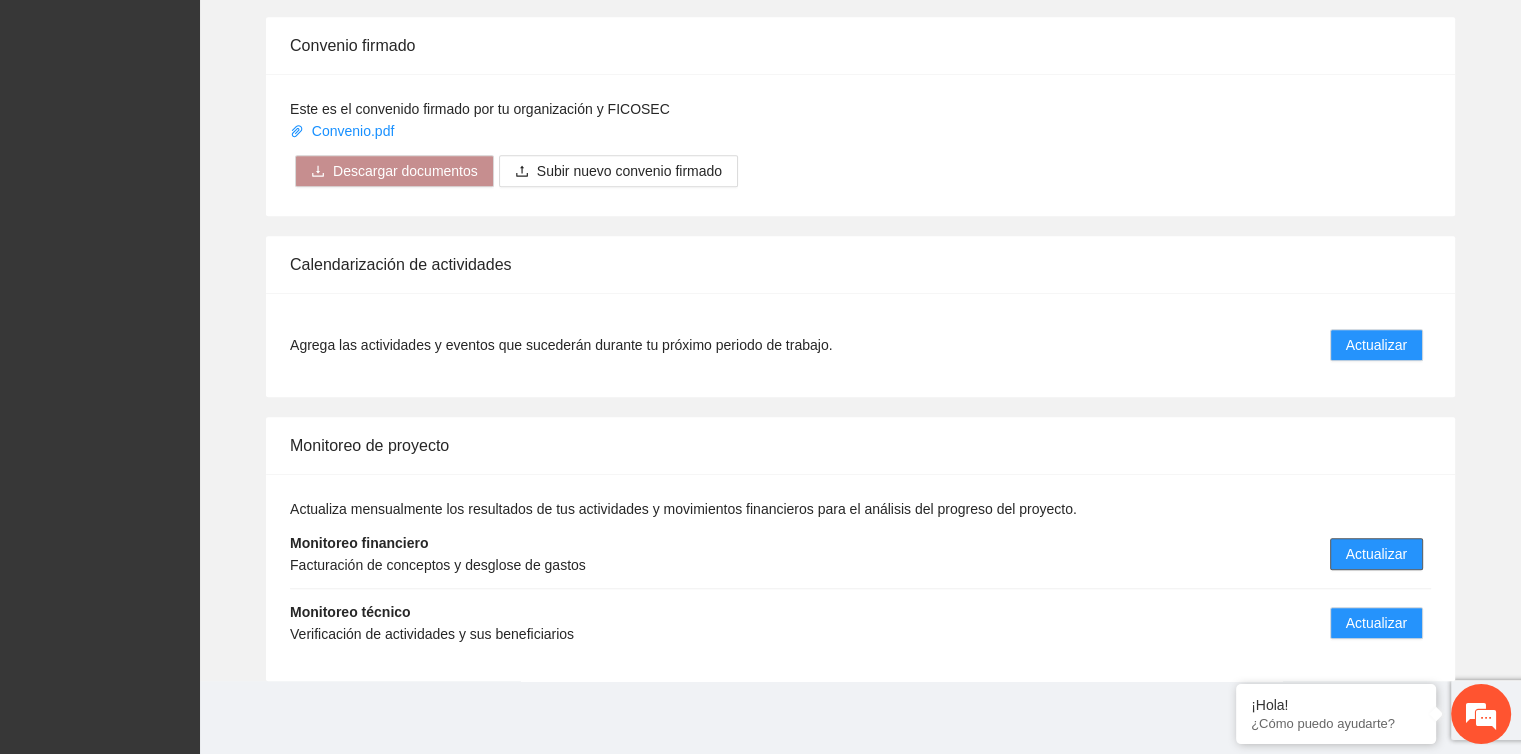 click on "Actualizar" at bounding box center (1376, 554) 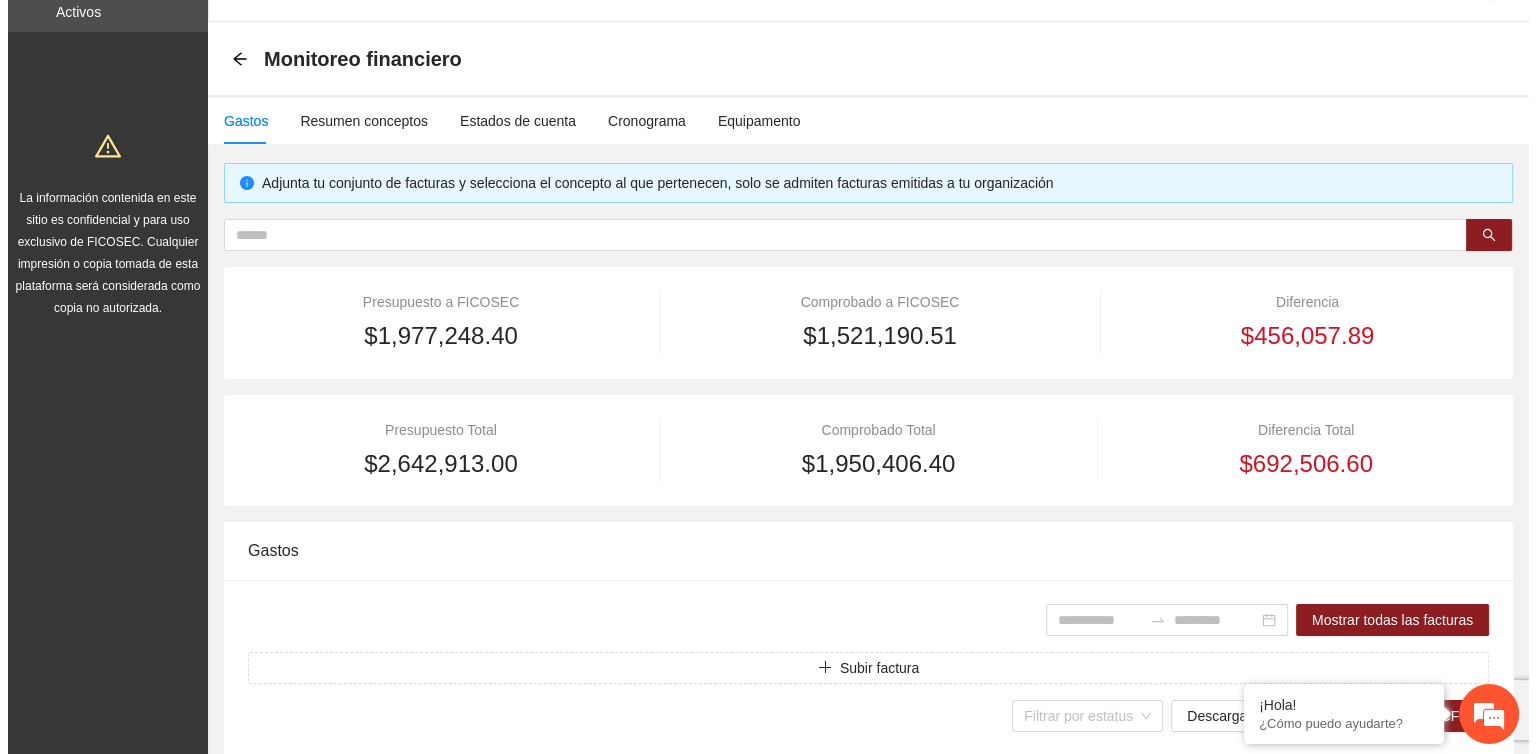 scroll, scrollTop: 200, scrollLeft: 0, axis: vertical 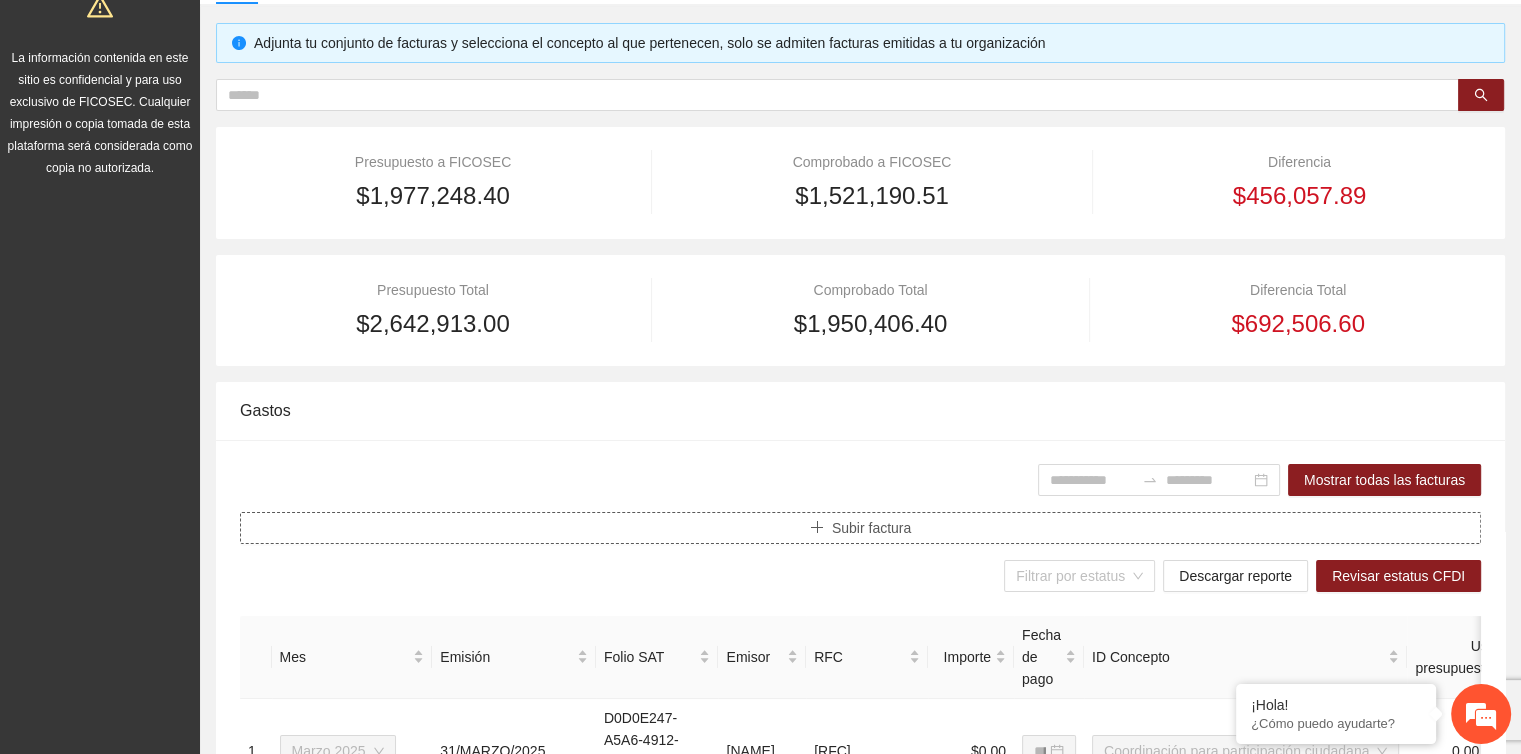click on "Subir factura" at bounding box center [871, 528] 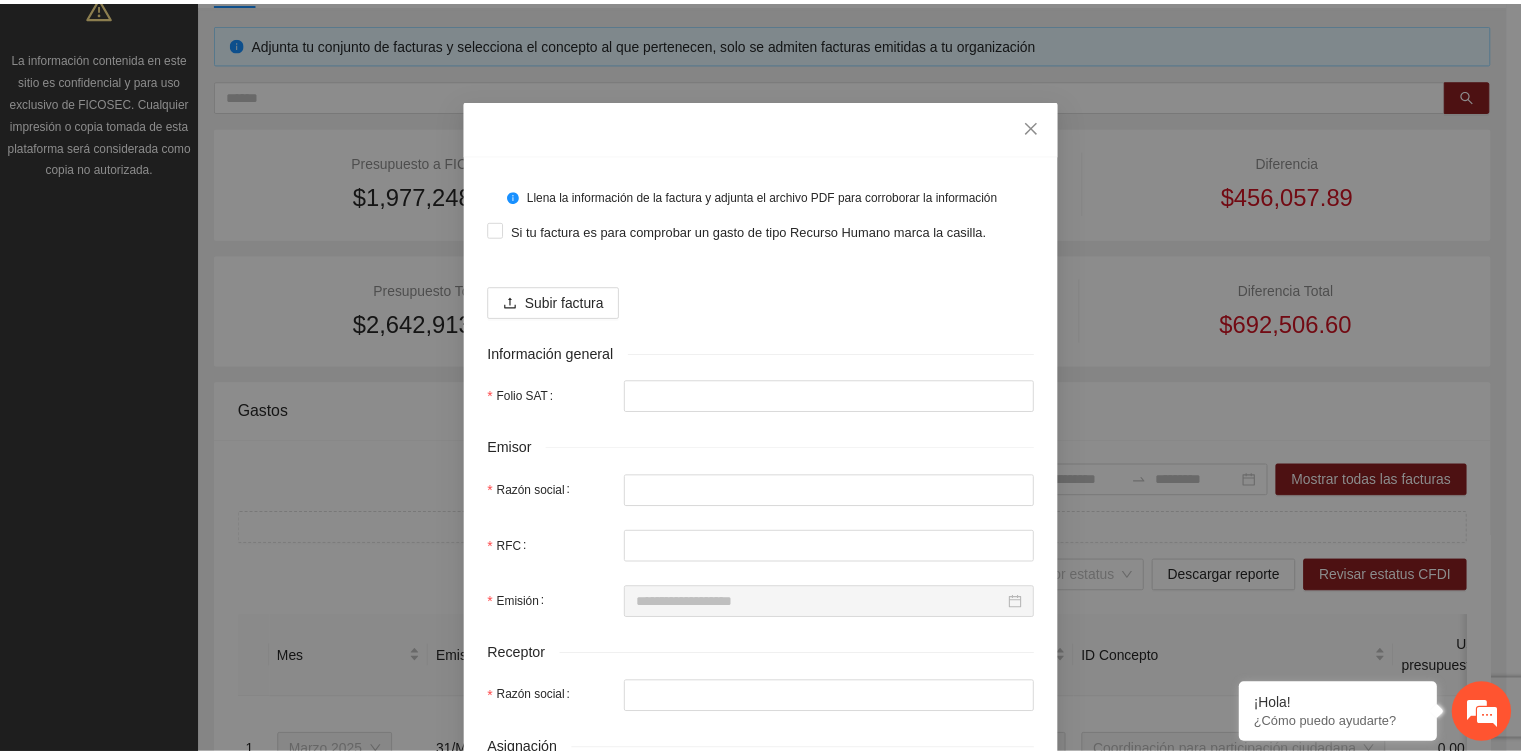 scroll, scrollTop: 0, scrollLeft: 0, axis: both 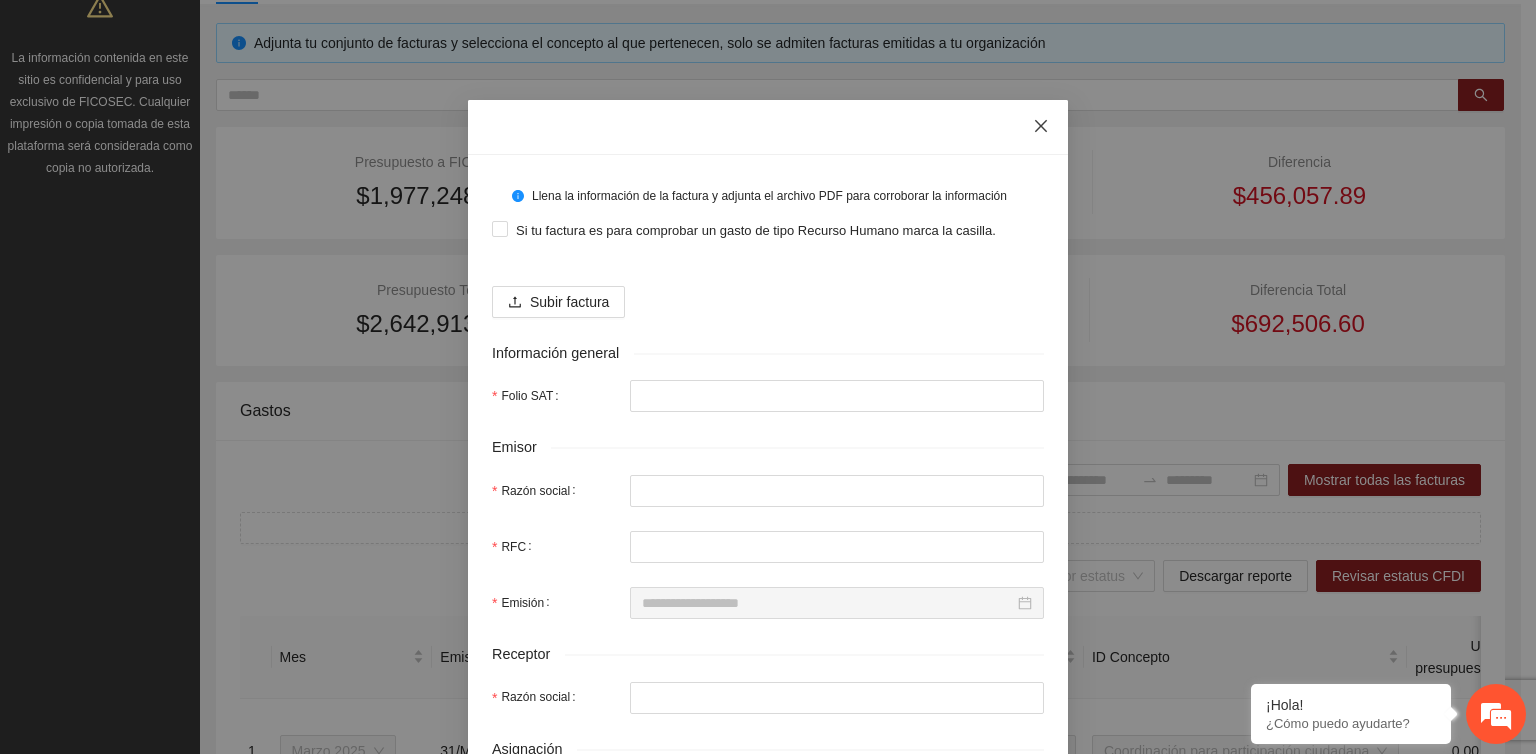 click at bounding box center (1041, 127) 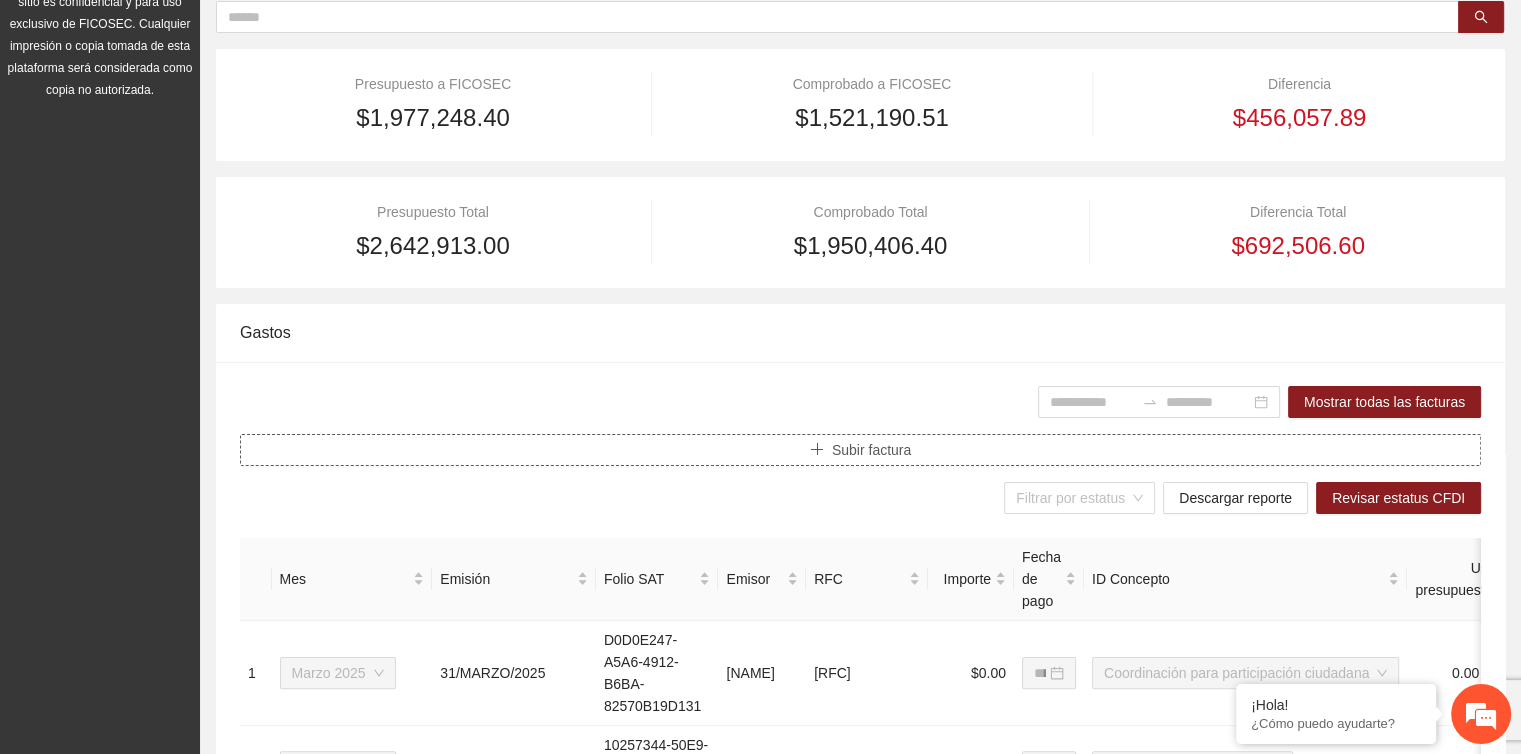 scroll, scrollTop: 300, scrollLeft: 0, axis: vertical 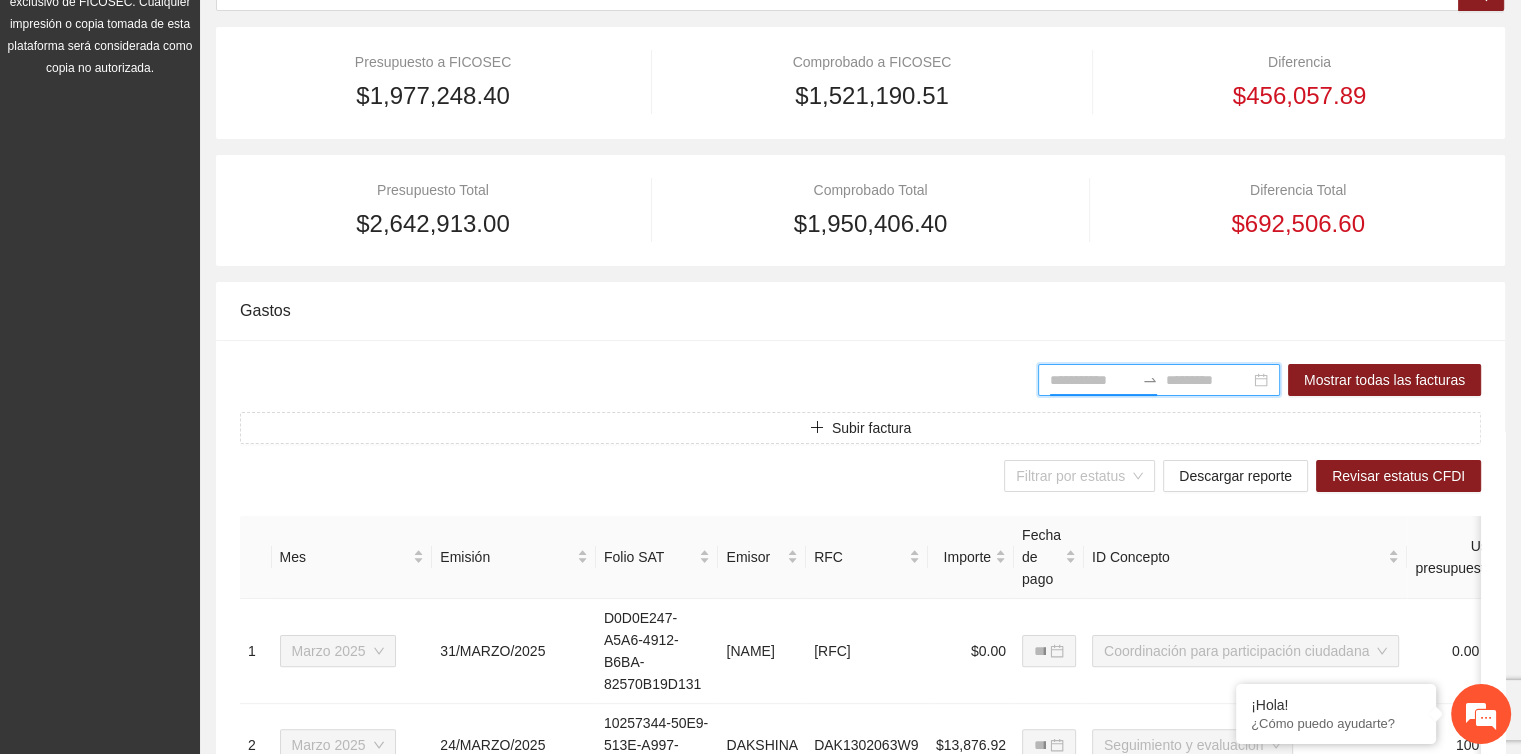 click at bounding box center [1092, 380] 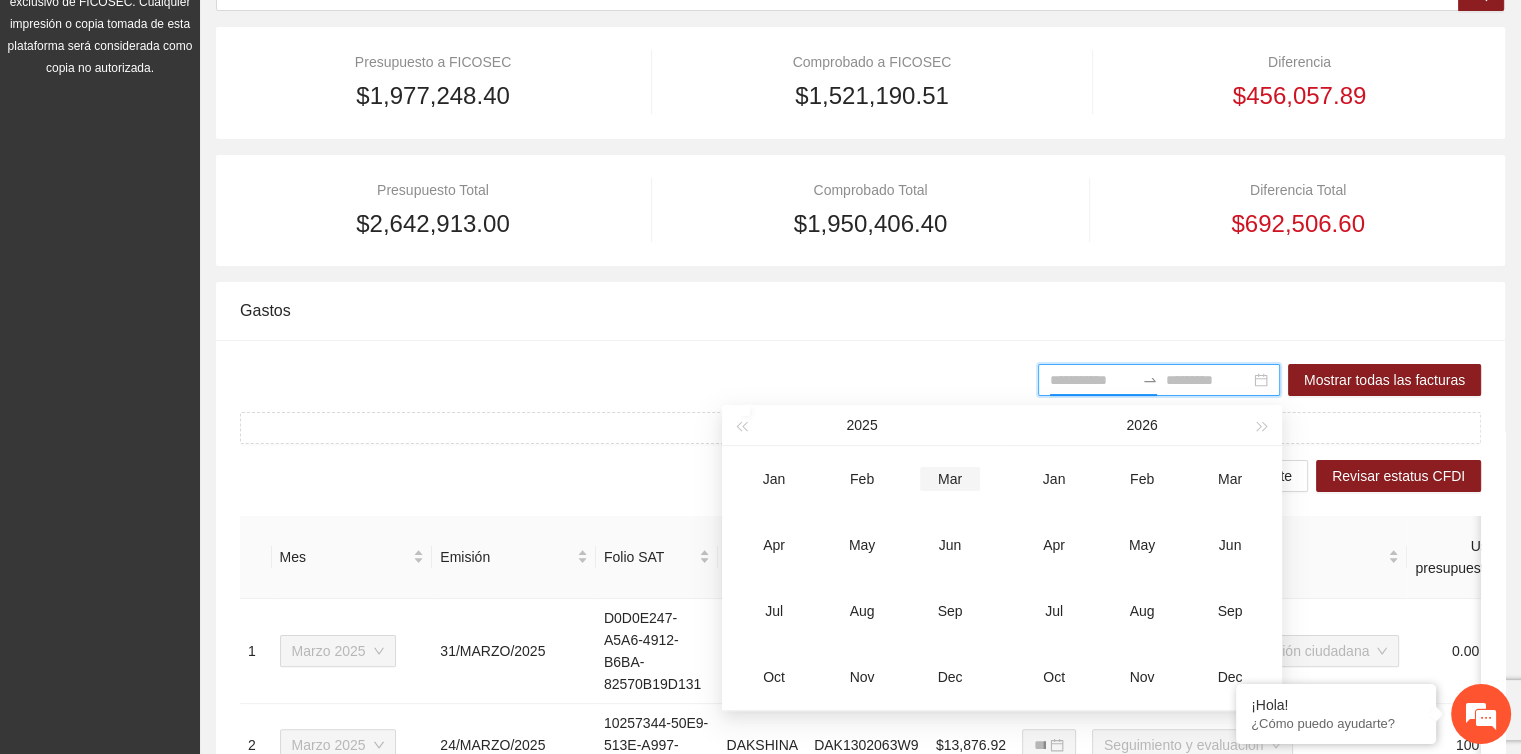 type on "*******" 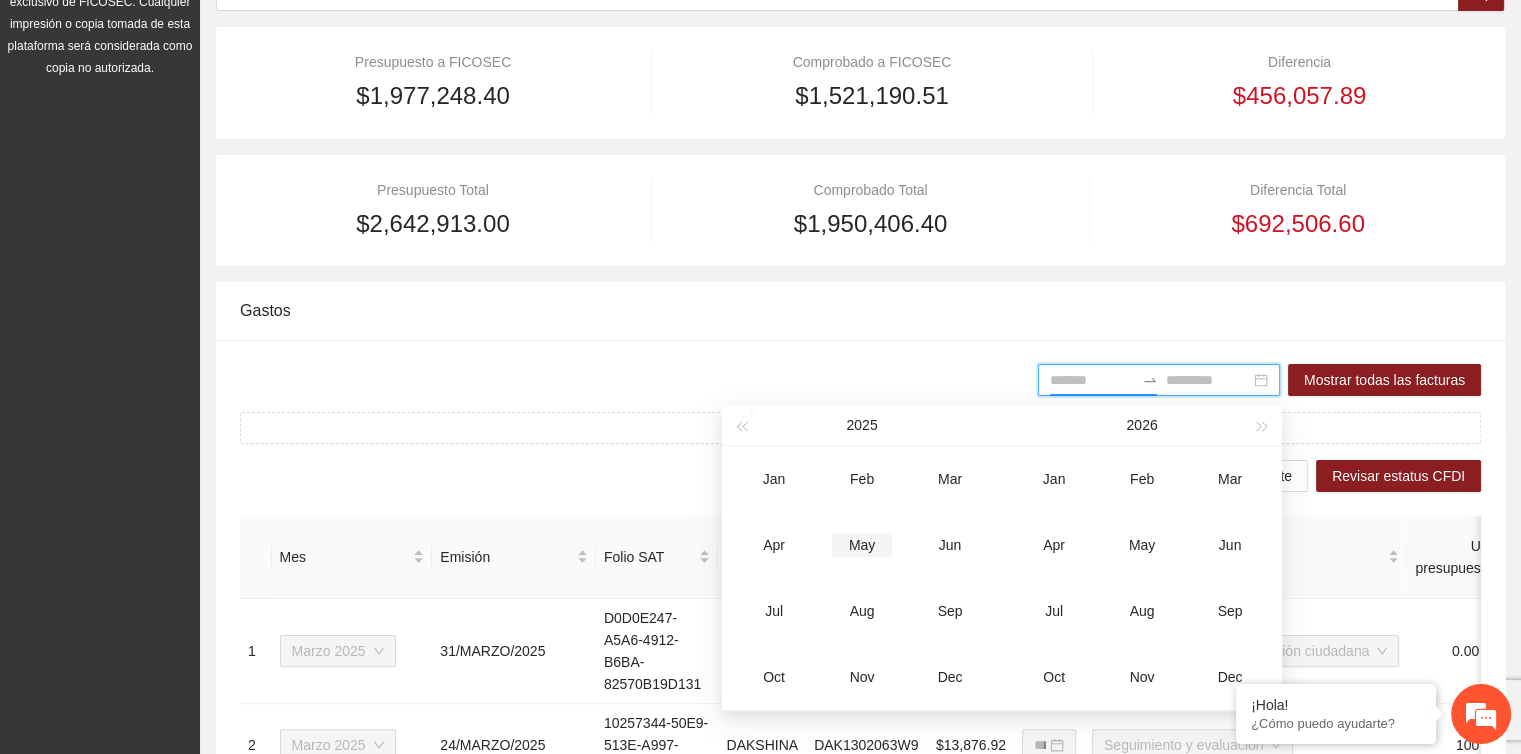 click on "May" at bounding box center (862, 545) 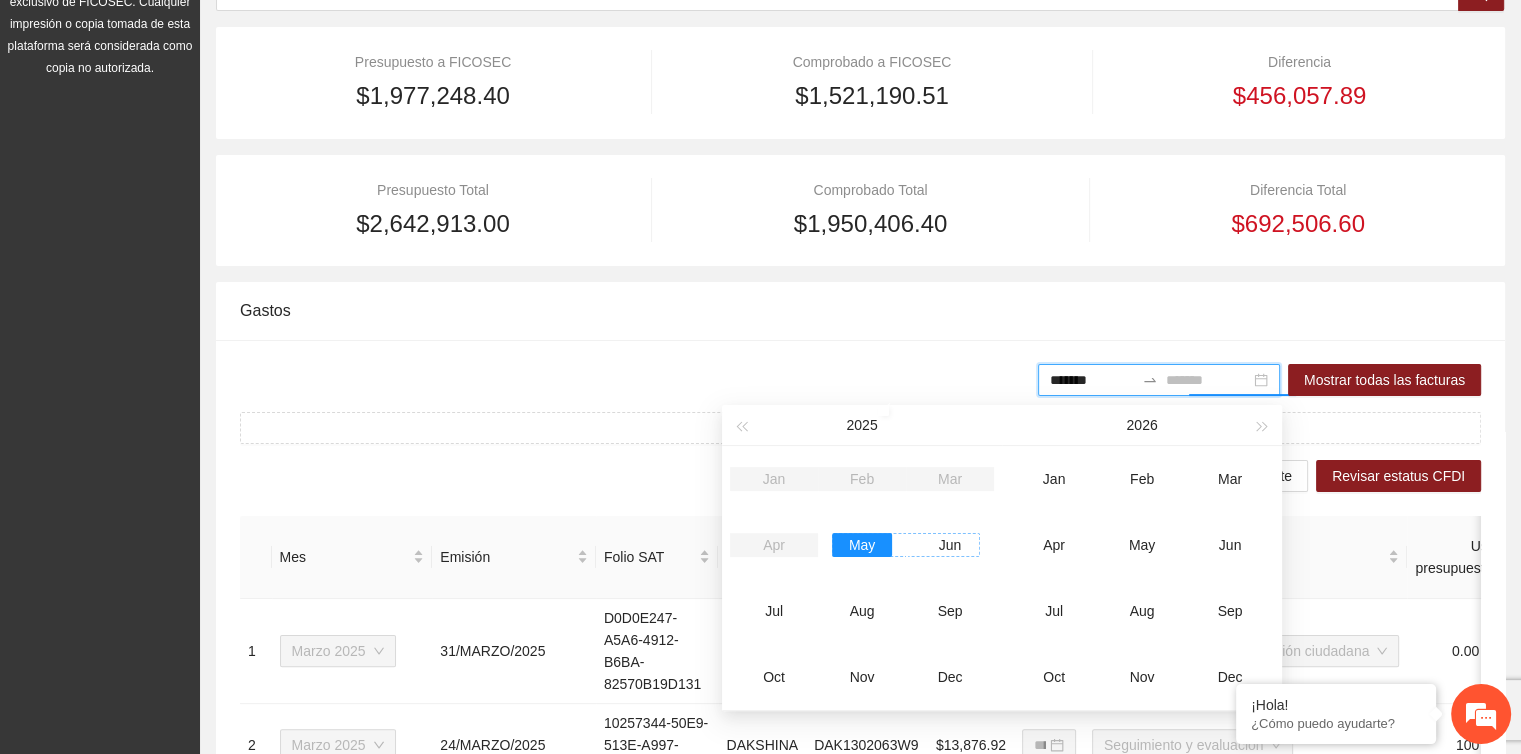 type on "*******" 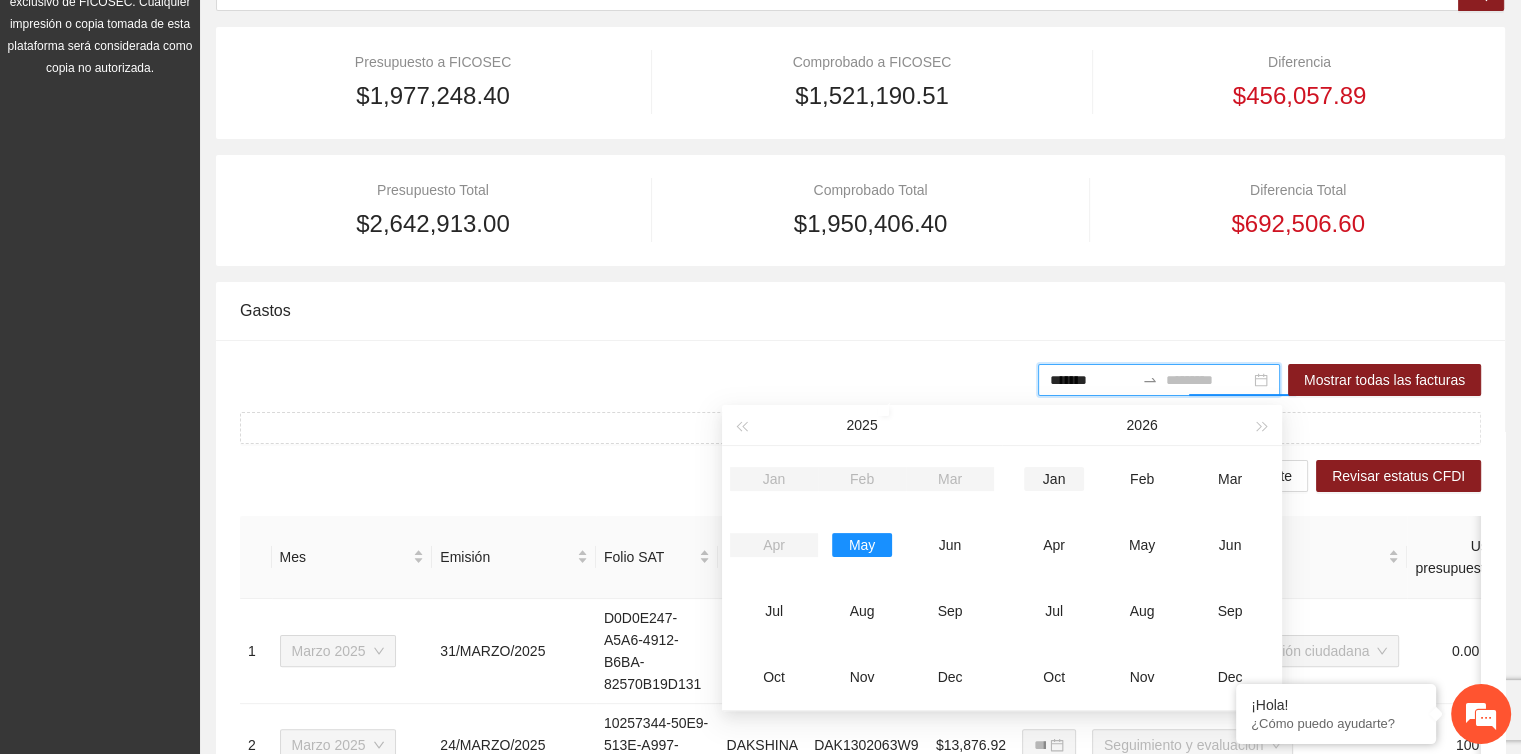 type on "*******" 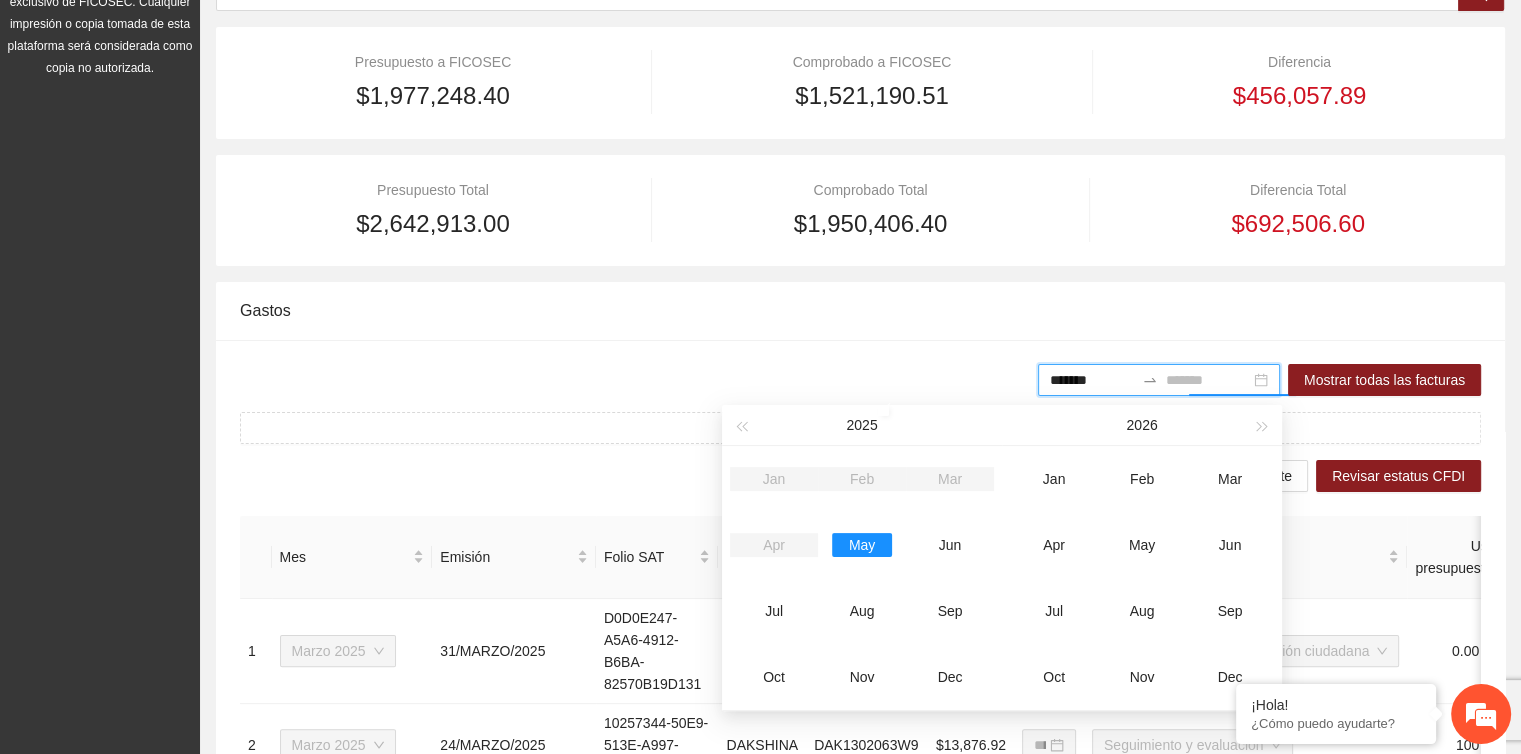 click on "May" at bounding box center [862, 545] 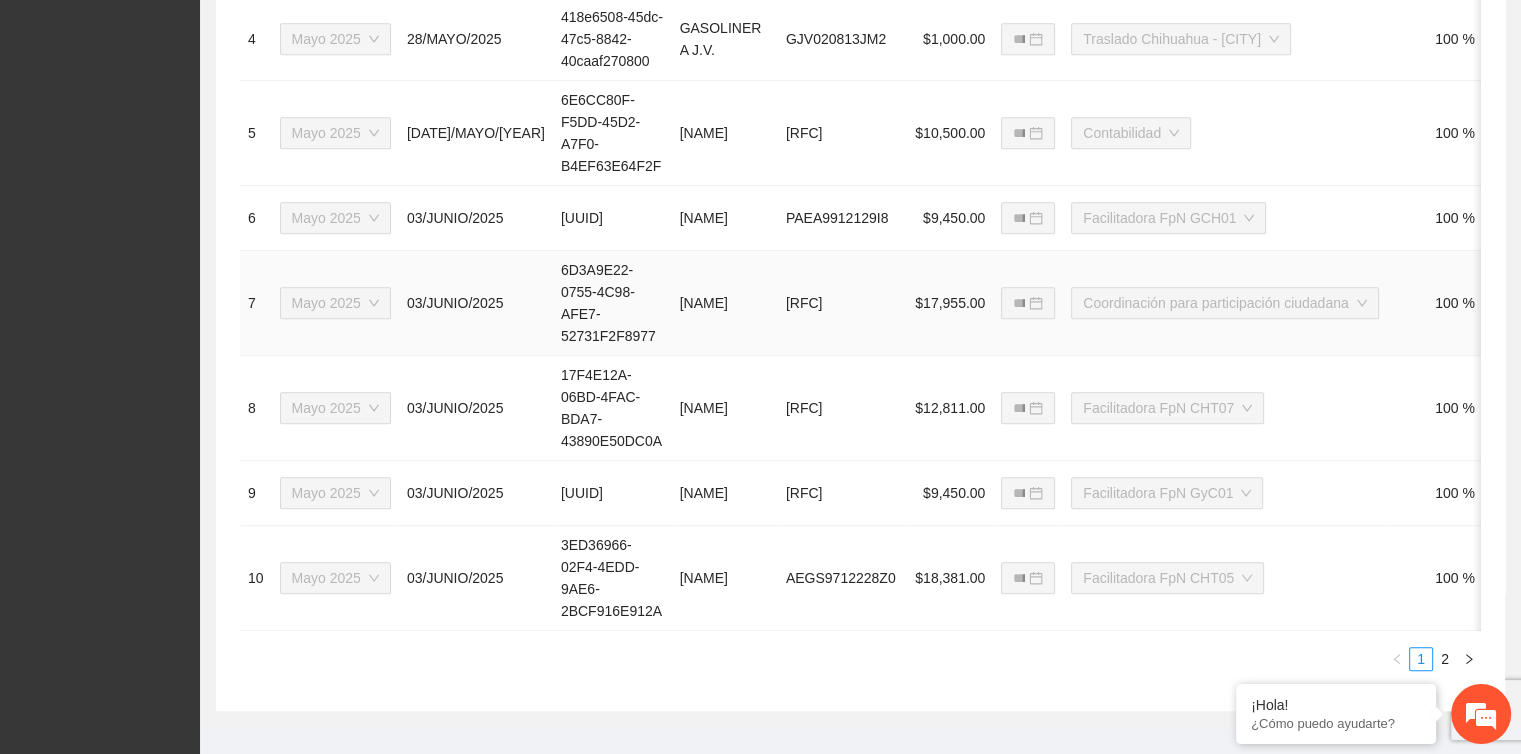 scroll, scrollTop: 1200, scrollLeft: 0, axis: vertical 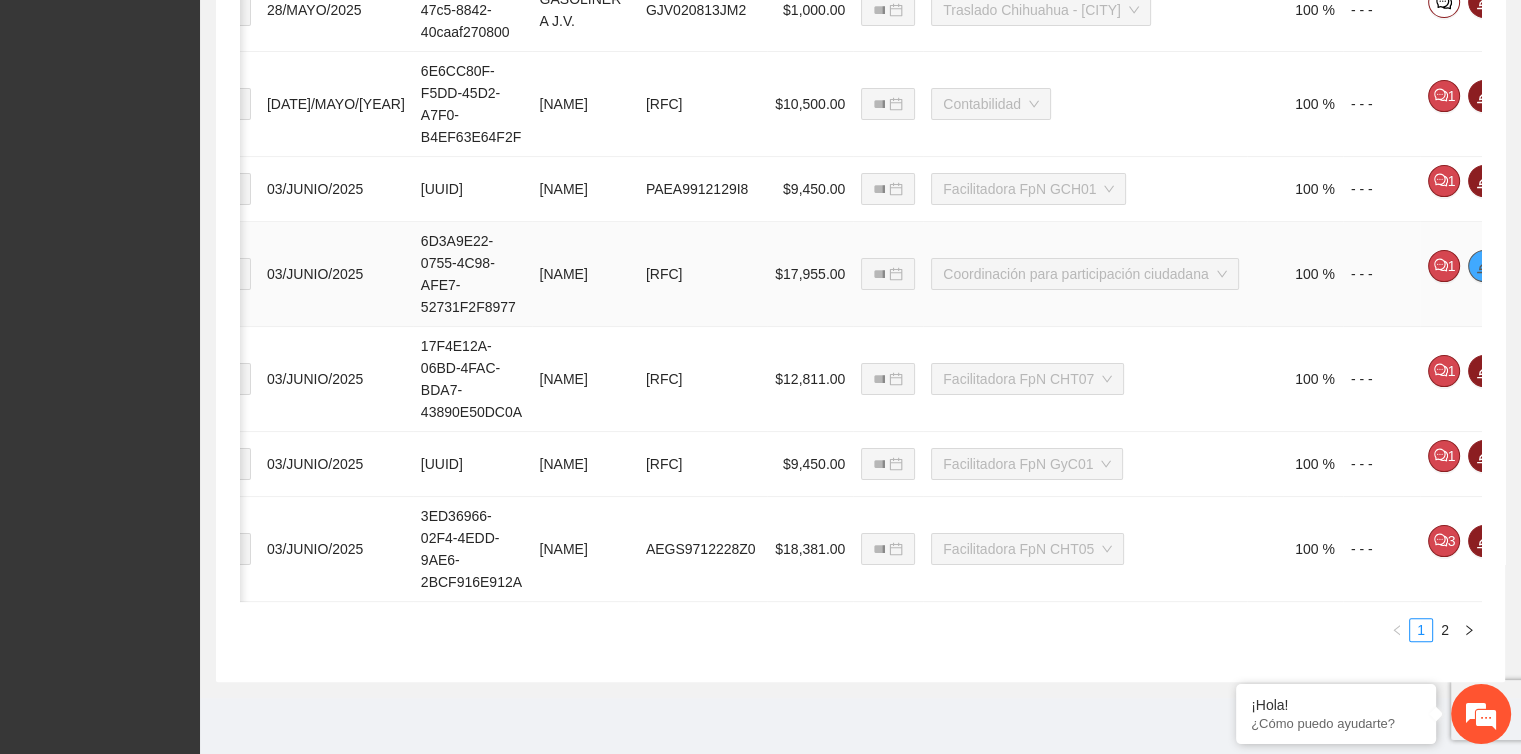 click at bounding box center (1484, 266) 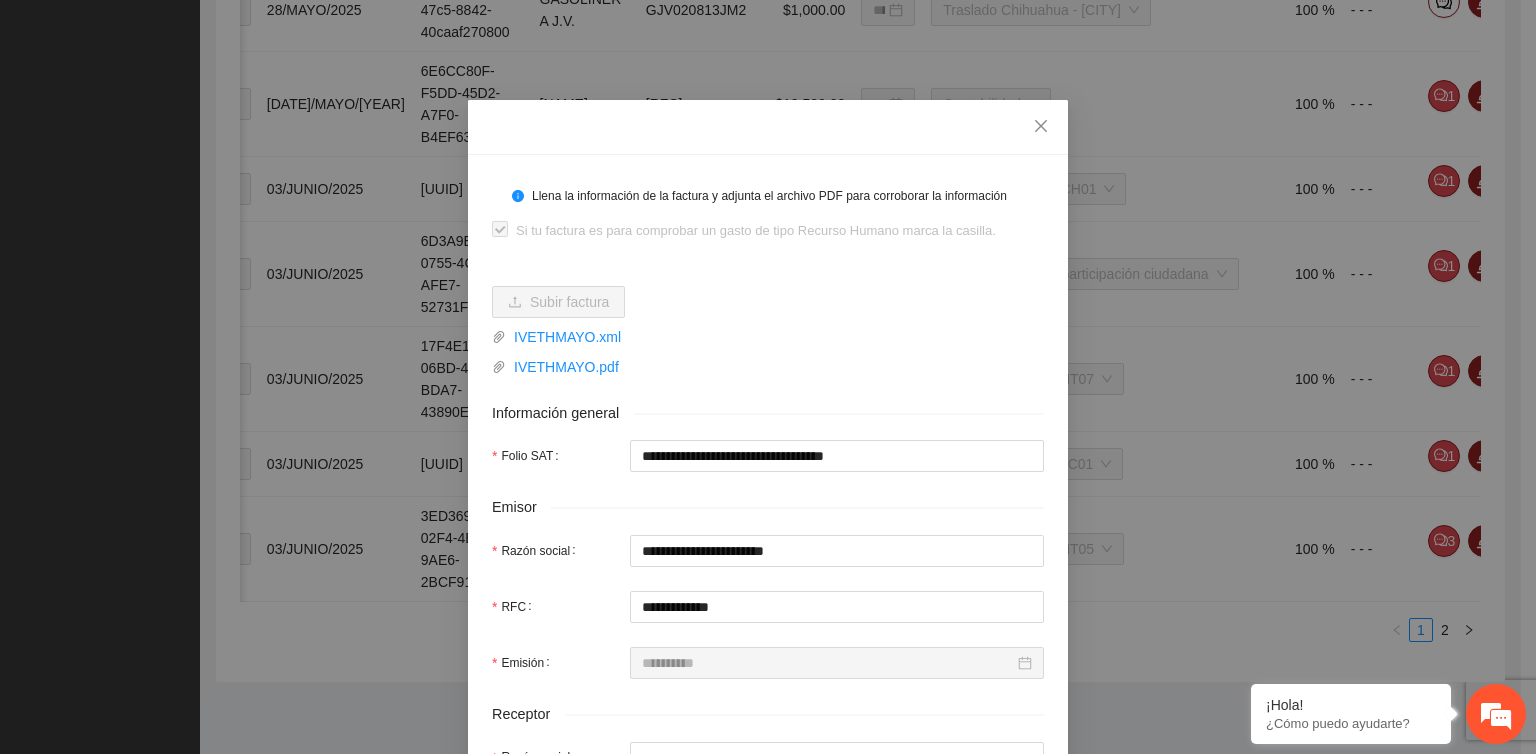 click on "**********" at bounding box center (768, 377) 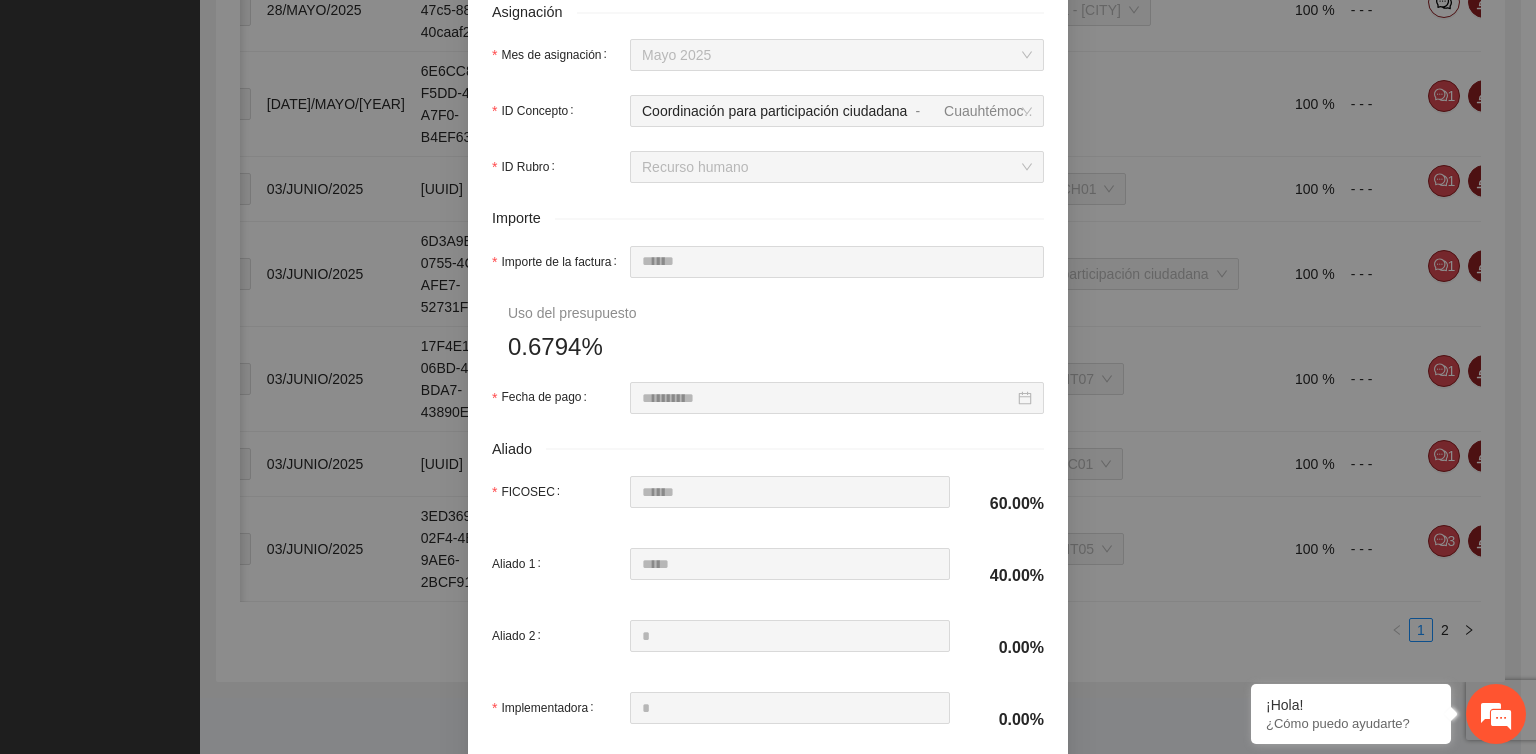 scroll, scrollTop: 800, scrollLeft: 0, axis: vertical 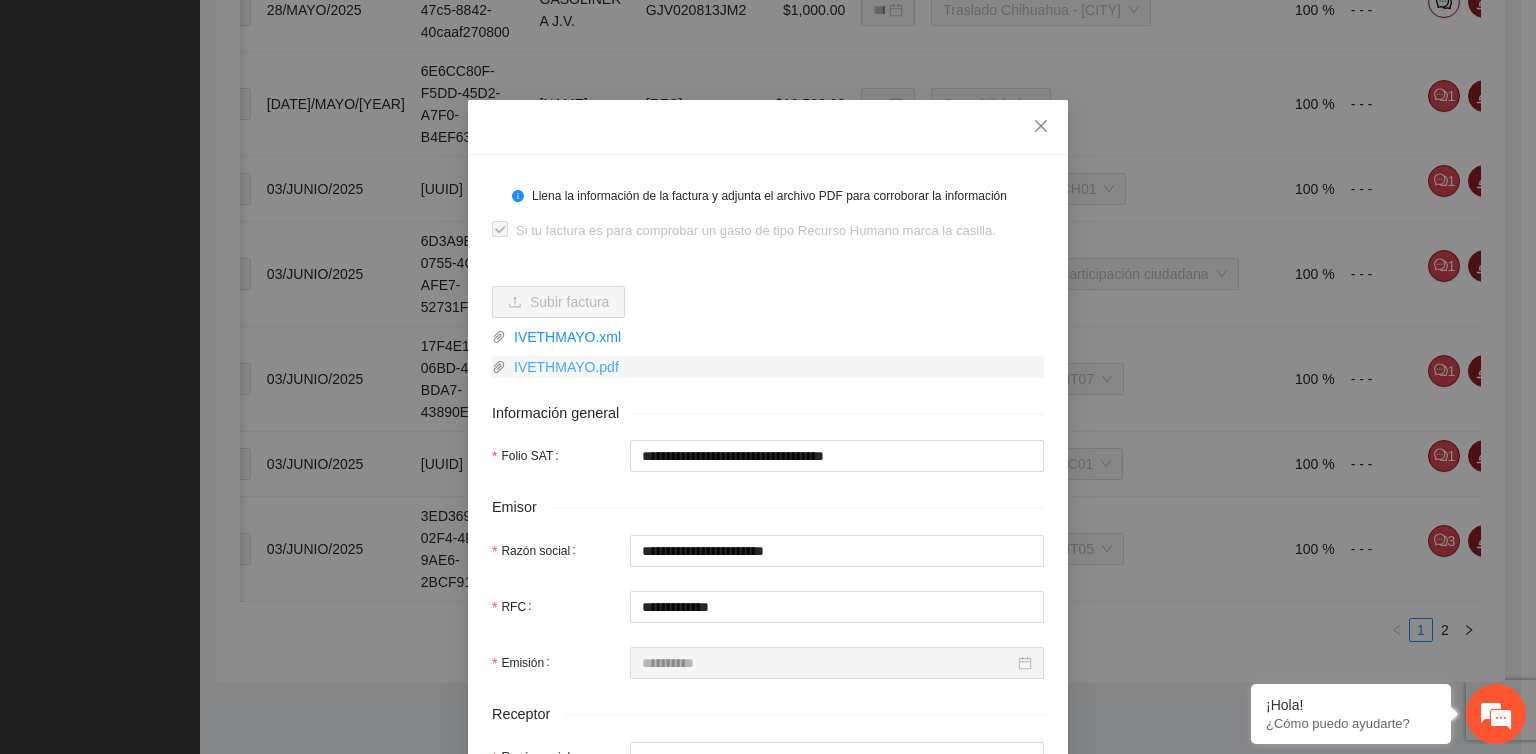click on "IVETHMAYO.pdf" at bounding box center [775, 367] 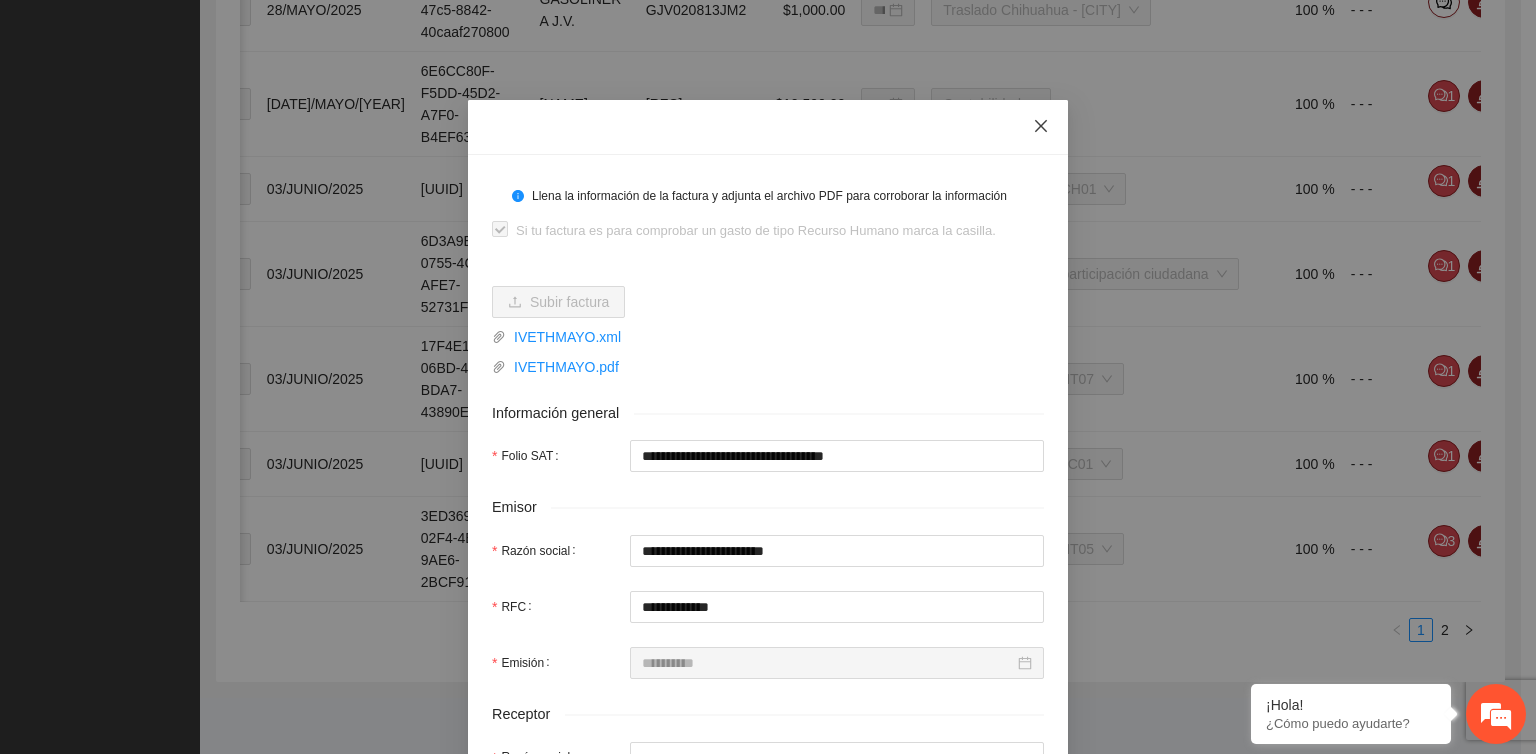 click 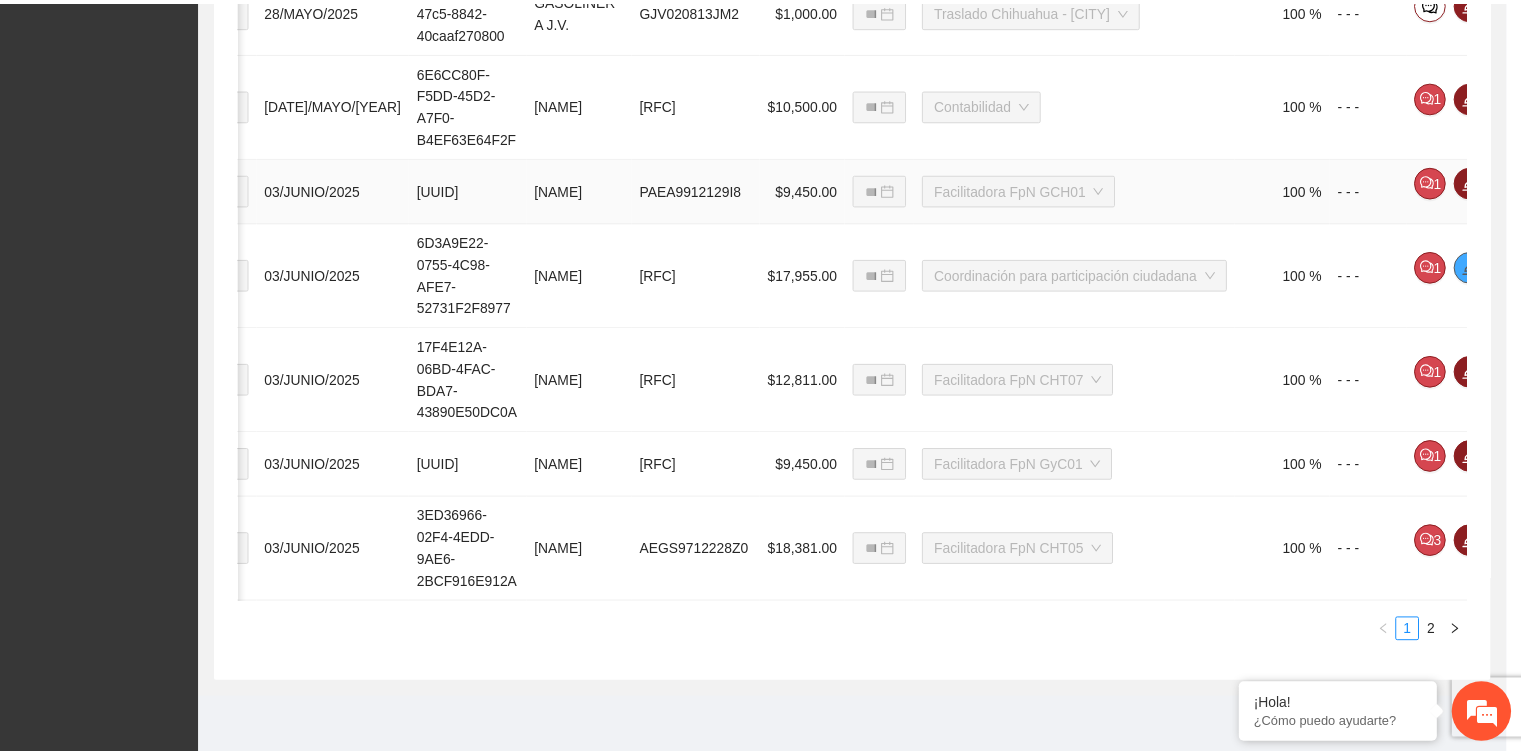 scroll, scrollTop: 0, scrollLeft: 124, axis: horizontal 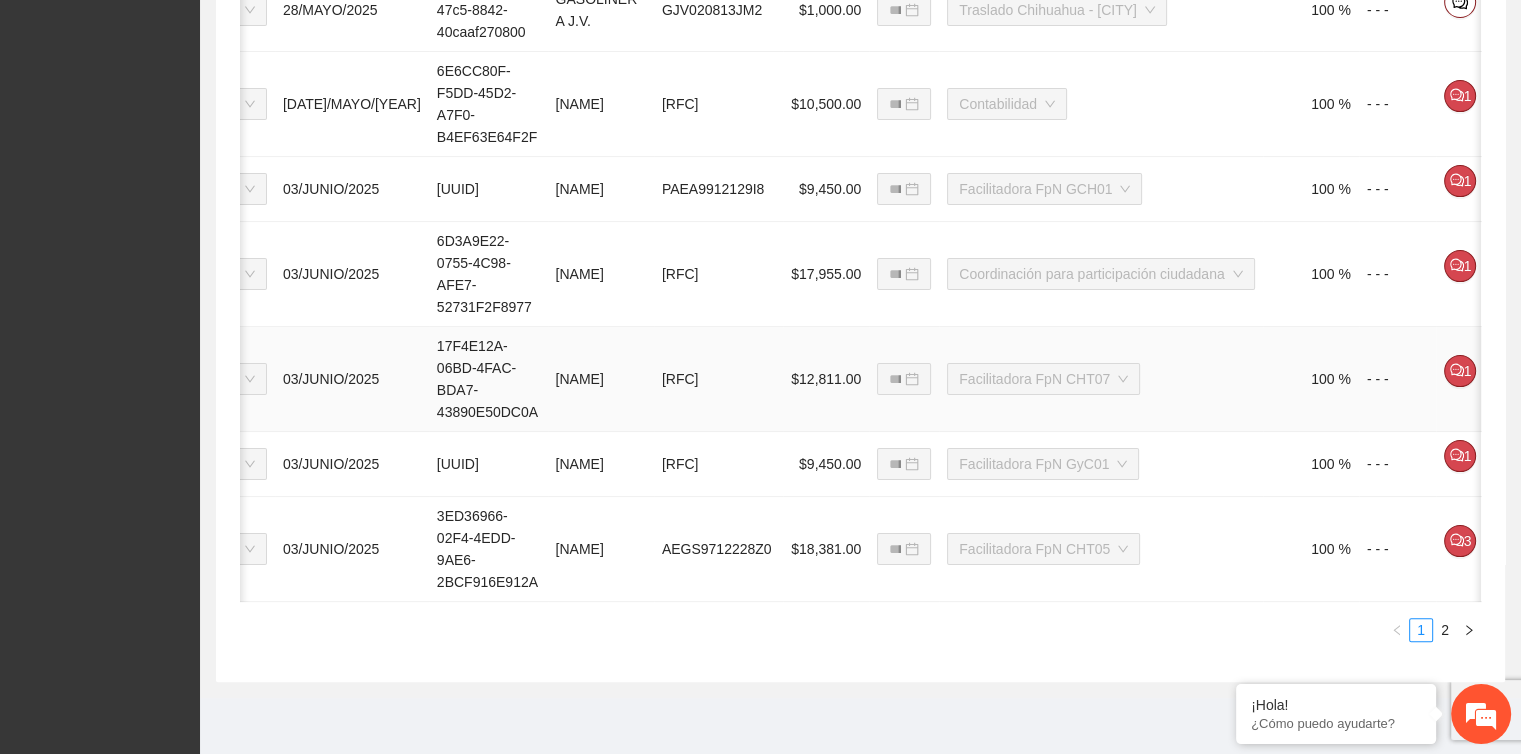 click at bounding box center (1500, 371) 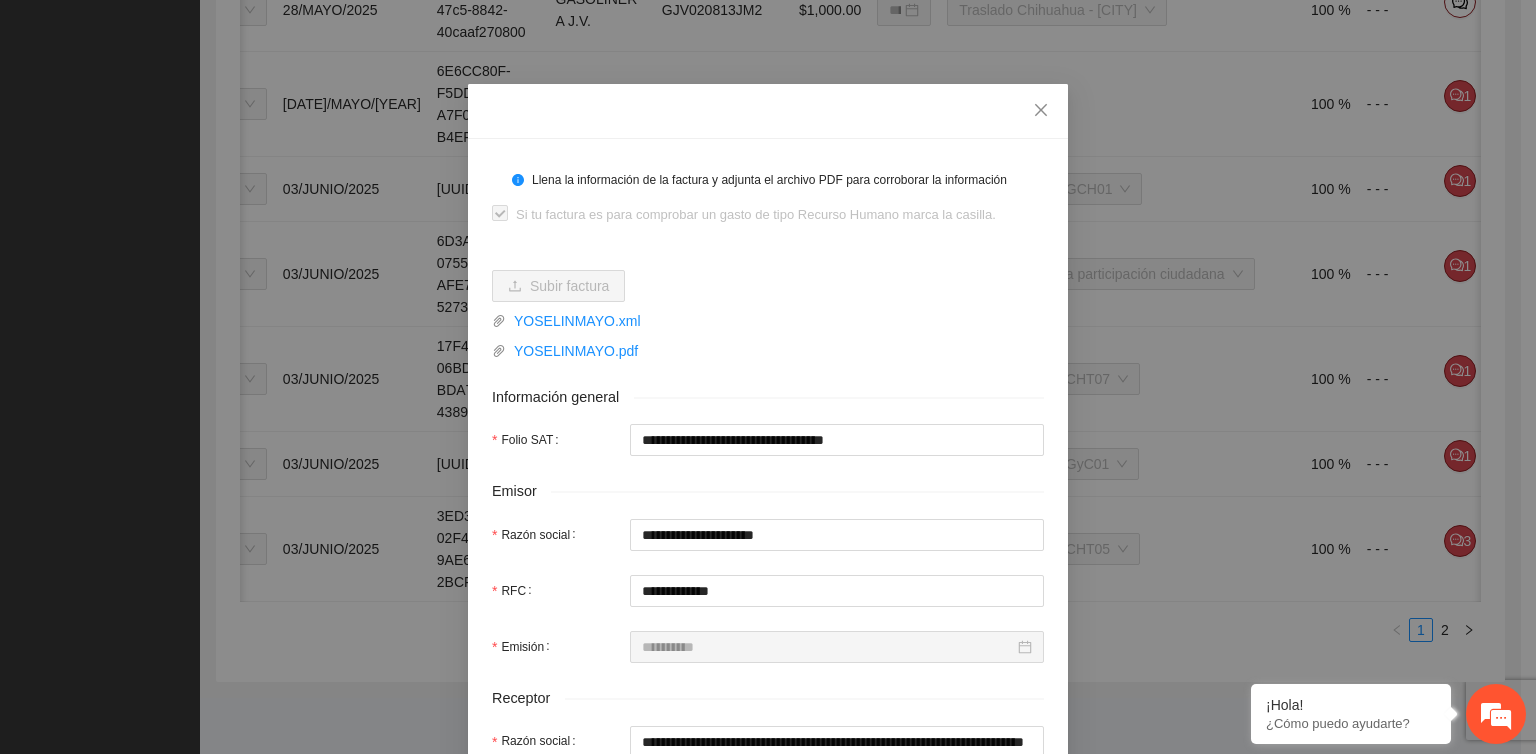 scroll, scrollTop: 0, scrollLeft: 0, axis: both 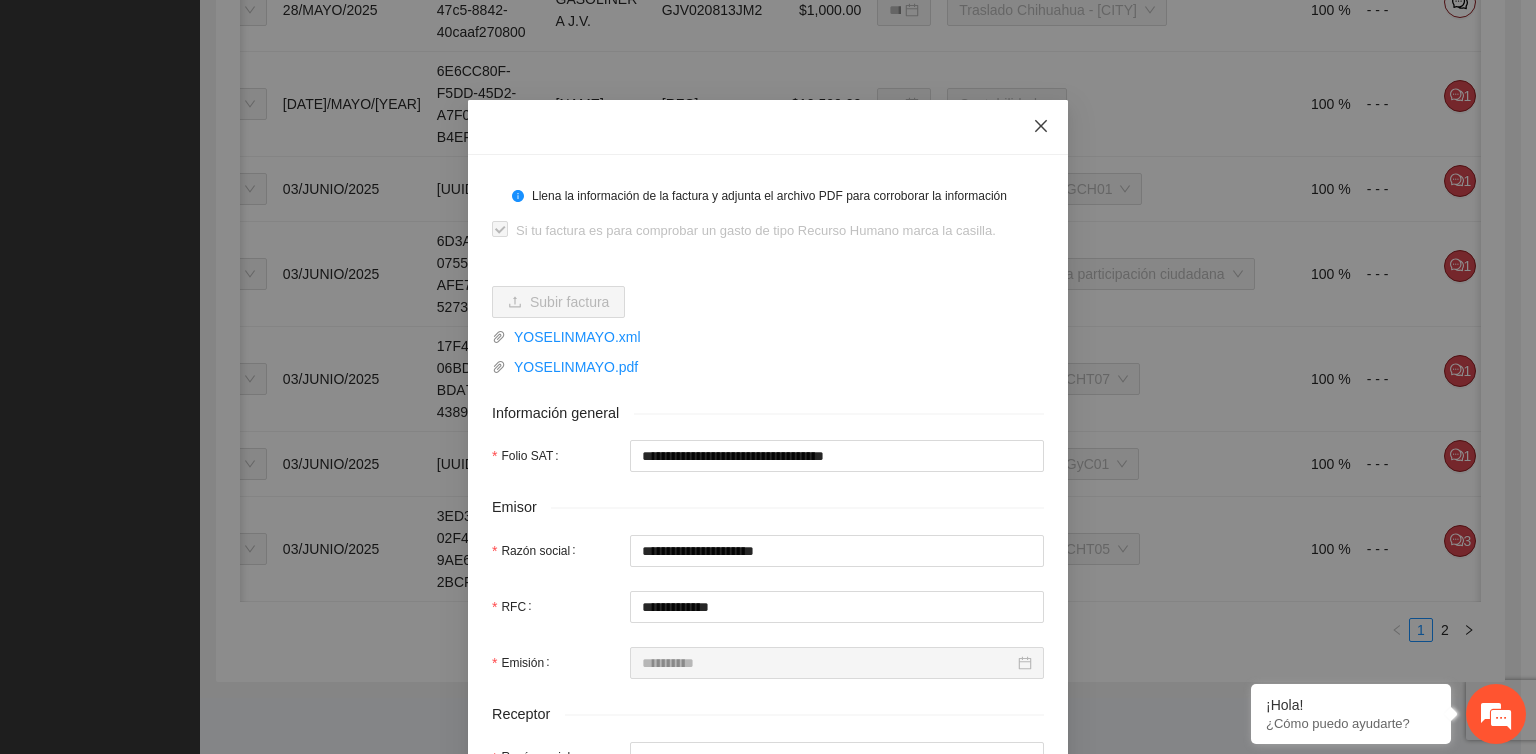 click 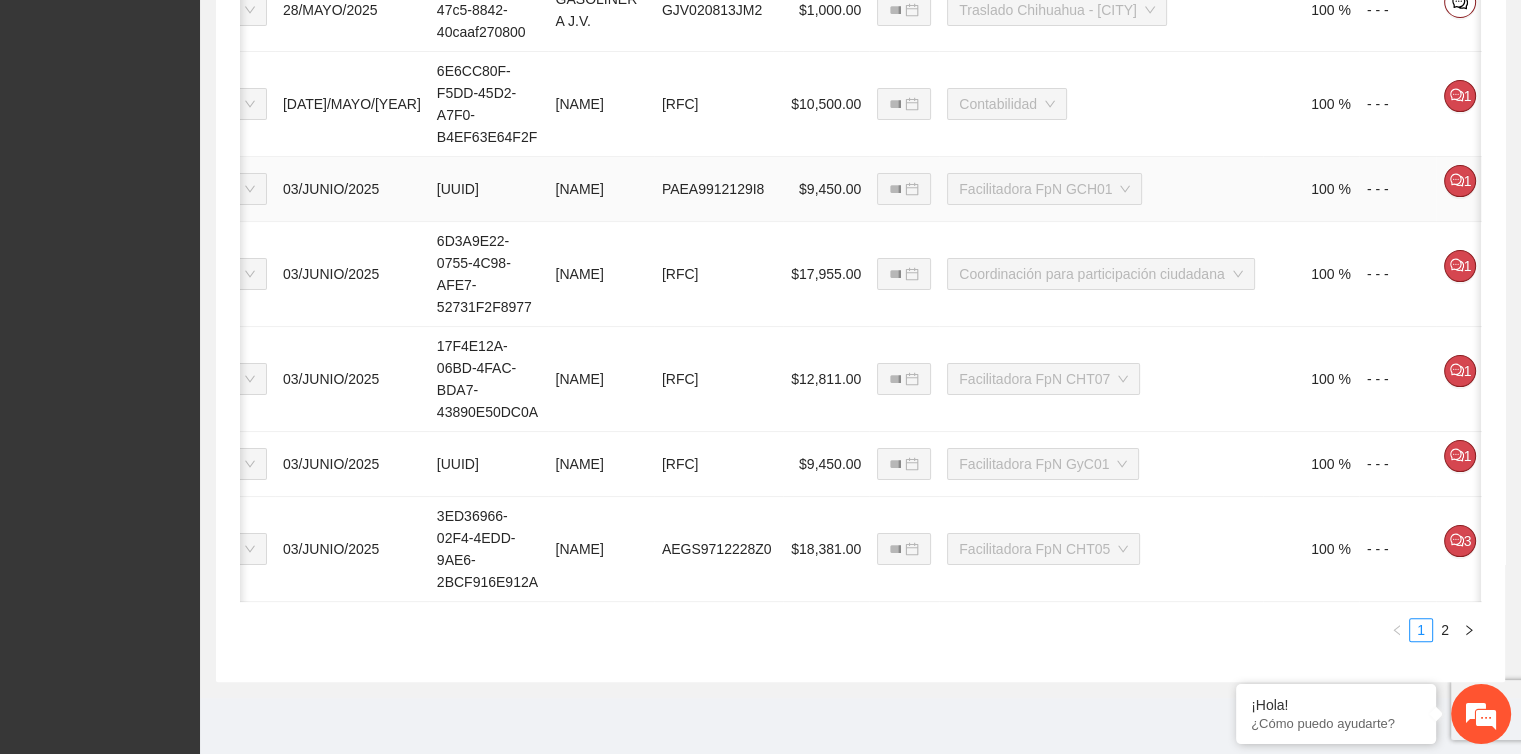 click 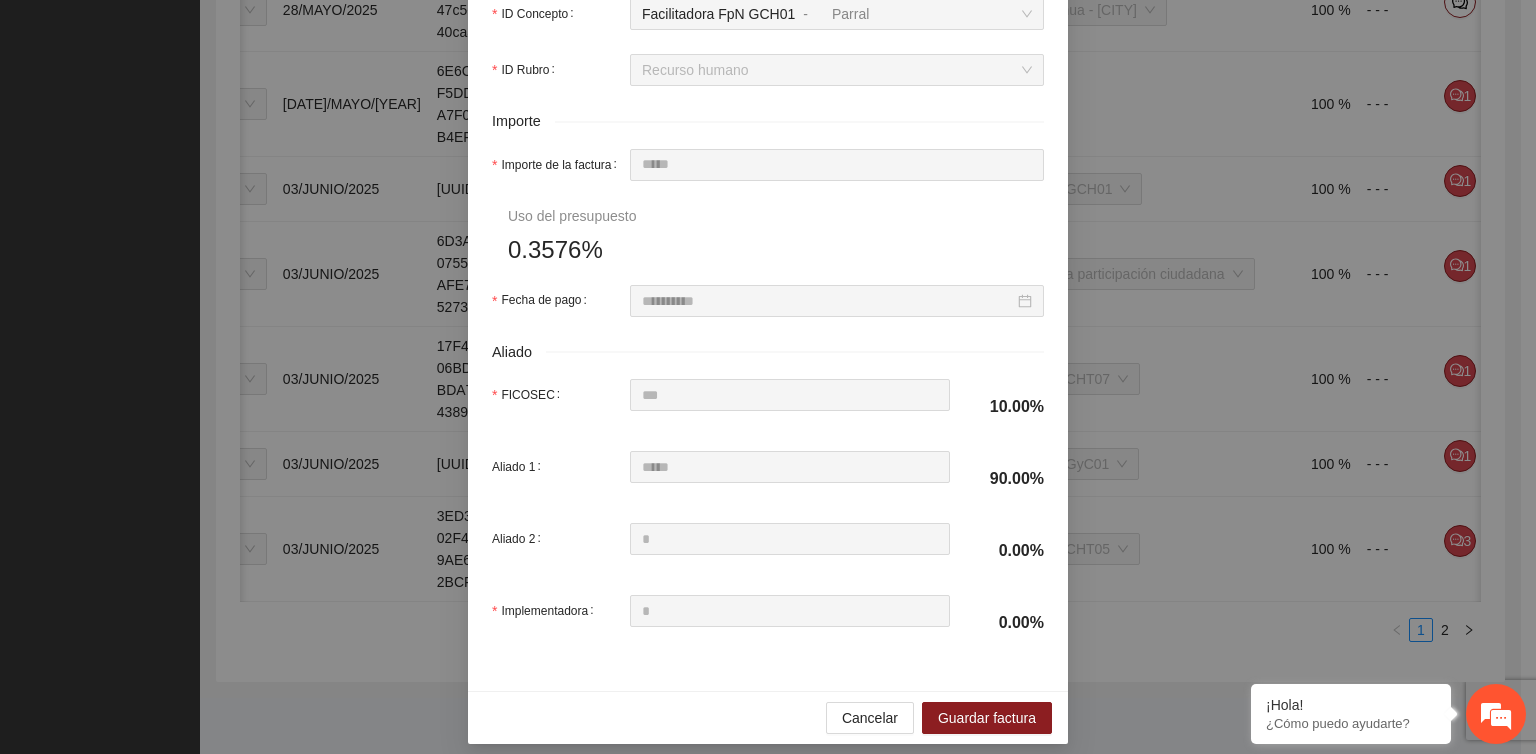 scroll, scrollTop: 900, scrollLeft: 0, axis: vertical 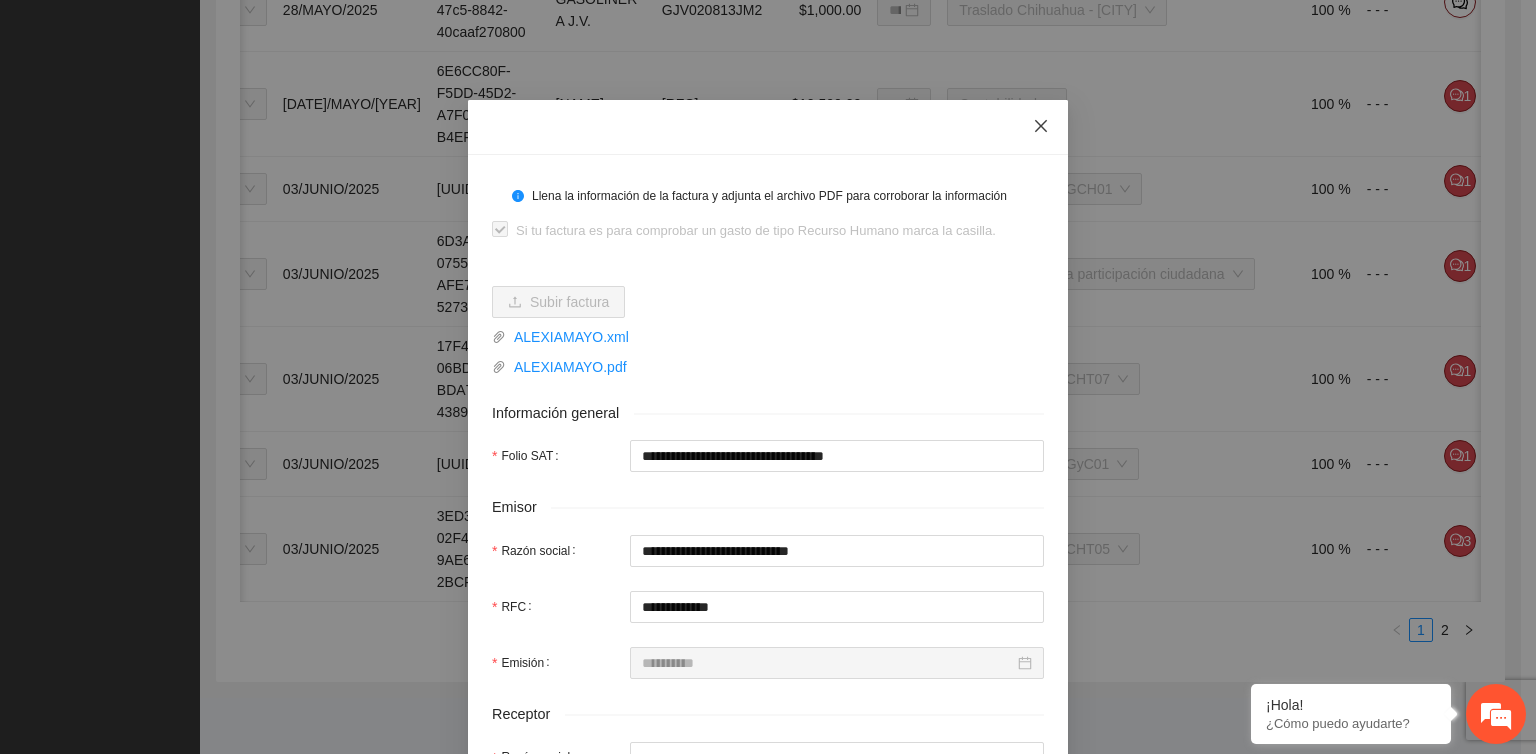 click 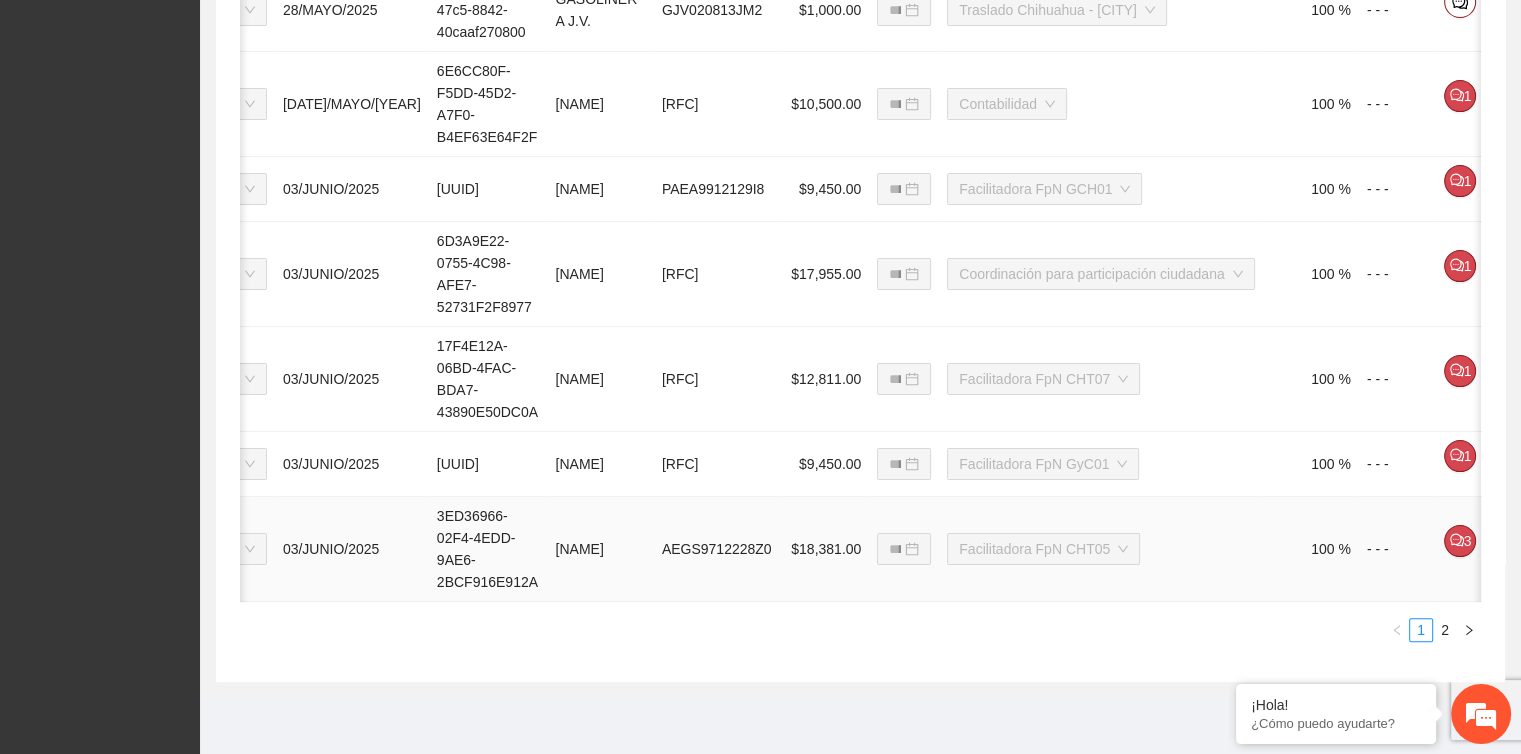 click at bounding box center [1500, 541] 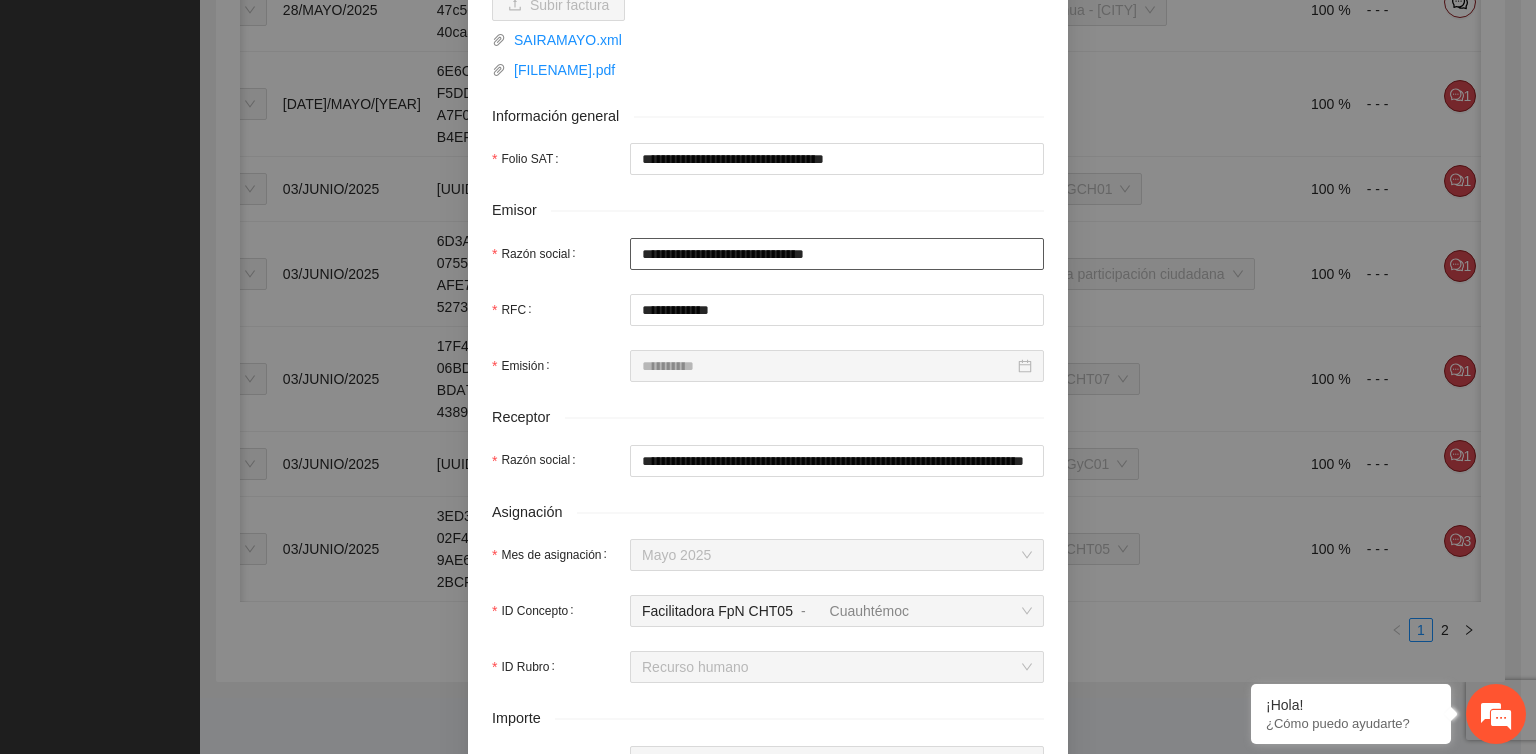 scroll, scrollTop: 408, scrollLeft: 0, axis: vertical 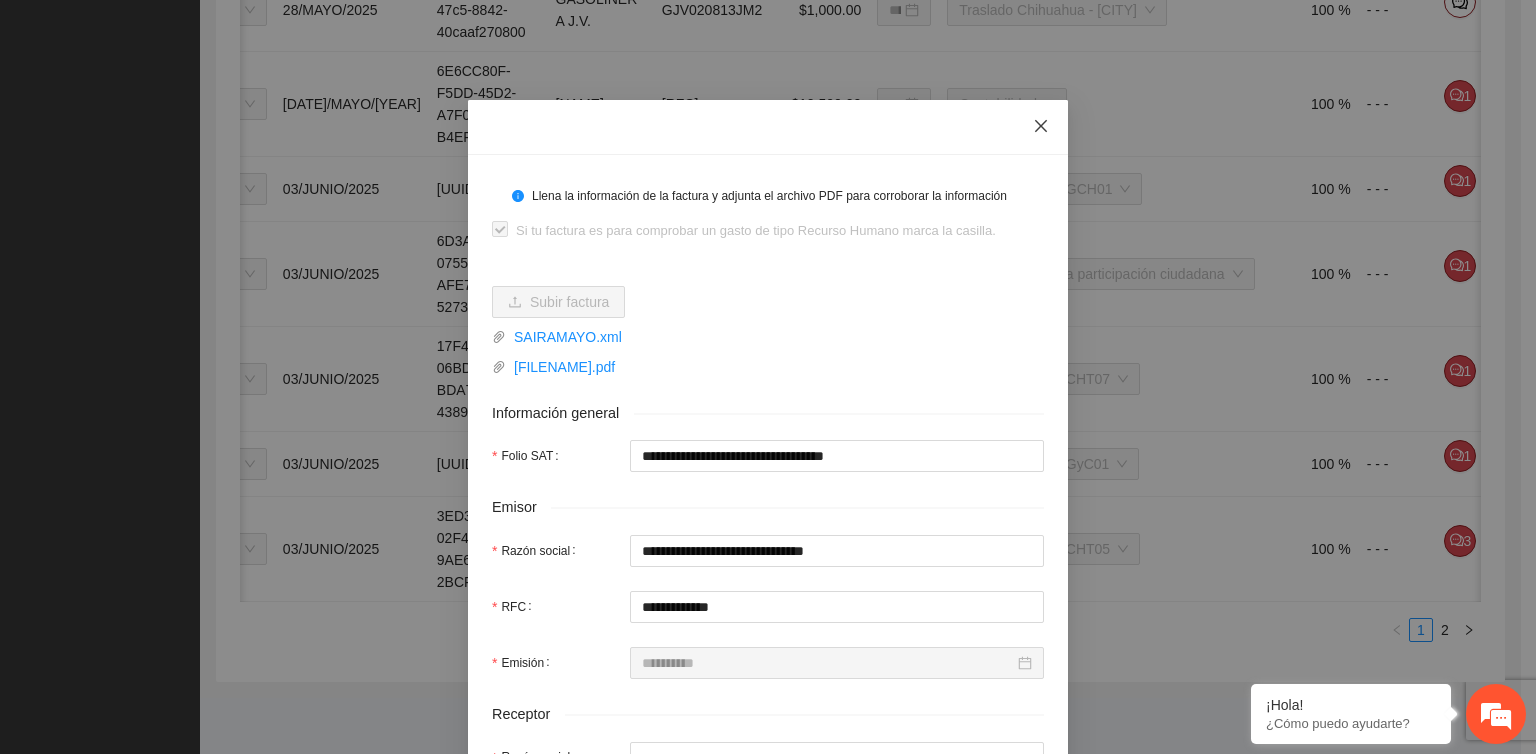 click 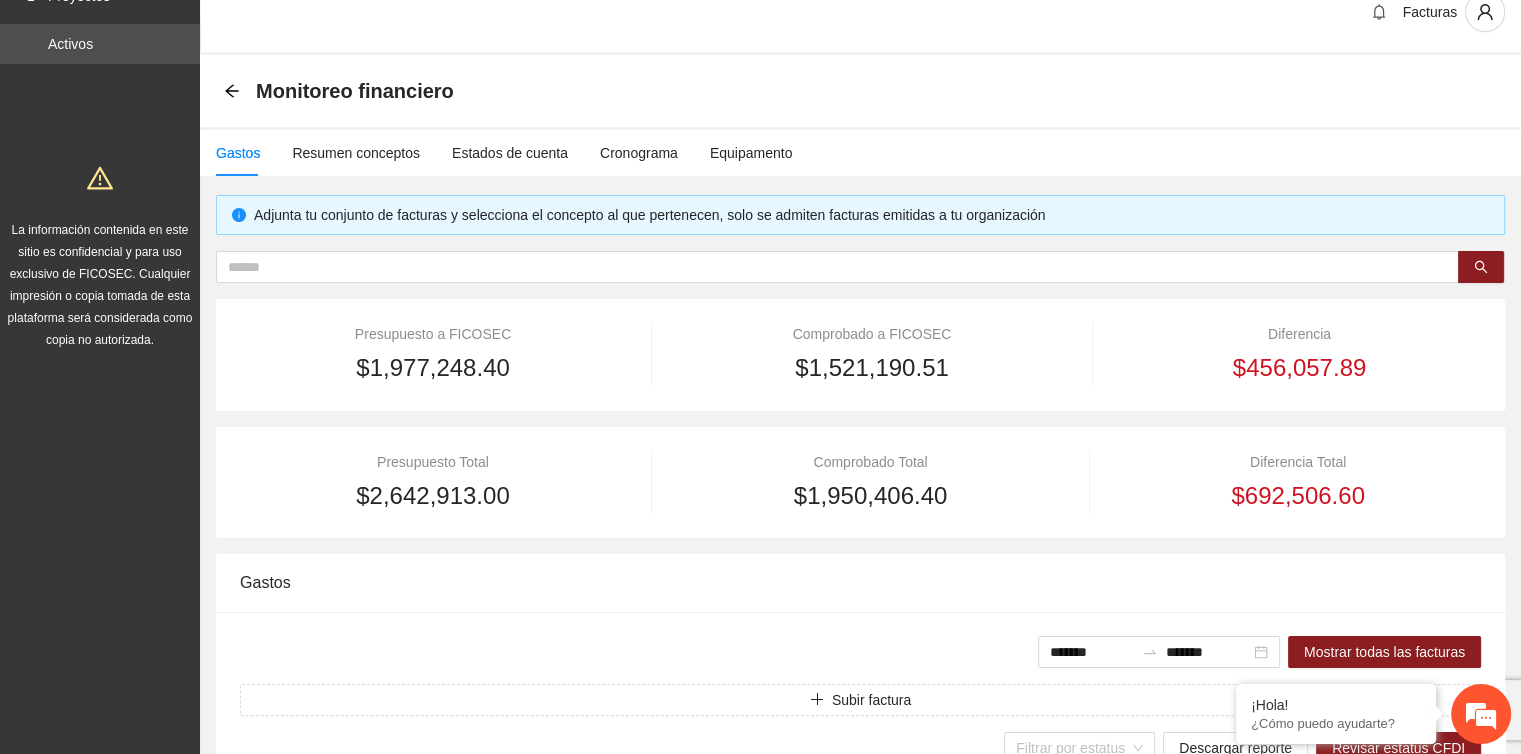 scroll, scrollTop: 0, scrollLeft: 0, axis: both 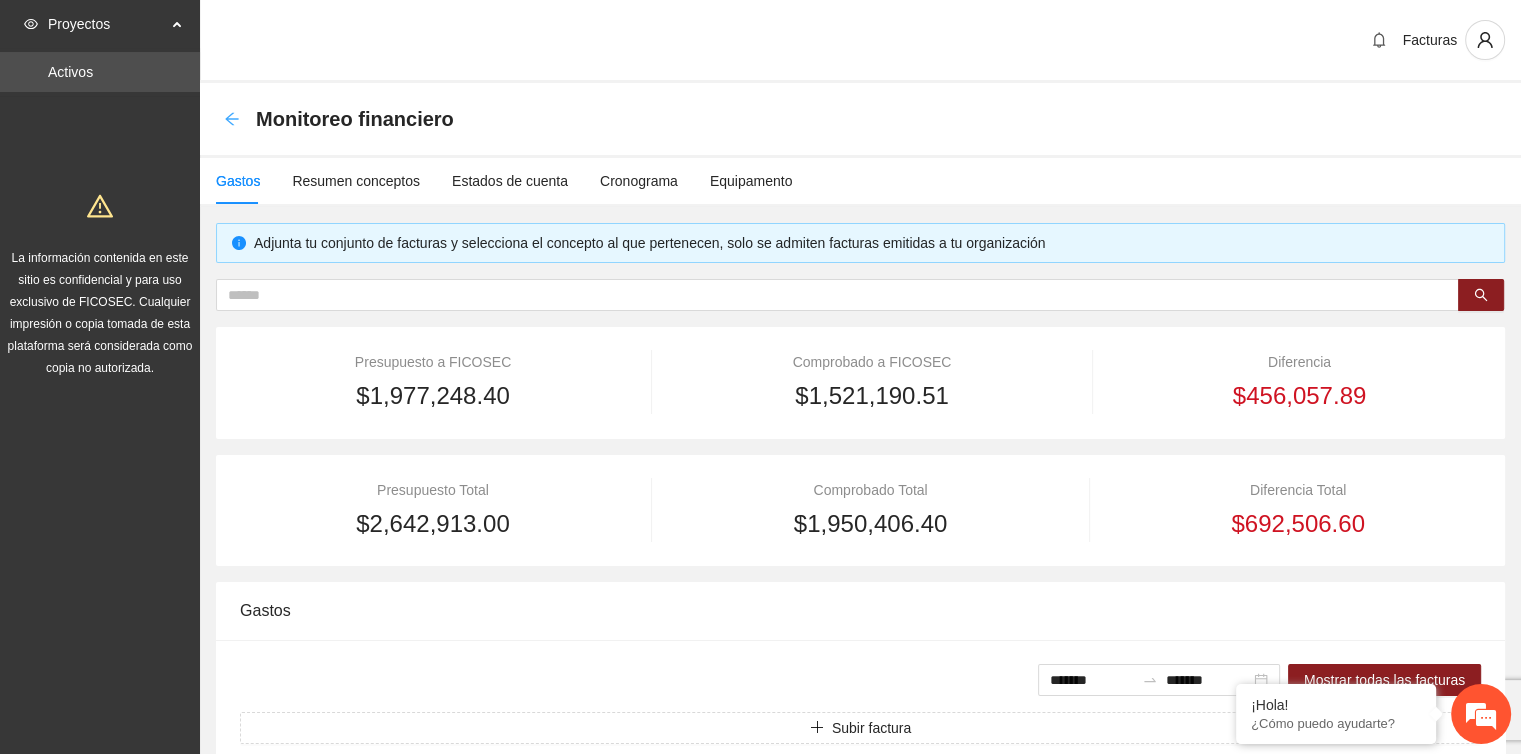 click 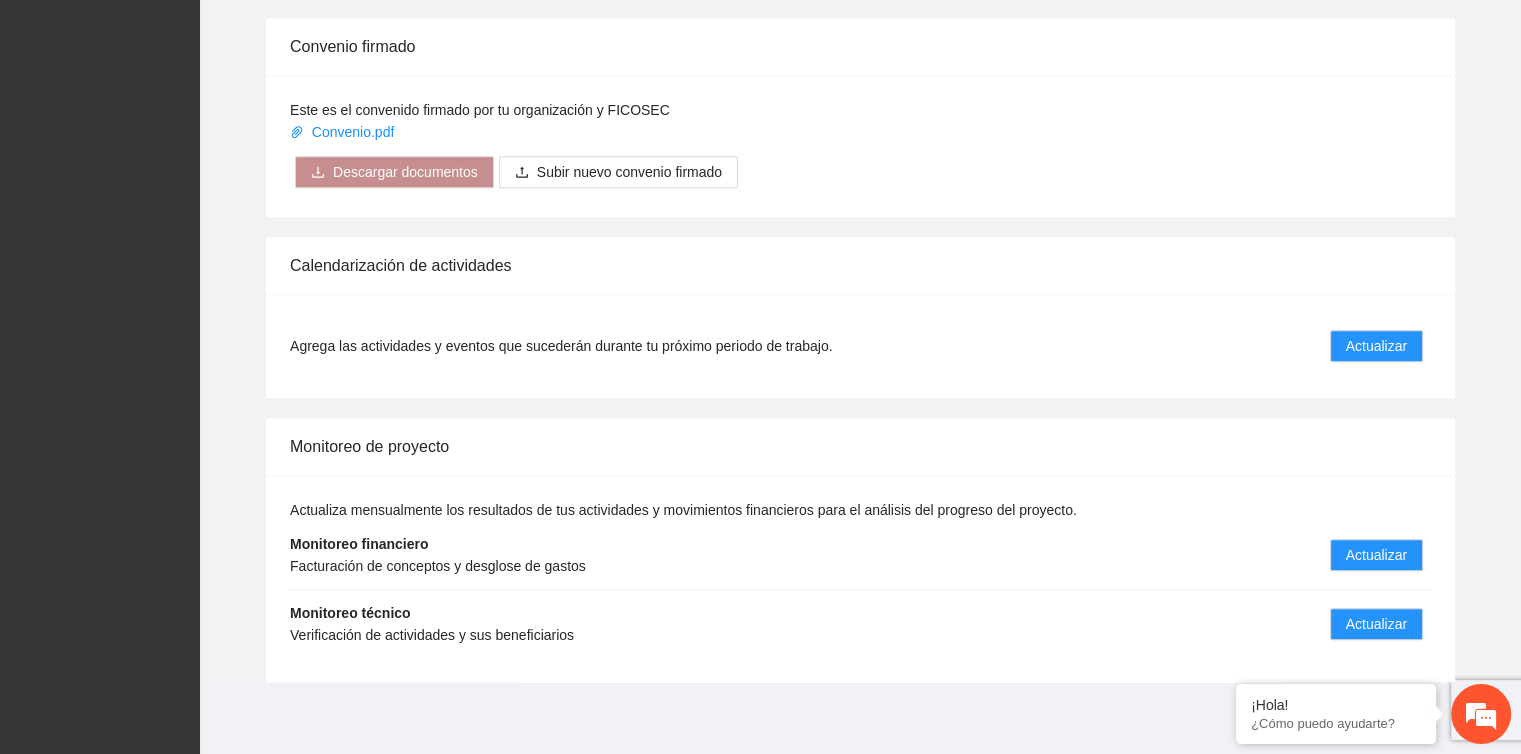 scroll, scrollTop: 1343, scrollLeft: 0, axis: vertical 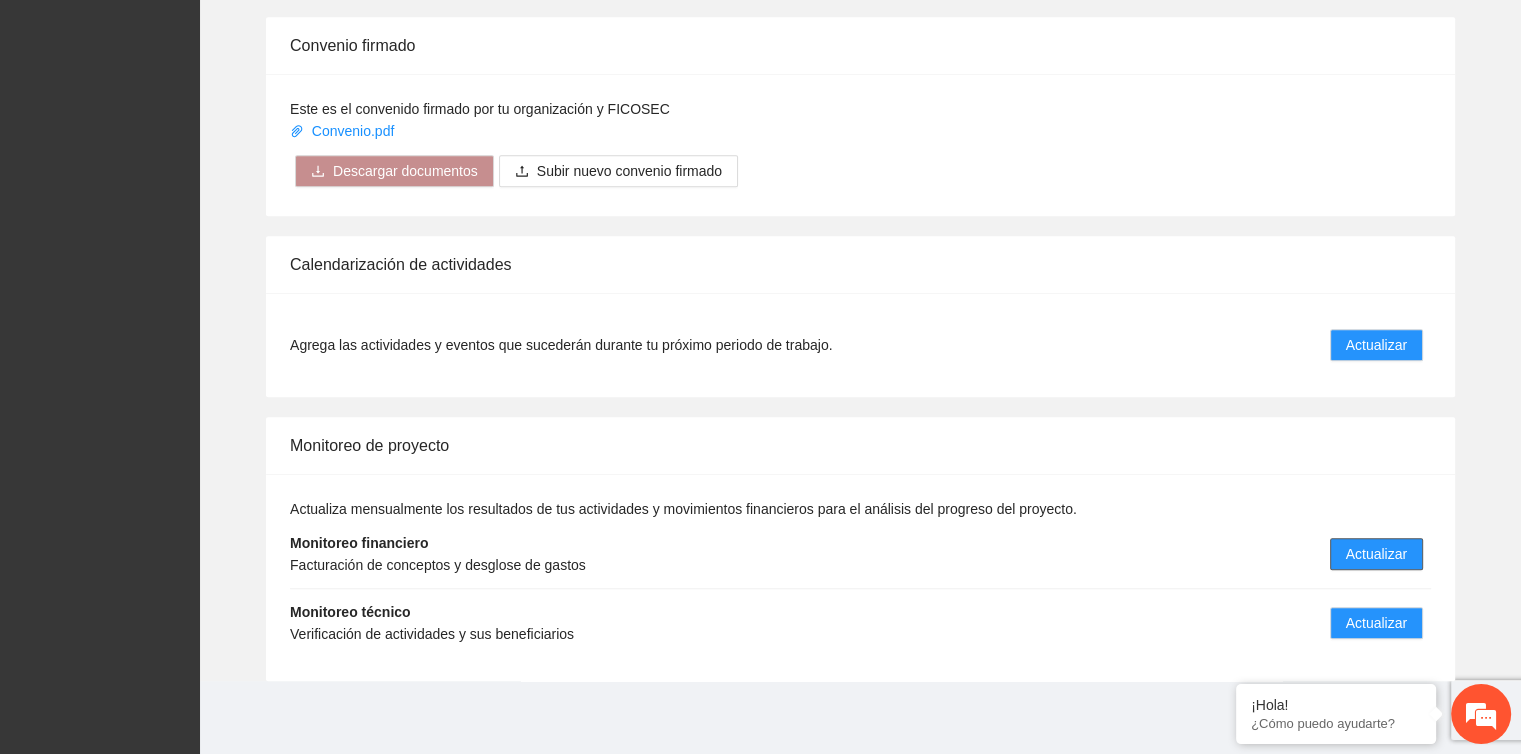 click on "Actualizar" at bounding box center (1376, 554) 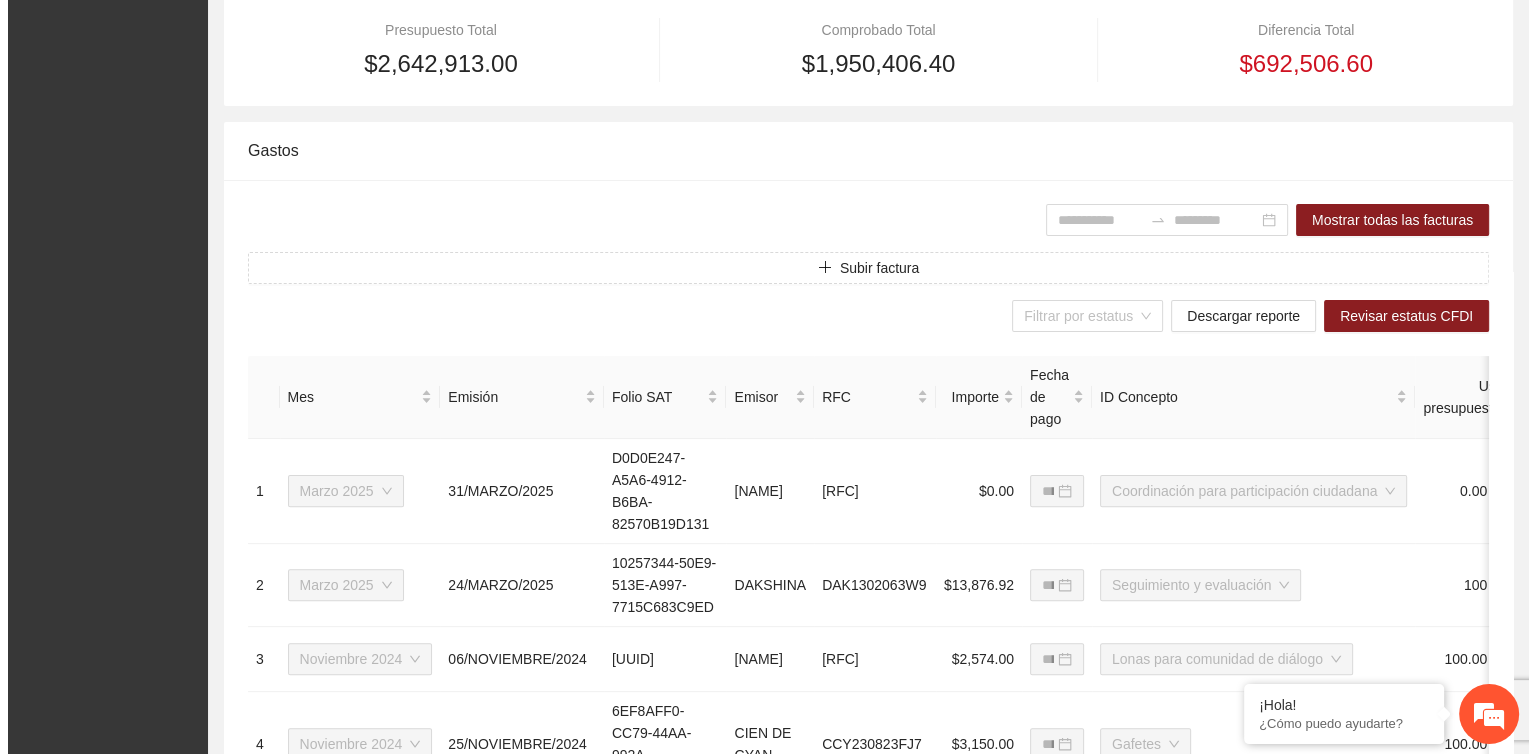 scroll, scrollTop: 500, scrollLeft: 0, axis: vertical 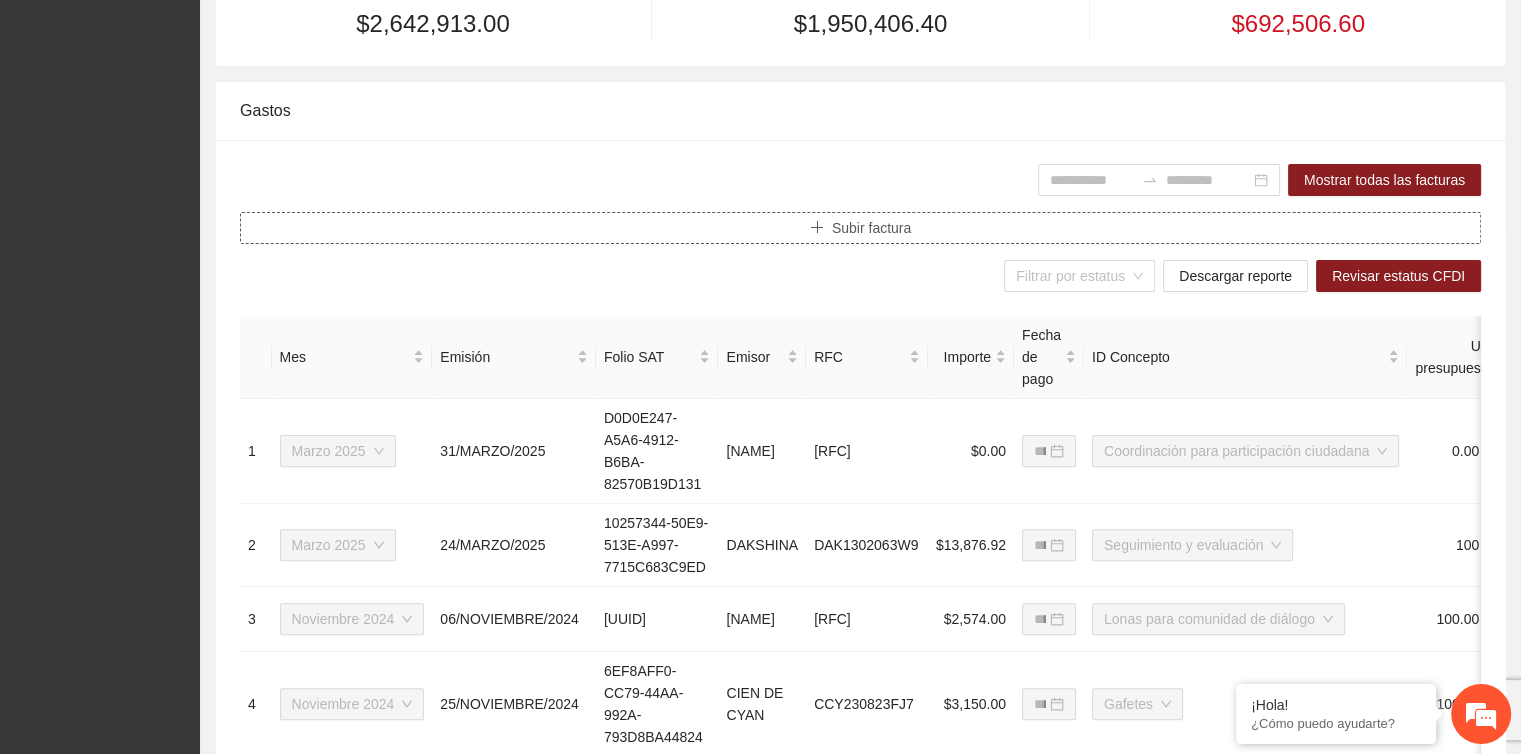 click on "Subir factura" at bounding box center [871, 228] 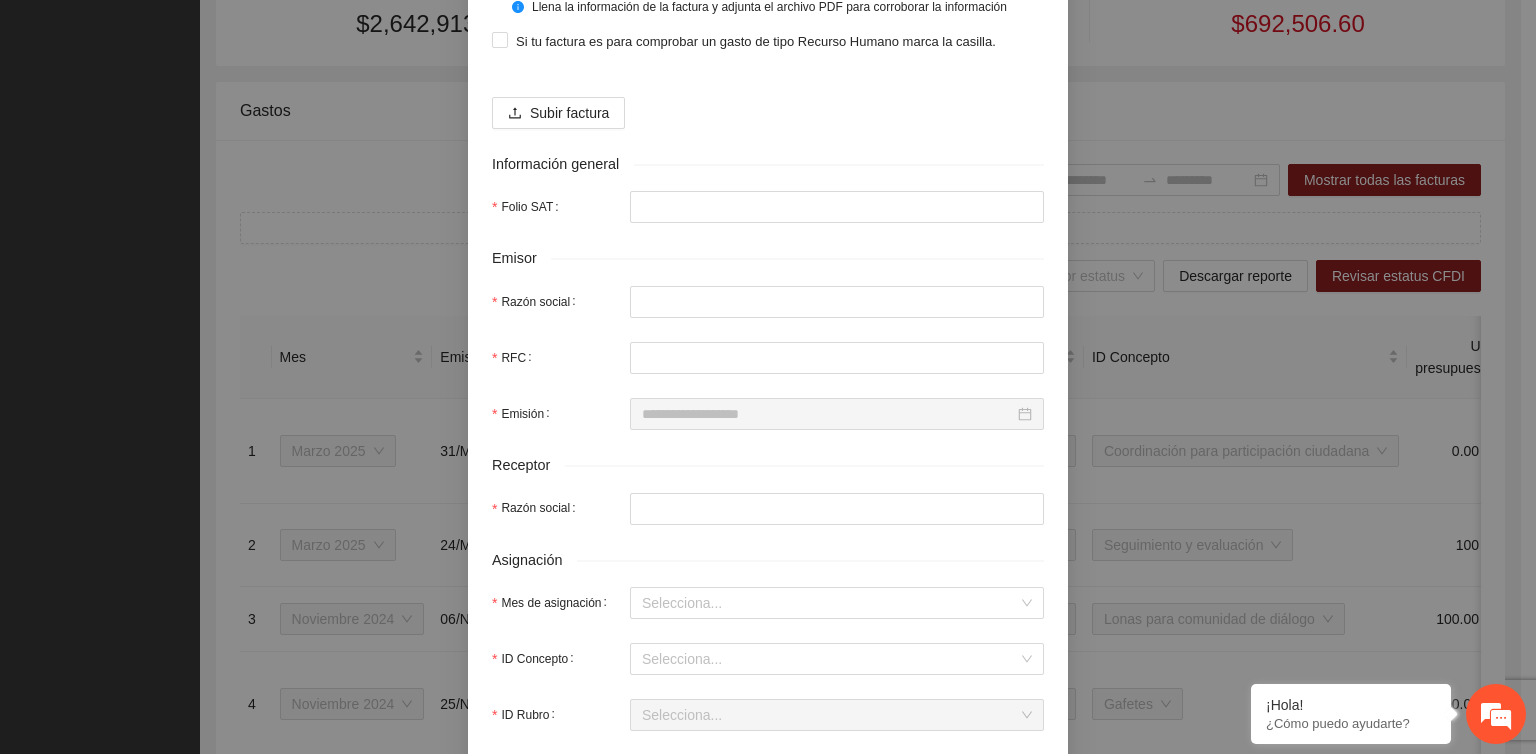 scroll, scrollTop: 200, scrollLeft: 0, axis: vertical 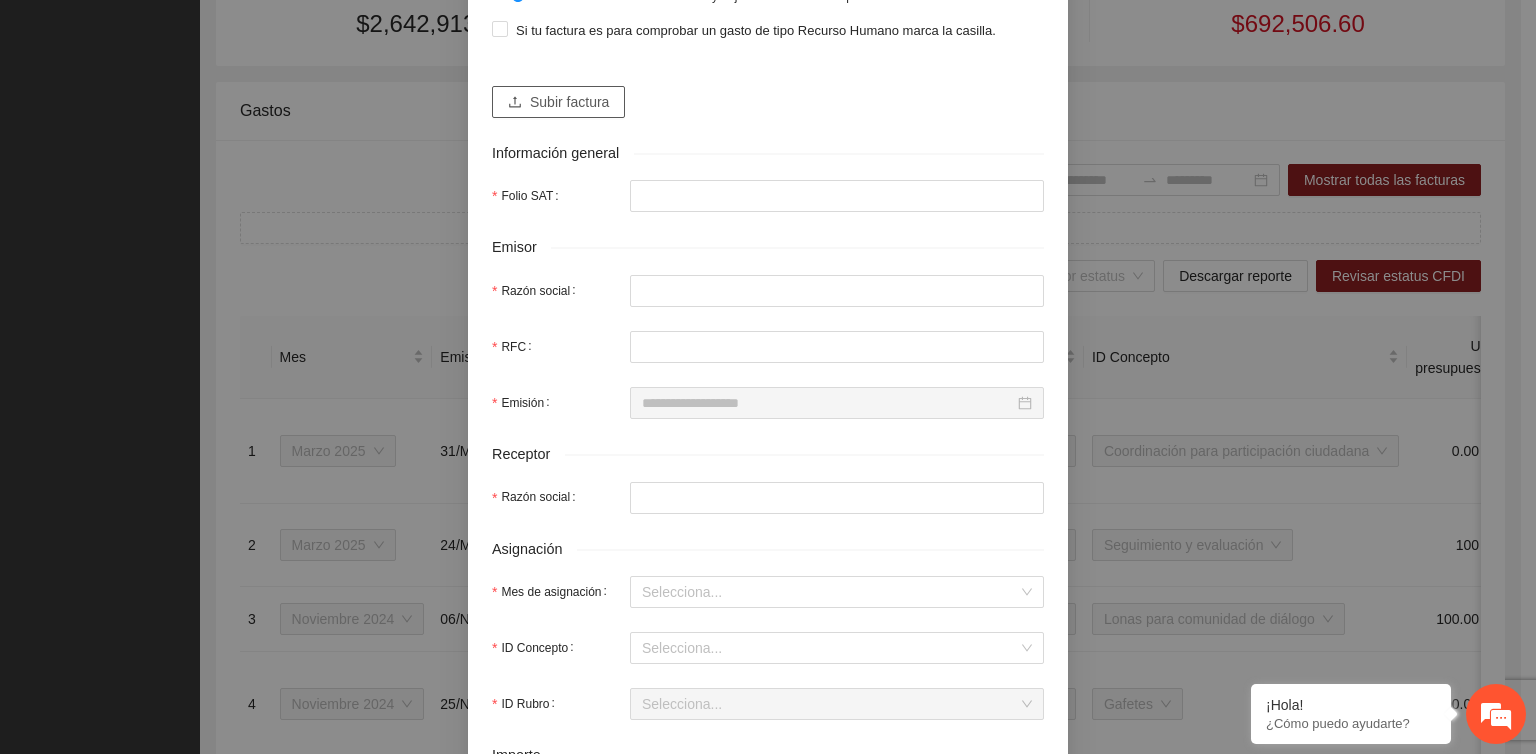 click on "Subir factura" at bounding box center [569, 102] 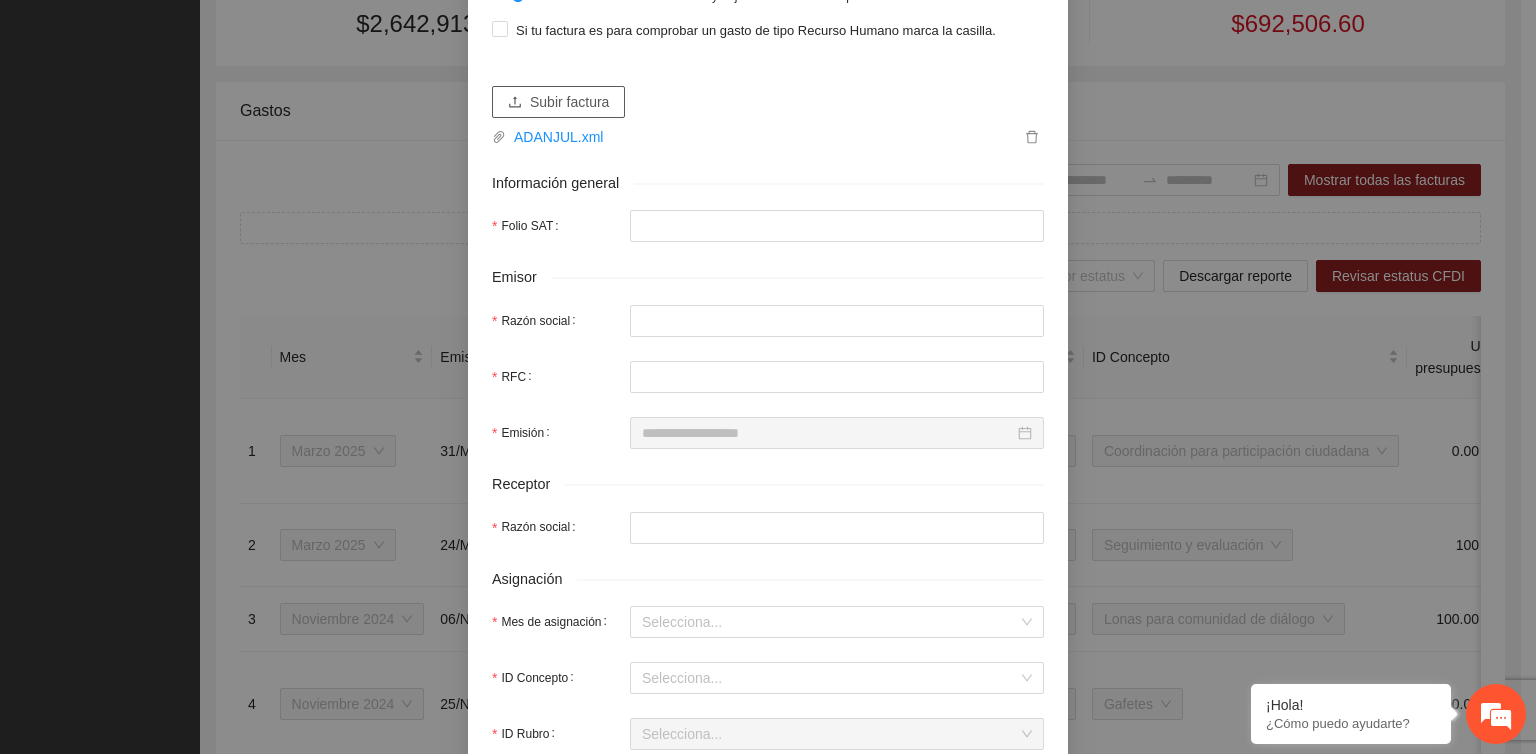 type on "**********" 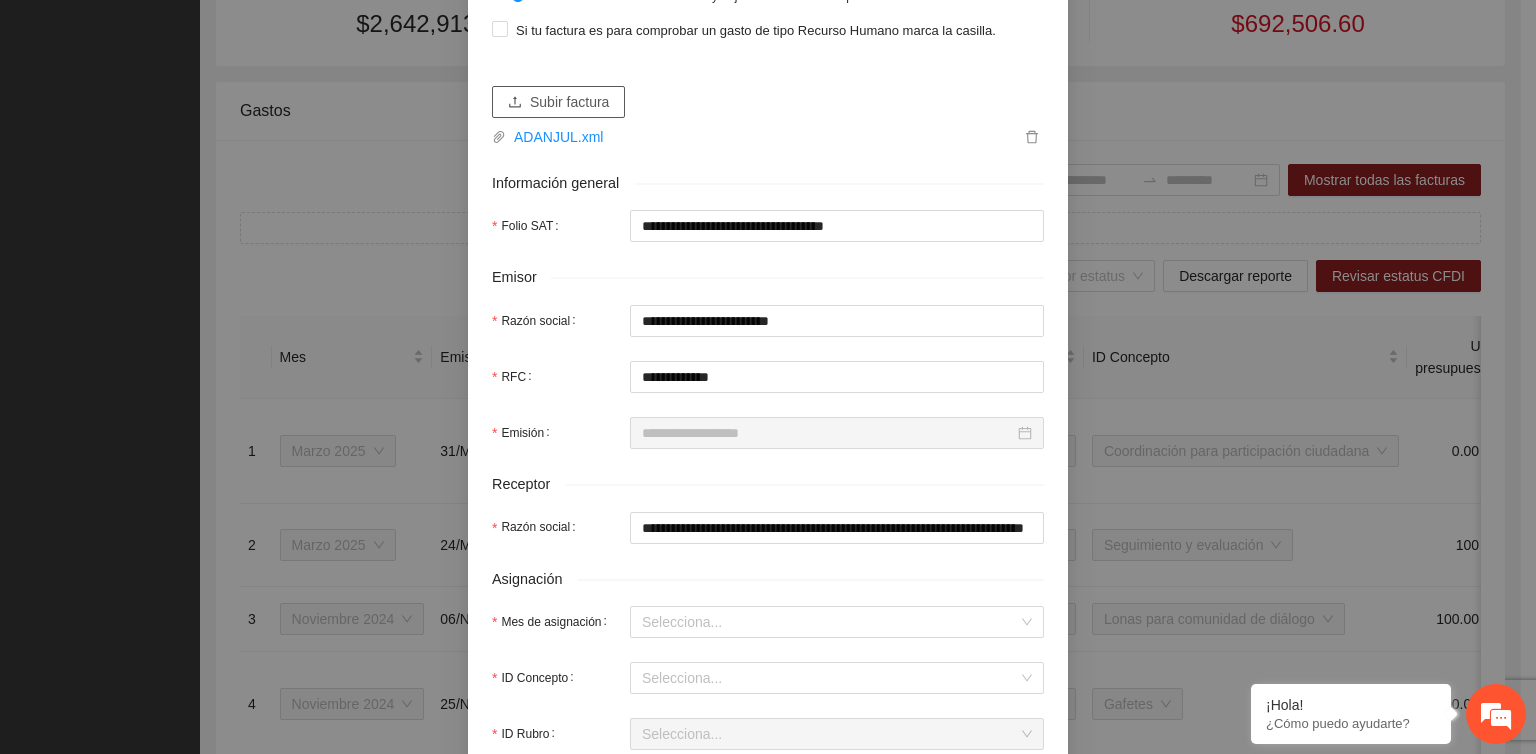 type on "**********" 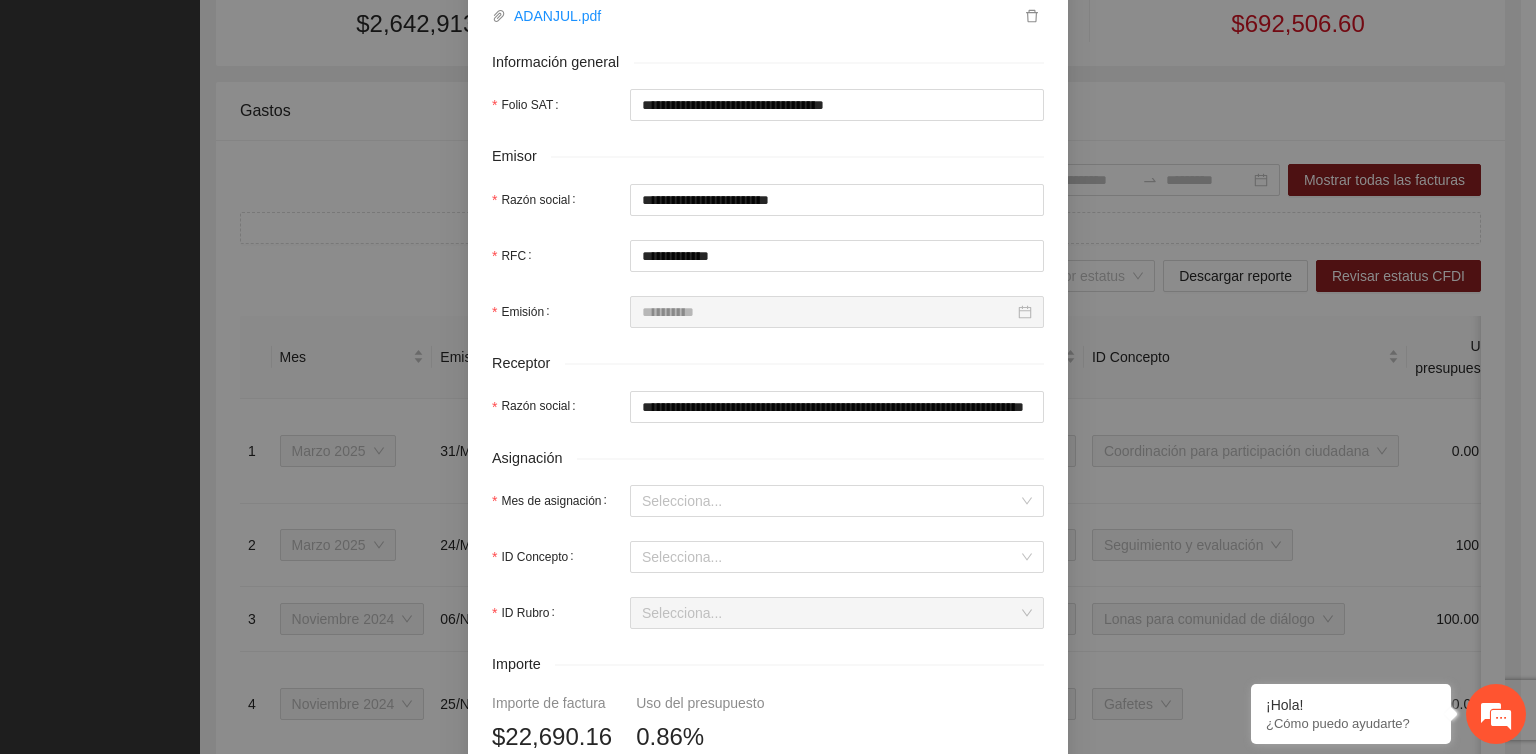 scroll, scrollTop: 400, scrollLeft: 0, axis: vertical 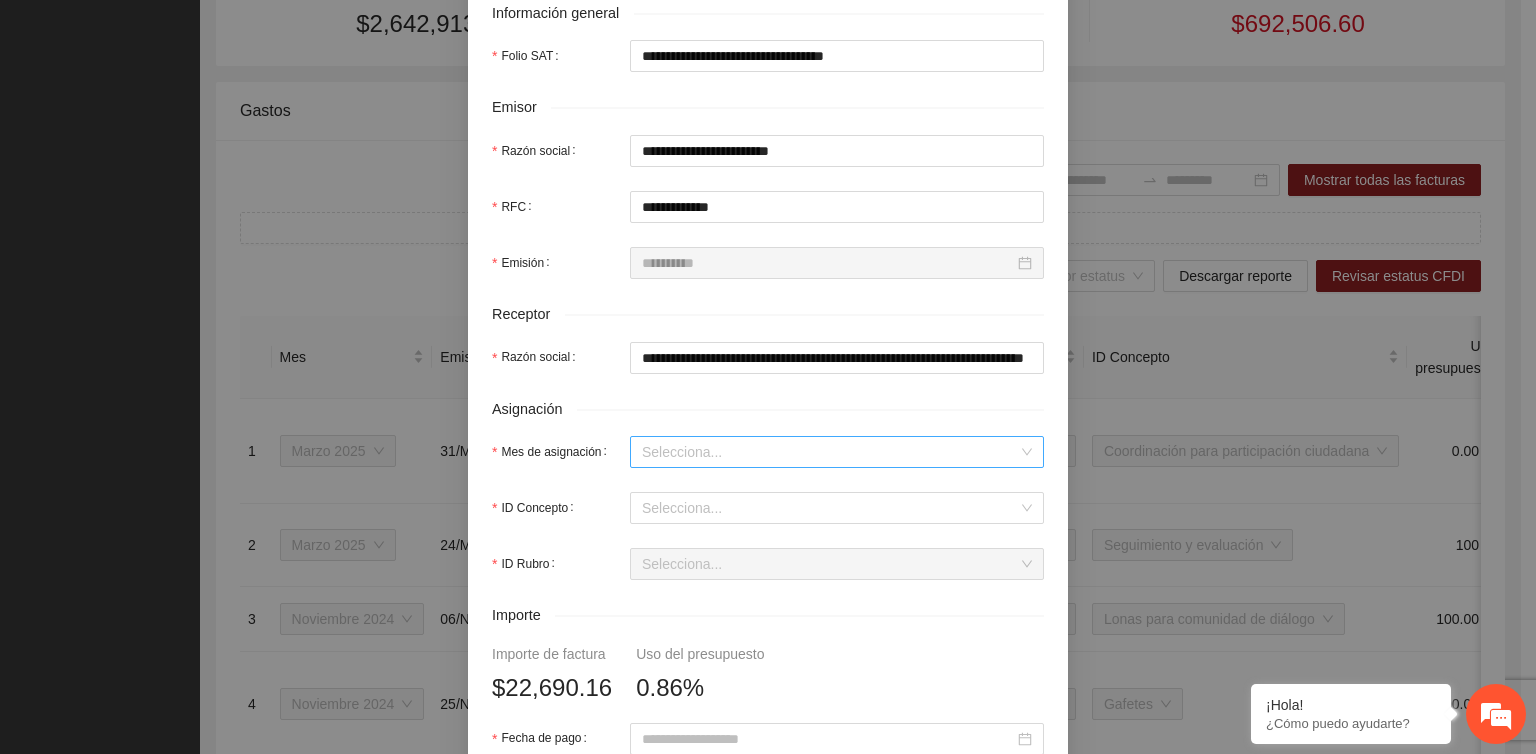 click on "Mes de asignación" at bounding box center (830, 452) 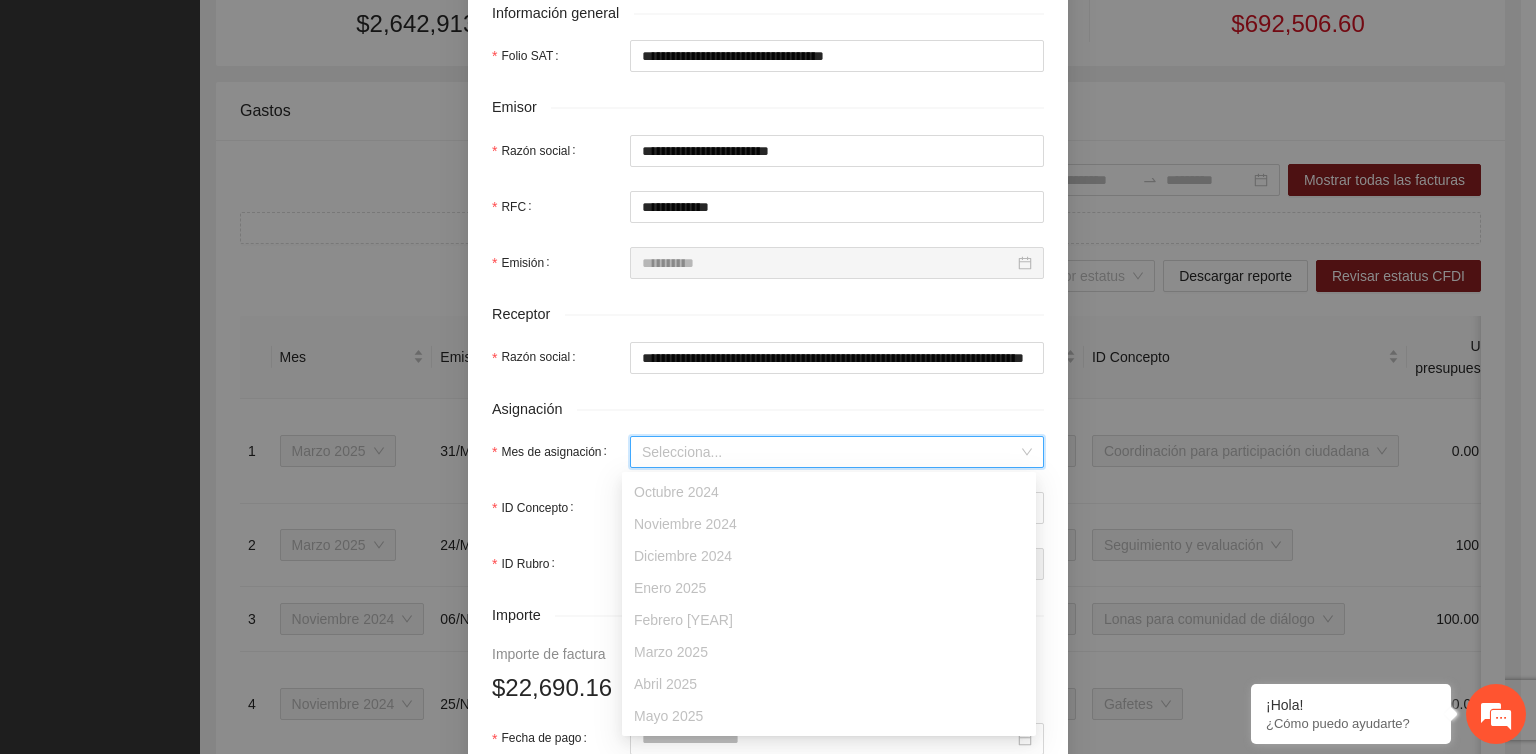 scroll, scrollTop: 64, scrollLeft: 0, axis: vertical 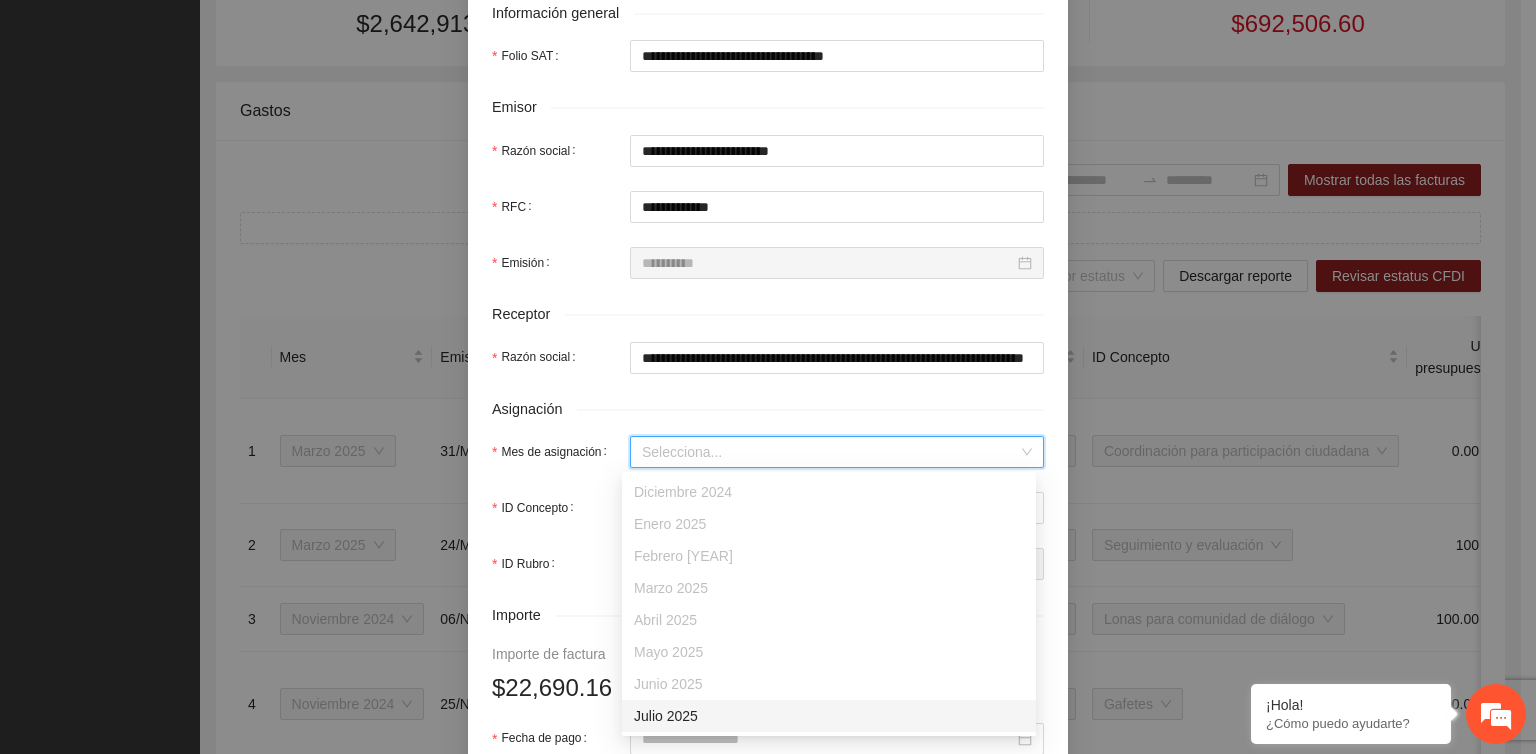 click on "Julio 2025" at bounding box center [829, 716] 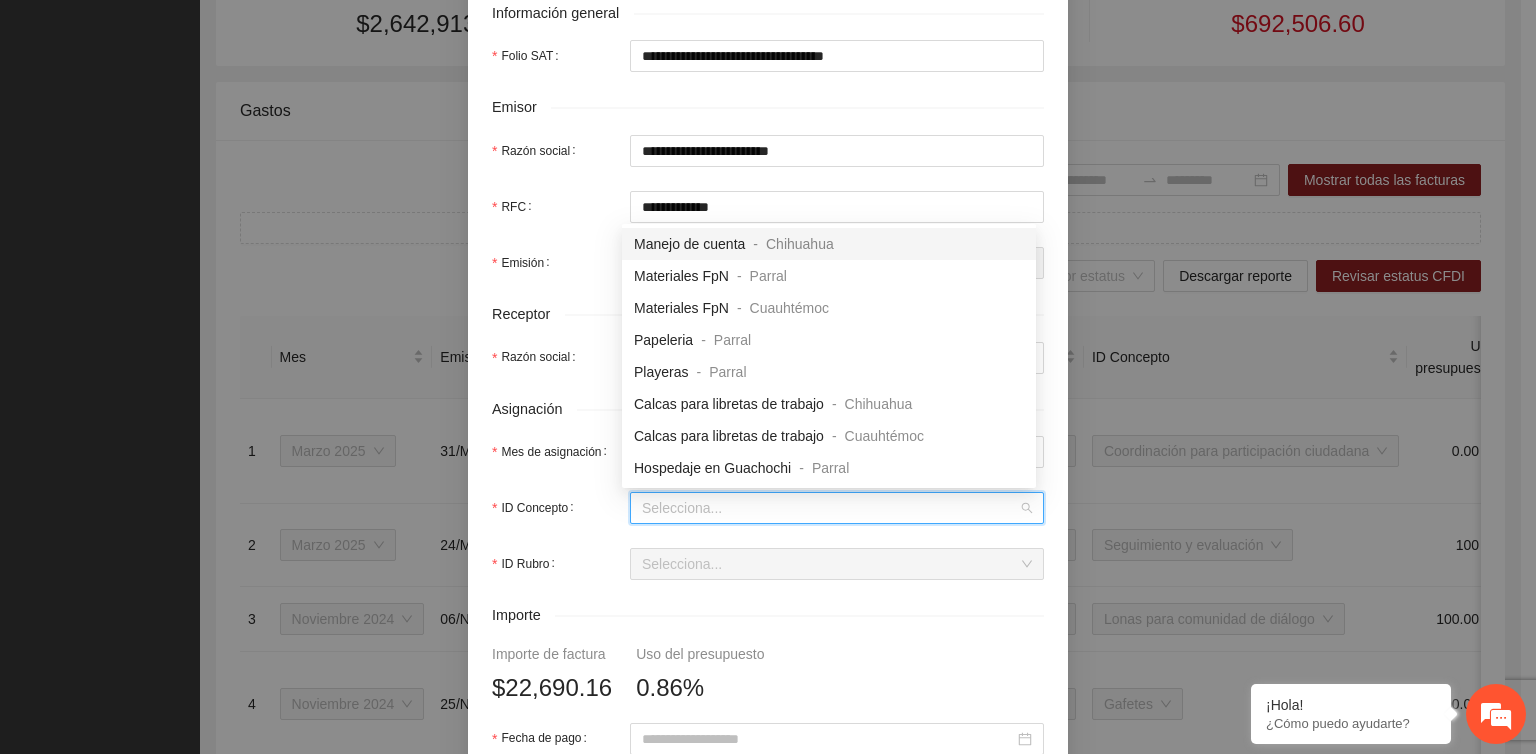 click on "ID Concepto" at bounding box center [830, 508] 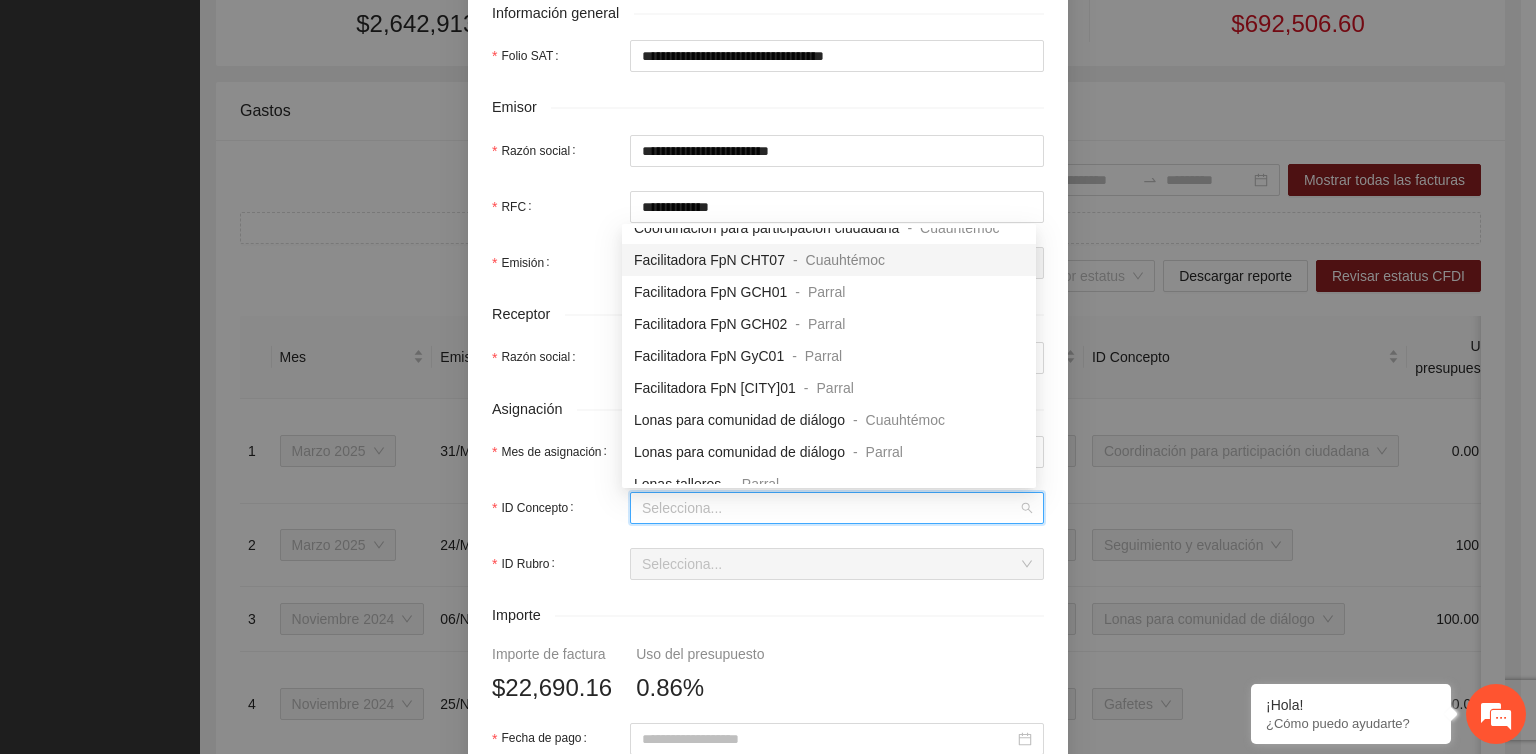 scroll, scrollTop: 300, scrollLeft: 0, axis: vertical 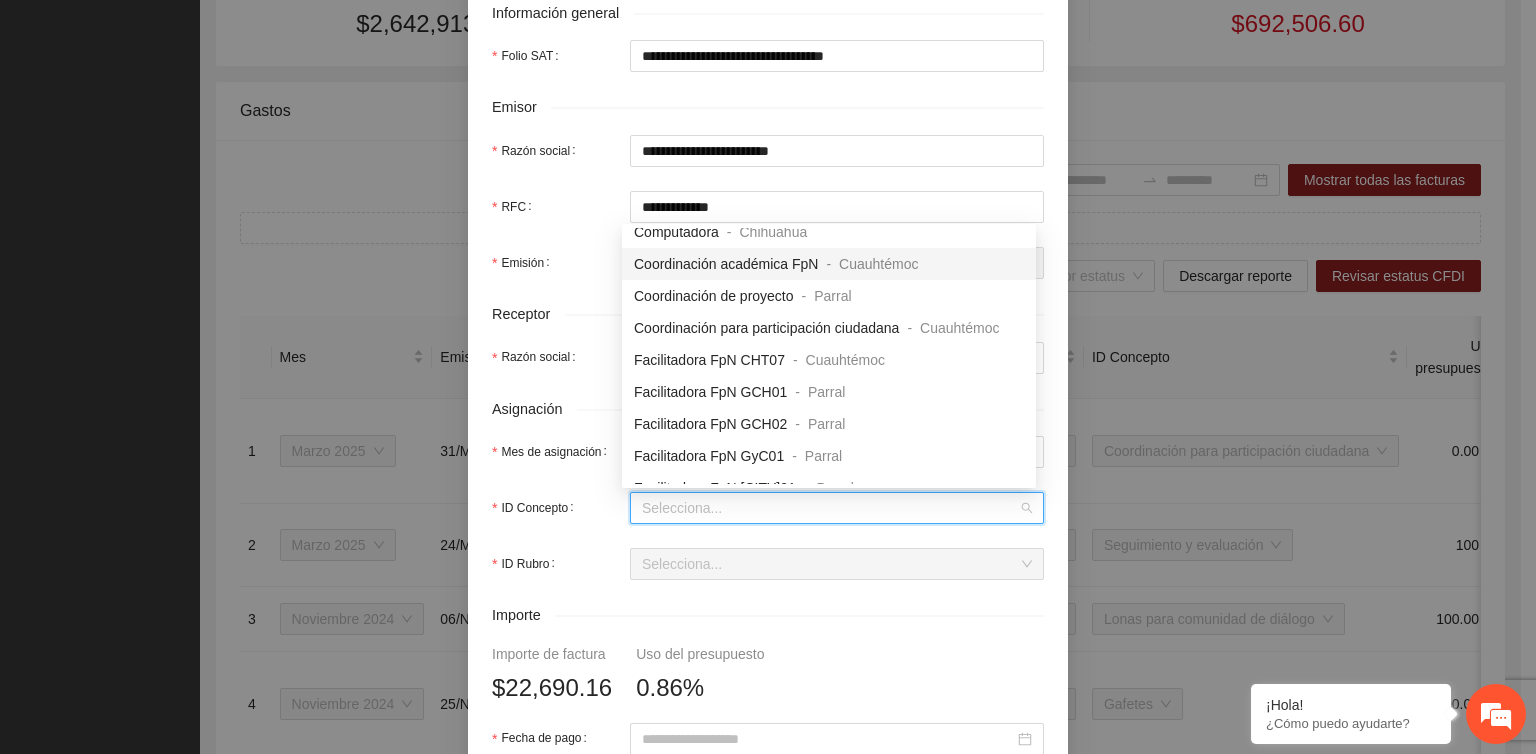 click on "Coordinación académica FpN" at bounding box center [726, 264] 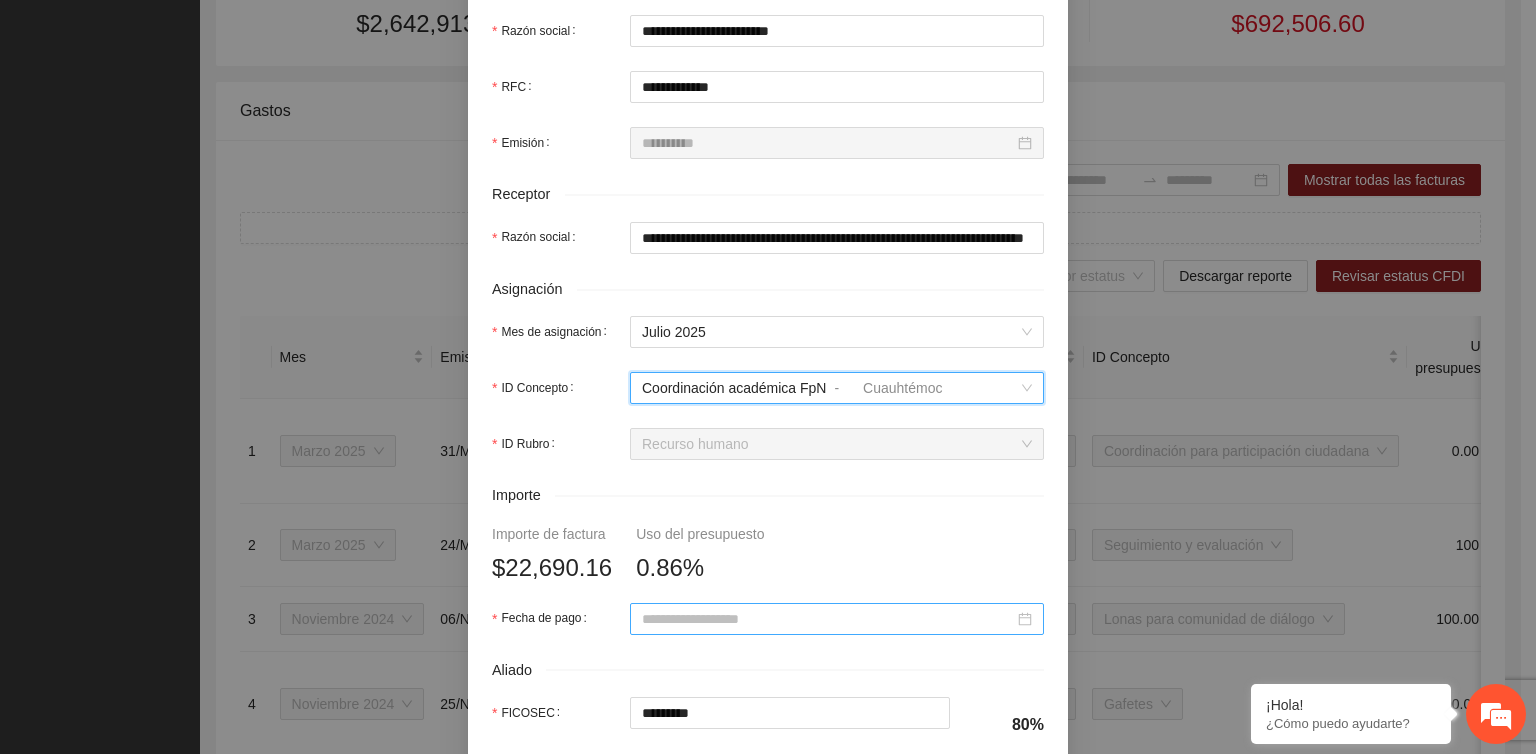 scroll, scrollTop: 600, scrollLeft: 0, axis: vertical 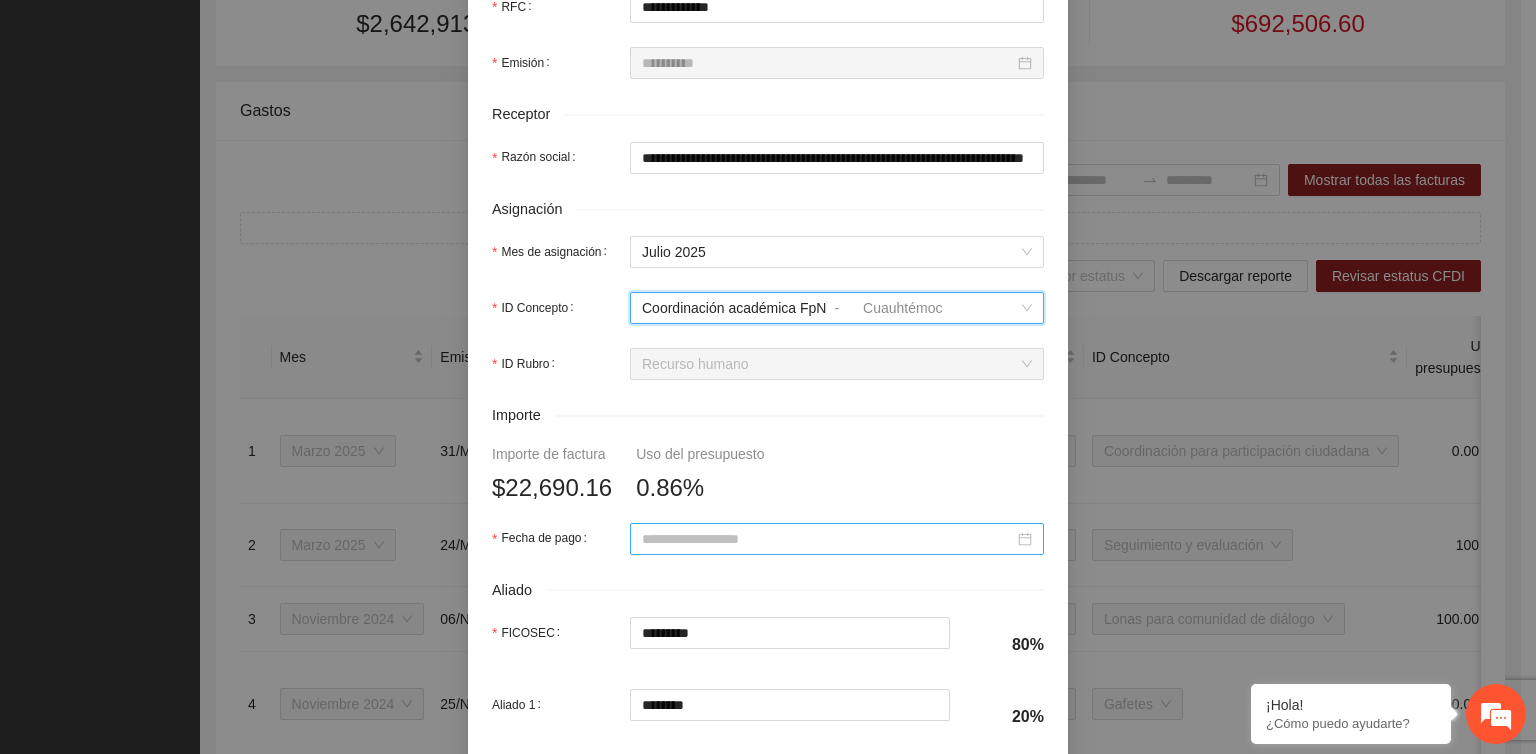 click on "Fecha de pago" at bounding box center [828, 539] 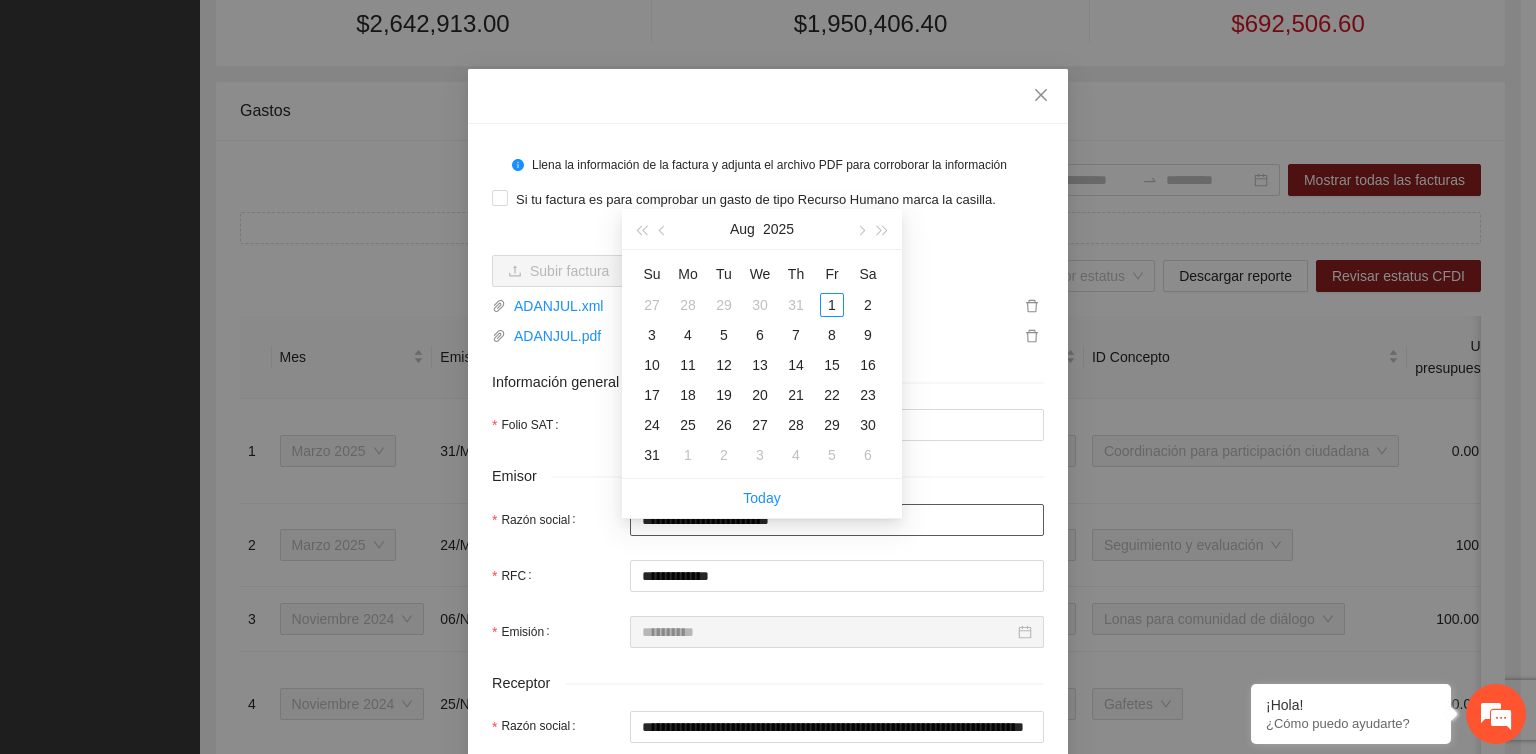 scroll, scrollTop: 0, scrollLeft: 0, axis: both 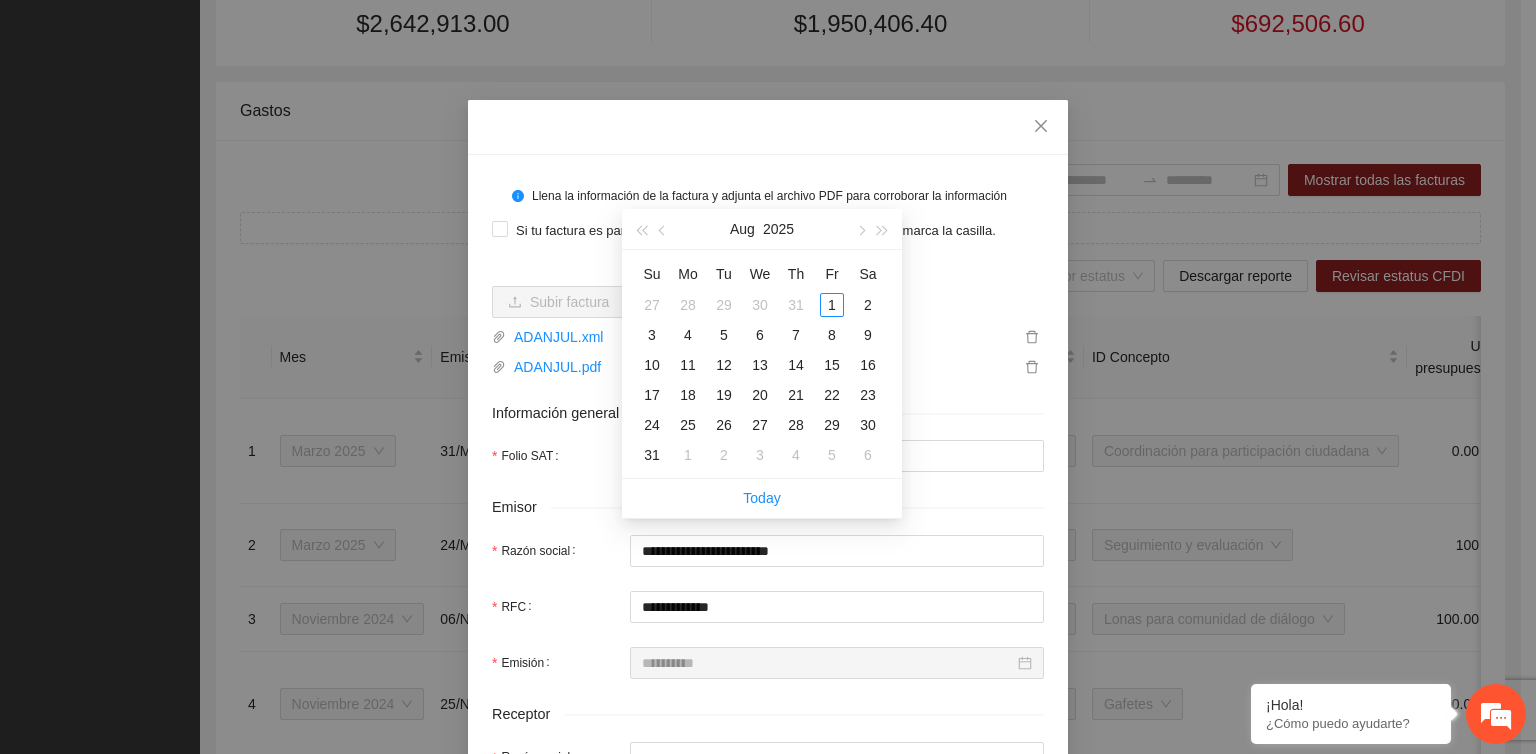 type on "**********" 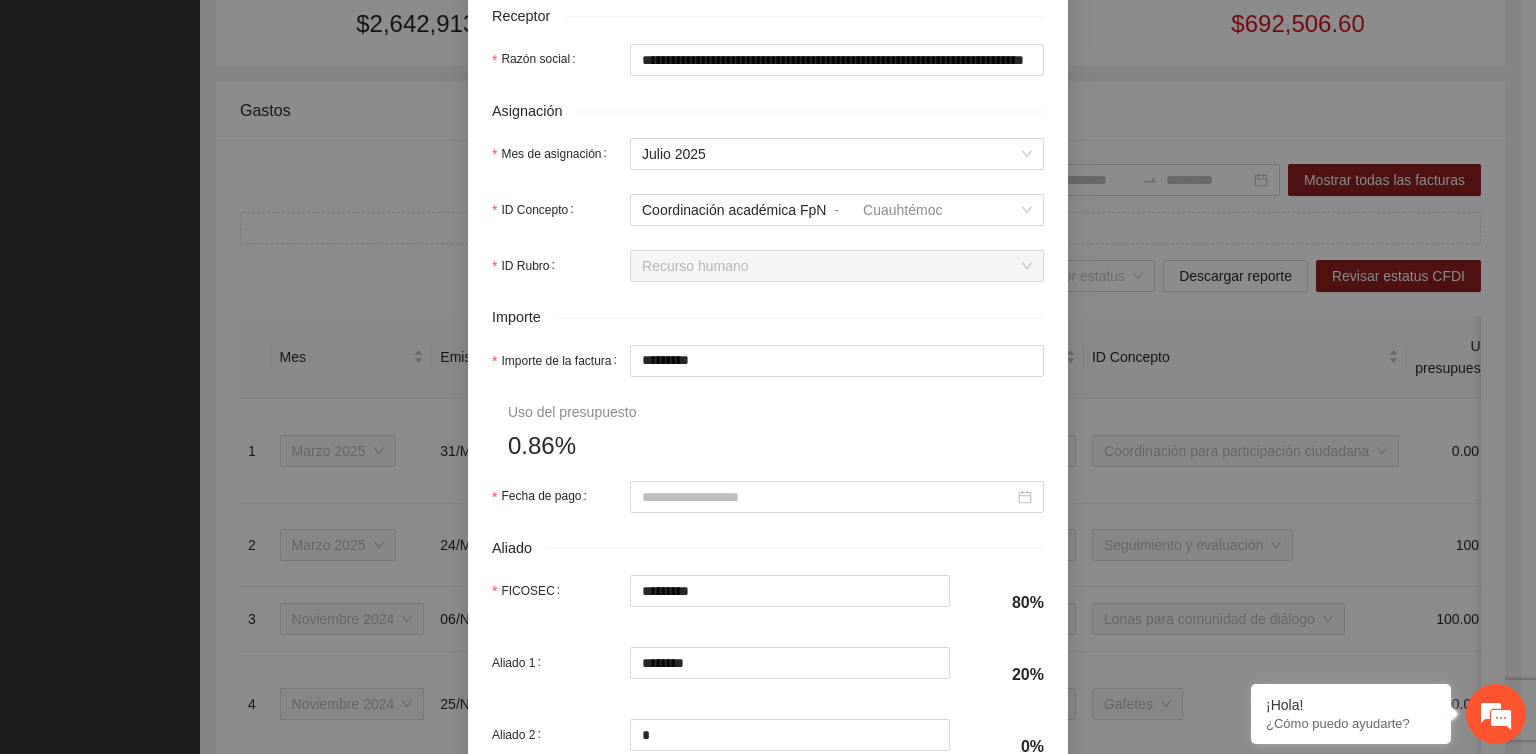 scroll, scrollTop: 700, scrollLeft: 0, axis: vertical 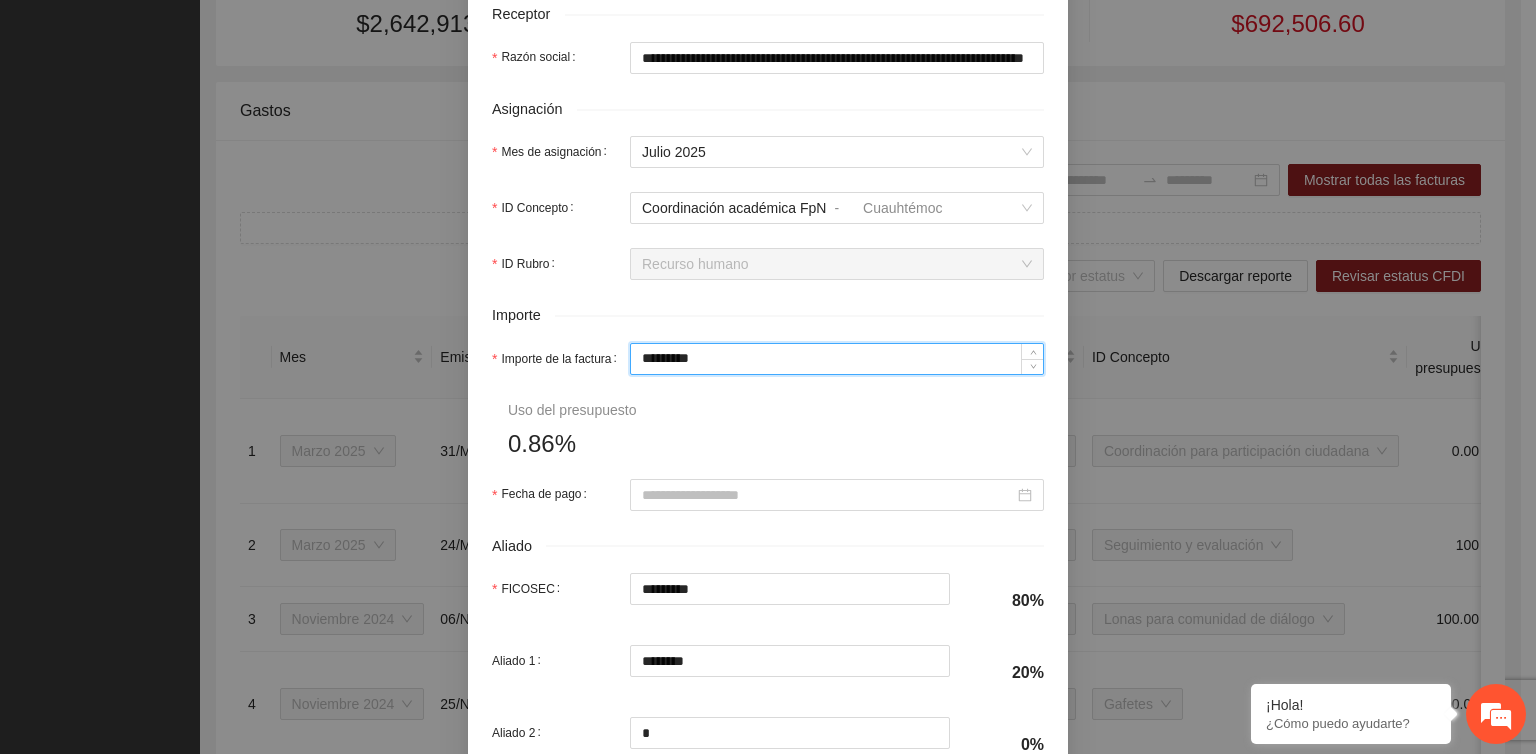 drag, startPoint x: 717, startPoint y: 357, endPoint x: 569, endPoint y: 402, distance: 154.69002 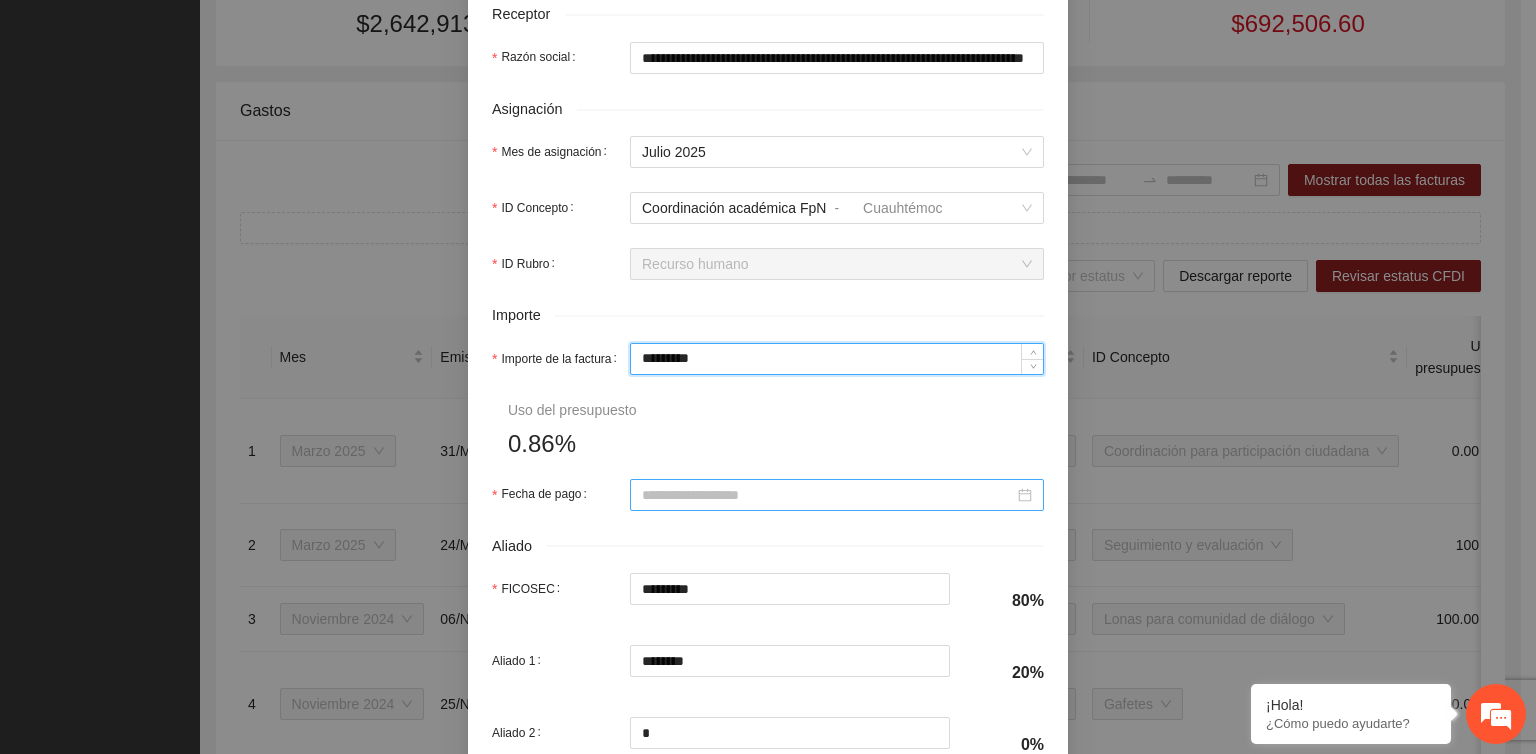 type 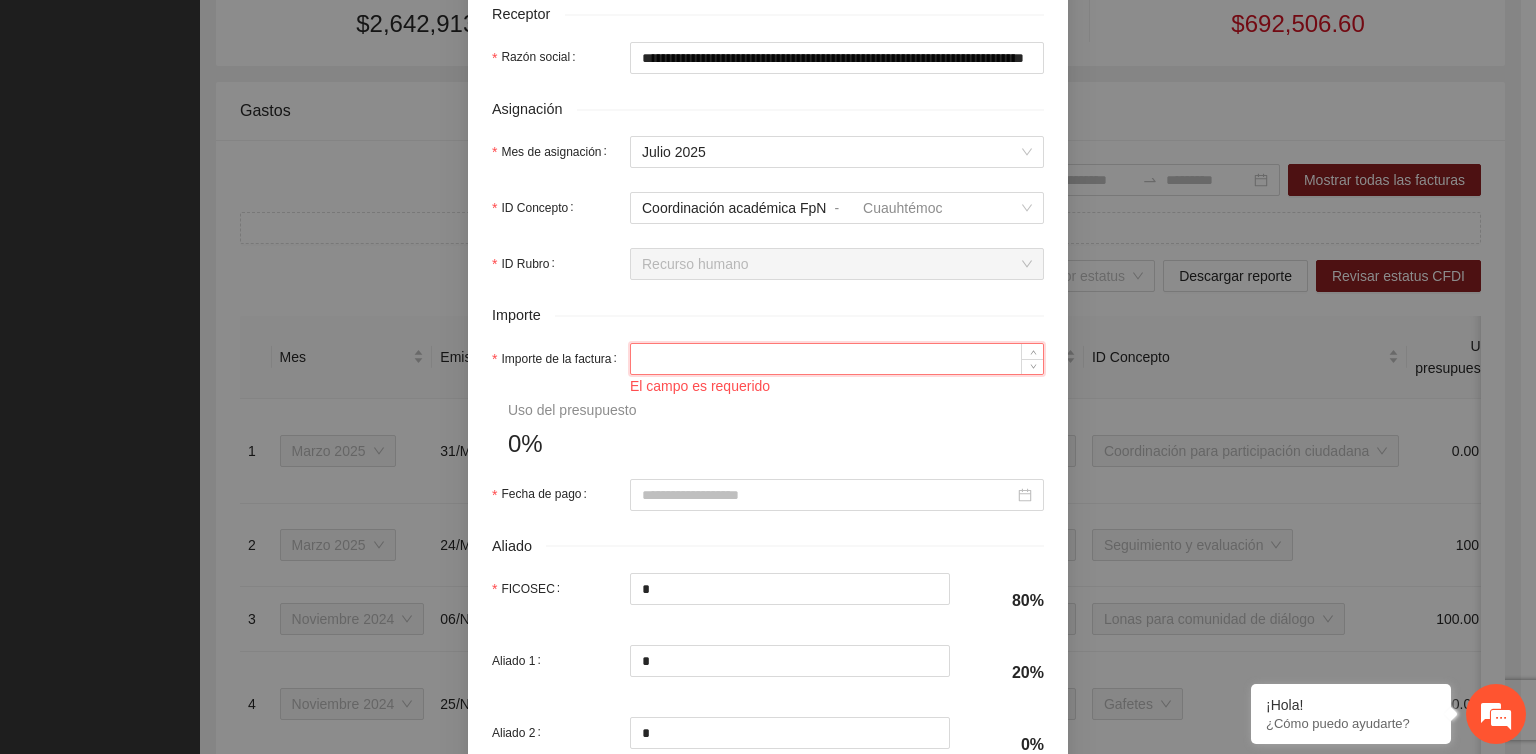 type on "*" 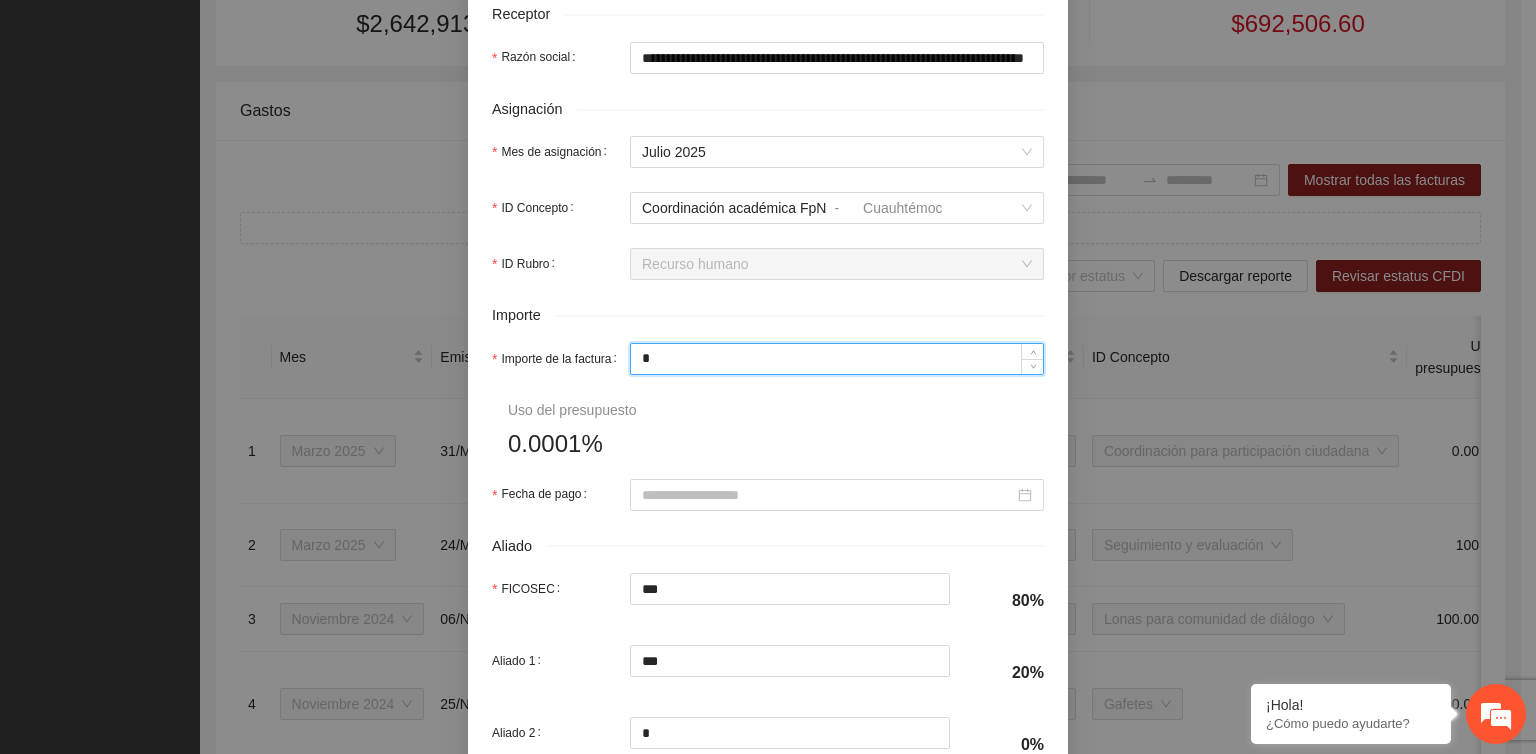 type on "**" 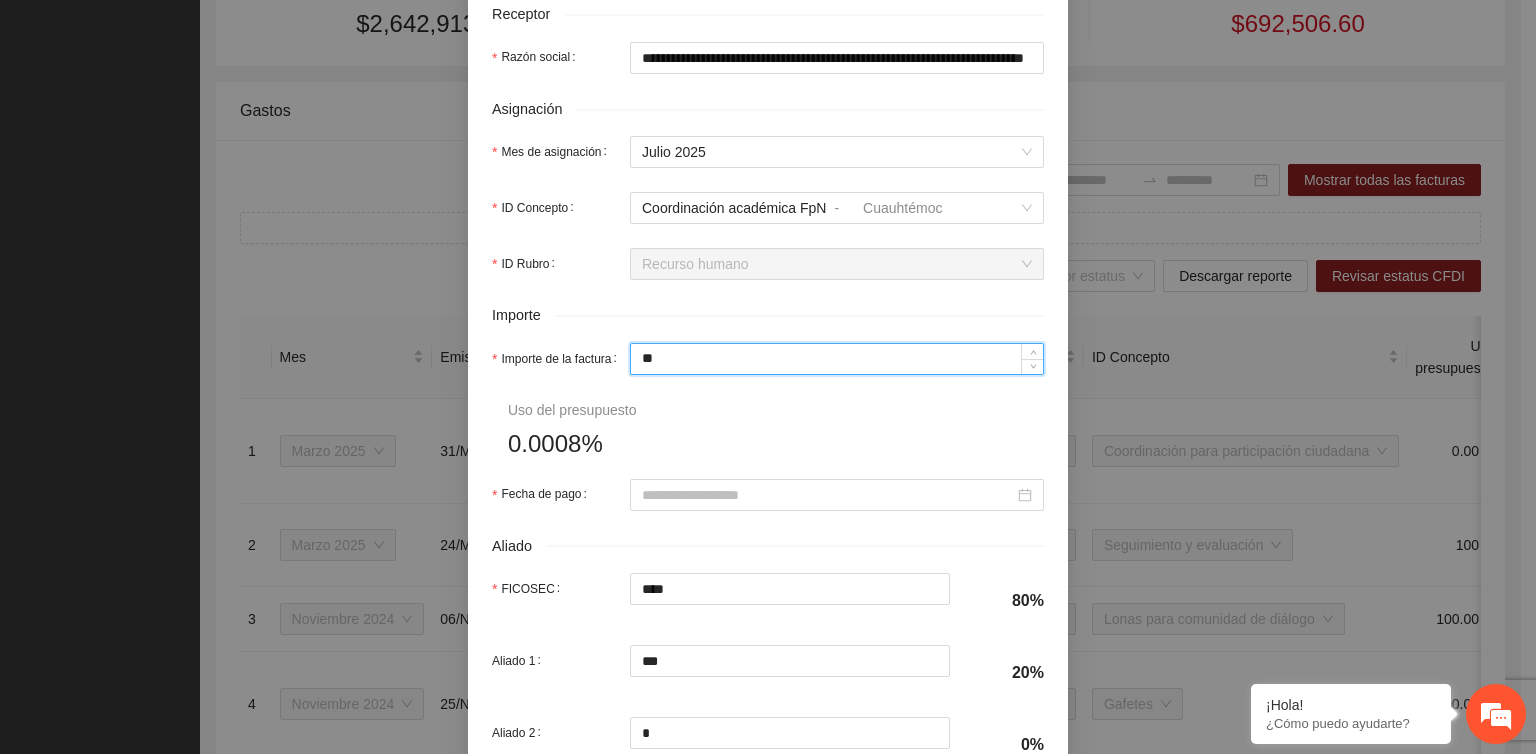 type on "***" 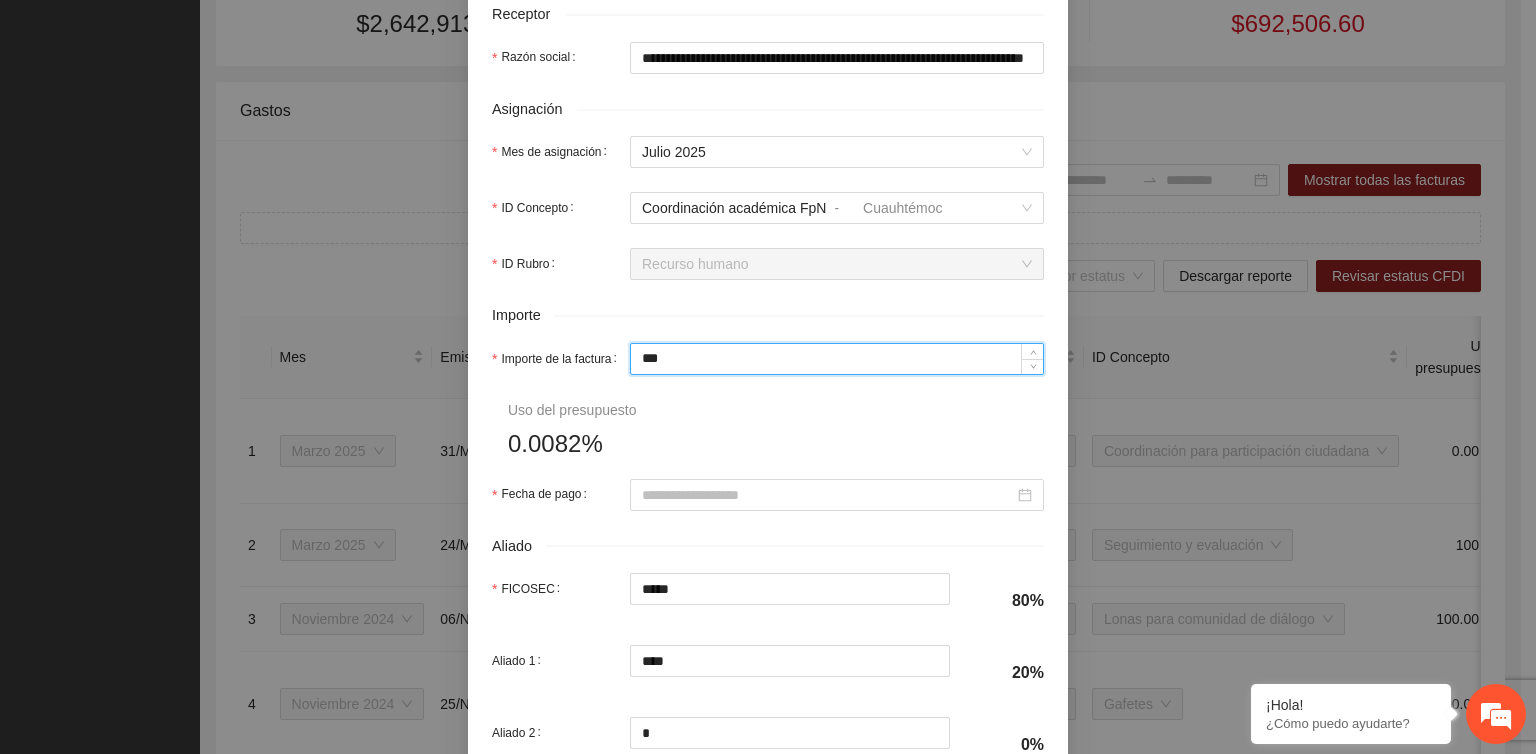 type on "*****" 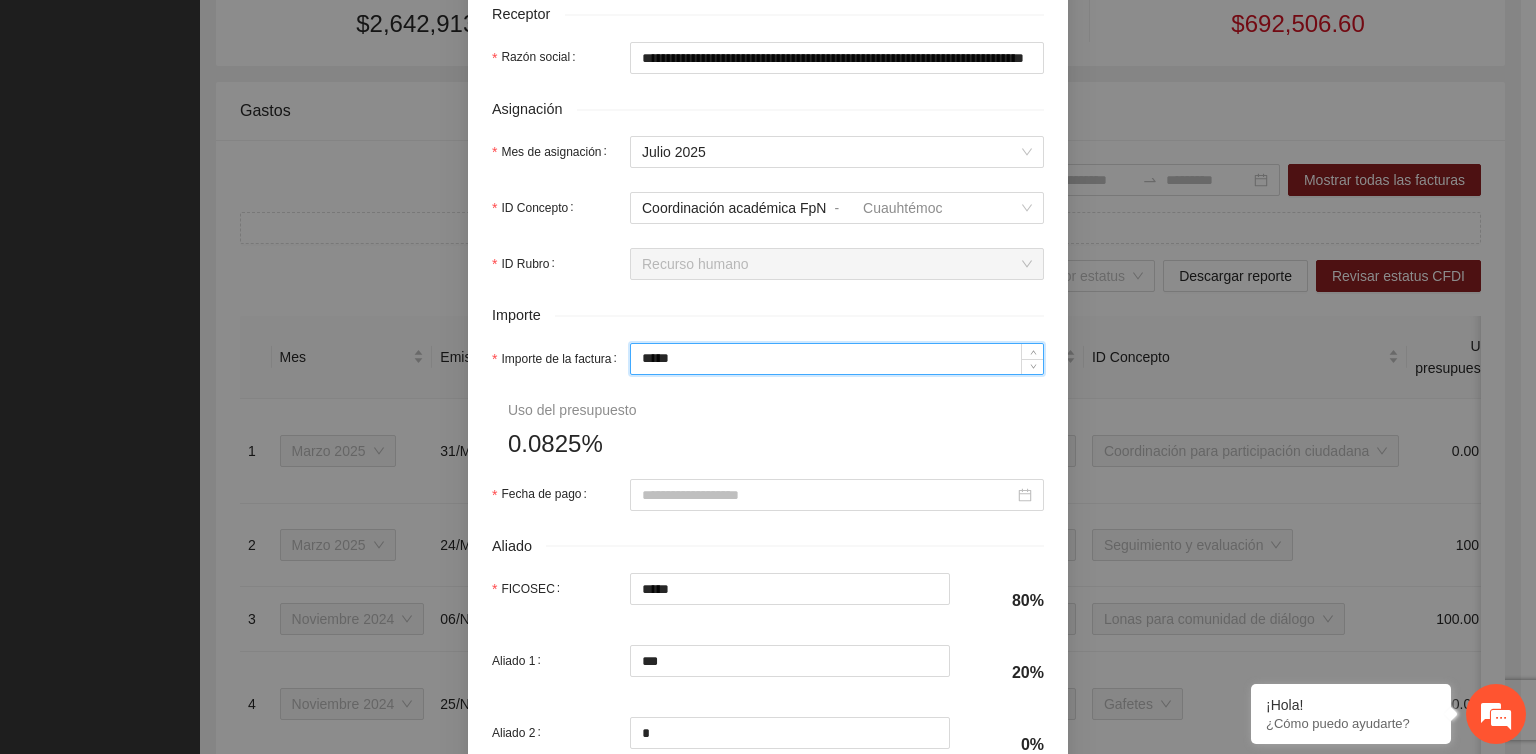 type on "******" 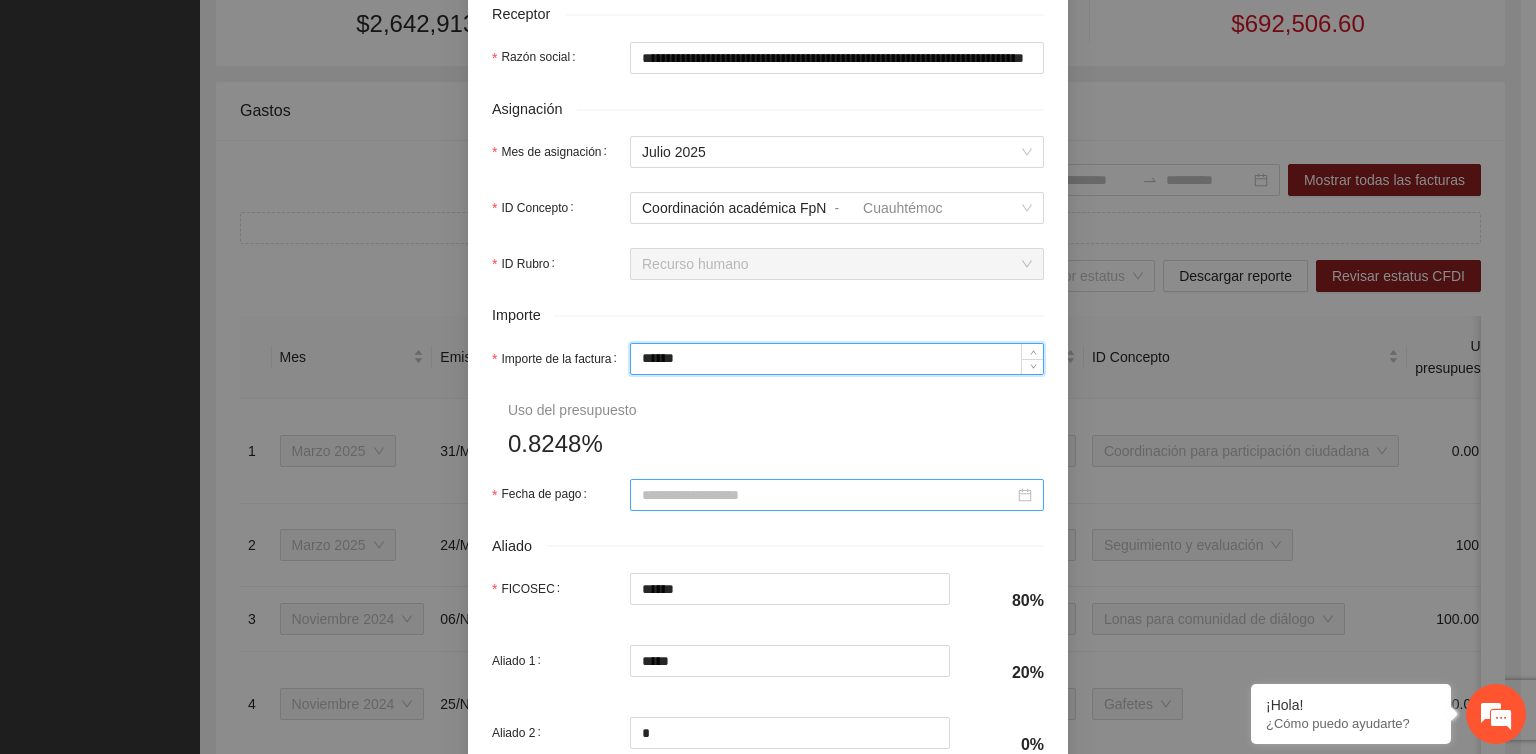 type on "******" 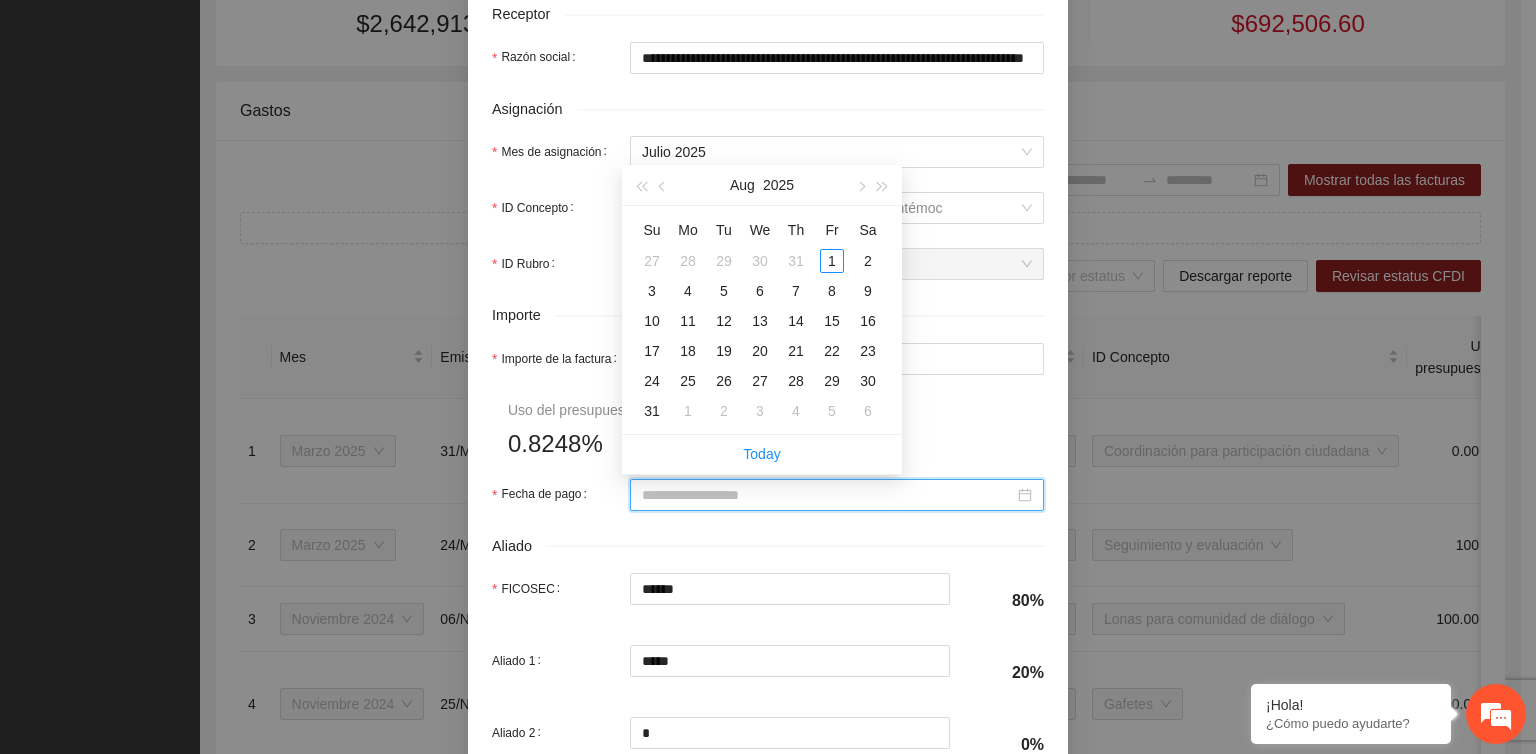click on "Fecha de pago" at bounding box center (828, 495) 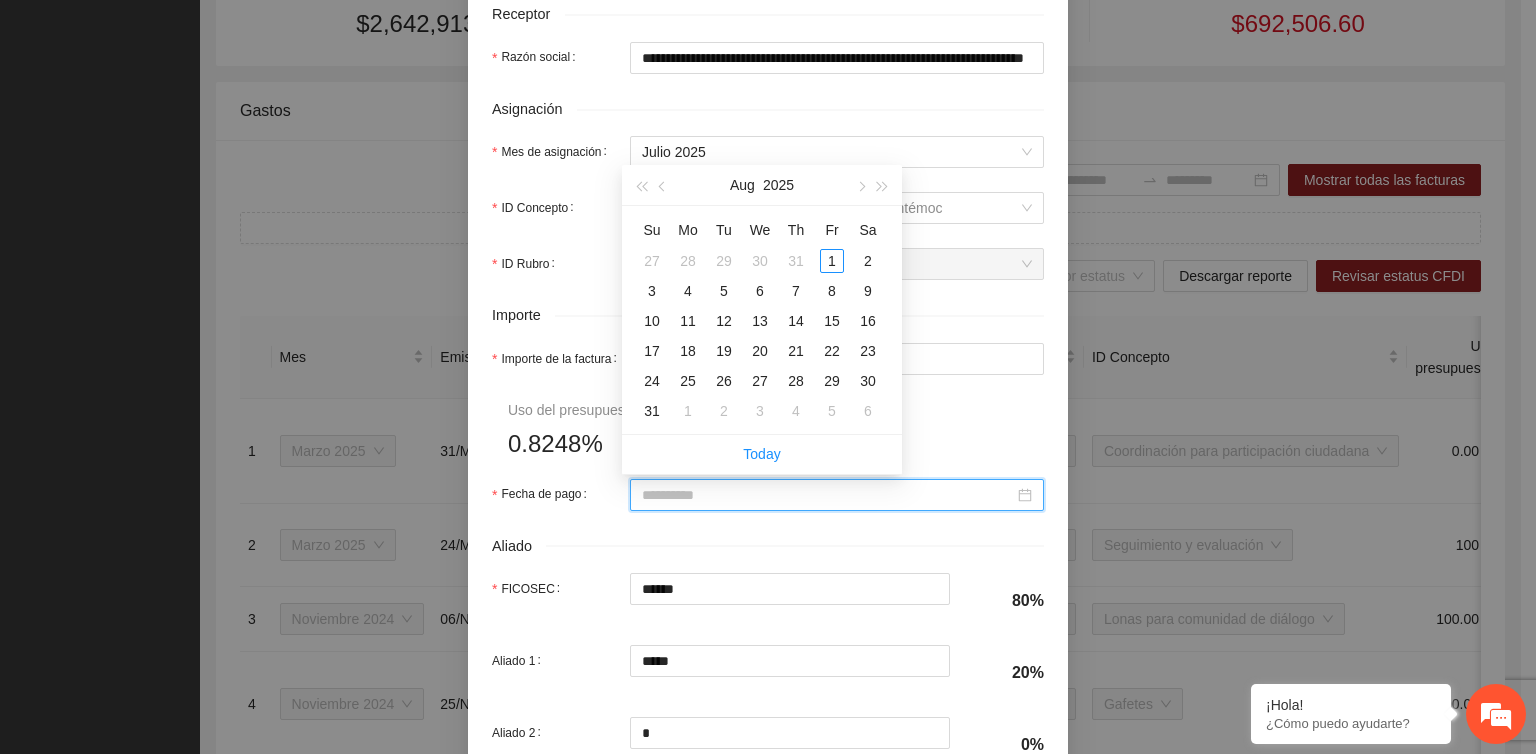 type on "**********" 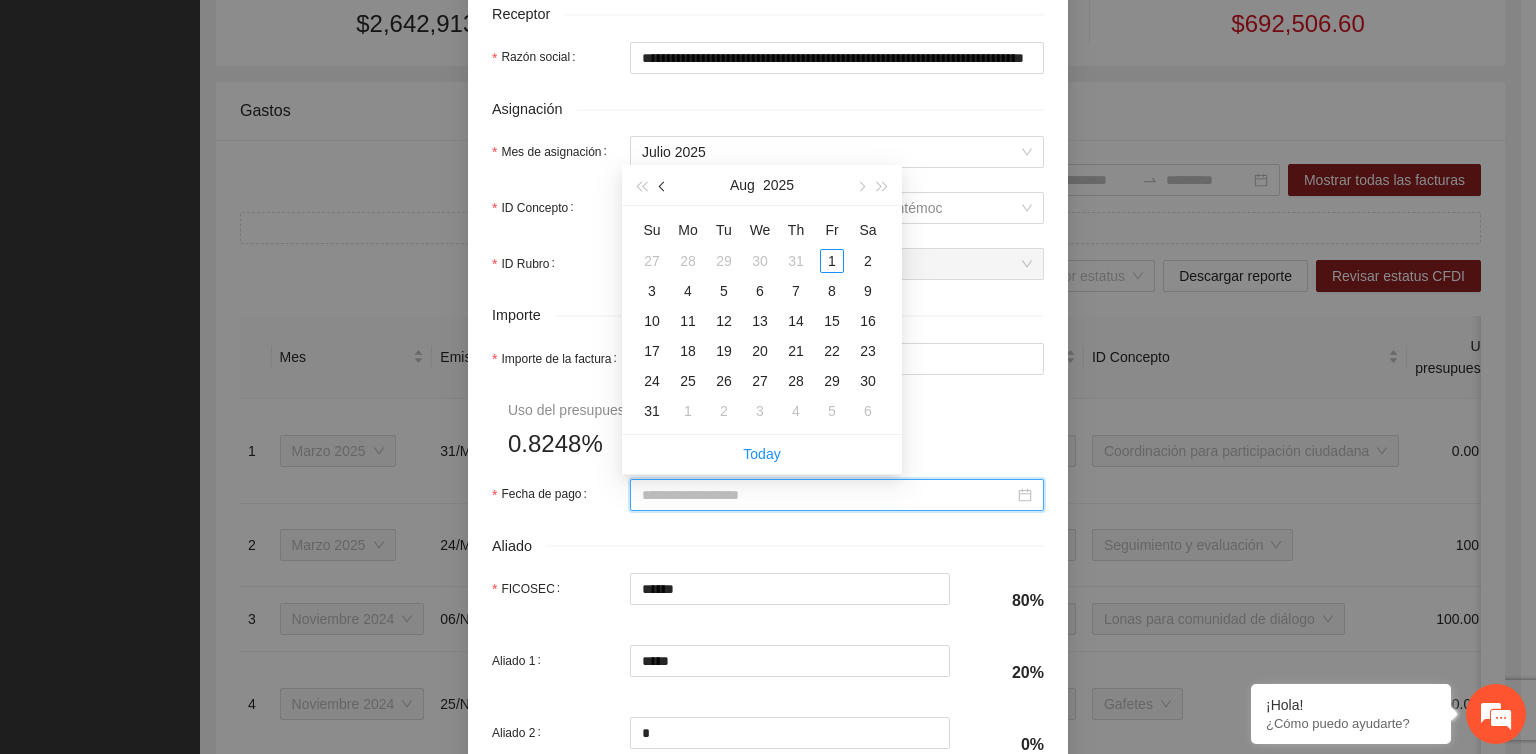 click at bounding box center (663, 185) 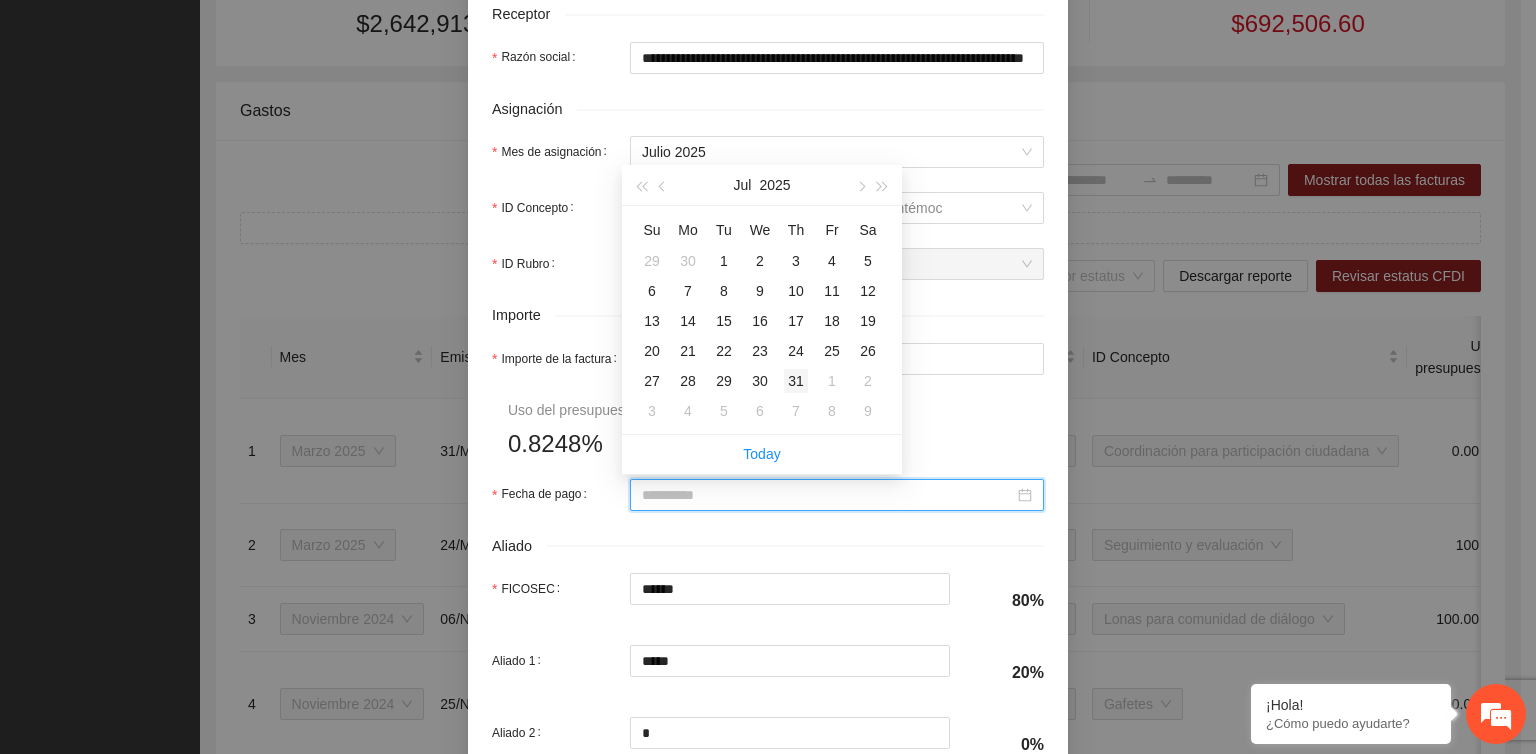 type on "**********" 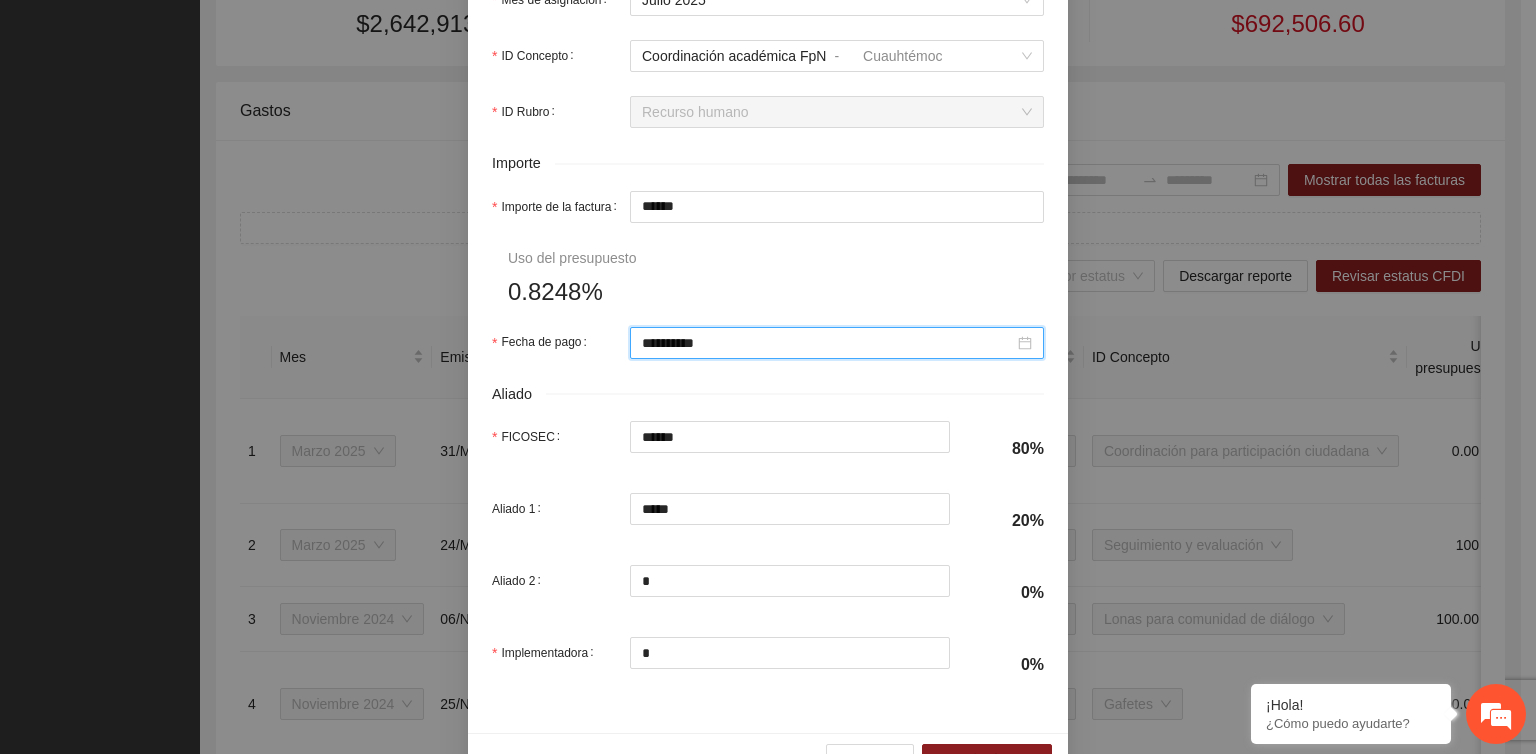 scroll, scrollTop: 908, scrollLeft: 0, axis: vertical 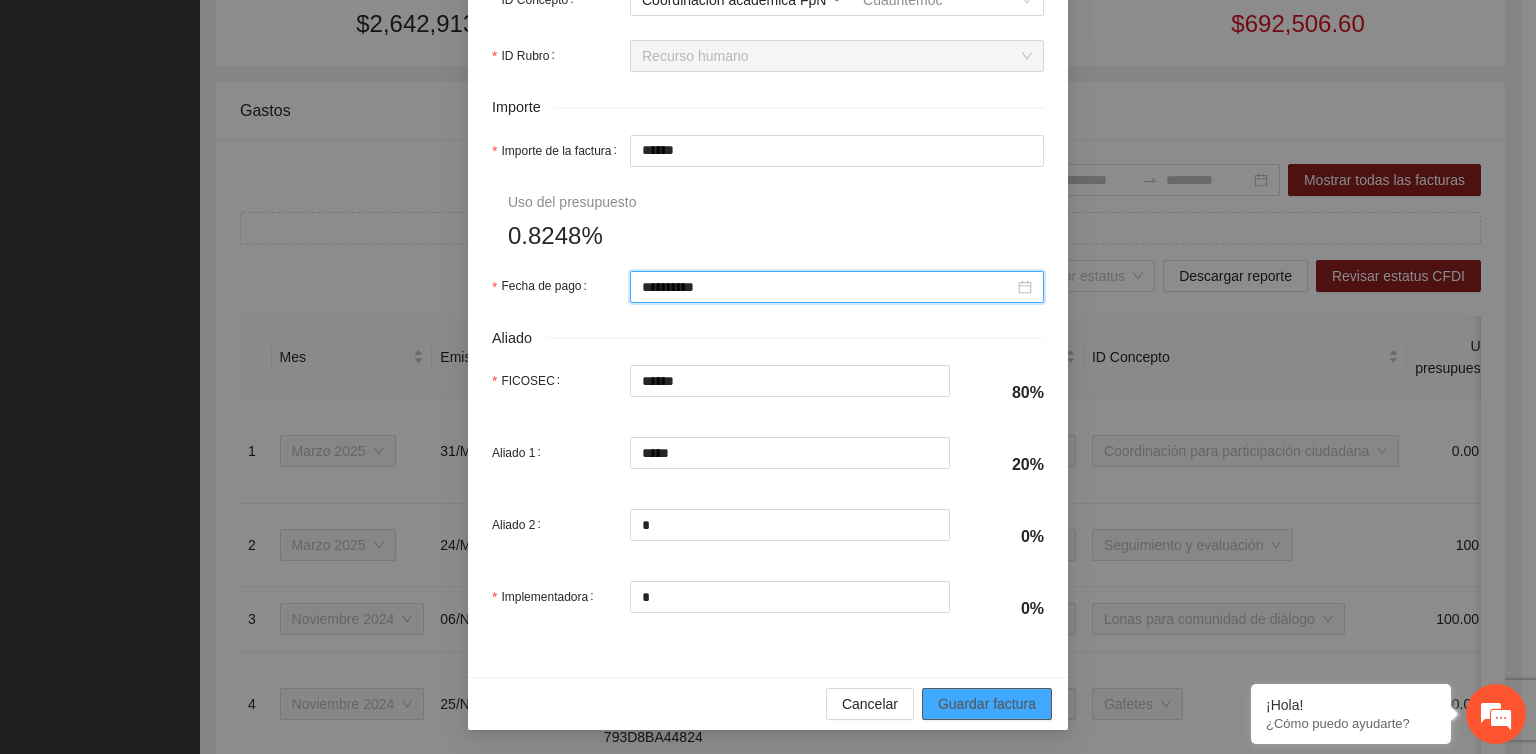 click on "Guardar factura" at bounding box center (987, 704) 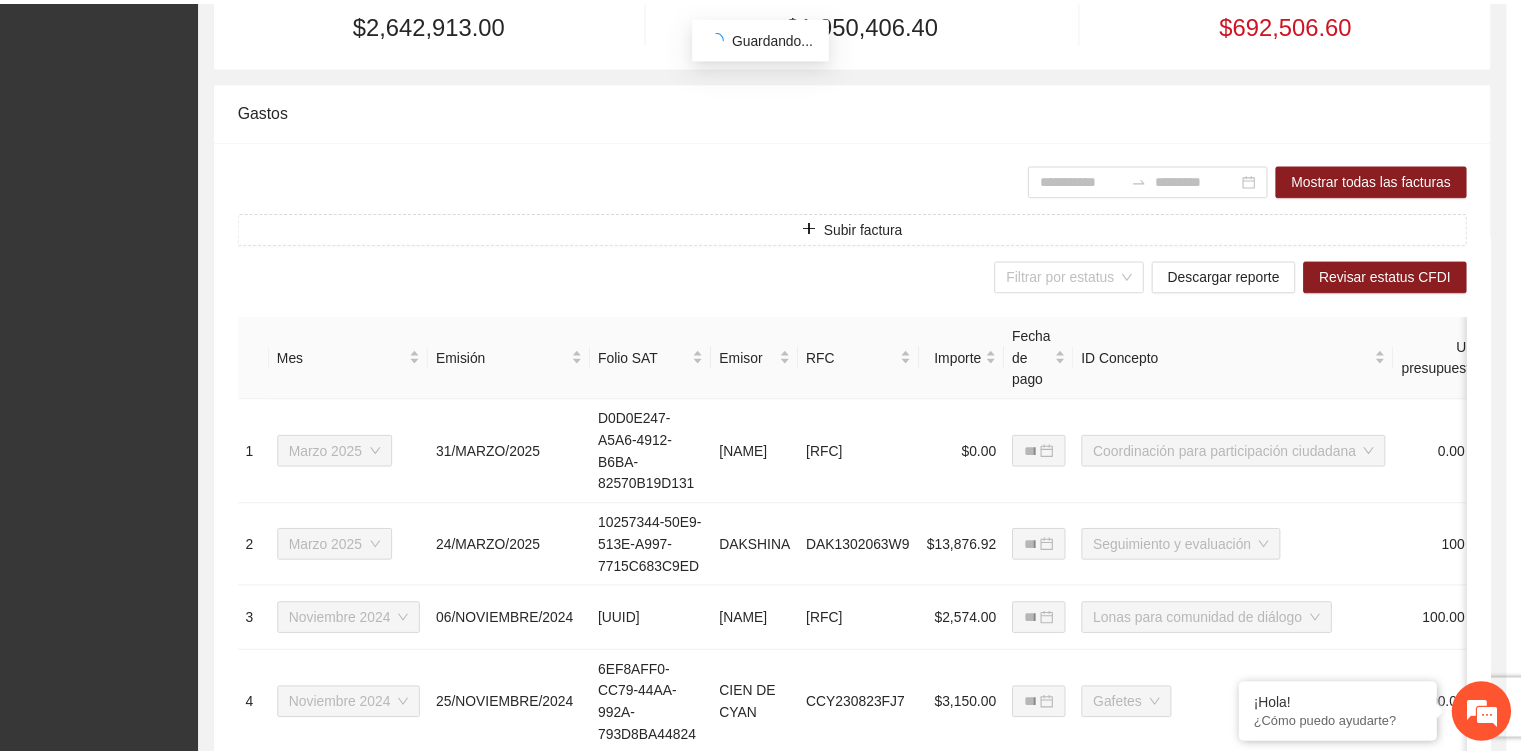 scroll, scrollTop: 748, scrollLeft: 0, axis: vertical 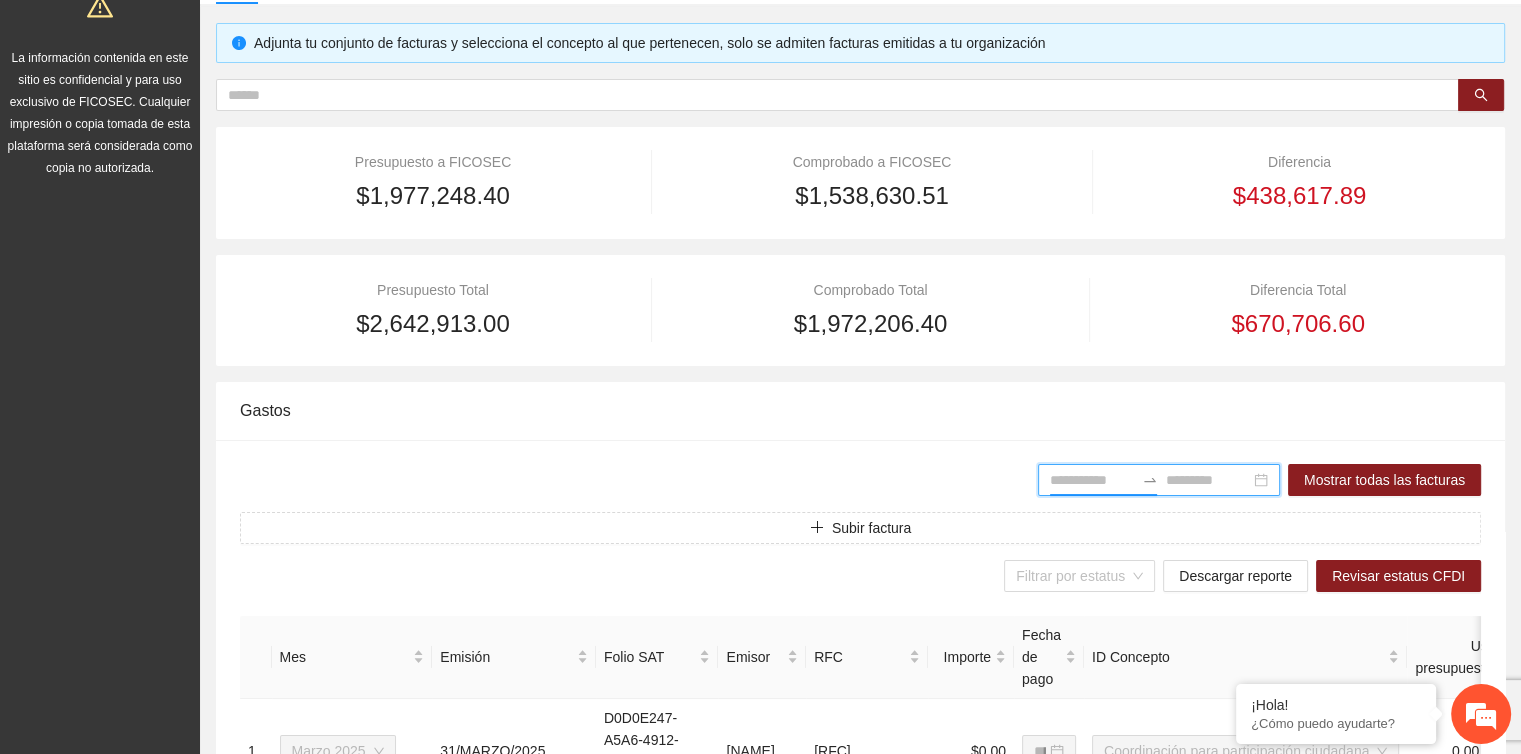click at bounding box center [1092, 480] 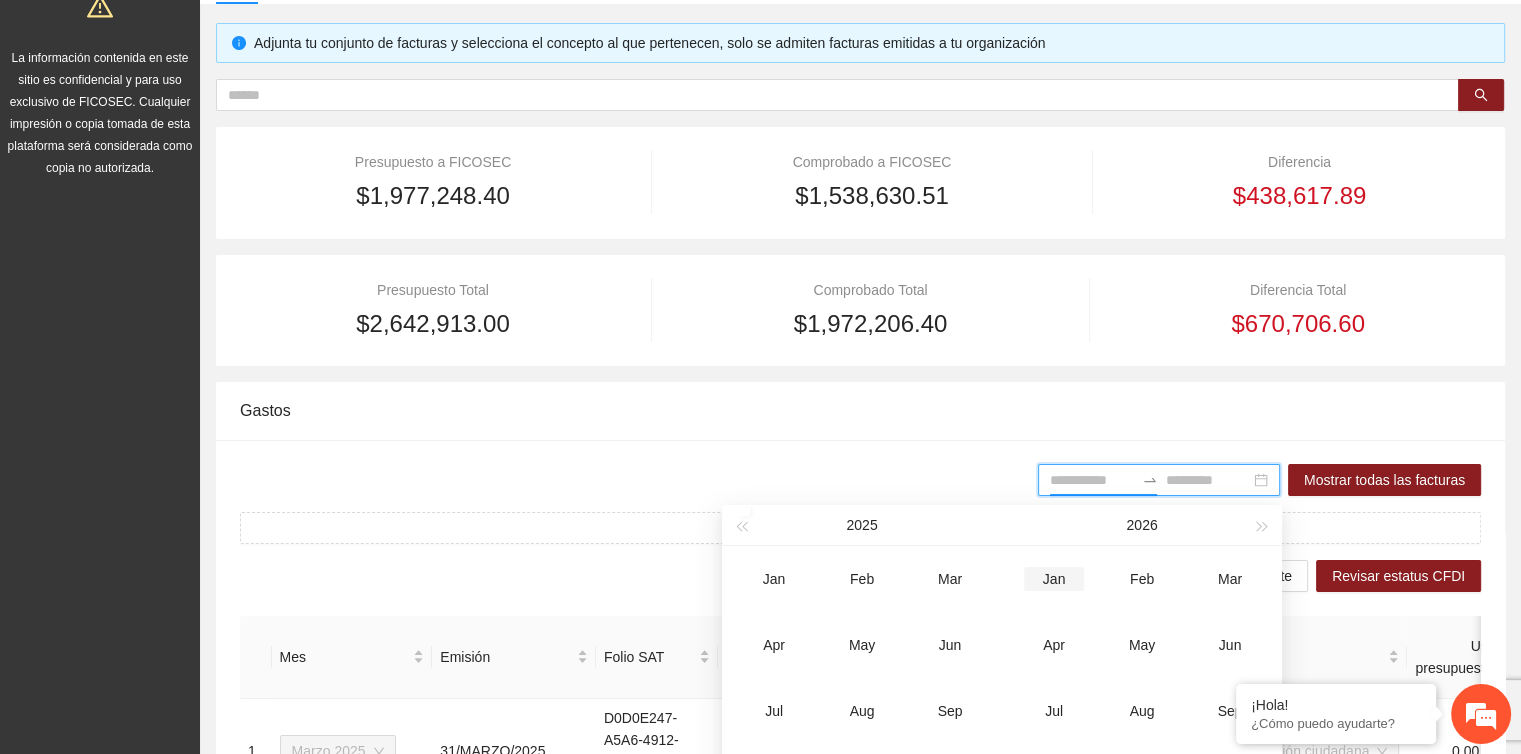 type on "*******" 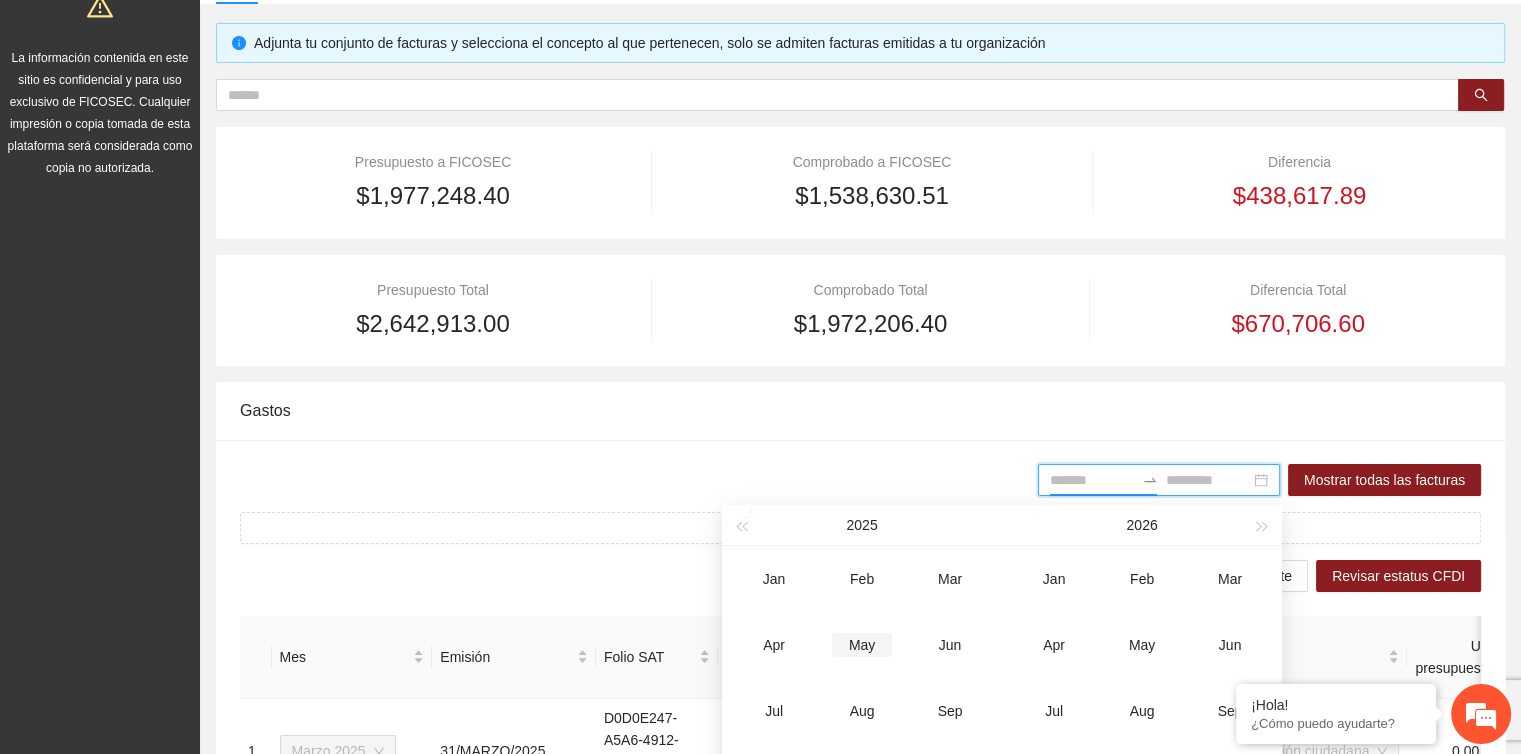 click on "May" at bounding box center [862, 645] 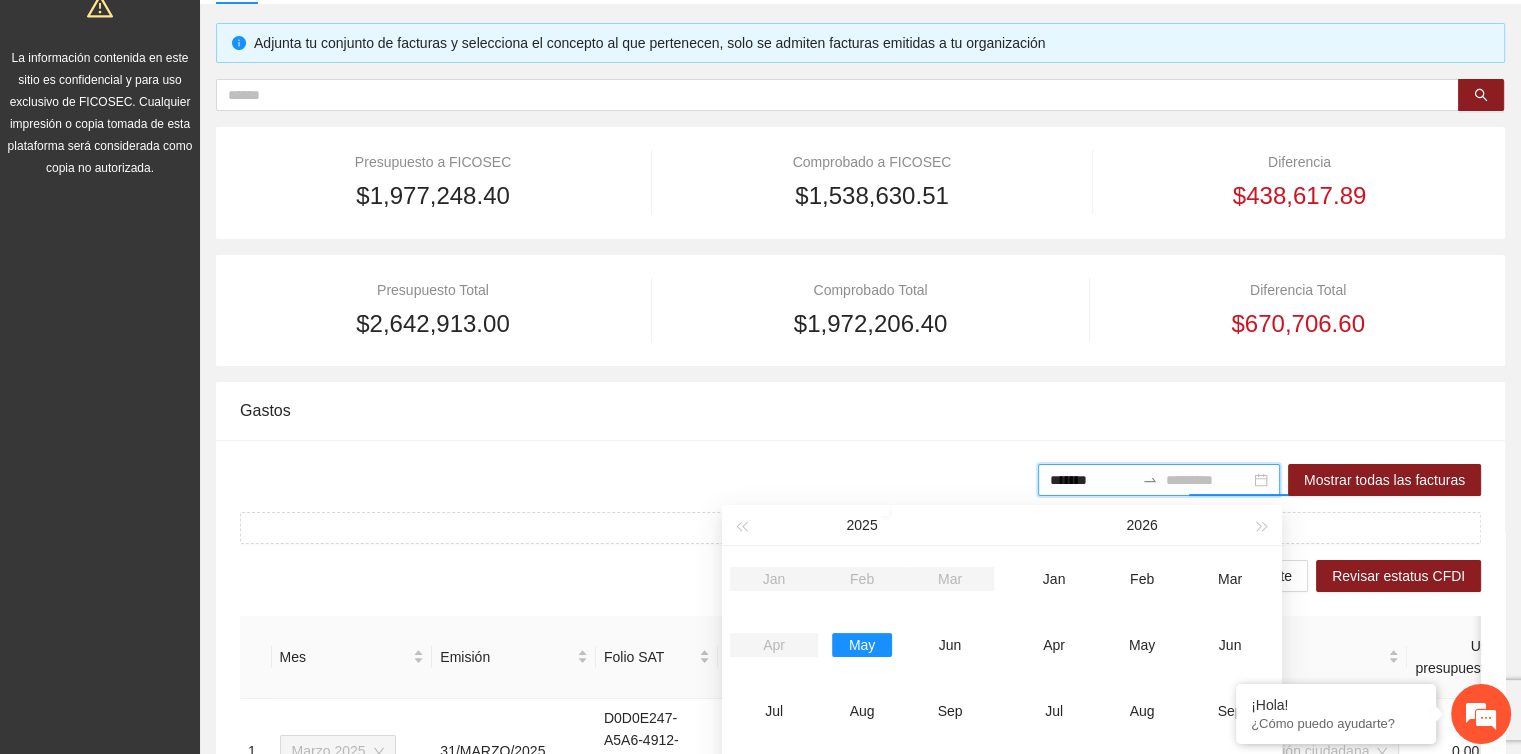 click on "May" at bounding box center (862, 645) 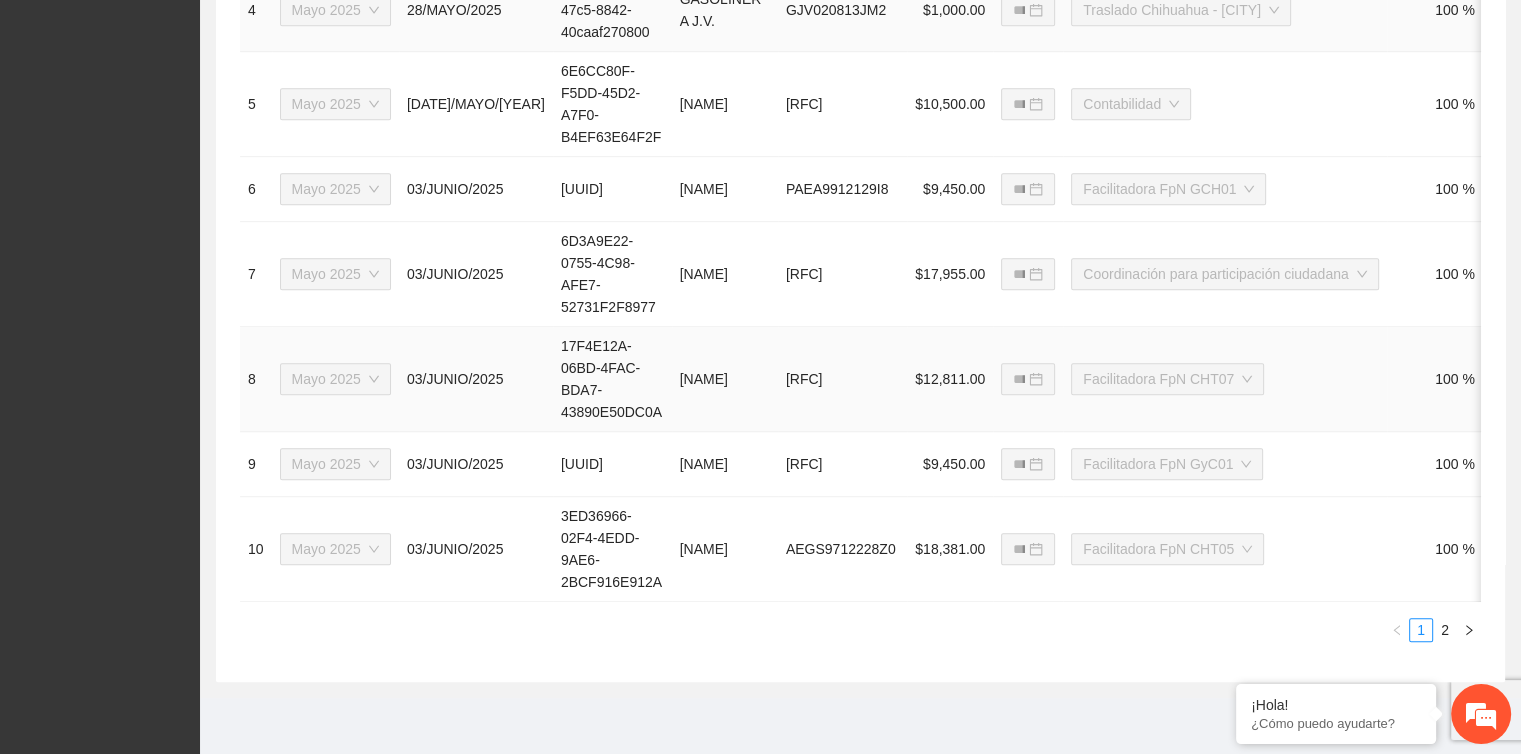 scroll, scrollTop: 1300, scrollLeft: 0, axis: vertical 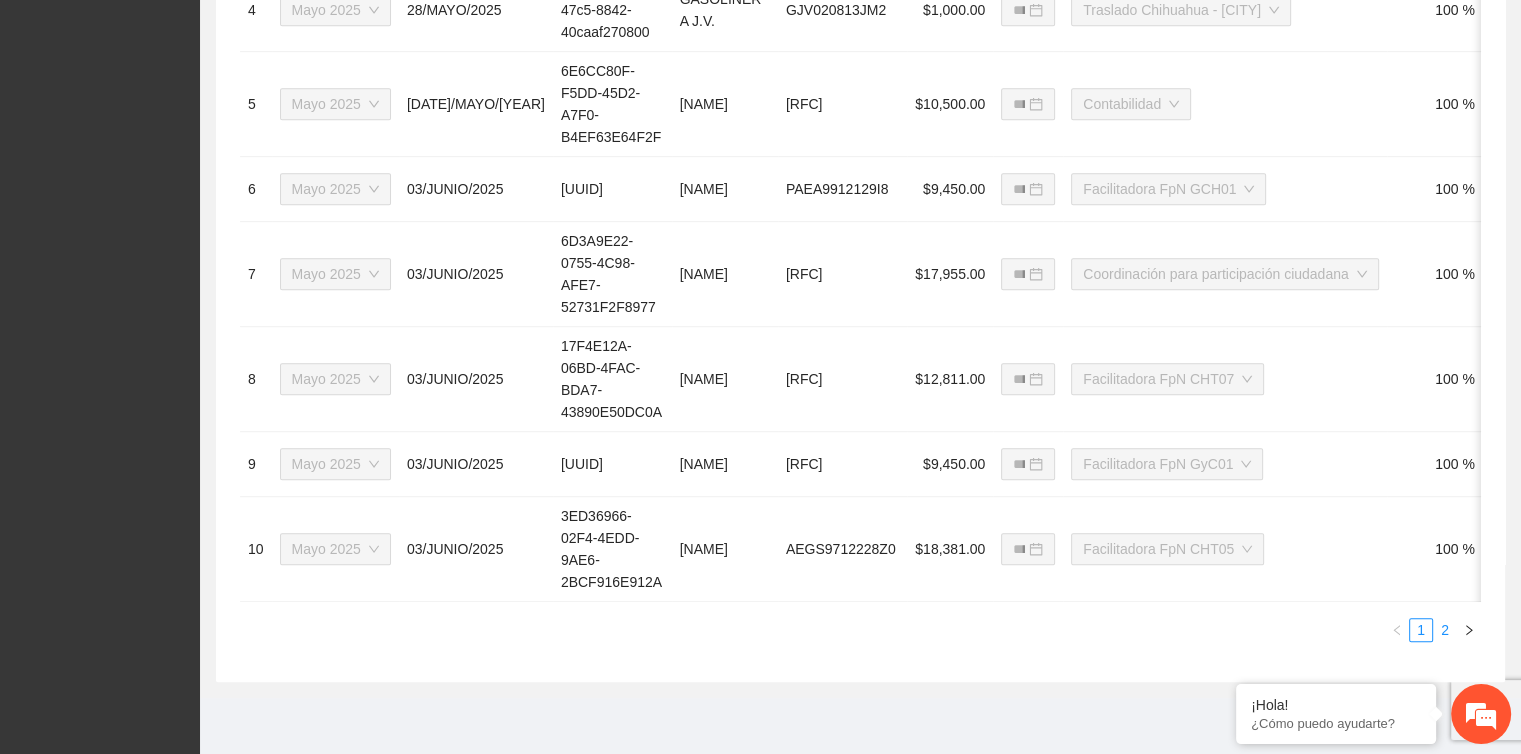 click on "2" at bounding box center (1445, 630) 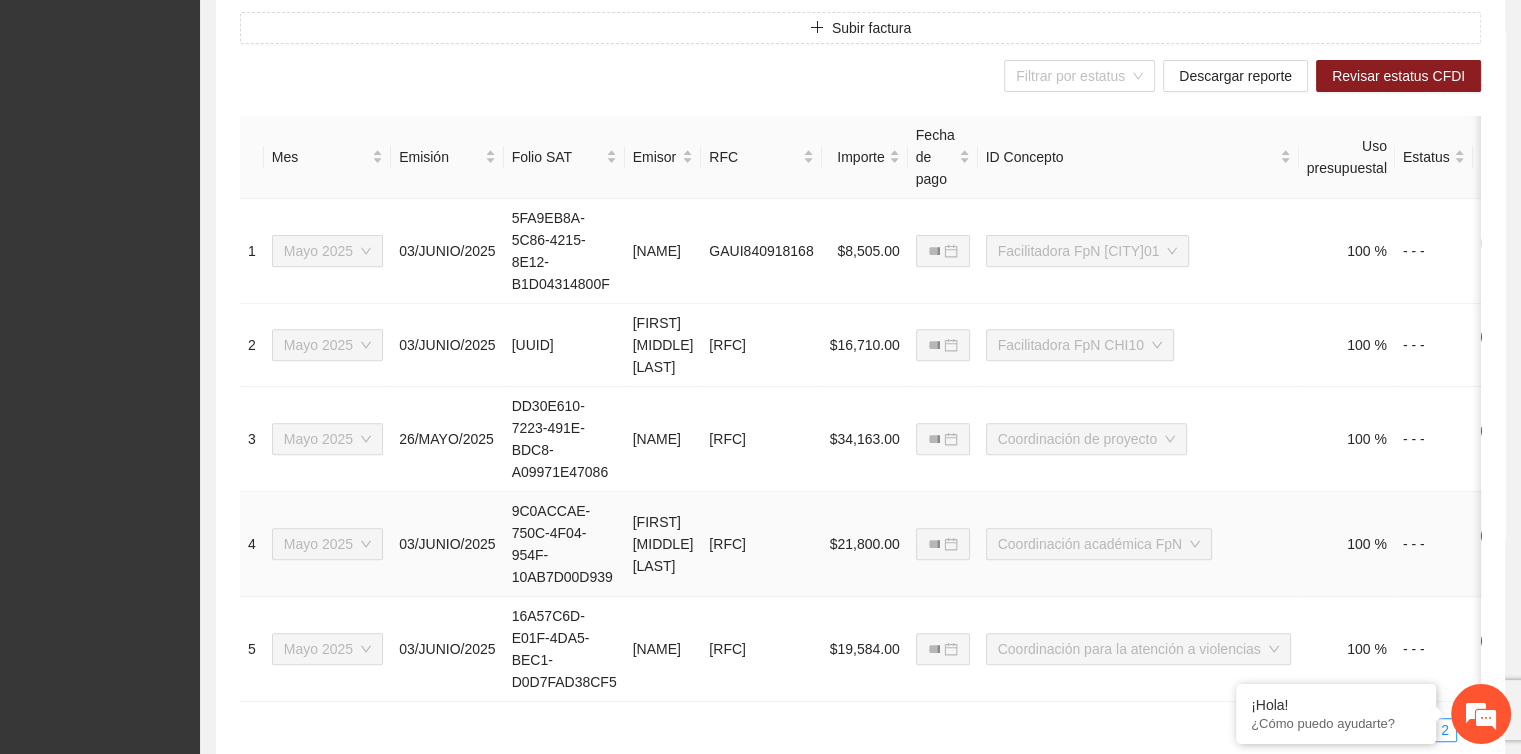 scroll, scrollTop: 900, scrollLeft: 0, axis: vertical 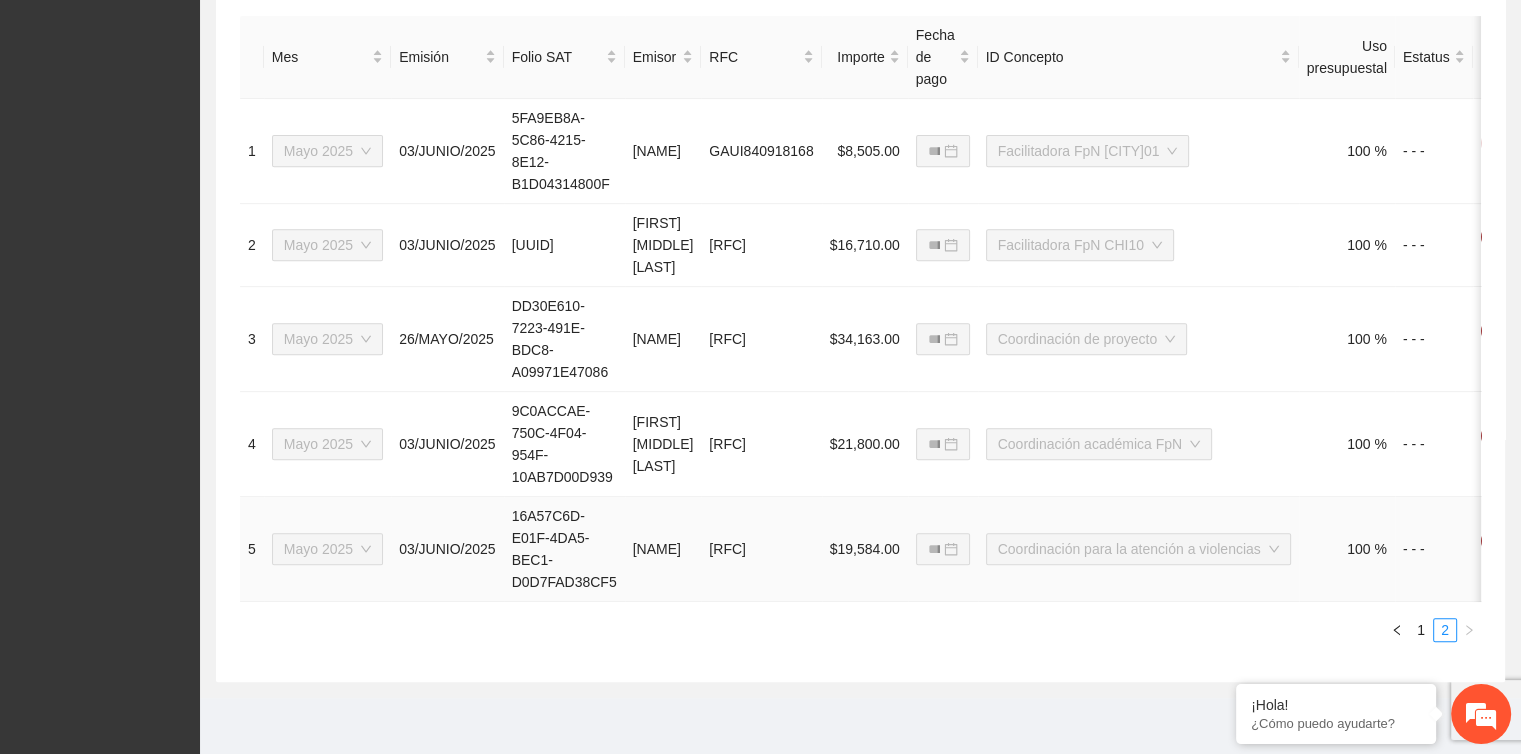 drag, startPoint x: 1060, startPoint y: 585, endPoint x: 1176, endPoint y: 582, distance: 116.03879 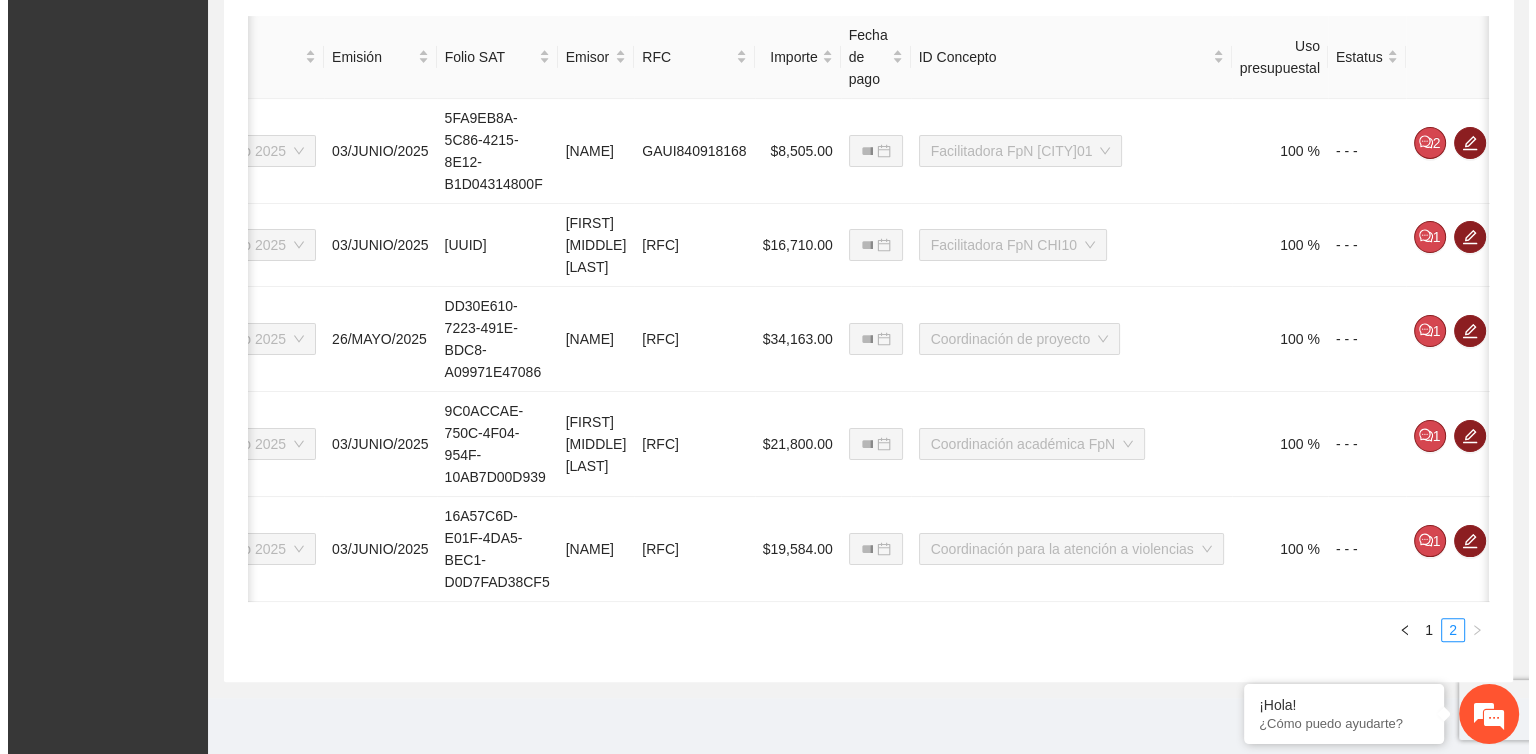 scroll, scrollTop: 0, scrollLeft: 145, axis: horizontal 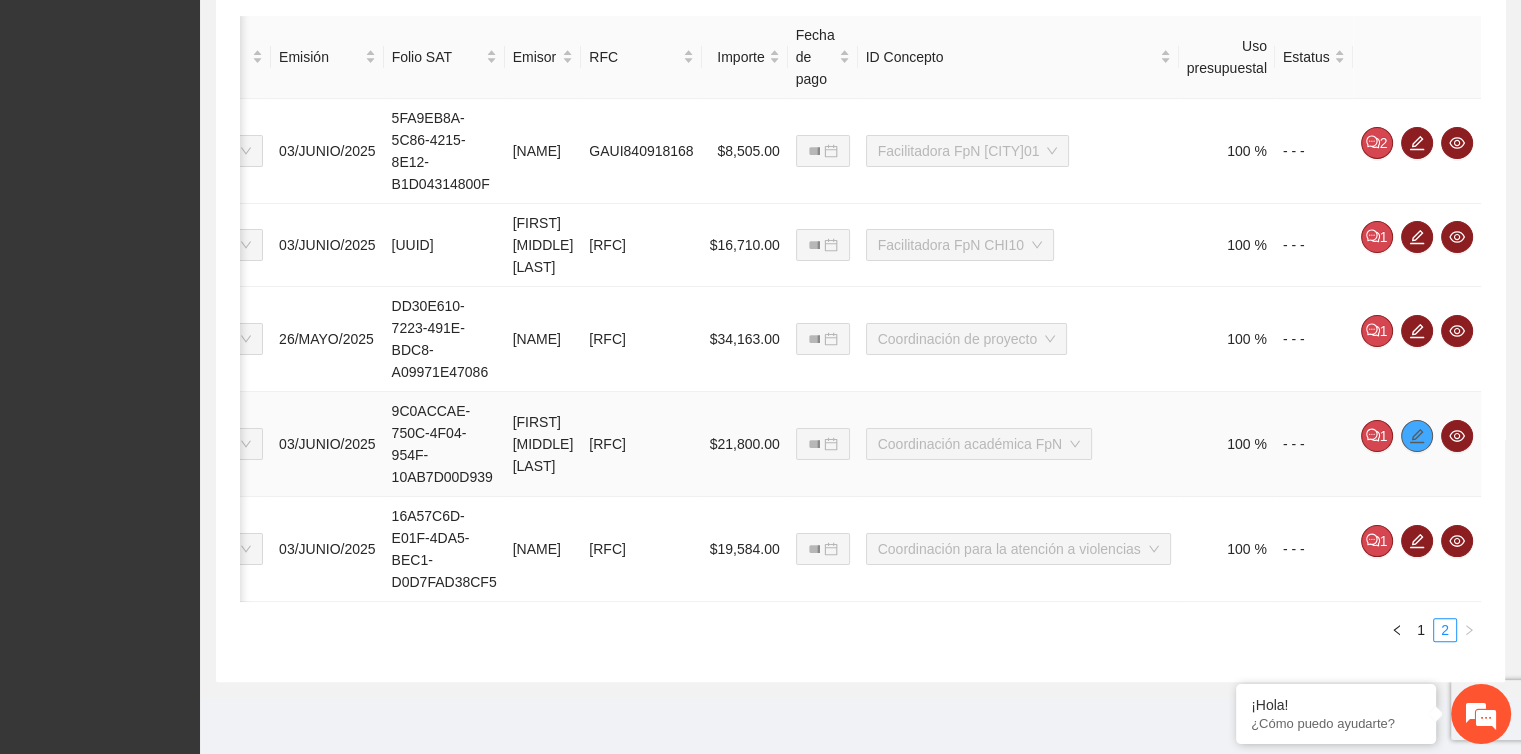 click 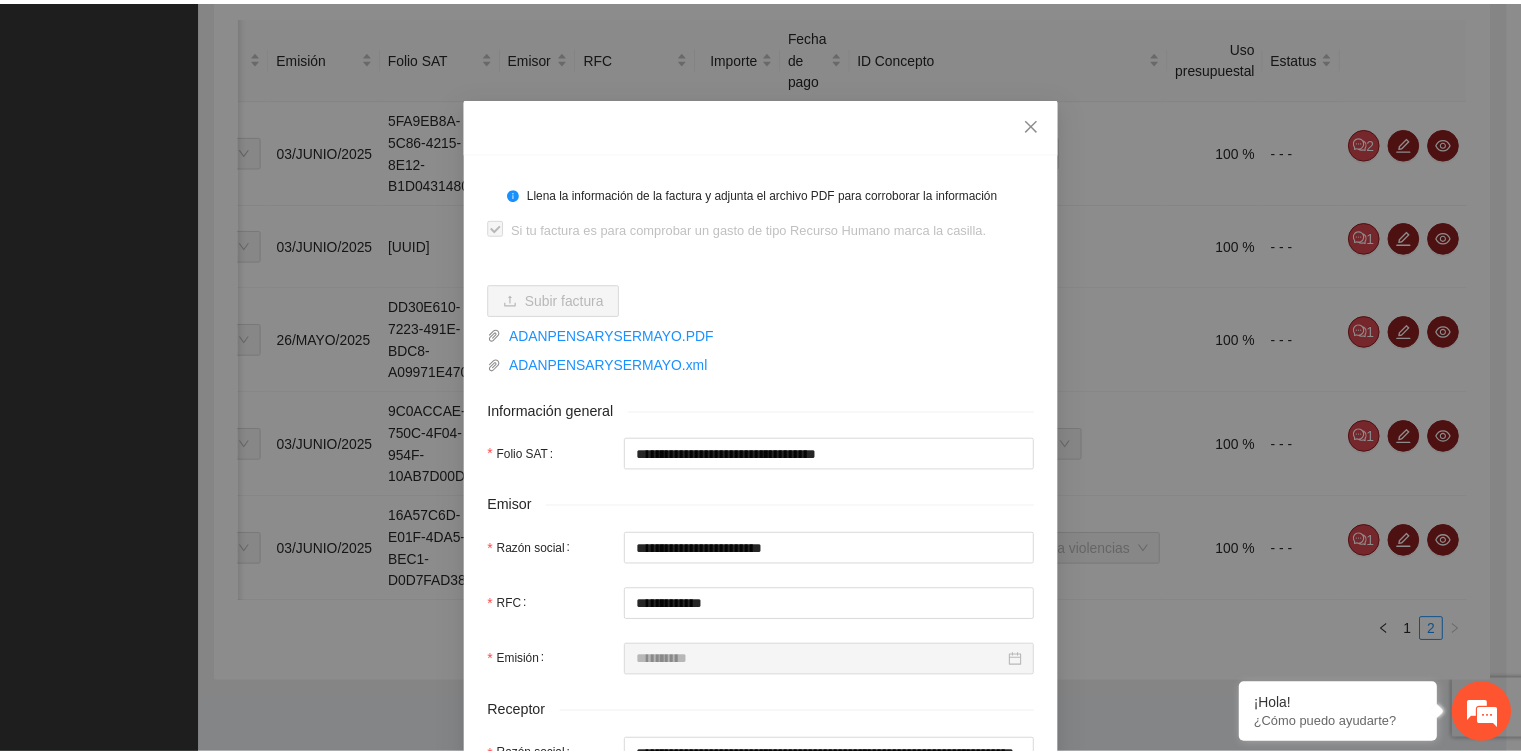 scroll, scrollTop: 0, scrollLeft: 0, axis: both 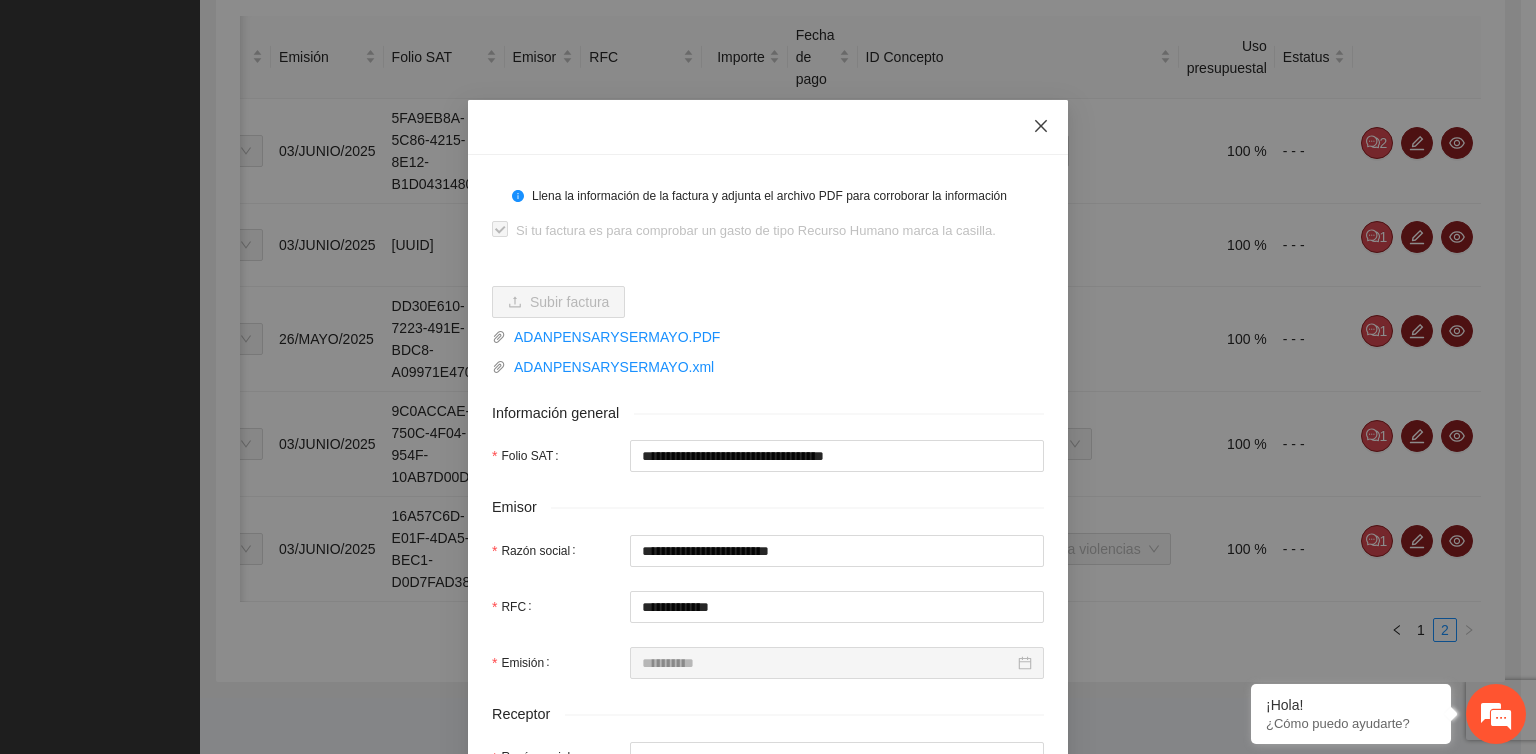 click 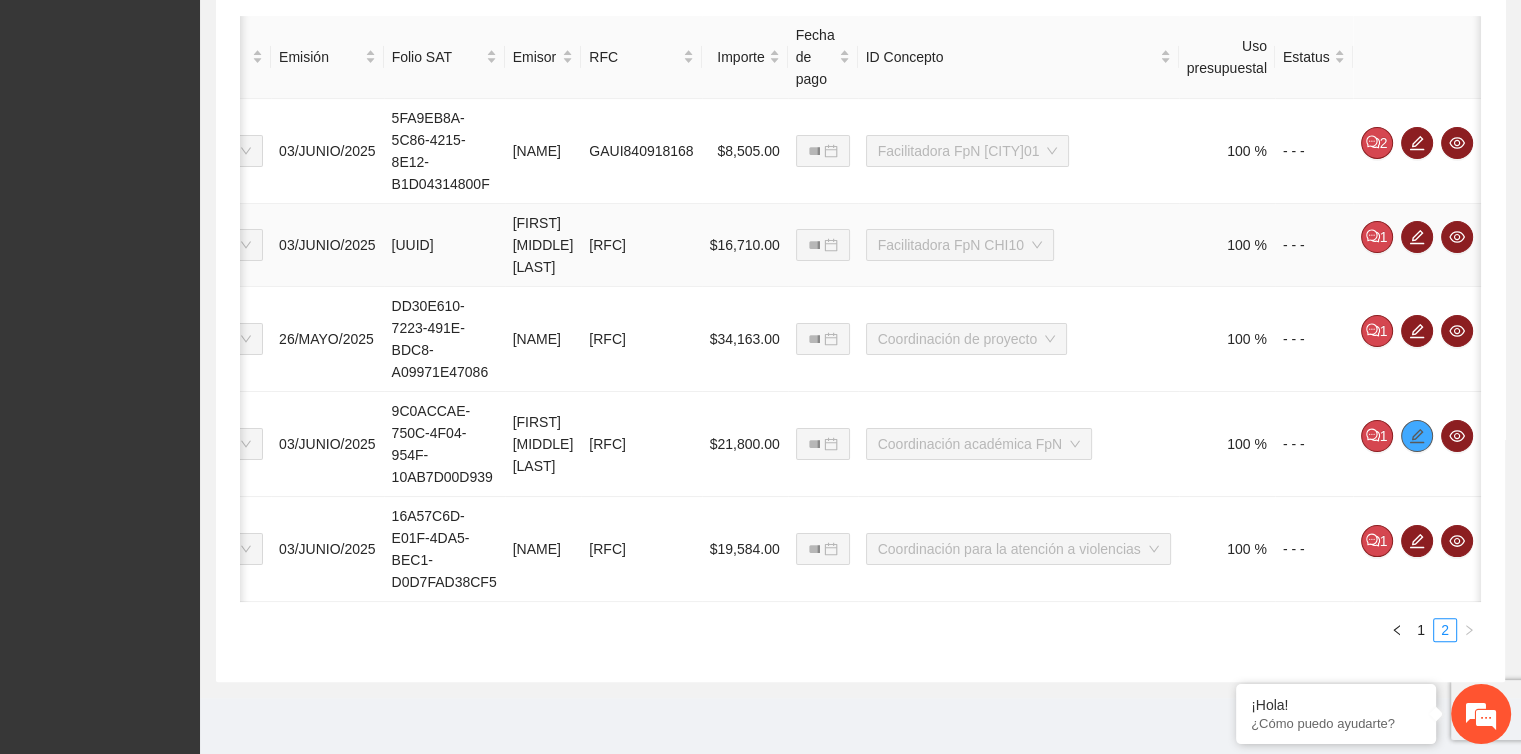 scroll, scrollTop: 0, scrollLeft: 130, axis: horizontal 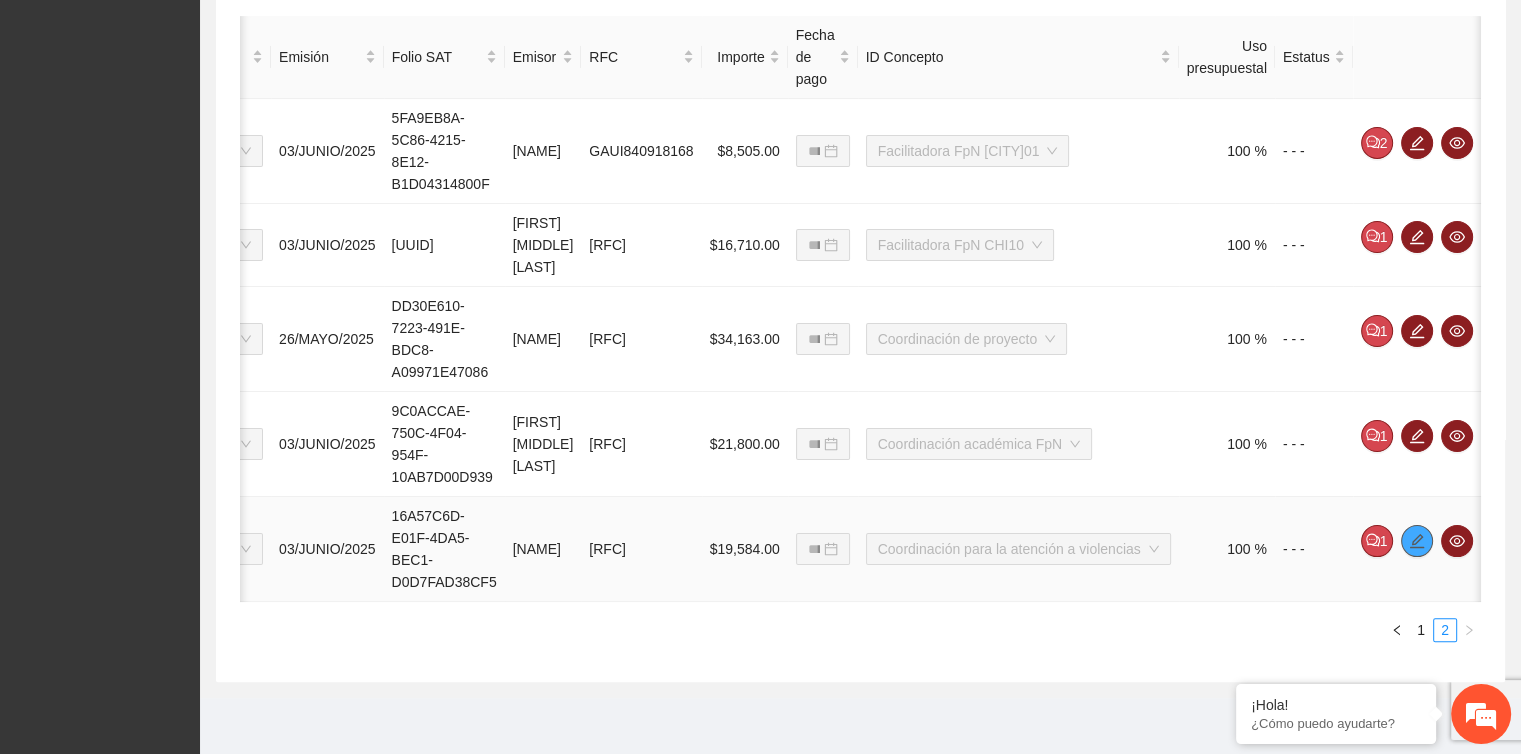 click 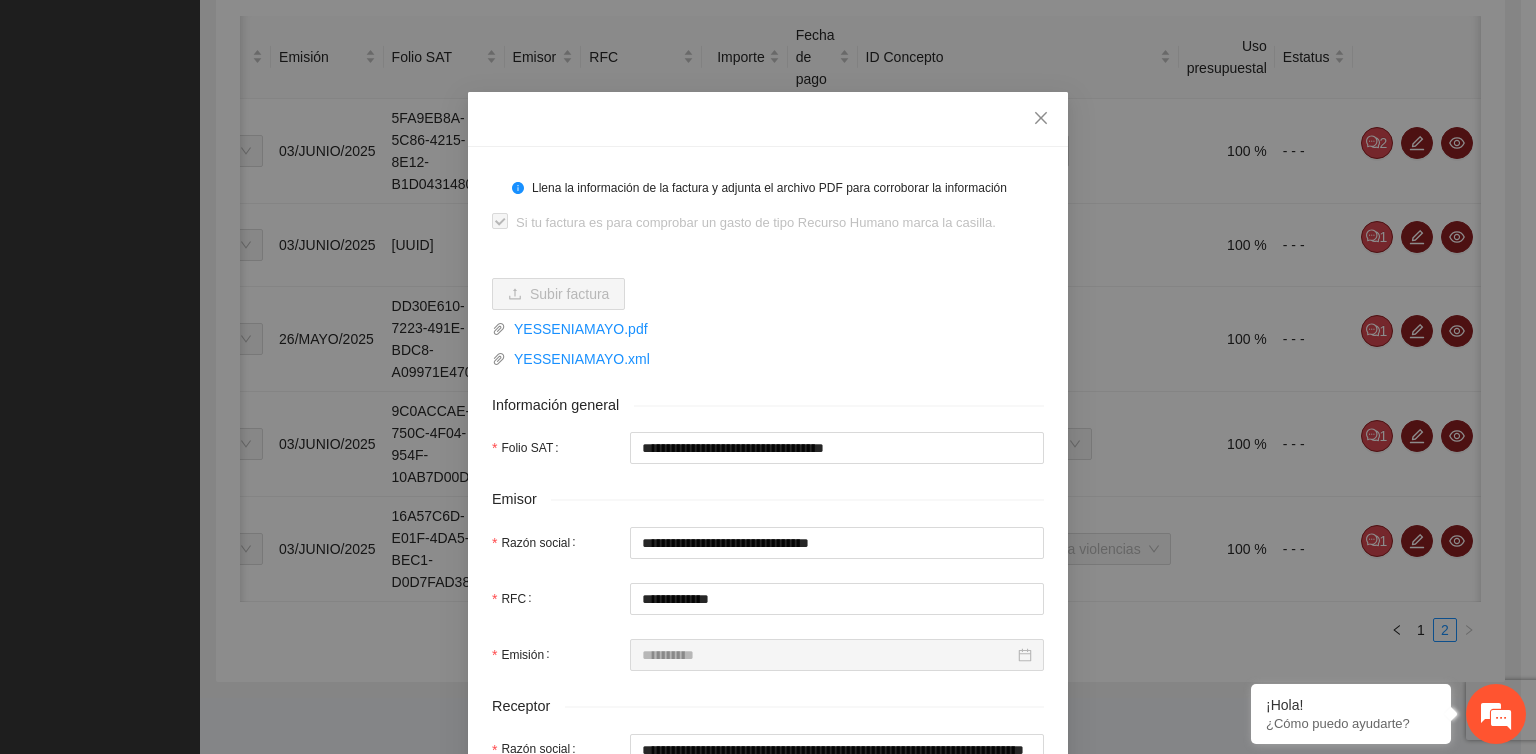 scroll, scrollTop: 0, scrollLeft: 0, axis: both 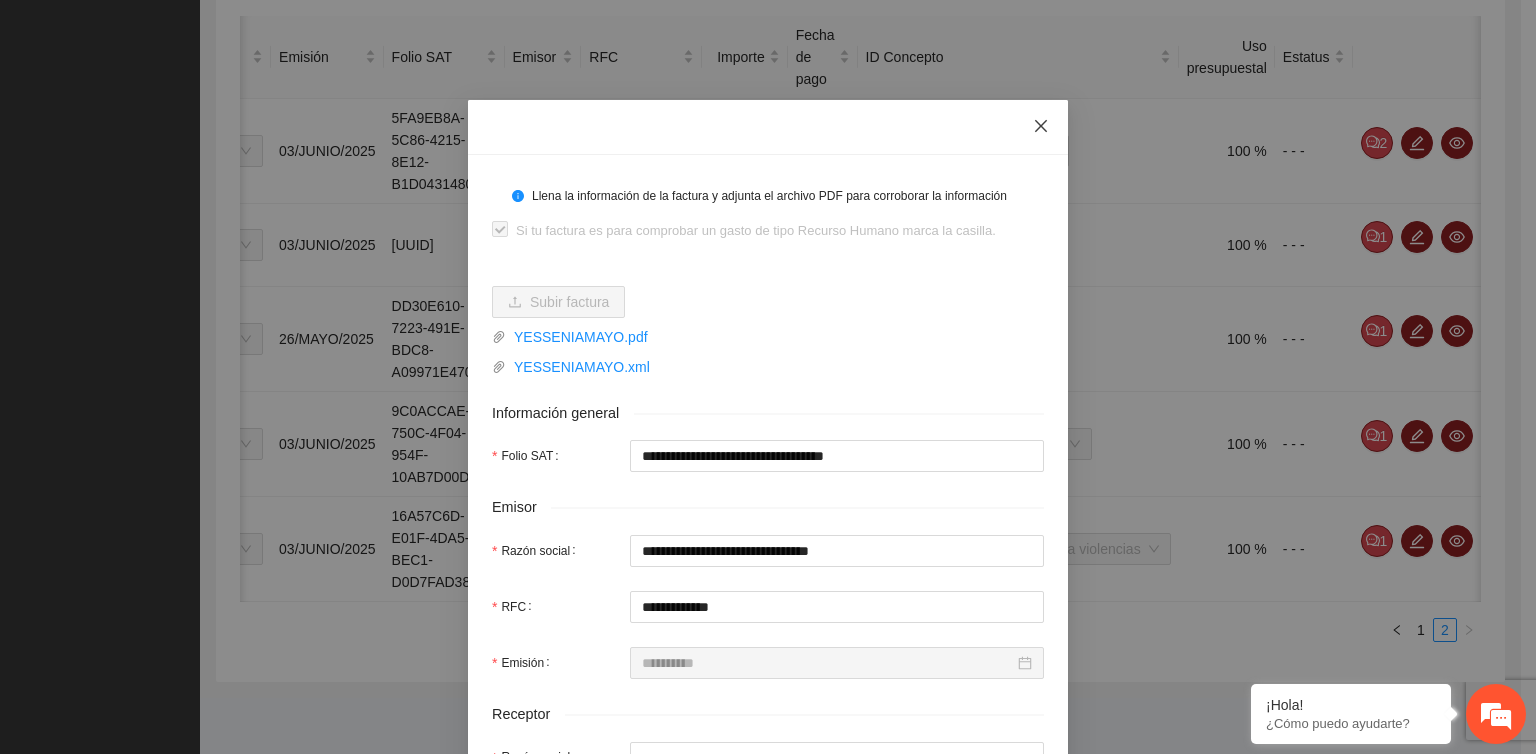 click 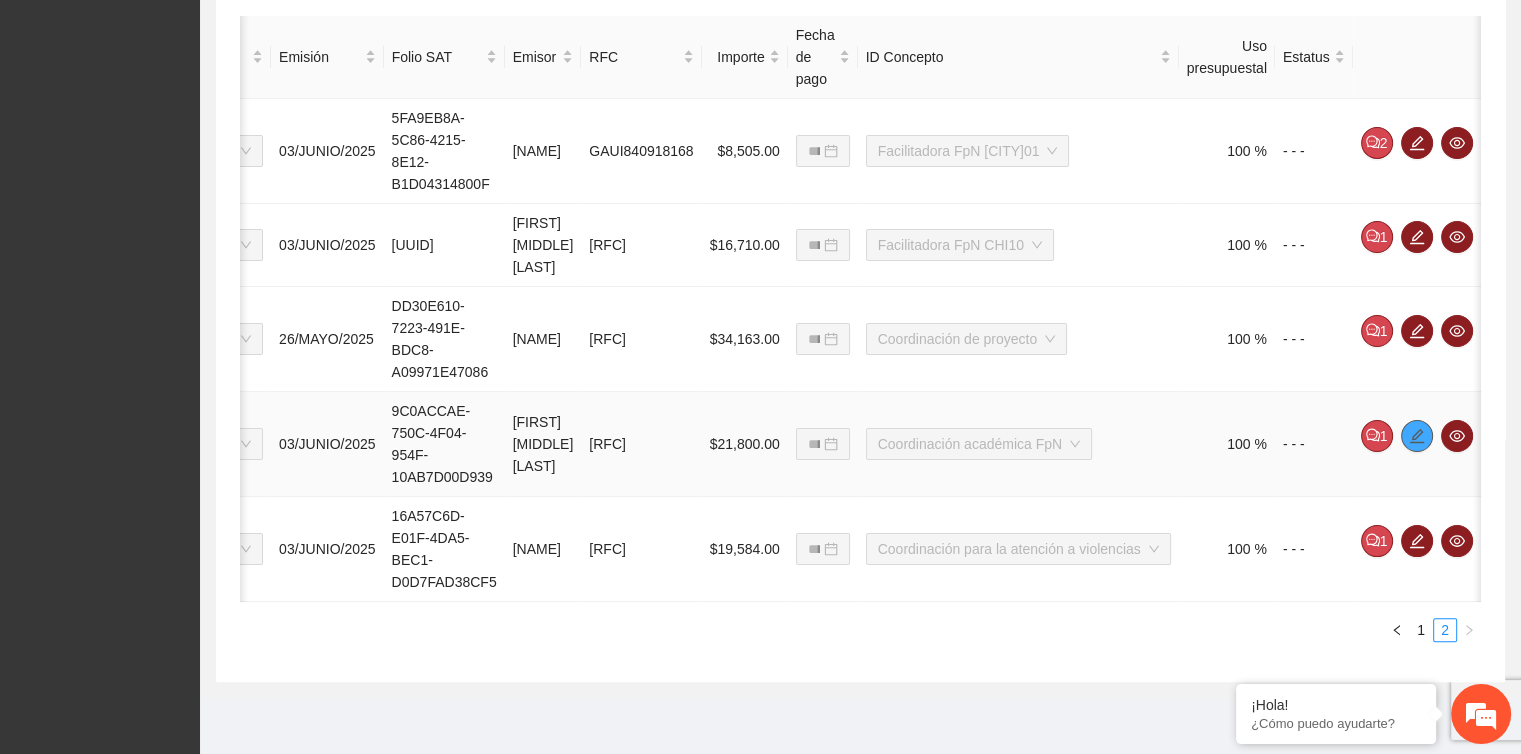 click 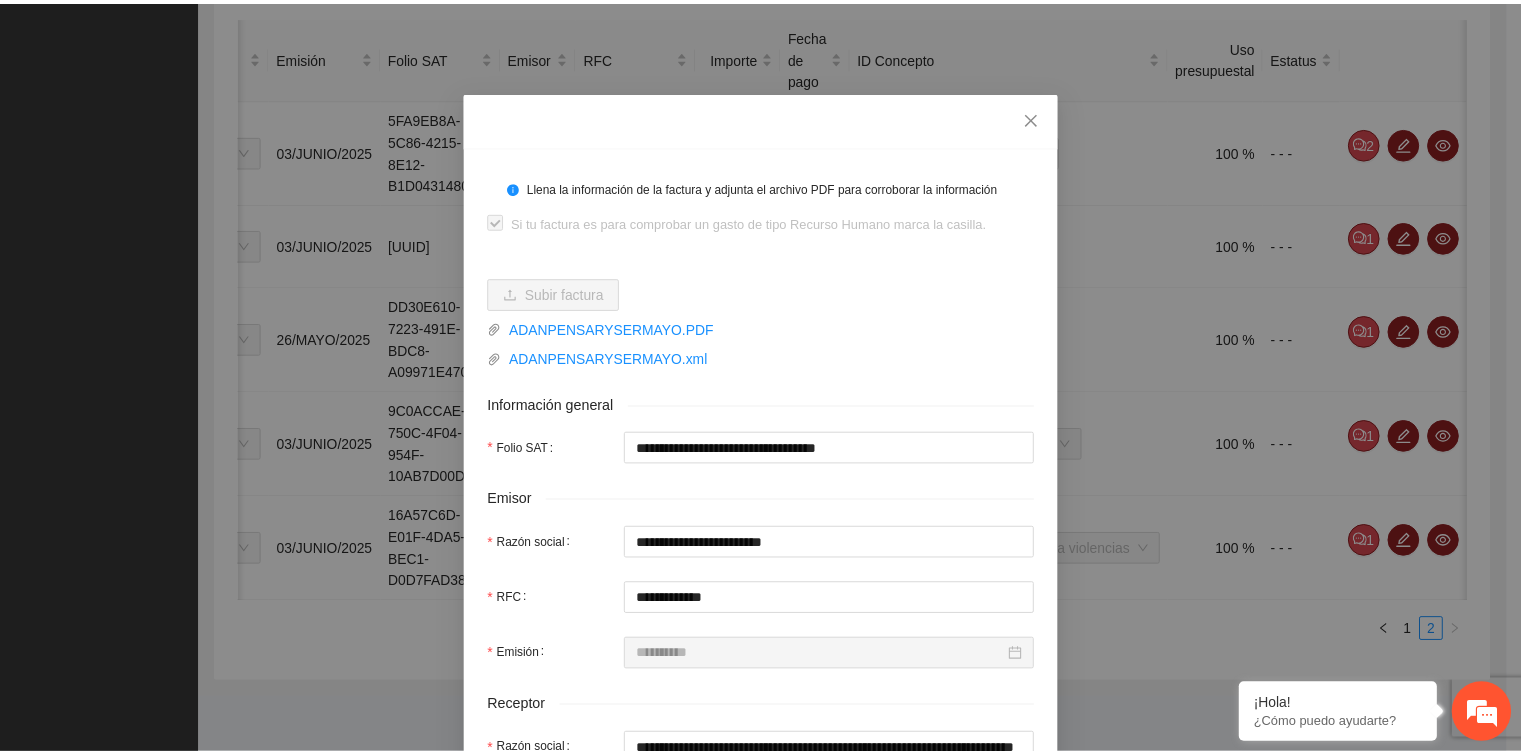scroll, scrollTop: 0, scrollLeft: 0, axis: both 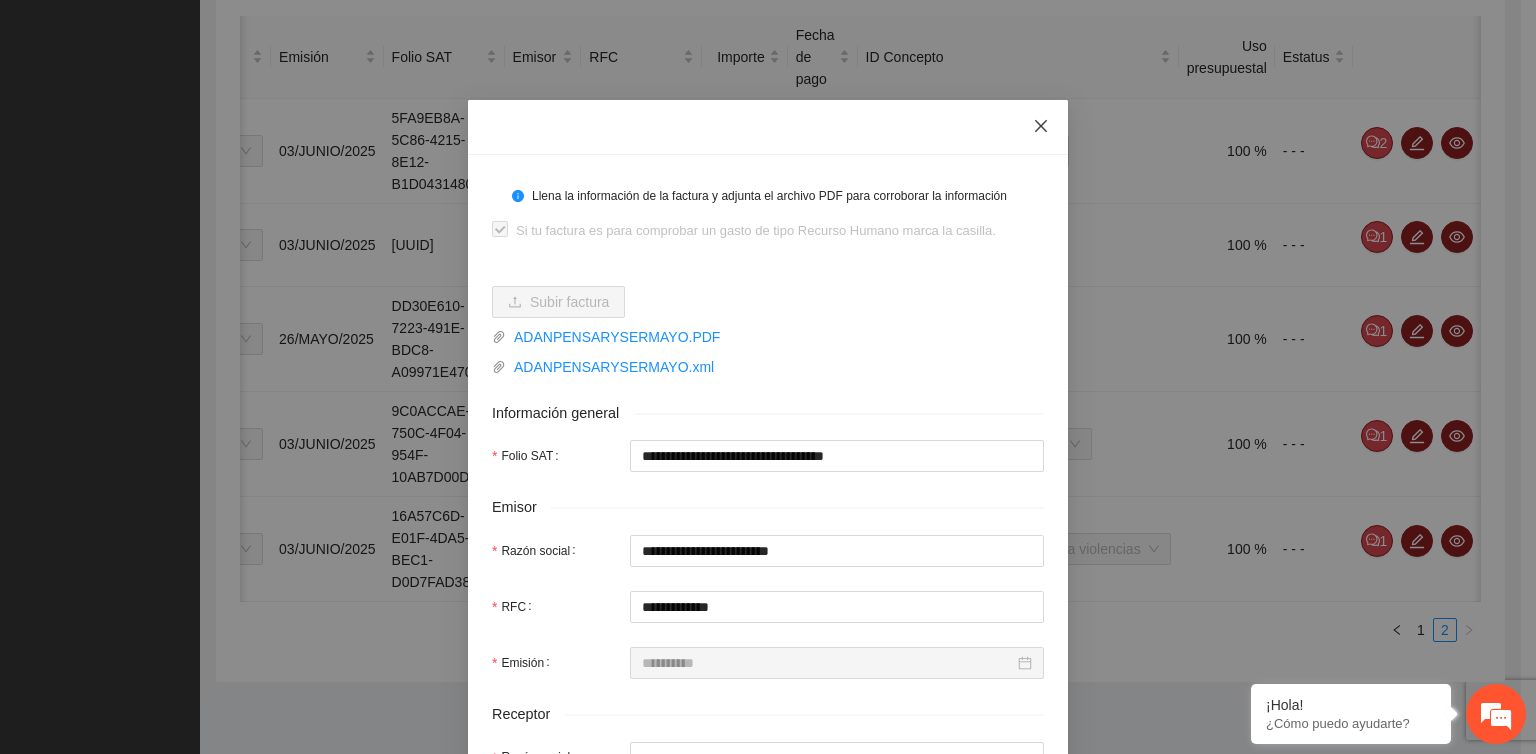 click 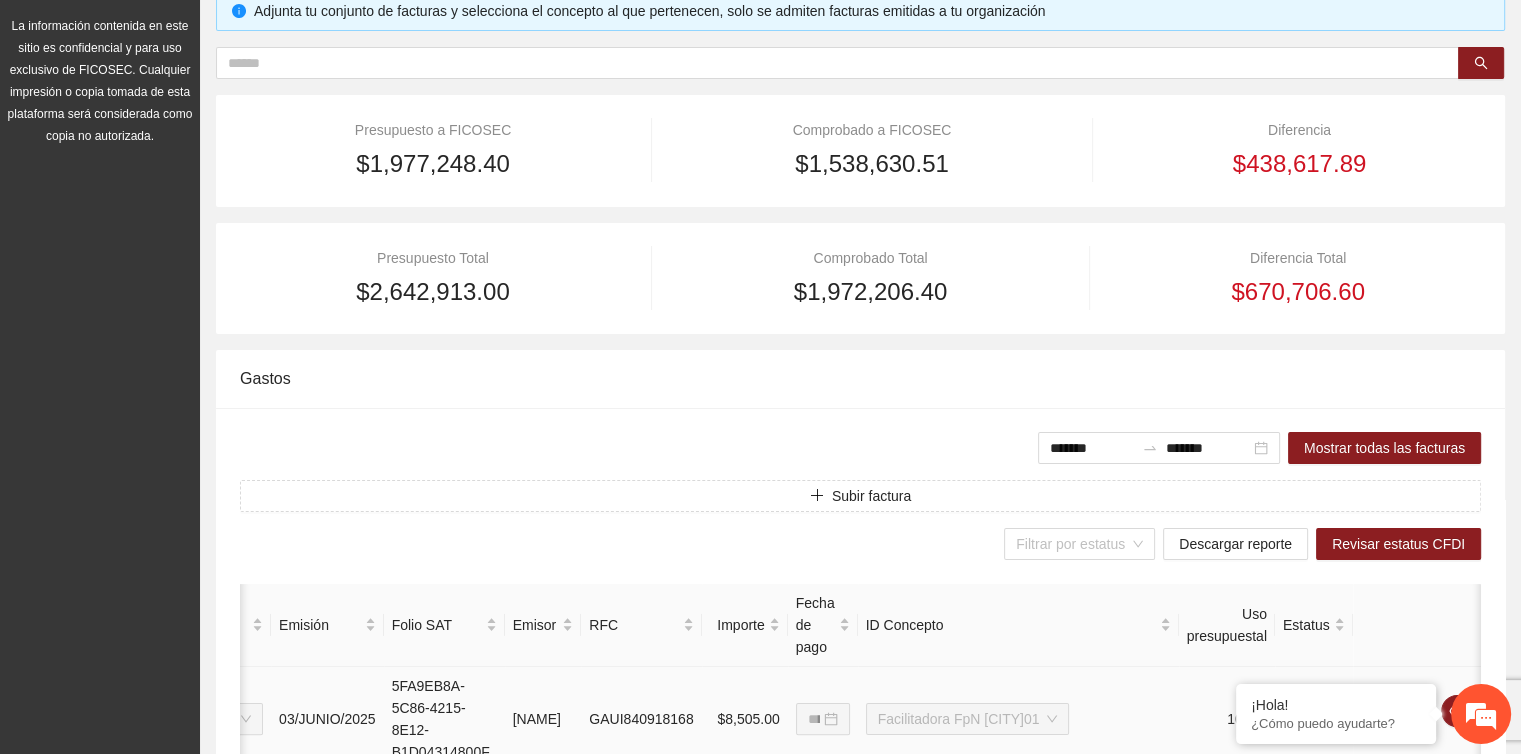 scroll, scrollTop: 200, scrollLeft: 0, axis: vertical 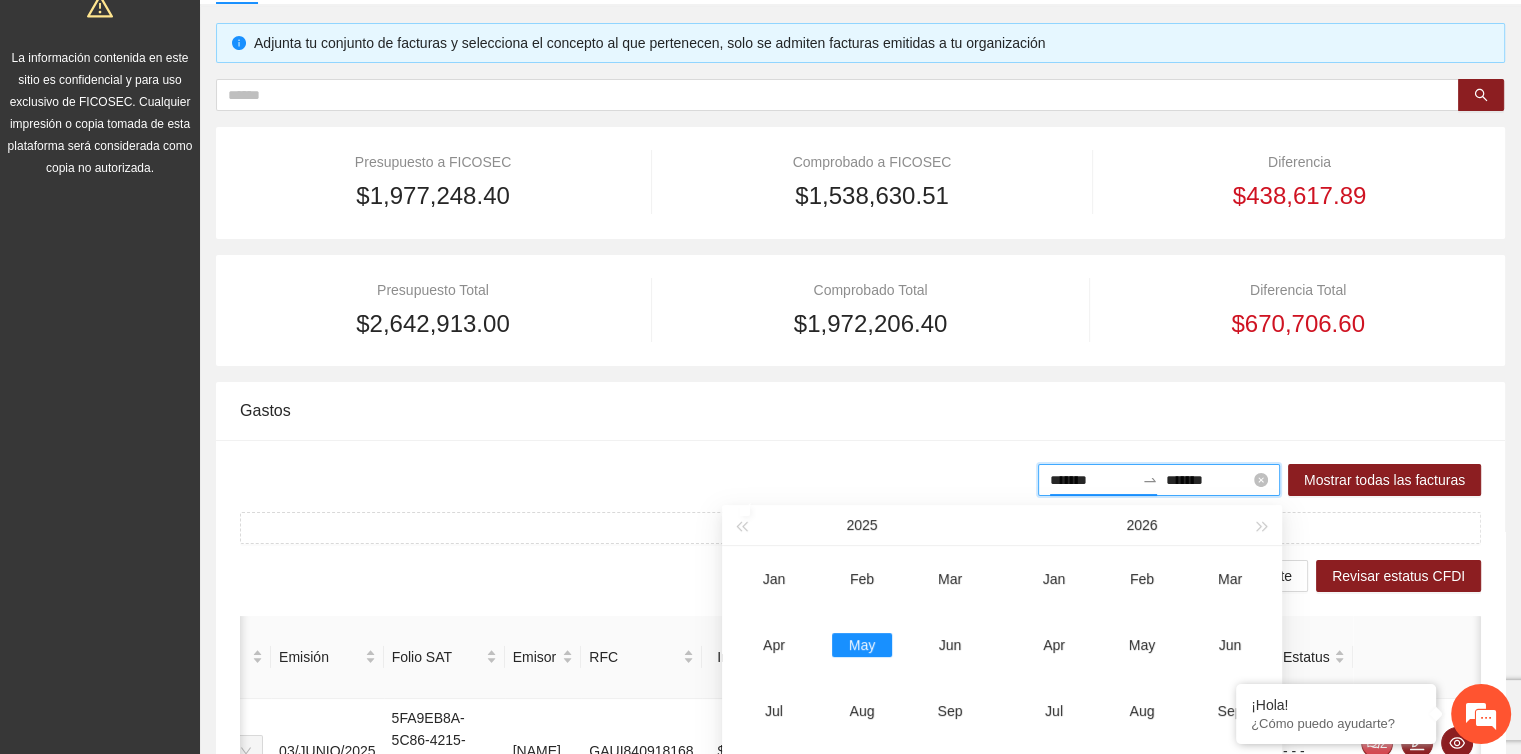 click on "*******" at bounding box center (1092, 480) 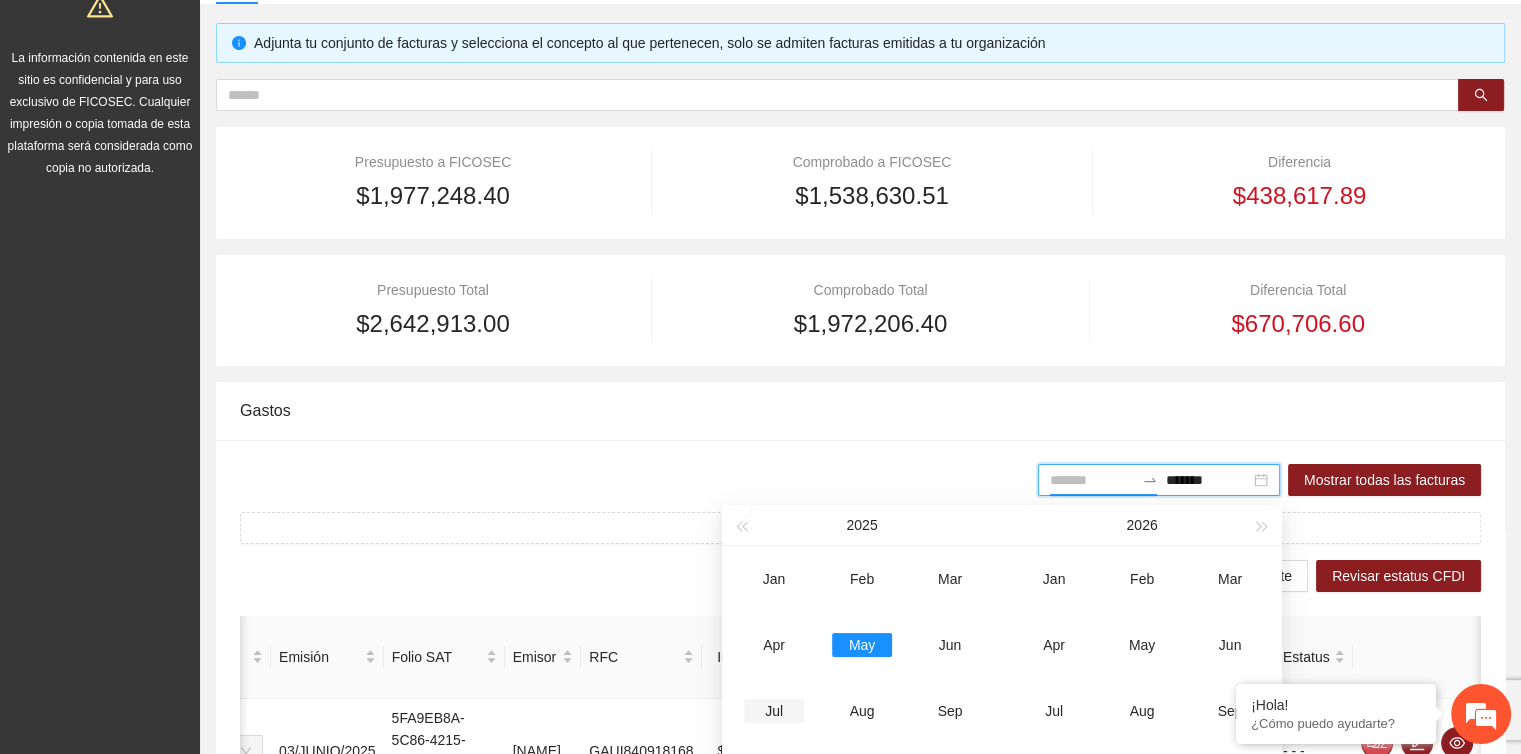 click on "Jul" at bounding box center [774, 711] 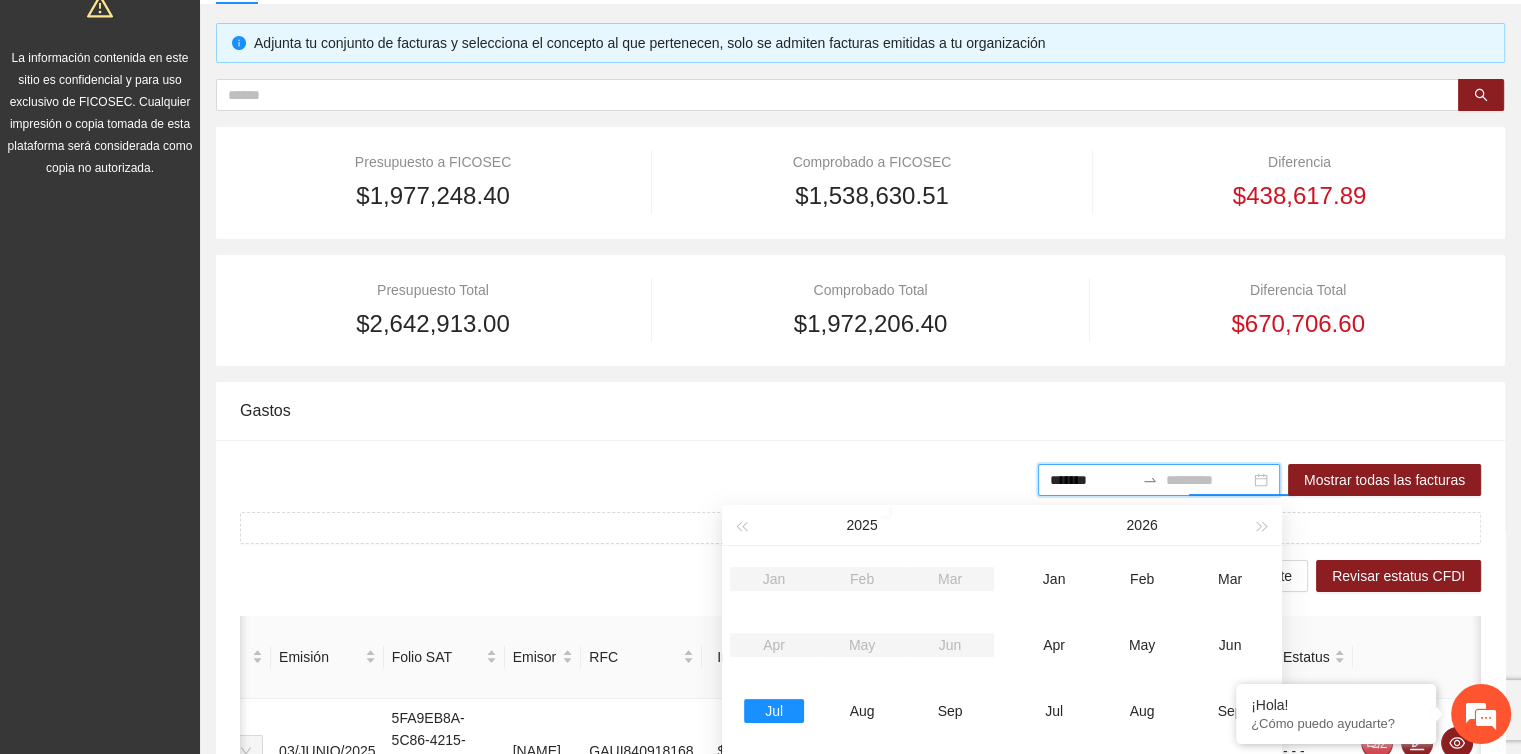 click on "Jul" at bounding box center (774, 711) 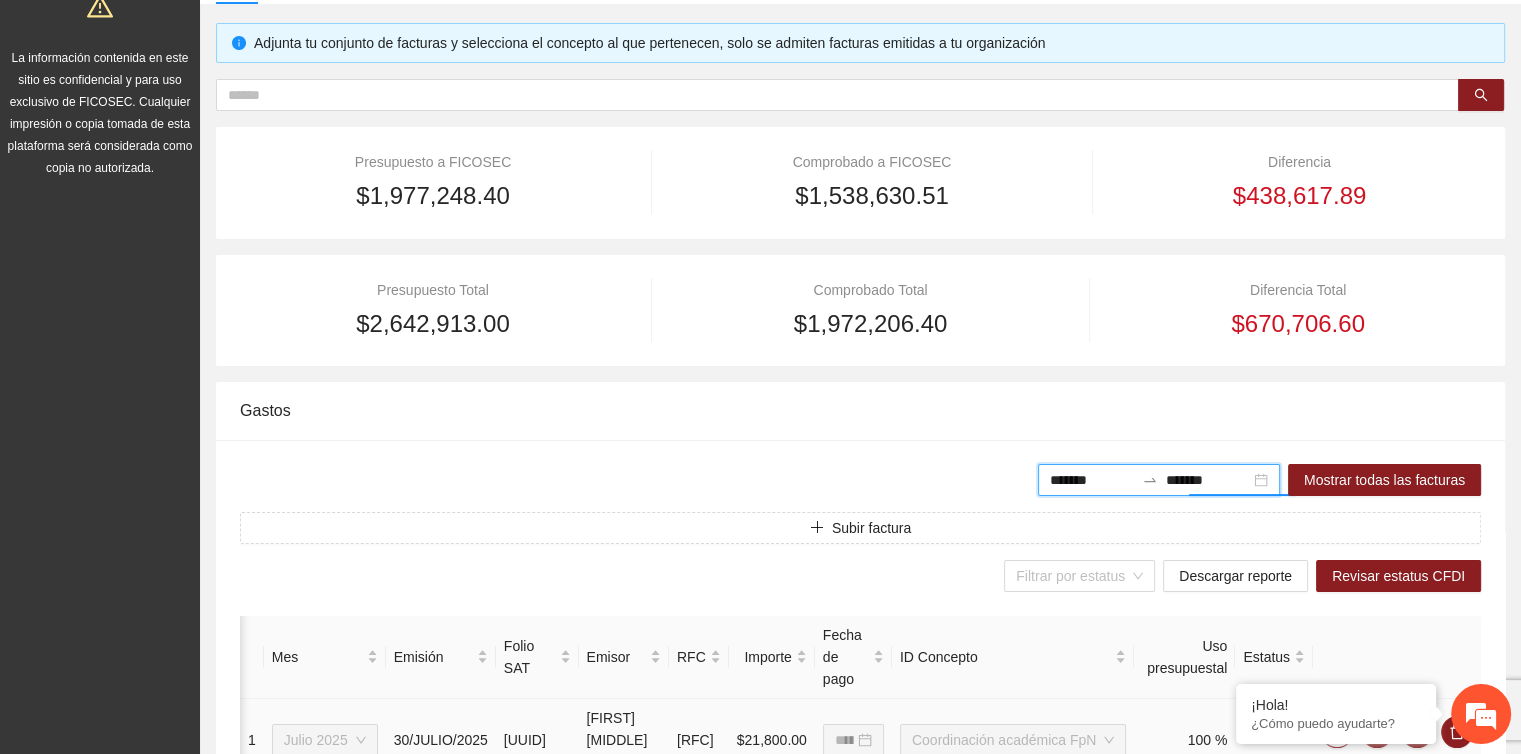 scroll, scrollTop: 0, scrollLeft: 45, axis: horizontal 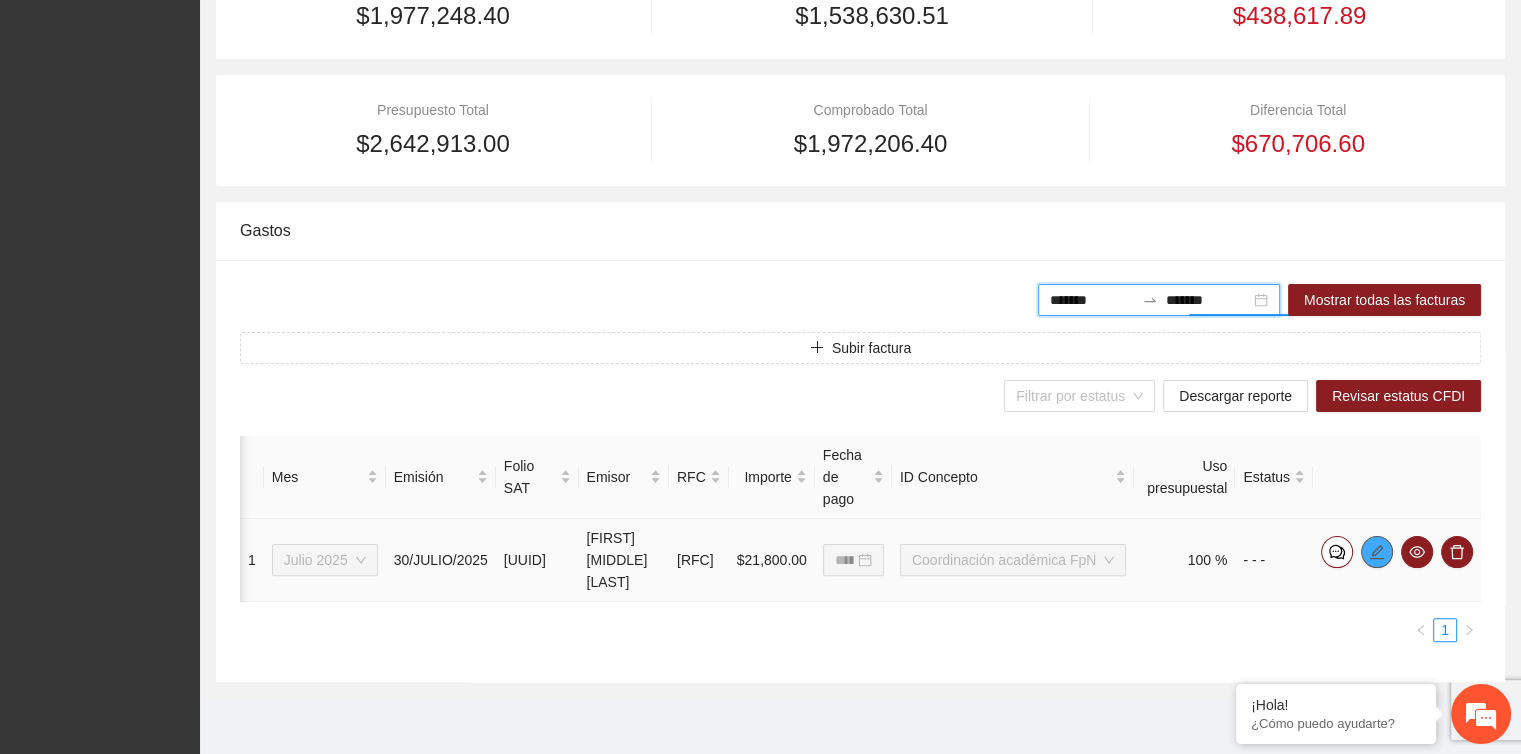 click 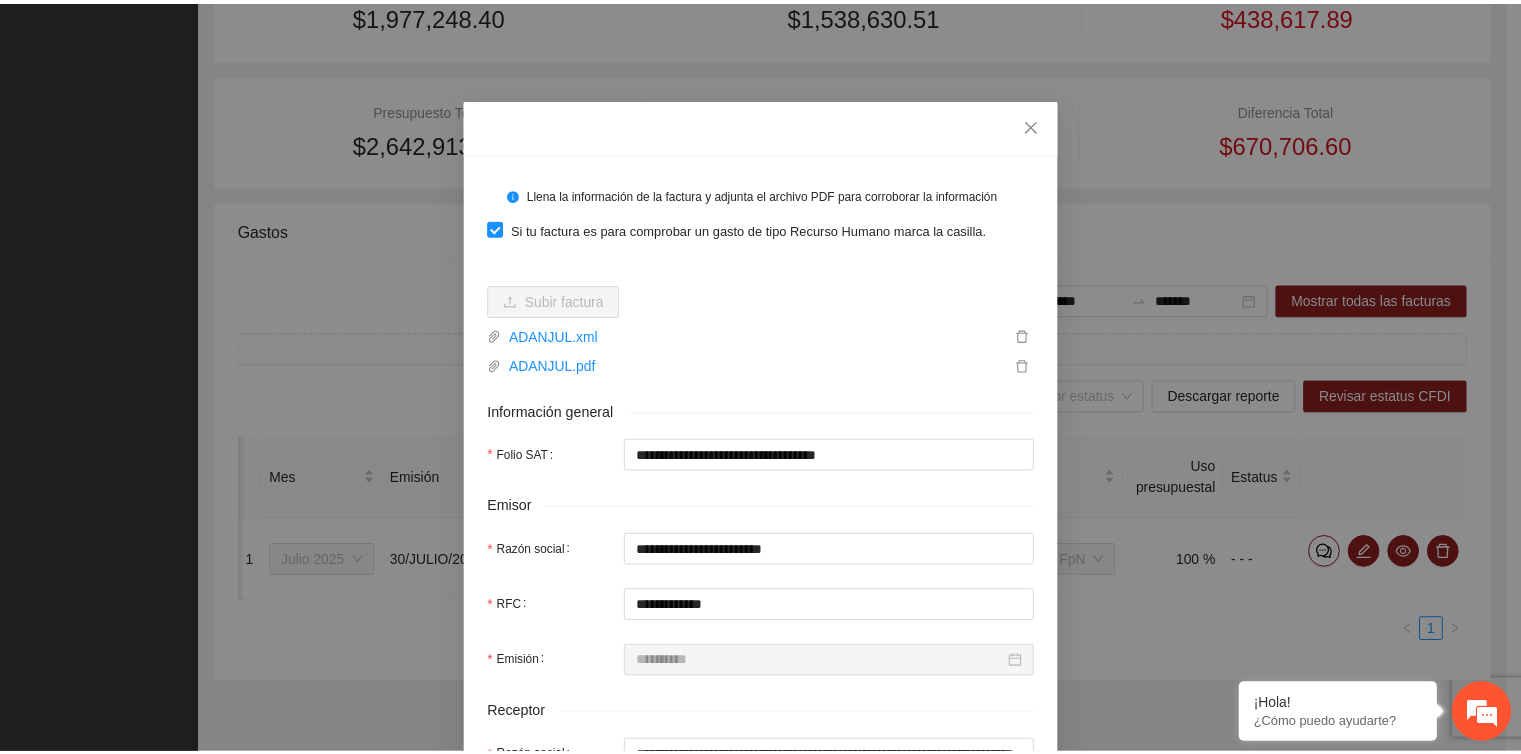 scroll, scrollTop: 0, scrollLeft: 0, axis: both 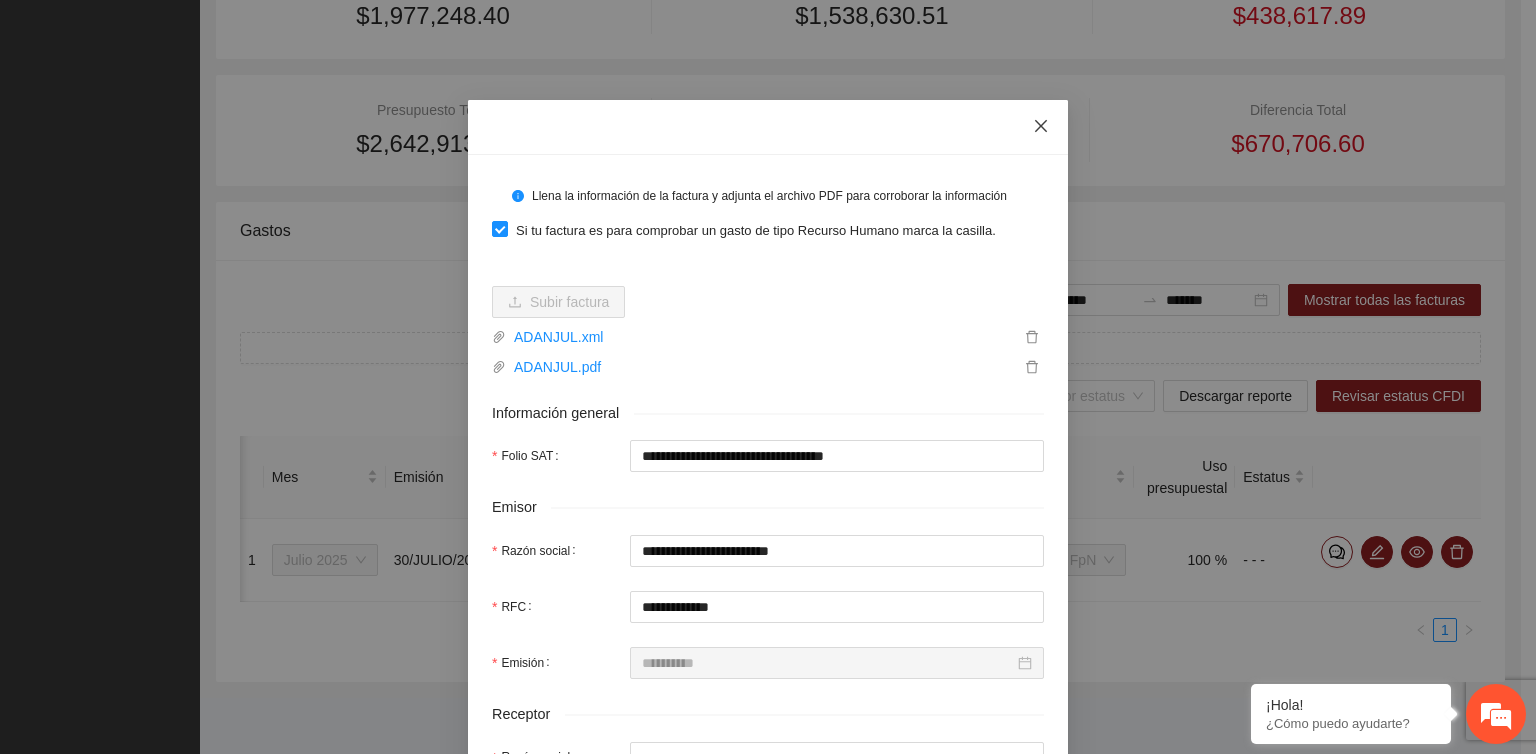 click 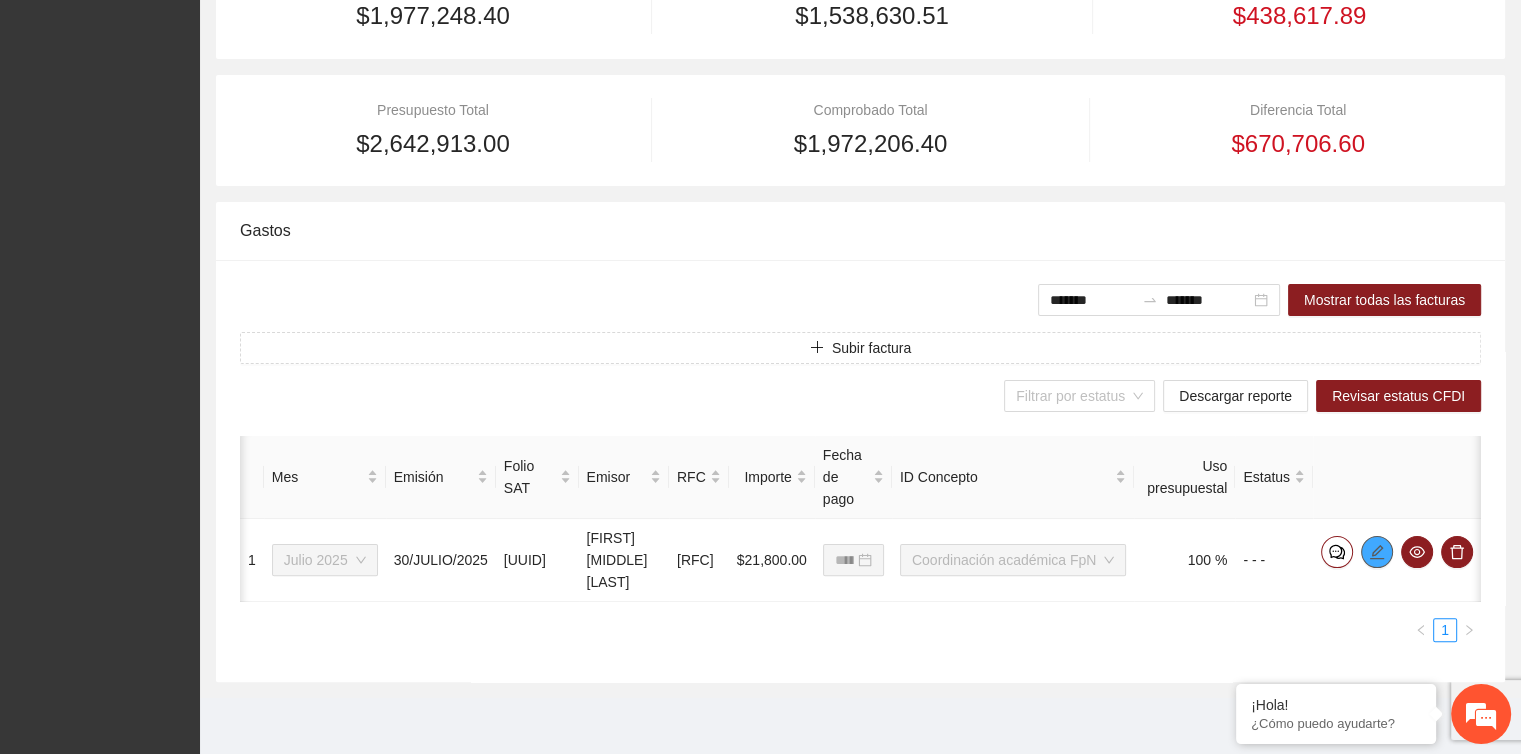 scroll, scrollTop: 0, scrollLeft: 30, axis: horizontal 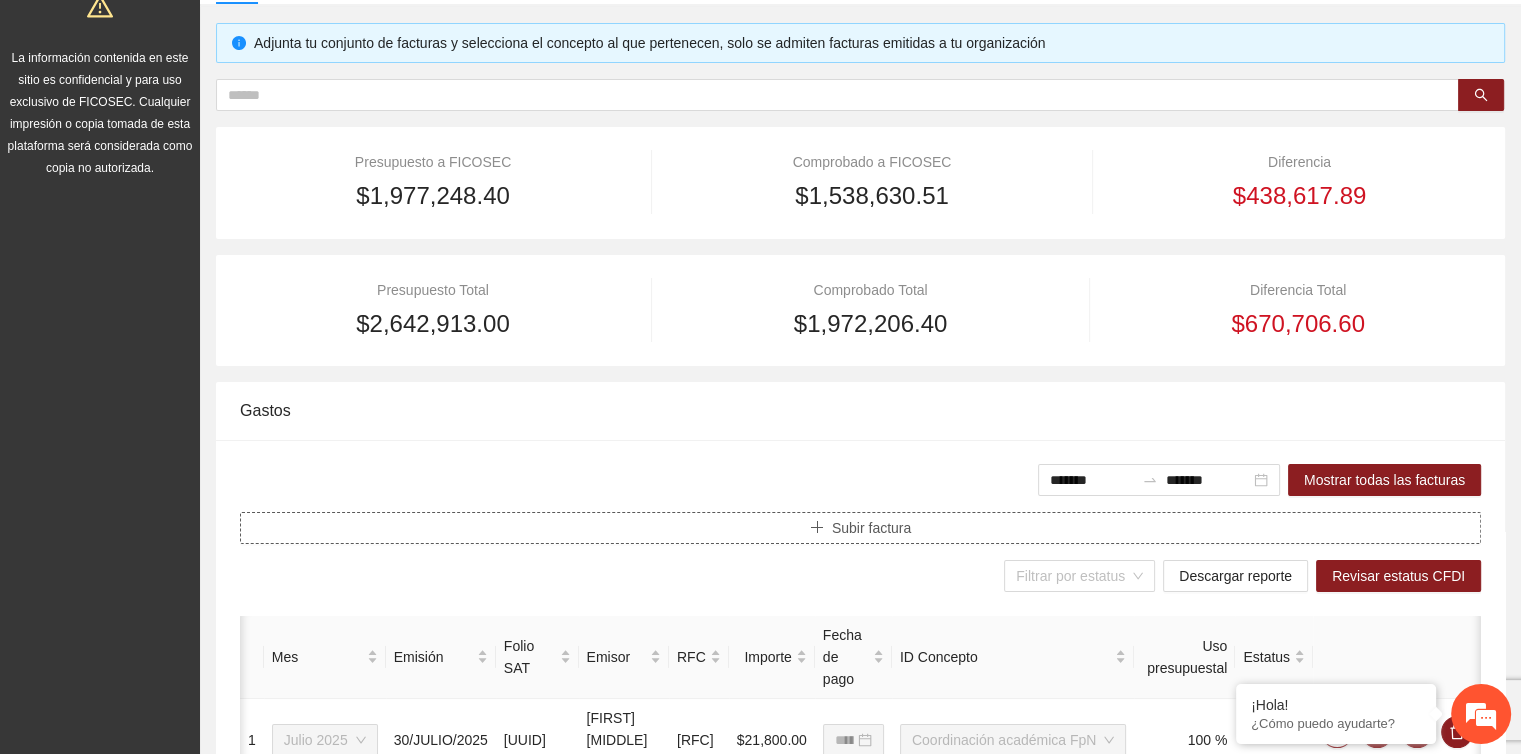 click 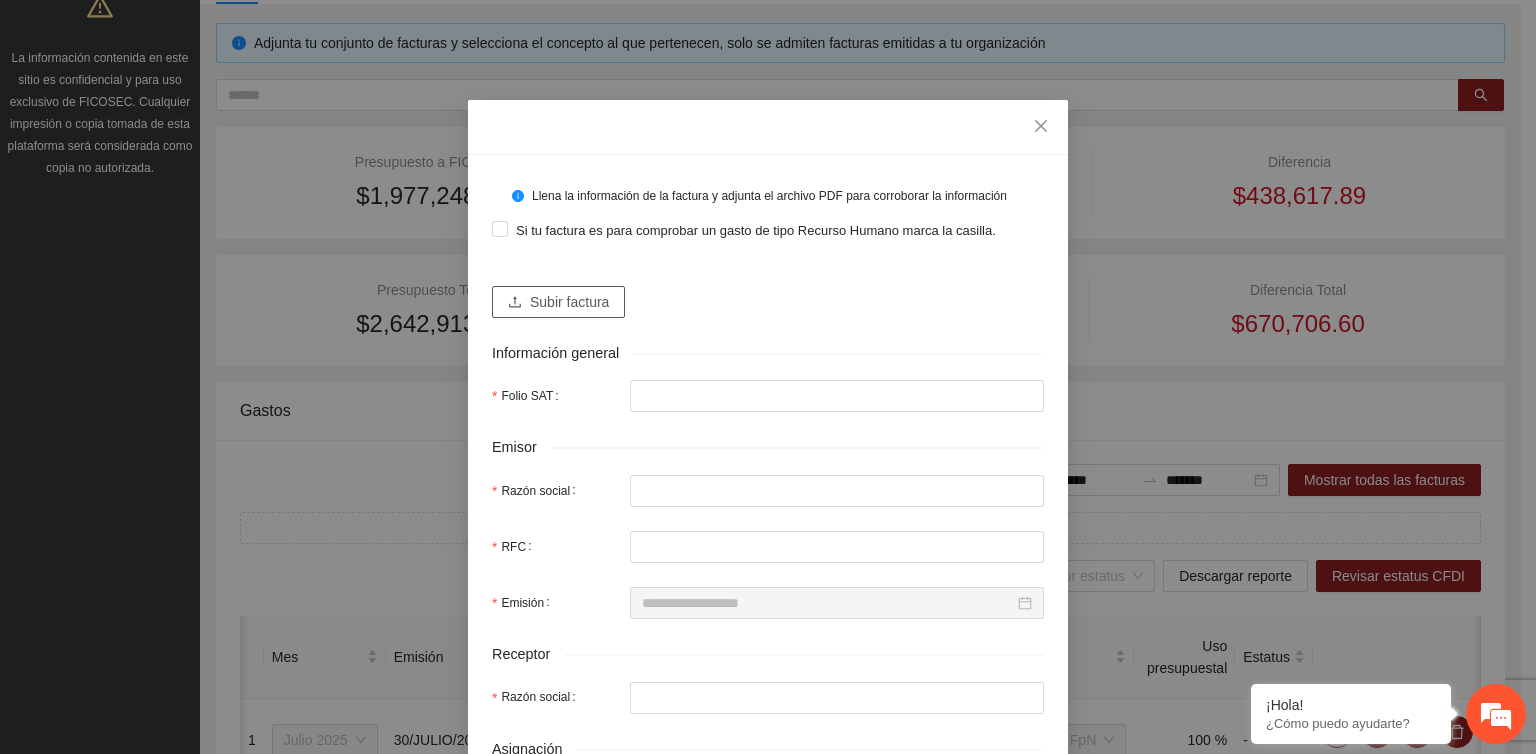 click on "Subir factura" at bounding box center (569, 302) 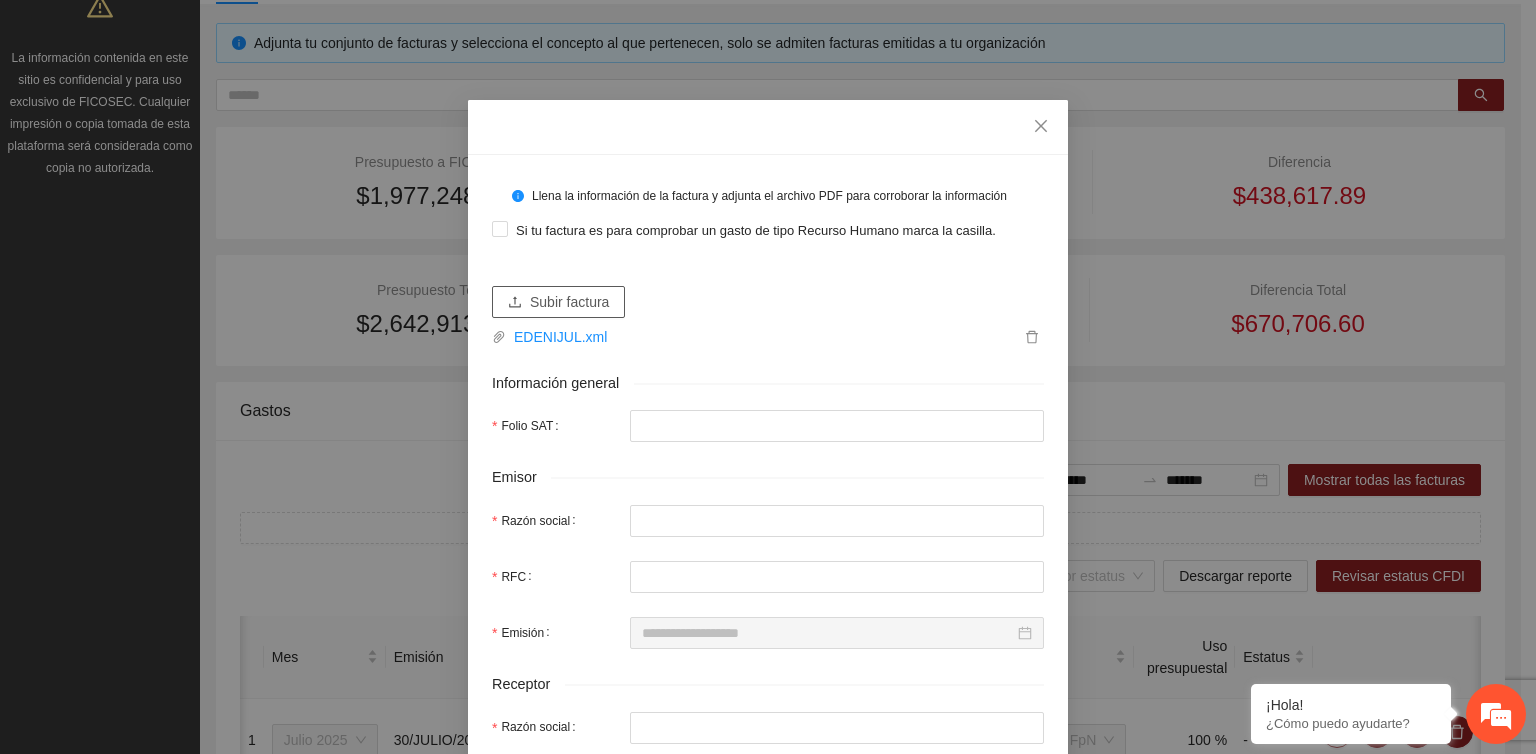 type on "**********" 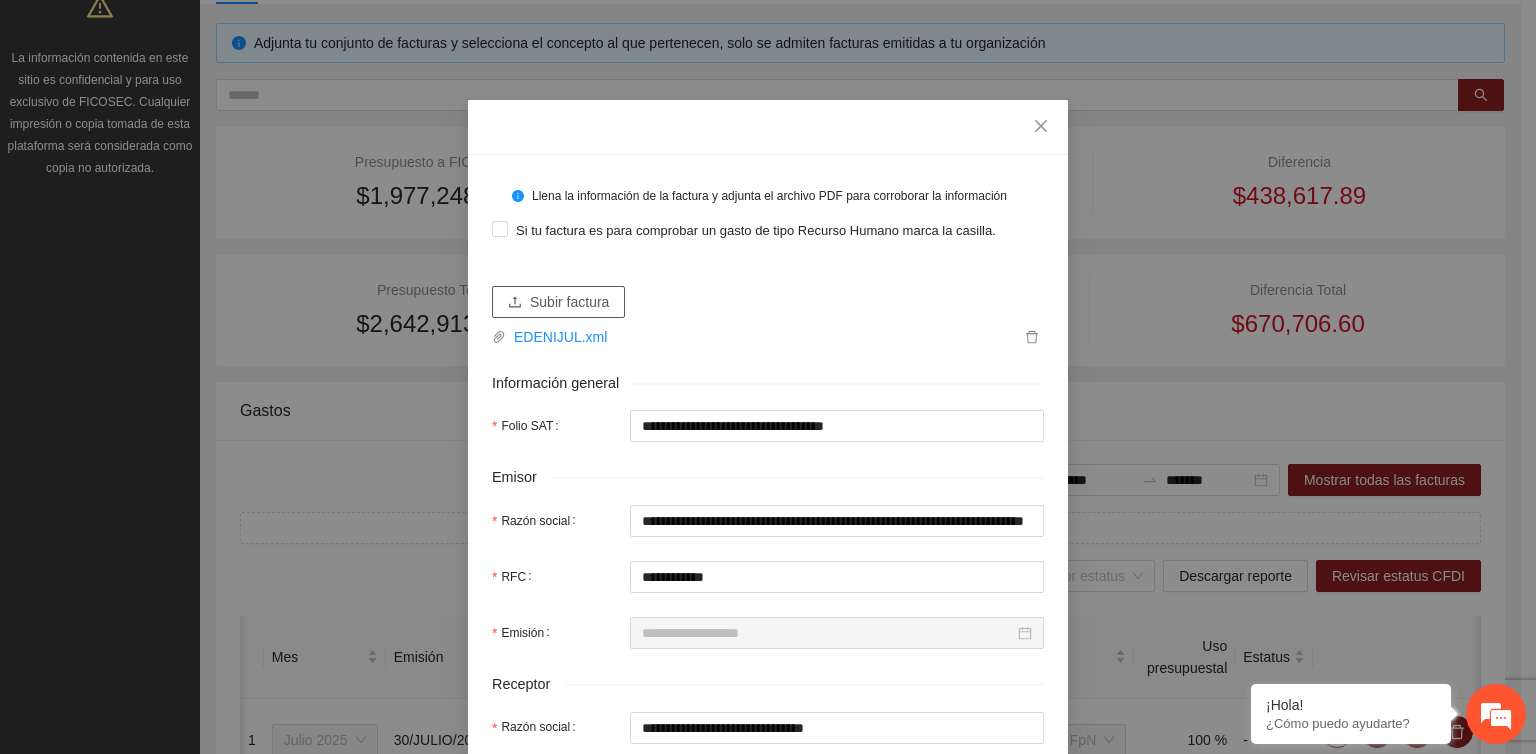 type on "**********" 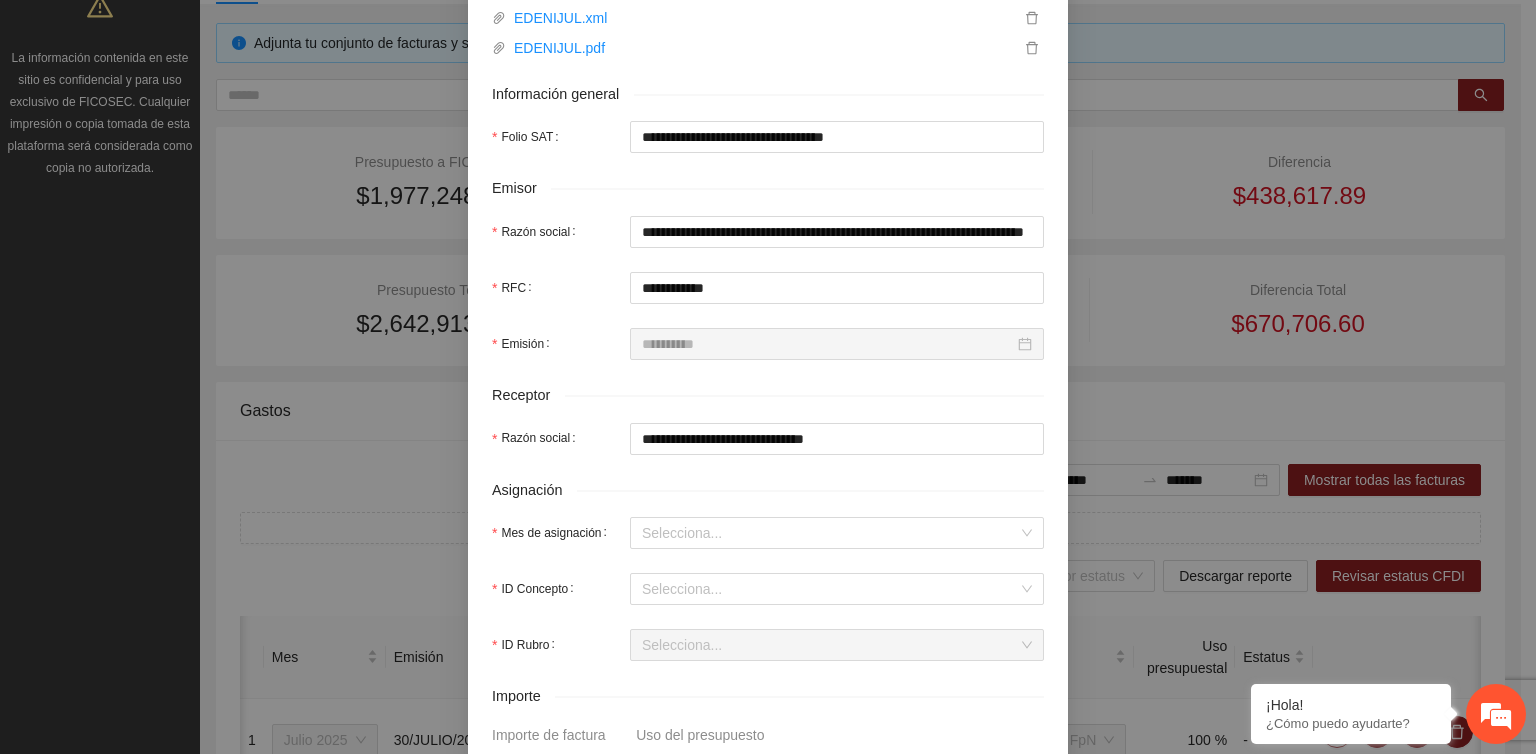 scroll, scrollTop: 400, scrollLeft: 0, axis: vertical 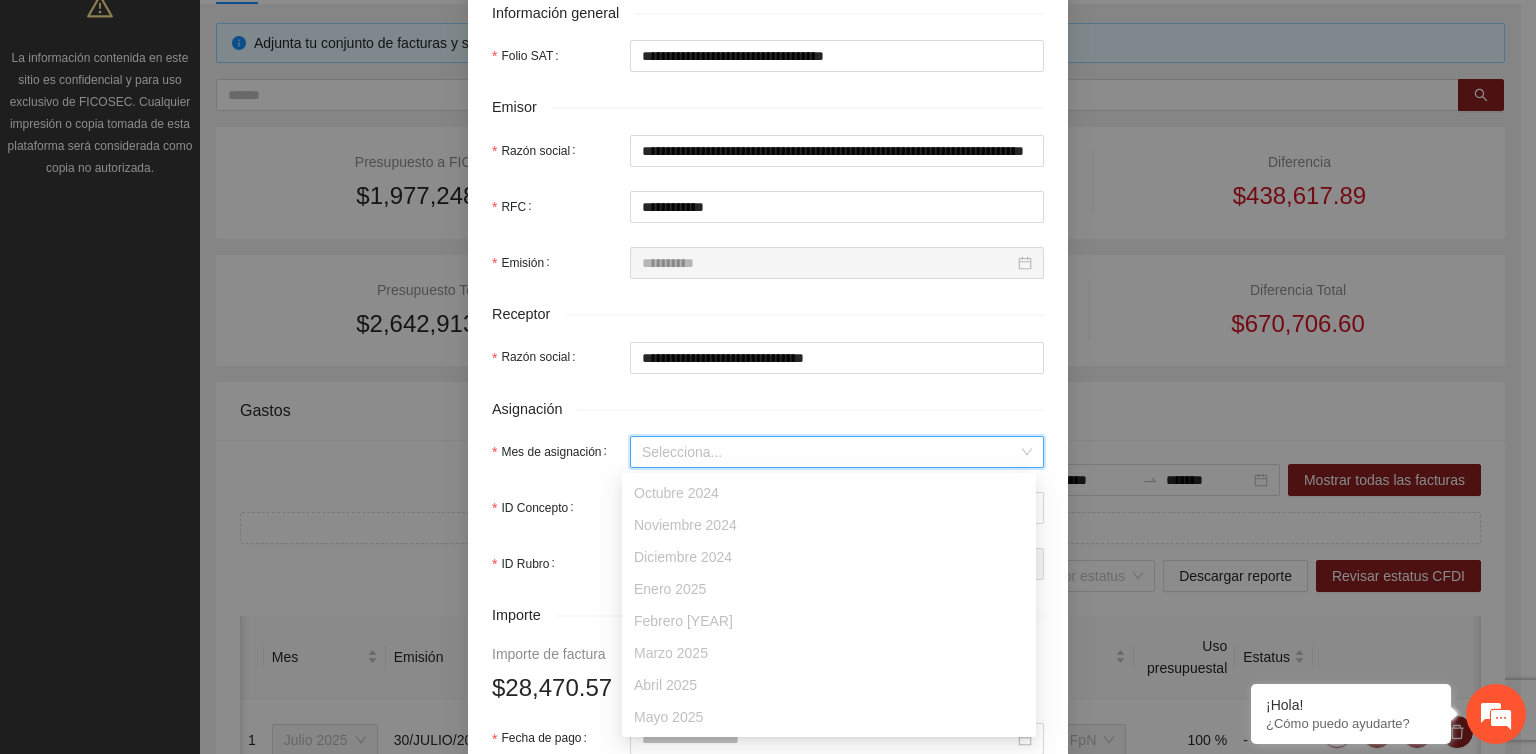 click on "Mes de asignación" at bounding box center (830, 452) 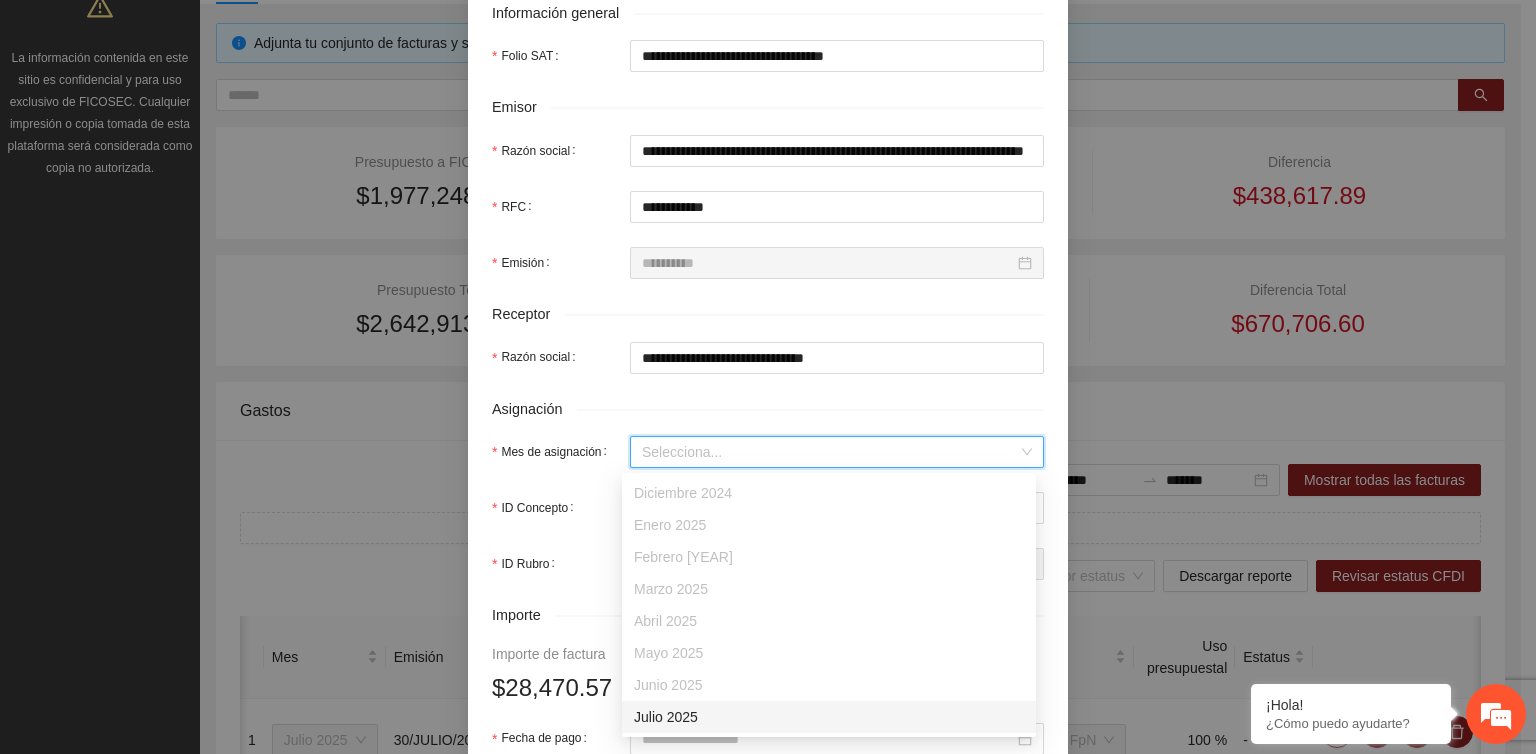 click on "Julio 2025" at bounding box center [829, 717] 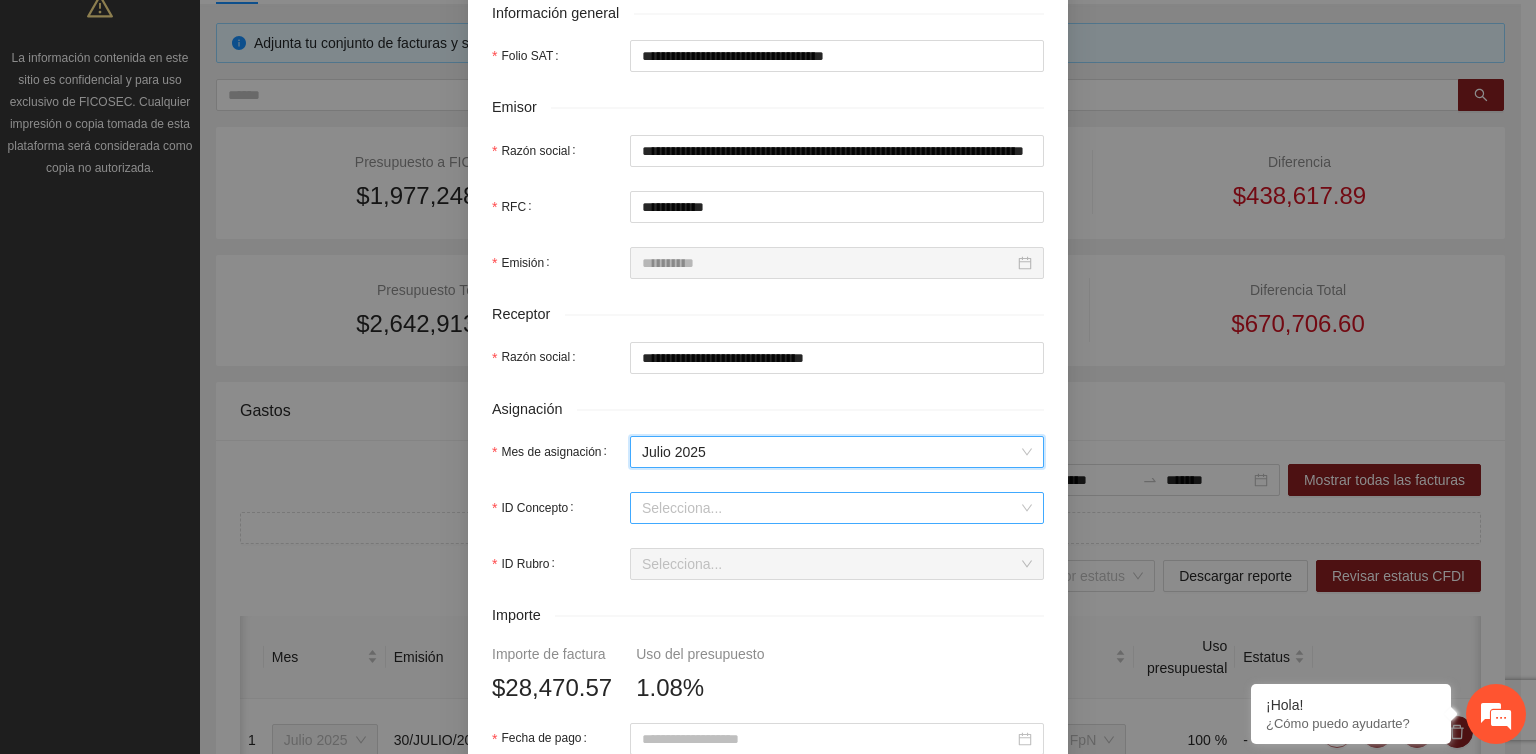 click on "ID Concepto" at bounding box center [830, 508] 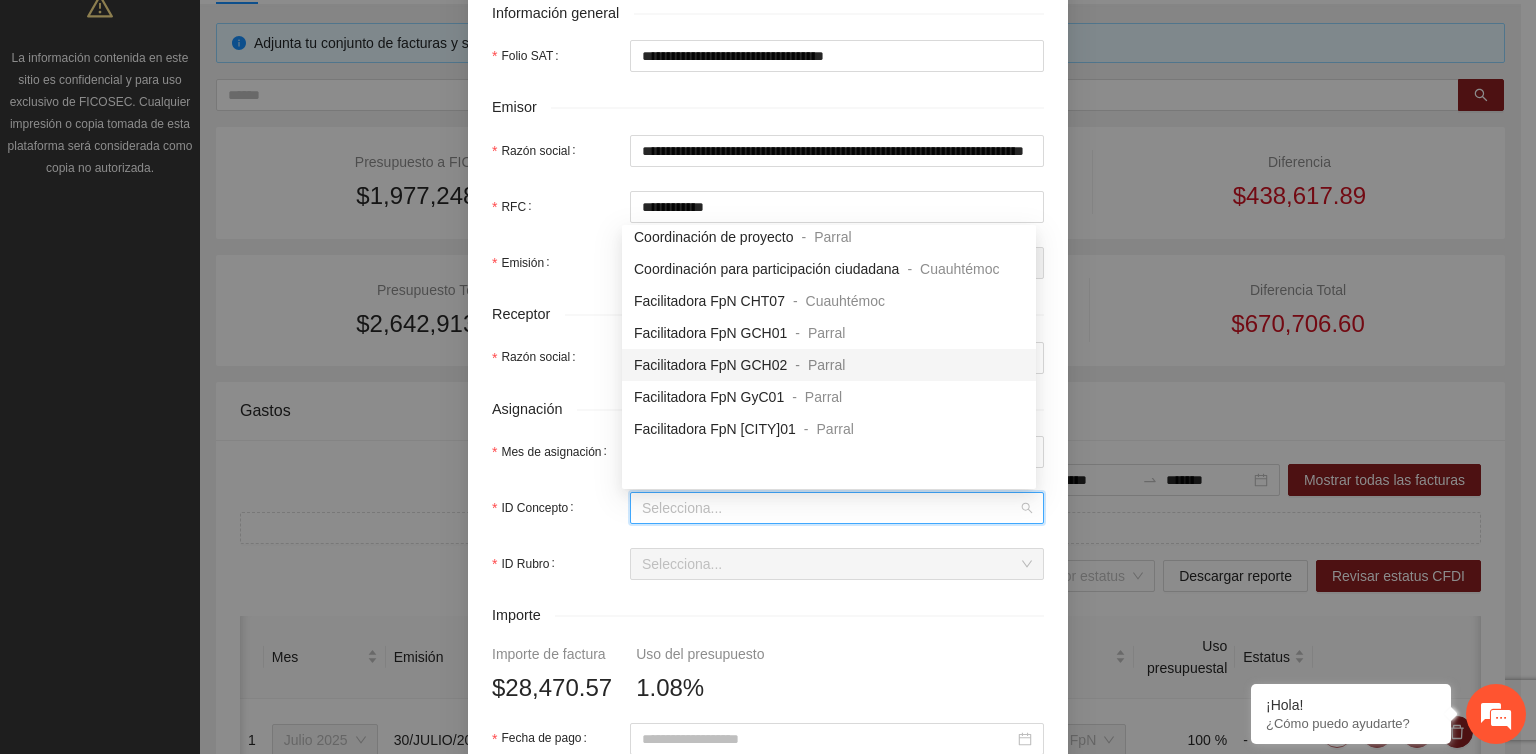 scroll, scrollTop: 260, scrollLeft: 0, axis: vertical 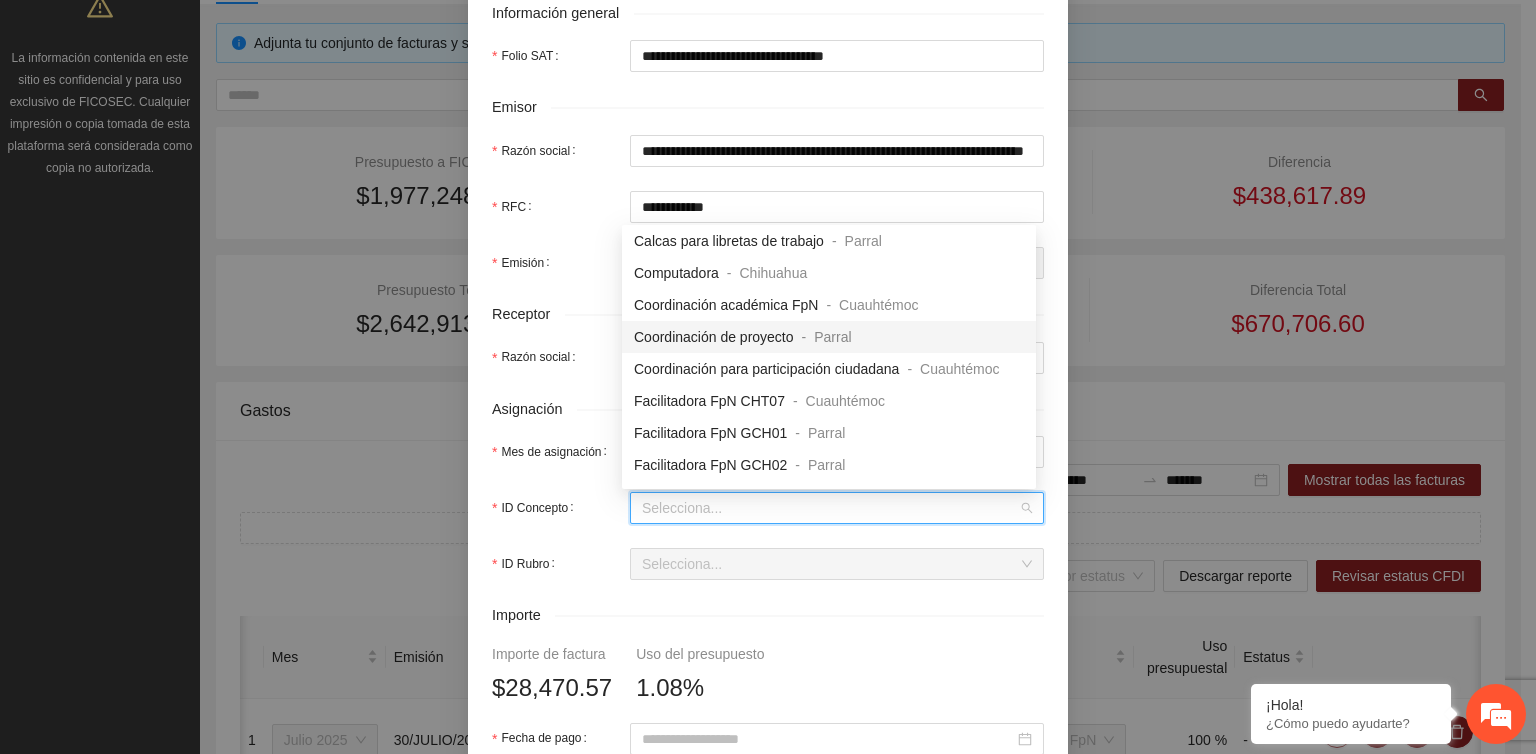 click on "Coordinación de proyecto" at bounding box center (714, 337) 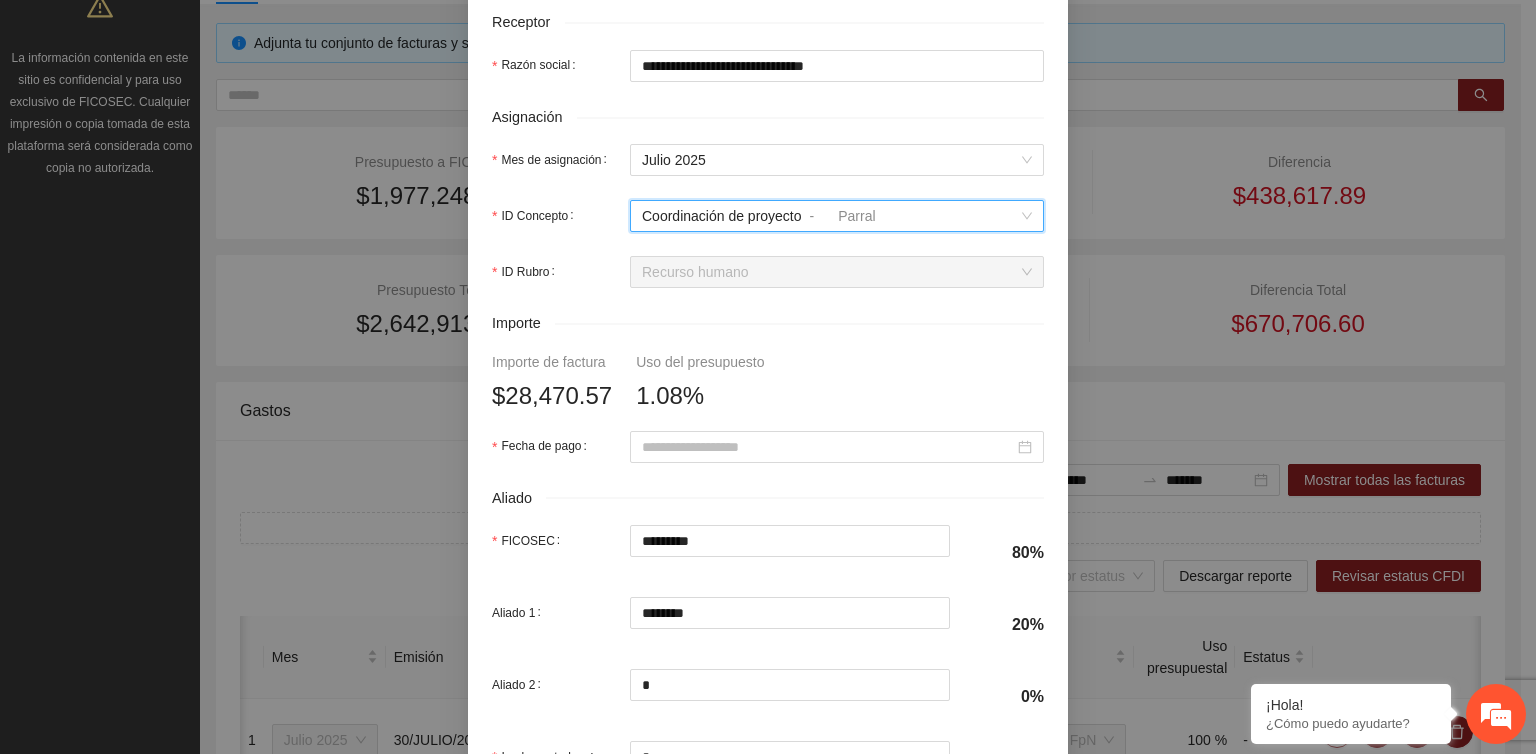 scroll, scrollTop: 700, scrollLeft: 0, axis: vertical 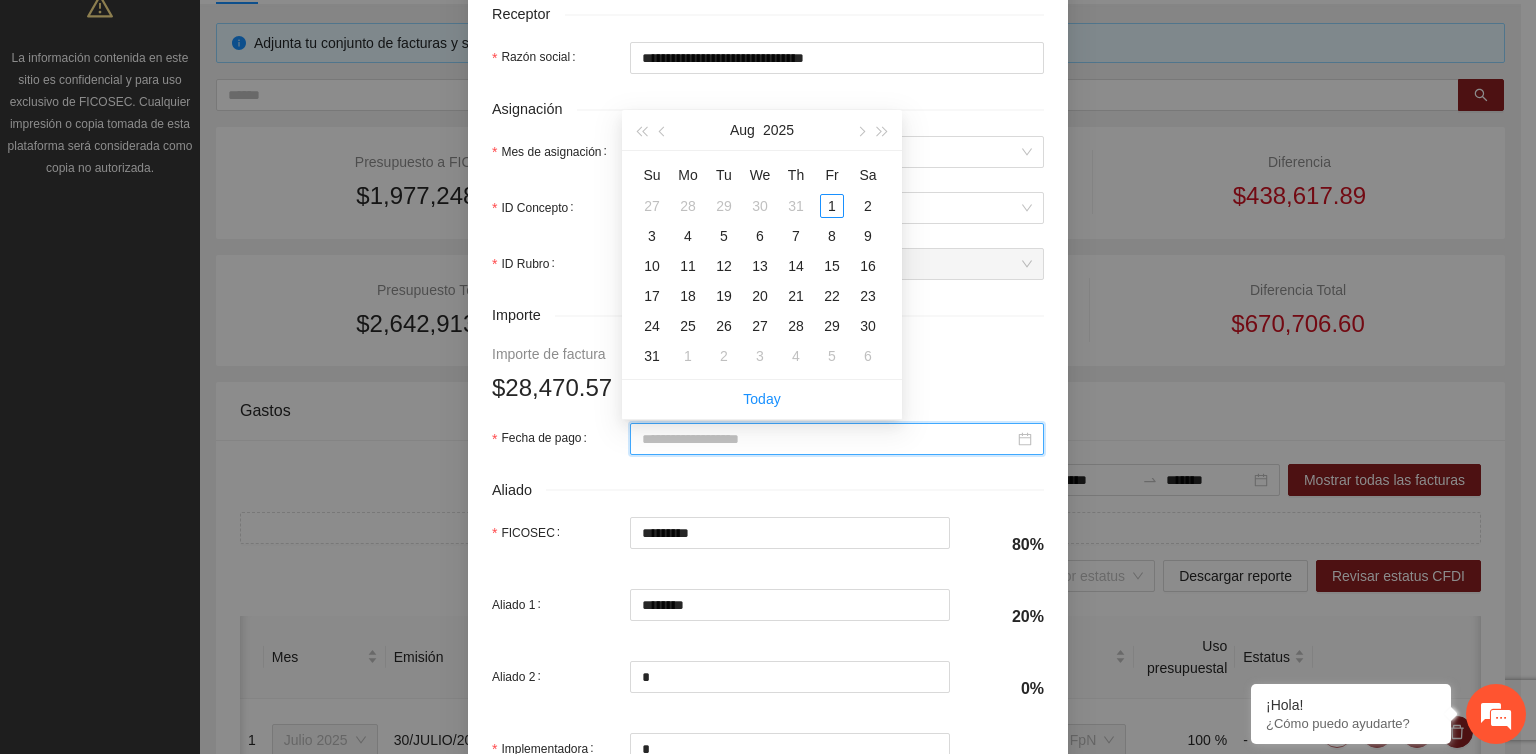 click on "Fecha de pago" at bounding box center (828, 439) 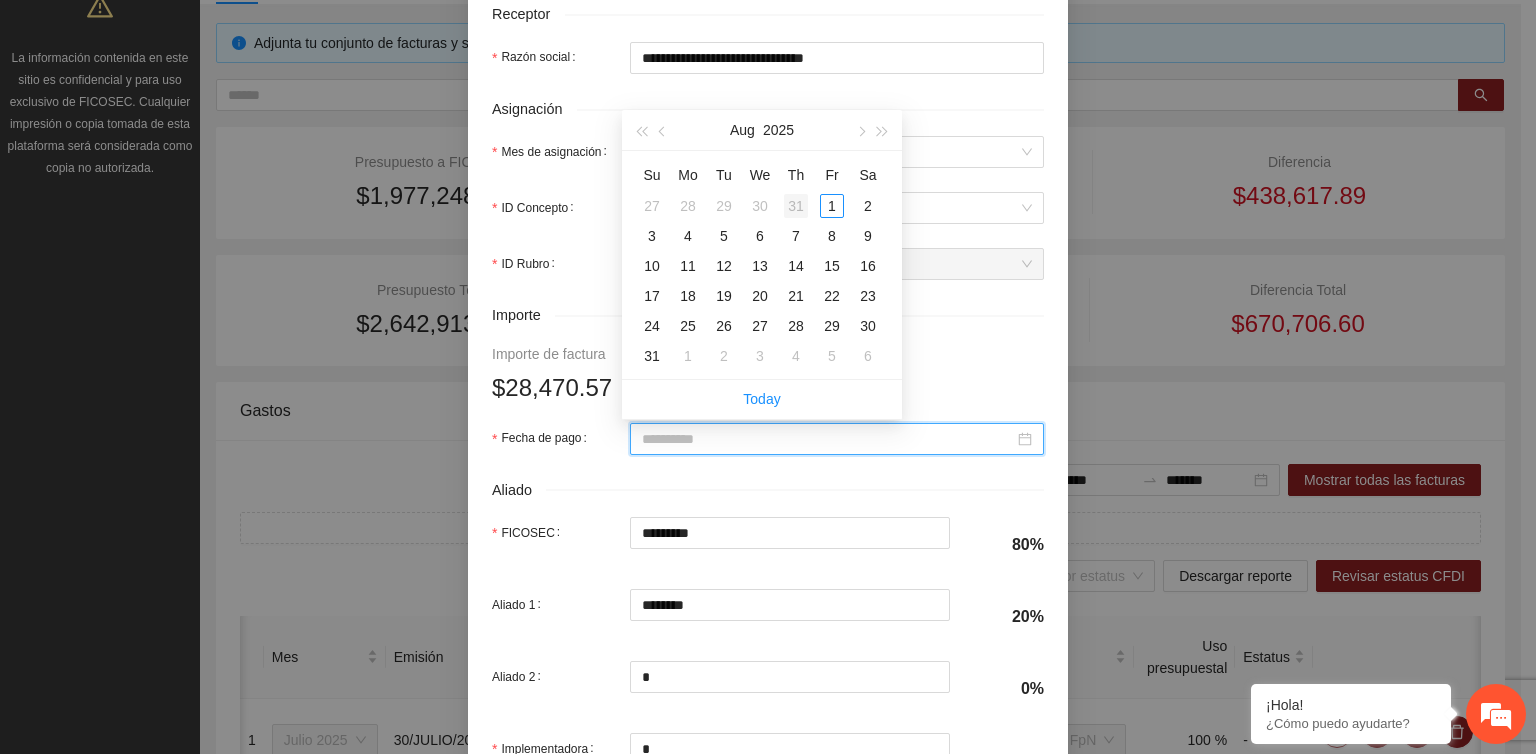 type on "**********" 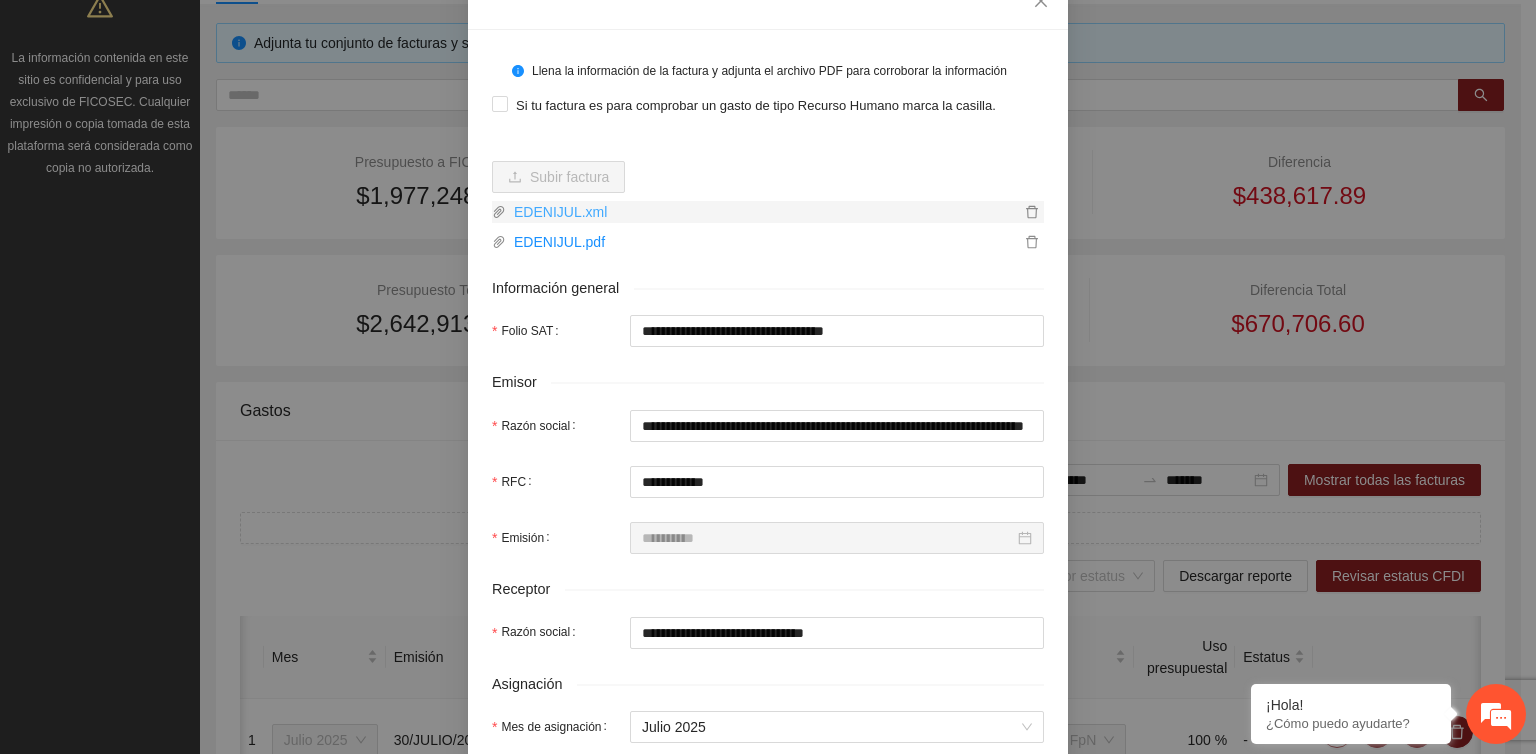 scroll, scrollTop: 52, scrollLeft: 0, axis: vertical 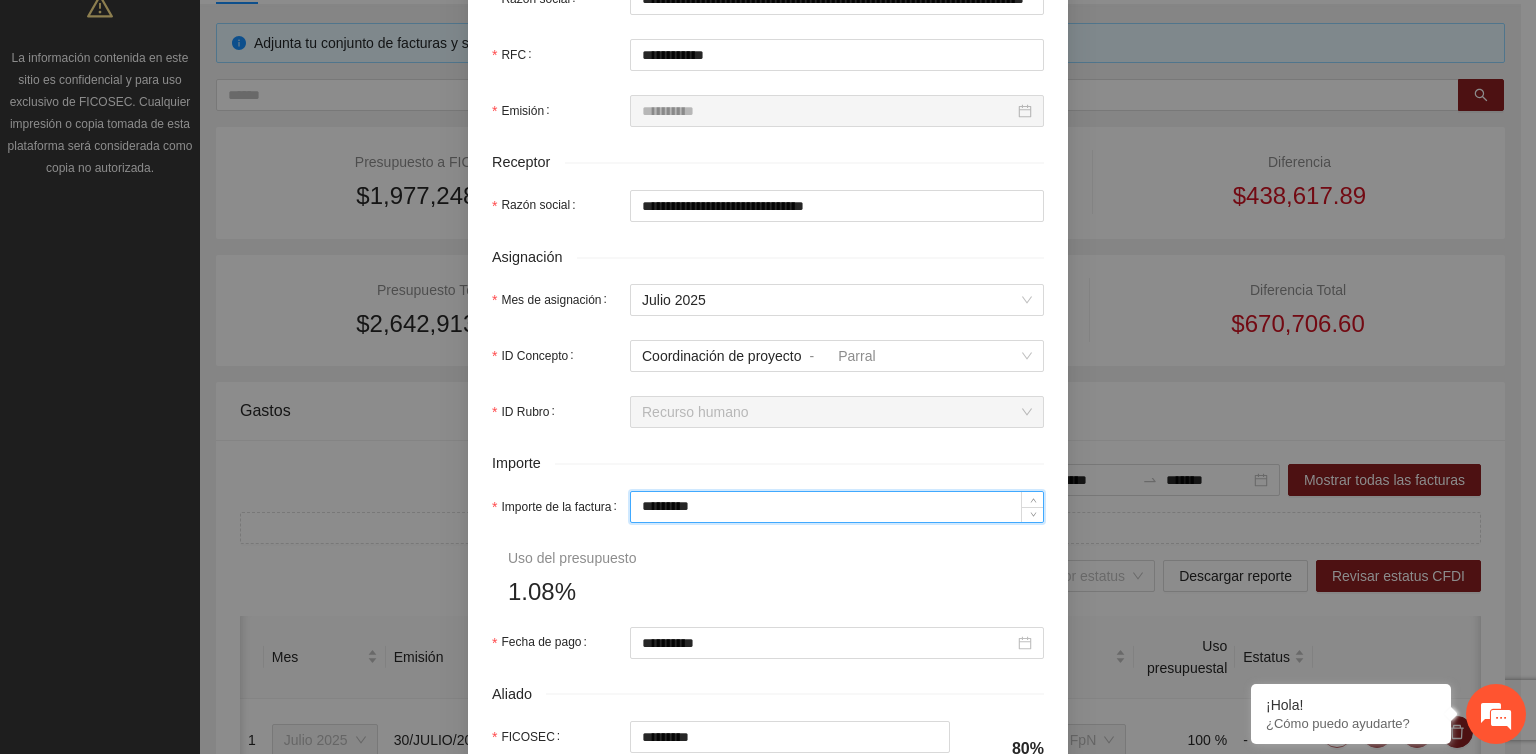 drag, startPoint x: 709, startPoint y: 507, endPoint x: 605, endPoint y: 525, distance: 105.546196 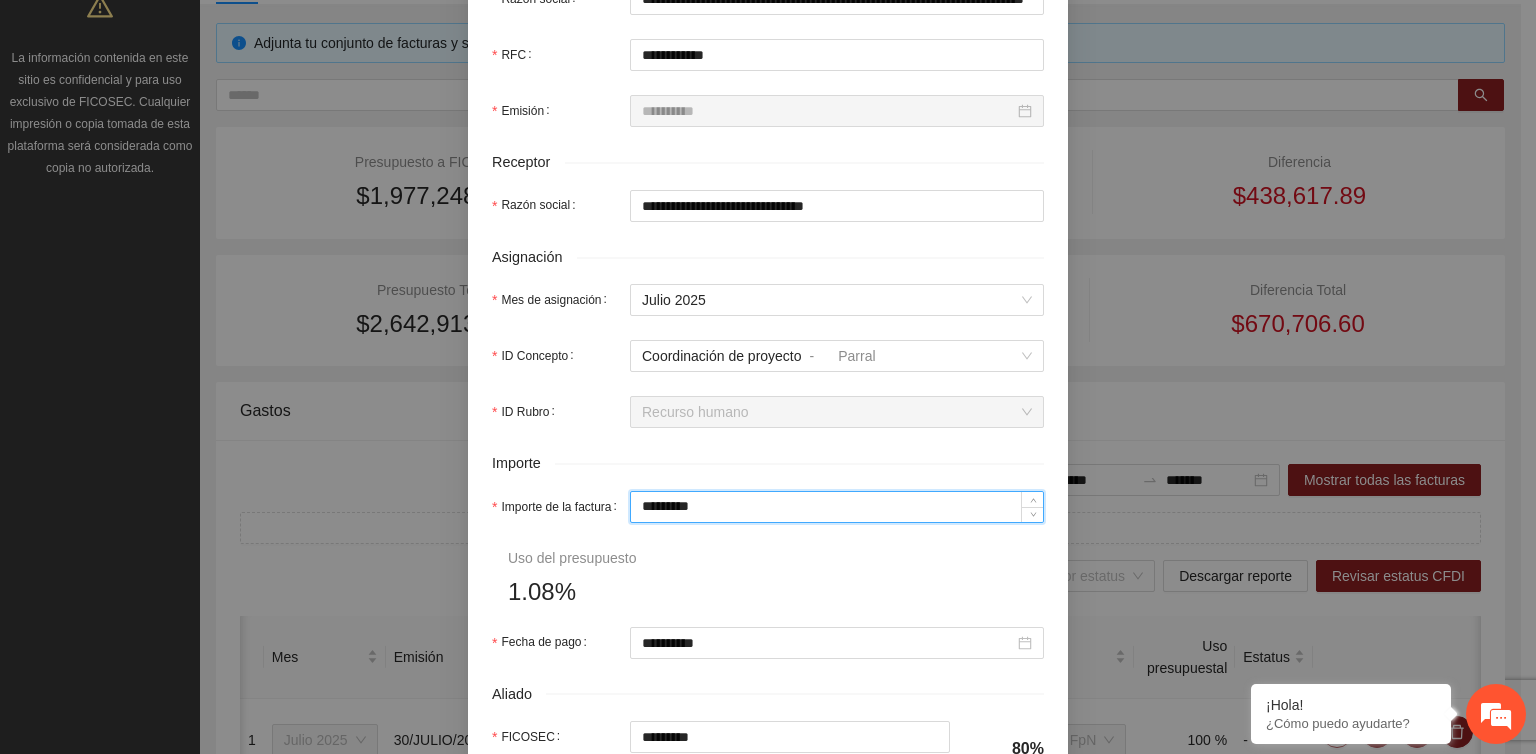 type 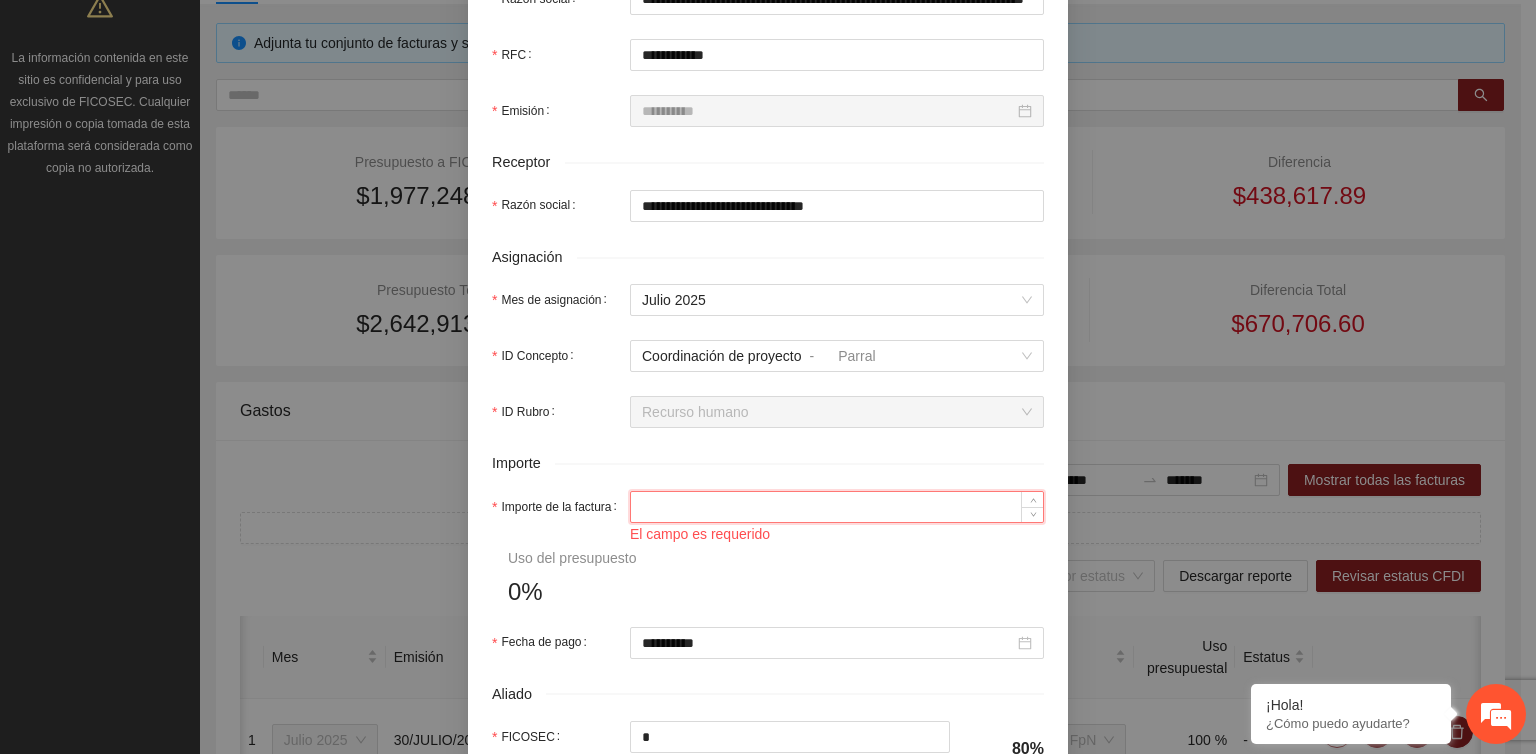 type on "*" 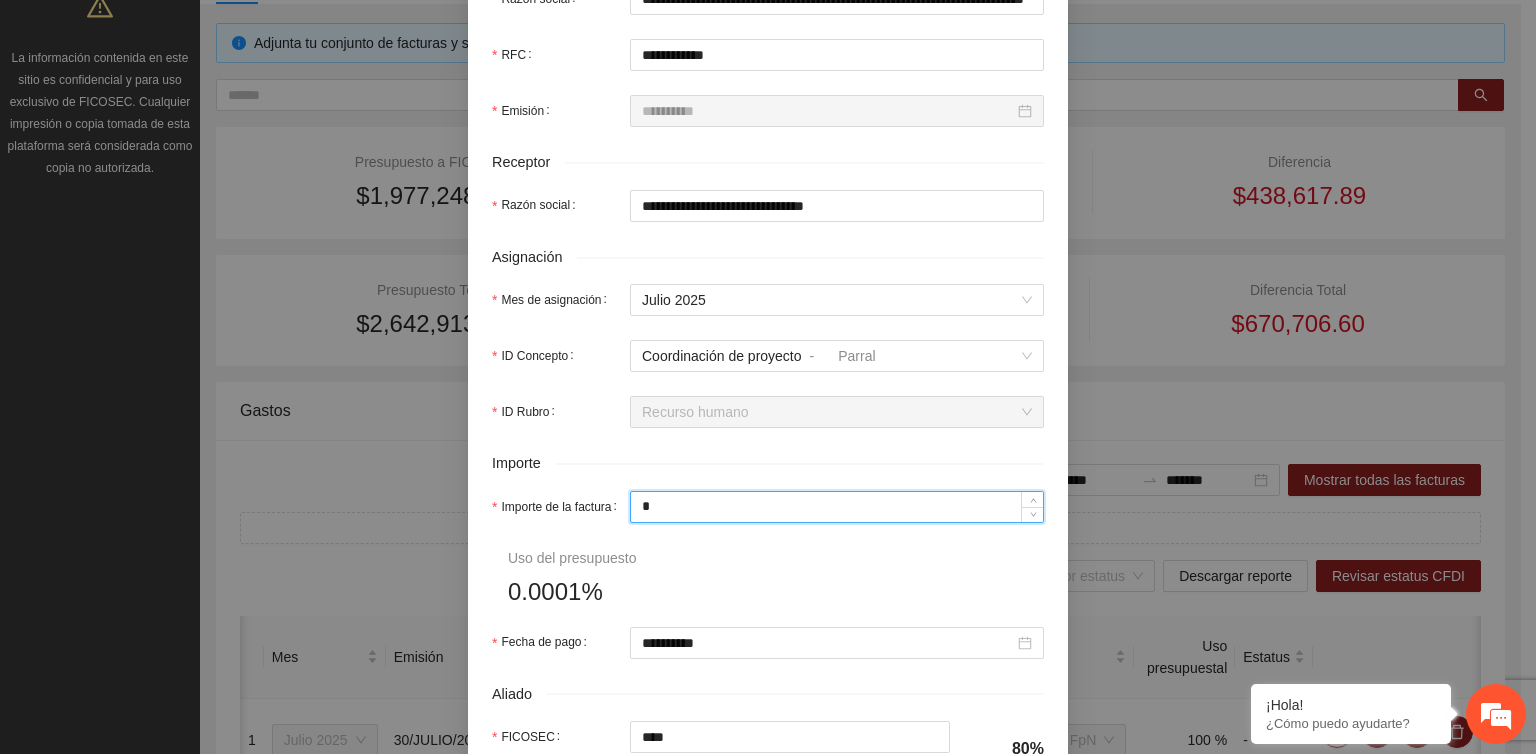 type on "**" 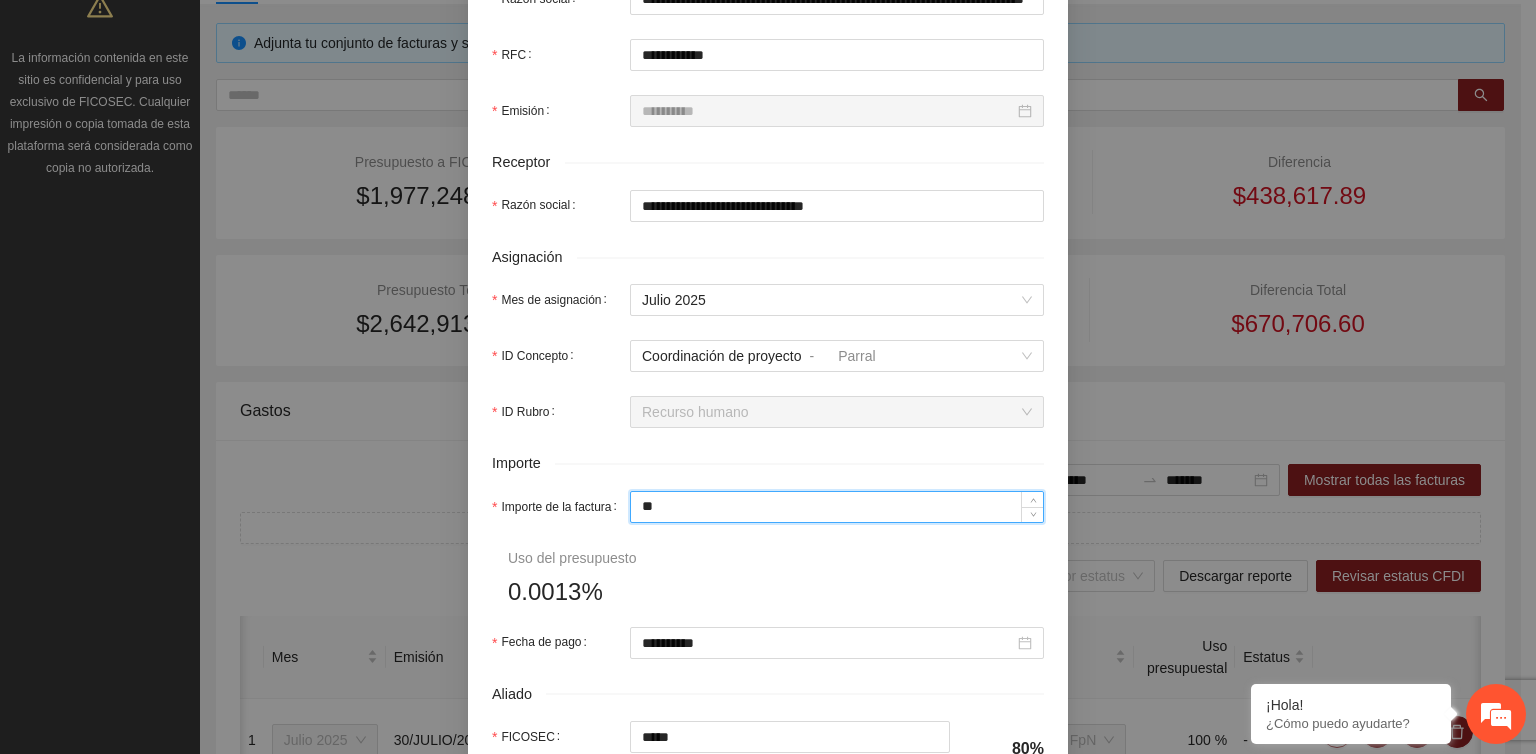 type on "***" 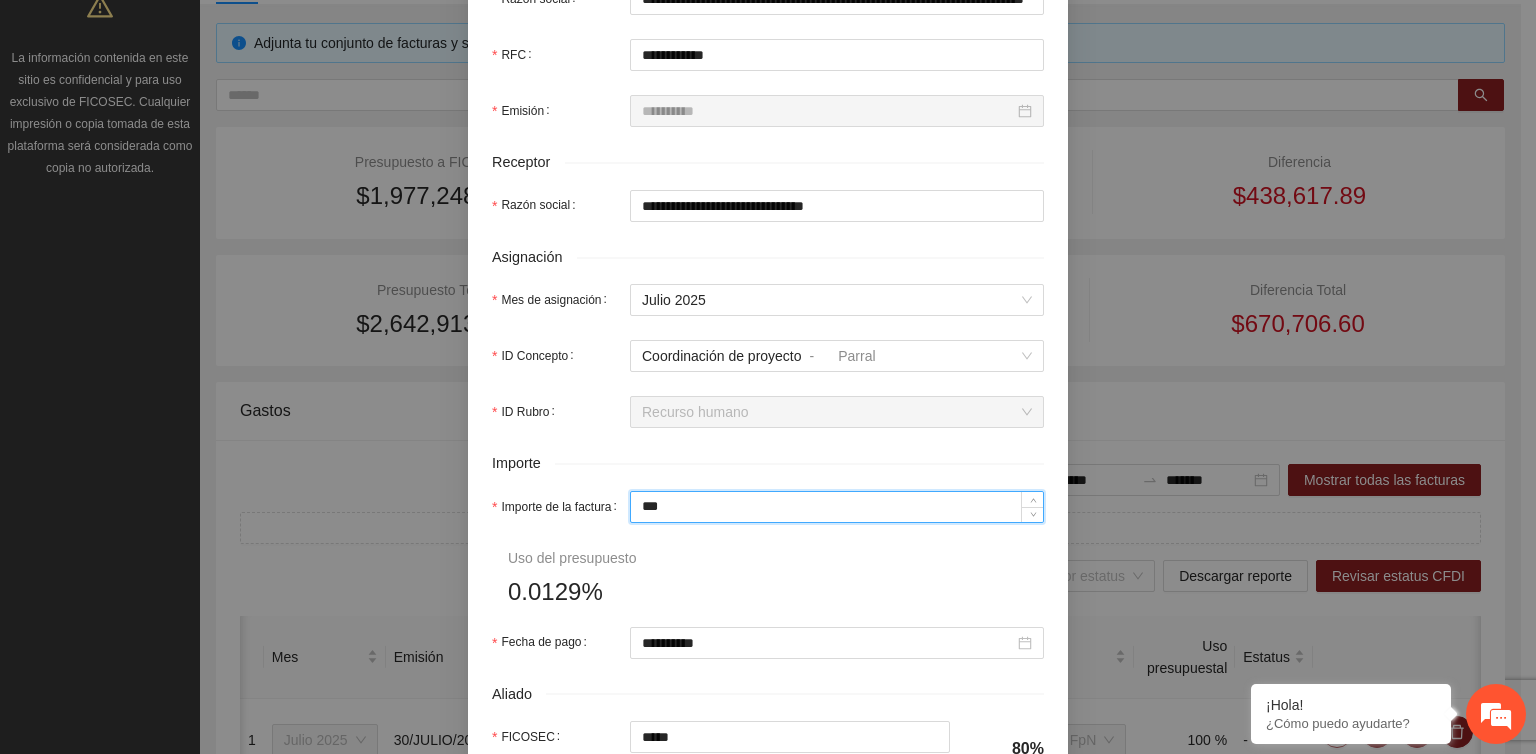 type on "*****" 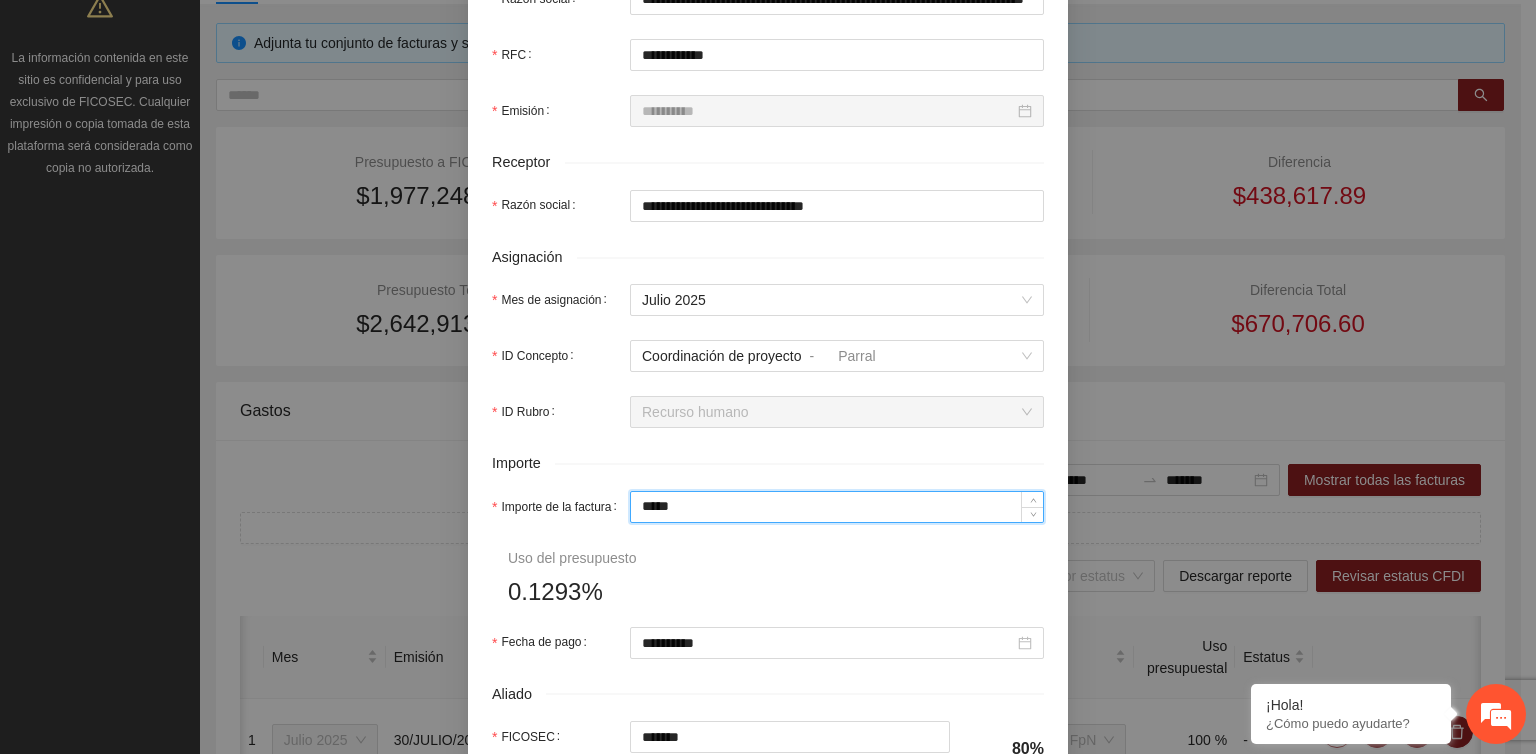 type on "******" 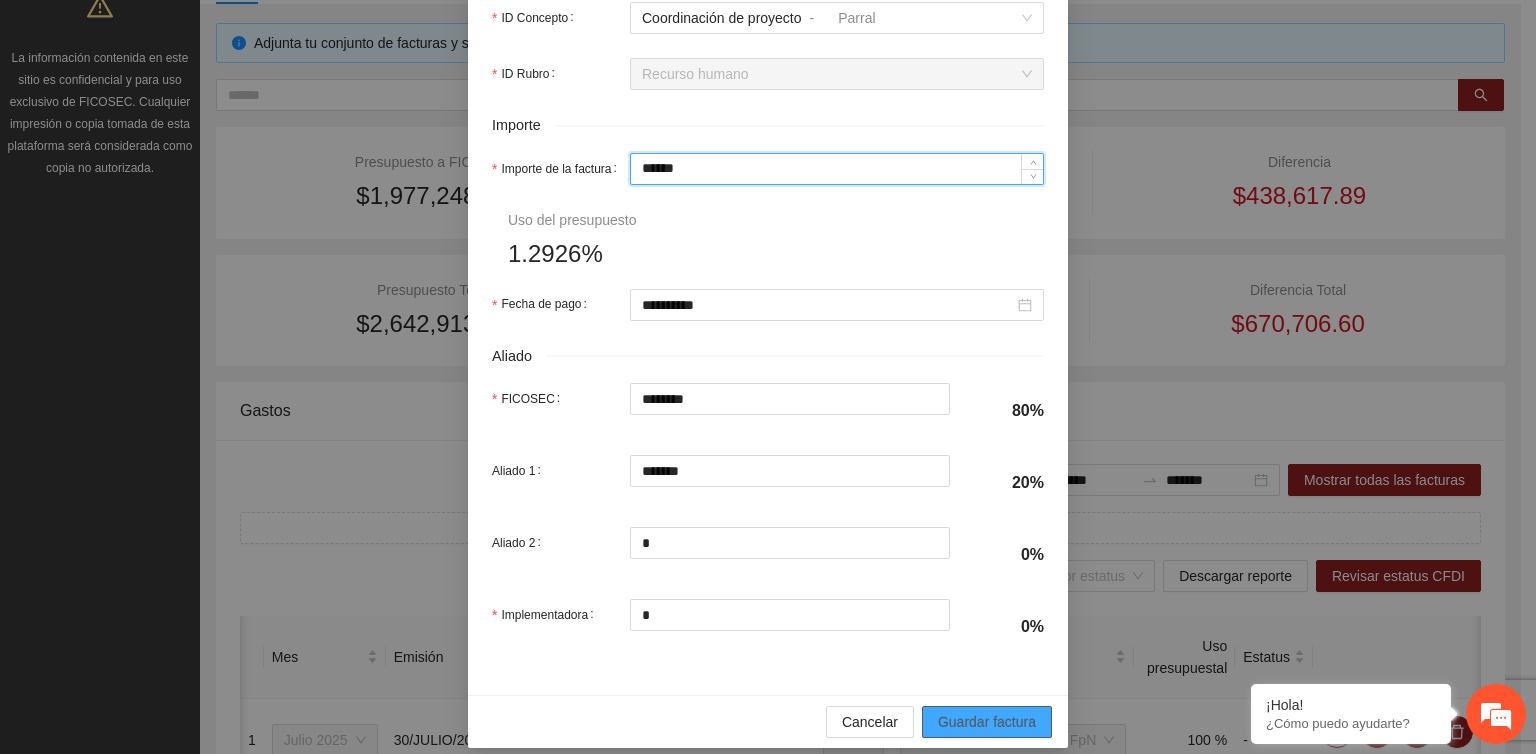 scroll, scrollTop: 900, scrollLeft: 0, axis: vertical 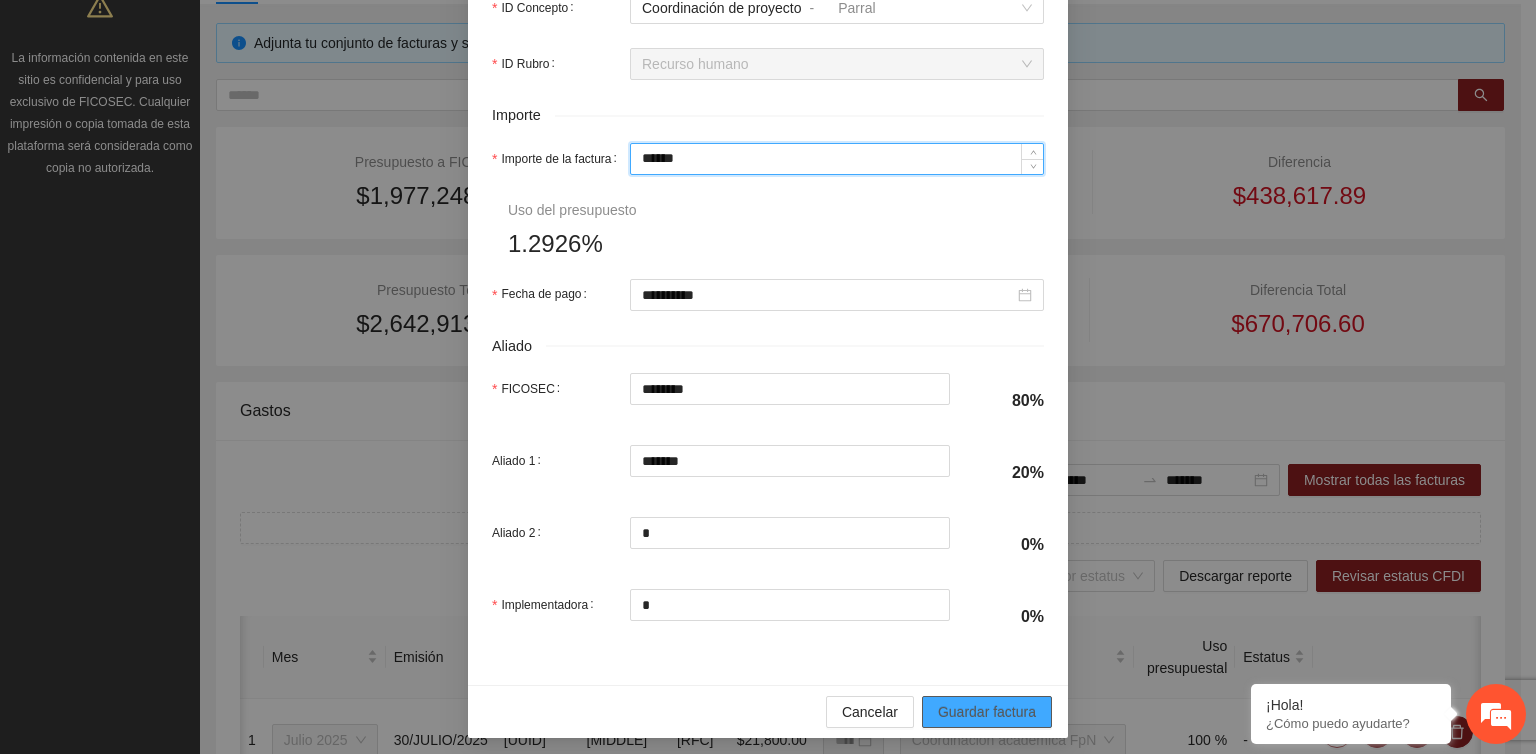 type on "******" 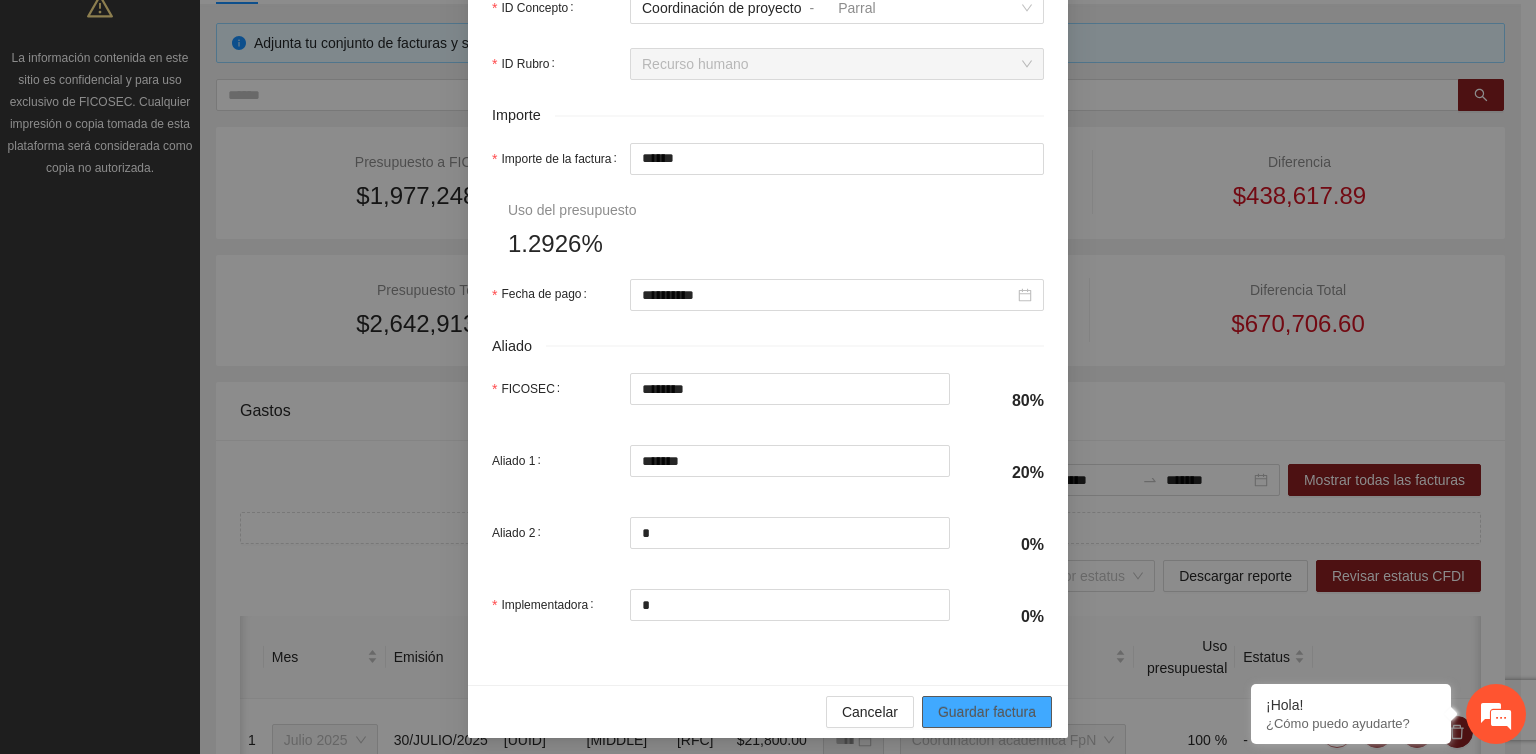 click on "Guardar factura" at bounding box center [987, 712] 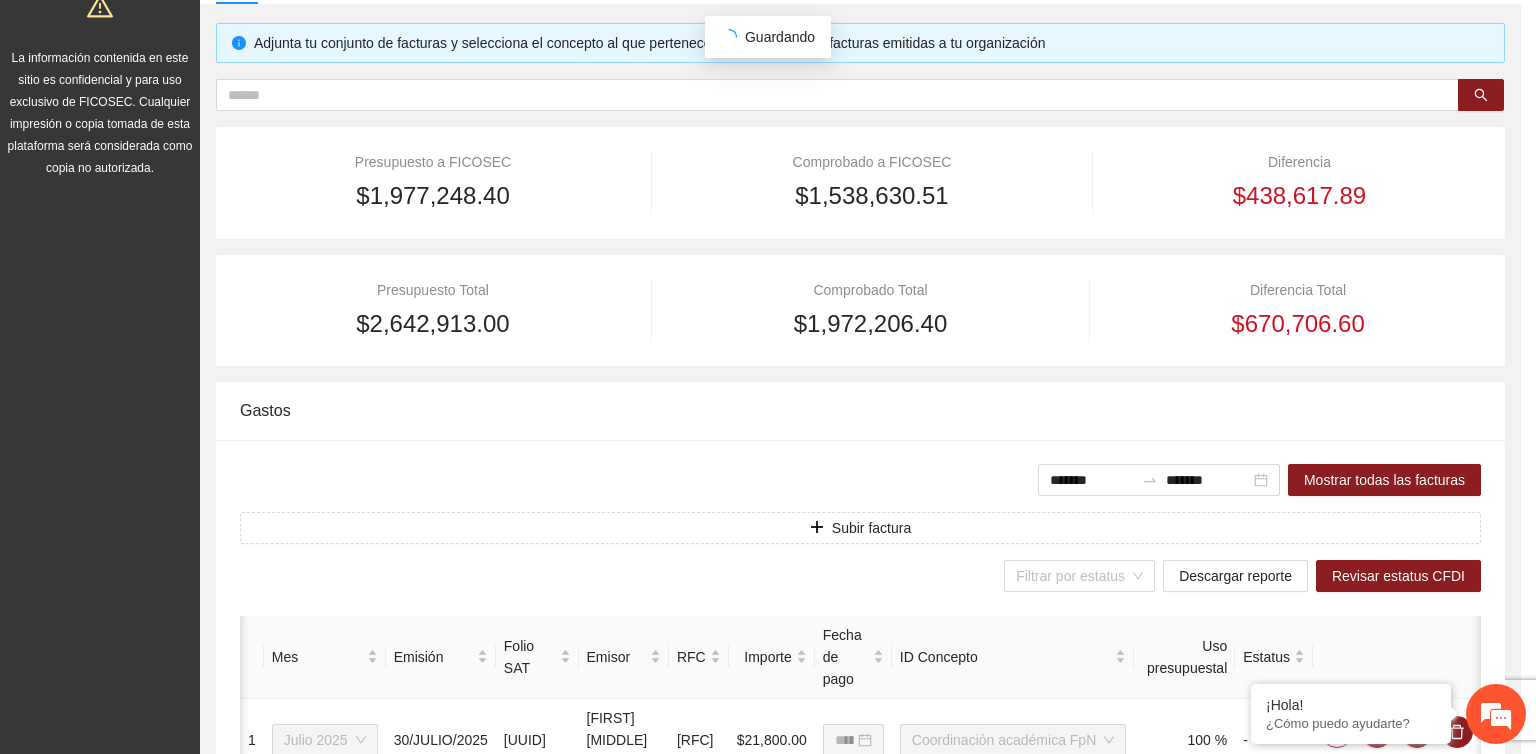scroll, scrollTop: 748, scrollLeft: 0, axis: vertical 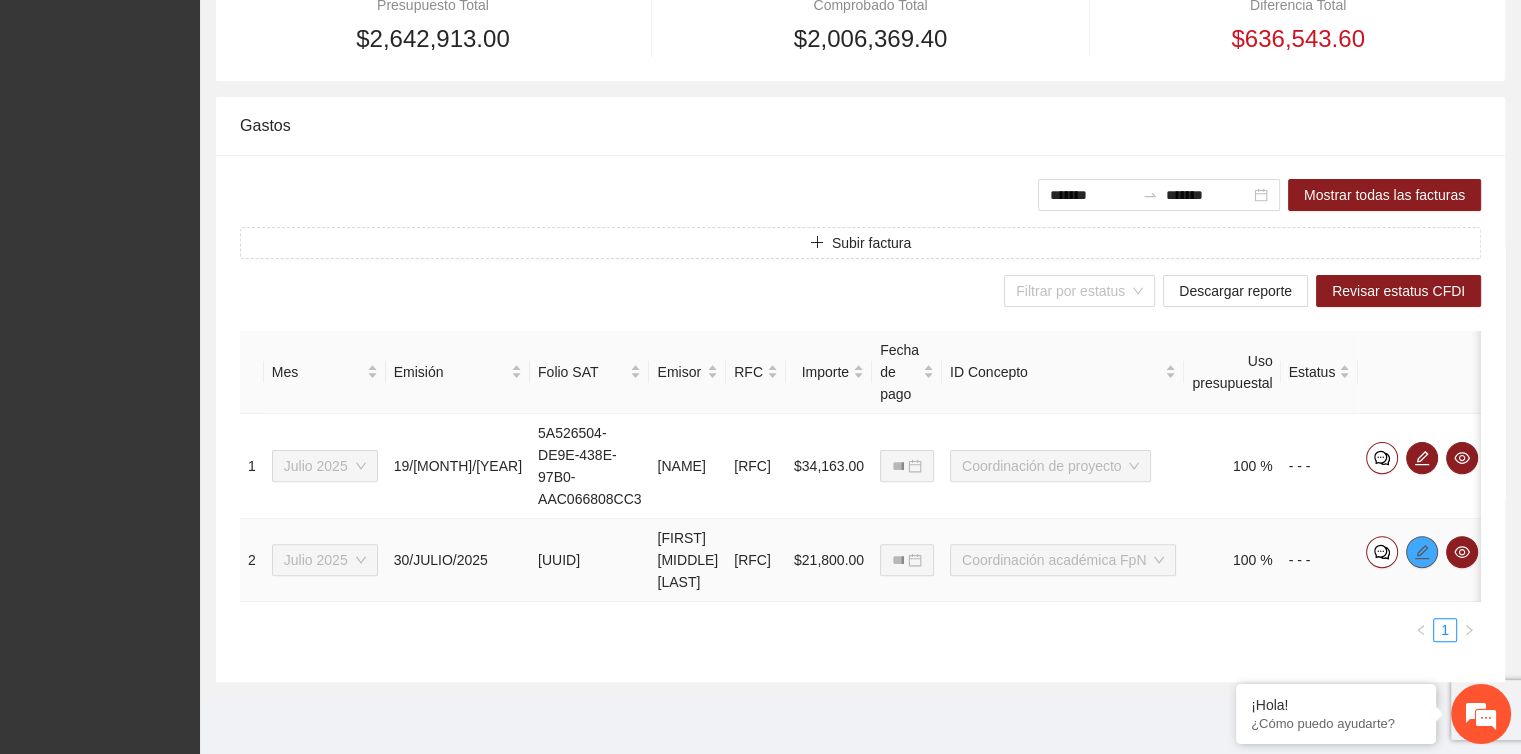 click 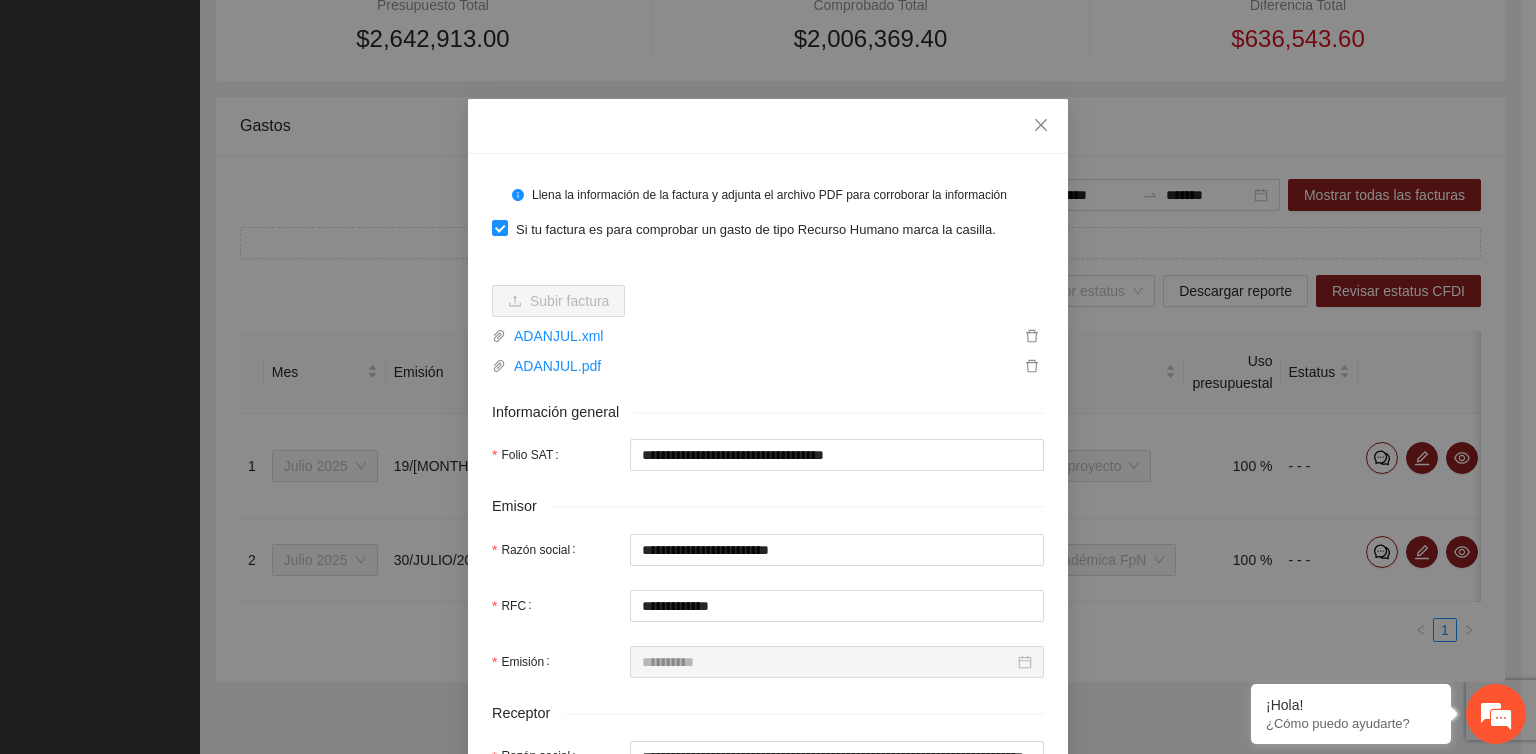 scroll, scrollTop: 0, scrollLeft: 0, axis: both 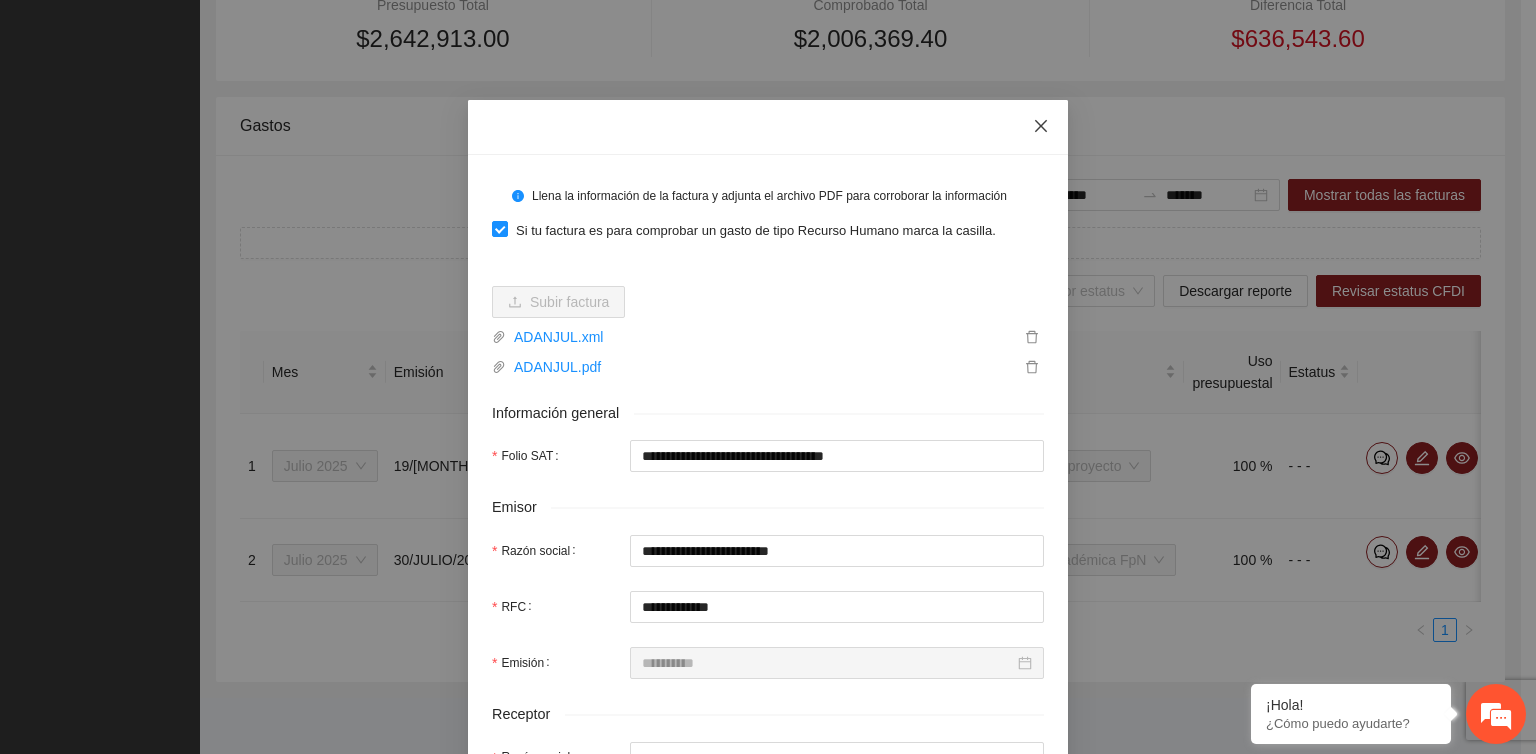 click 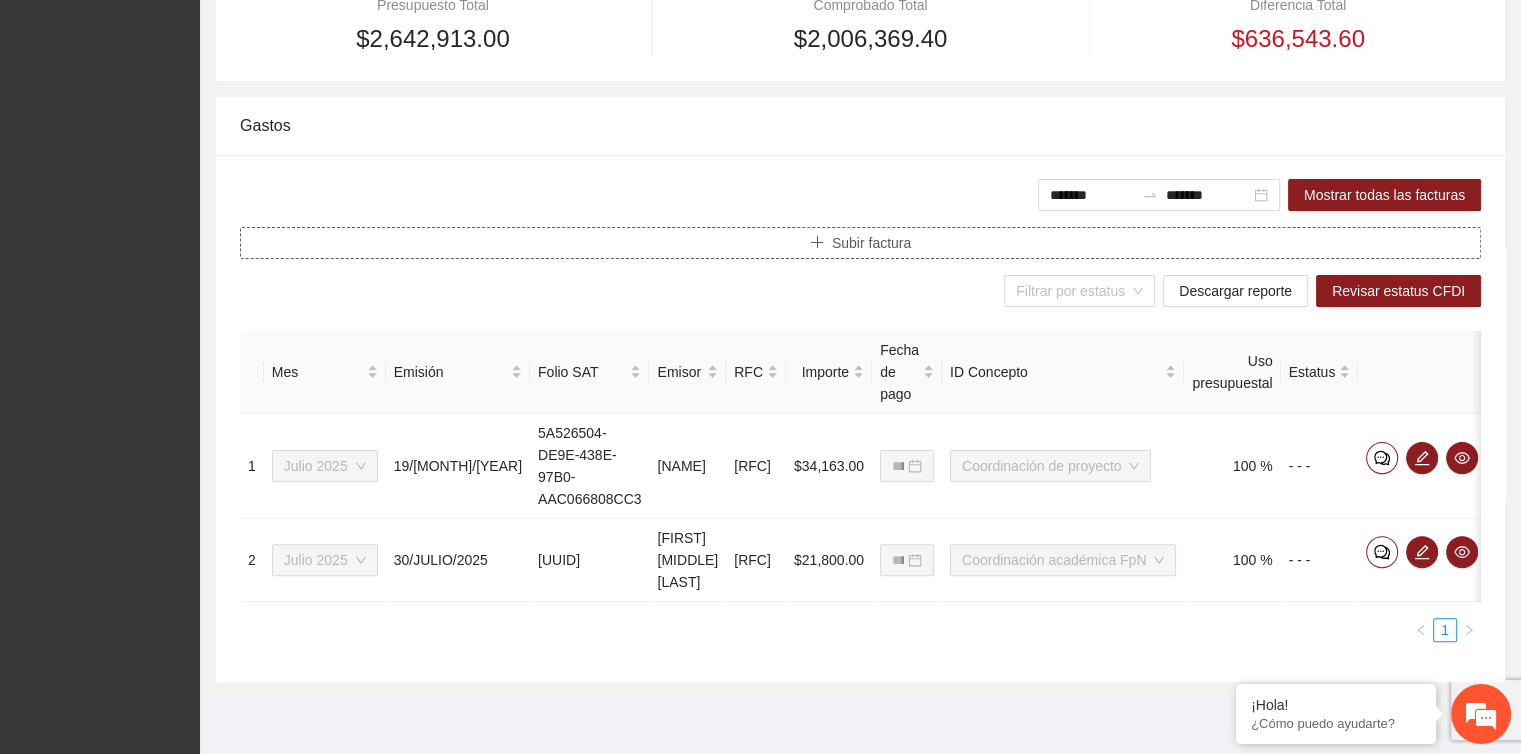 click on "Subir factura" at bounding box center [871, 243] 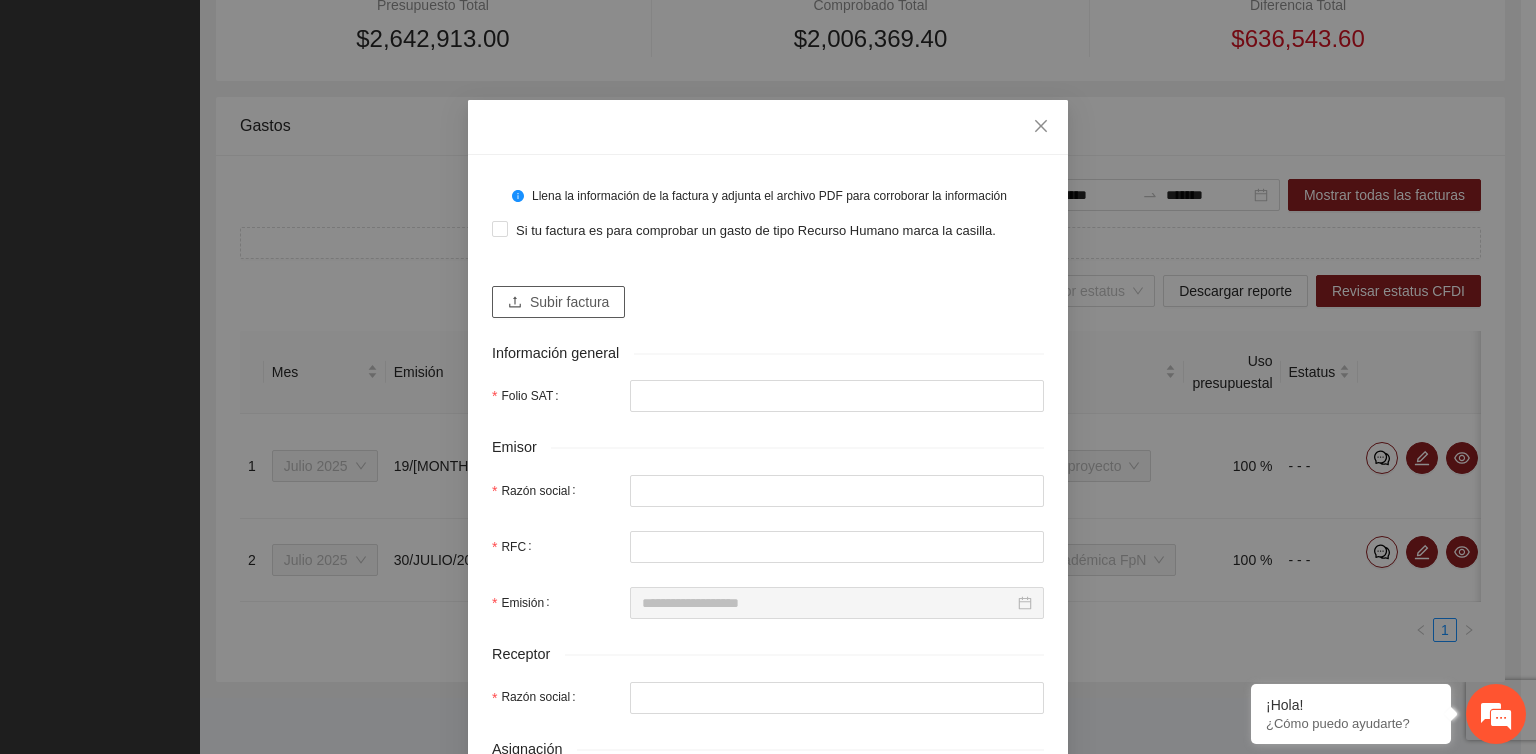 click on "Subir factura" at bounding box center (558, 302) 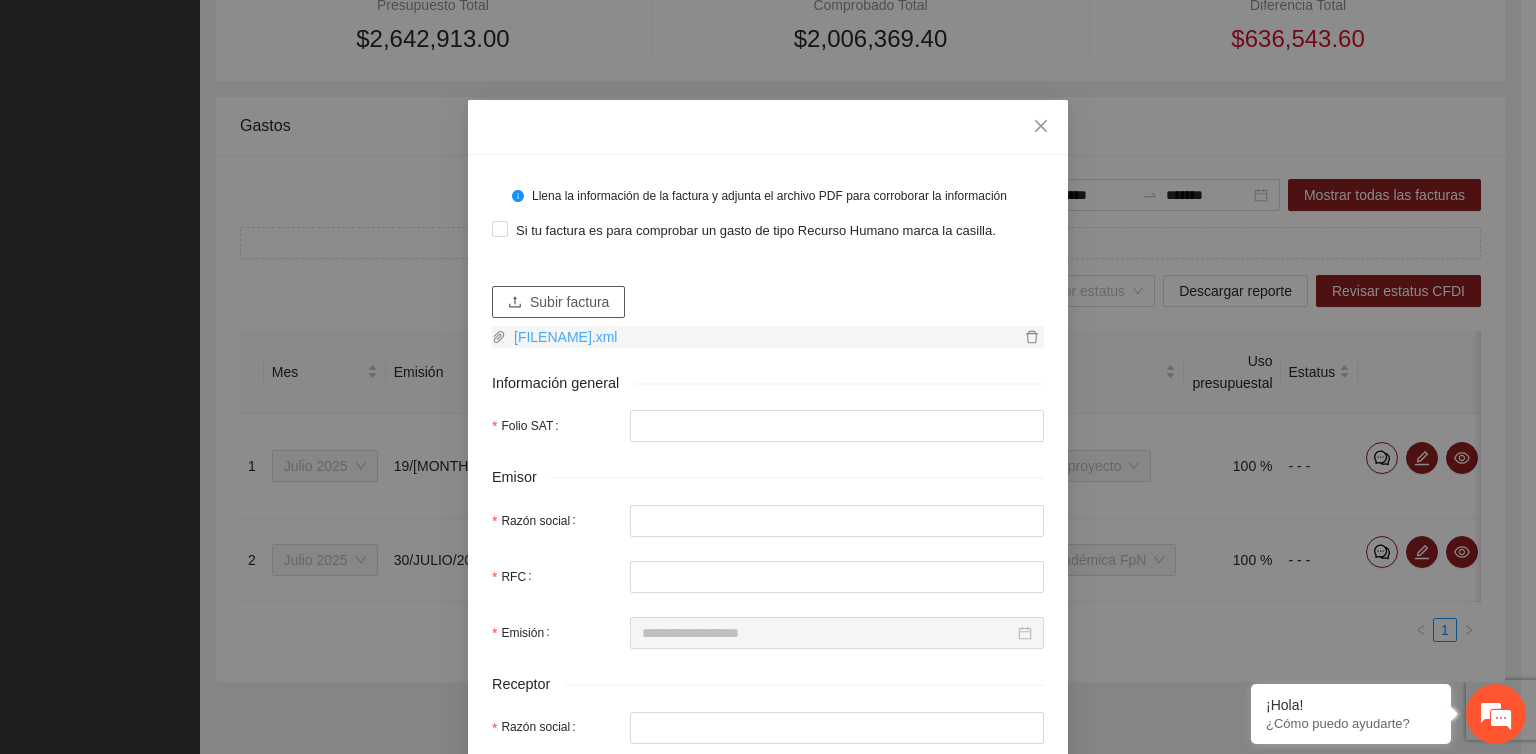 type on "**********" 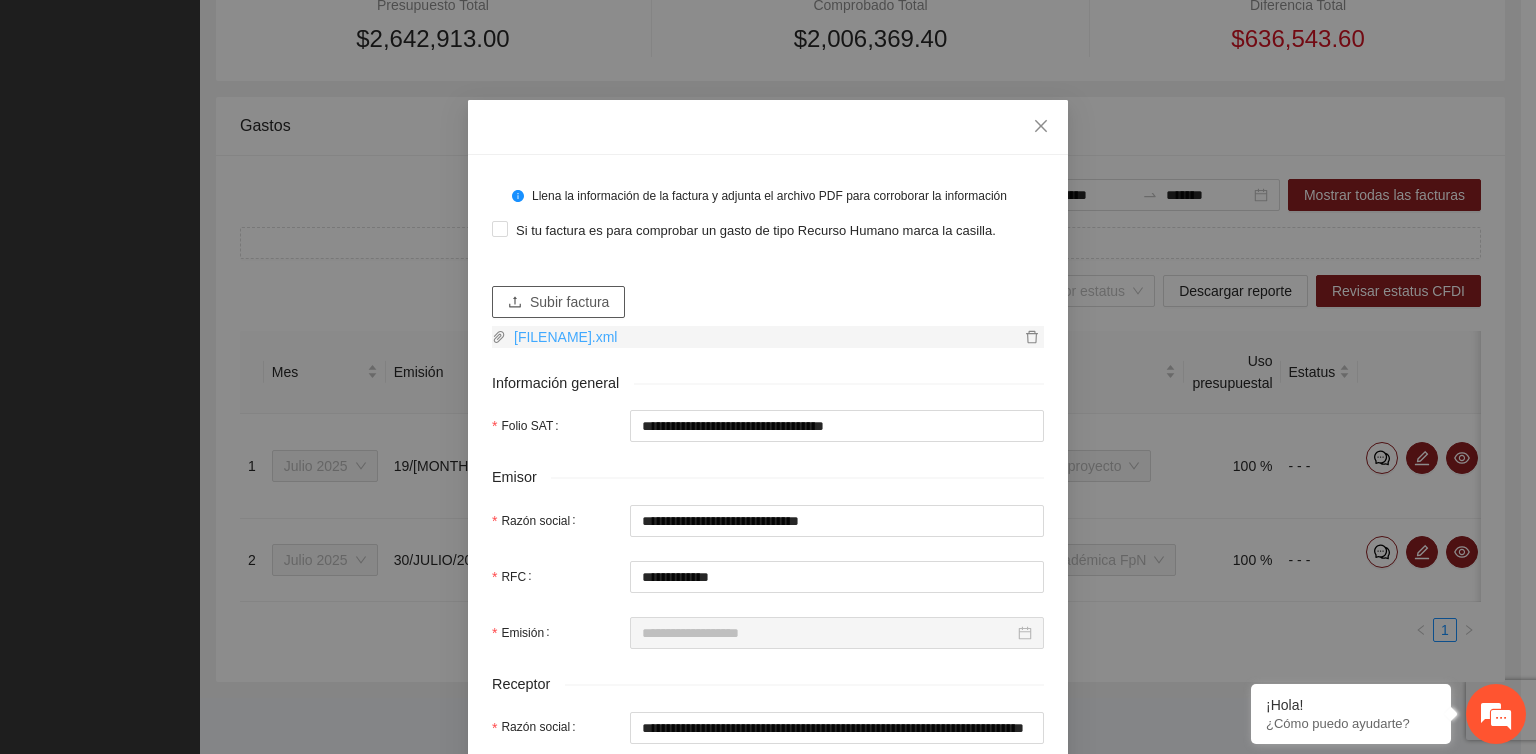 type on "**********" 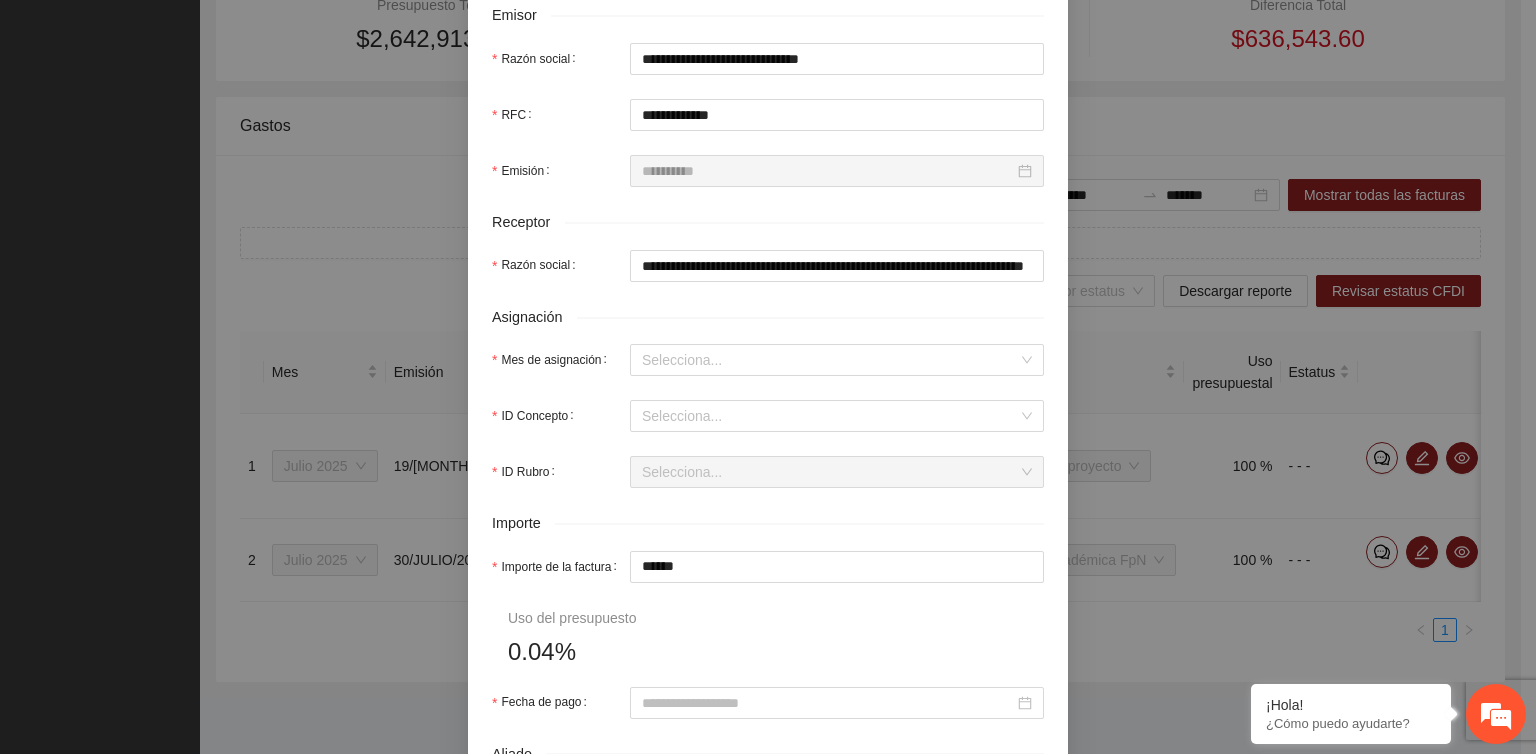 scroll, scrollTop: 500, scrollLeft: 0, axis: vertical 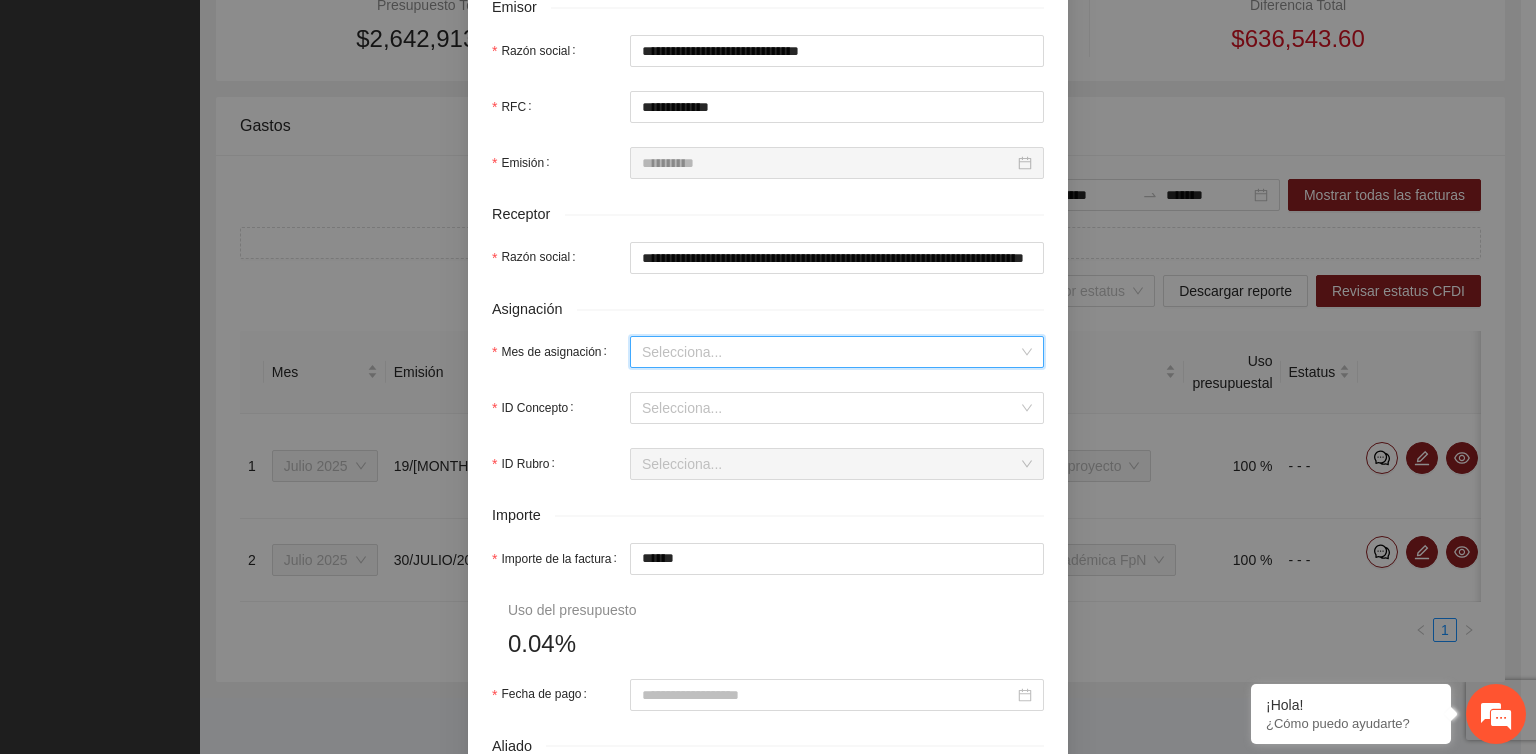 click on "Mes de asignación" at bounding box center [830, 352] 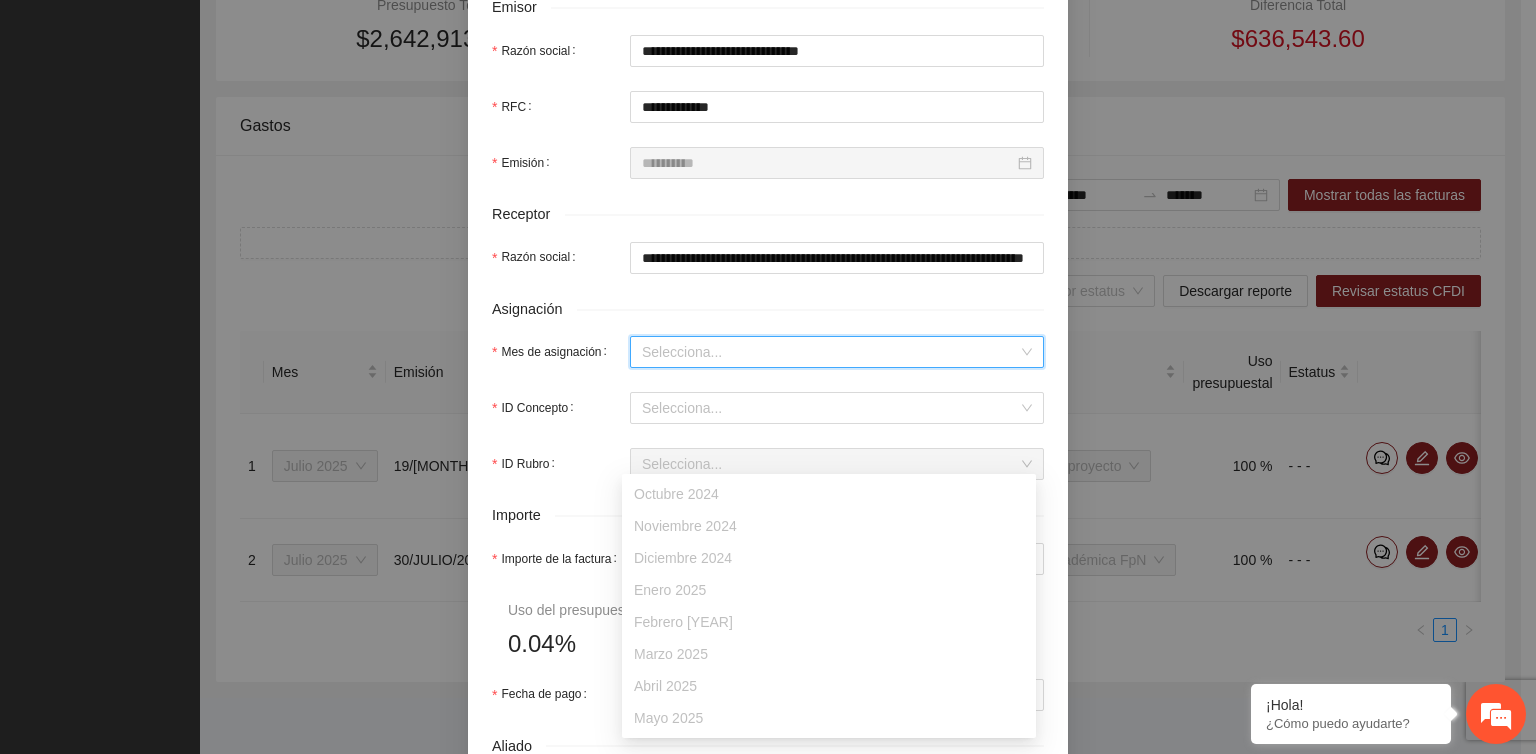 scroll, scrollTop: 64, scrollLeft: 0, axis: vertical 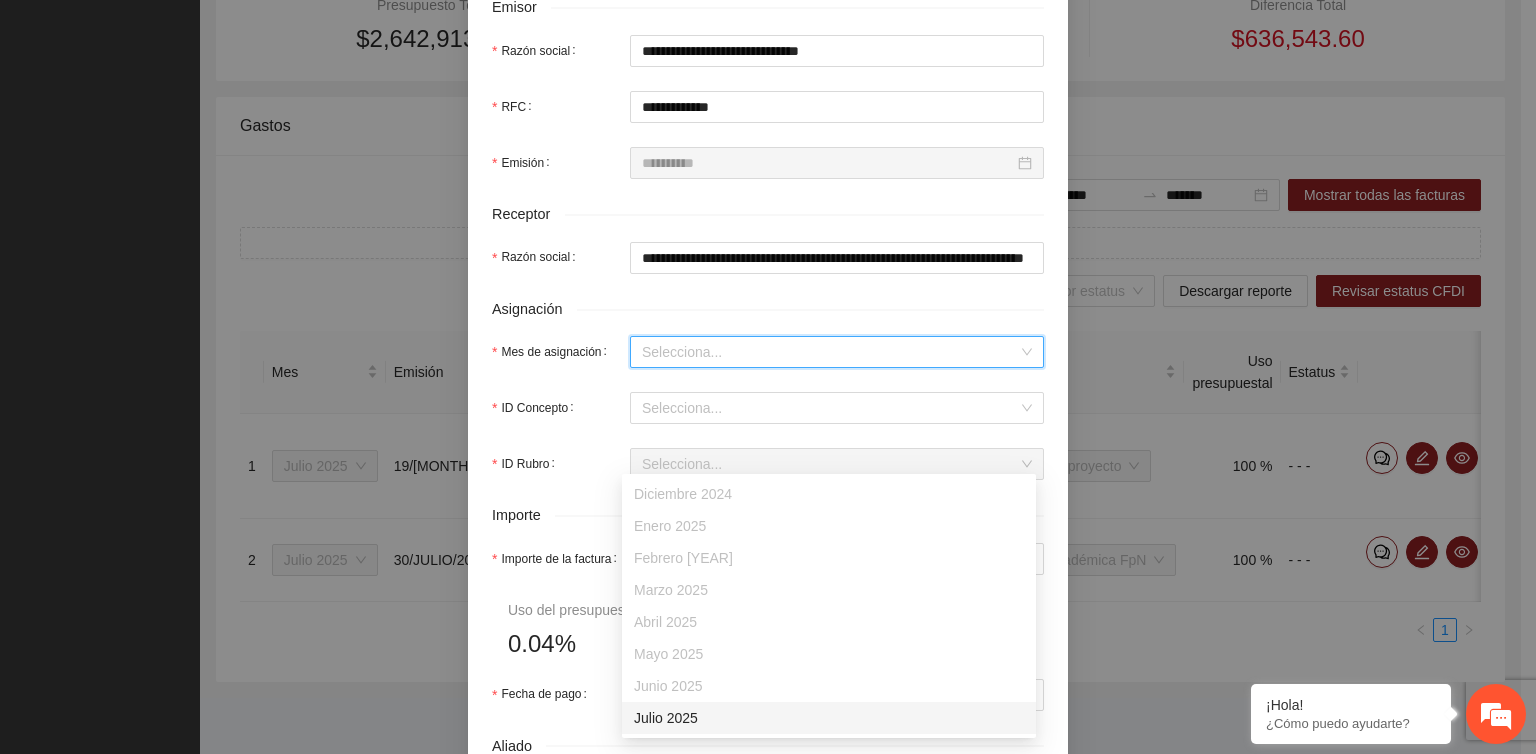 click on "Julio 2025" at bounding box center (829, 718) 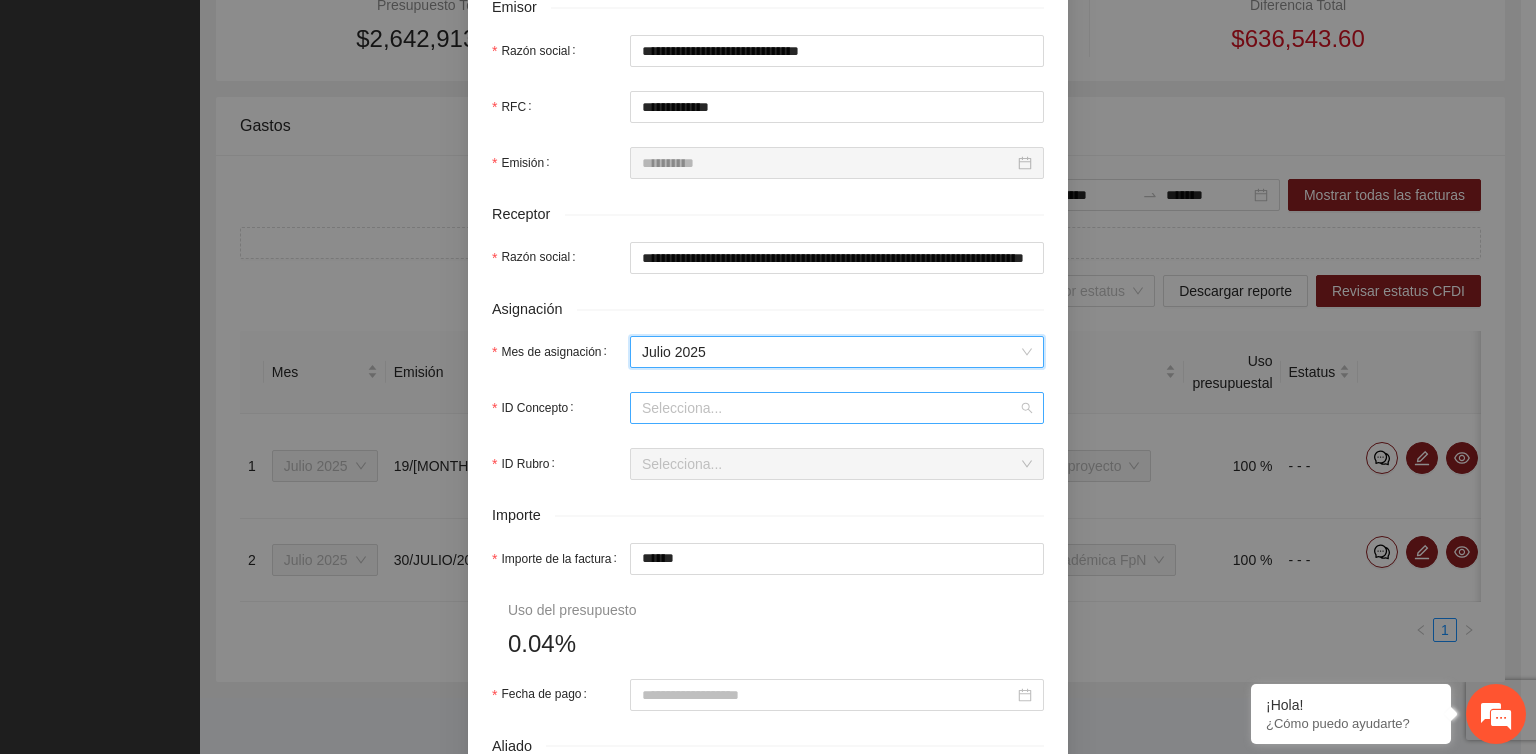 click on "ID Concepto" at bounding box center (830, 408) 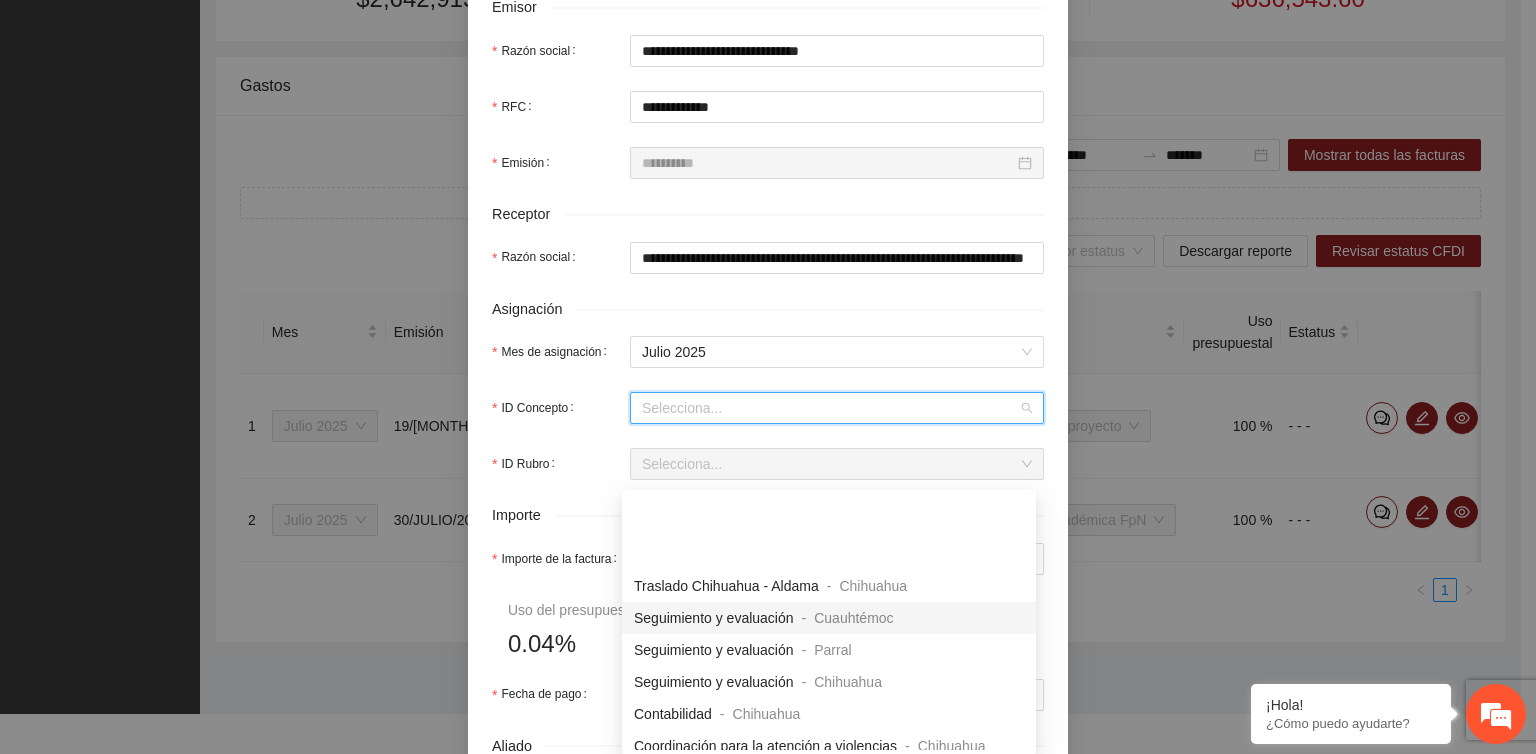 scroll, scrollTop: 1400, scrollLeft: 0, axis: vertical 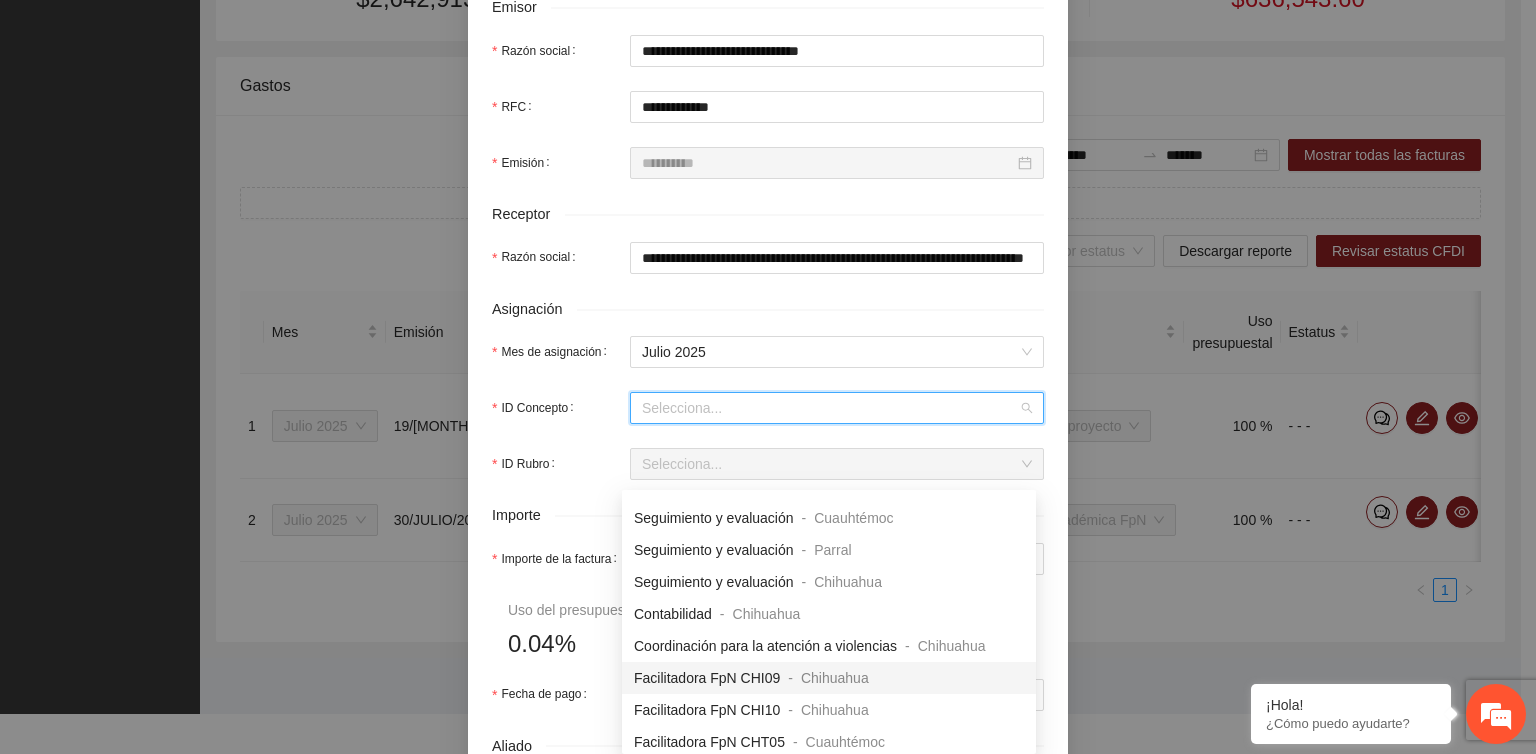 click on "Facilitadora FpN CHI09" at bounding box center (707, 678) 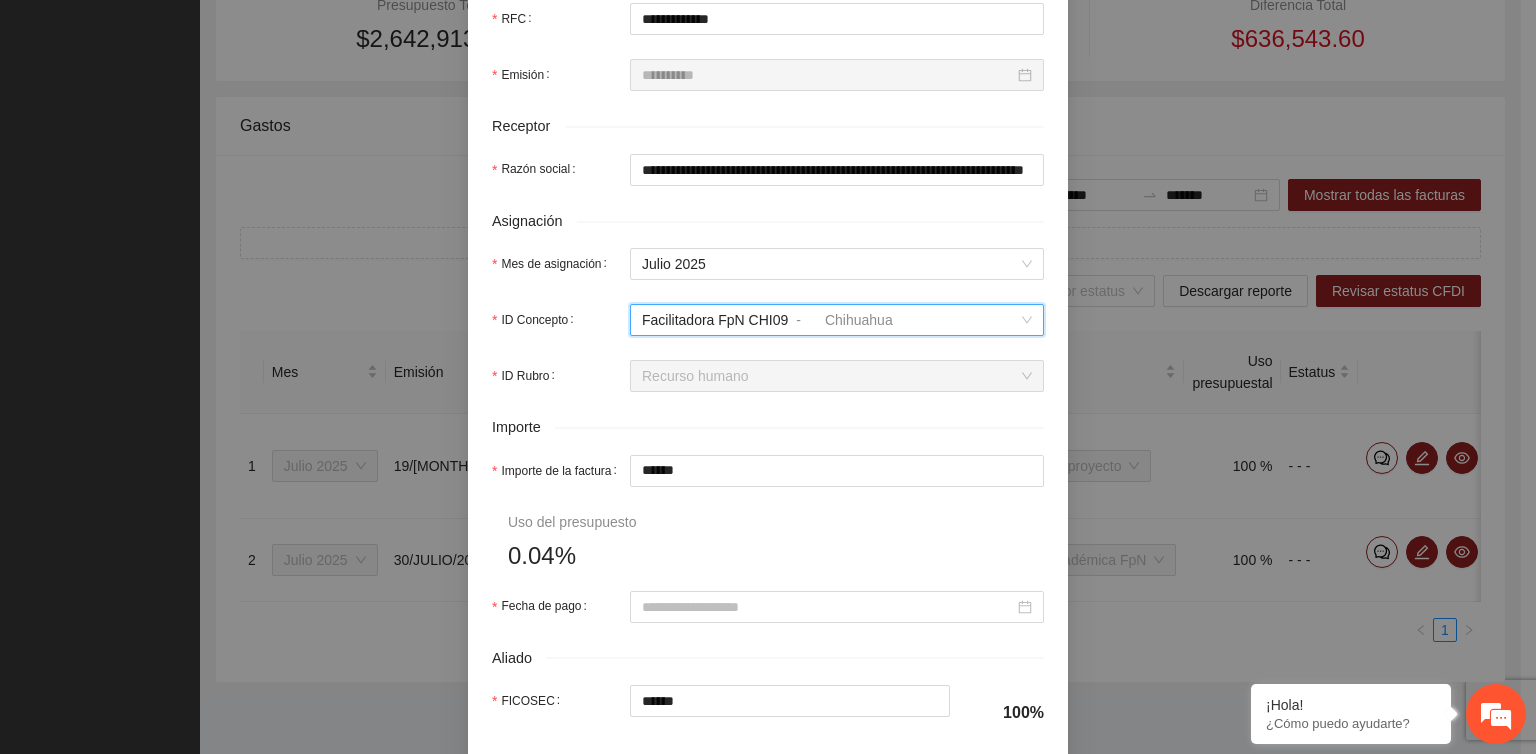 scroll, scrollTop: 600, scrollLeft: 0, axis: vertical 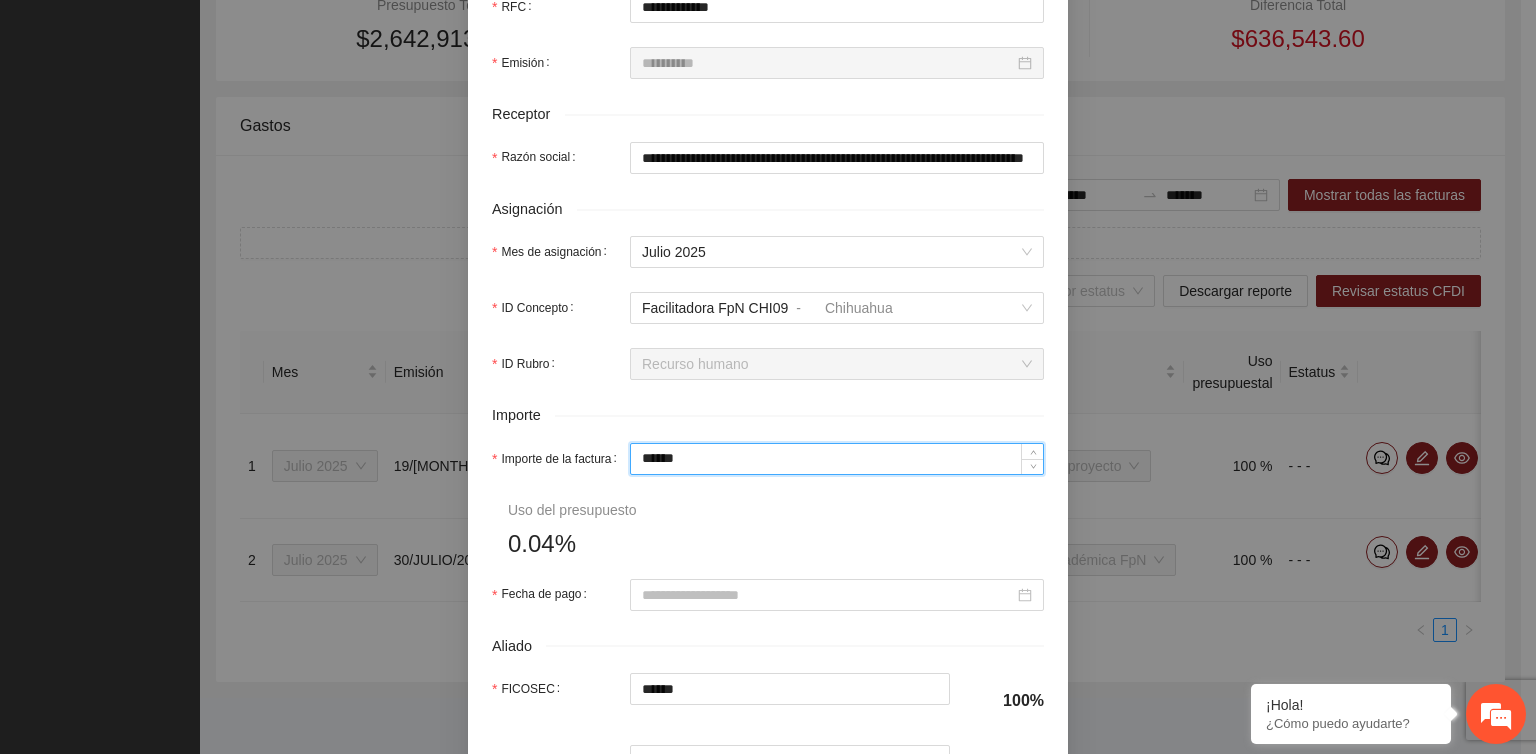drag, startPoint x: 696, startPoint y: 464, endPoint x: 550, endPoint y: 493, distance: 148.85228 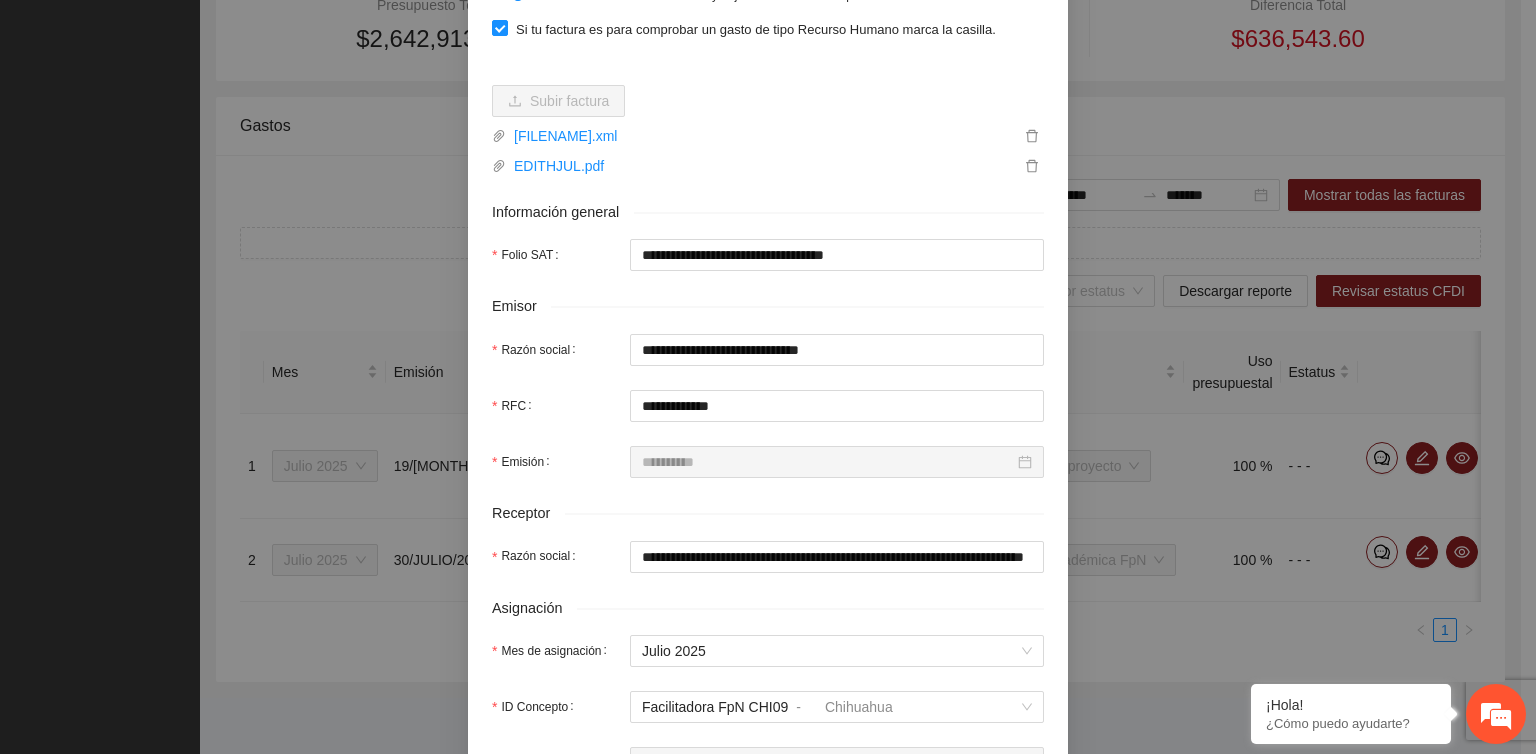 scroll, scrollTop: 200, scrollLeft: 0, axis: vertical 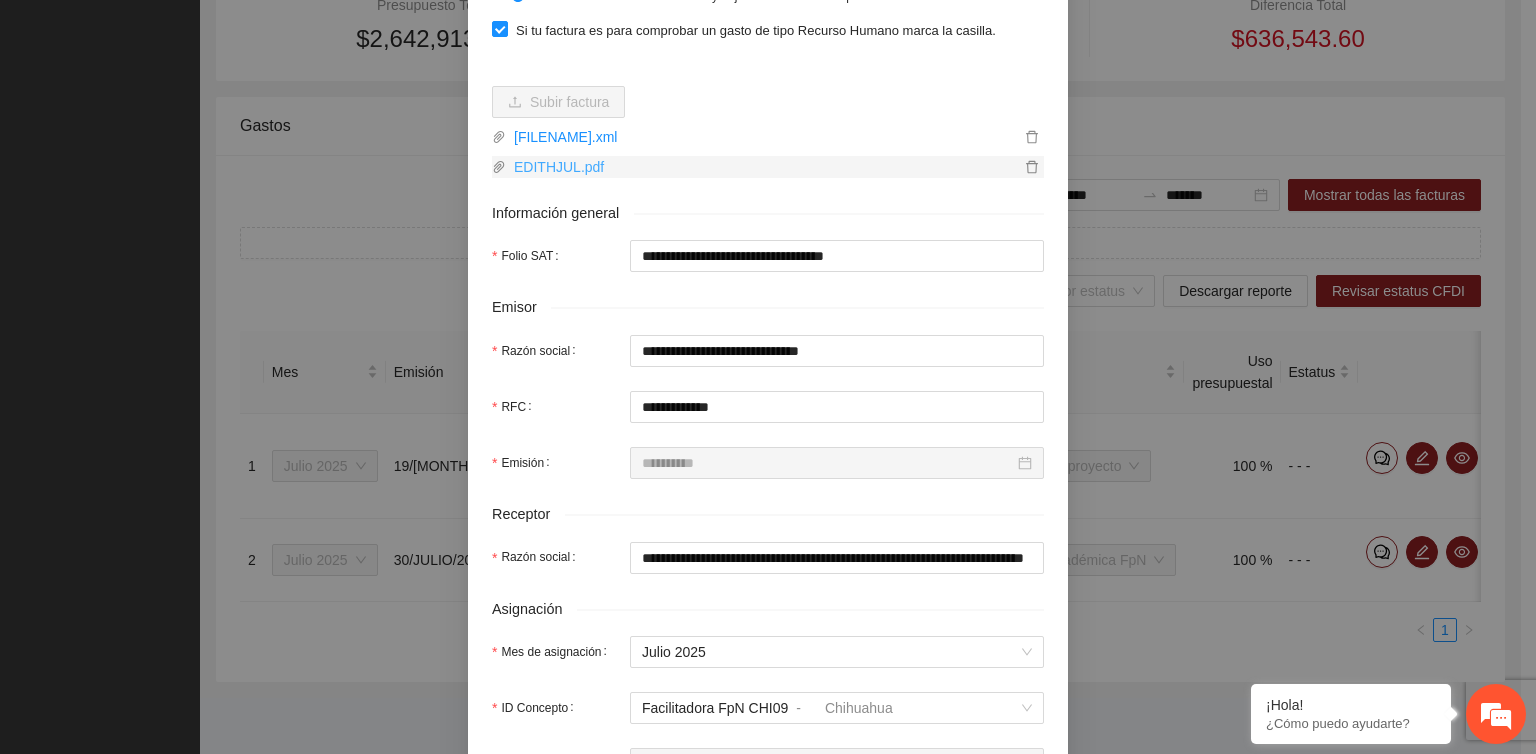 click on "EDITHJUL.pdf" at bounding box center [763, 167] 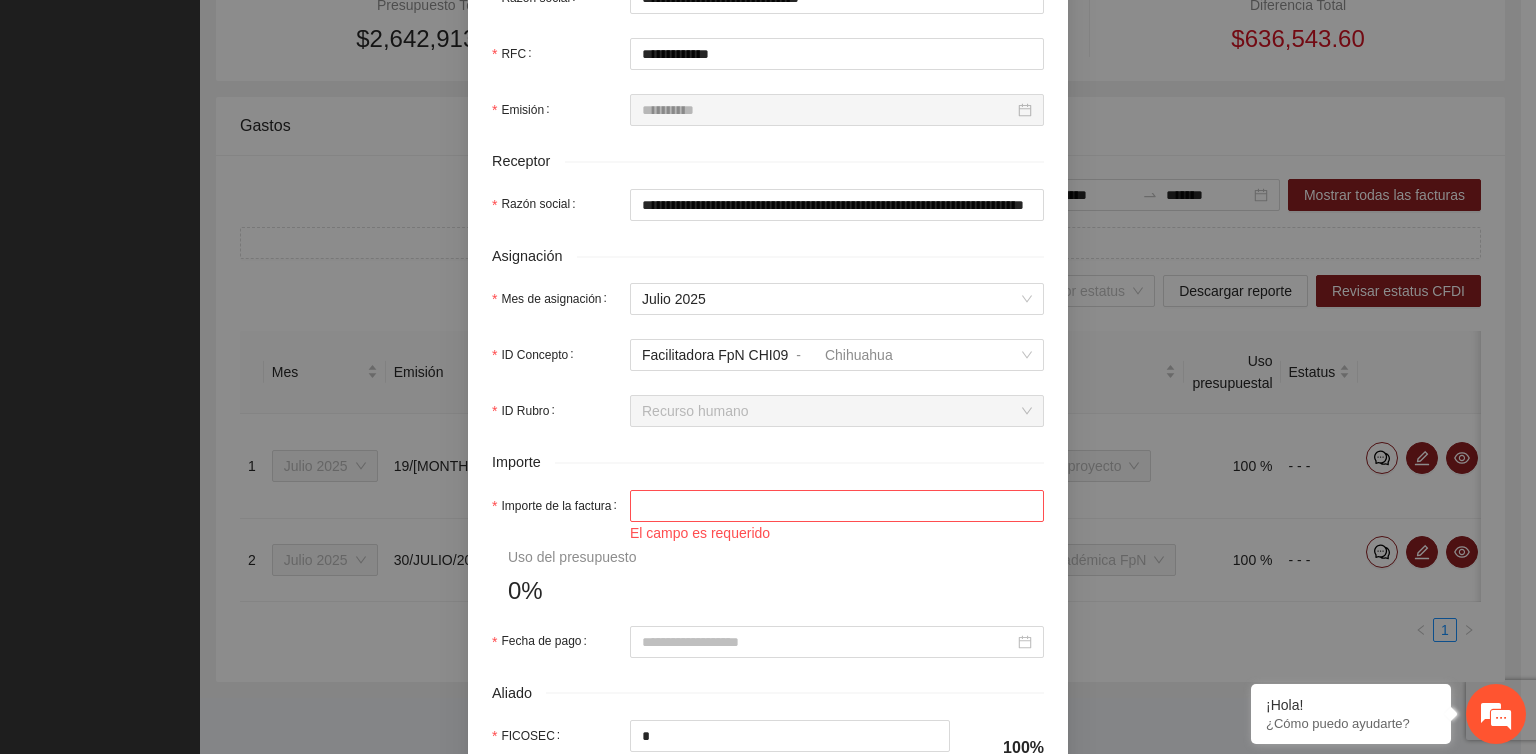 scroll, scrollTop: 600, scrollLeft: 0, axis: vertical 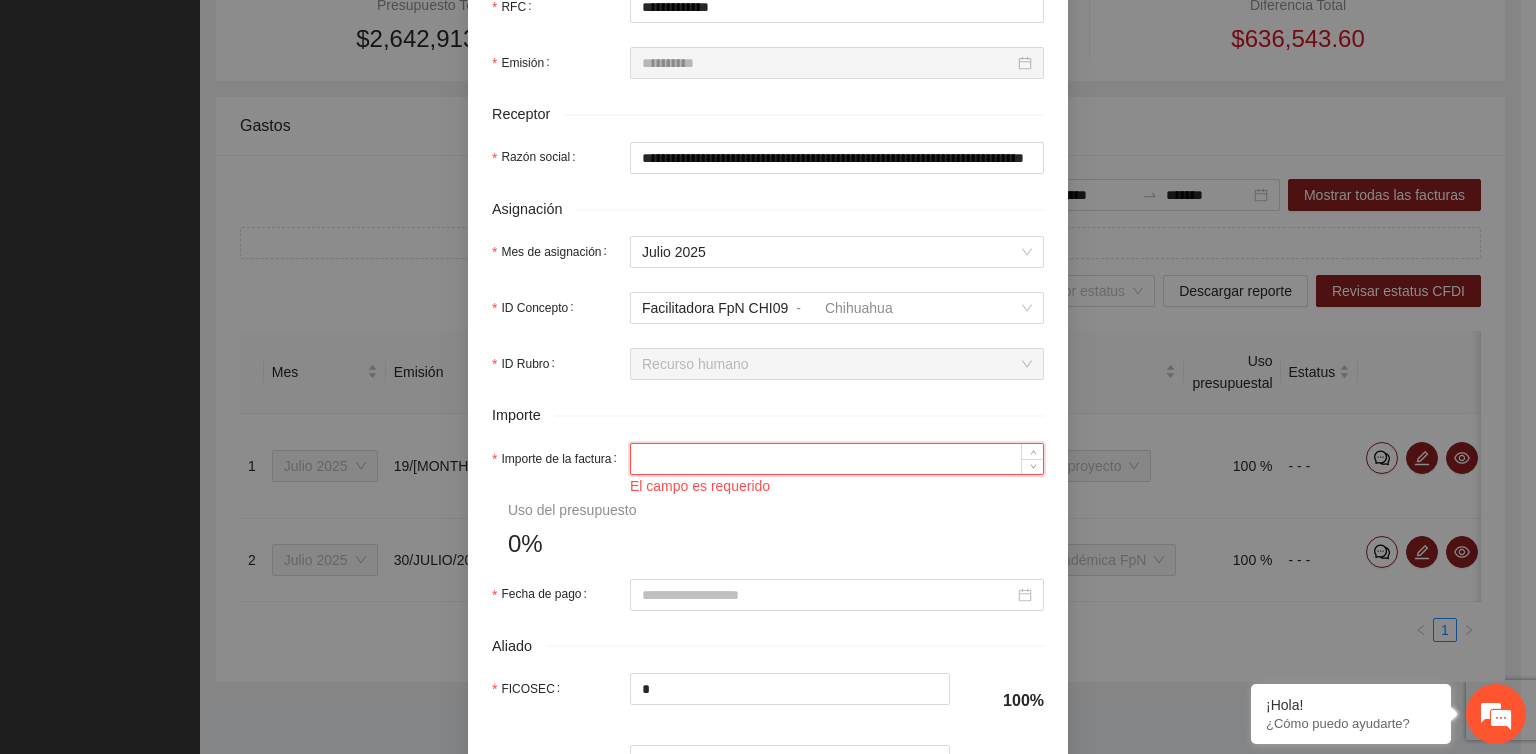 click on "Importe de la factura" at bounding box center (837, 459) 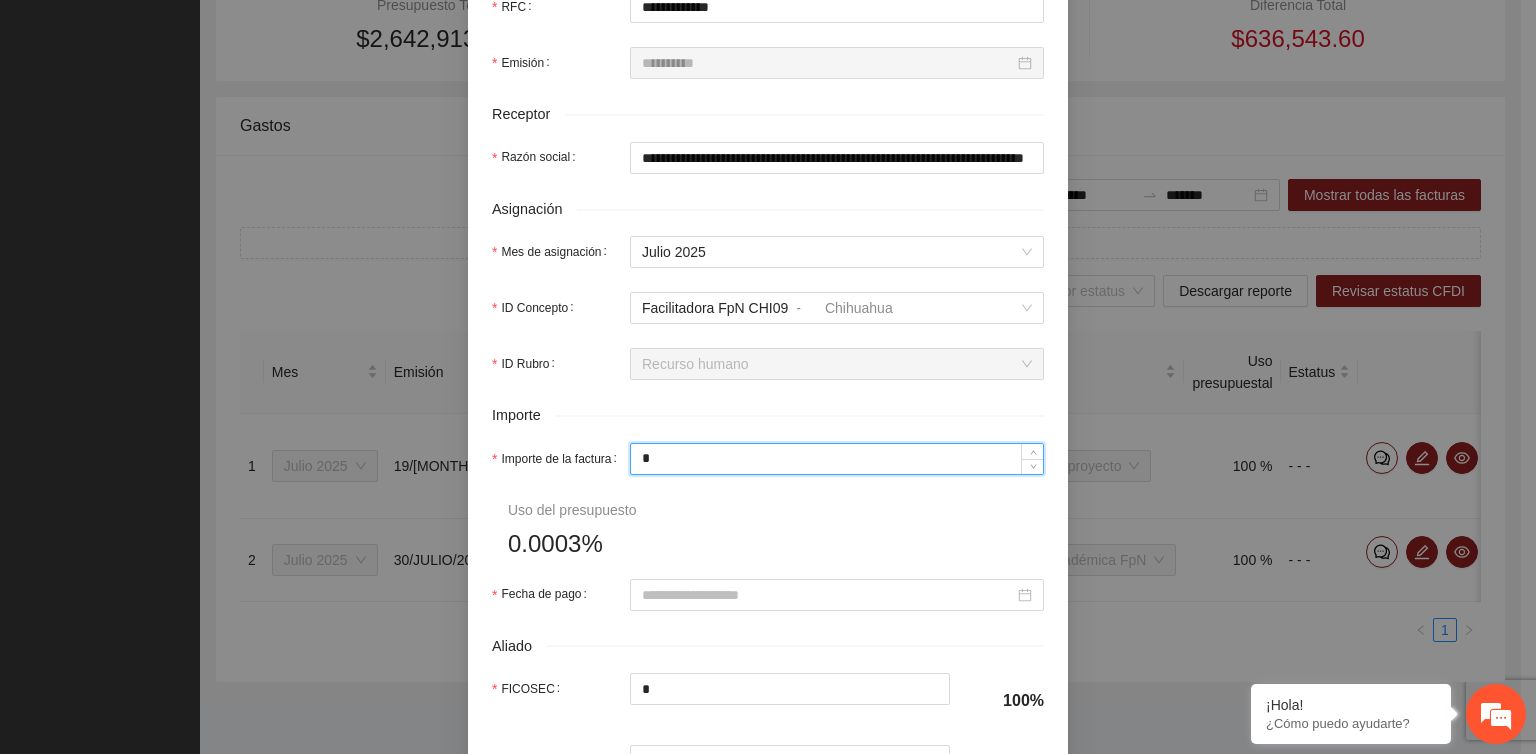type on "**" 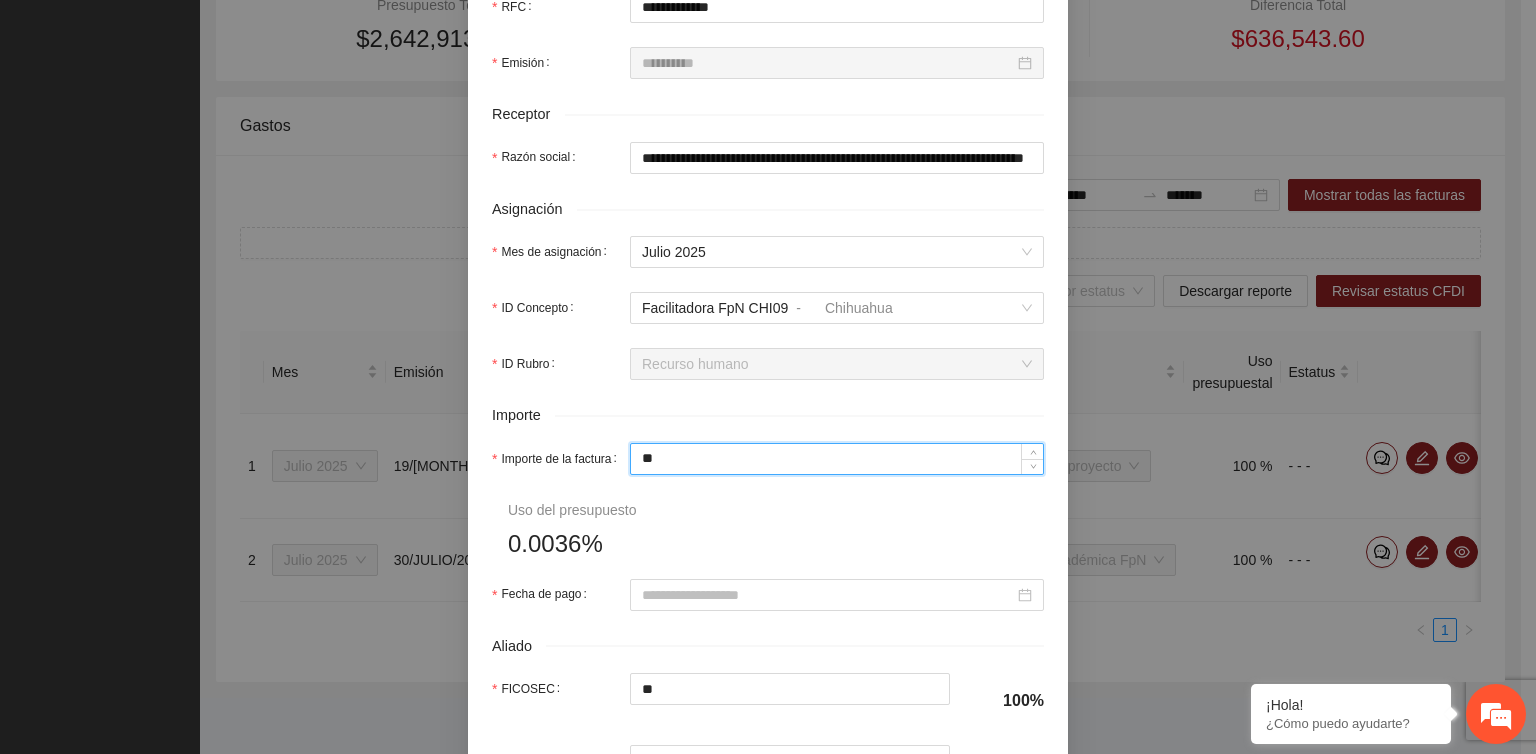 type on "***" 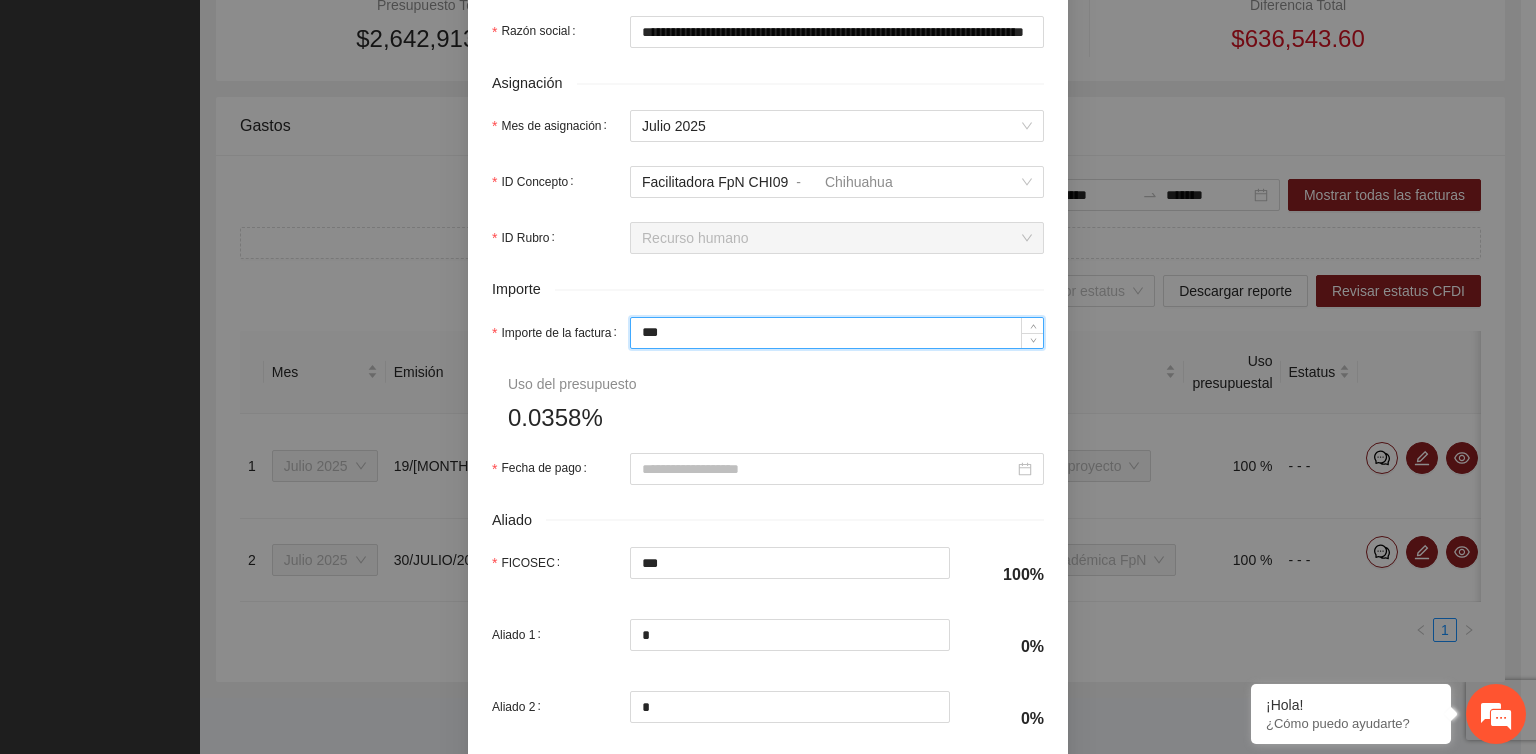 scroll, scrollTop: 800, scrollLeft: 0, axis: vertical 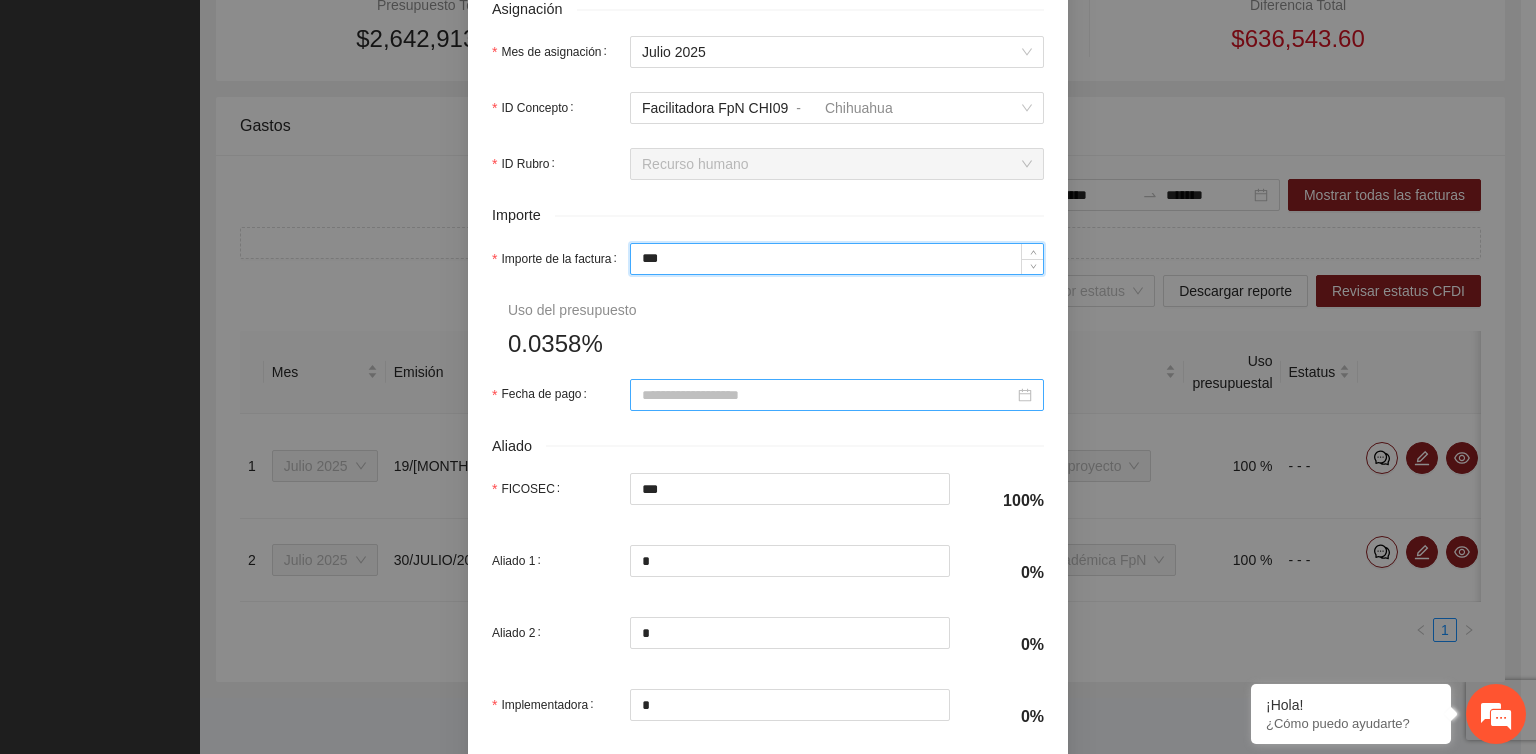type on "***" 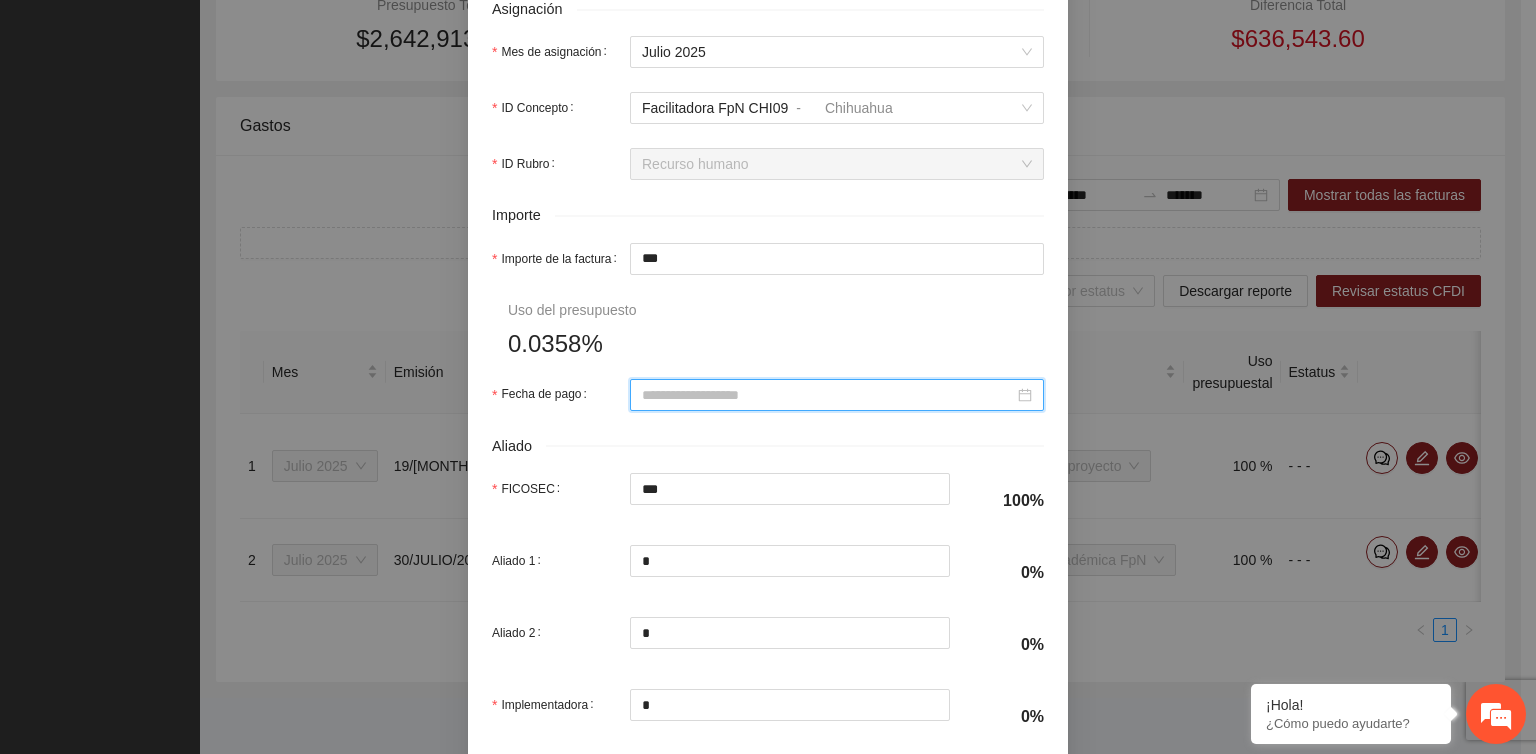 click on "Fecha de pago" at bounding box center (828, 395) 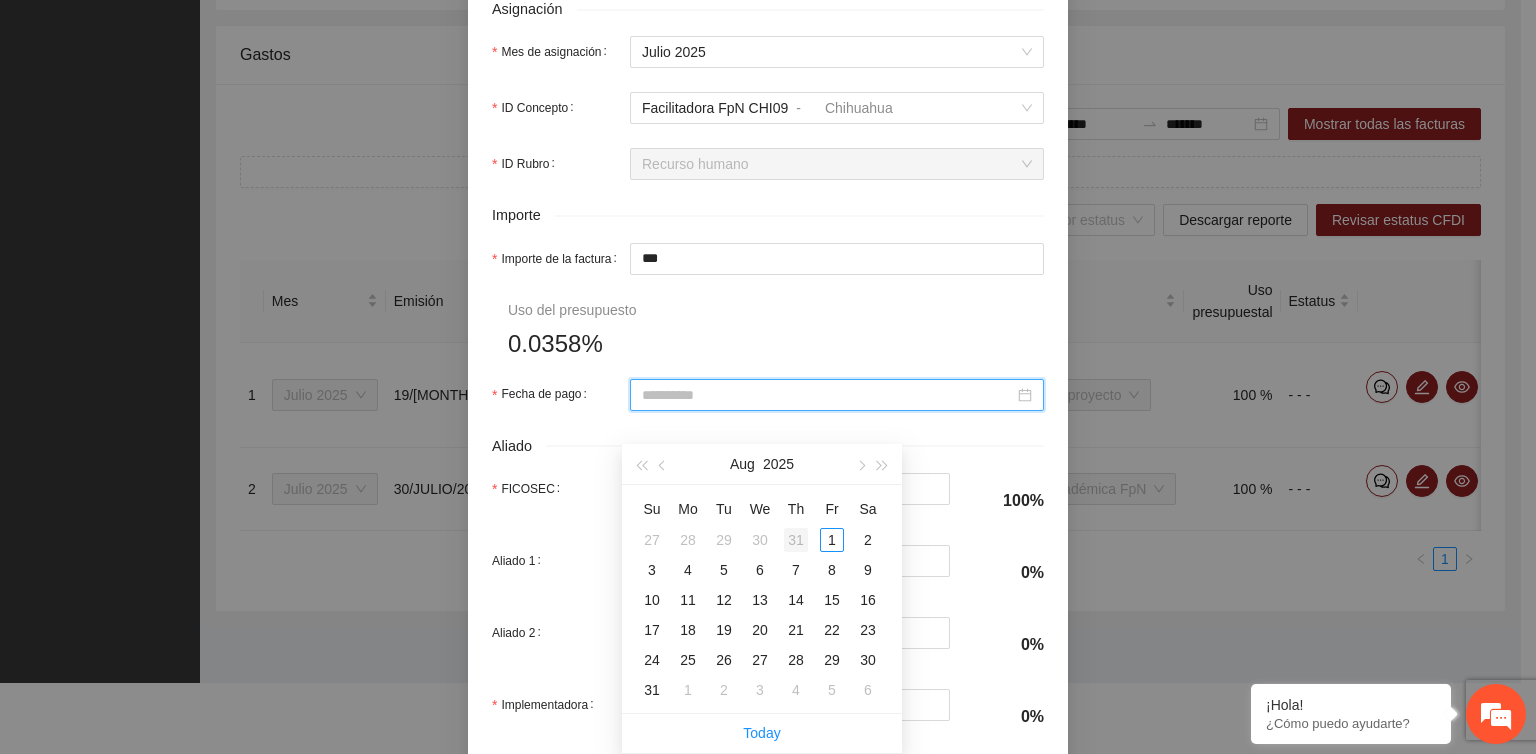 type on "**********" 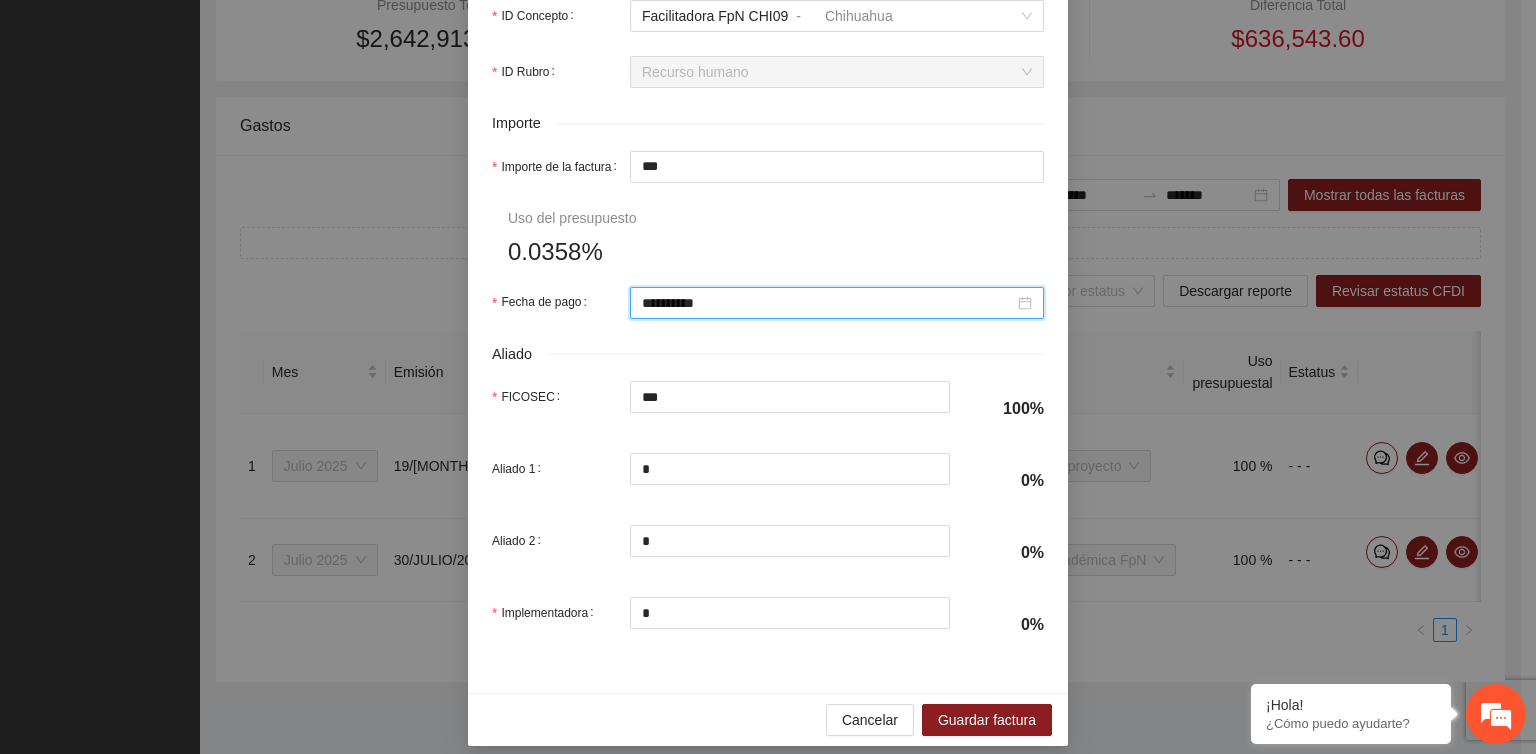 scroll, scrollTop: 908, scrollLeft: 0, axis: vertical 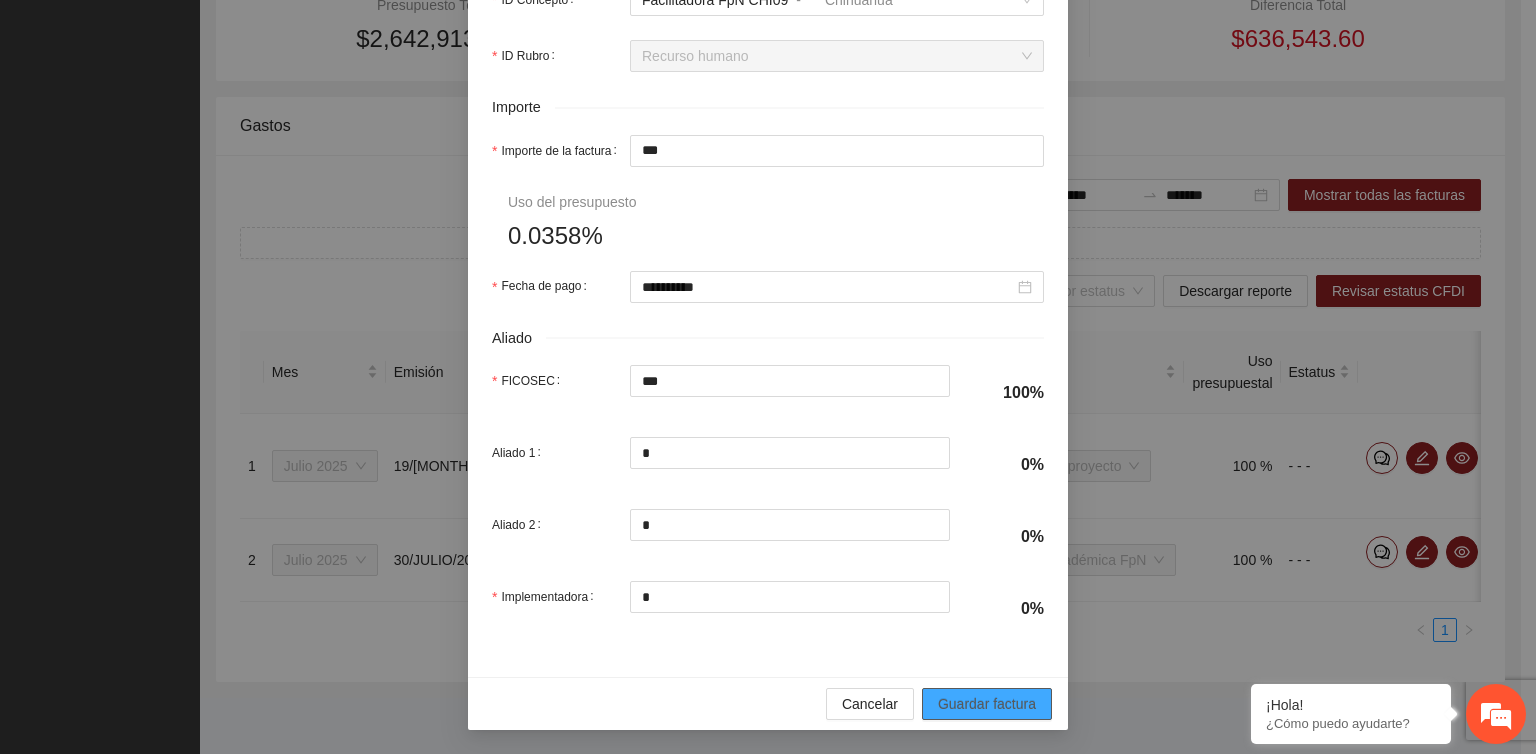 click on "Guardar factura" at bounding box center (987, 704) 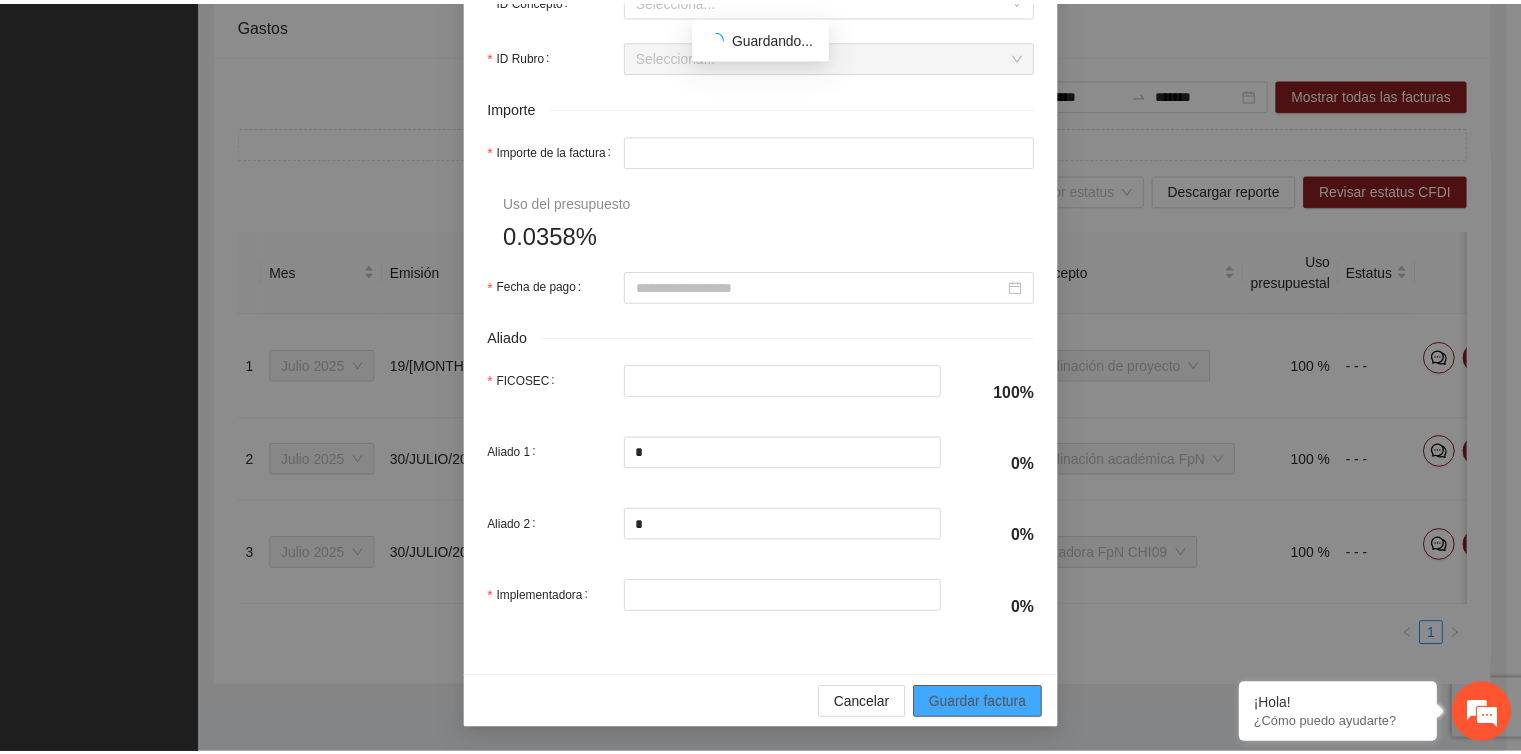 scroll, scrollTop: 748, scrollLeft: 0, axis: vertical 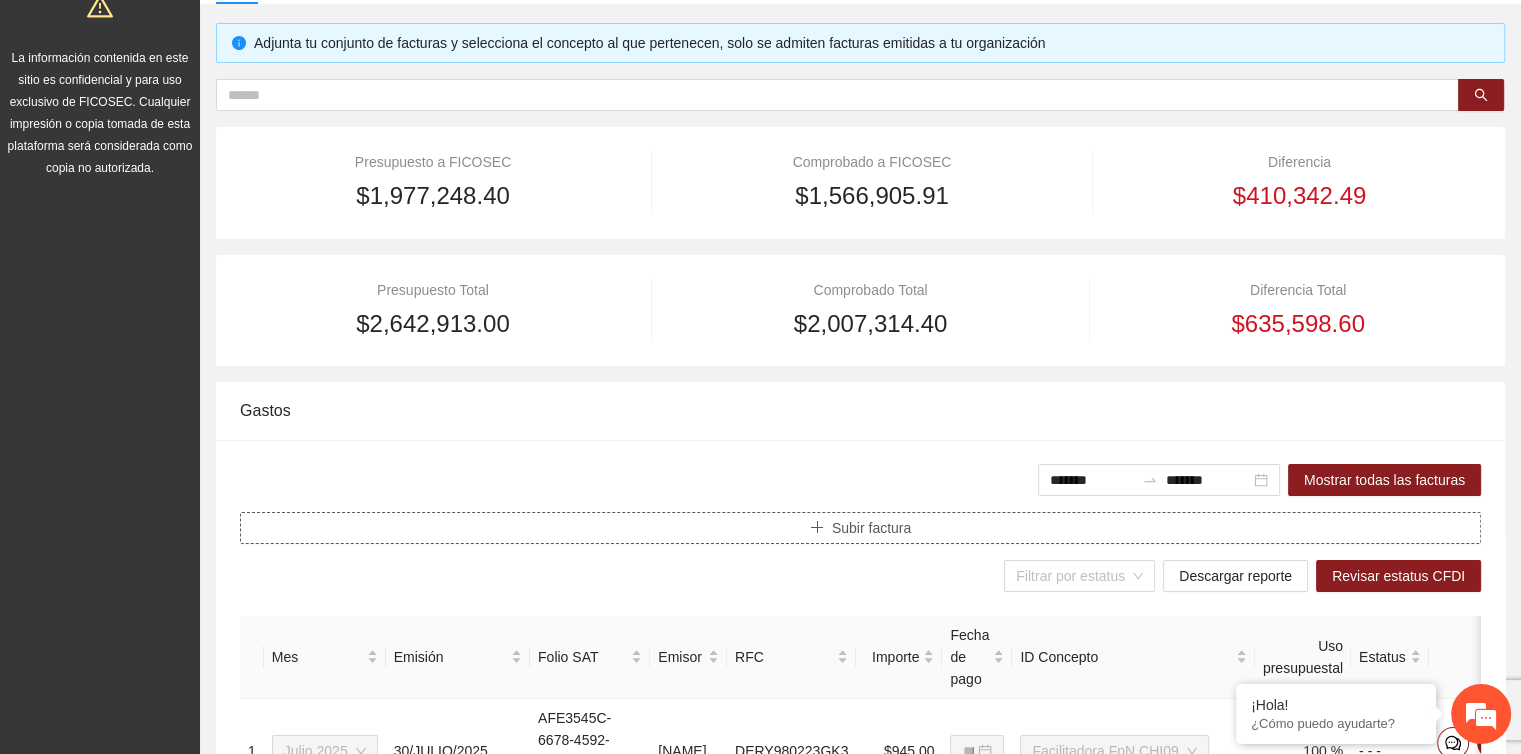 click 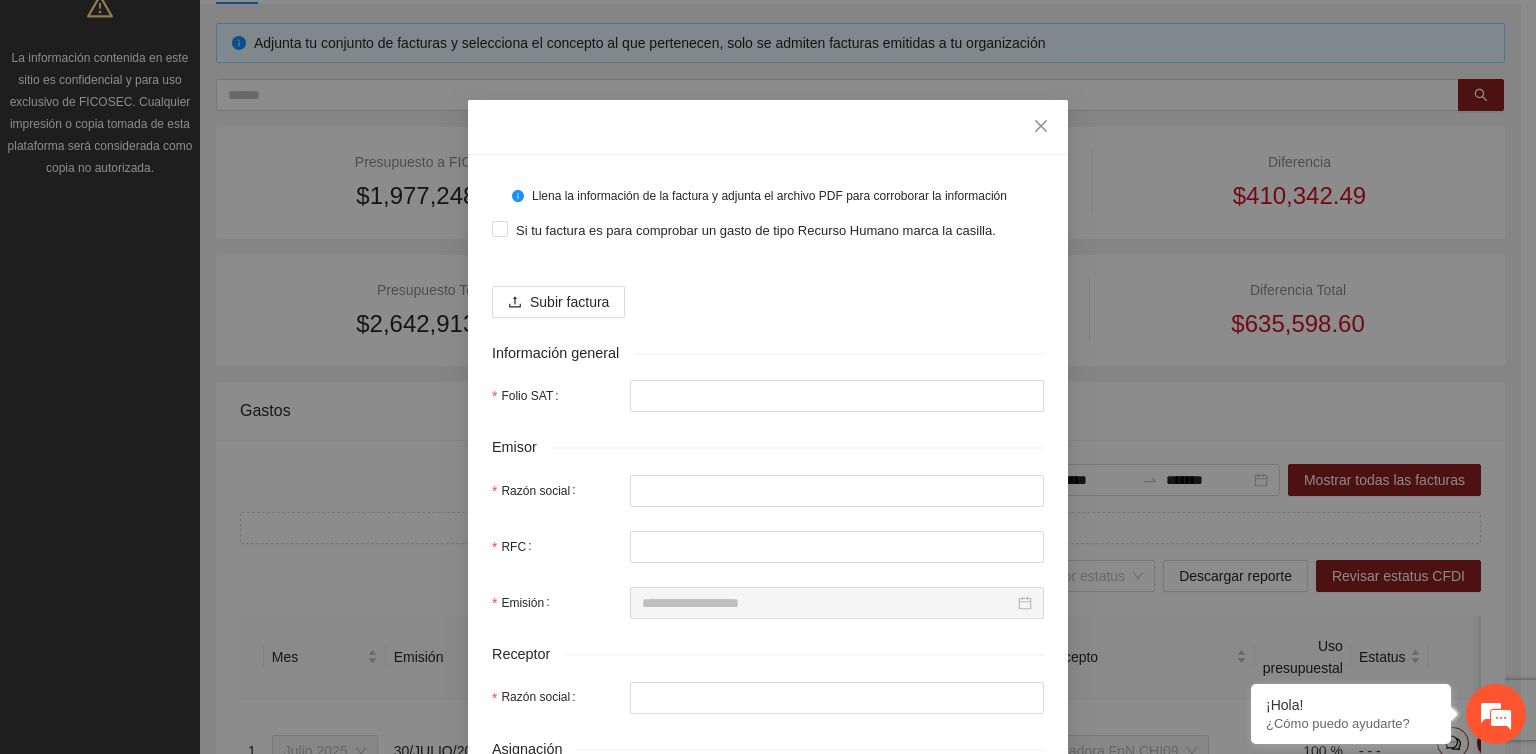 click on "Subir factura" at bounding box center [768, 294] 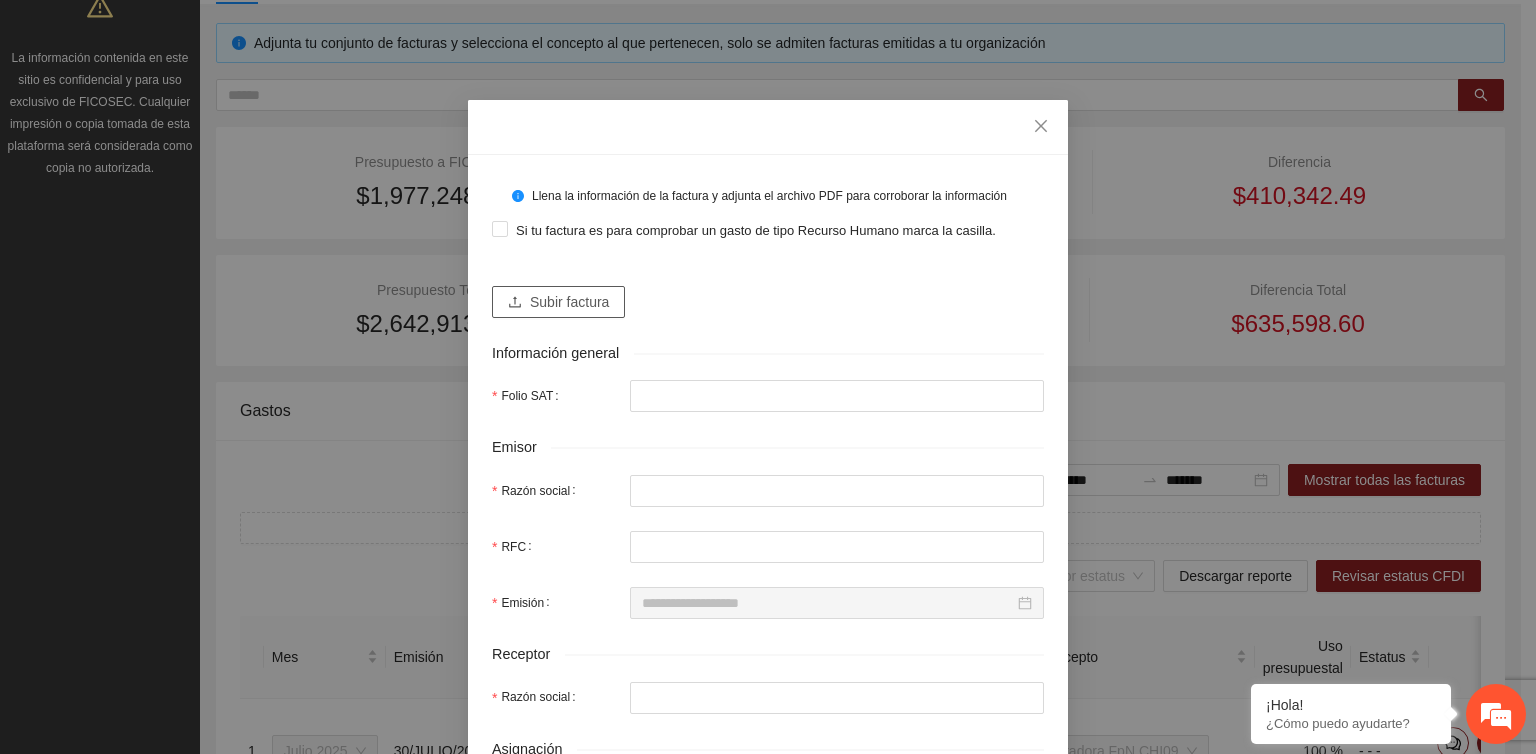 click on "Subir factura" at bounding box center (569, 302) 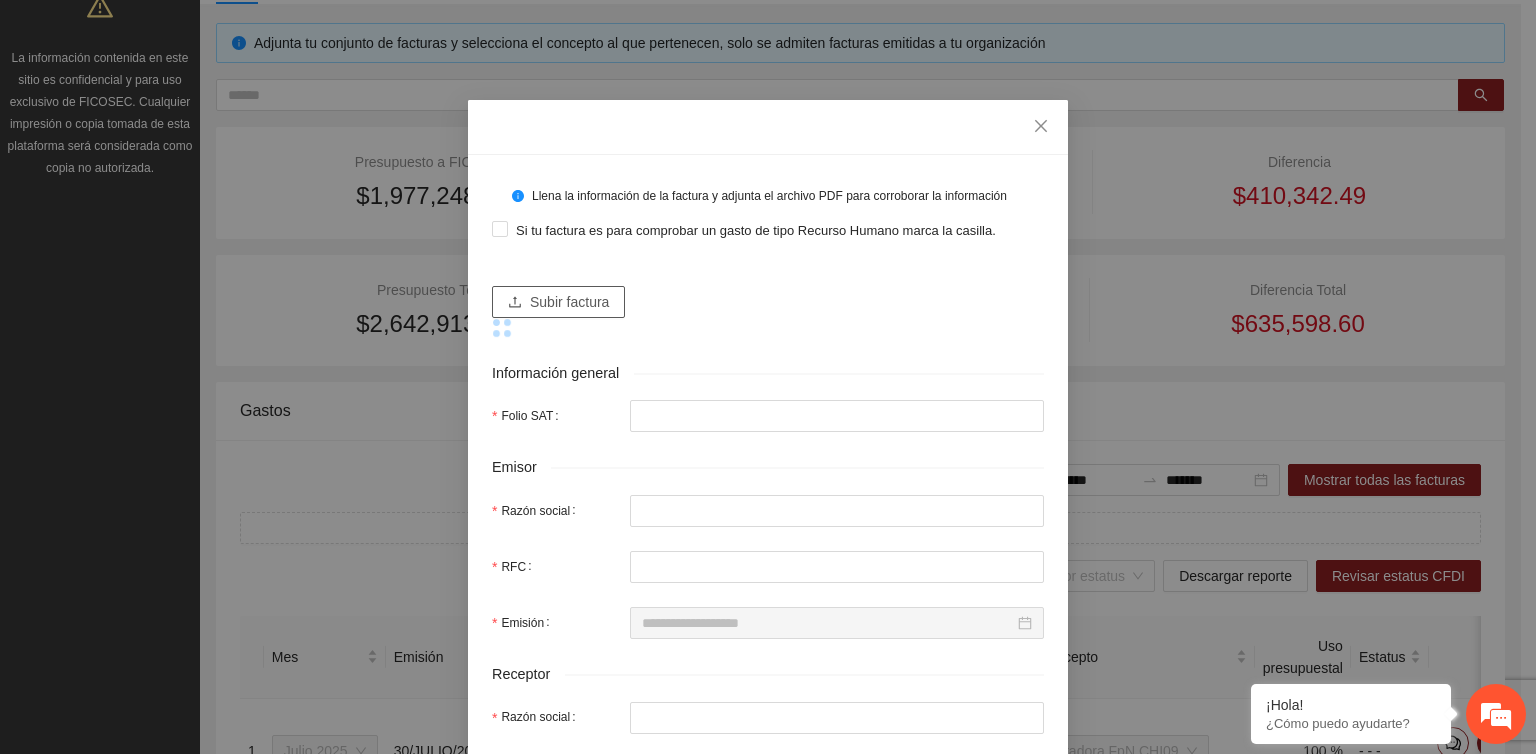 type on "**********" 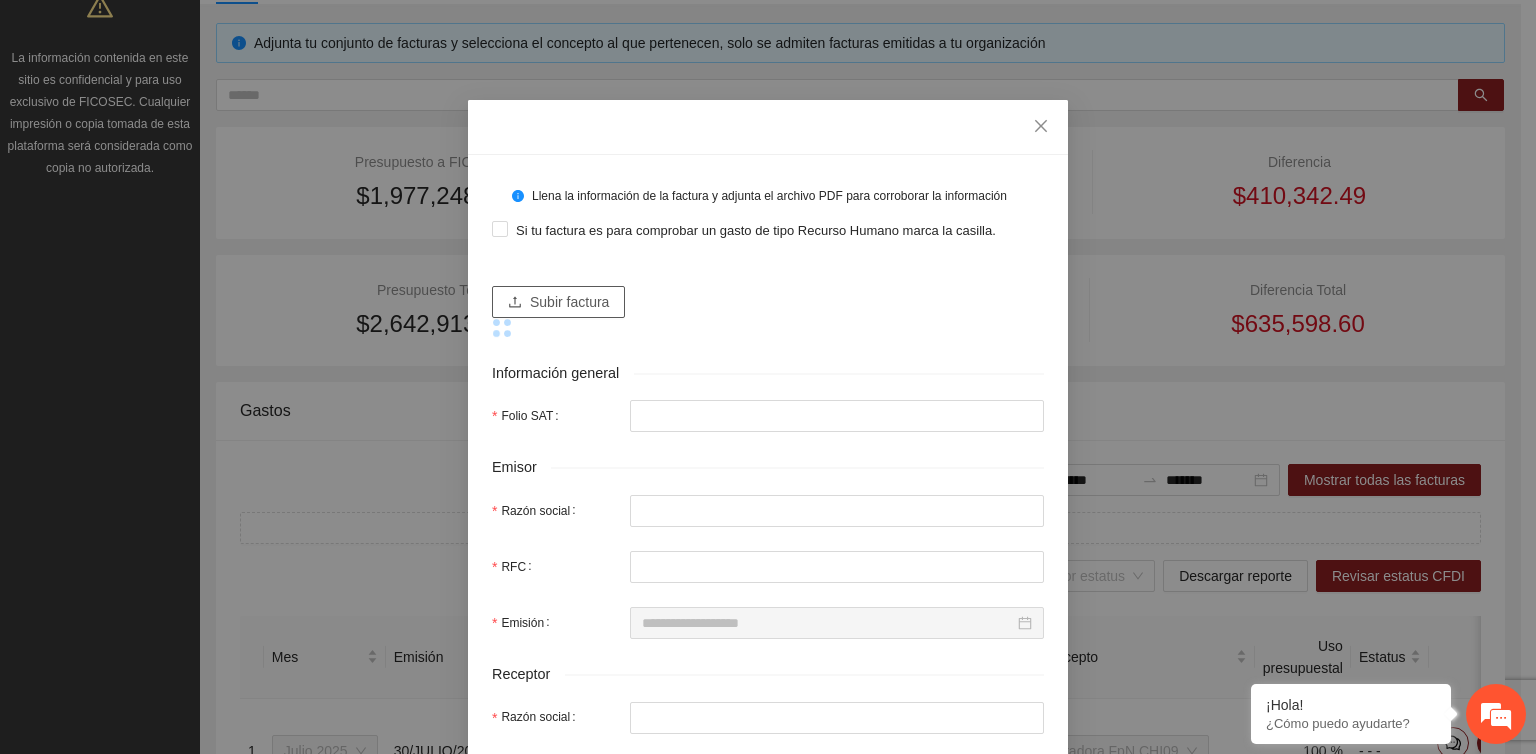 type on "**********" 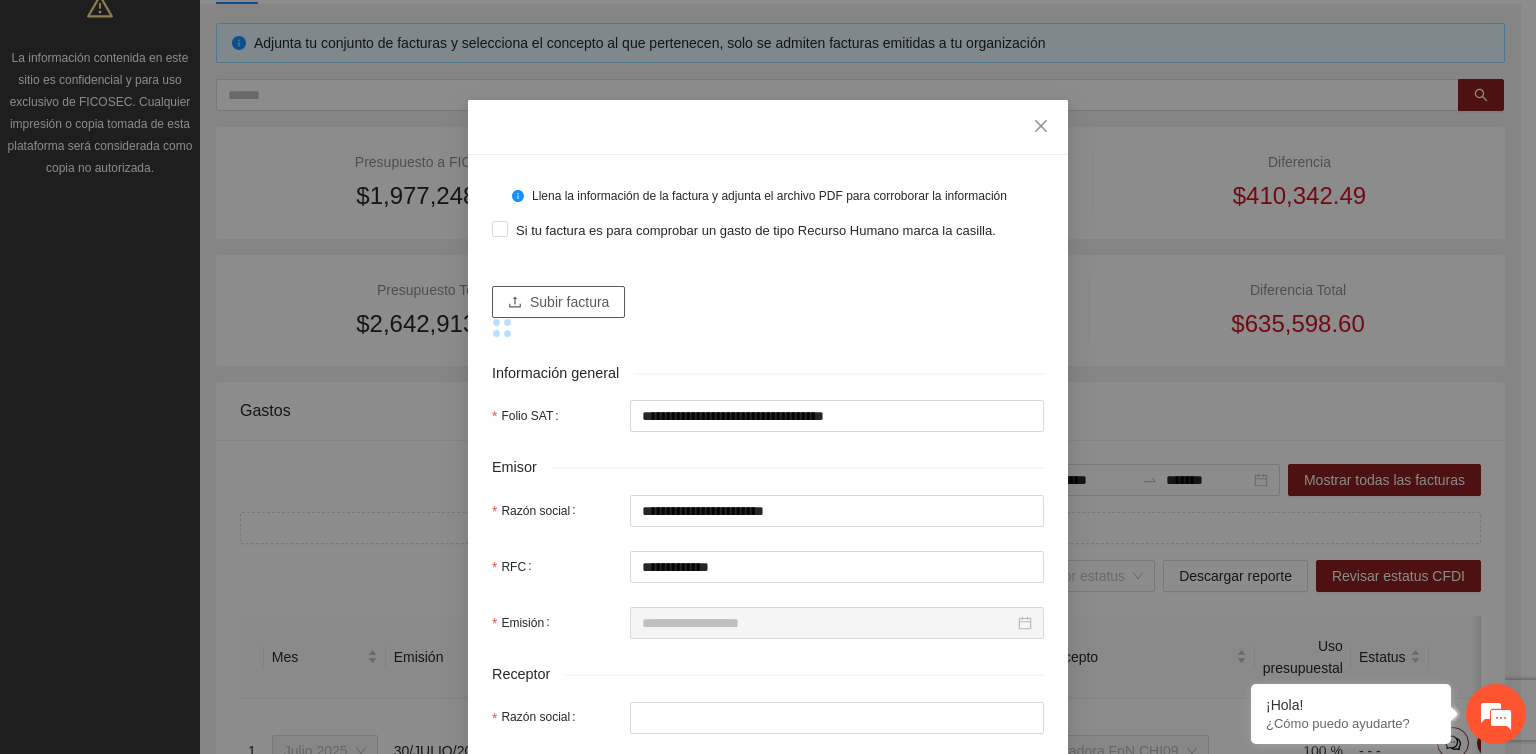 type on "**********" 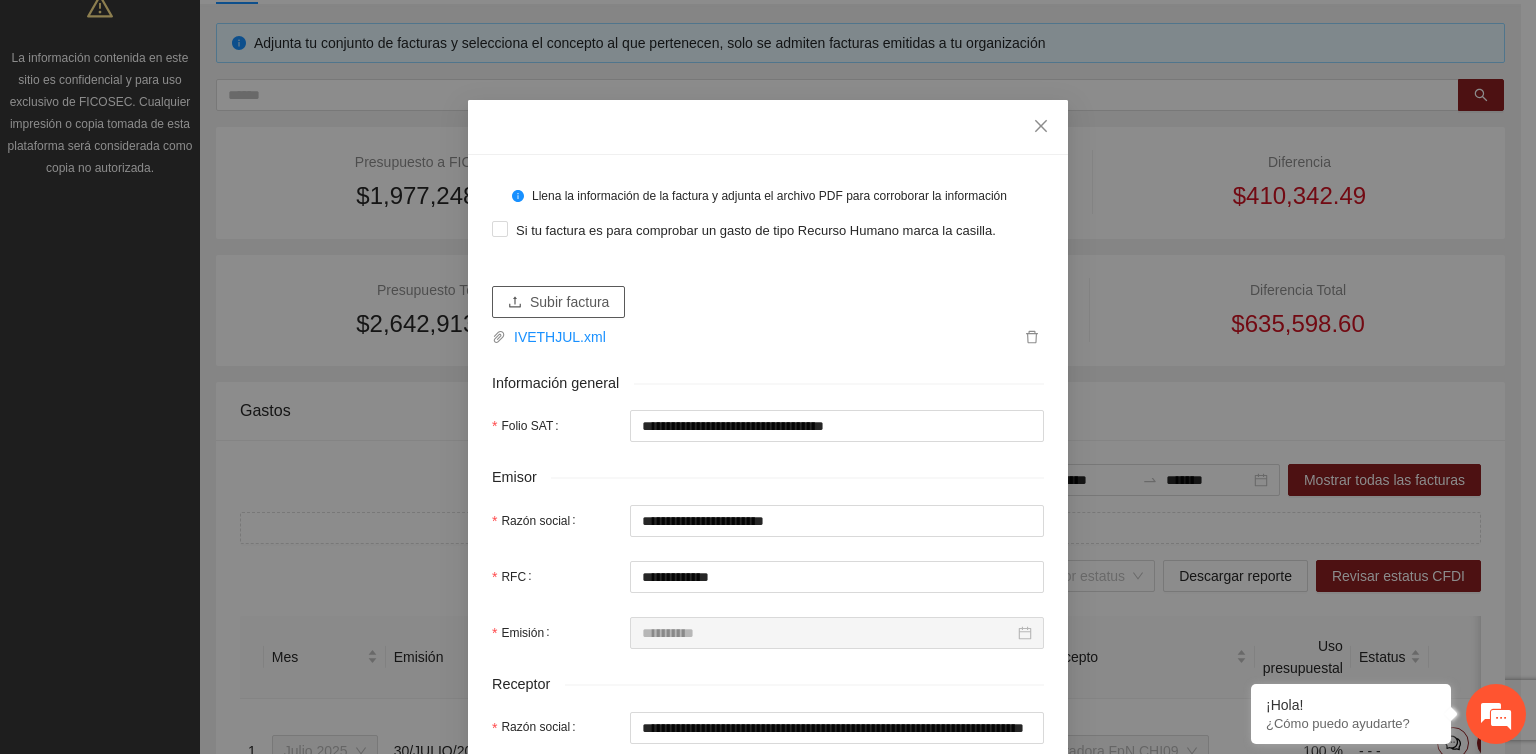 type on "**********" 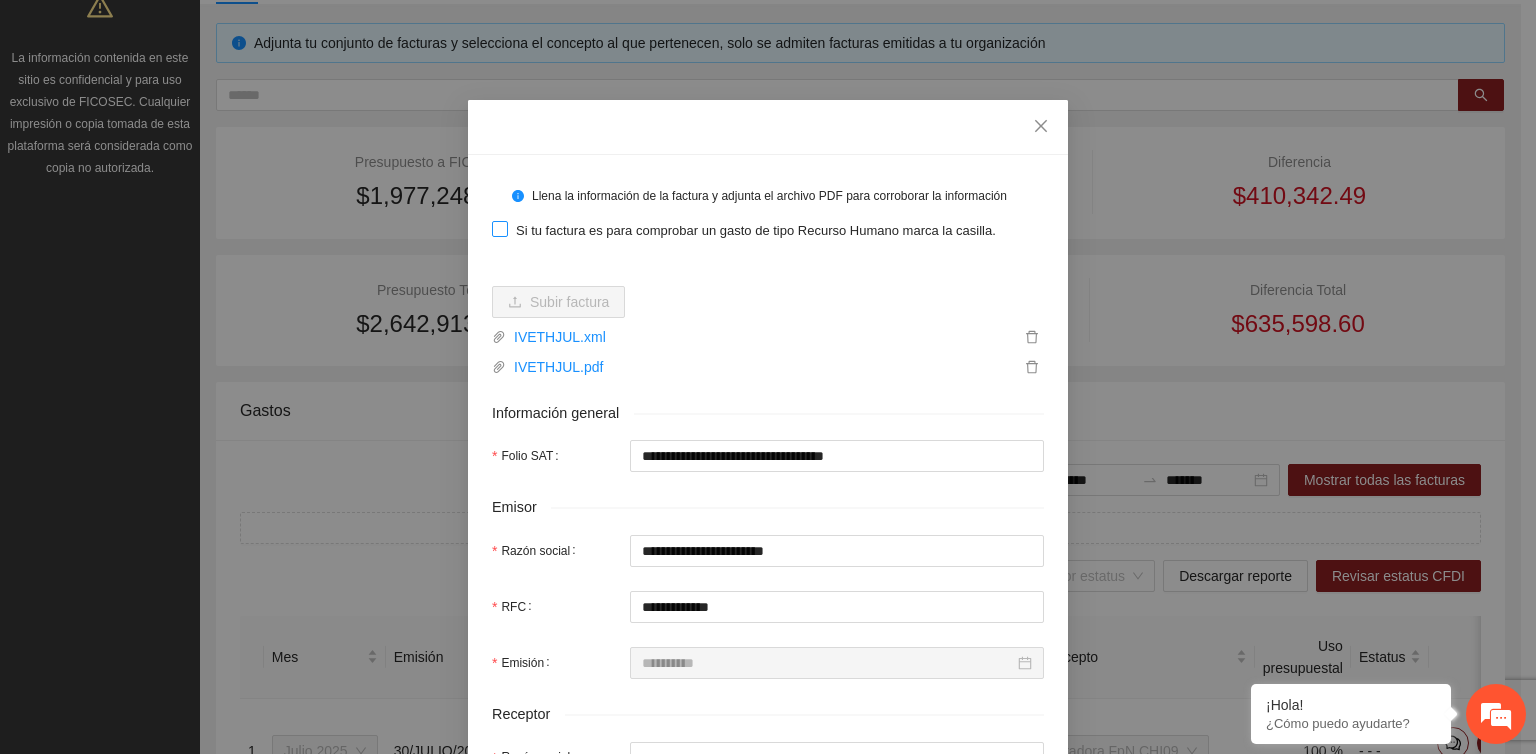click on "Si tu factura es para comprobar un gasto de tipo Recurso Humano marca la casilla." at bounding box center (756, 231) 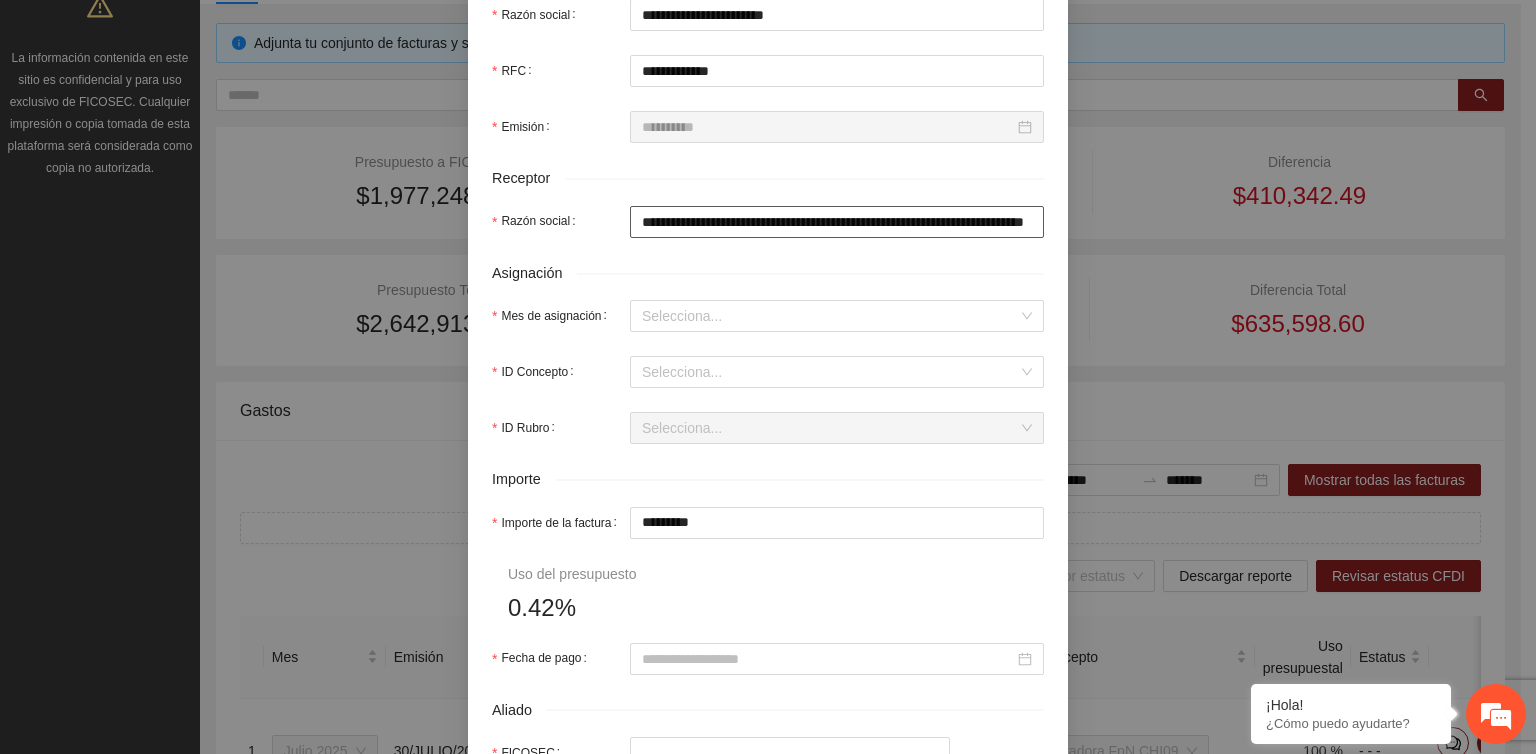 scroll, scrollTop: 600, scrollLeft: 0, axis: vertical 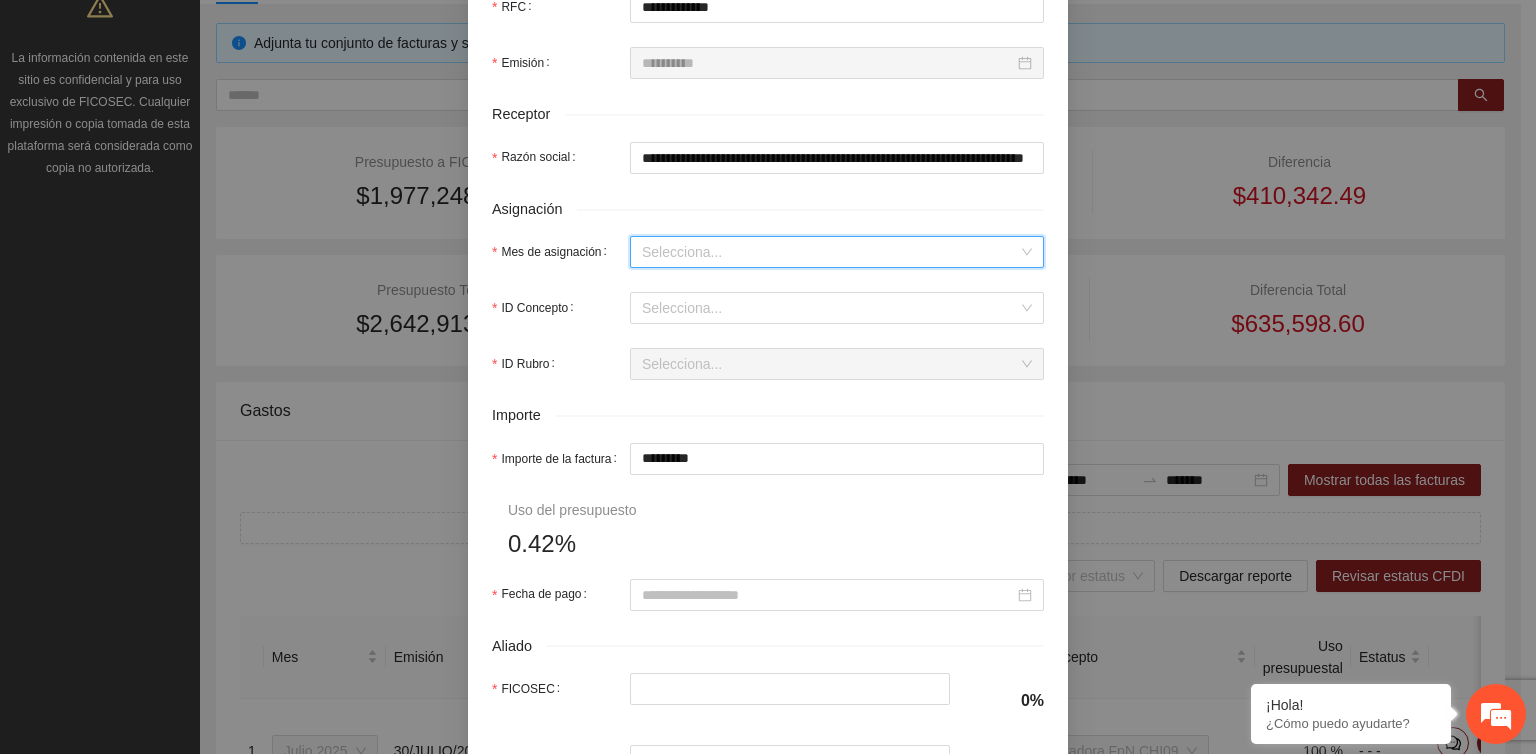 click on "Mes de asignación" at bounding box center [830, 252] 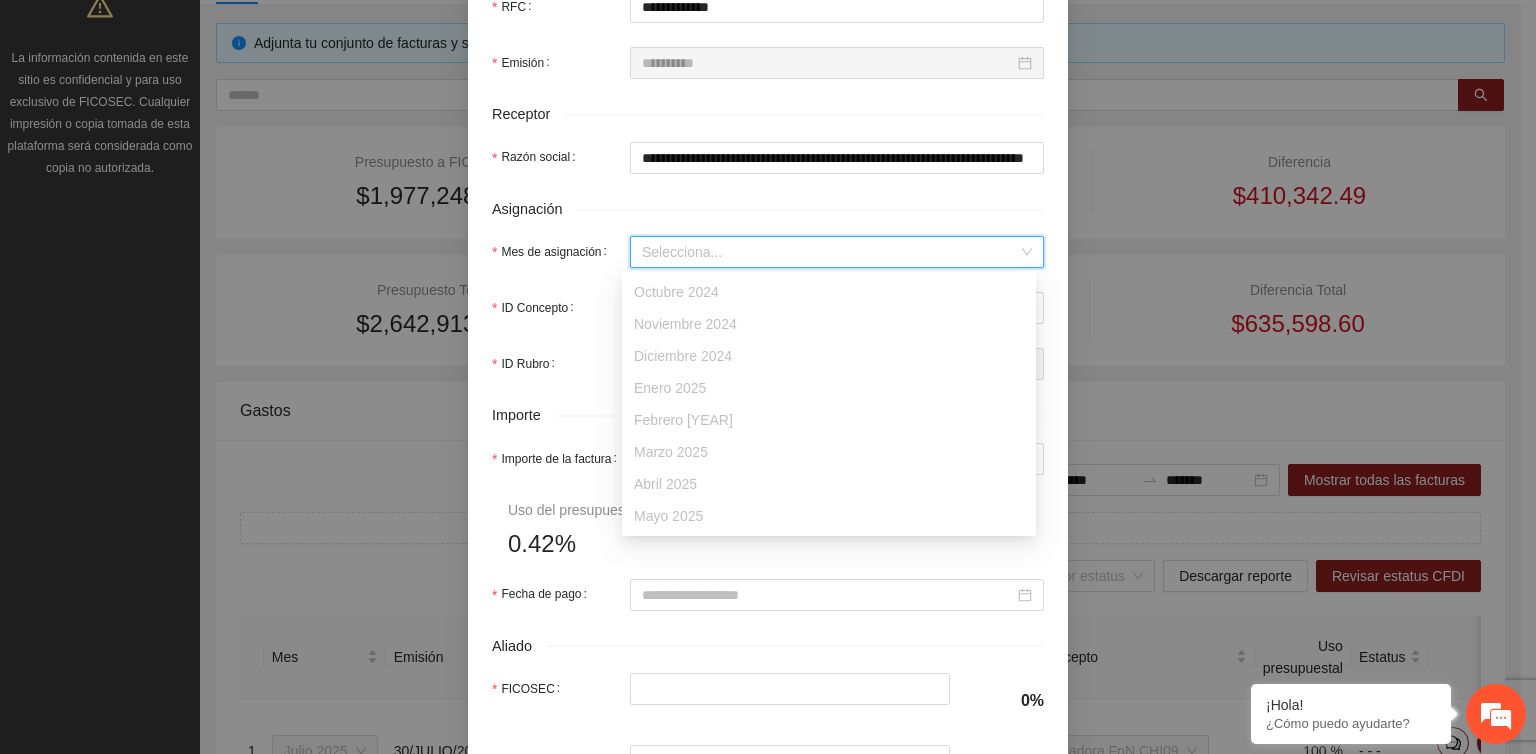 scroll, scrollTop: 64, scrollLeft: 0, axis: vertical 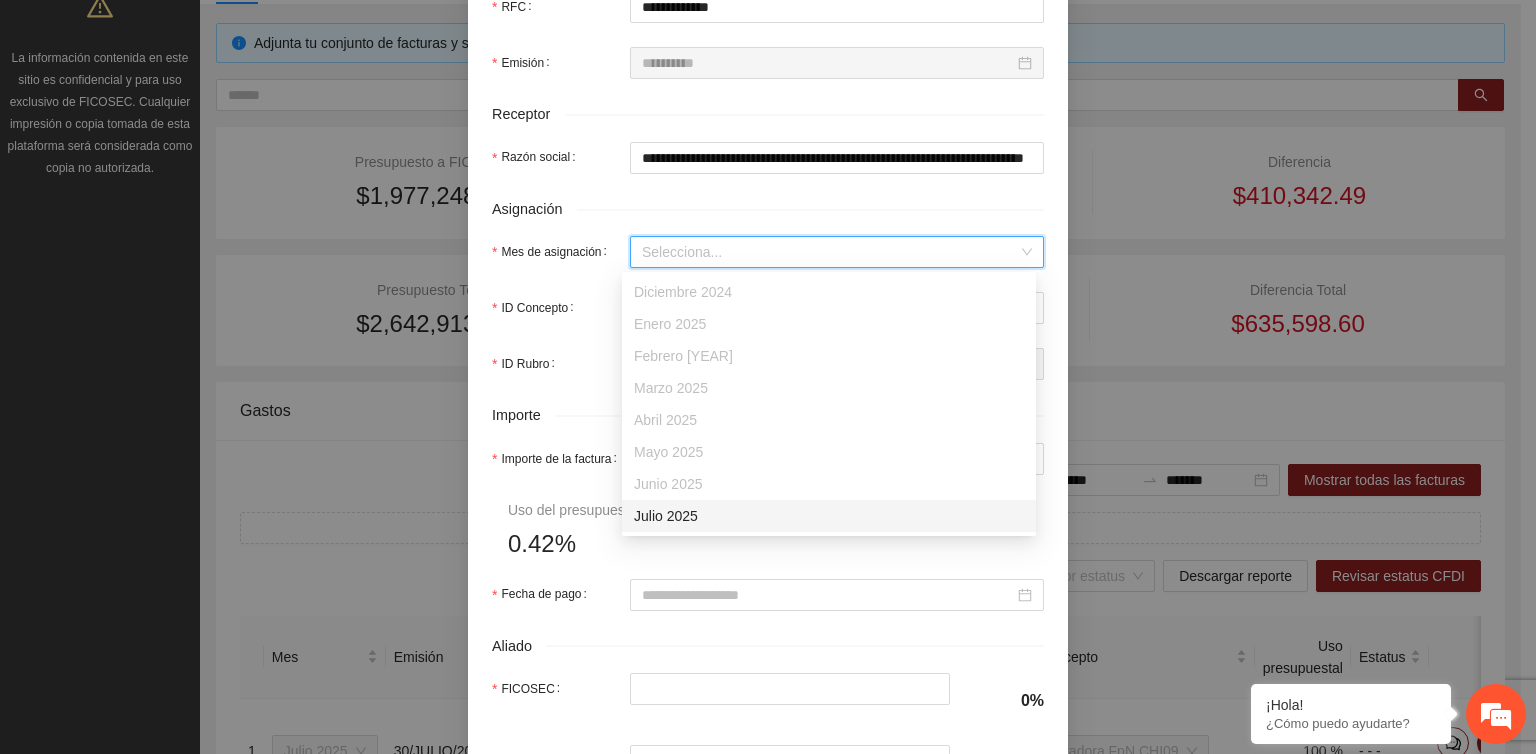 click on "Julio 2025" at bounding box center [829, 516] 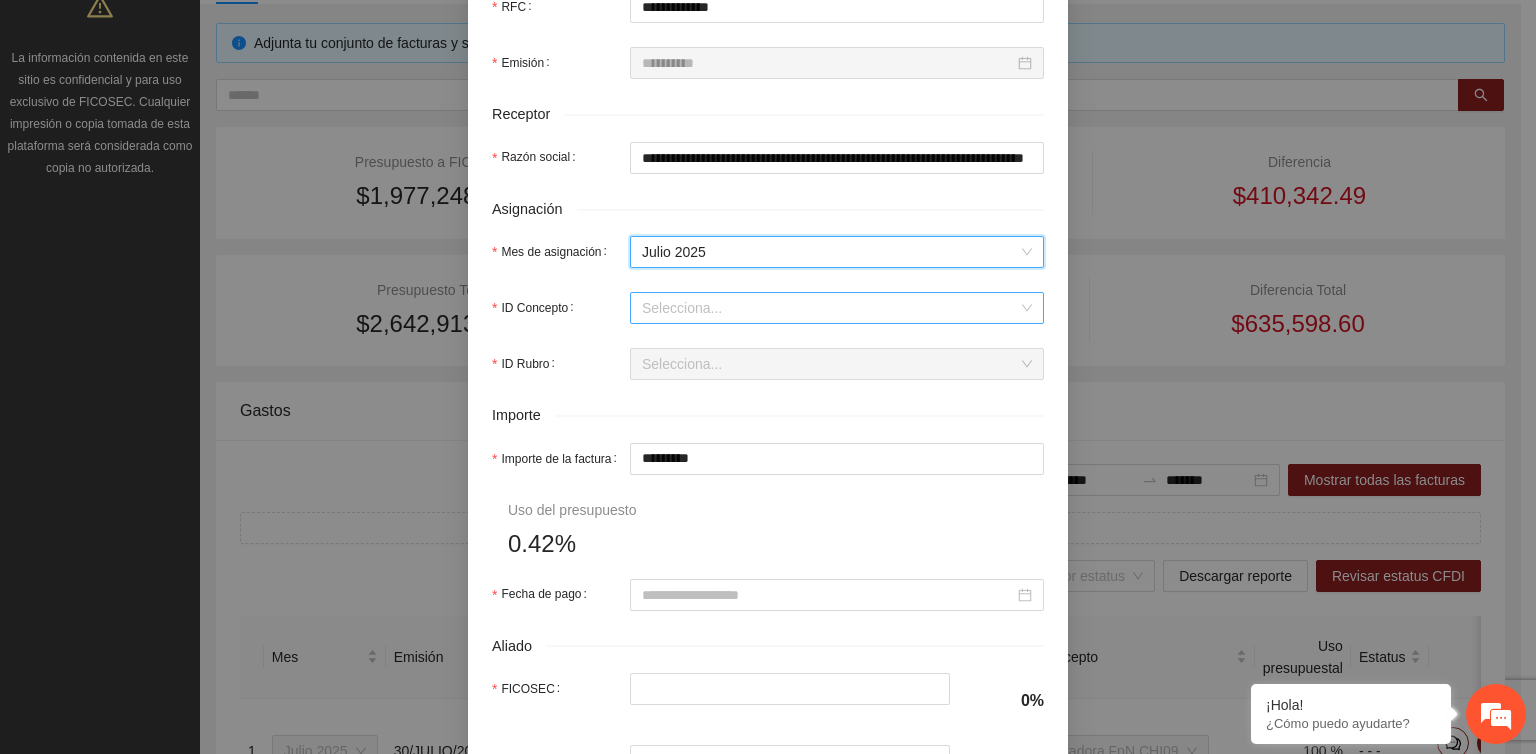 click on "ID Concepto" at bounding box center [830, 308] 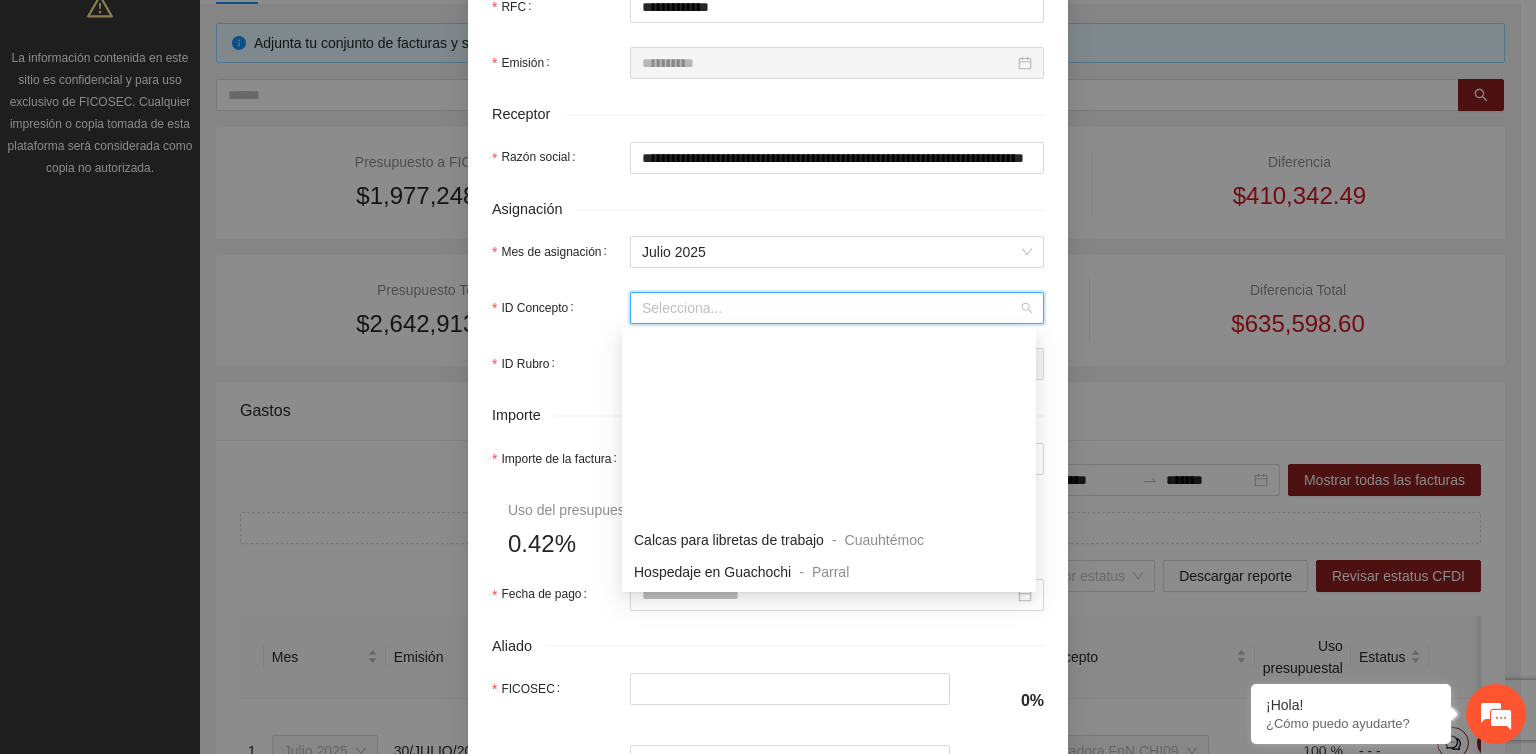 scroll, scrollTop: 200, scrollLeft: 0, axis: vertical 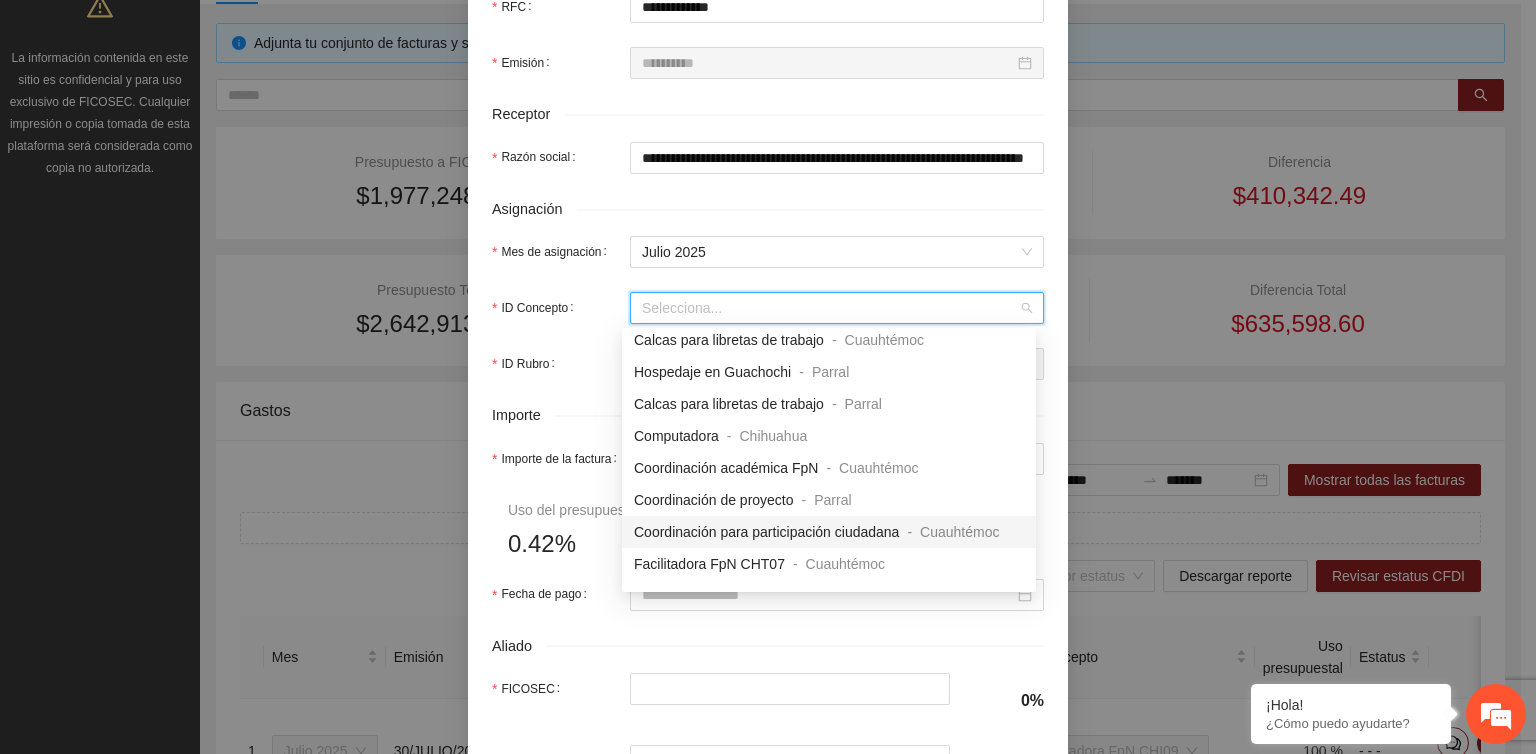 click on "Coordinación para participación ciudadana" at bounding box center [766, 532] 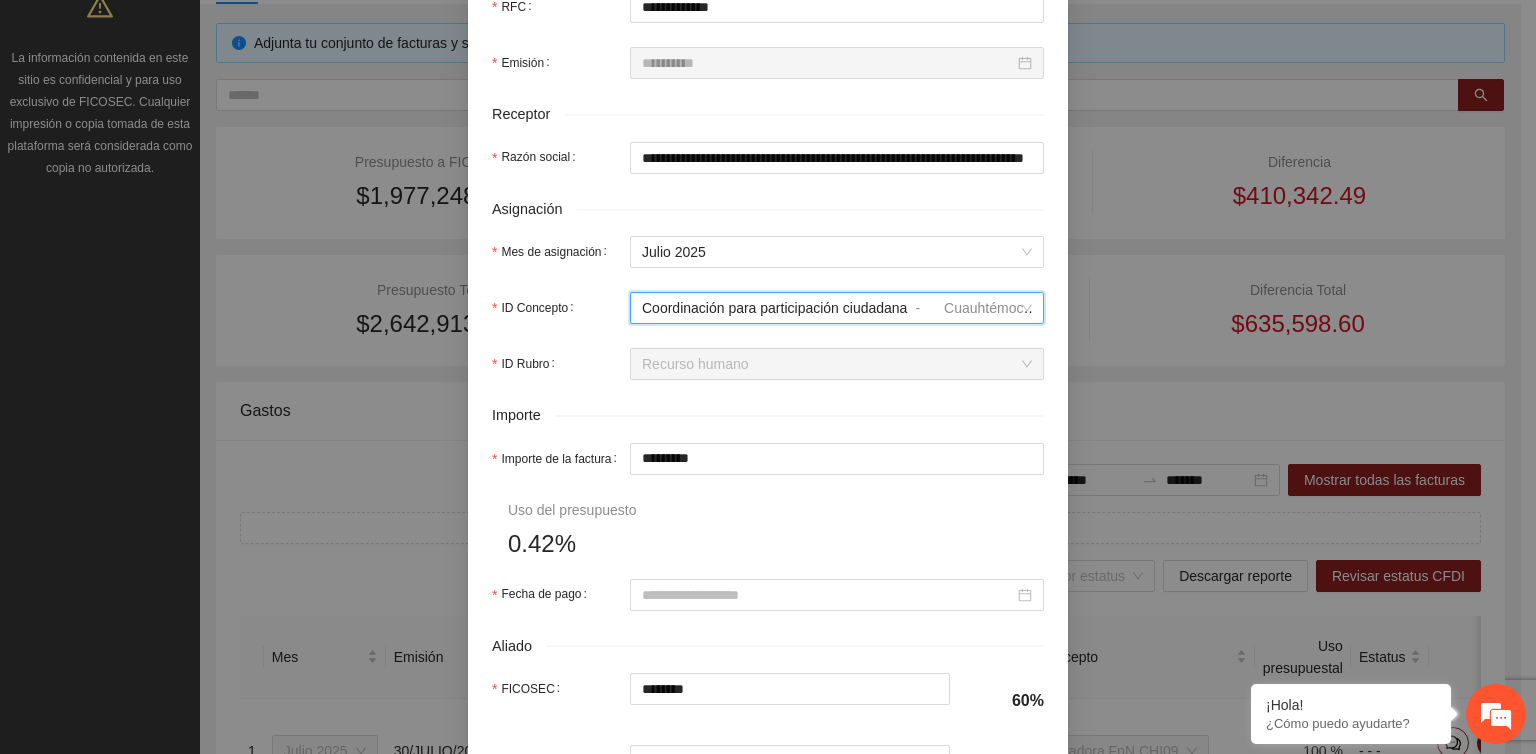 click on "Importe" at bounding box center [768, 415] 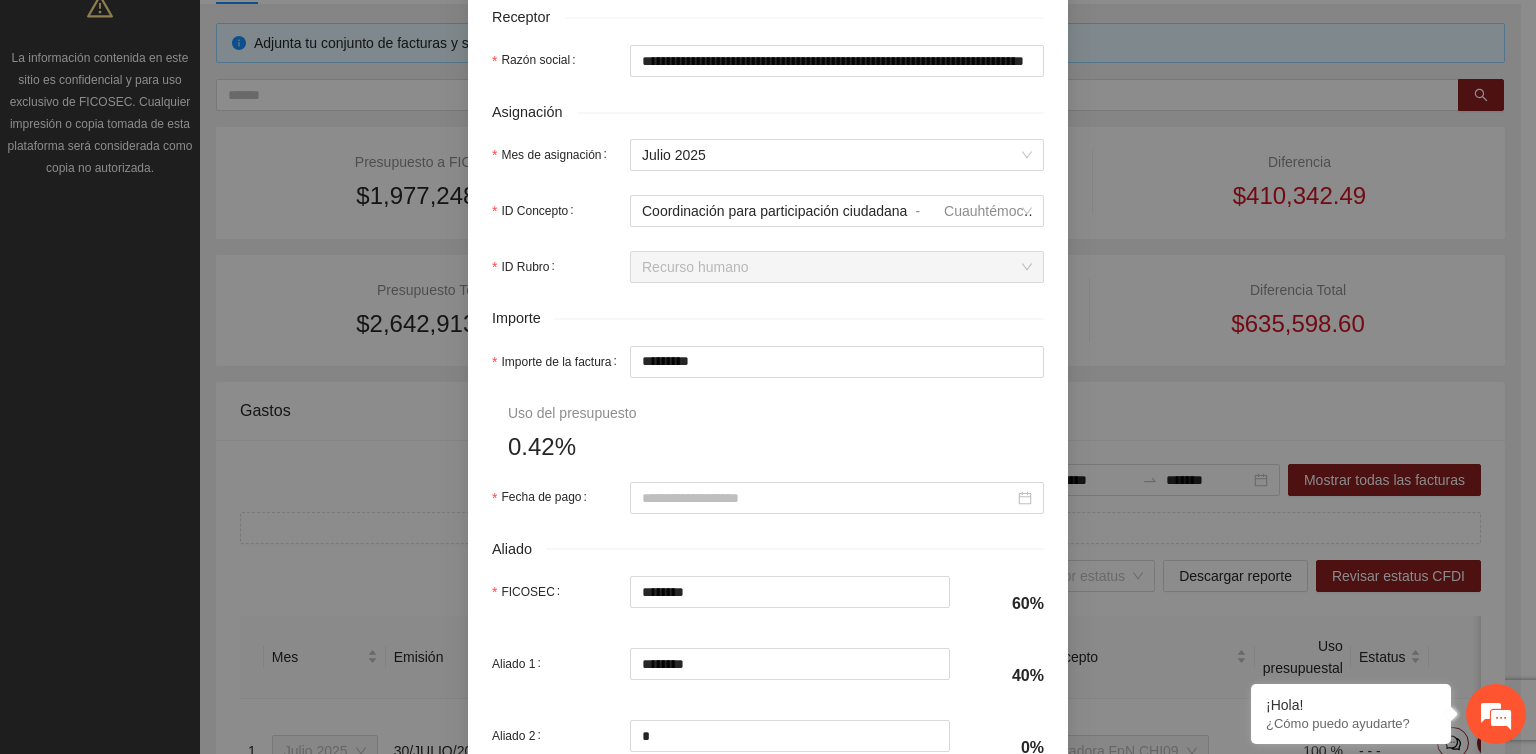 scroll, scrollTop: 700, scrollLeft: 0, axis: vertical 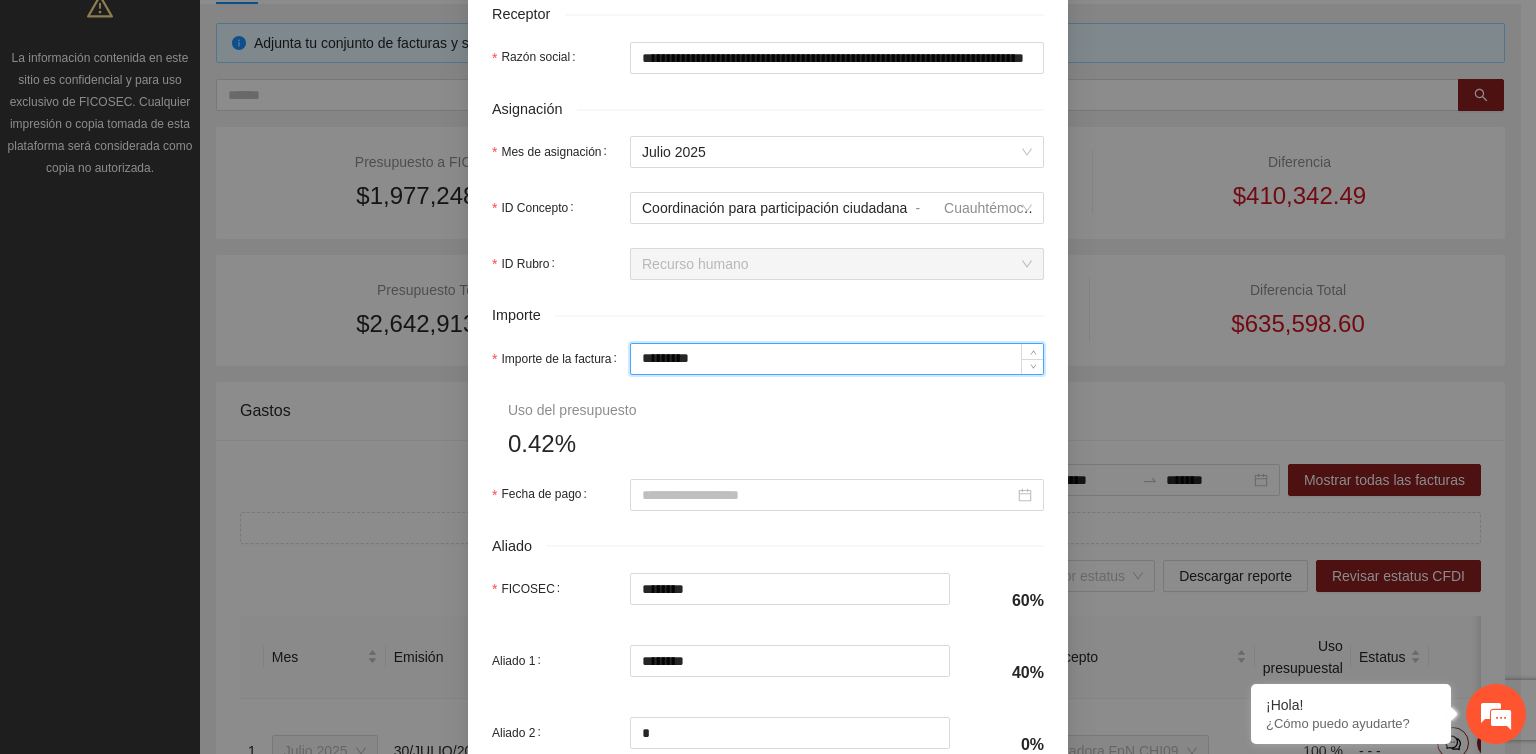 drag, startPoint x: 716, startPoint y: 354, endPoint x: 536, endPoint y: 406, distance: 187.36061 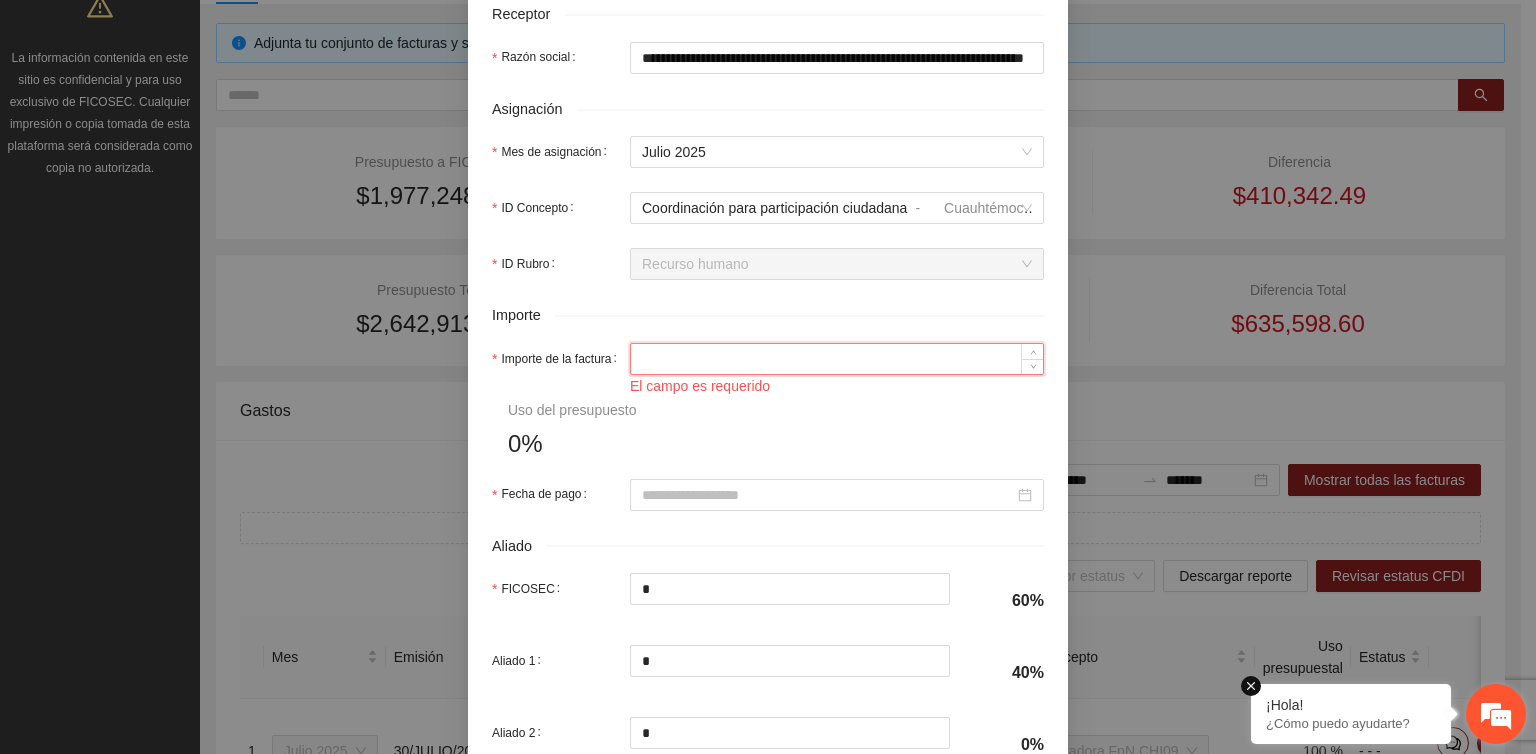 type on "*" 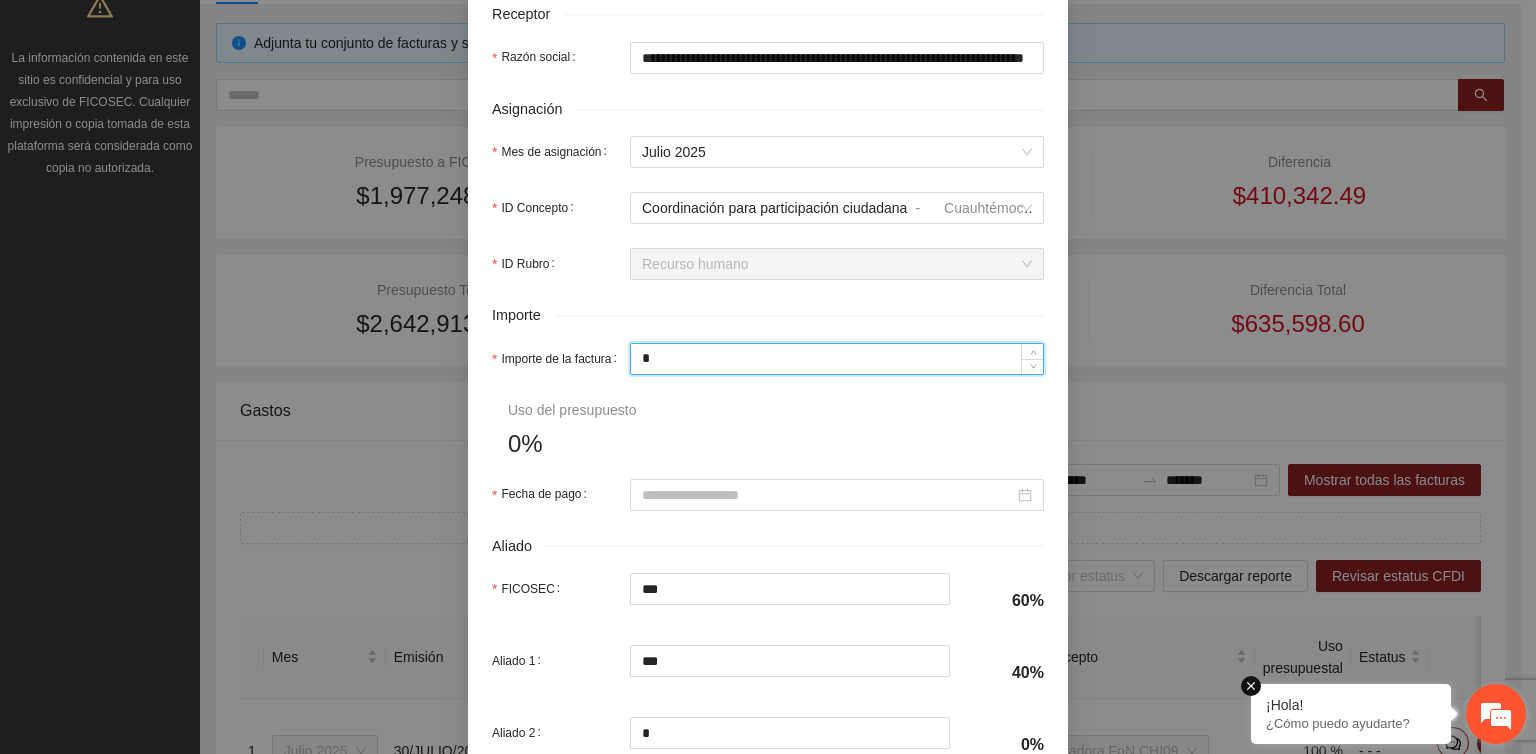 type on "**" 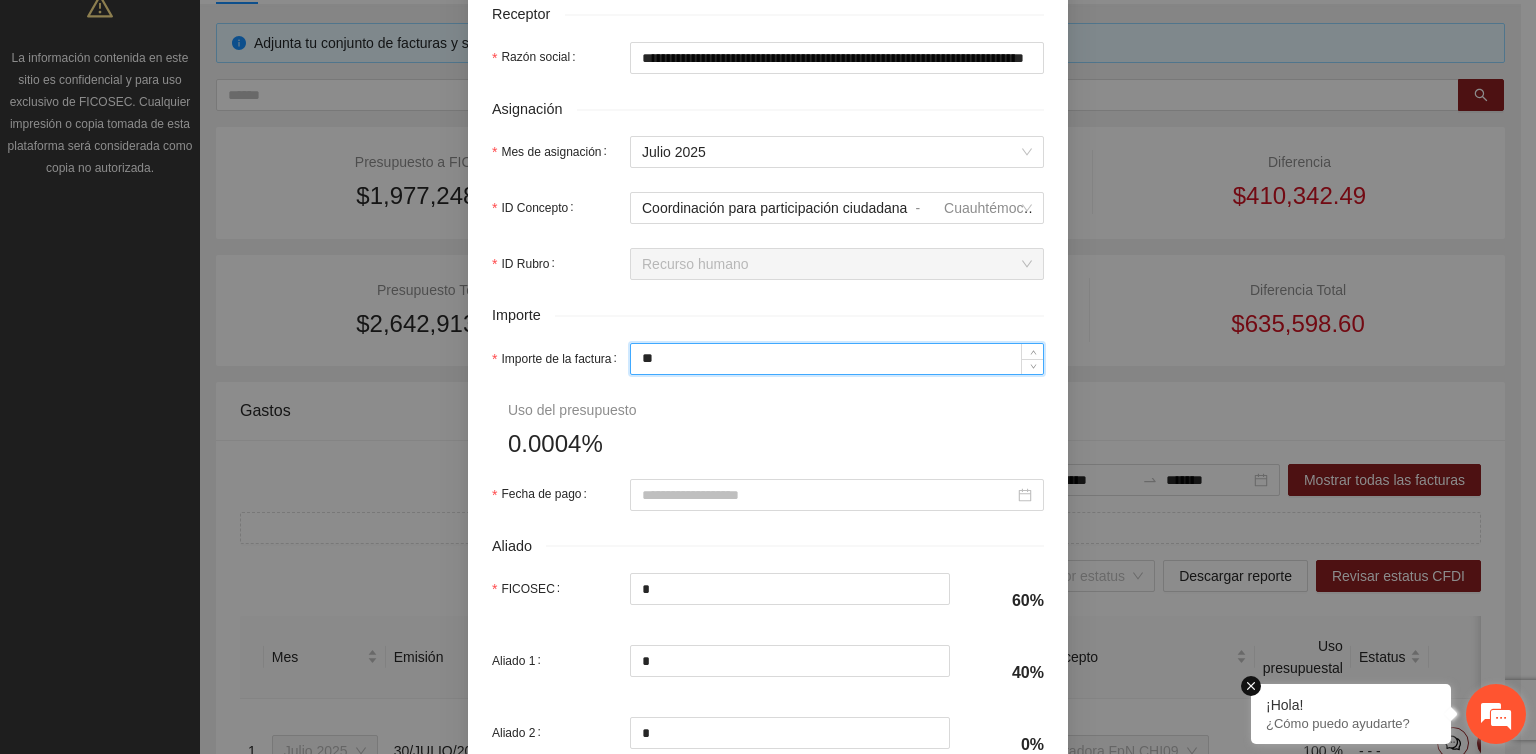 type on "***" 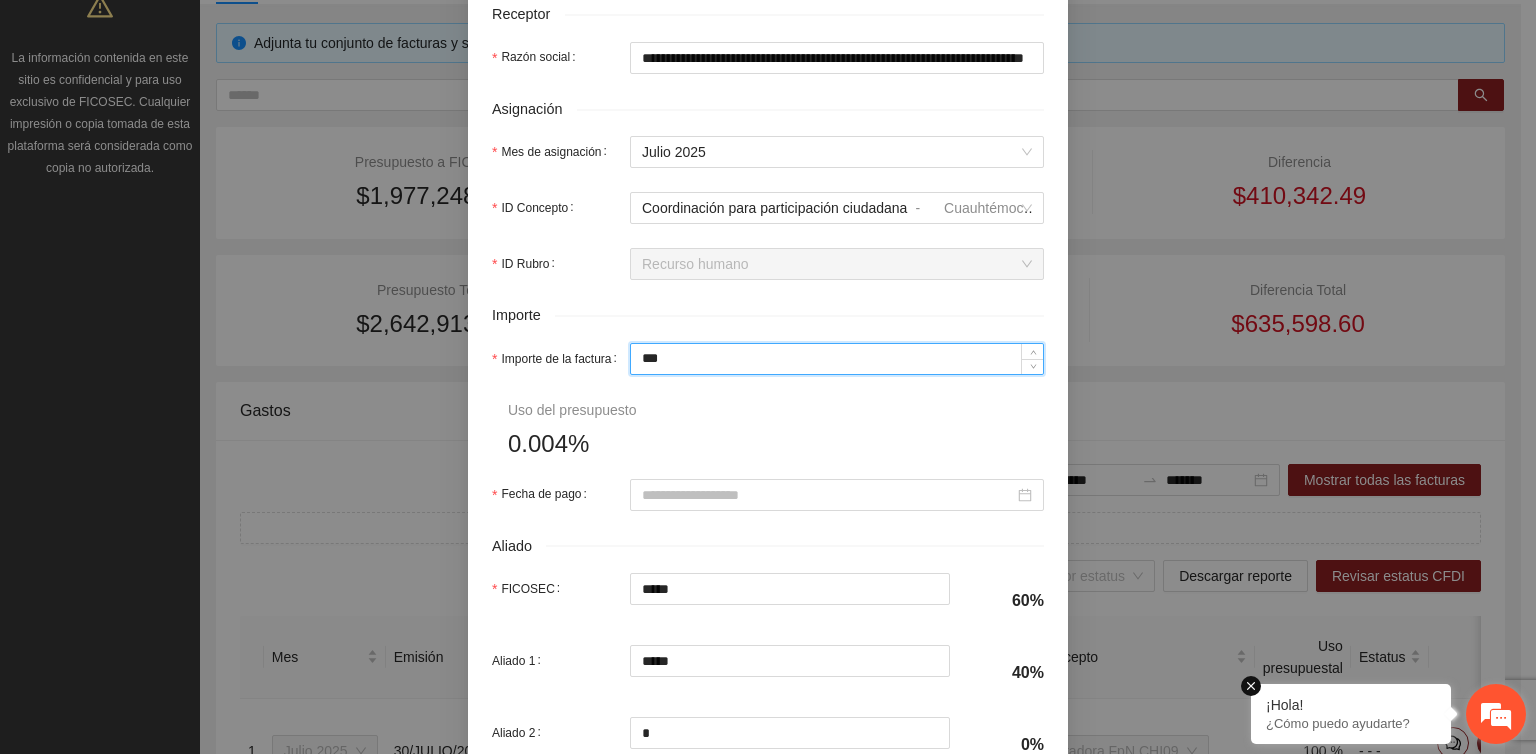 type on "*****" 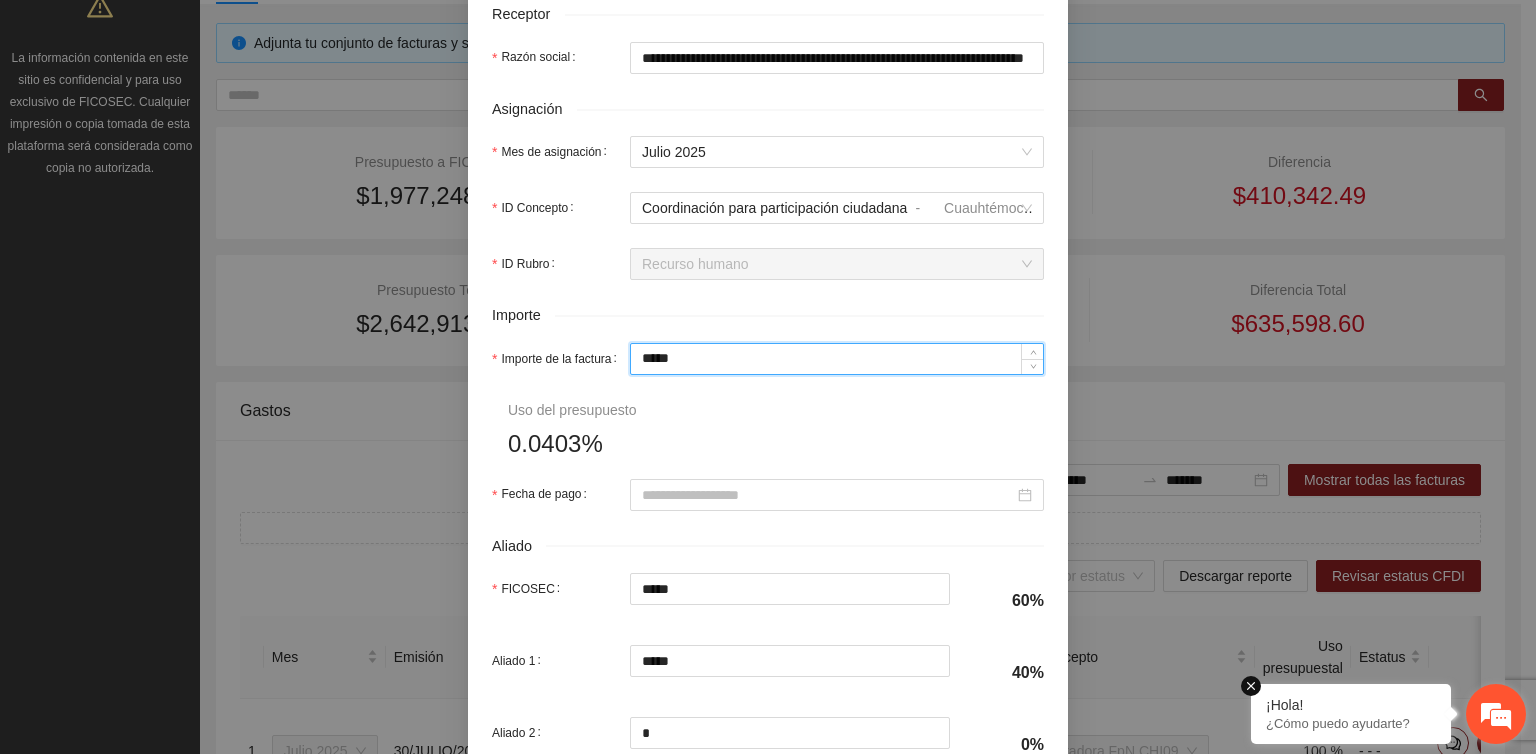 type on "******" 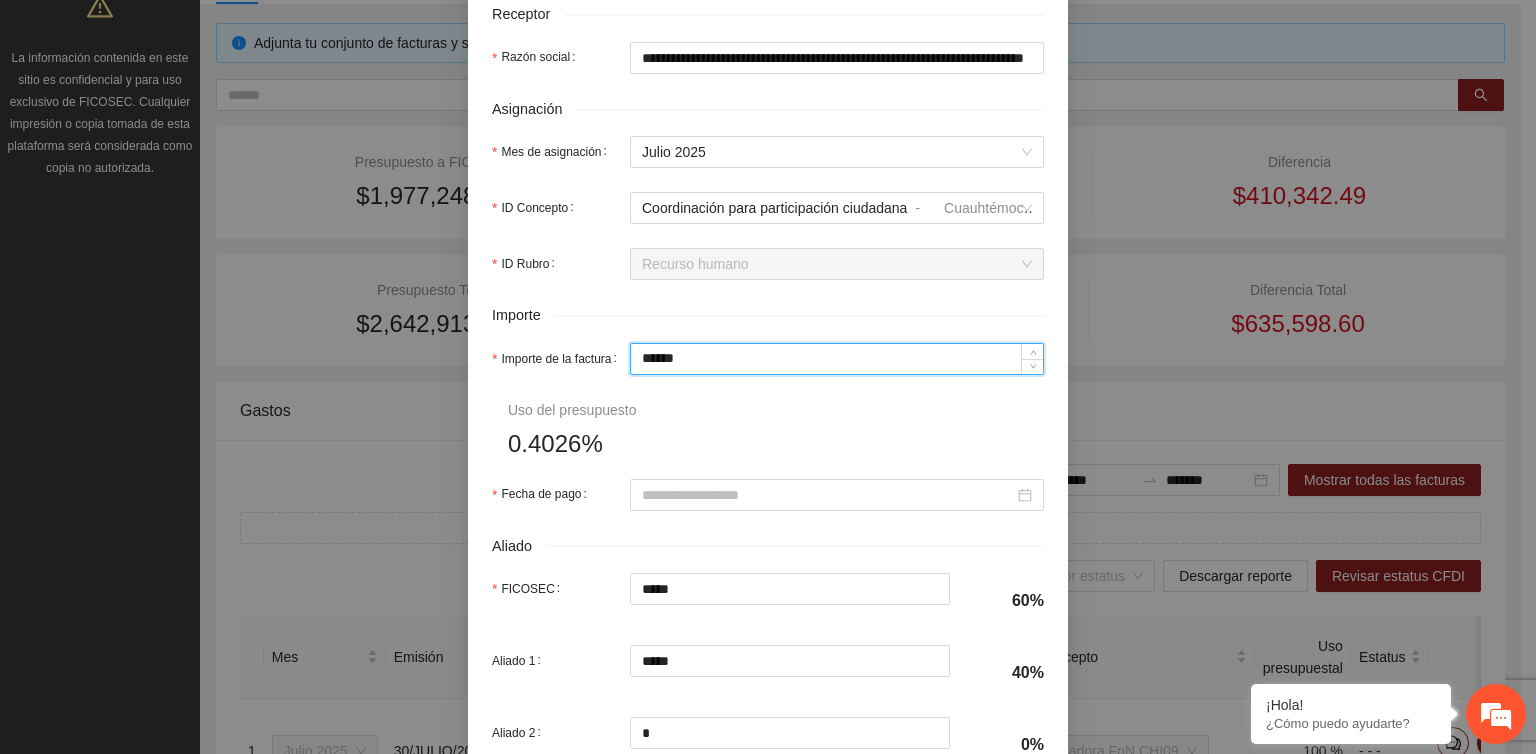 type on "******" 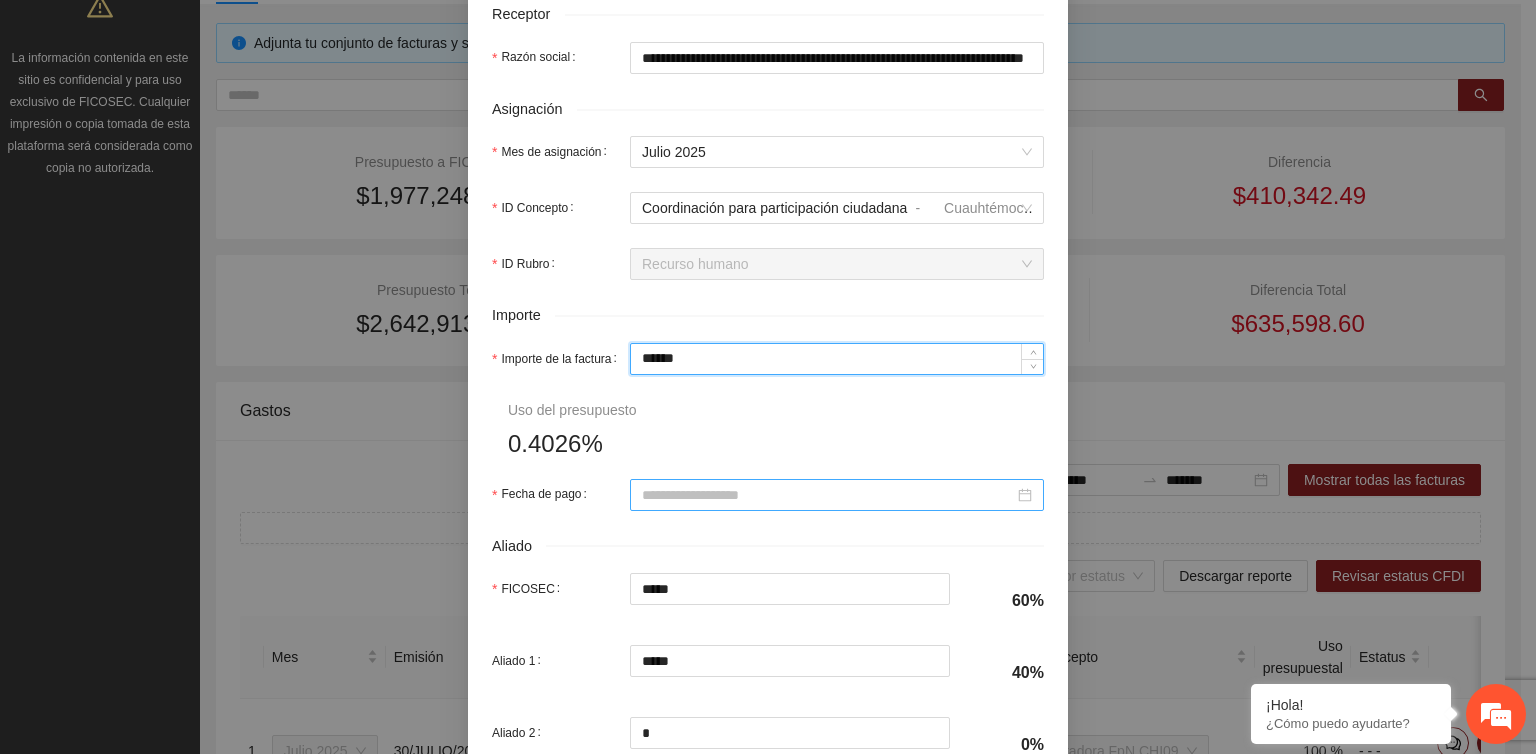 click on "Fecha de pago" at bounding box center [828, 495] 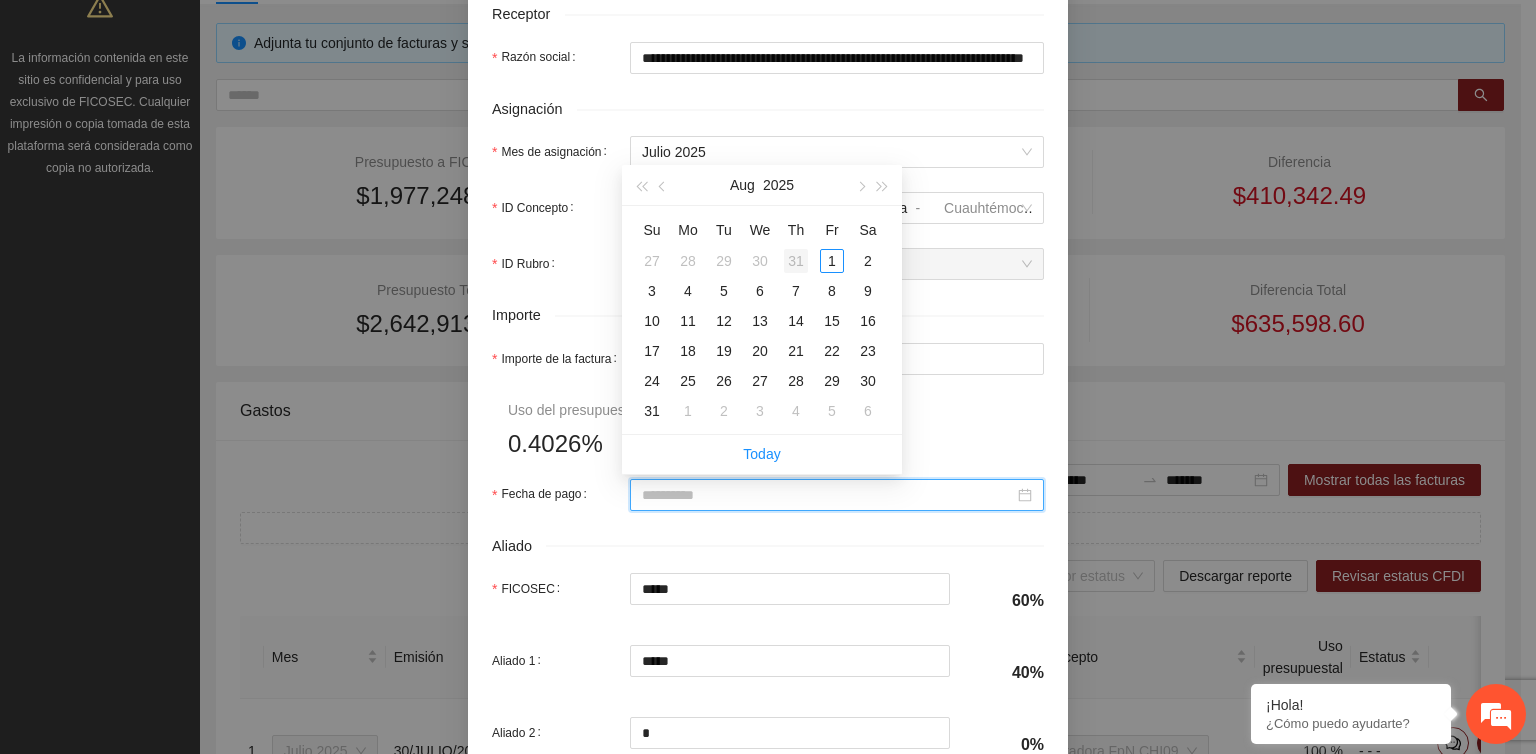 type on "**********" 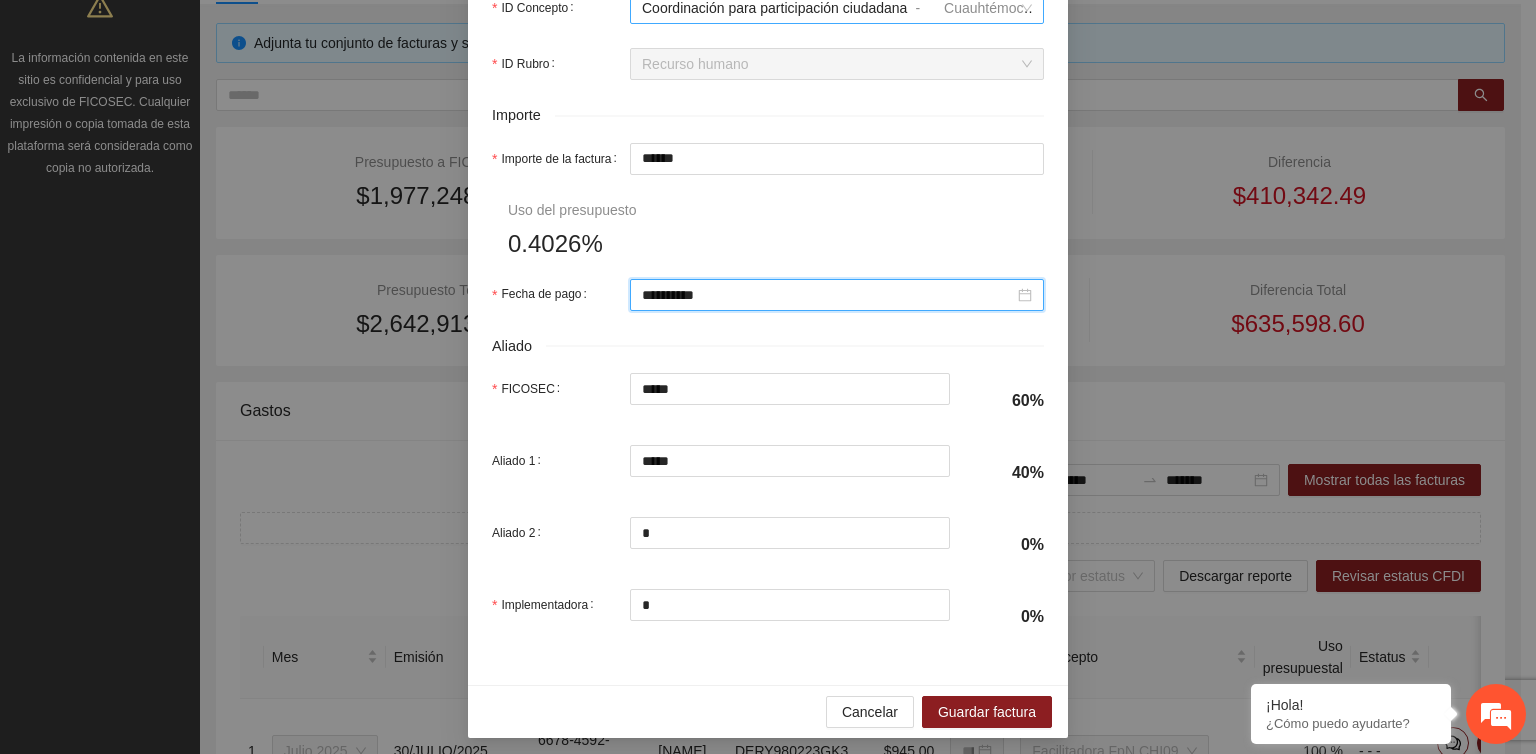 scroll, scrollTop: 908, scrollLeft: 0, axis: vertical 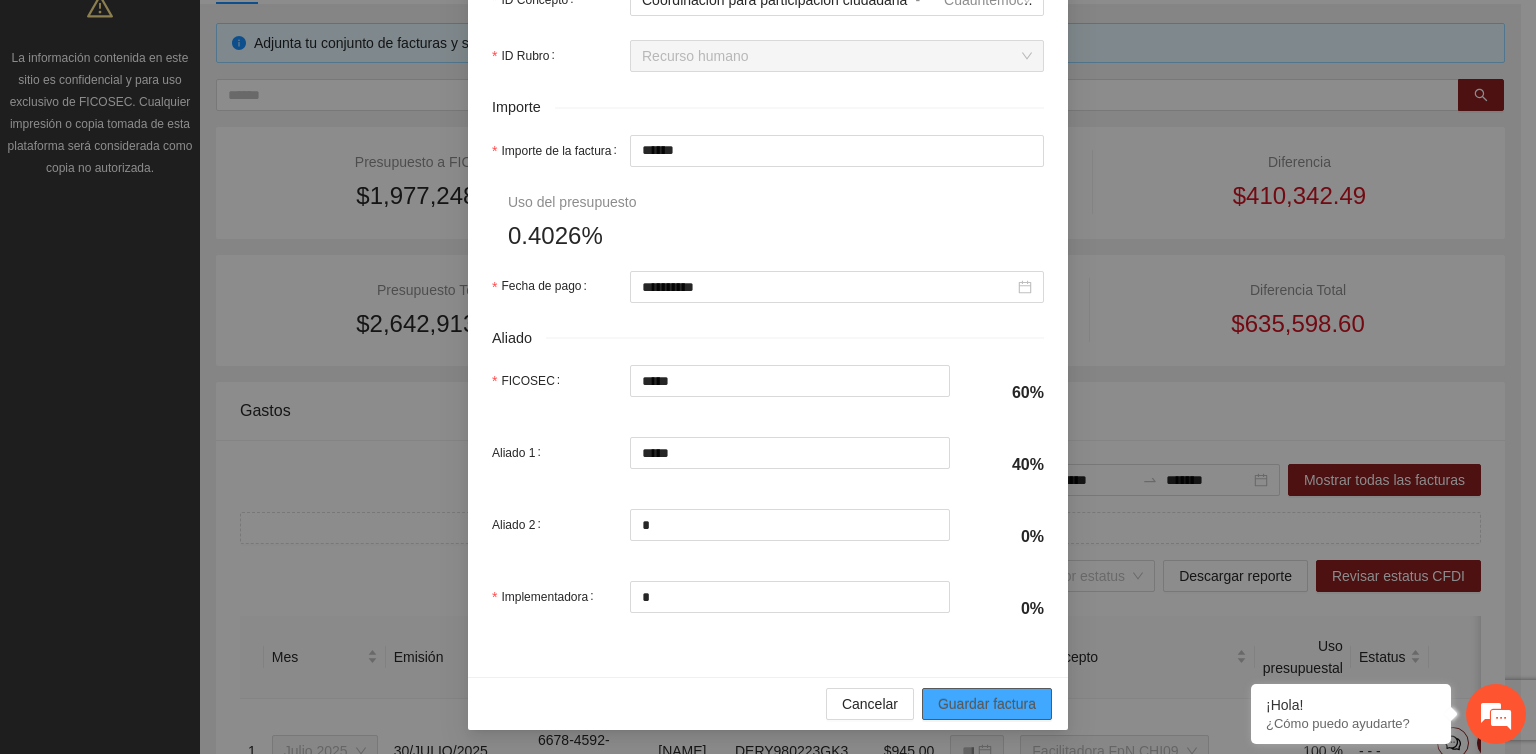 click on "Guardar factura" at bounding box center (987, 704) 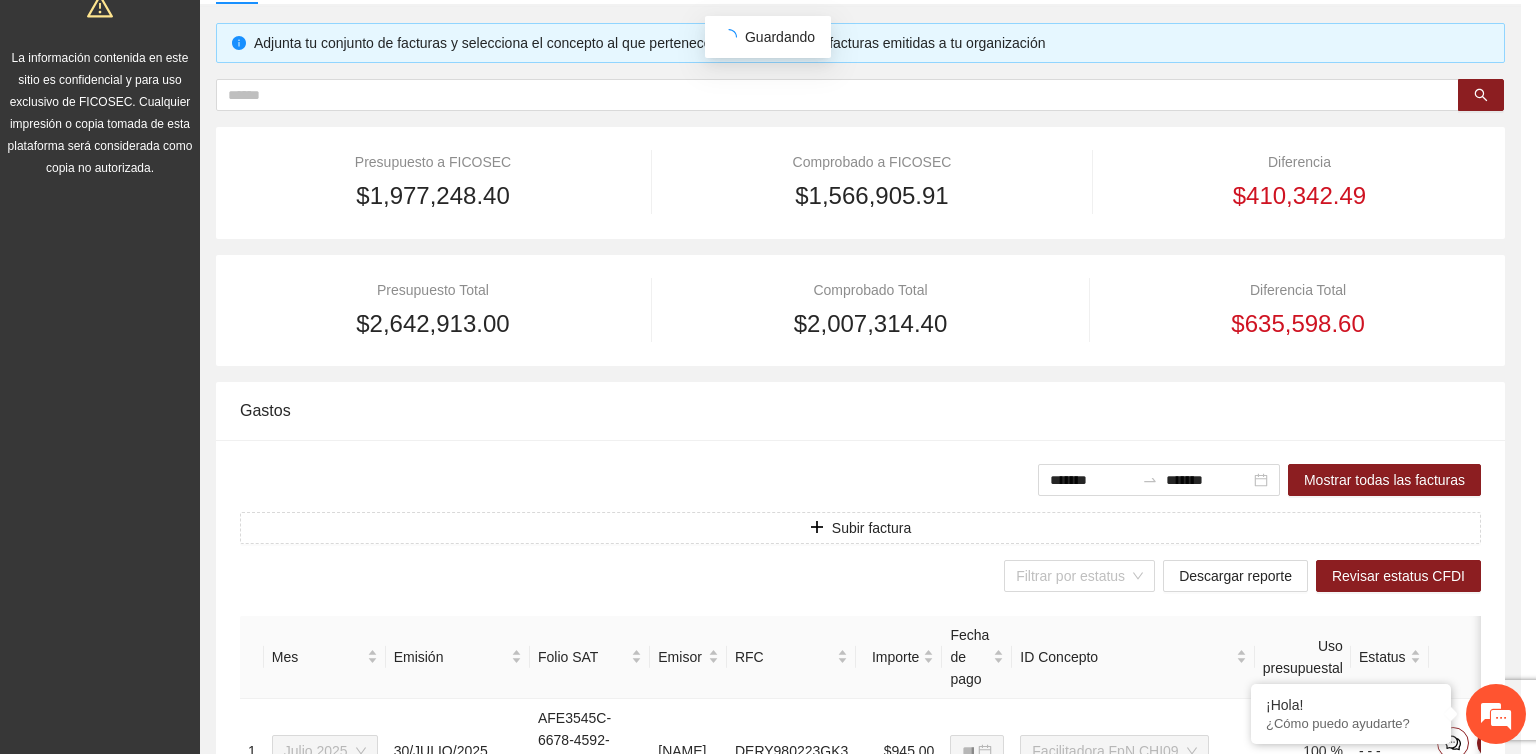 scroll, scrollTop: 748, scrollLeft: 0, axis: vertical 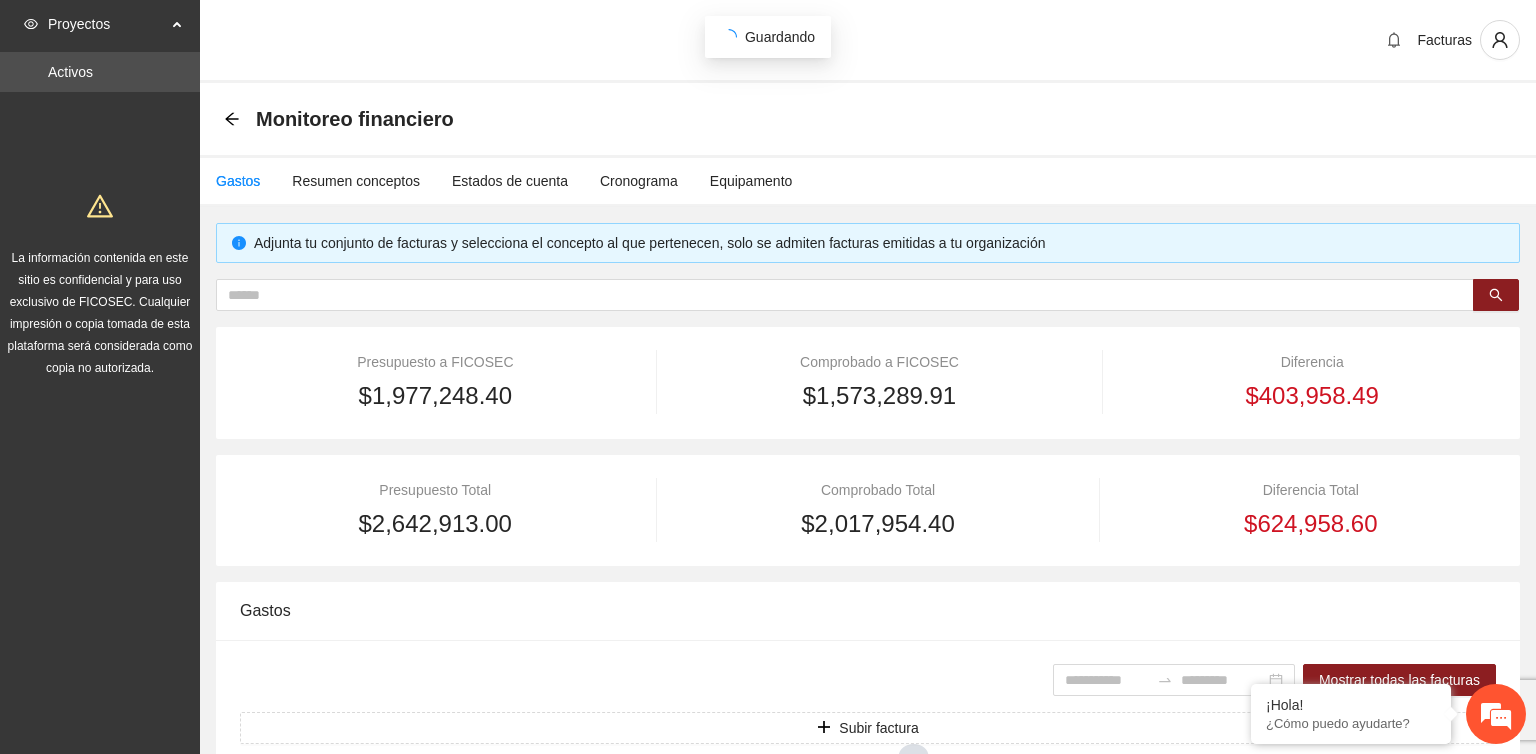 type on "*******" 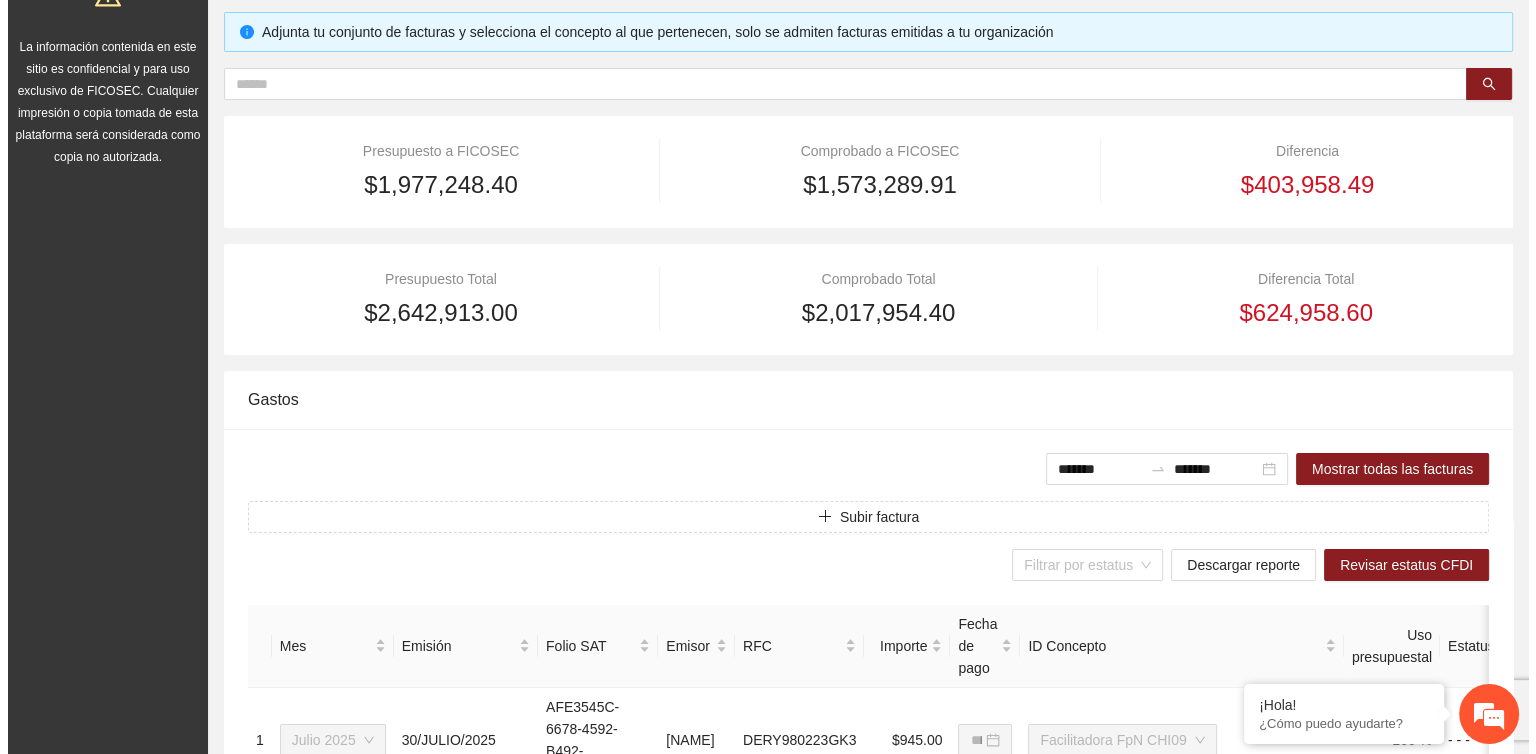 scroll, scrollTop: 200, scrollLeft: 0, axis: vertical 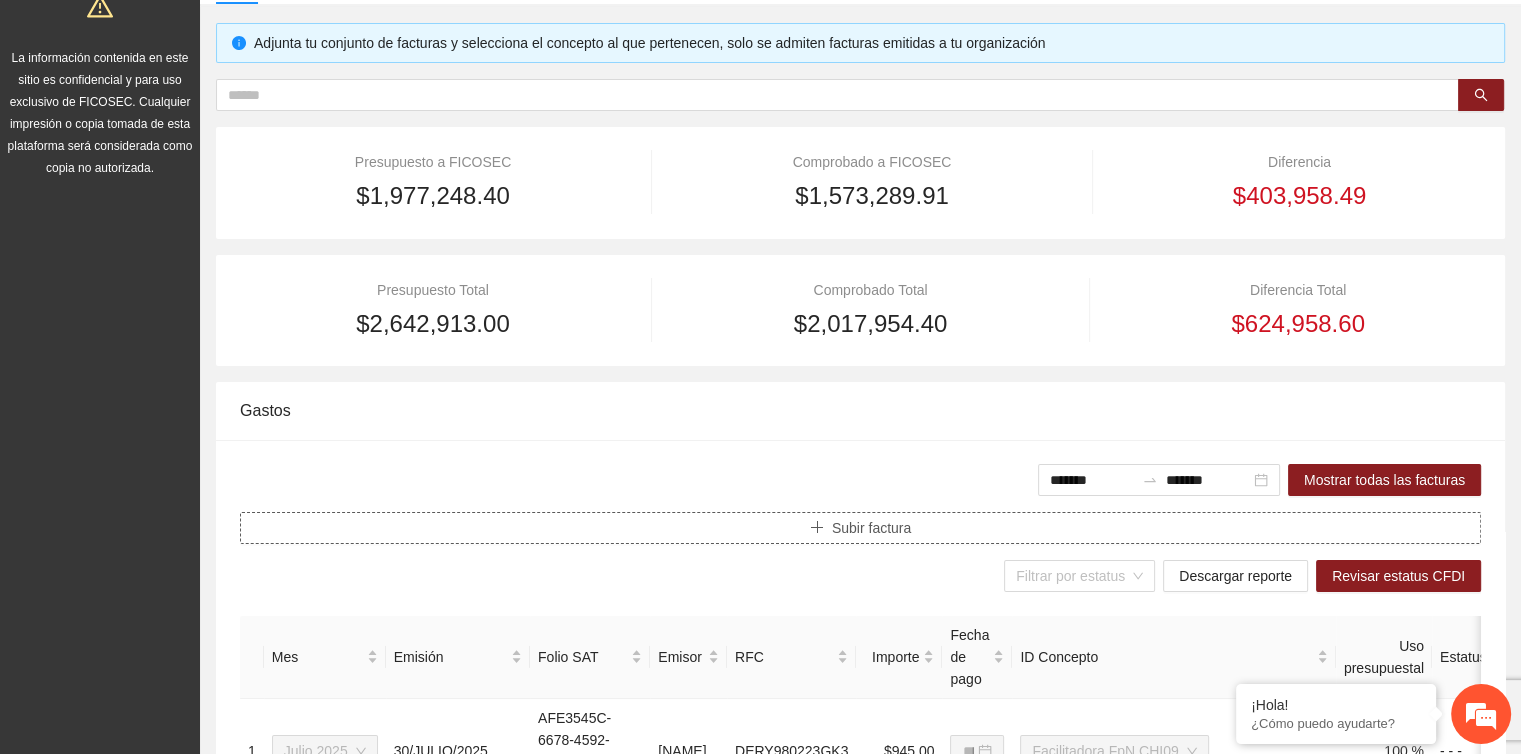 click on "Subir factura" at bounding box center [871, 528] 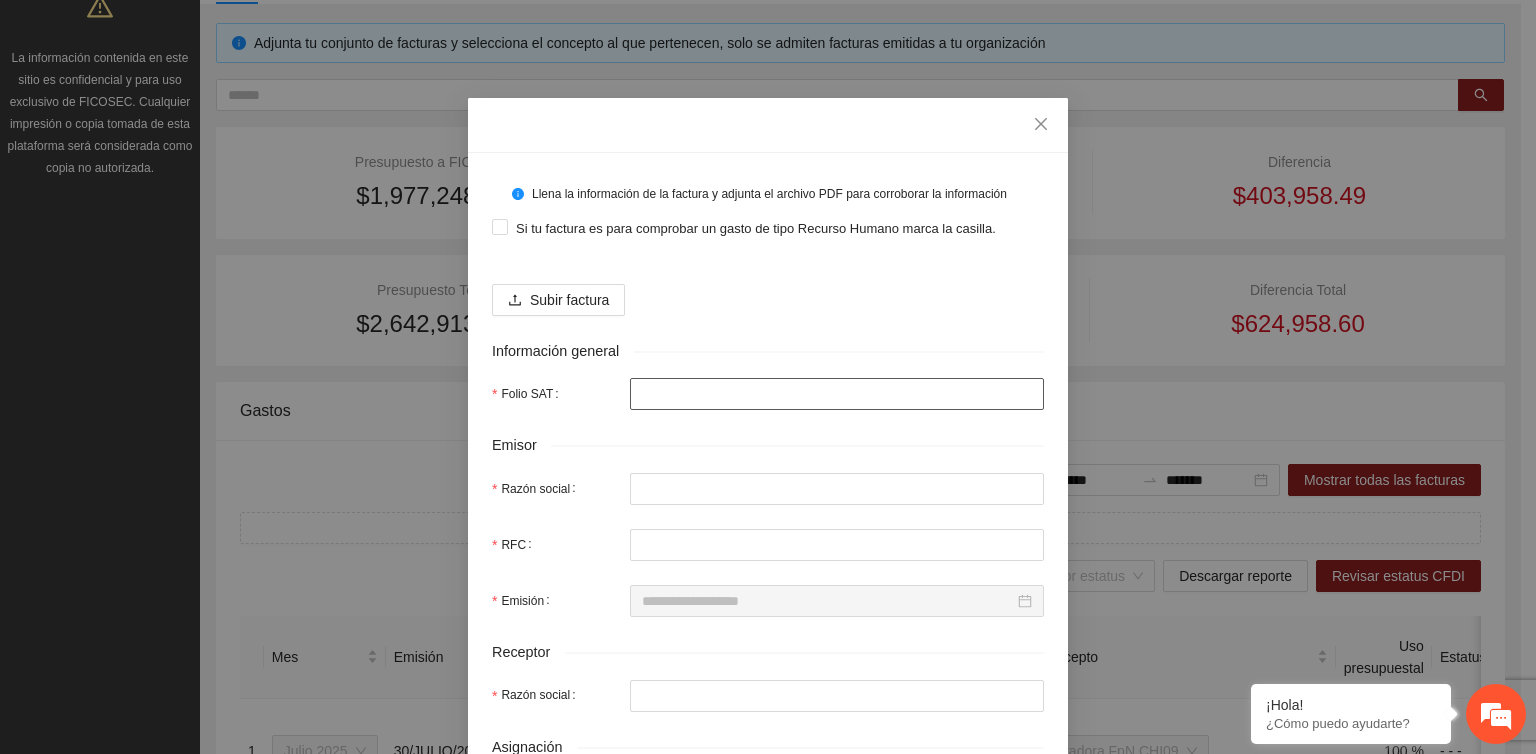 scroll, scrollTop: 0, scrollLeft: 0, axis: both 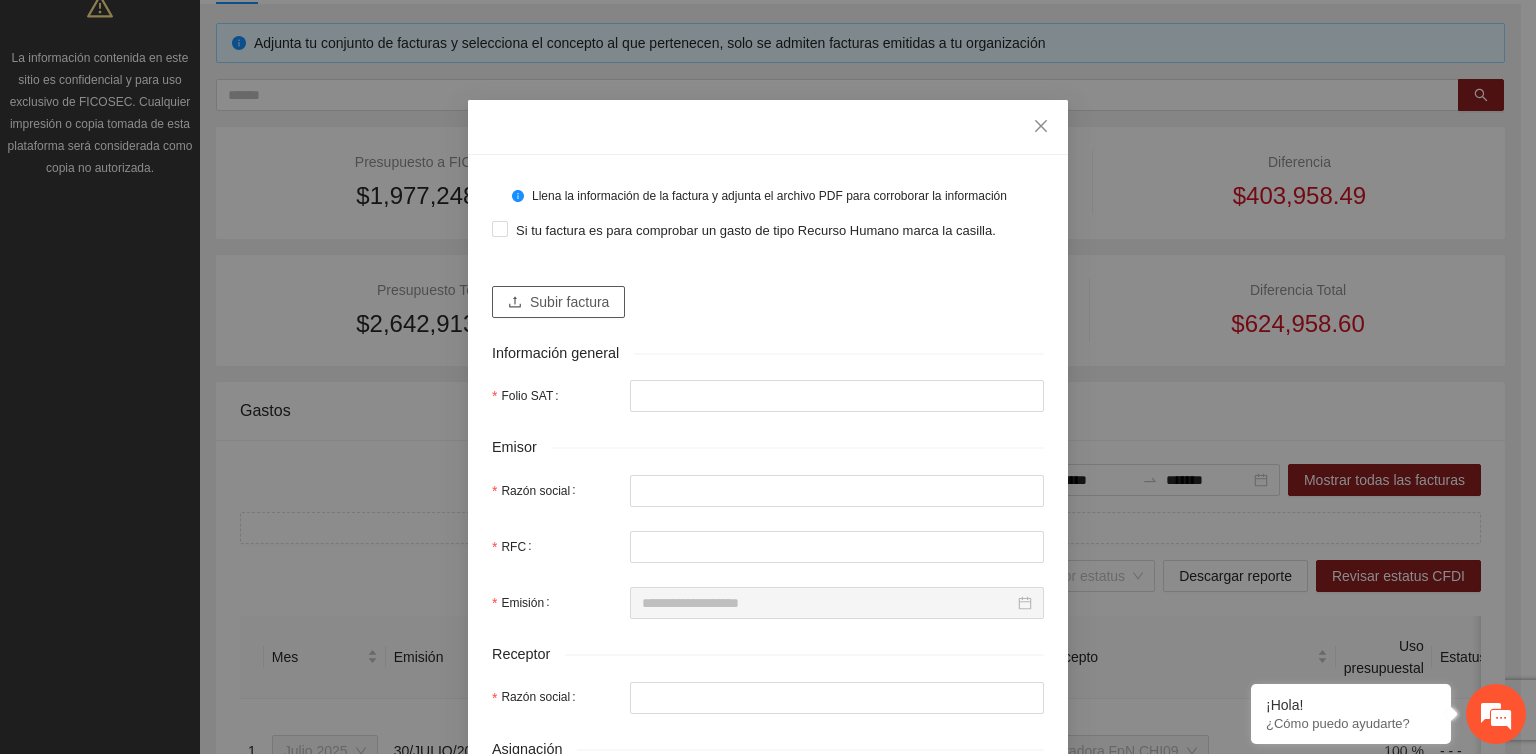 click on "Subir factura" at bounding box center (569, 302) 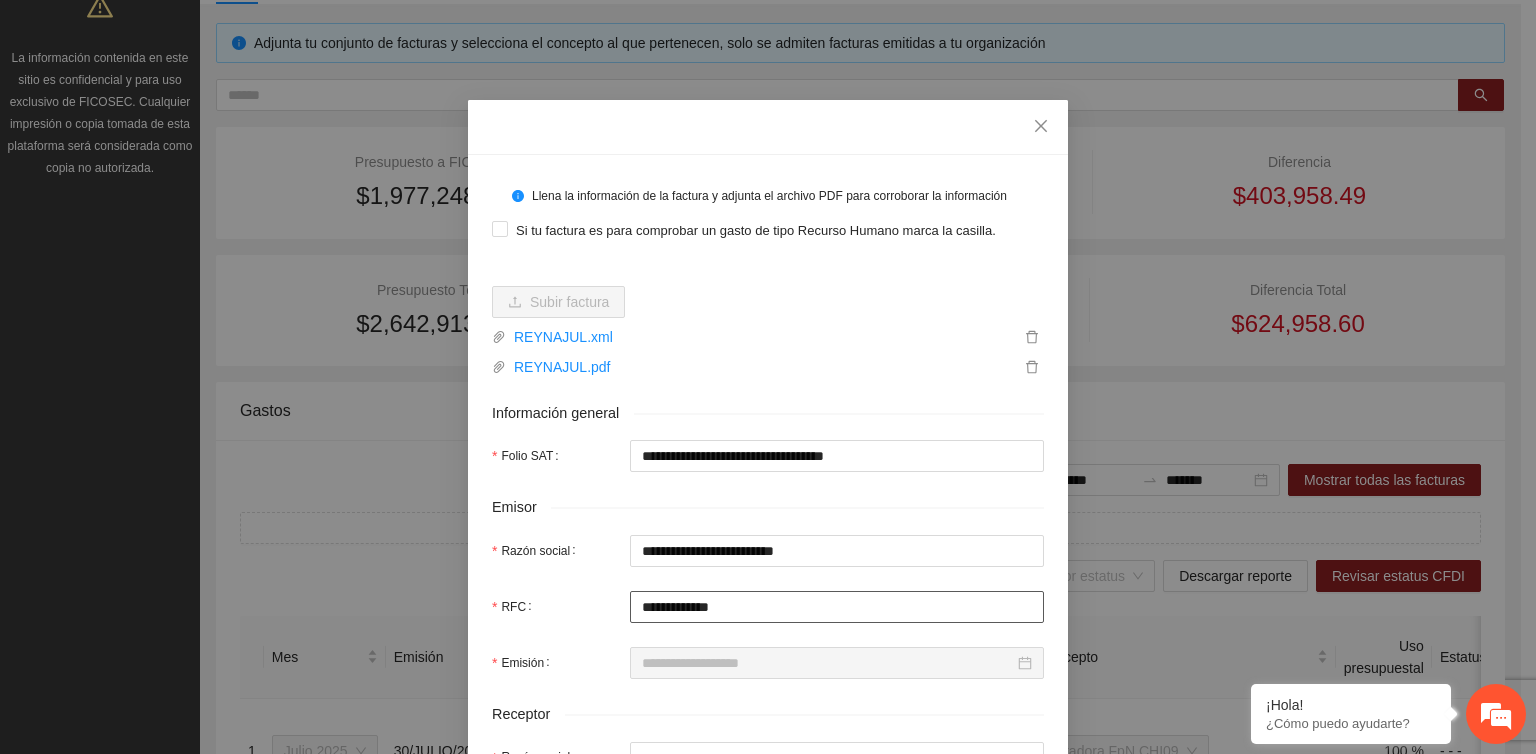type on "**********" 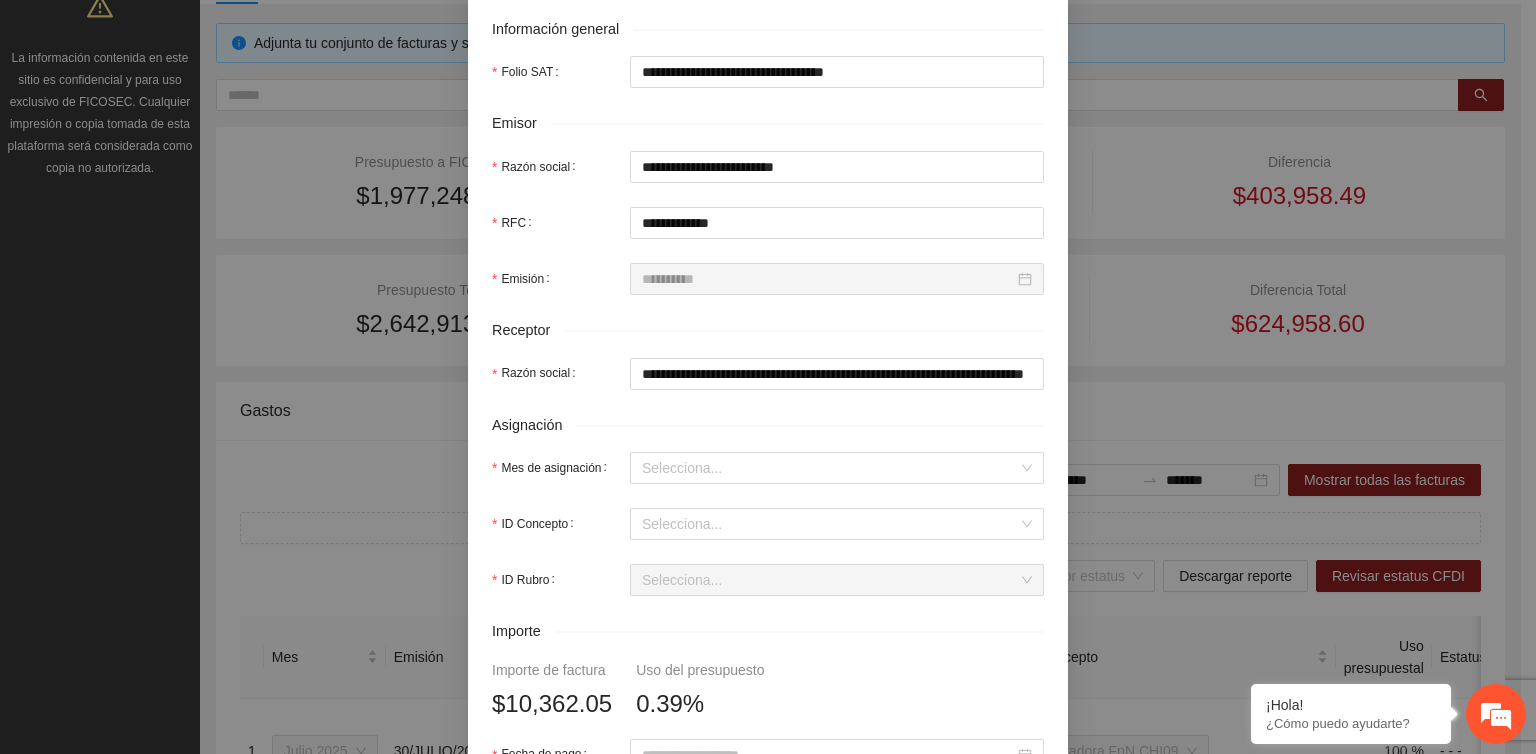 scroll, scrollTop: 400, scrollLeft: 0, axis: vertical 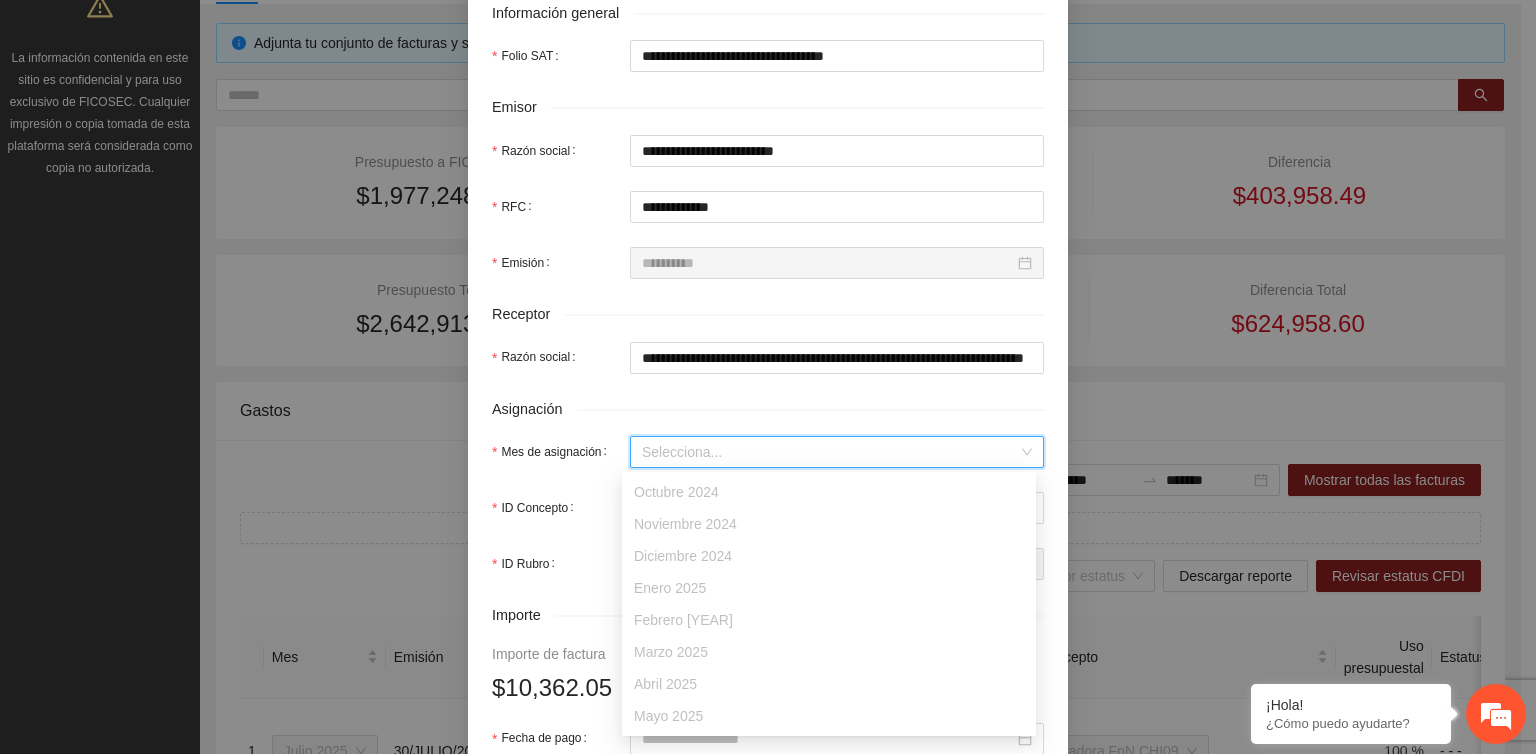 click on "Mes de asignación" at bounding box center (830, 452) 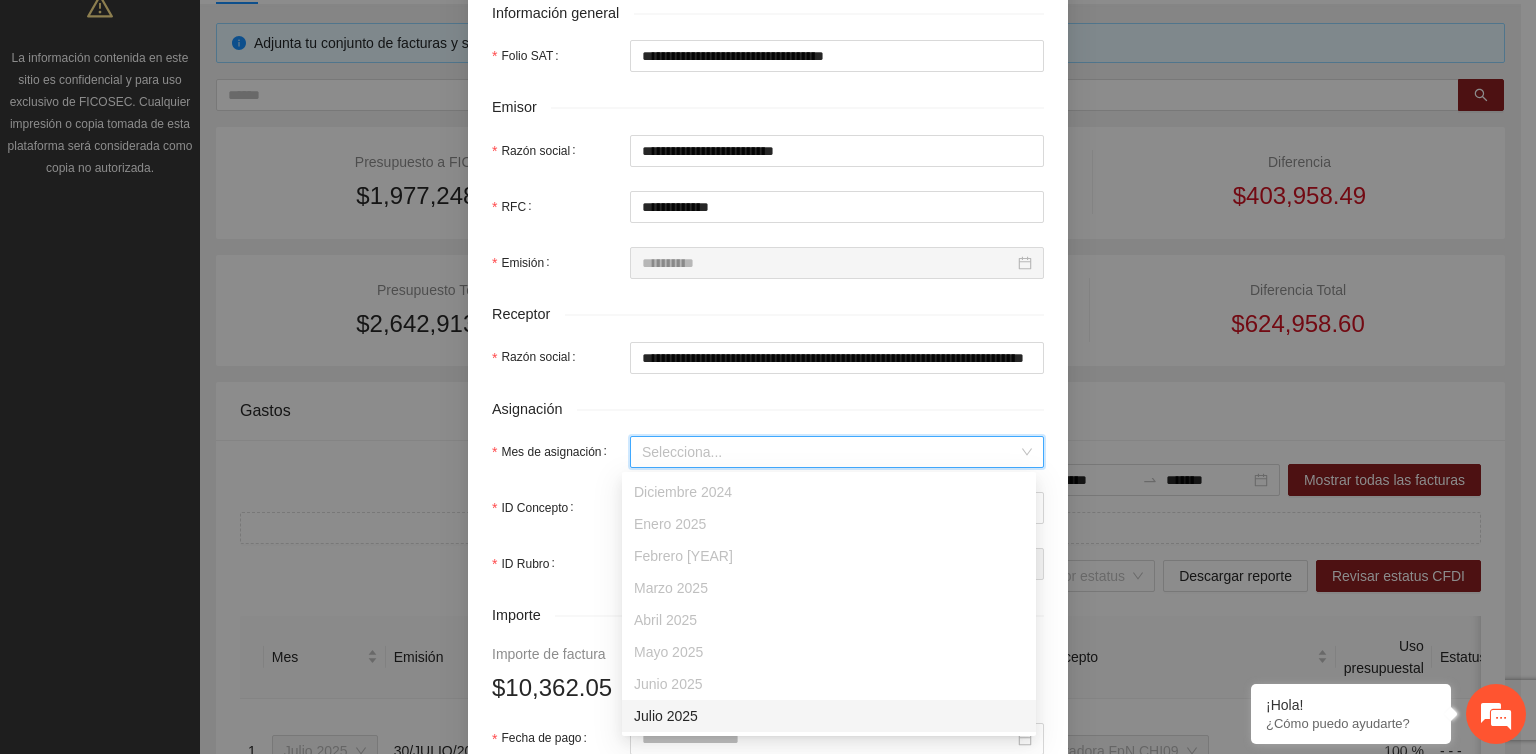 click on "Julio 2025" at bounding box center [829, 716] 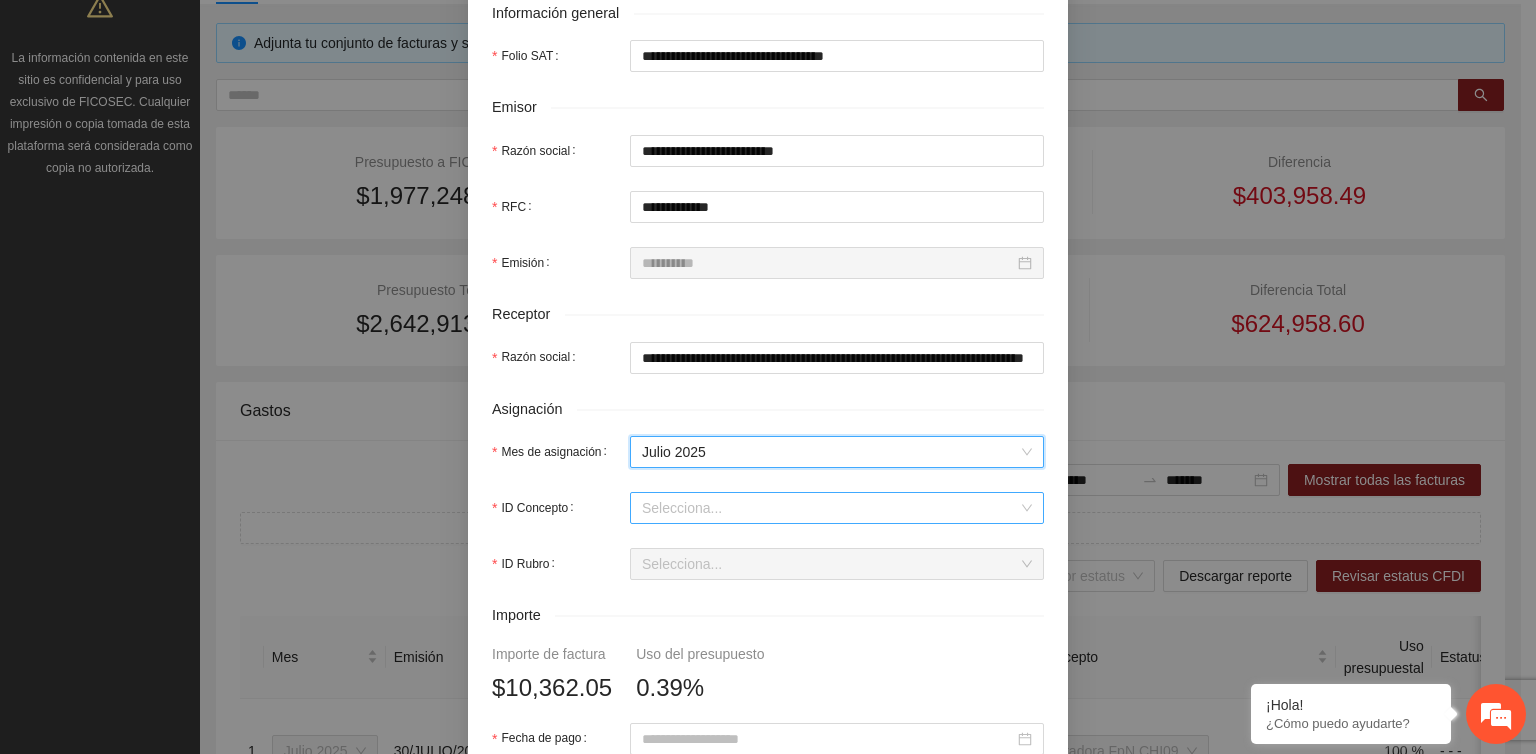 click on "ID Concepto" at bounding box center (830, 508) 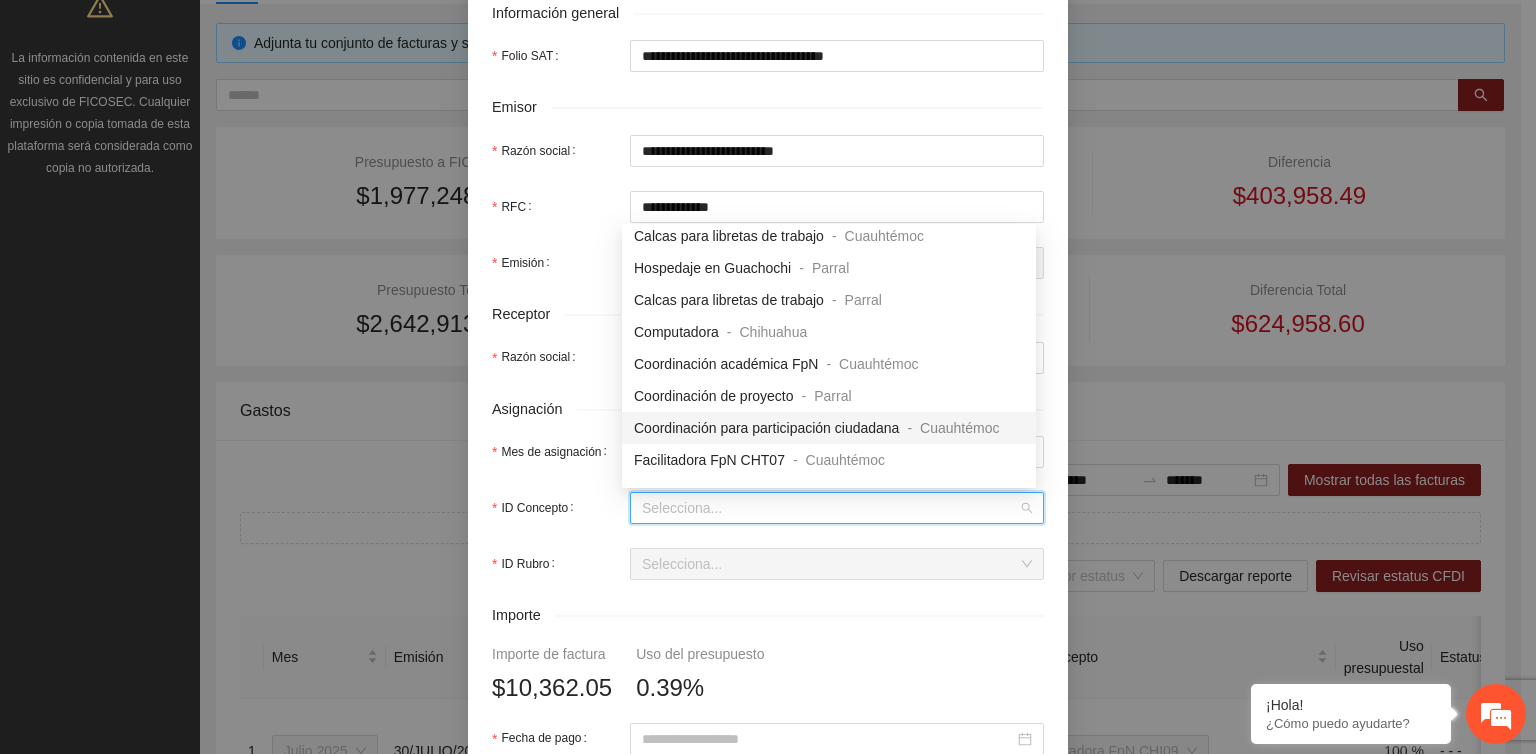 scroll, scrollTop: 300, scrollLeft: 0, axis: vertical 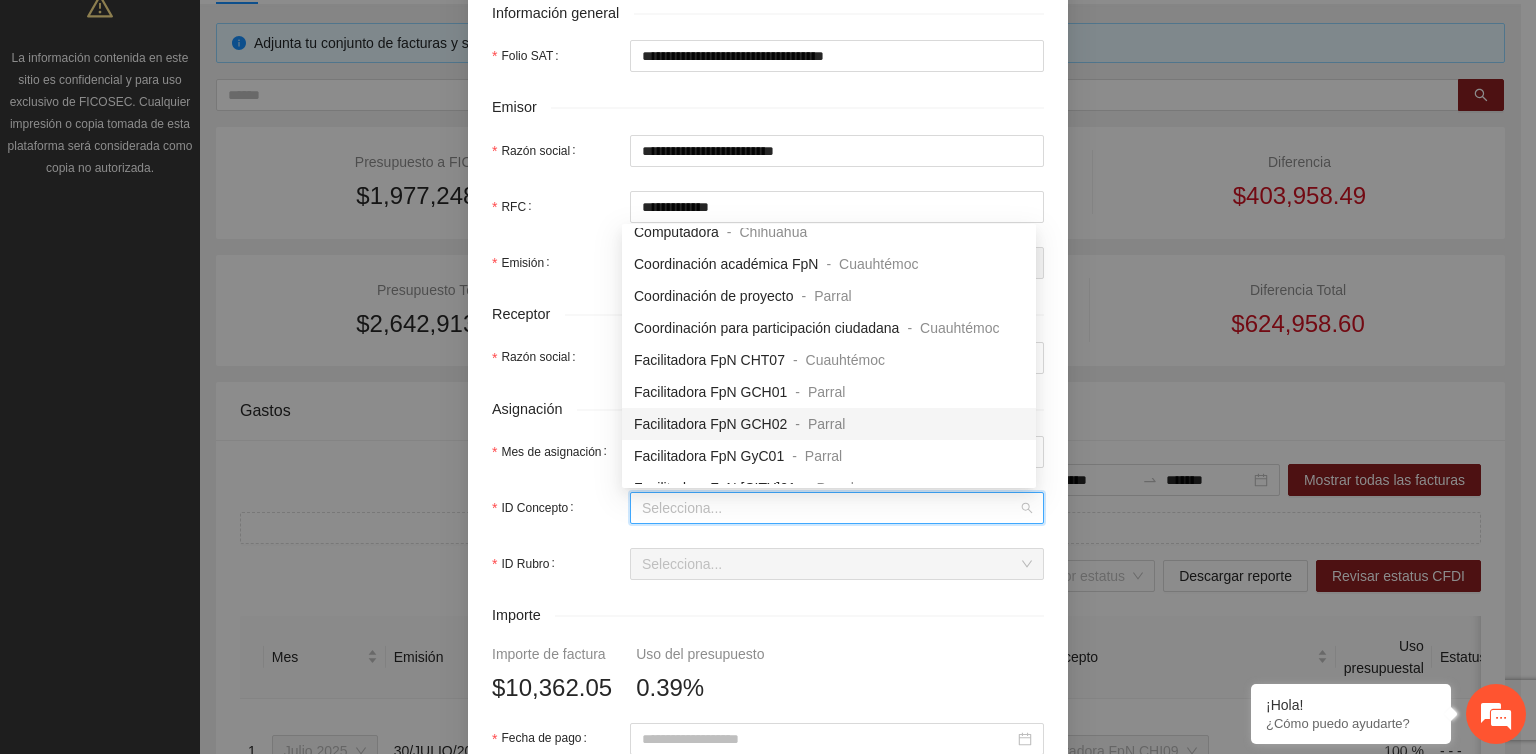 click on "Facilitadora FpN GCH02" at bounding box center [710, 424] 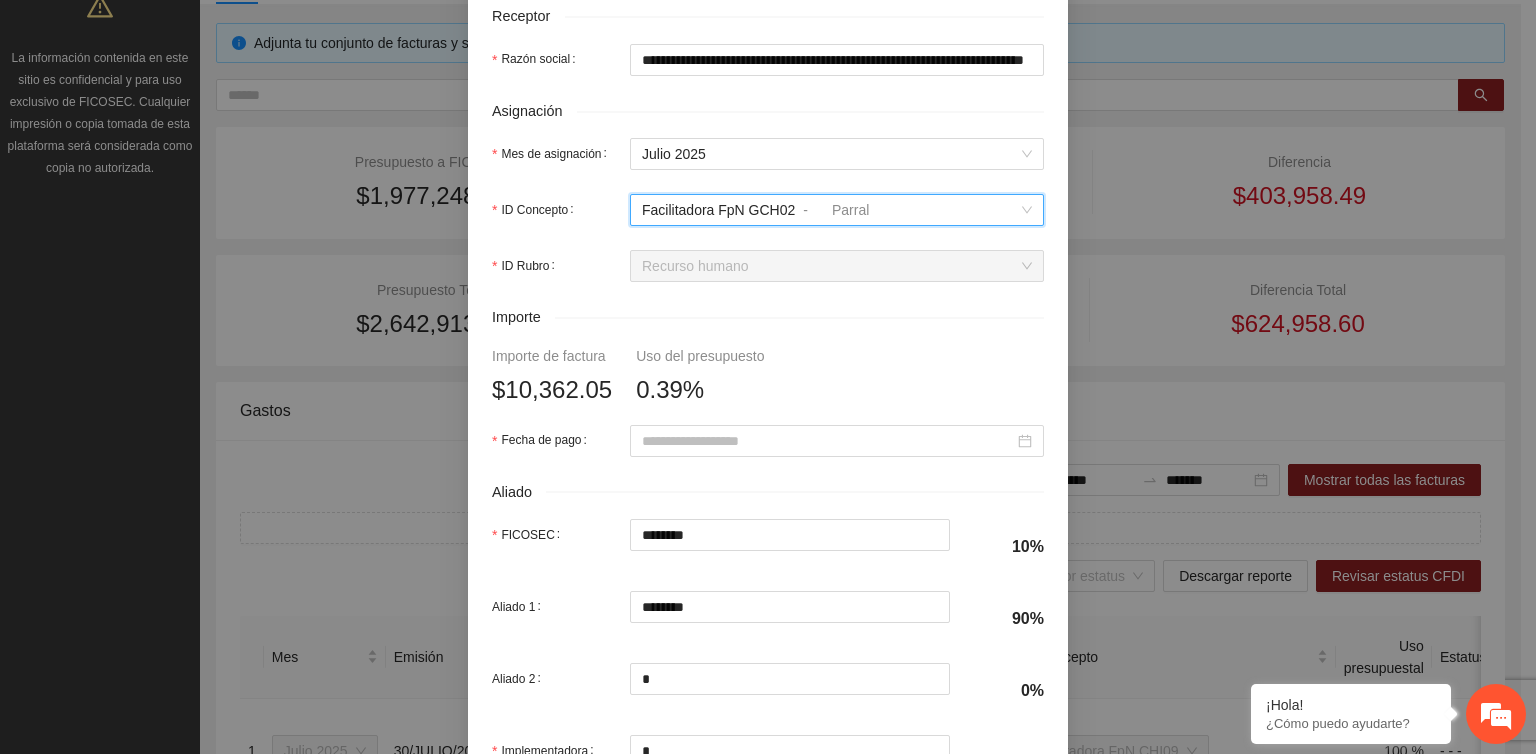 scroll, scrollTop: 700, scrollLeft: 0, axis: vertical 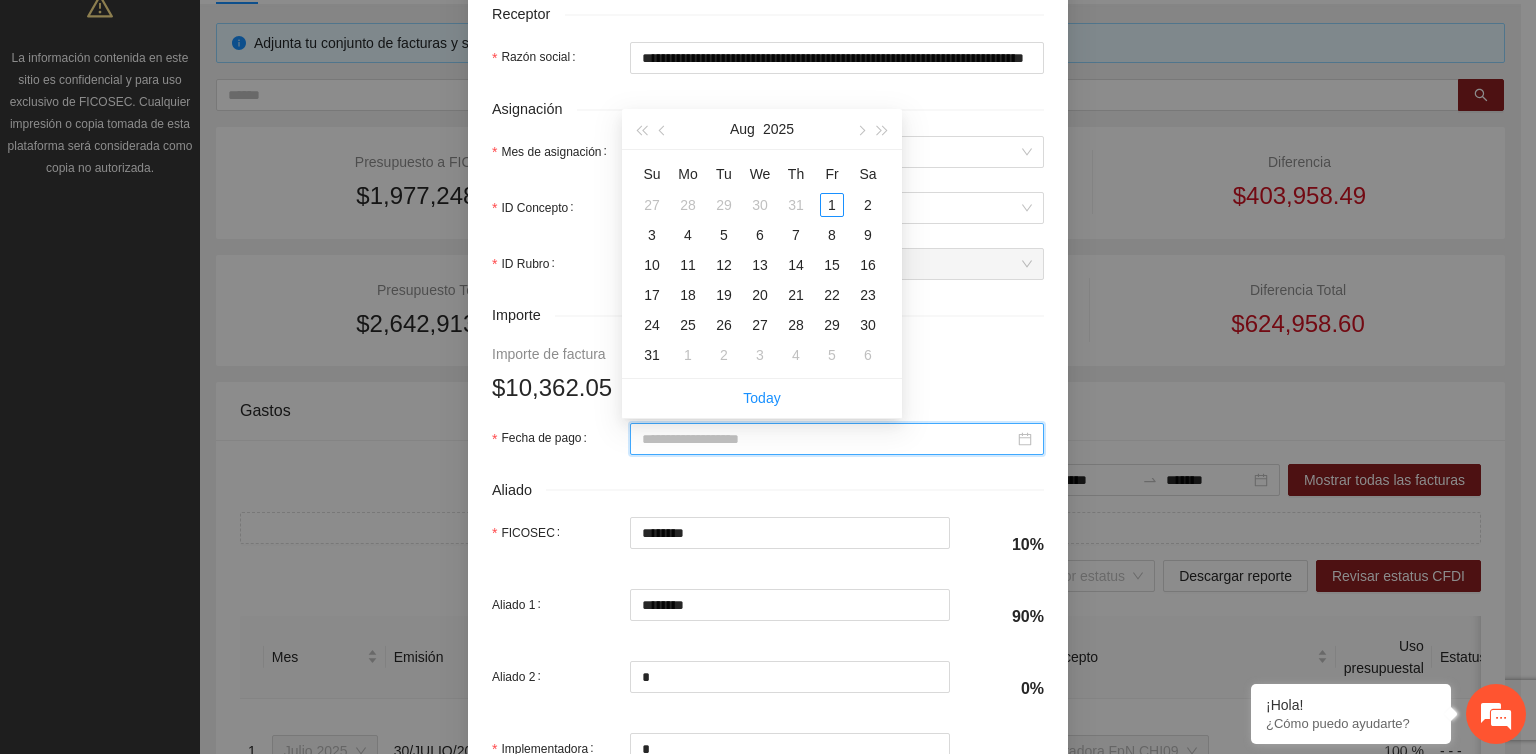 click on "Fecha de pago" at bounding box center (828, 439) 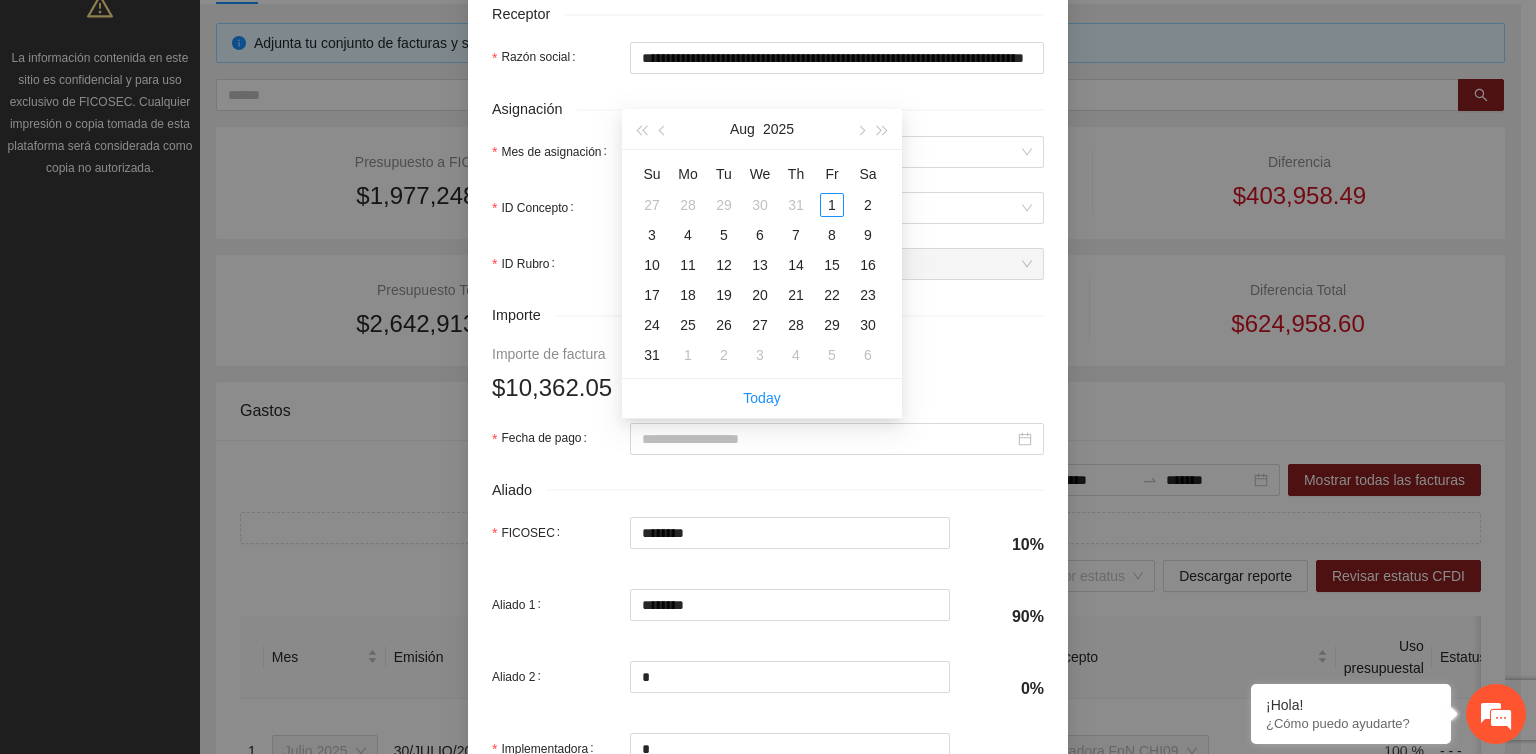click on "**********" at bounding box center [768, 134] 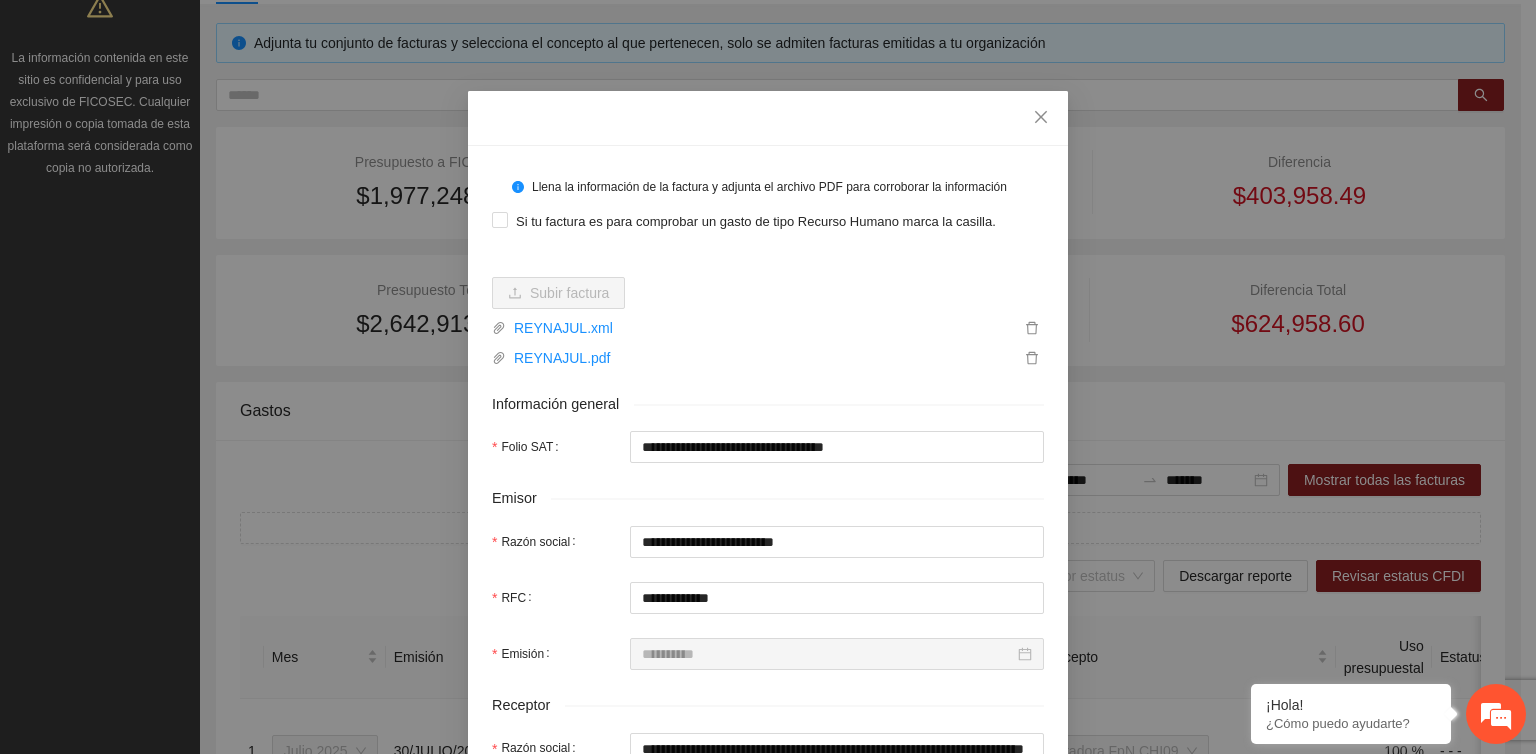 scroll, scrollTop: 0, scrollLeft: 0, axis: both 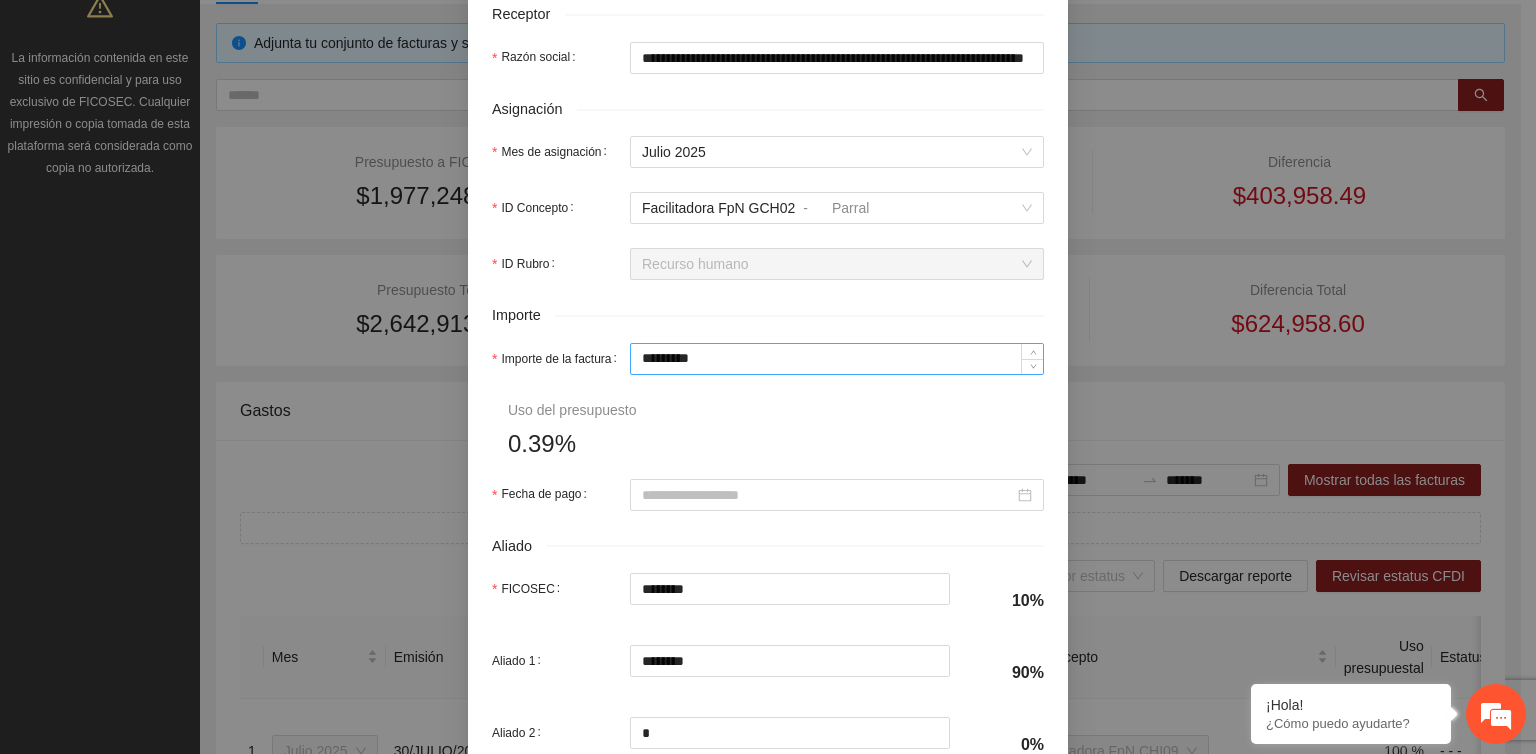 click on "*********" at bounding box center [837, 359] 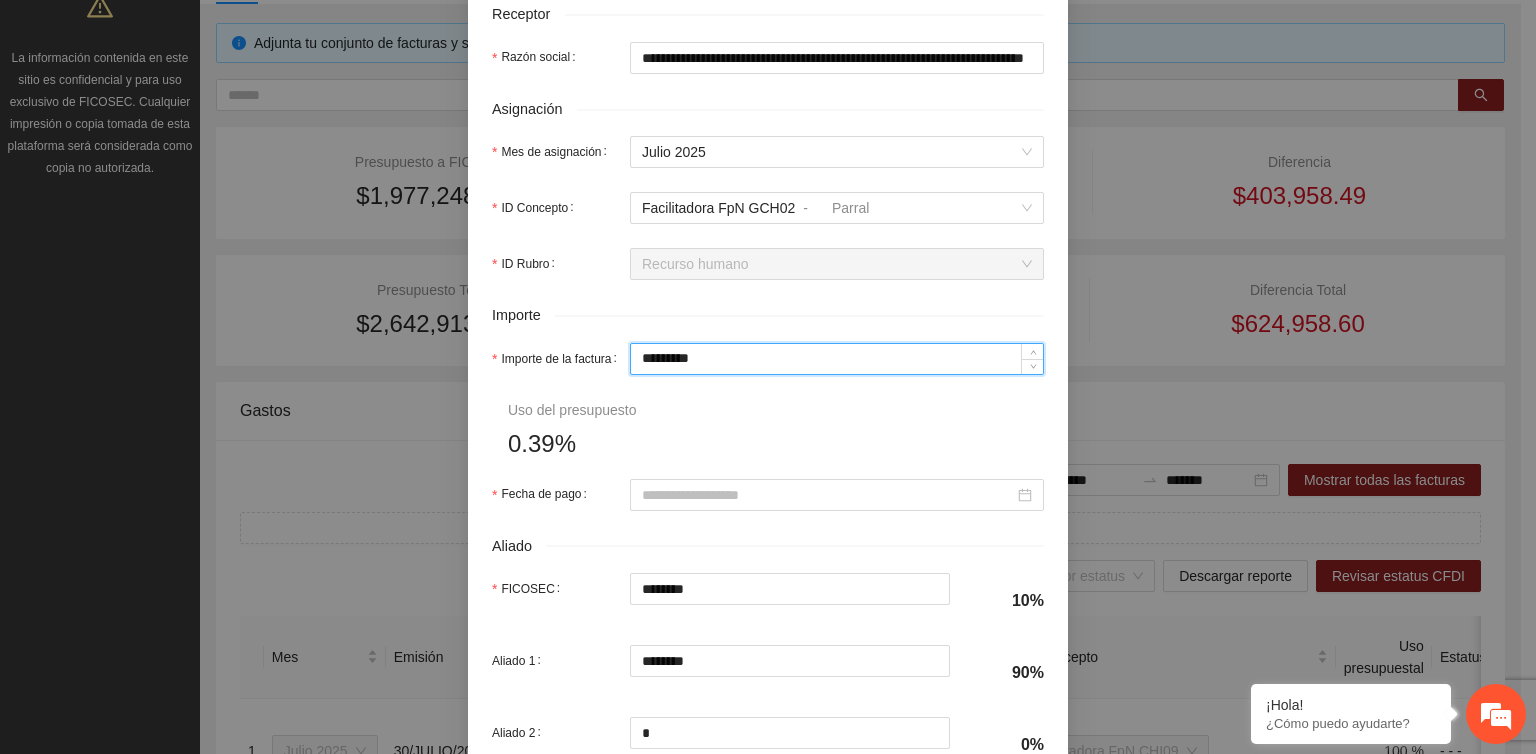 type on "******" 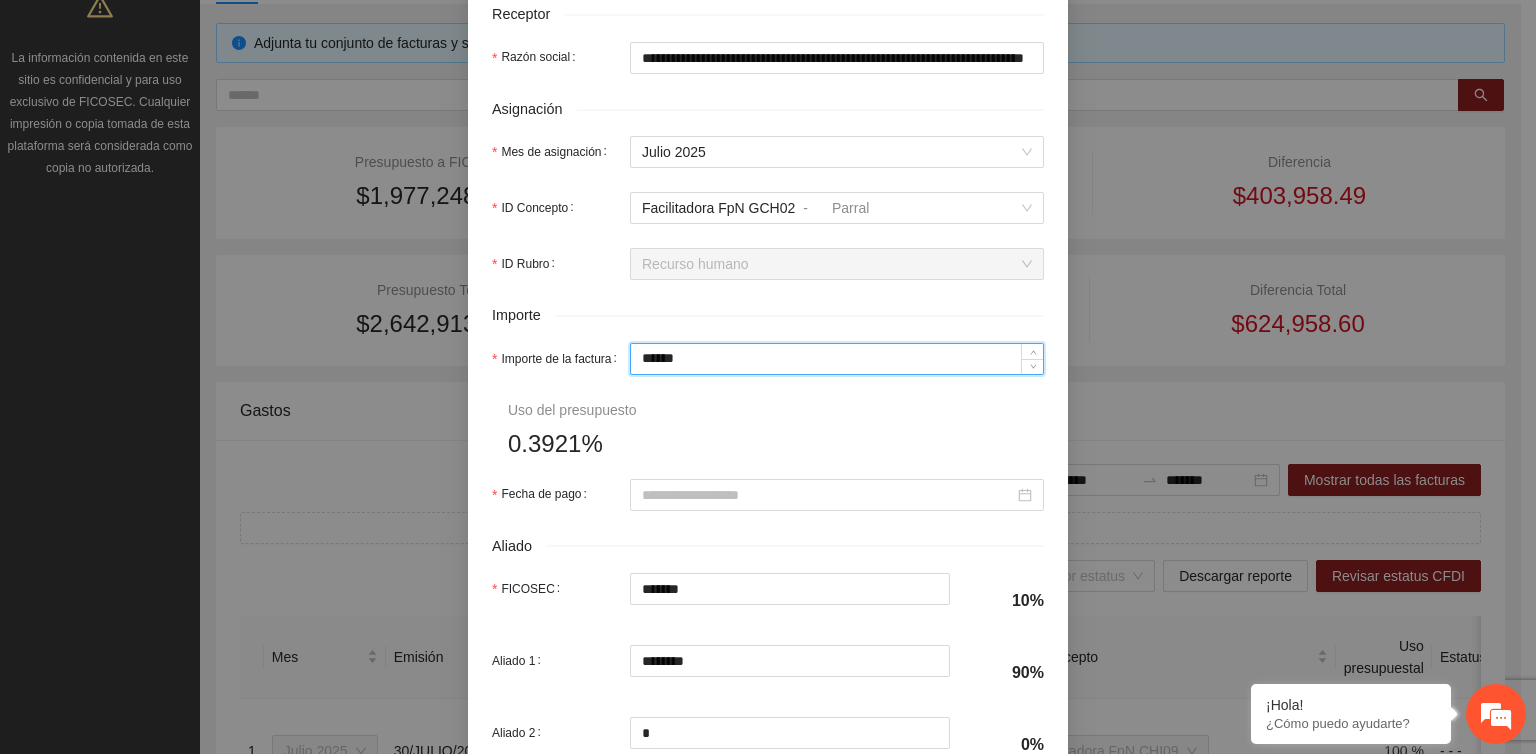 type on "*****" 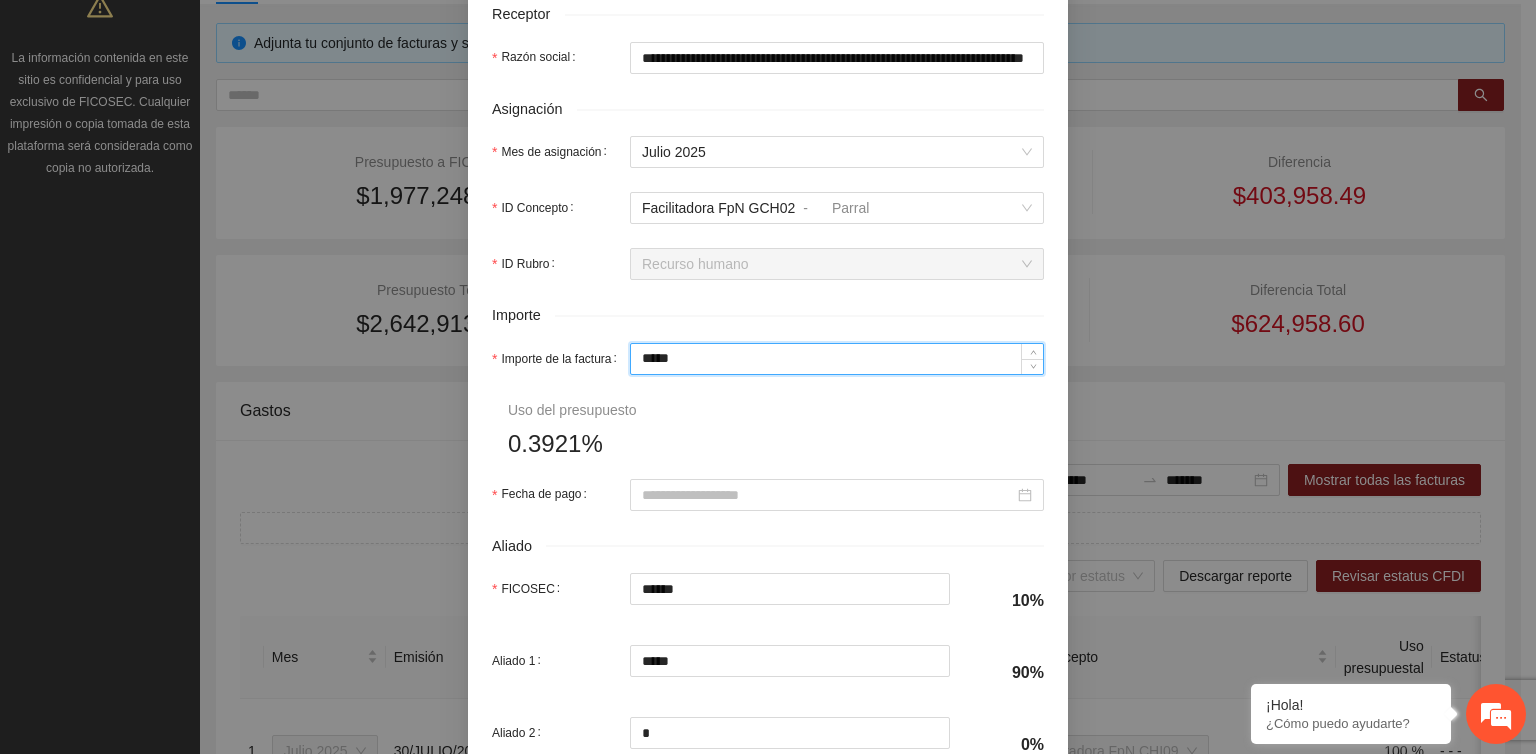 type on "***" 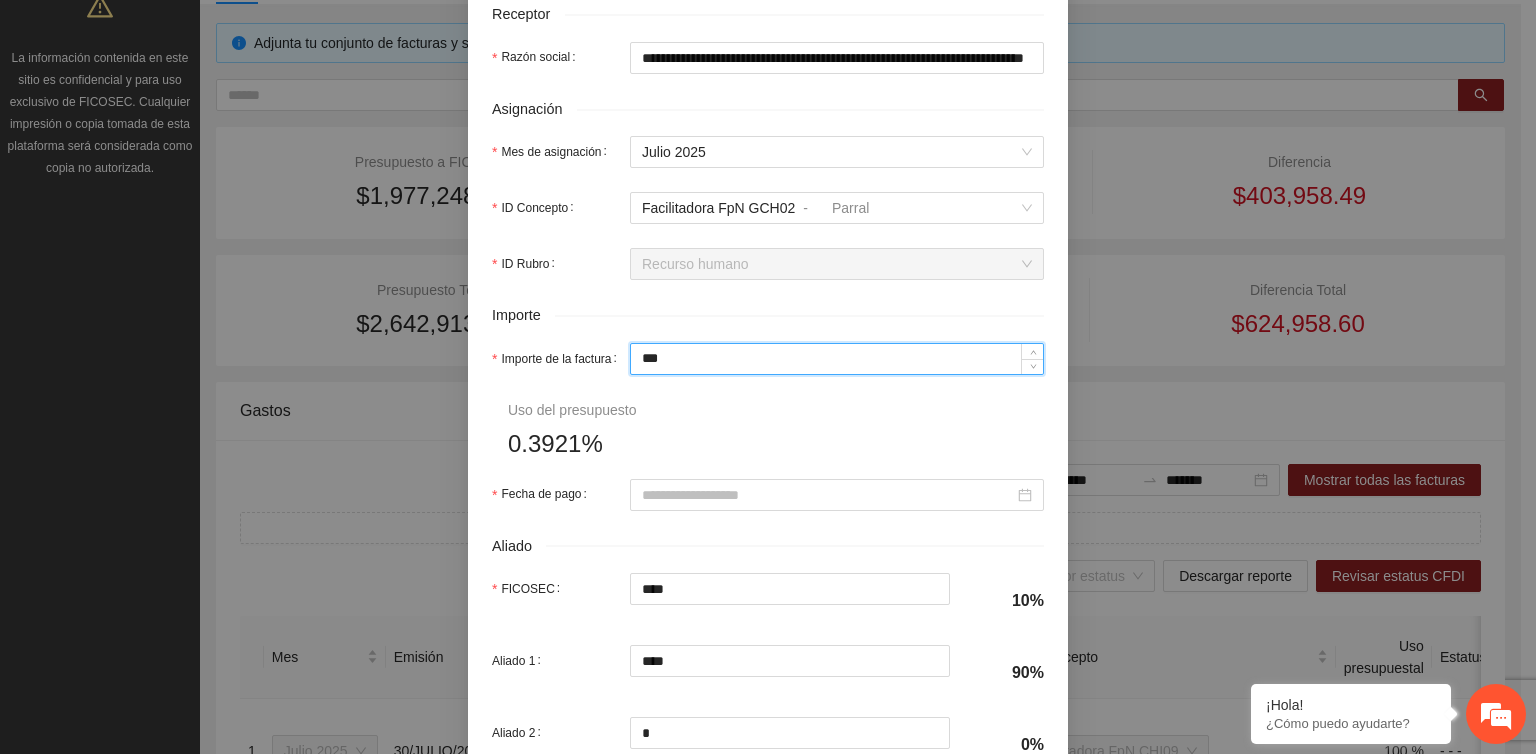 type on "**" 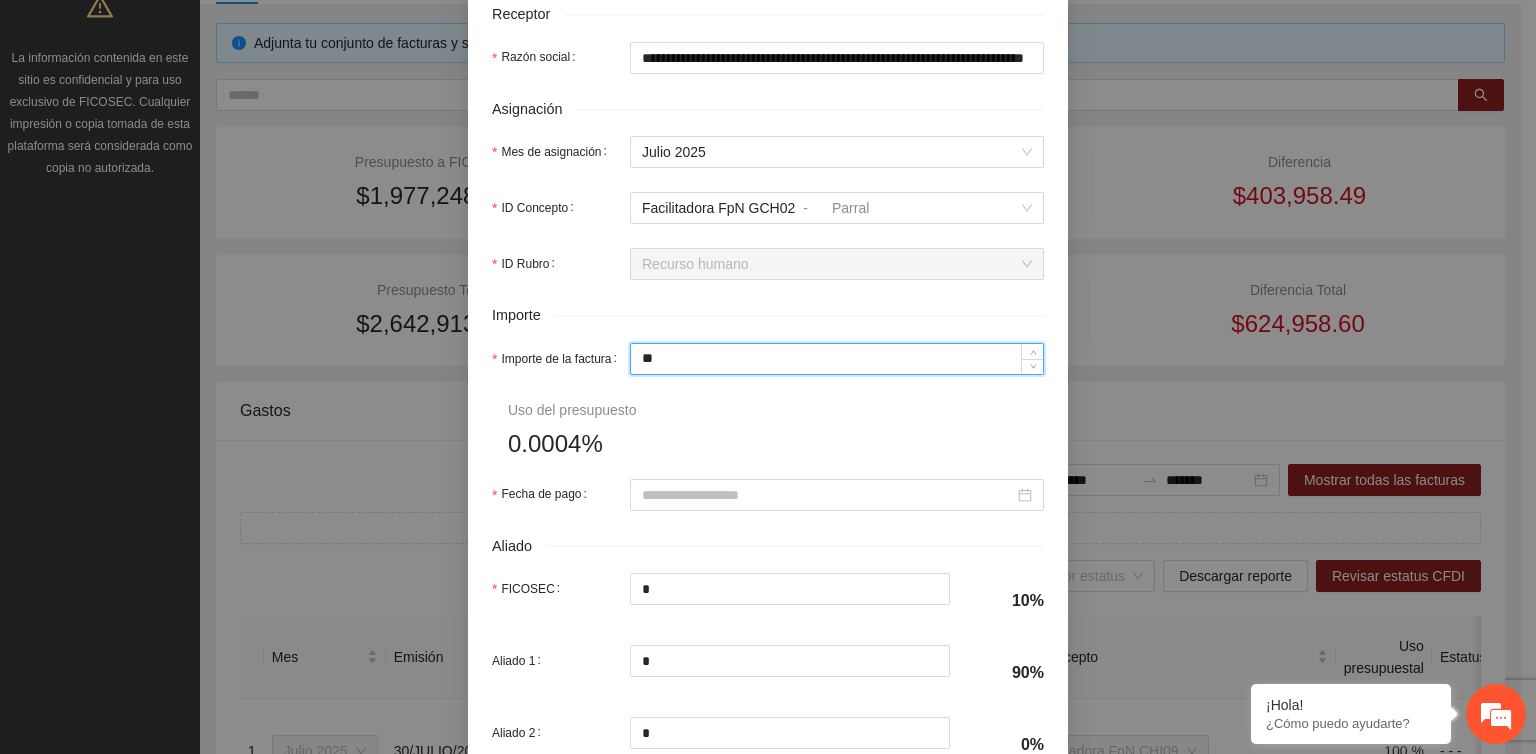type on "*" 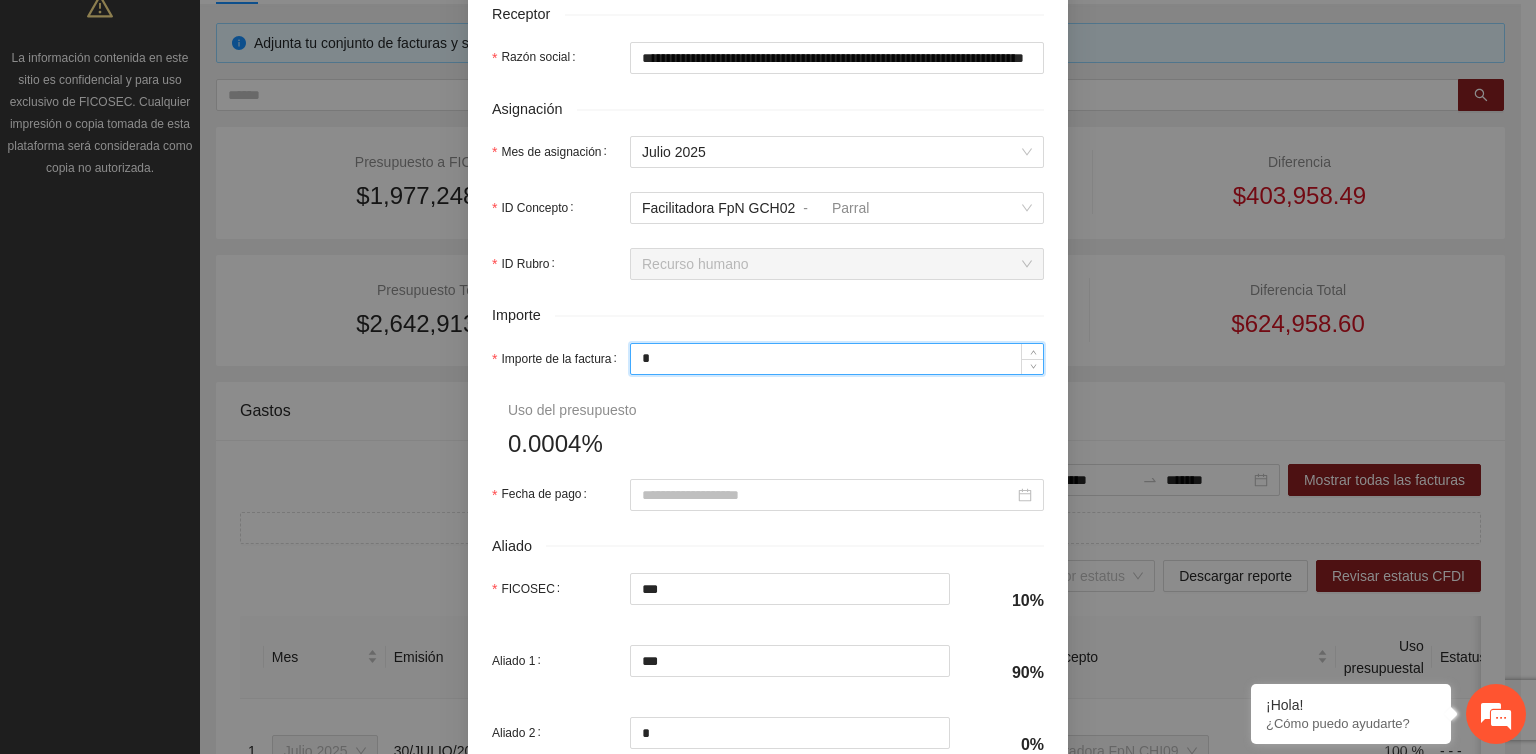 type 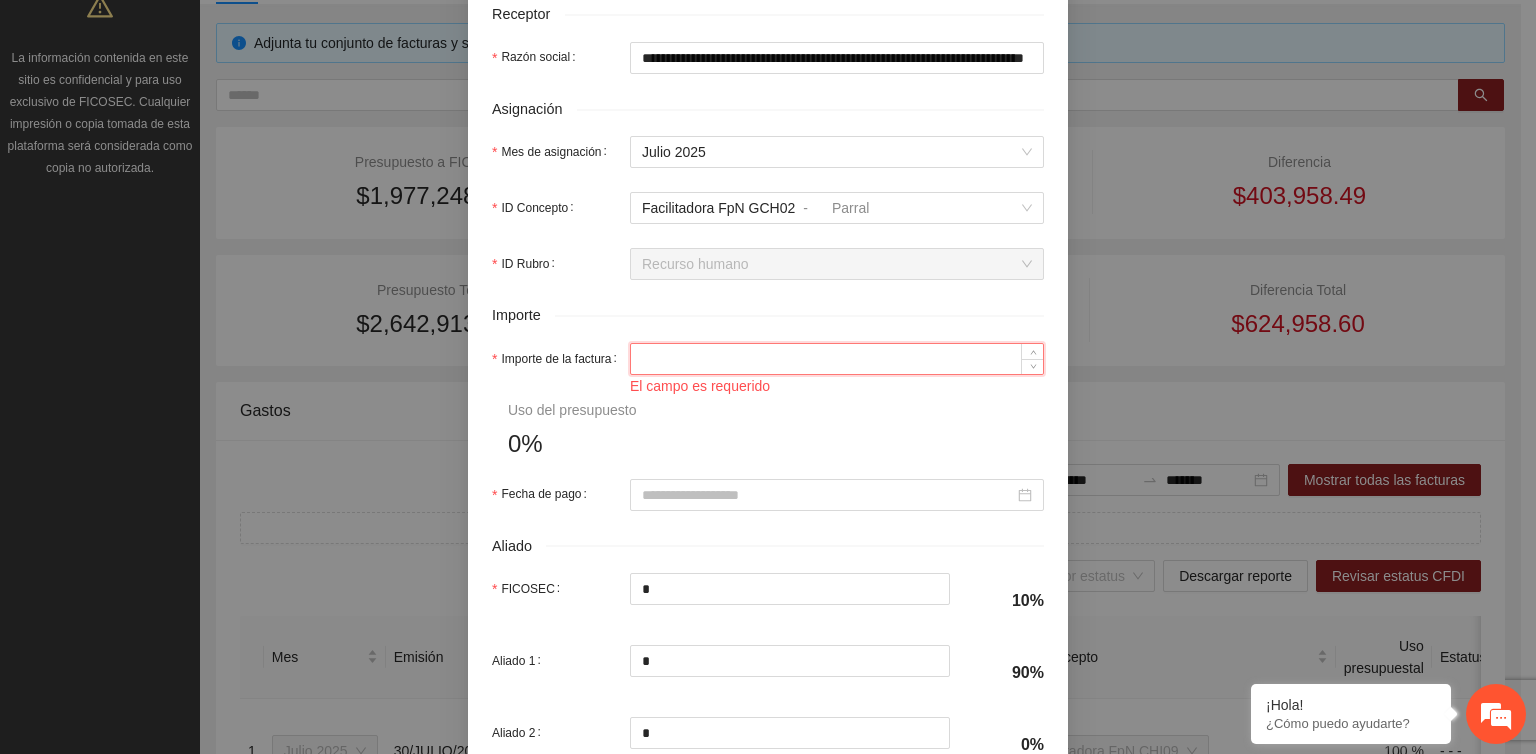 type on "*" 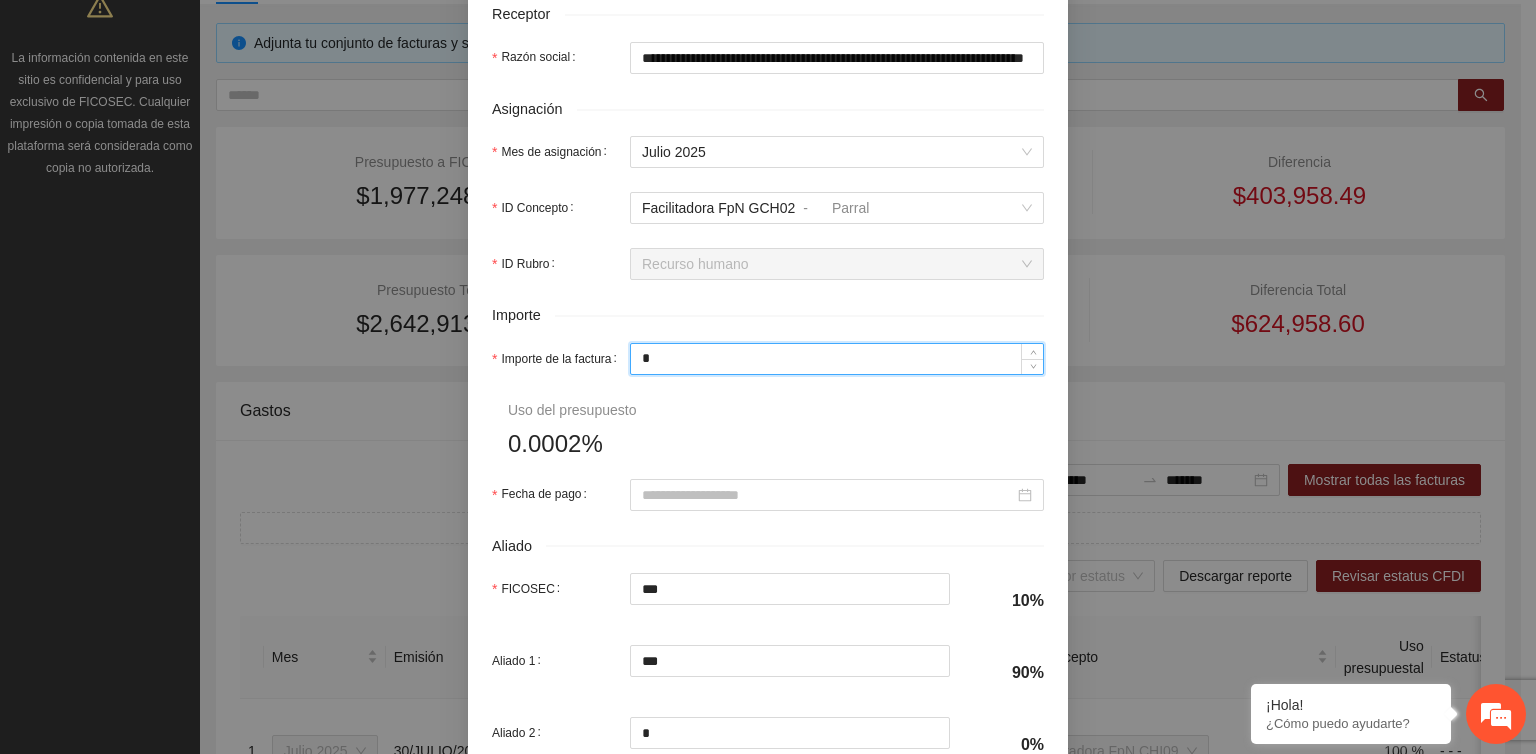 type on "**" 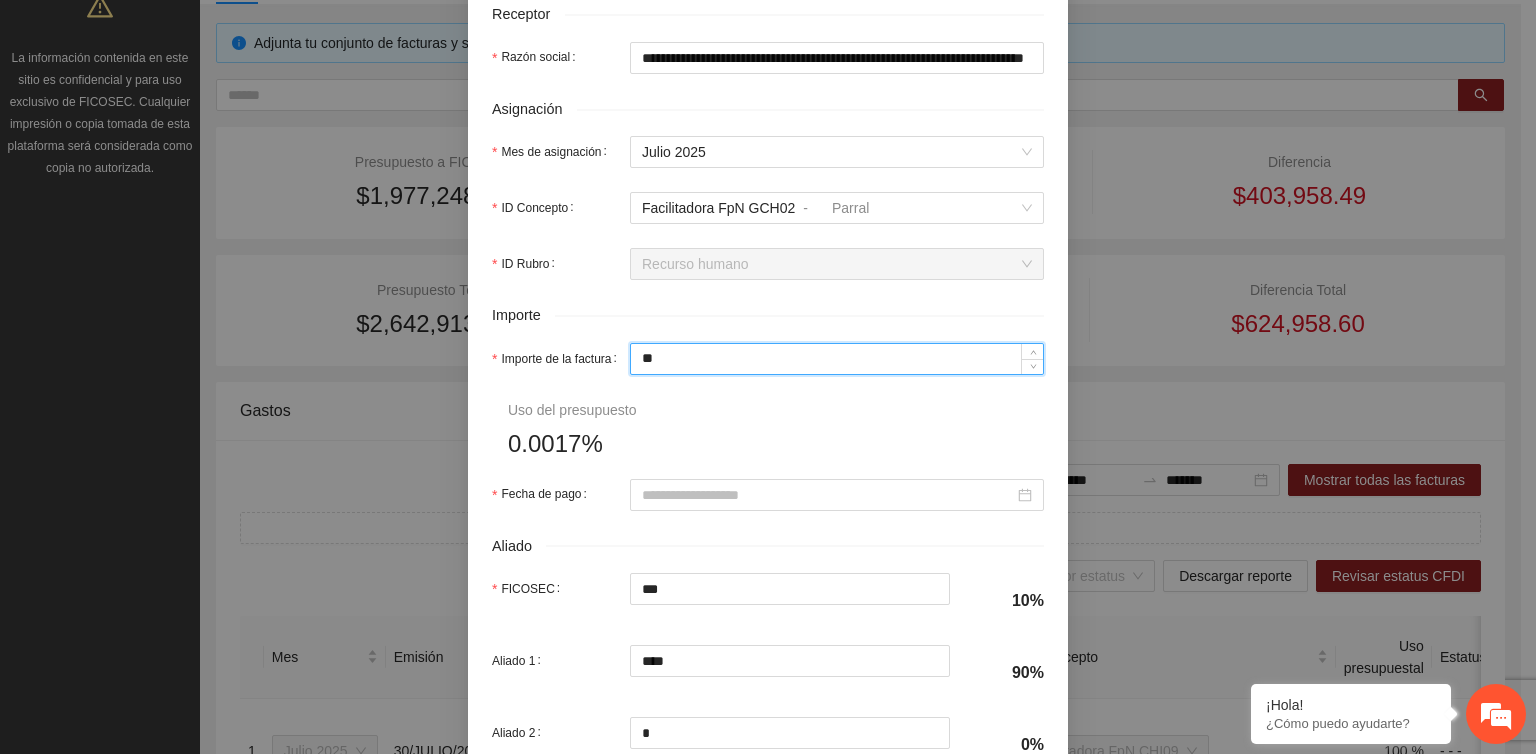 type on "***" 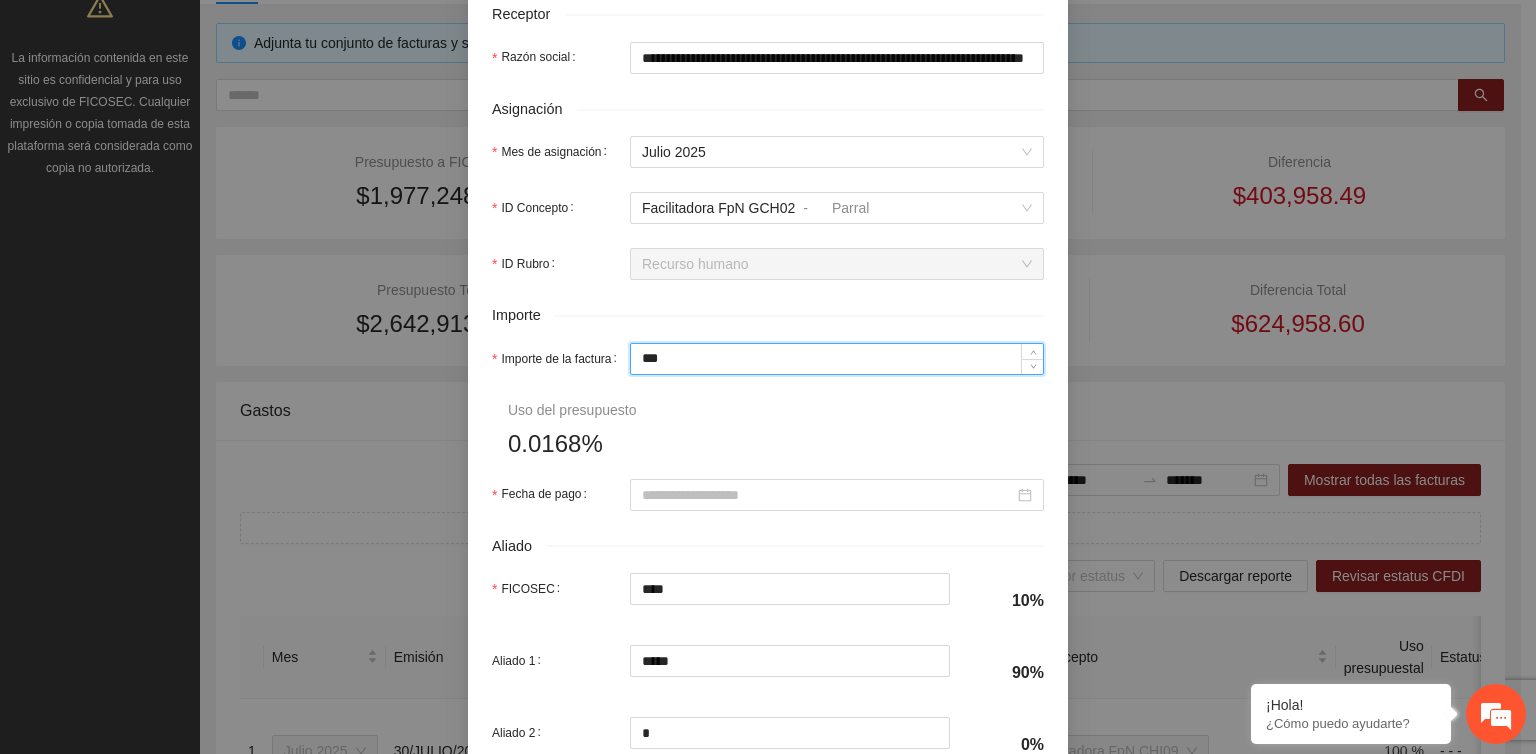 type on "*****" 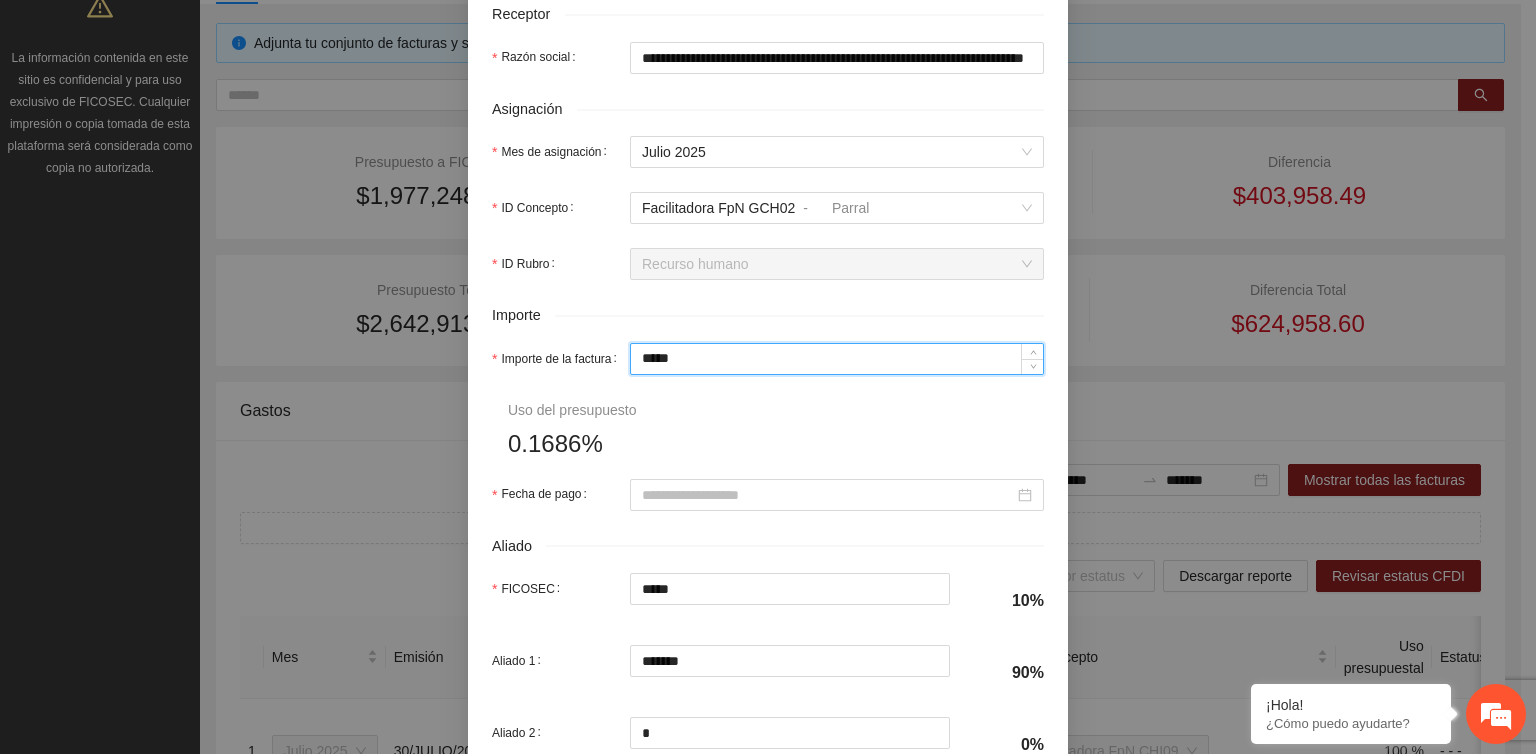 type on "*****" 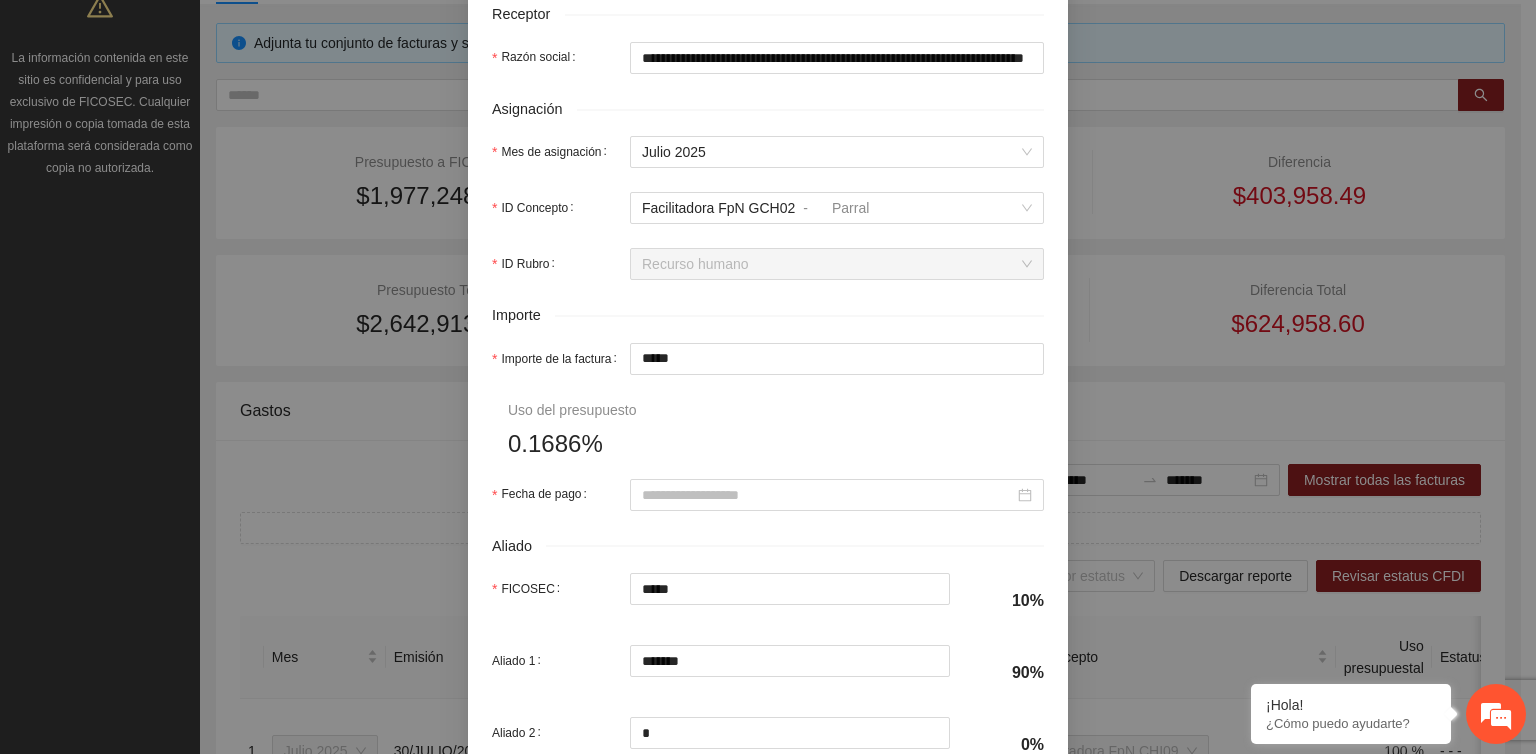 click on "**********" at bounding box center [768, 162] 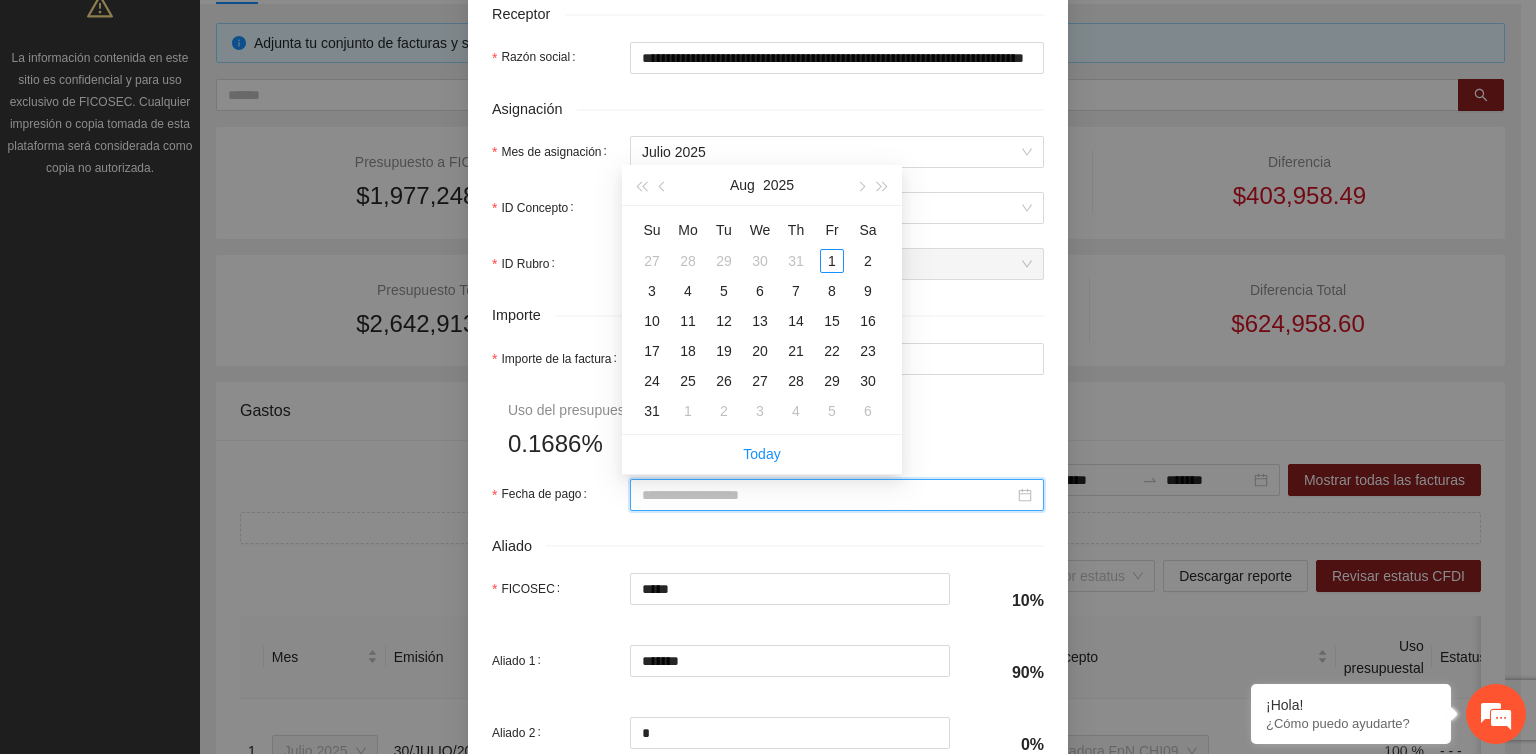 click on "Fecha de pago" at bounding box center (828, 495) 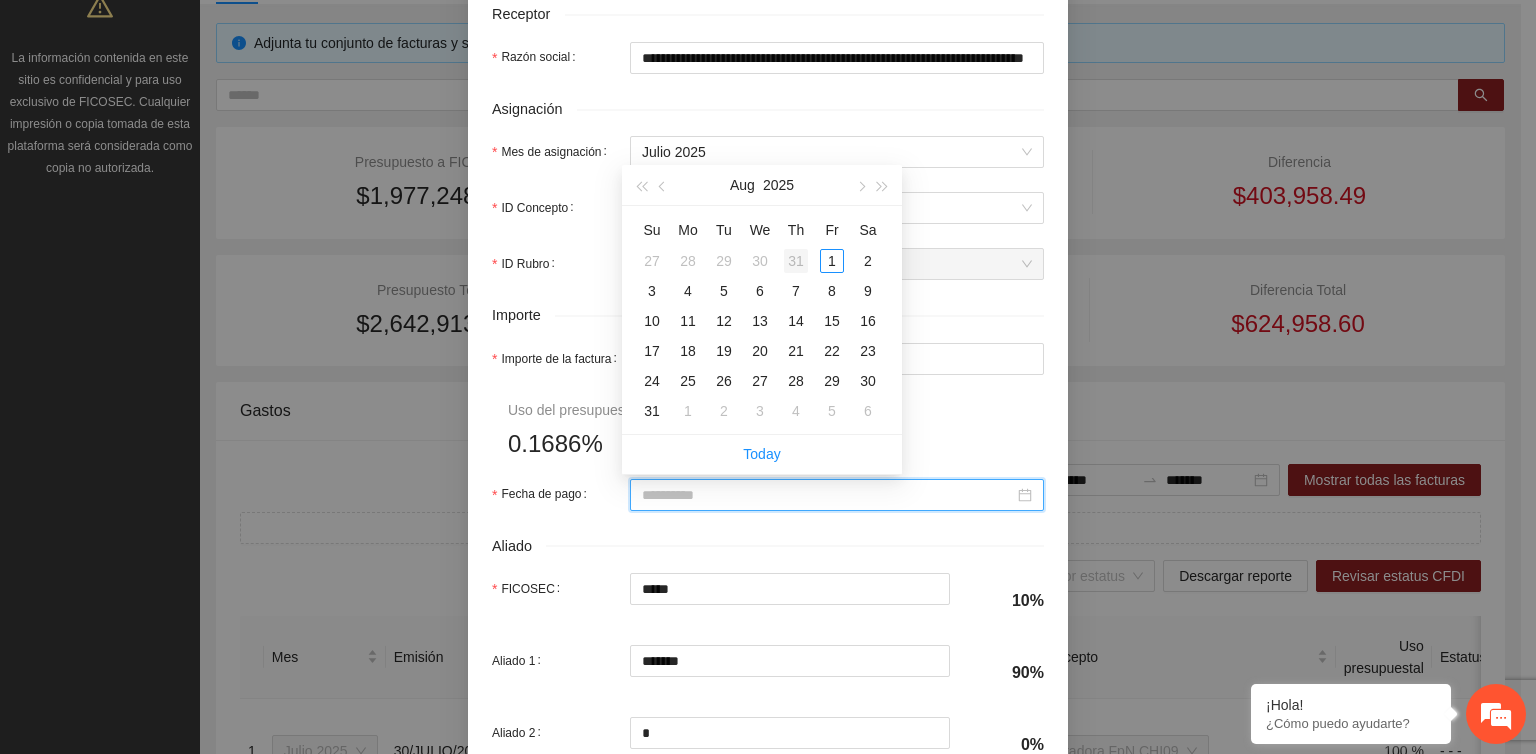 type on "**********" 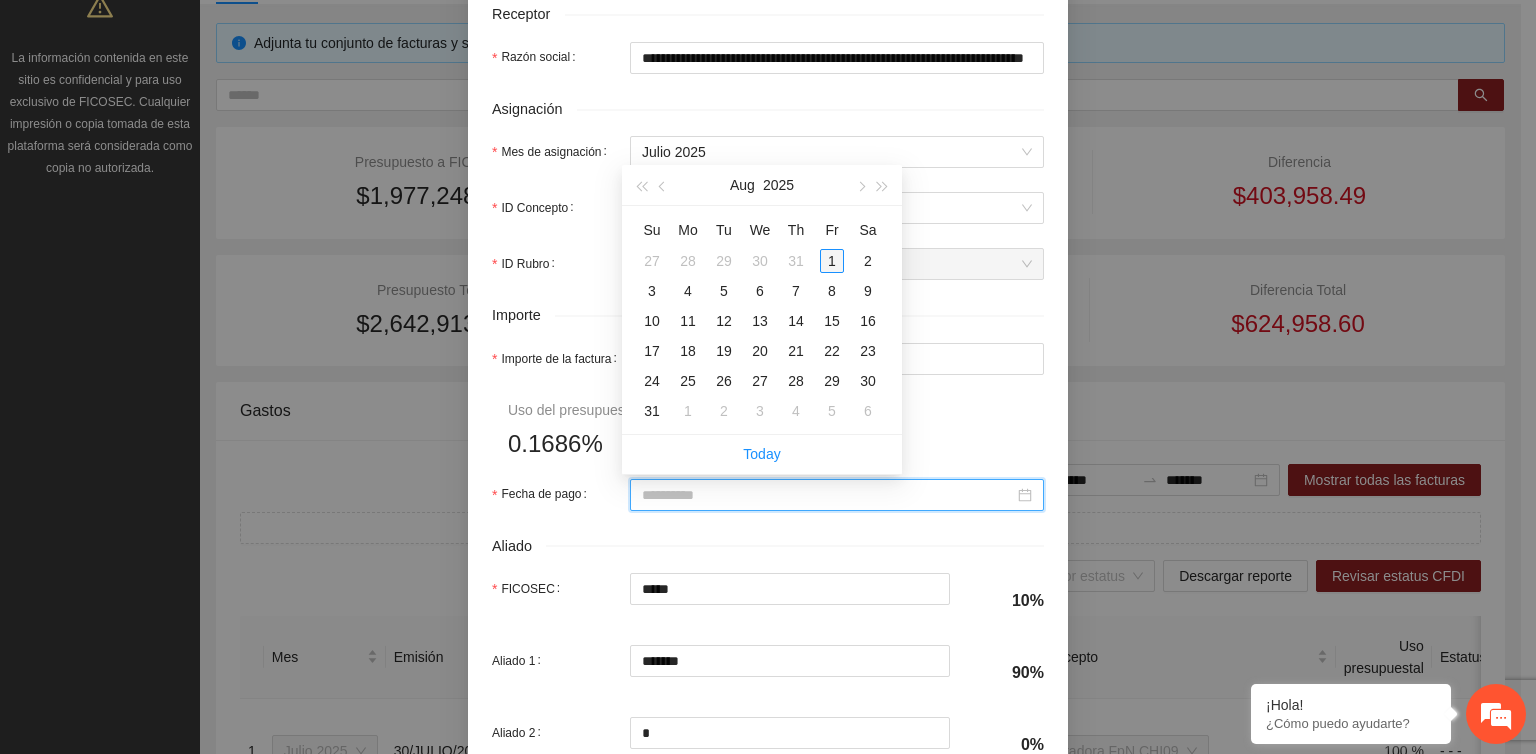 type on "**********" 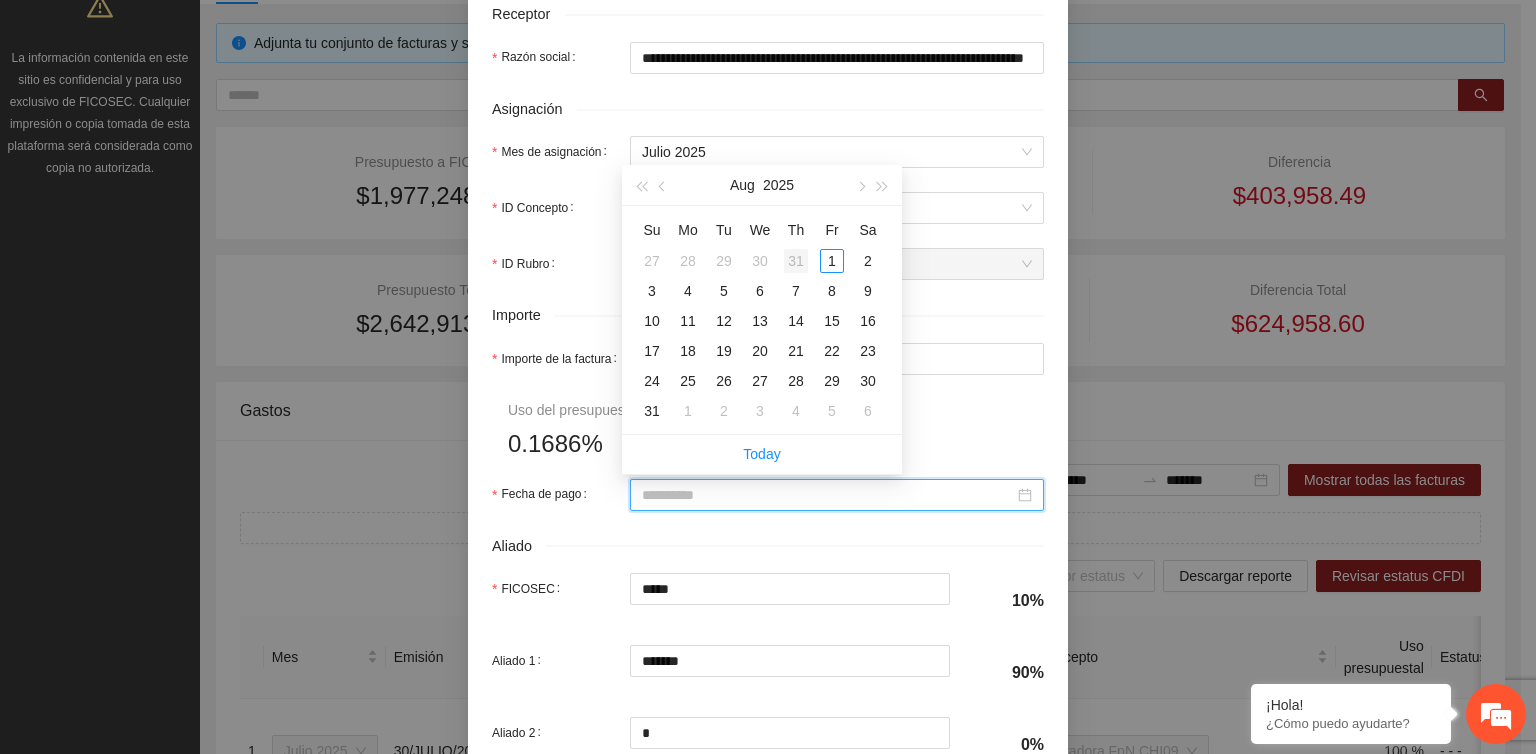 type on "**********" 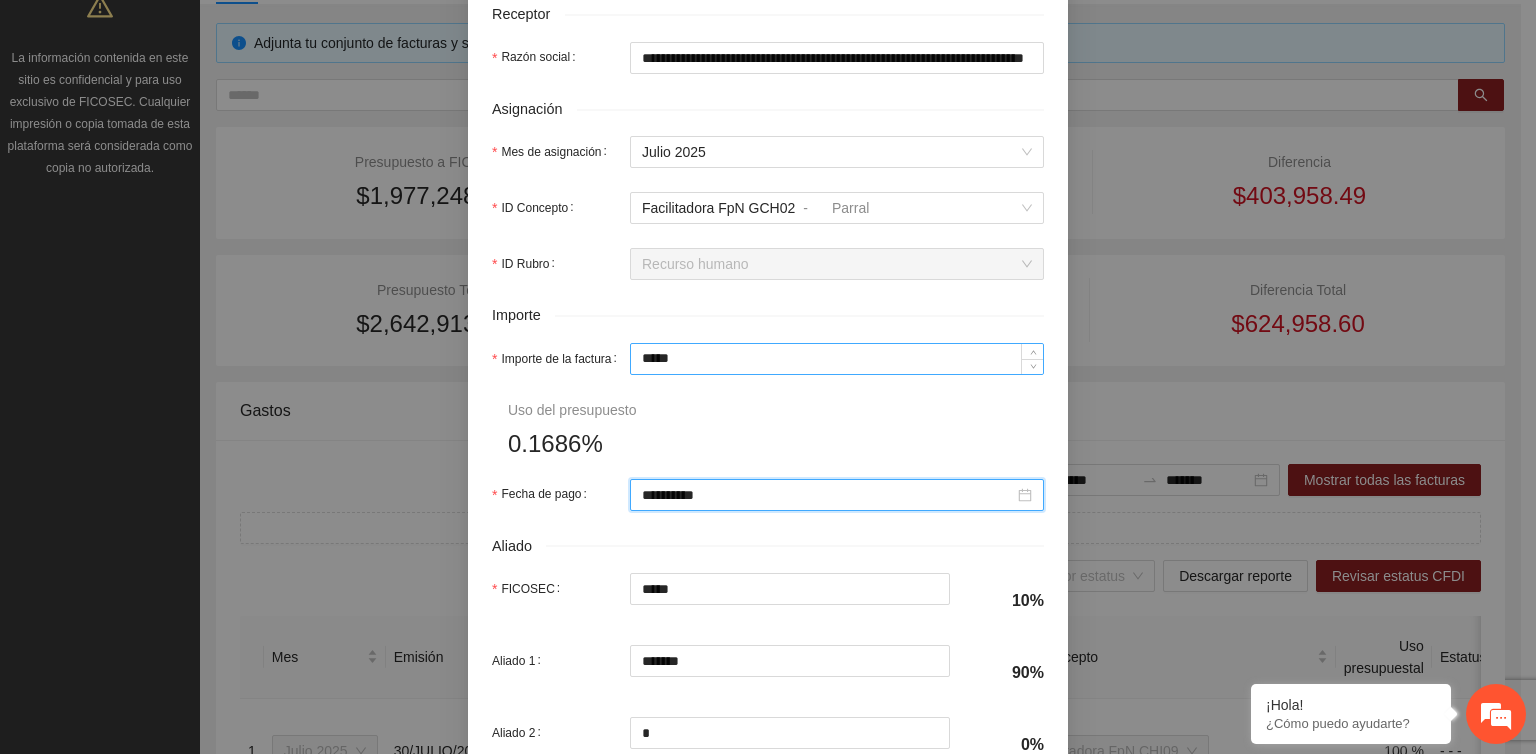 click on "*****" at bounding box center [837, 359] 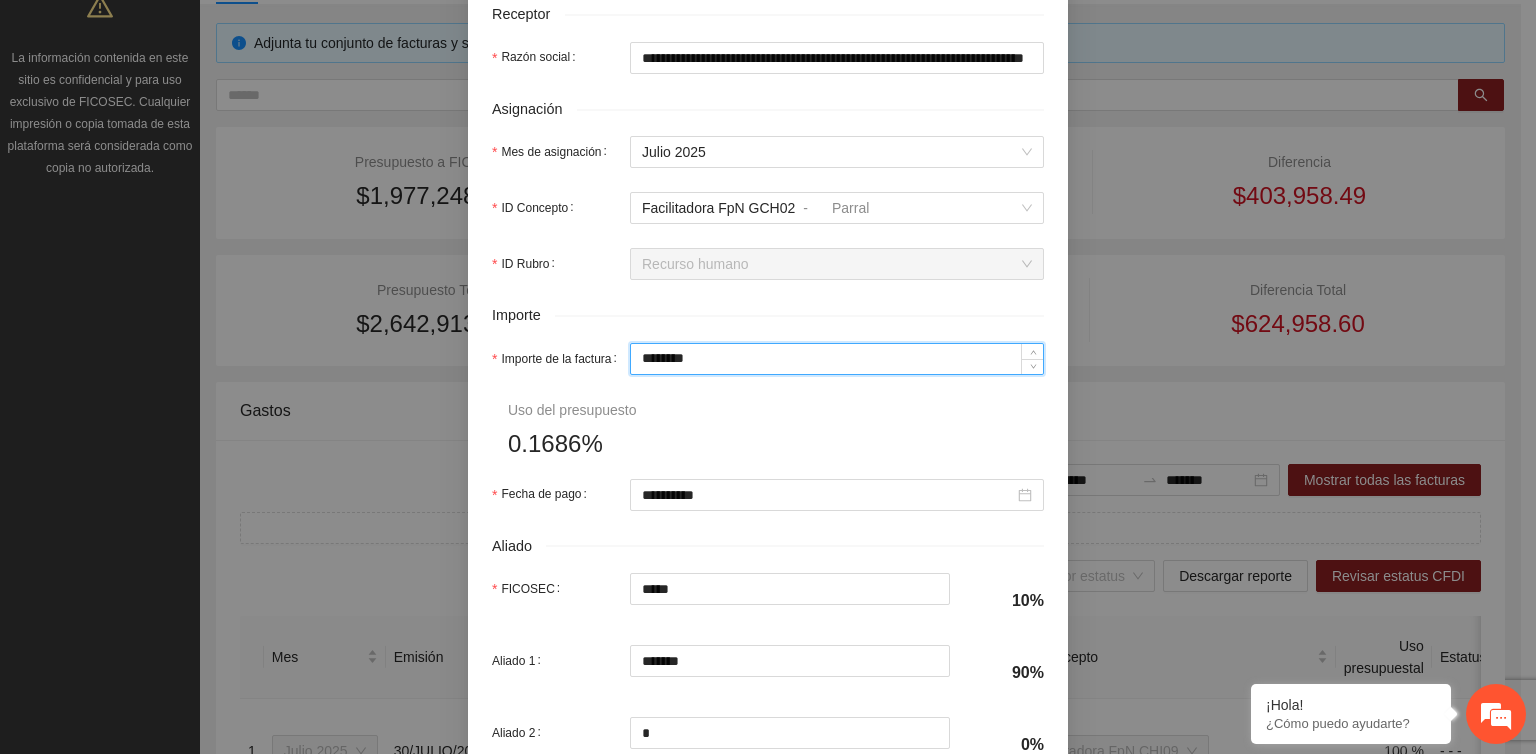 type on "*****" 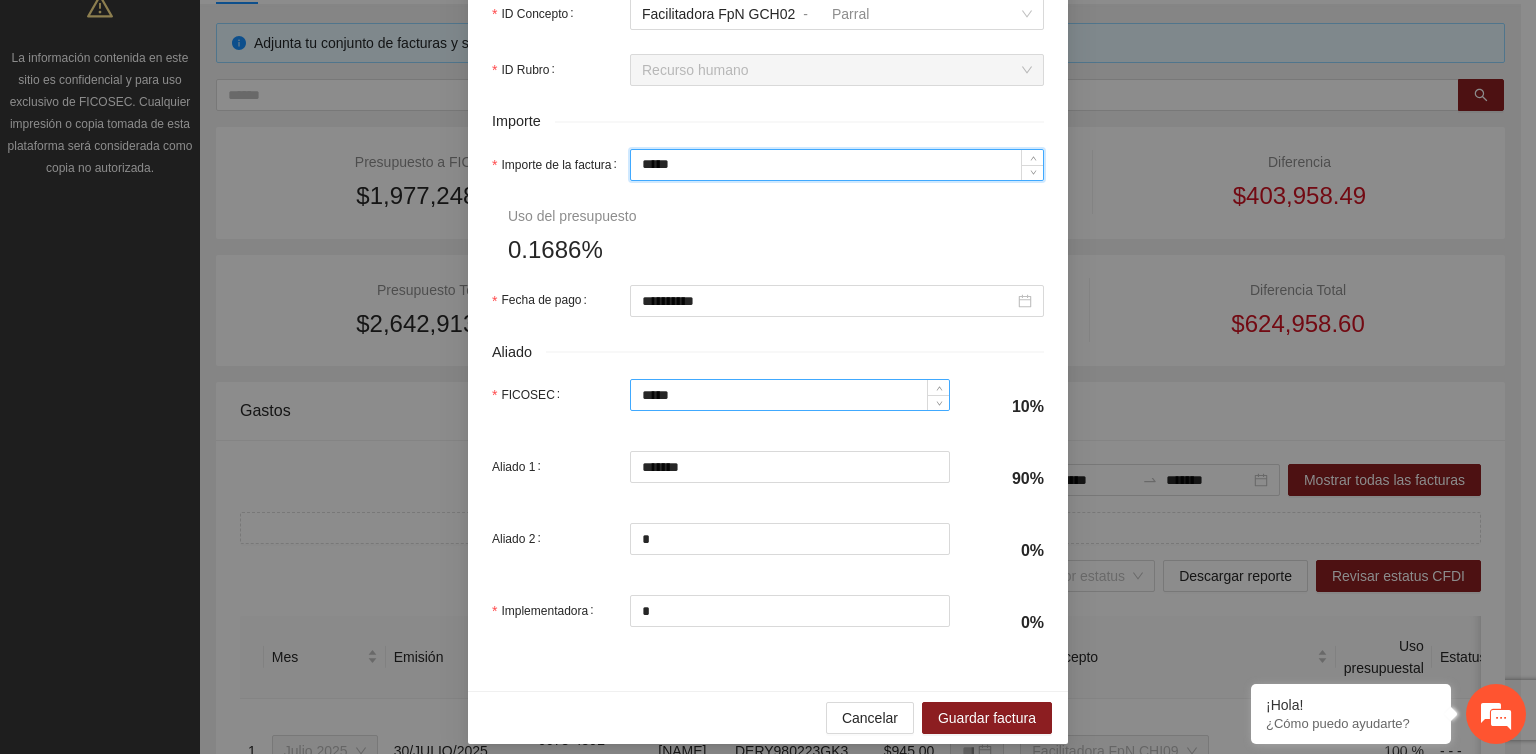 scroll, scrollTop: 908, scrollLeft: 0, axis: vertical 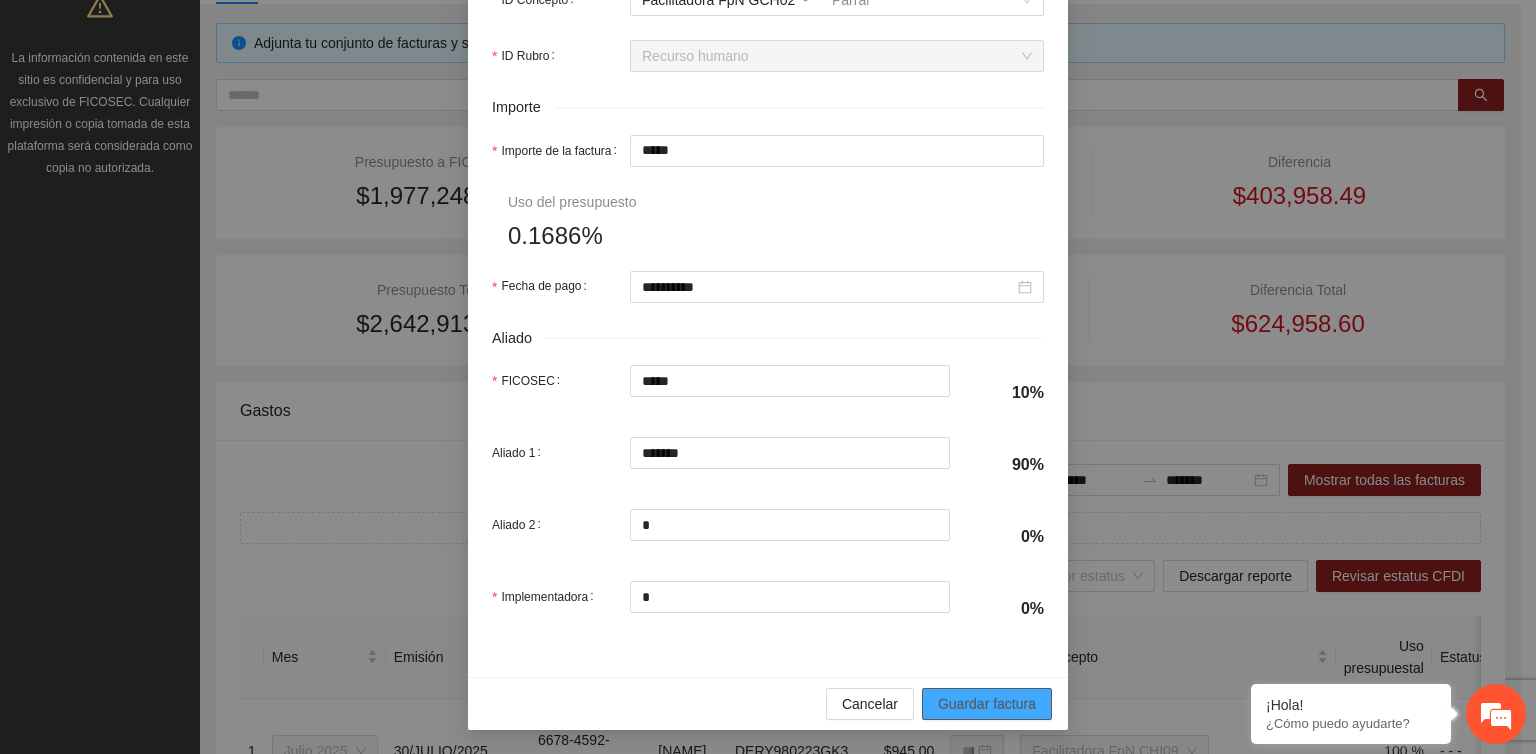 click on "Guardar factura" at bounding box center [987, 704] 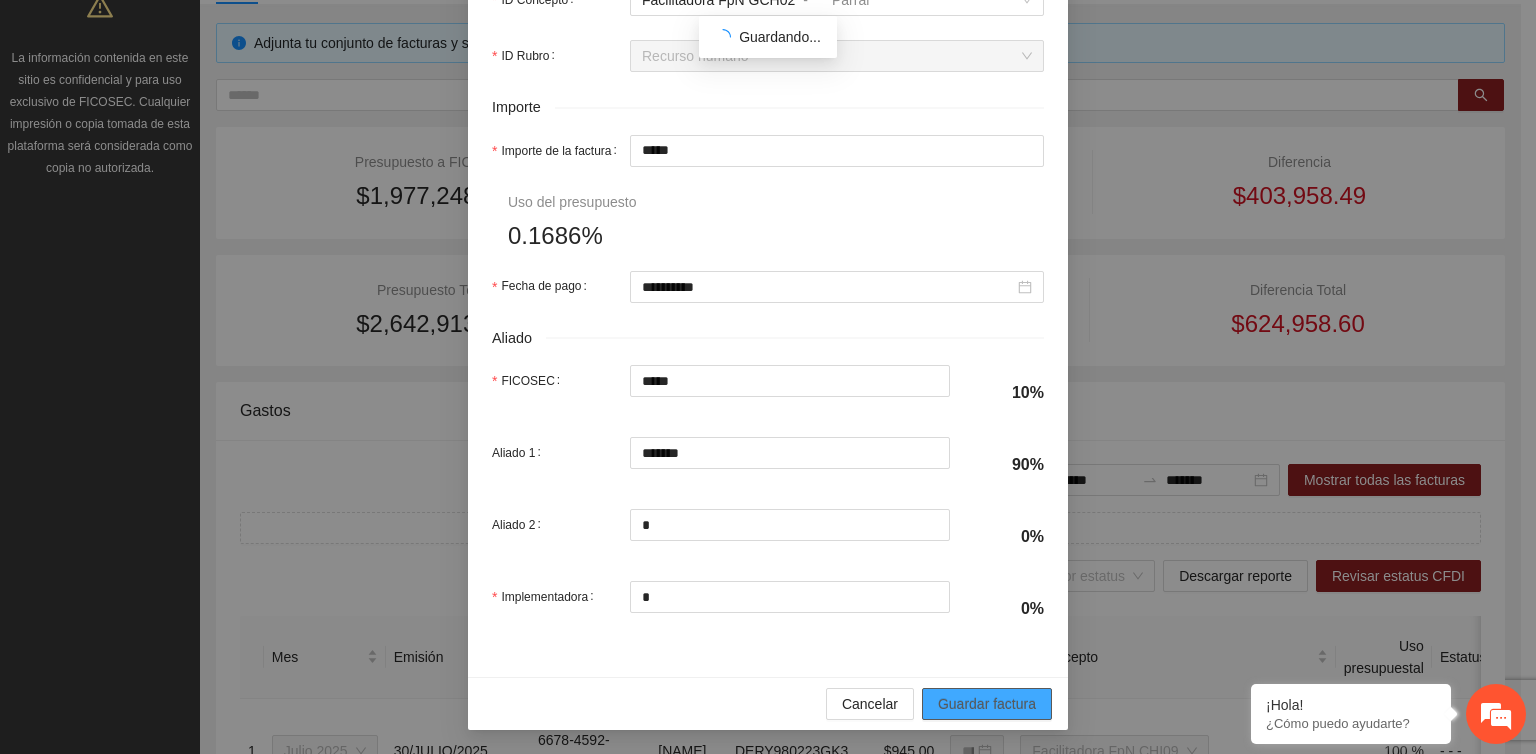 scroll, scrollTop: 748, scrollLeft: 0, axis: vertical 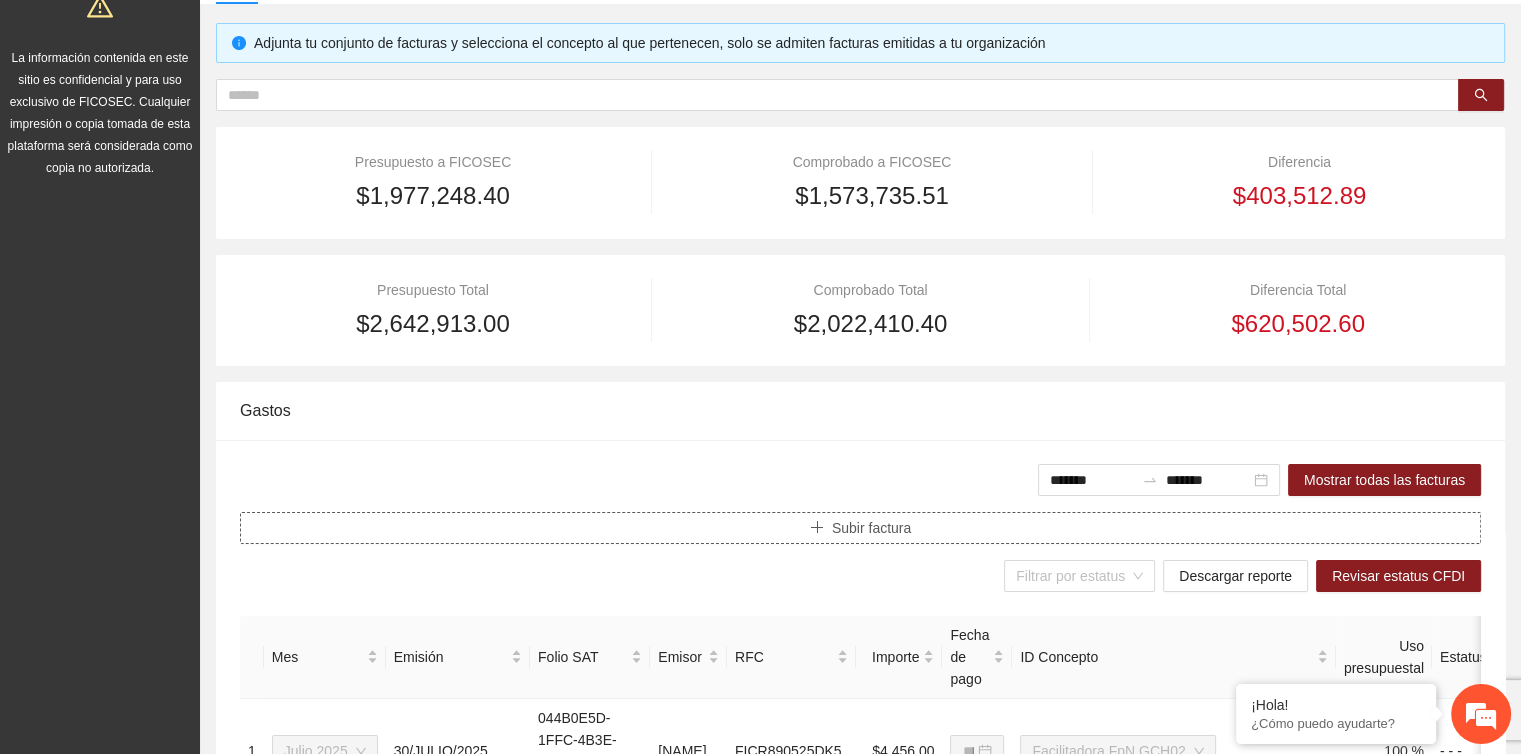 click on "Subir factura" at bounding box center (871, 528) 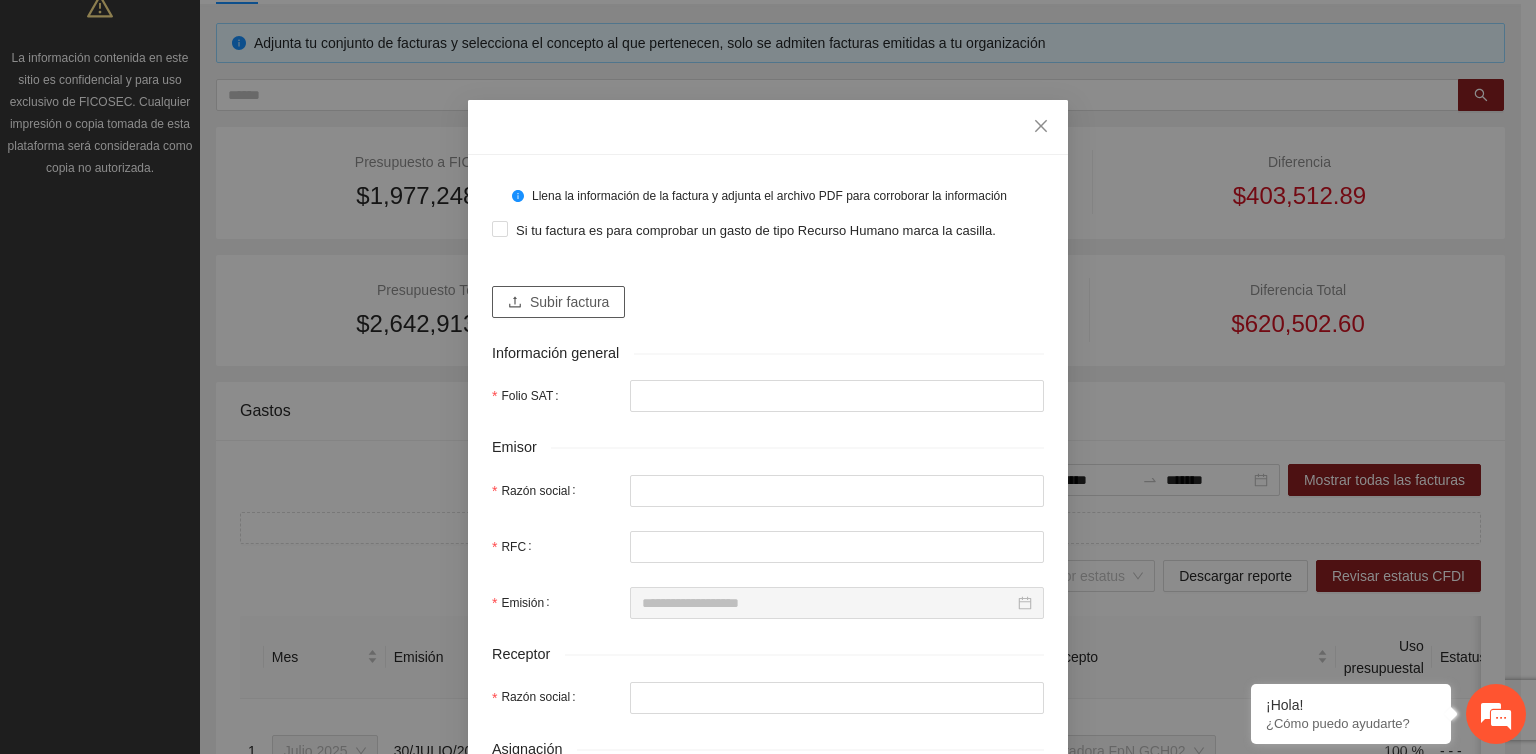 click on "Subir factura" at bounding box center [569, 302] 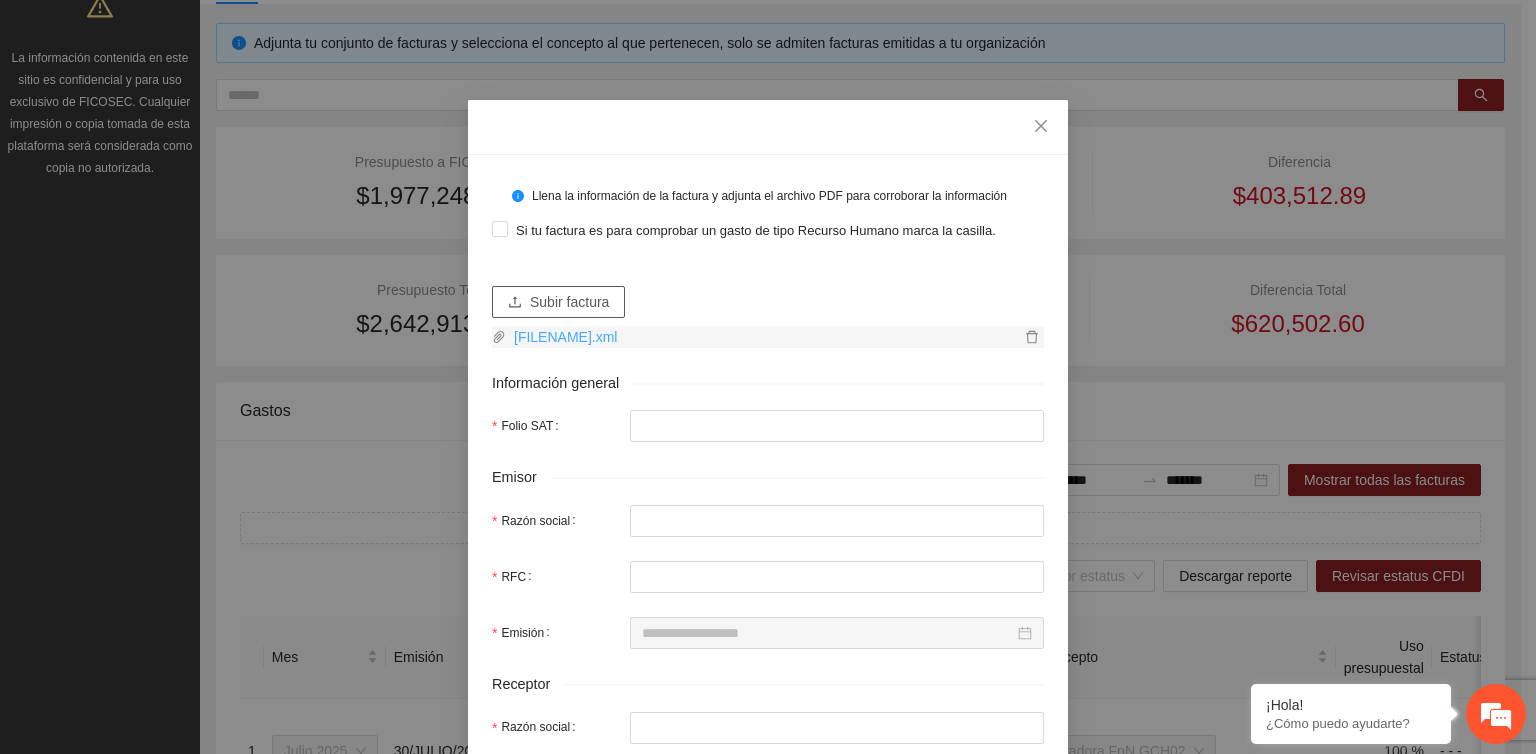 type on "**********" 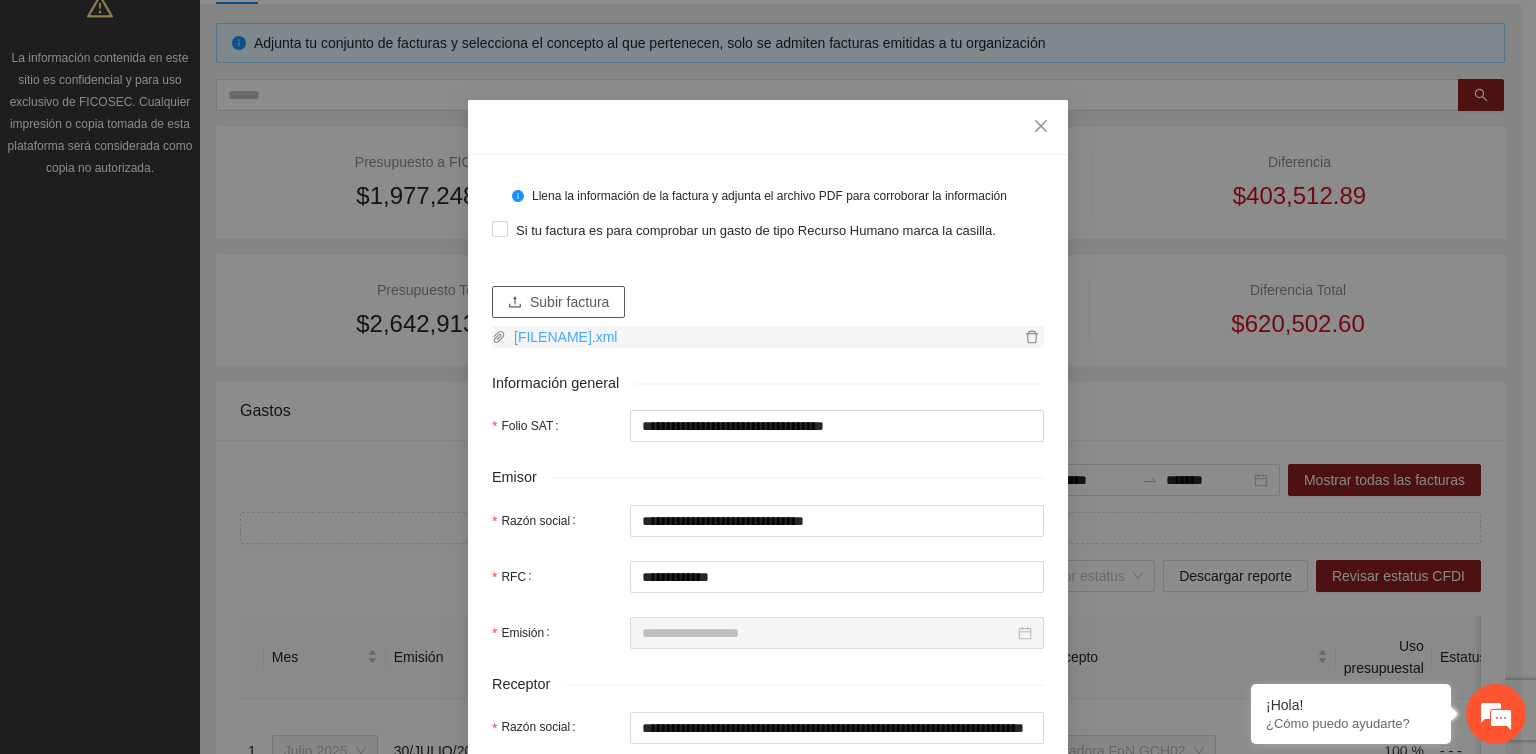 type on "**********" 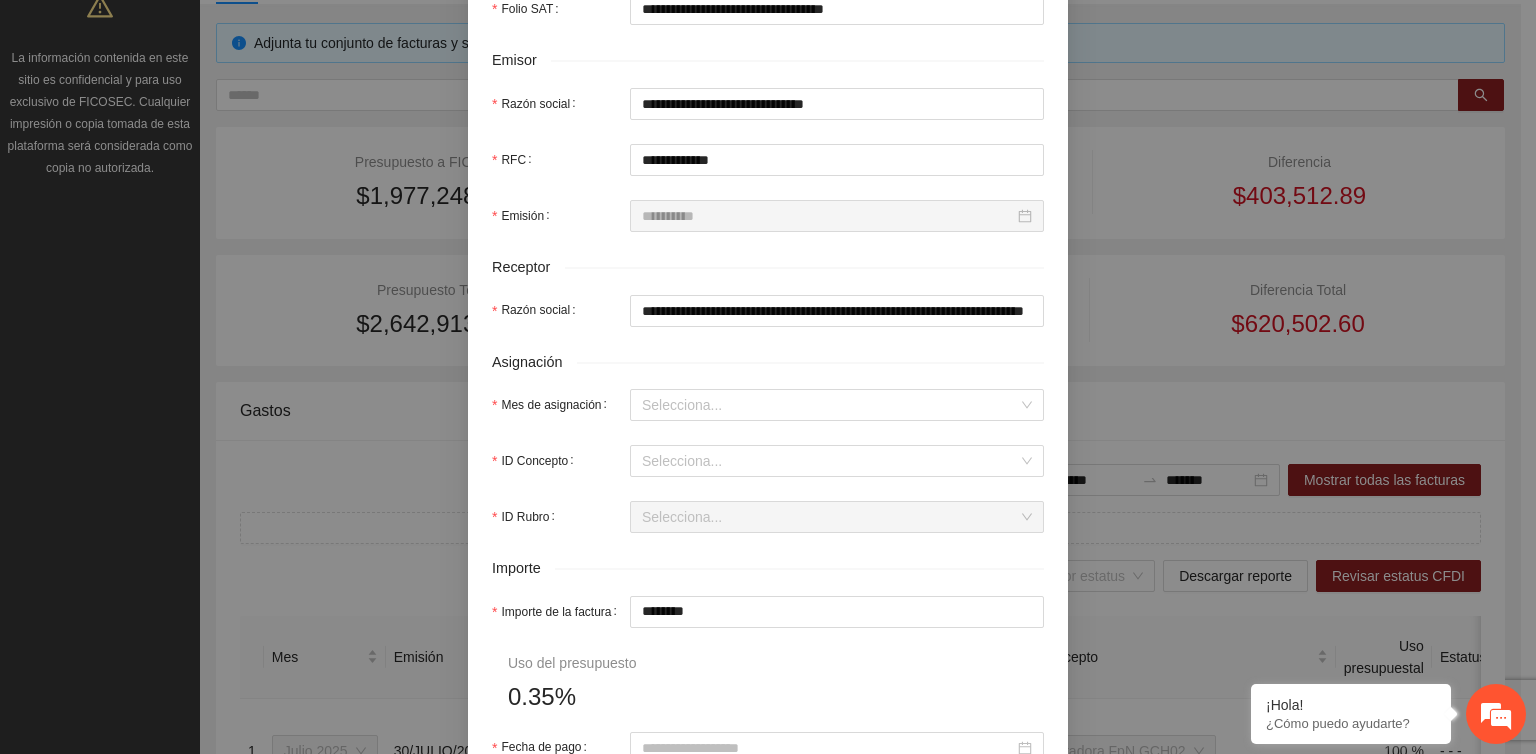 scroll, scrollTop: 500, scrollLeft: 0, axis: vertical 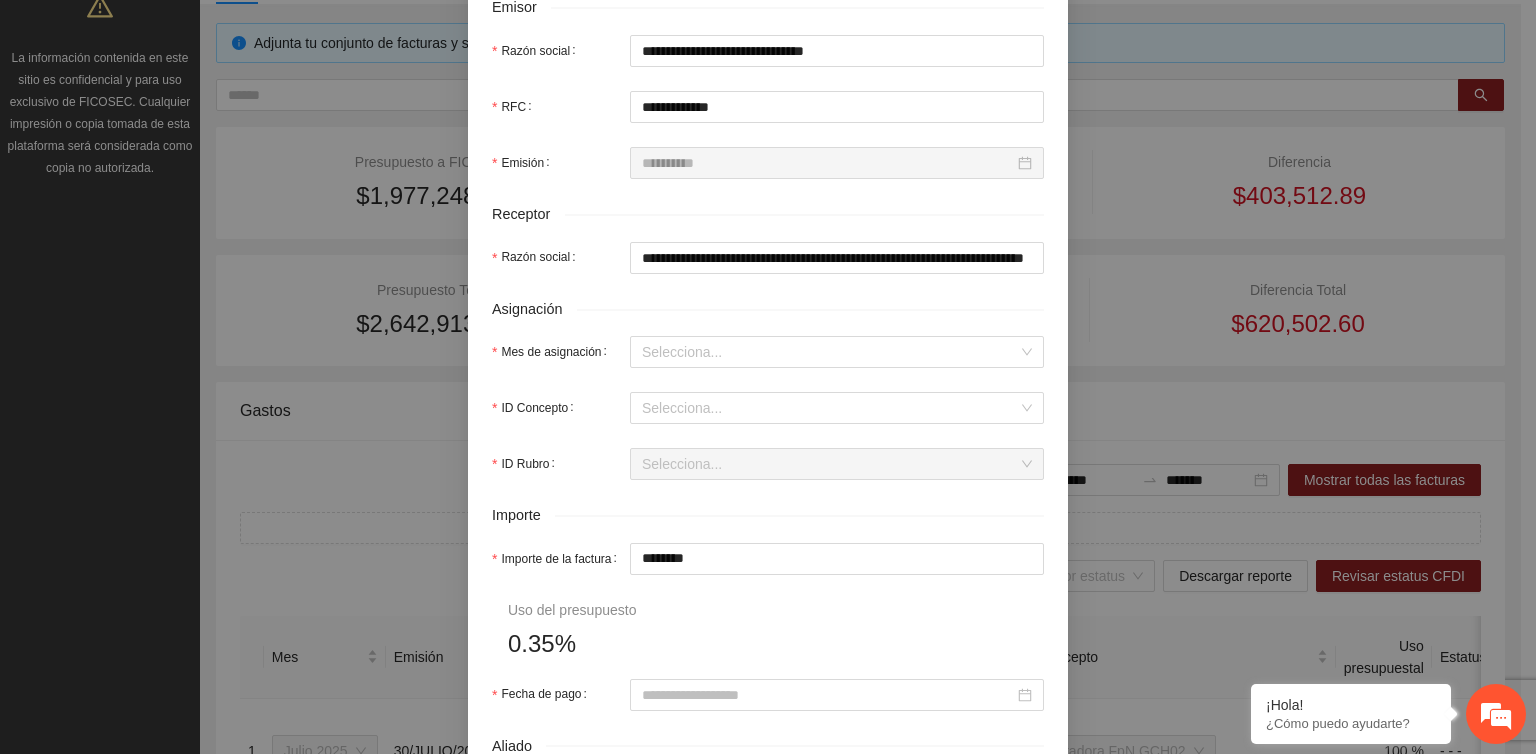 click on "**********" at bounding box center (768, 362) 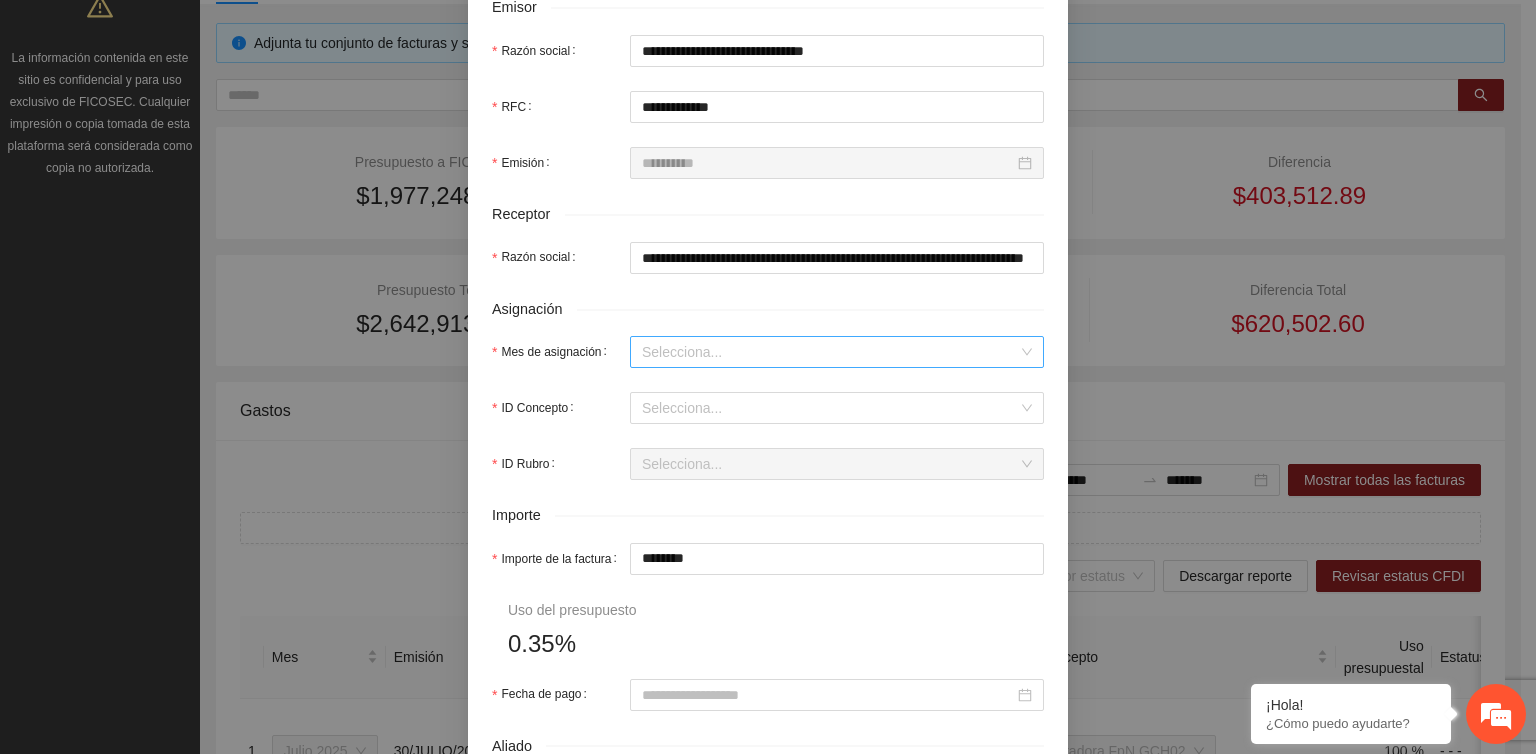 click on "Mes de asignación" at bounding box center [830, 352] 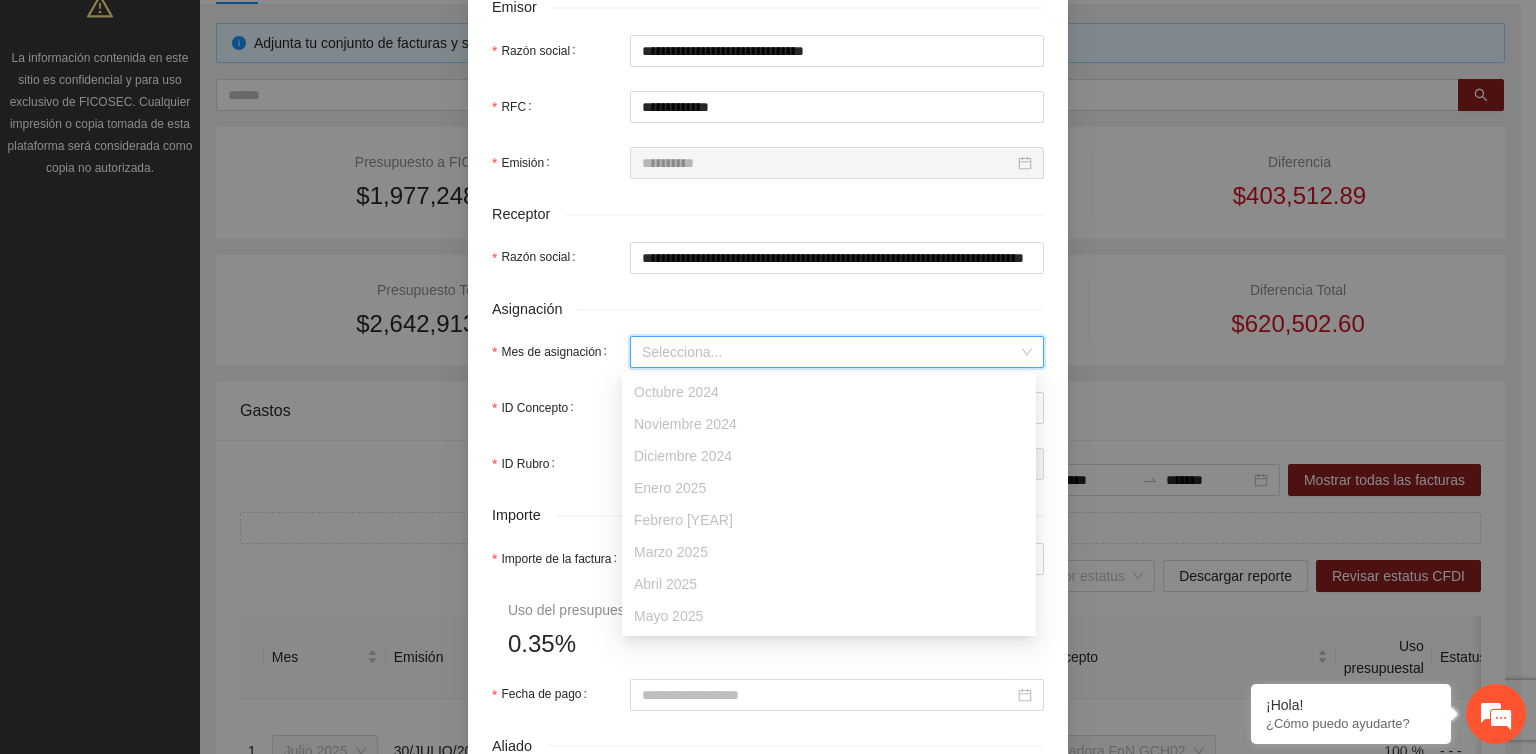scroll, scrollTop: 64, scrollLeft: 0, axis: vertical 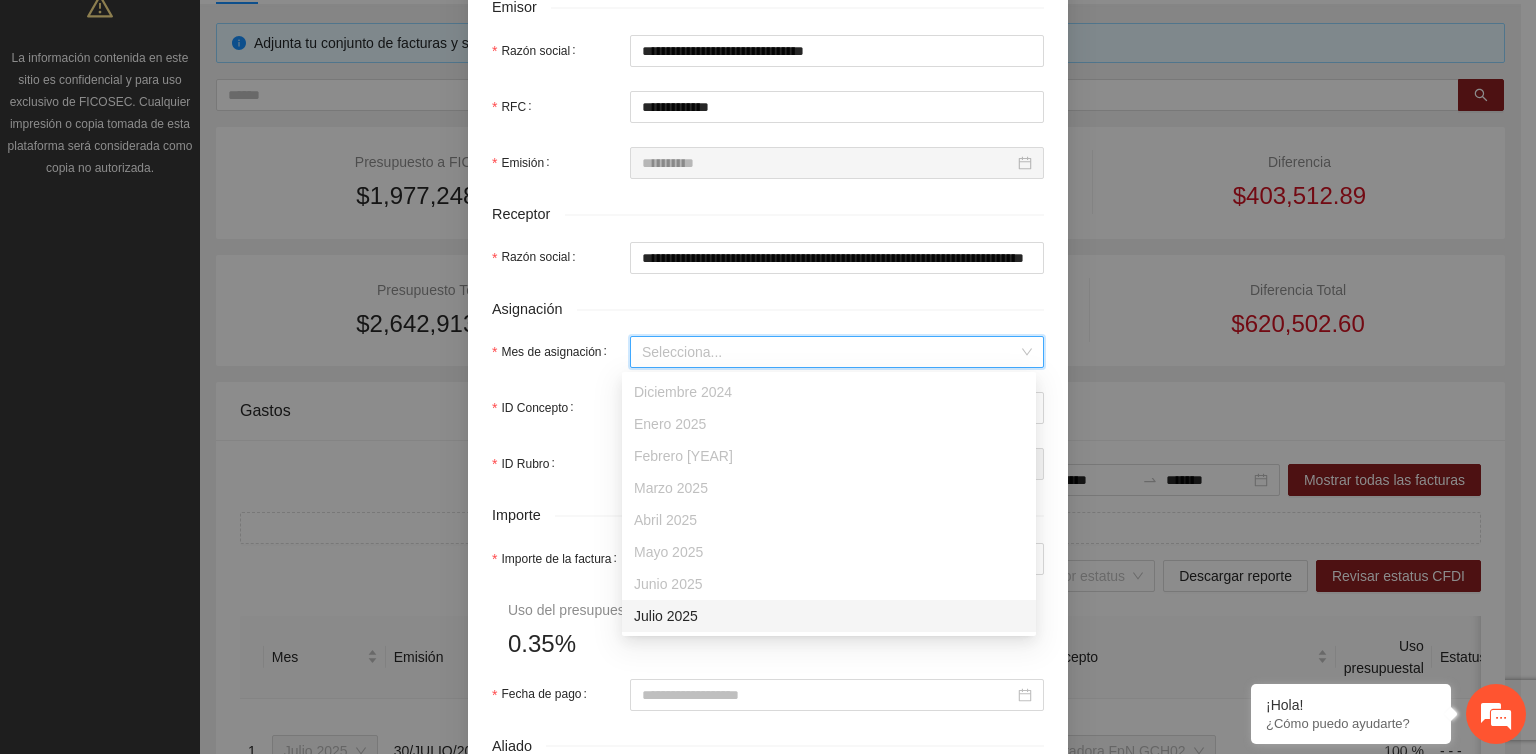 click on "Julio 2025" at bounding box center [829, 616] 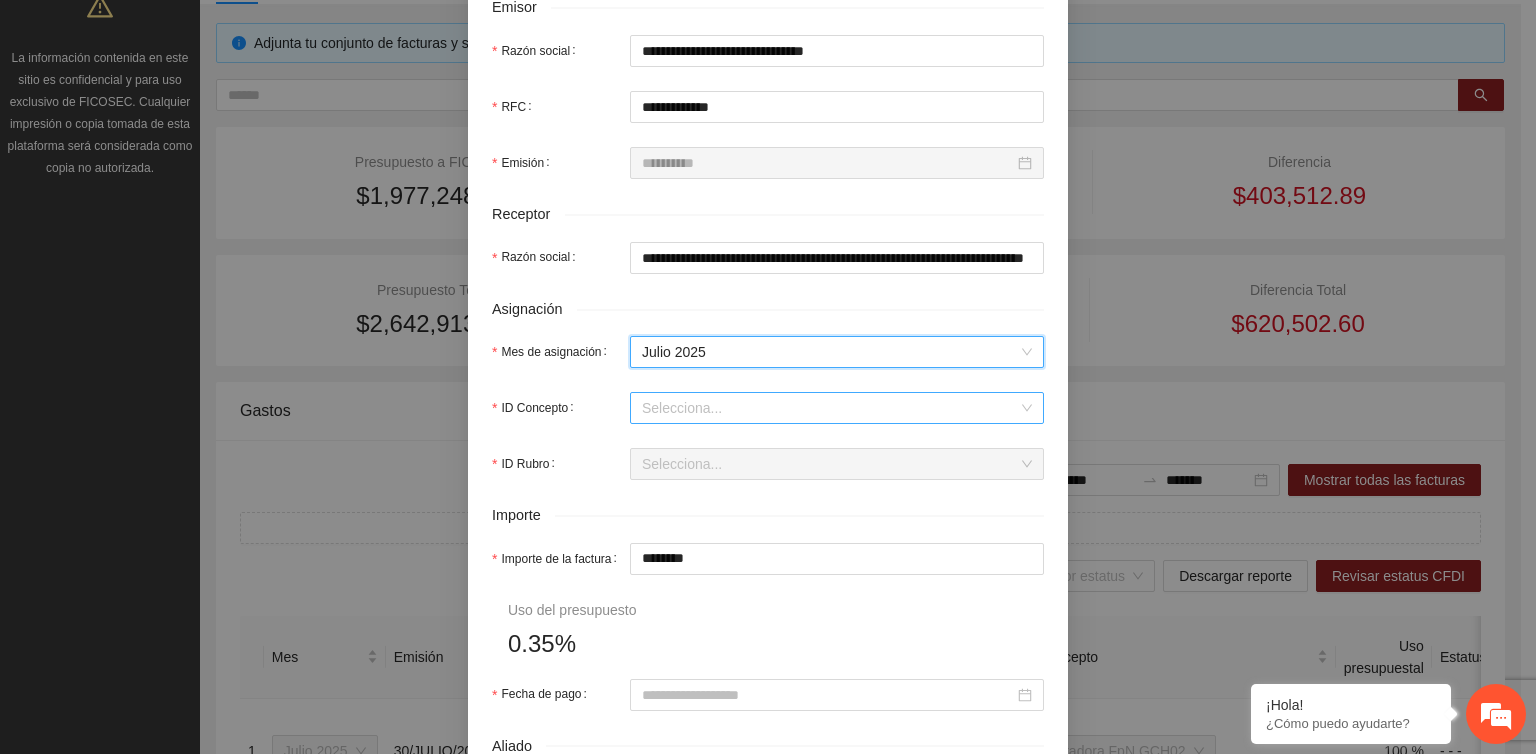 click on "ID Concepto" at bounding box center [830, 408] 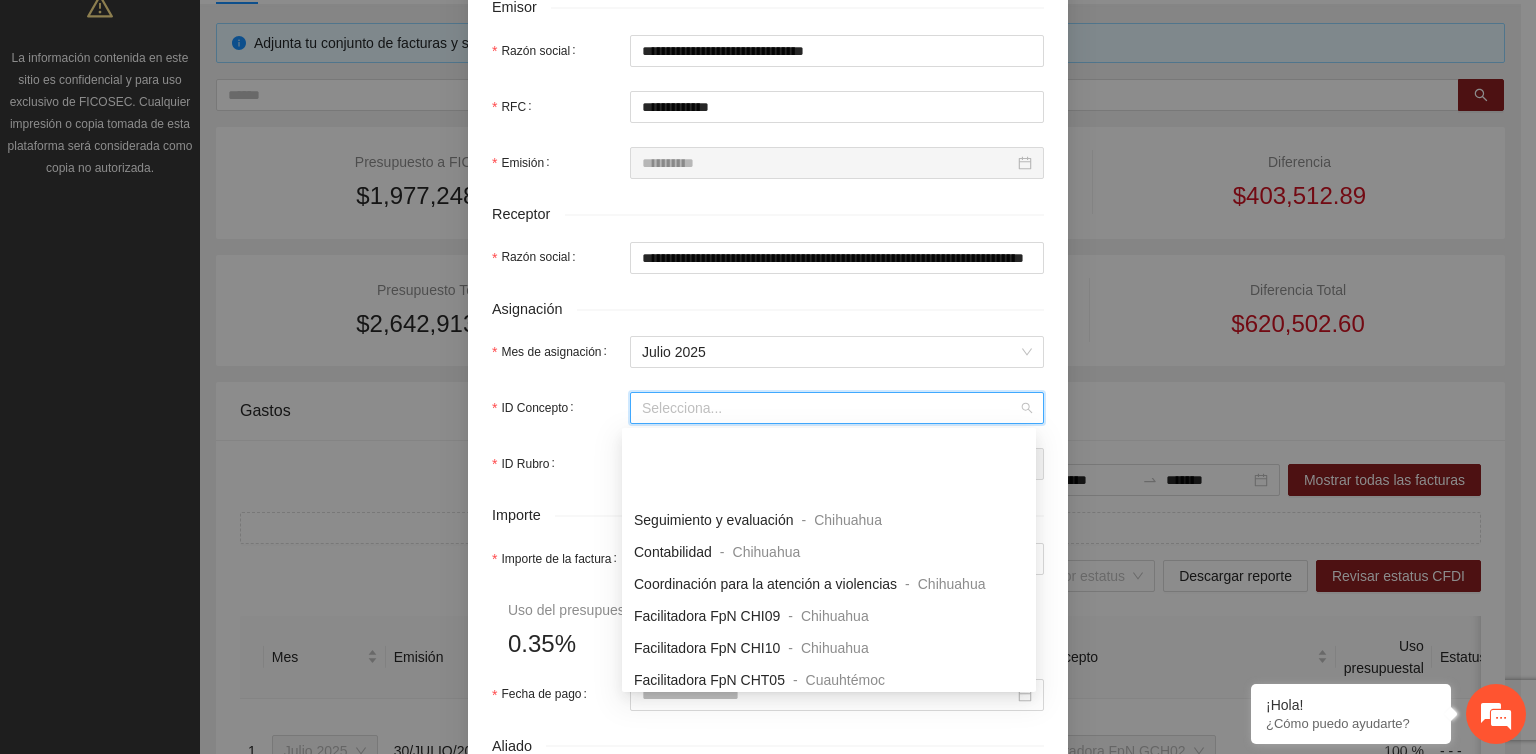 scroll, scrollTop: 1500, scrollLeft: 0, axis: vertical 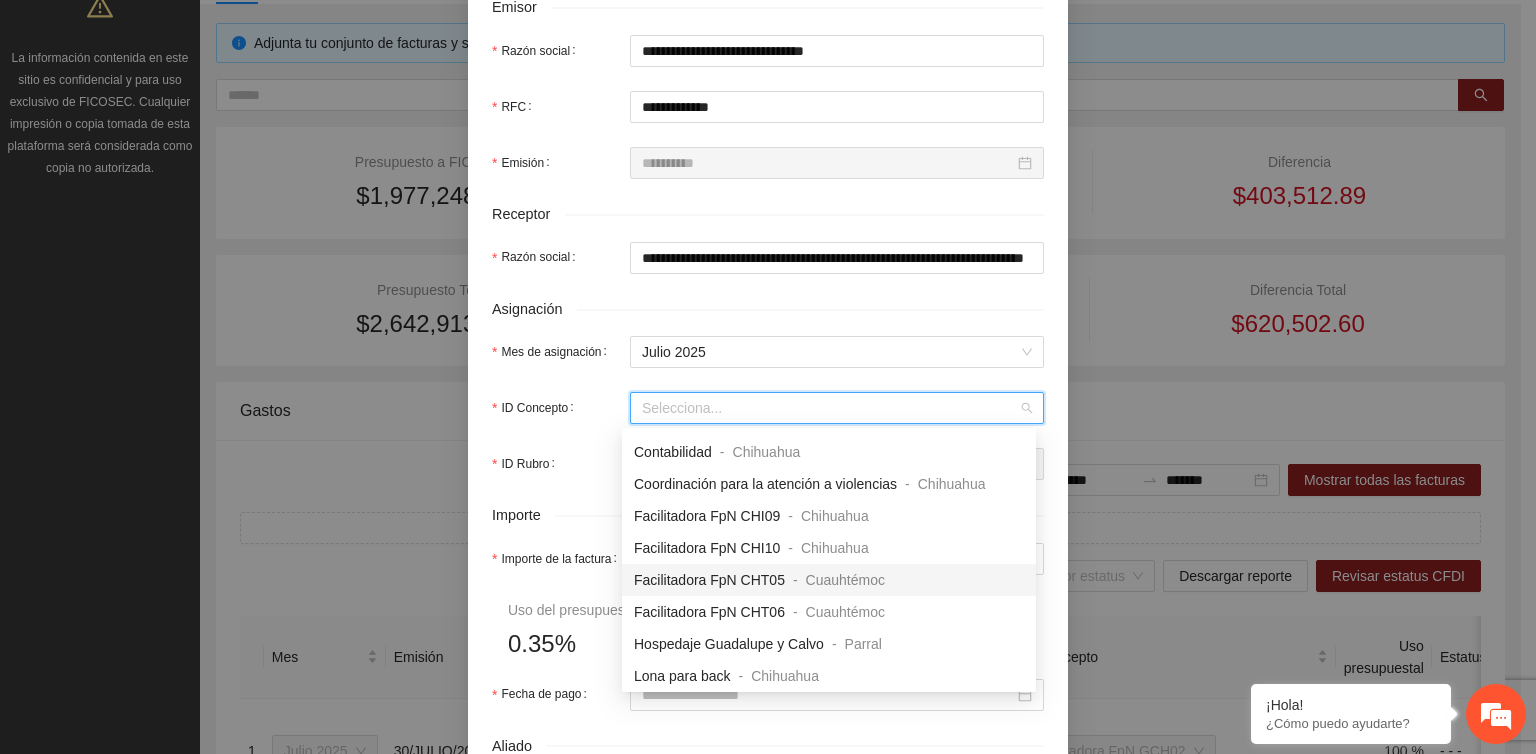 click on "Facilitadora FpN CHT05" at bounding box center [709, 580] 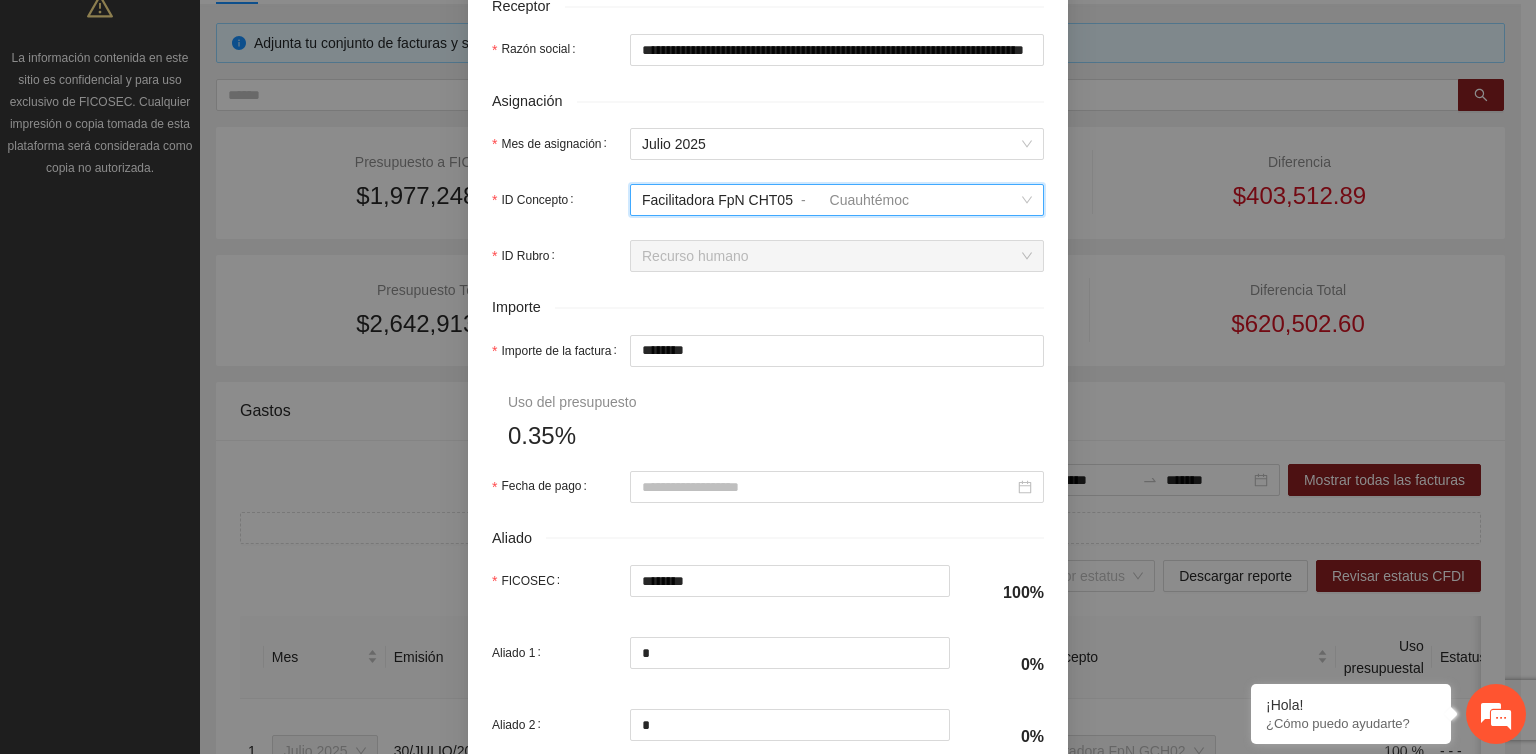 scroll, scrollTop: 800, scrollLeft: 0, axis: vertical 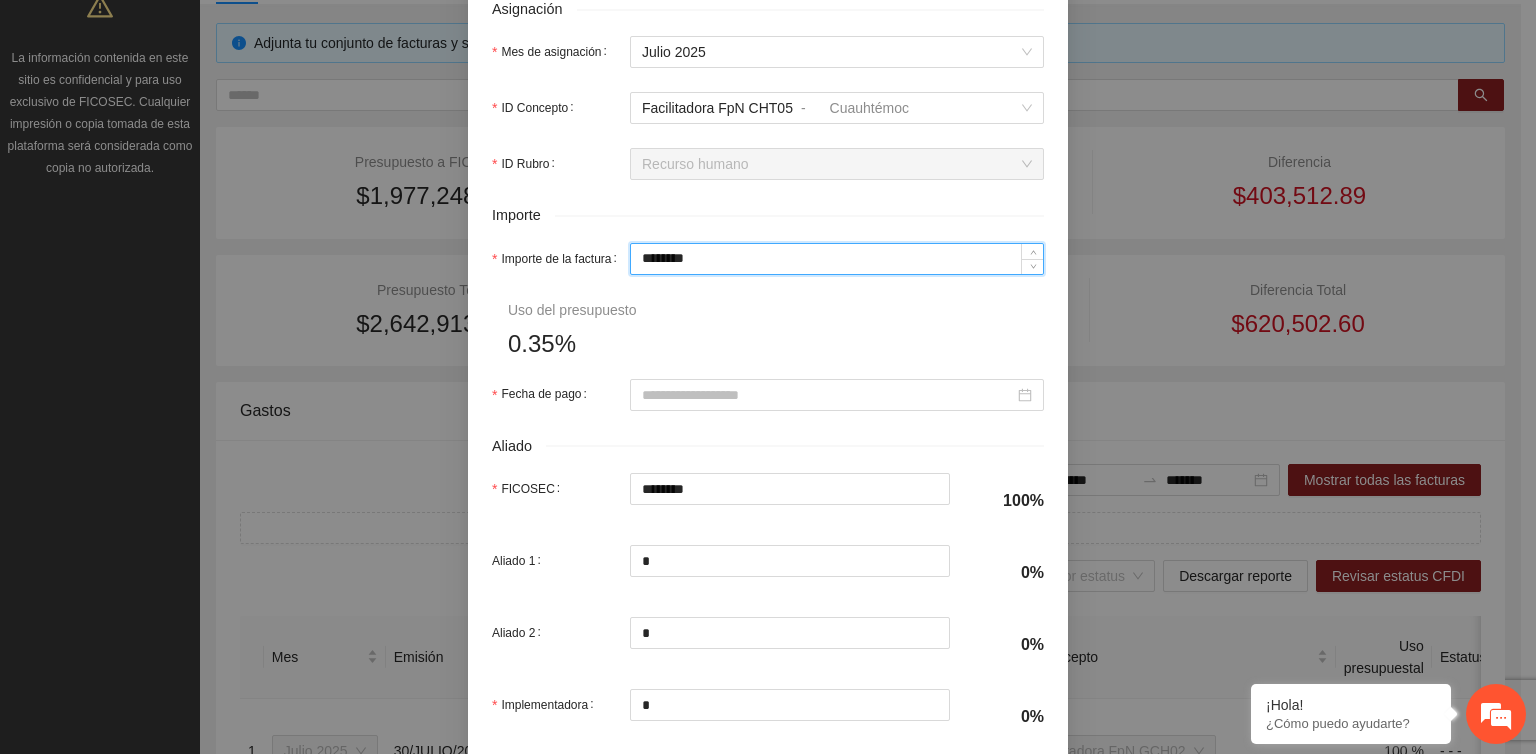 drag, startPoint x: 716, startPoint y: 258, endPoint x: 580, endPoint y: 293, distance: 140.43147 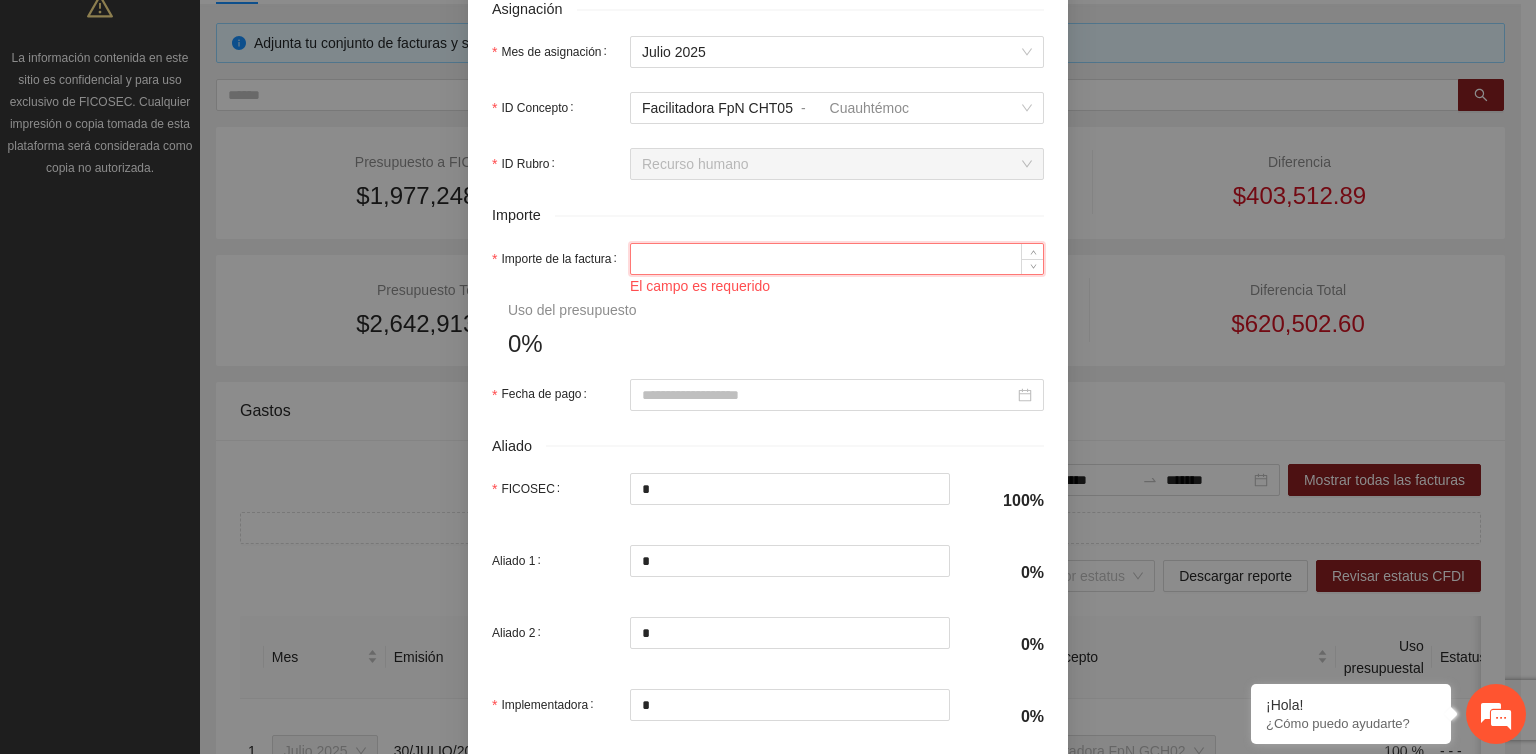 type on "*" 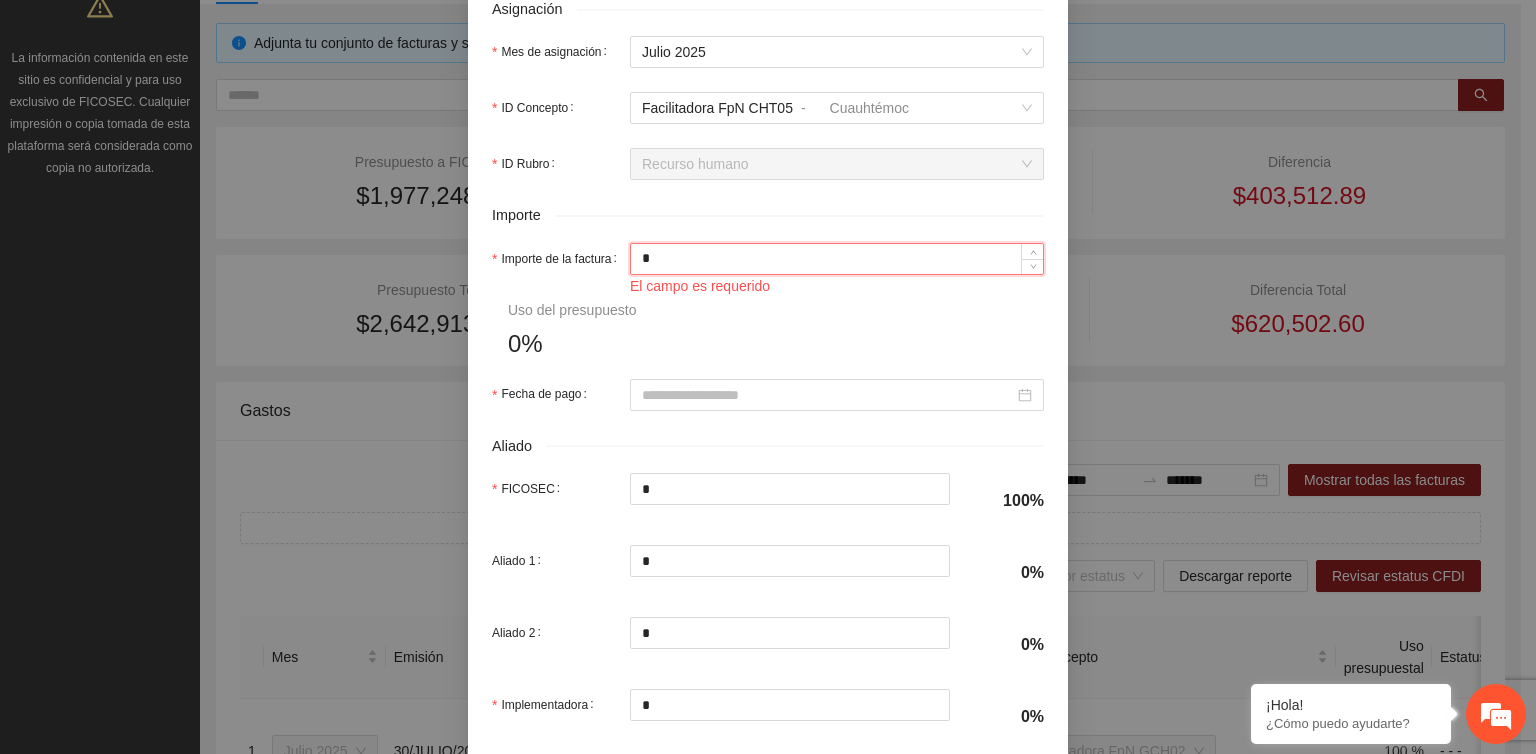 type on "**" 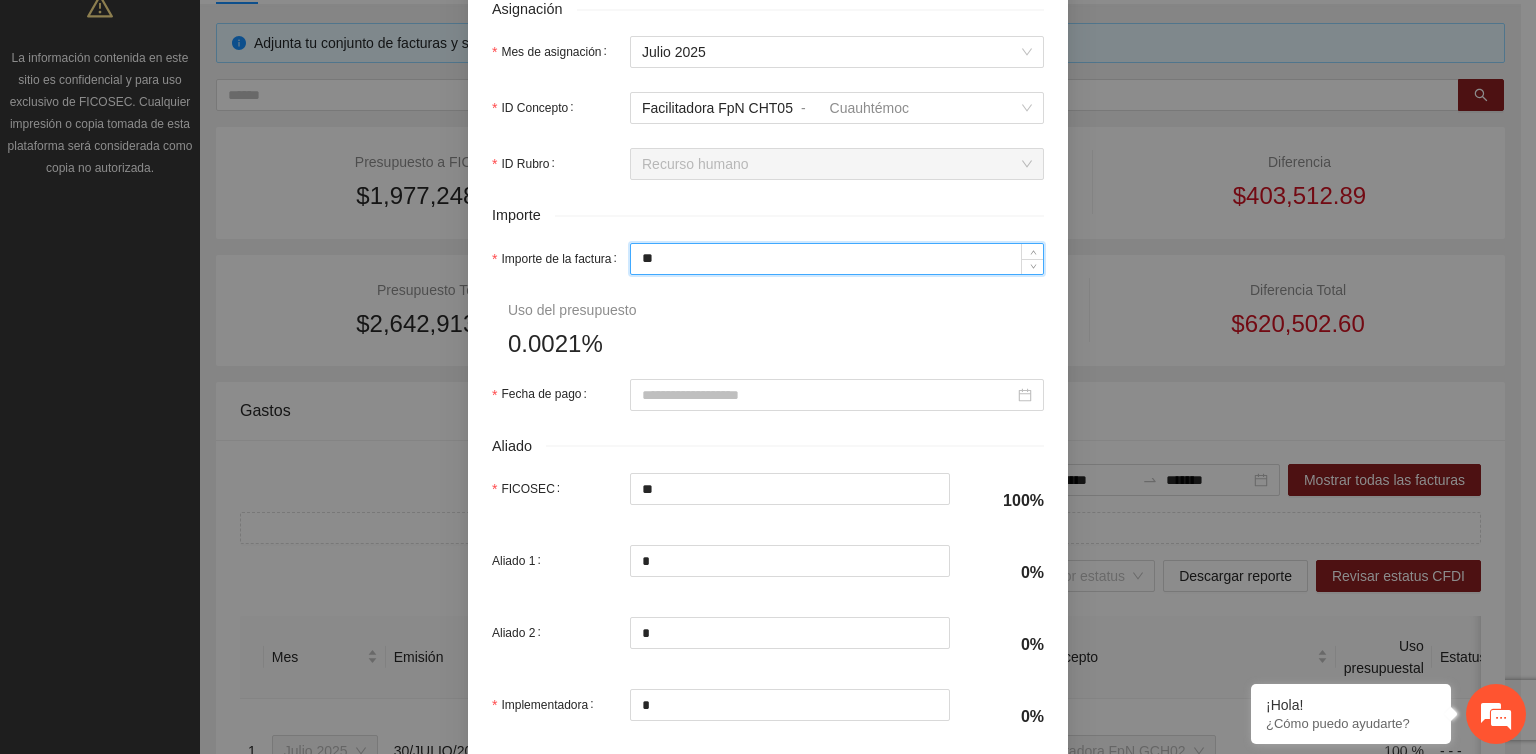 type on "***" 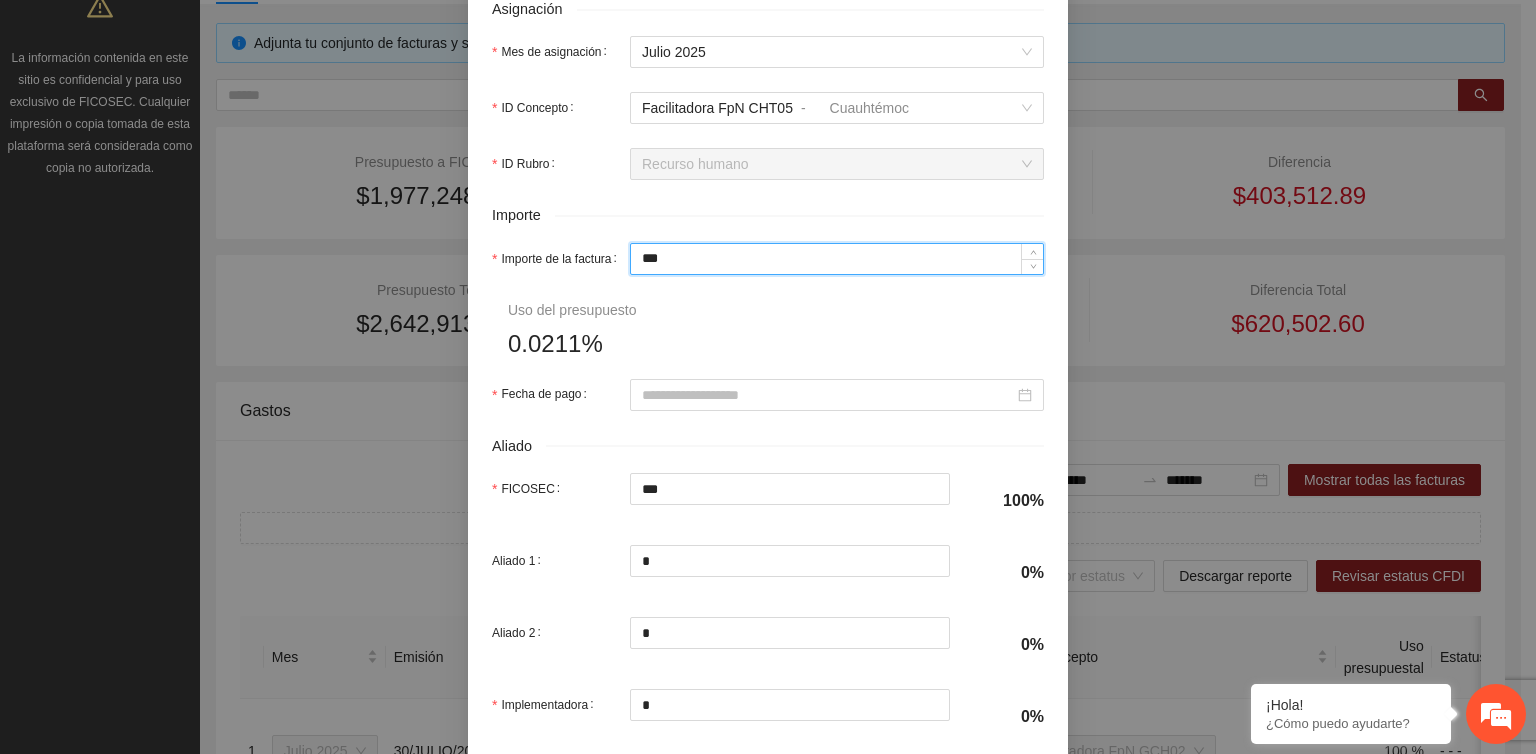 type on "*****" 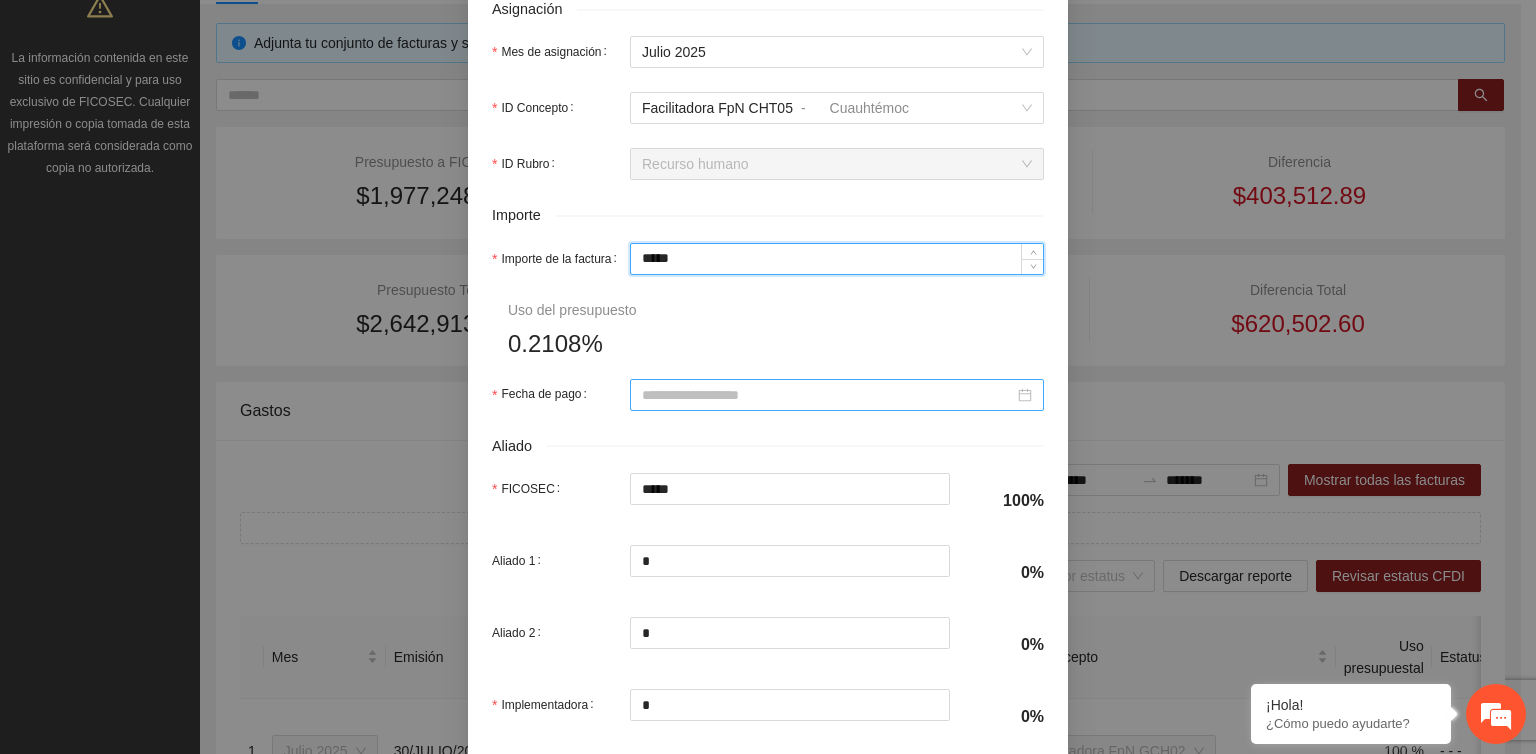 type on "*****" 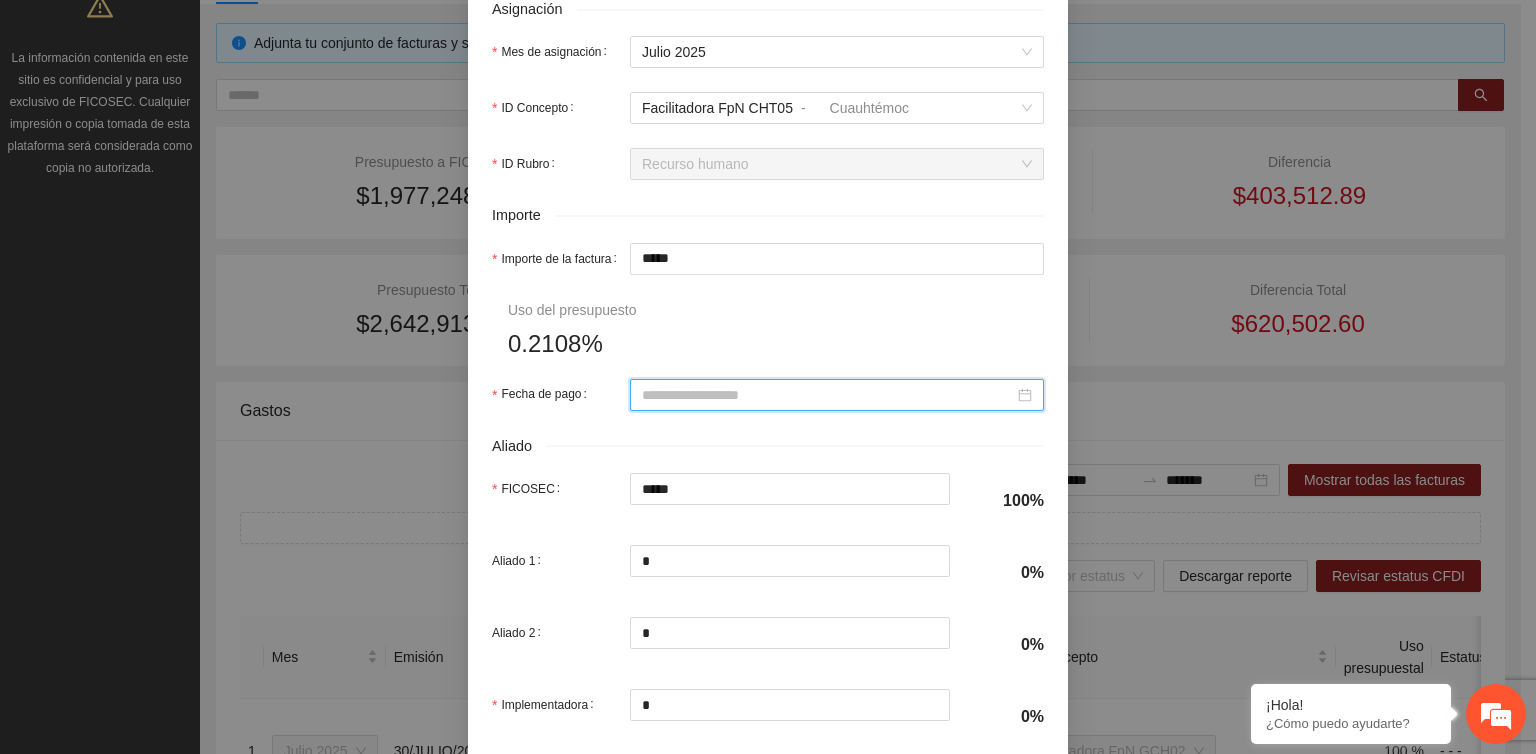 click on "Fecha de pago" at bounding box center [828, 395] 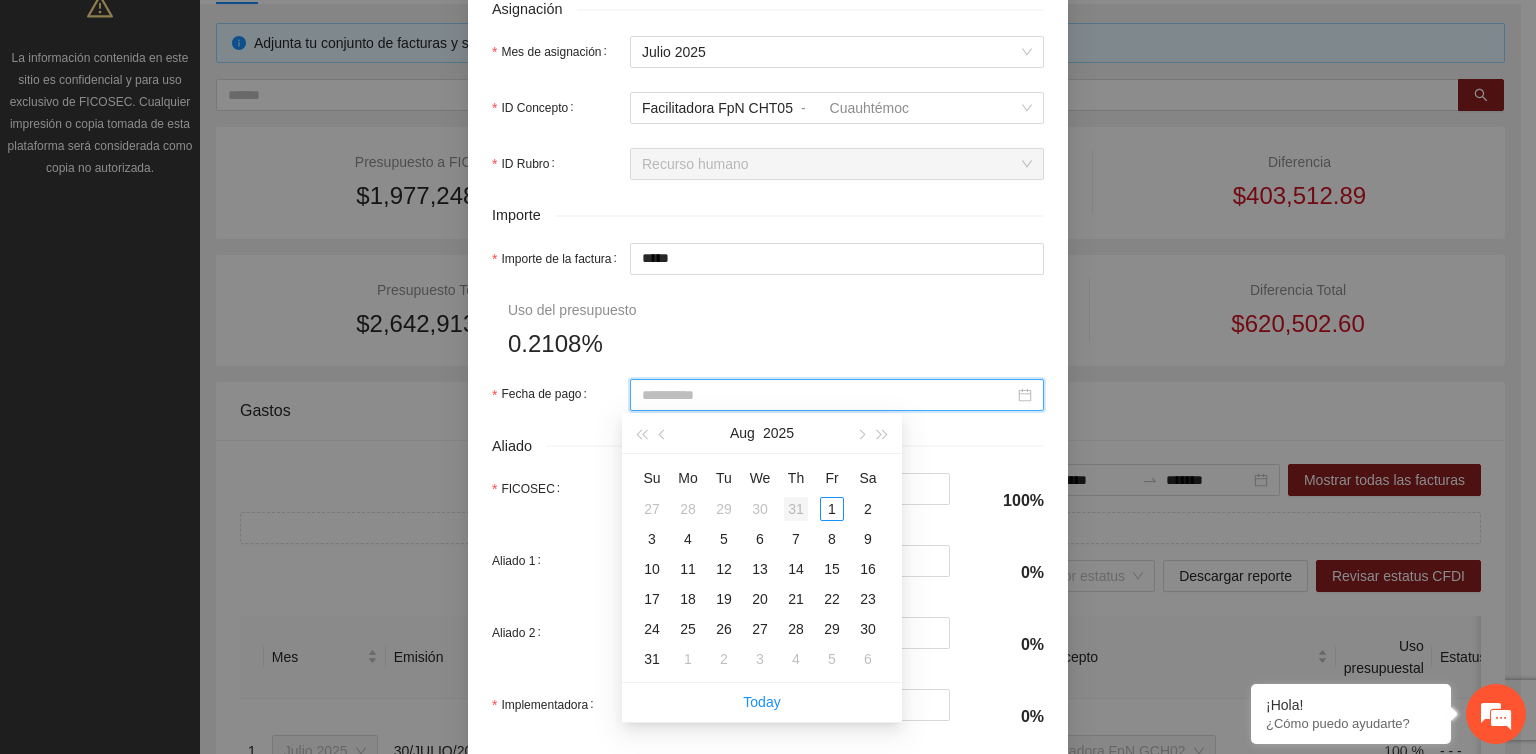 type on "**********" 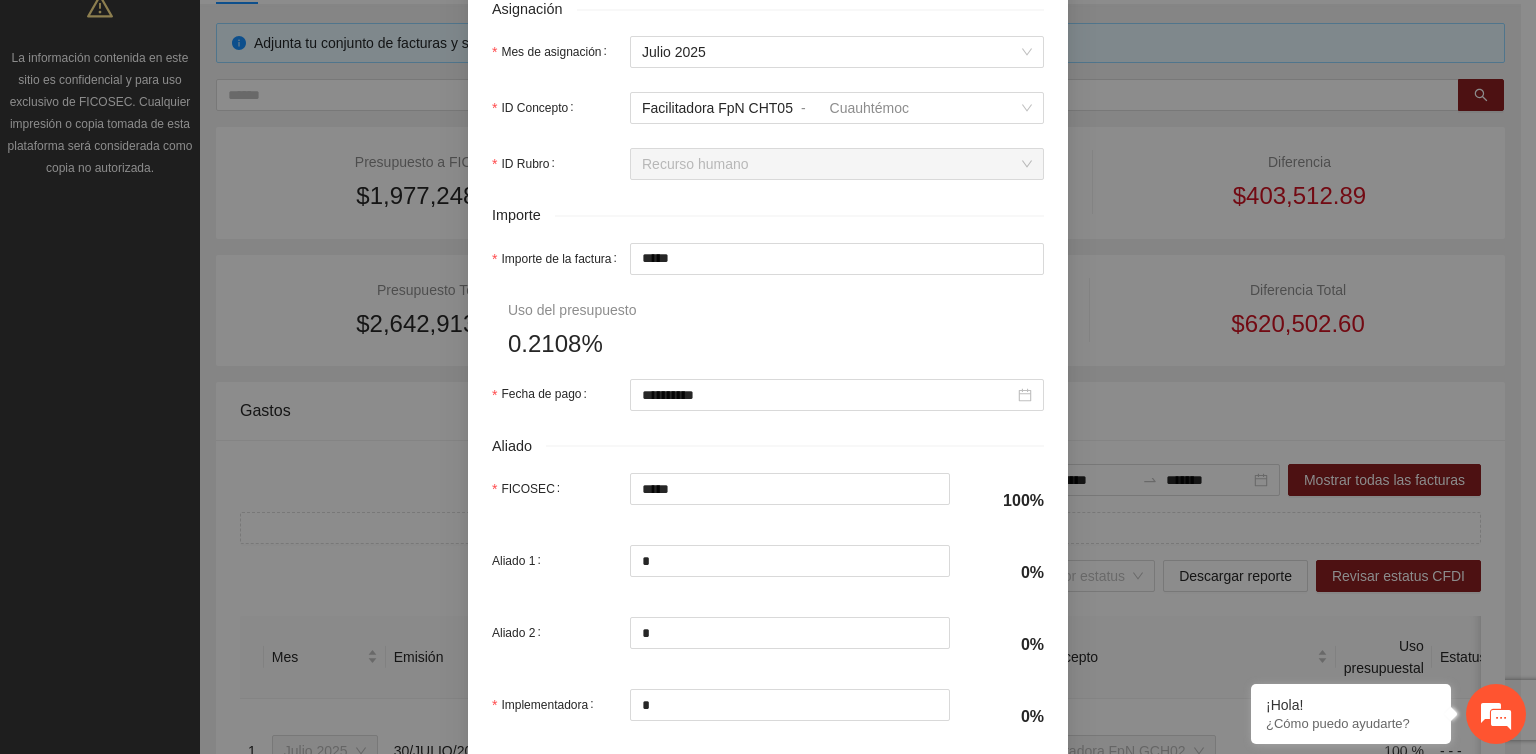 click on "**********" at bounding box center (768, 62) 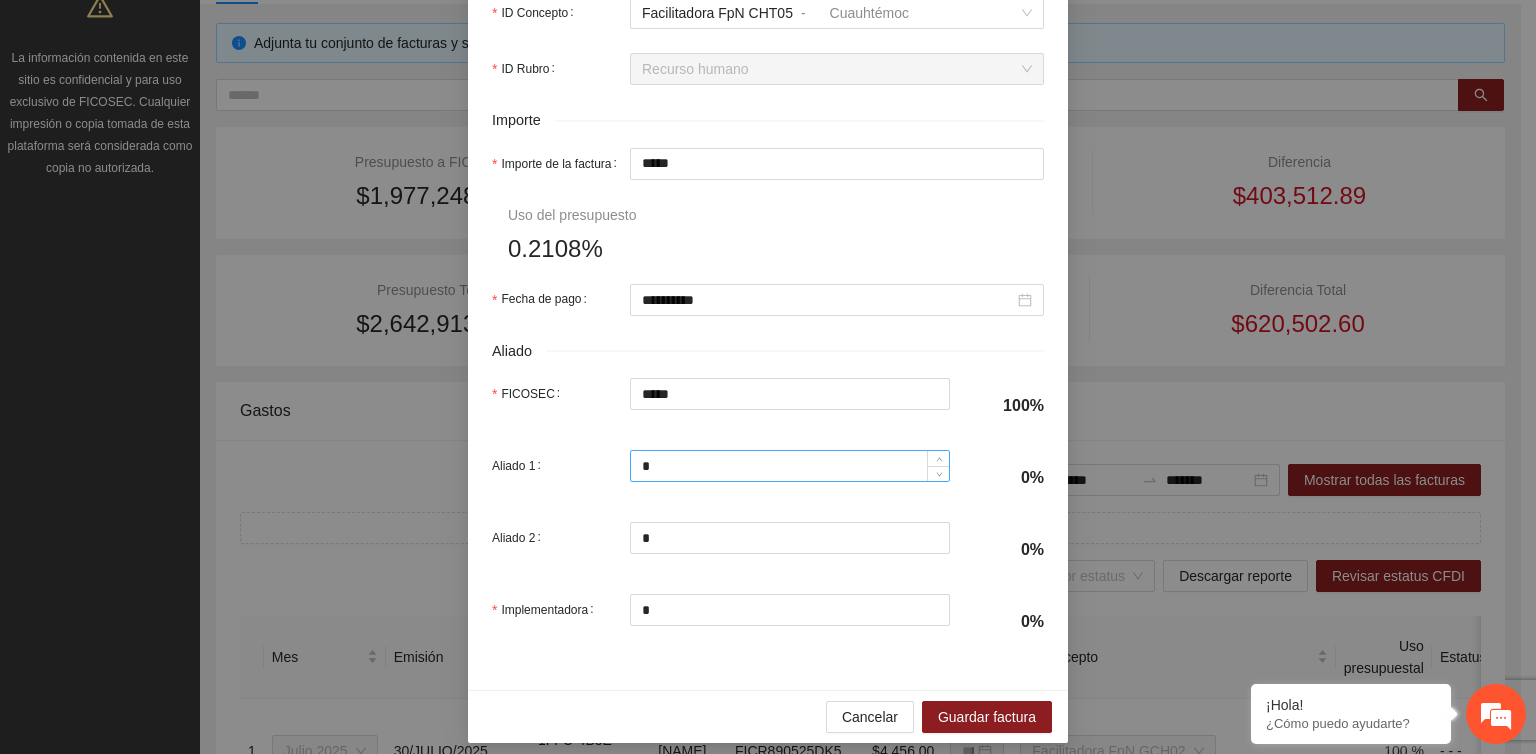 scroll, scrollTop: 900, scrollLeft: 0, axis: vertical 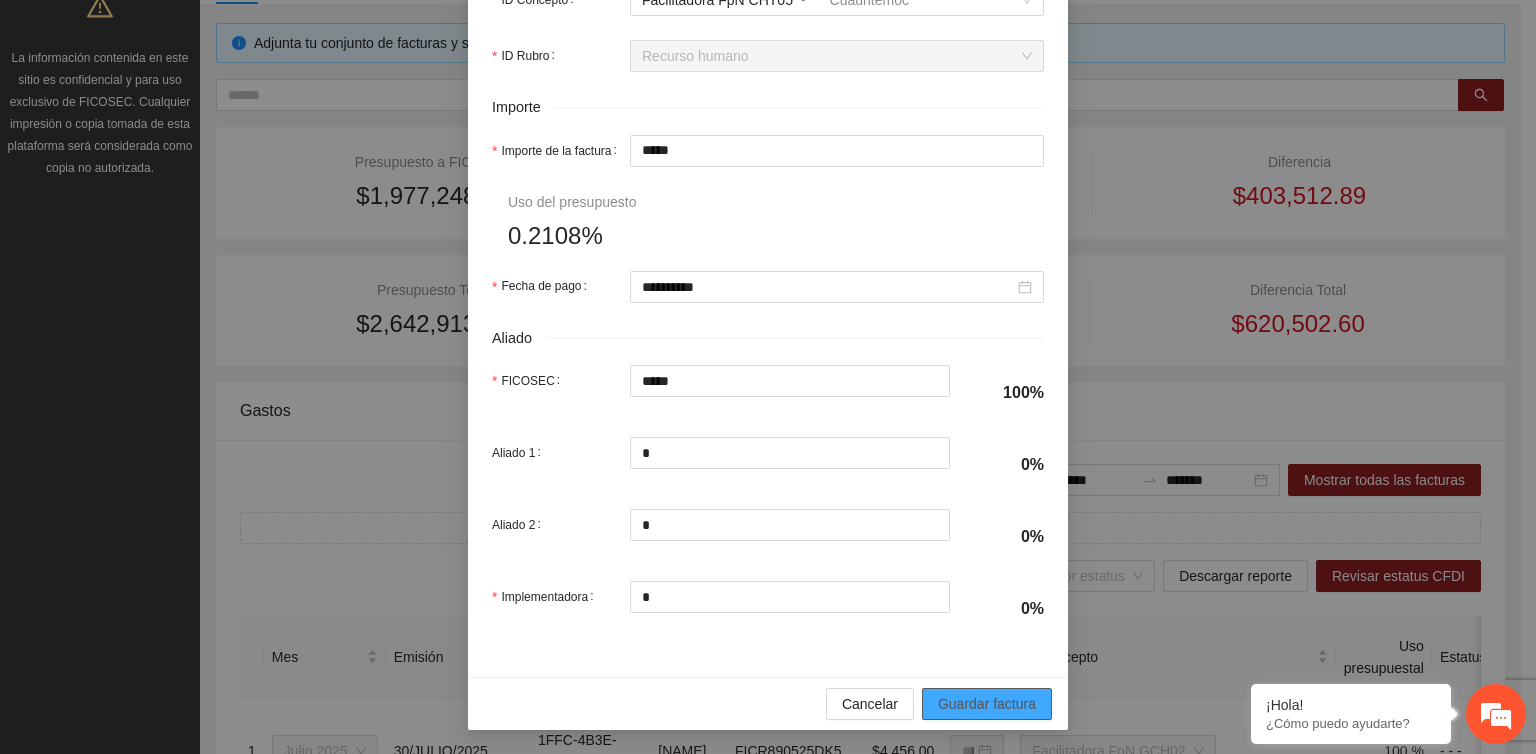 click on "Guardar factura" at bounding box center [987, 704] 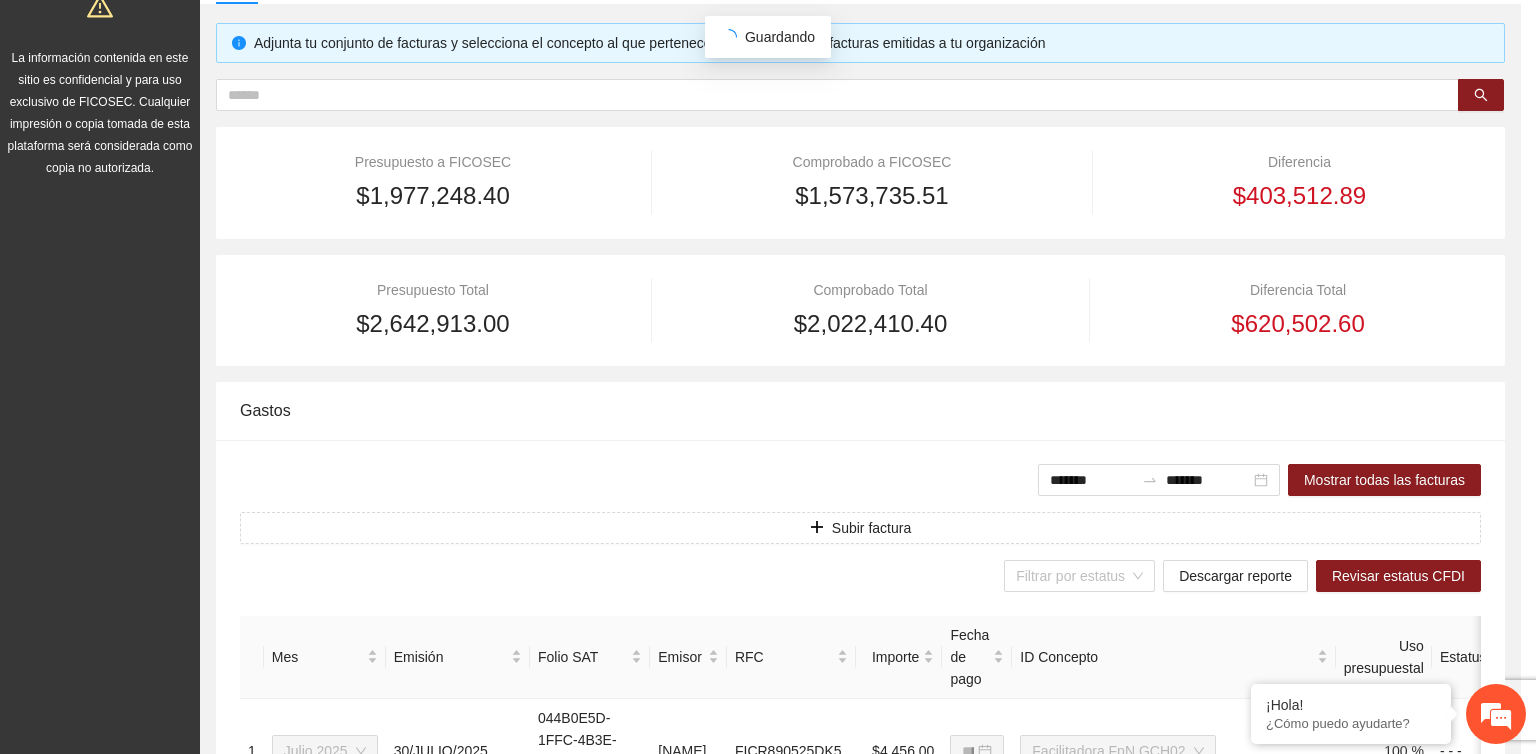 scroll, scrollTop: 748, scrollLeft: 0, axis: vertical 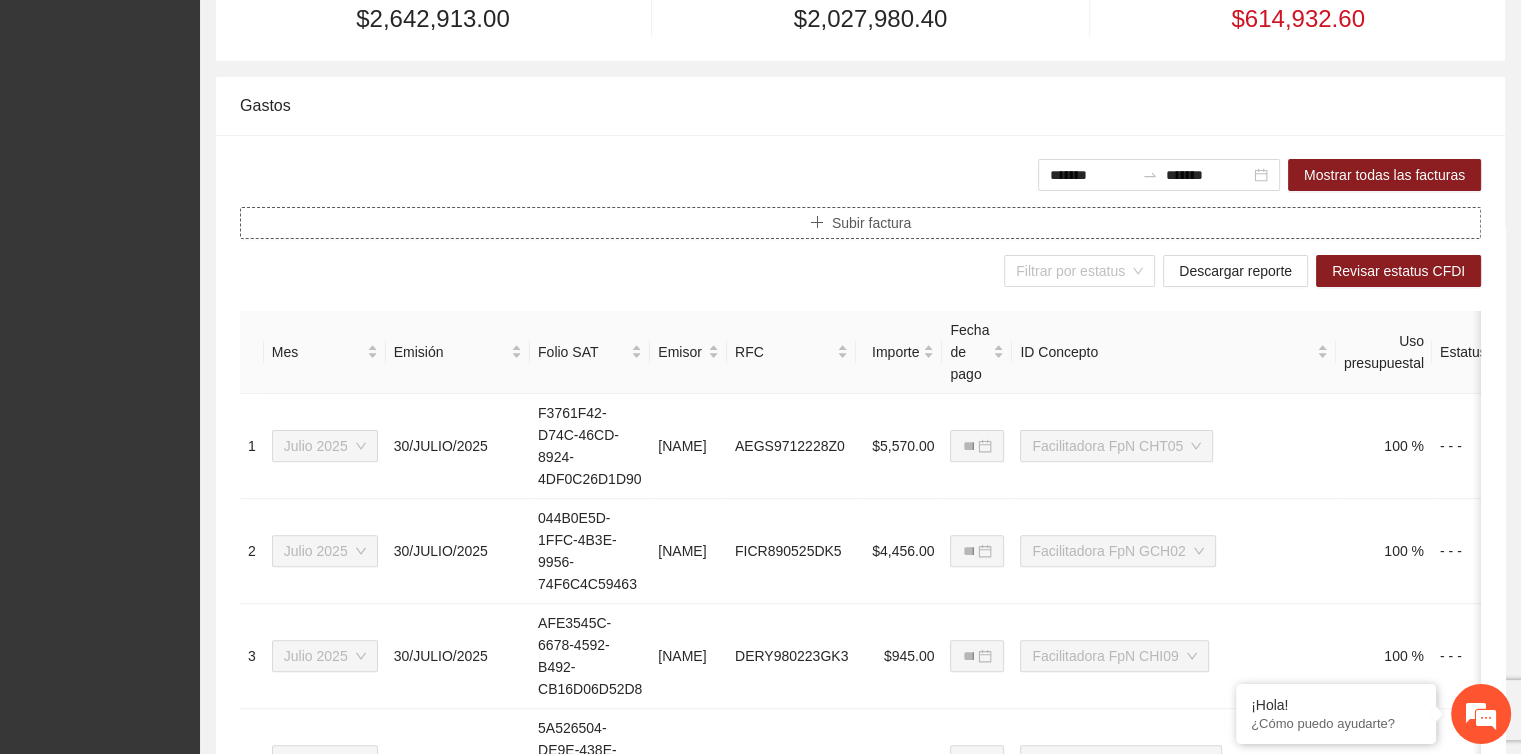 click on "Subir factura" at bounding box center (871, 223) 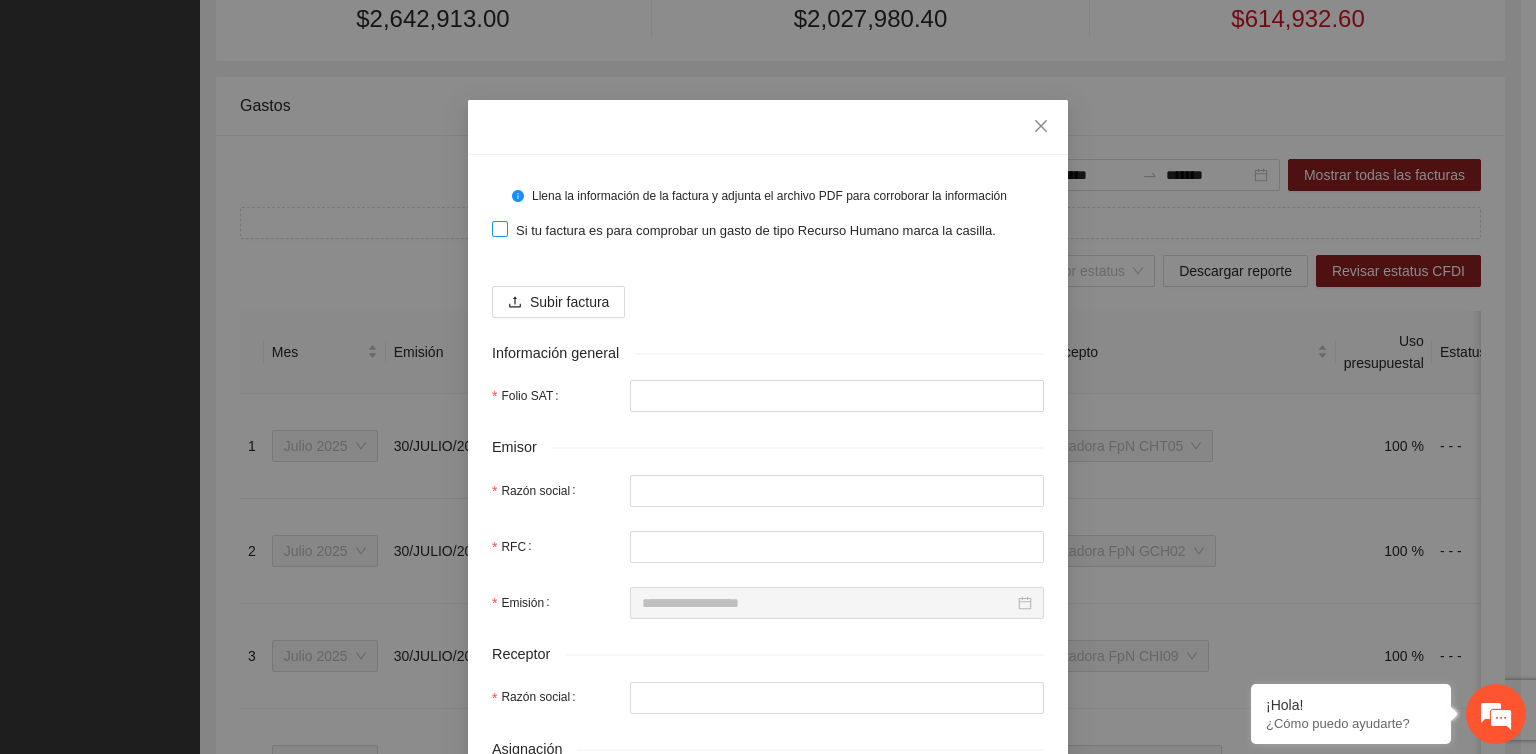 click at bounding box center (500, 229) 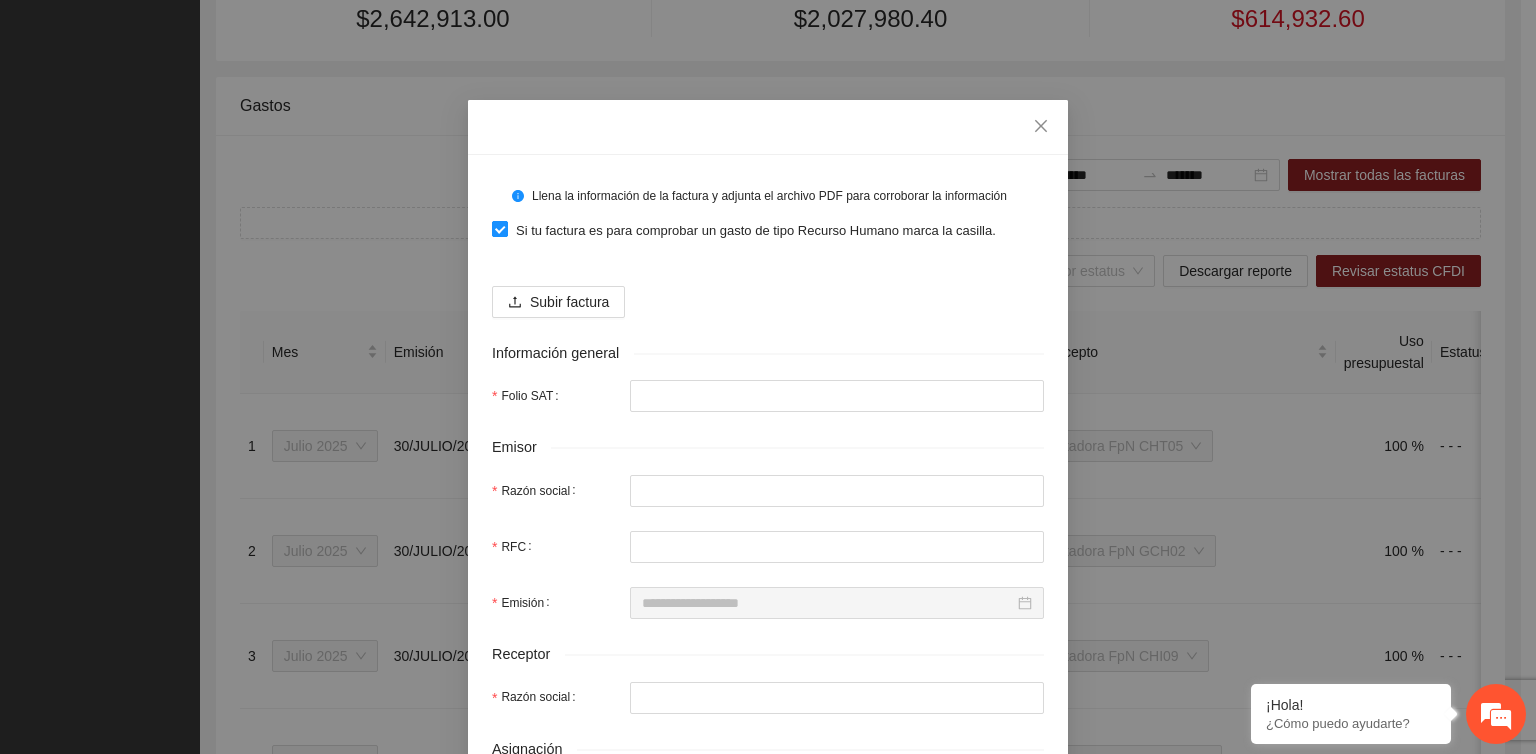 click at bounding box center (500, 229) 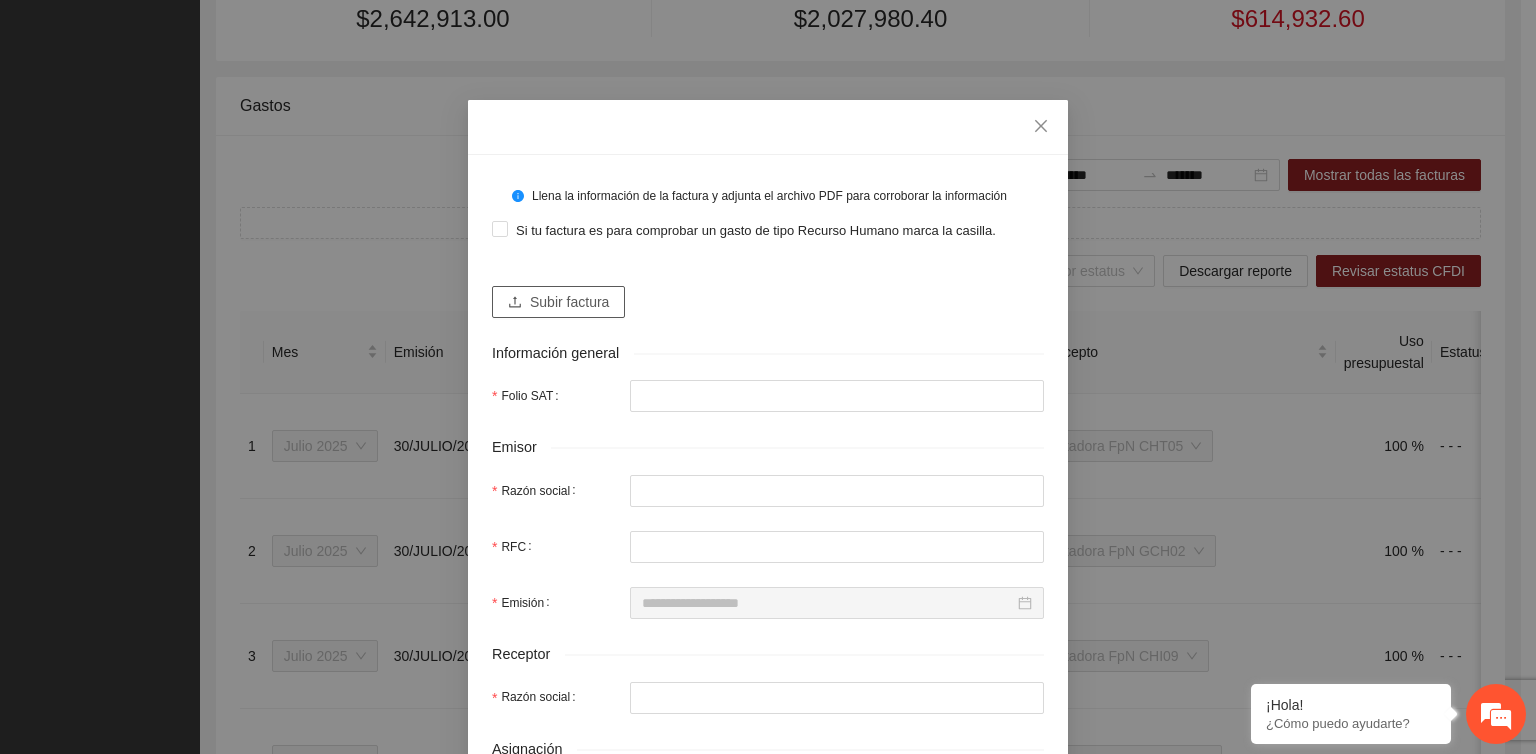 click on "Subir factura" at bounding box center (569, 302) 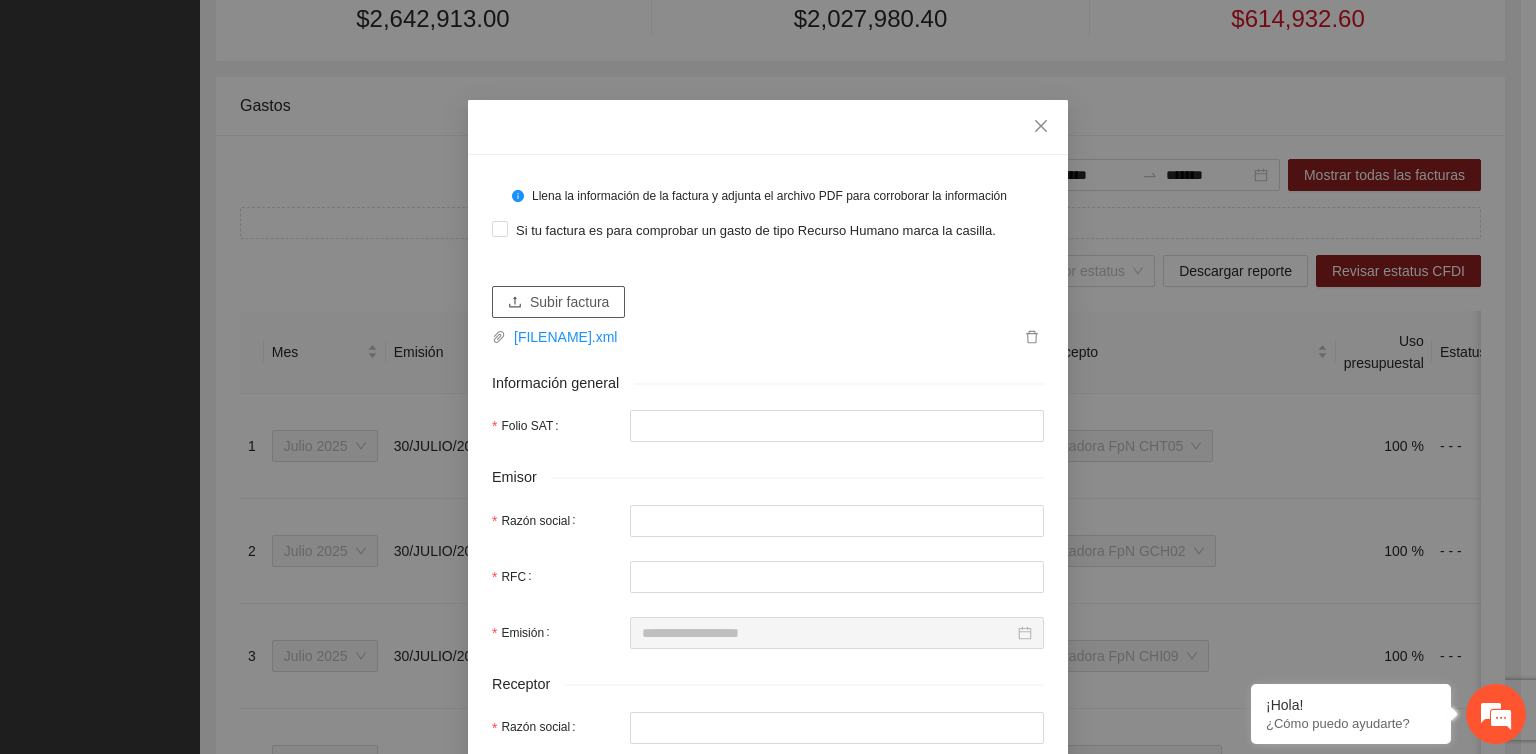 type on "**********" 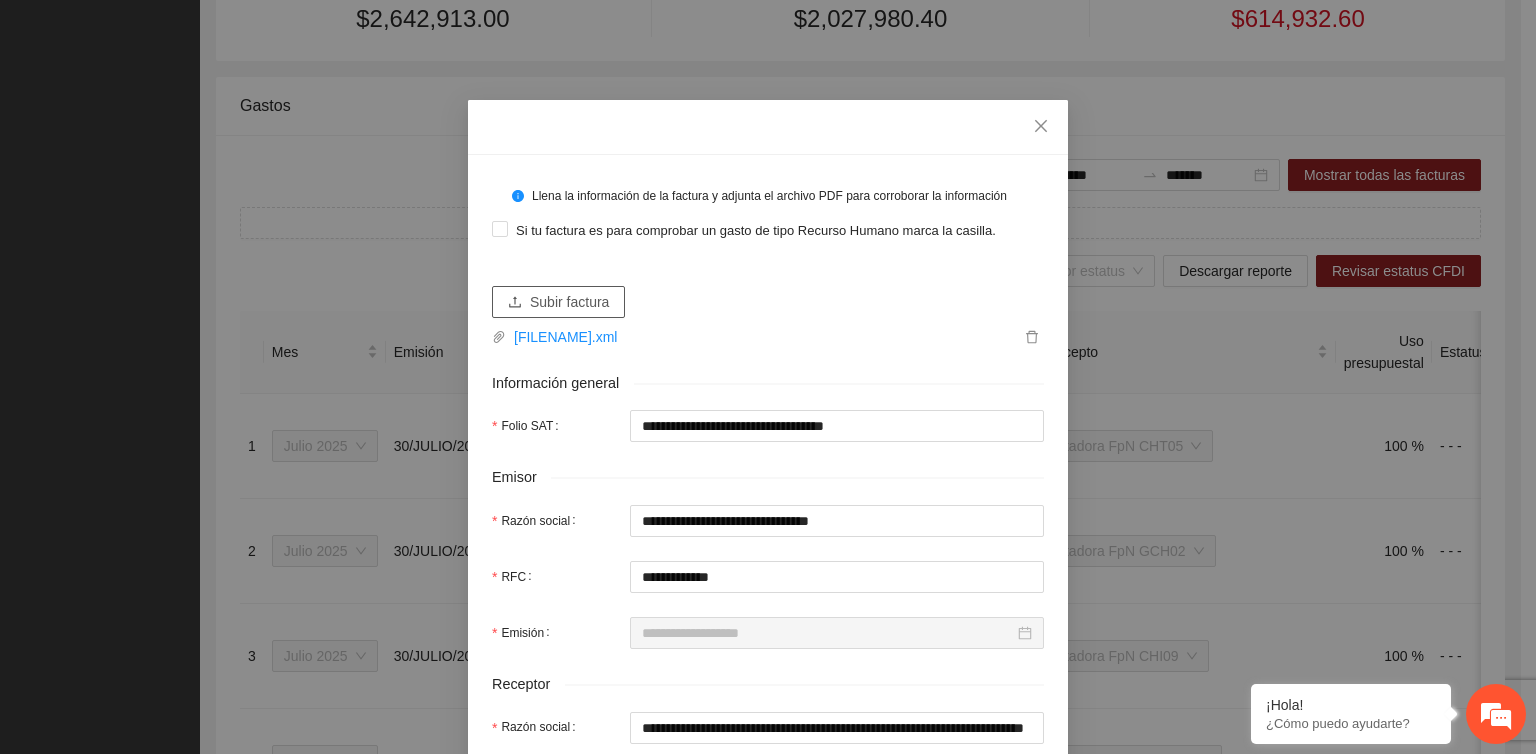 type on "**********" 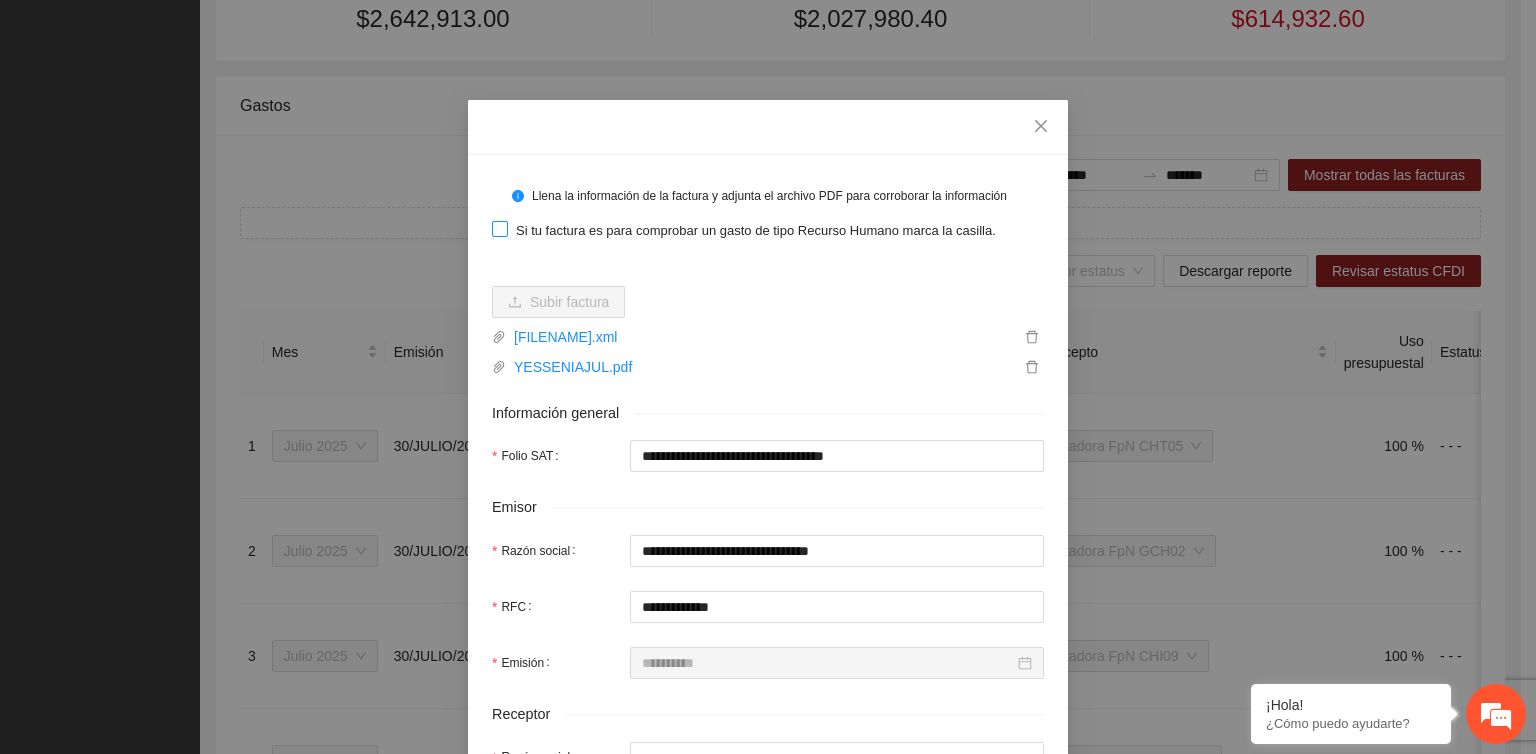 click at bounding box center [500, 229] 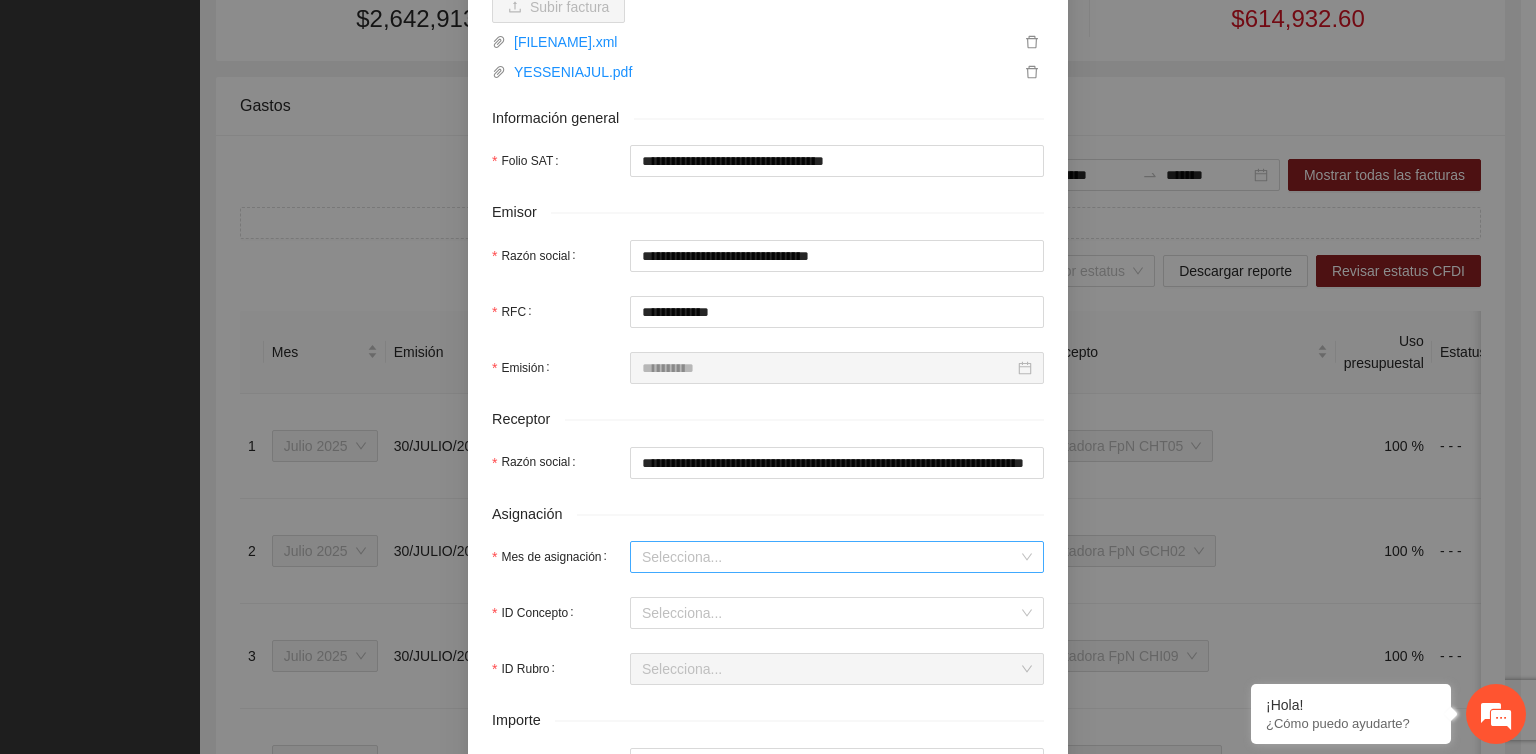 scroll, scrollTop: 300, scrollLeft: 0, axis: vertical 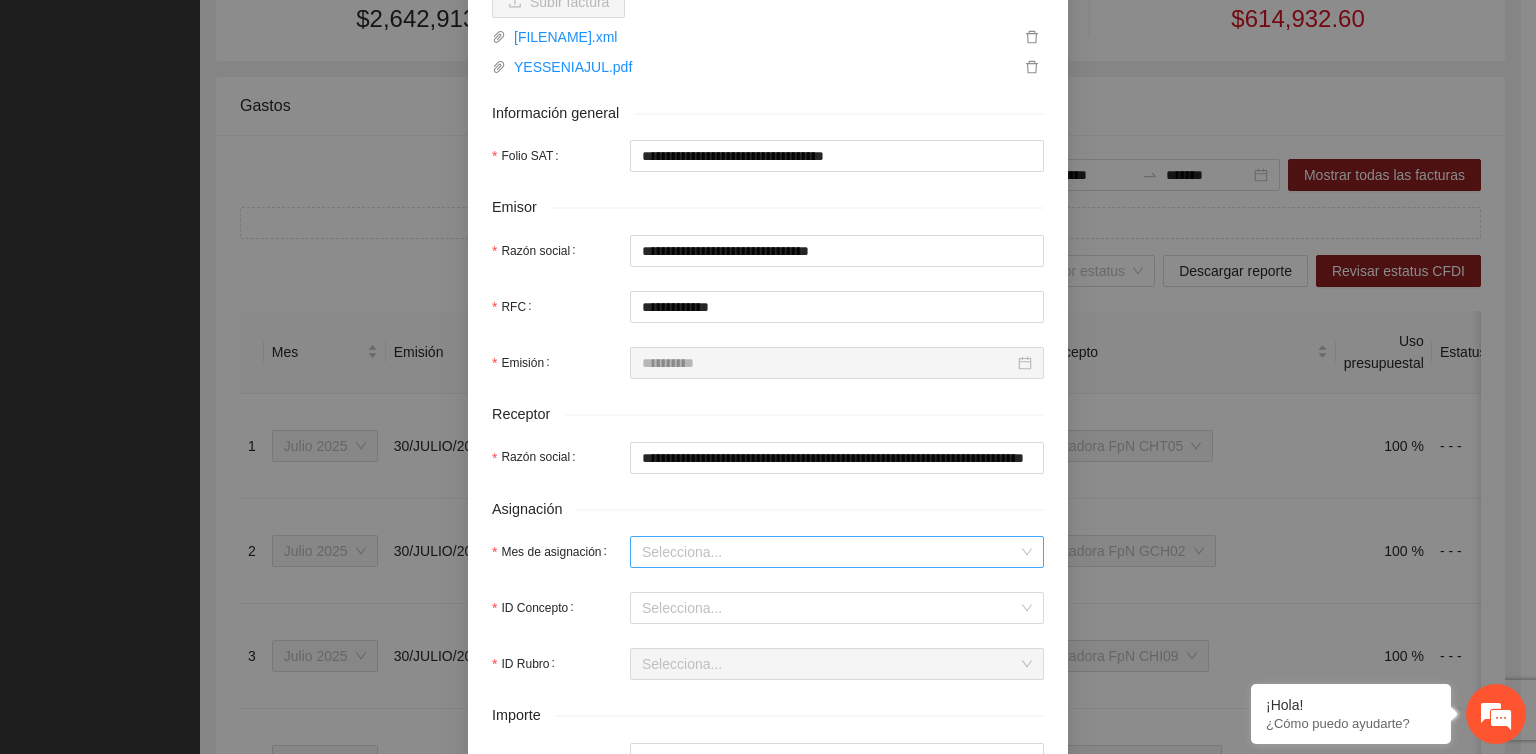 click on "Mes de asignación" at bounding box center (830, 552) 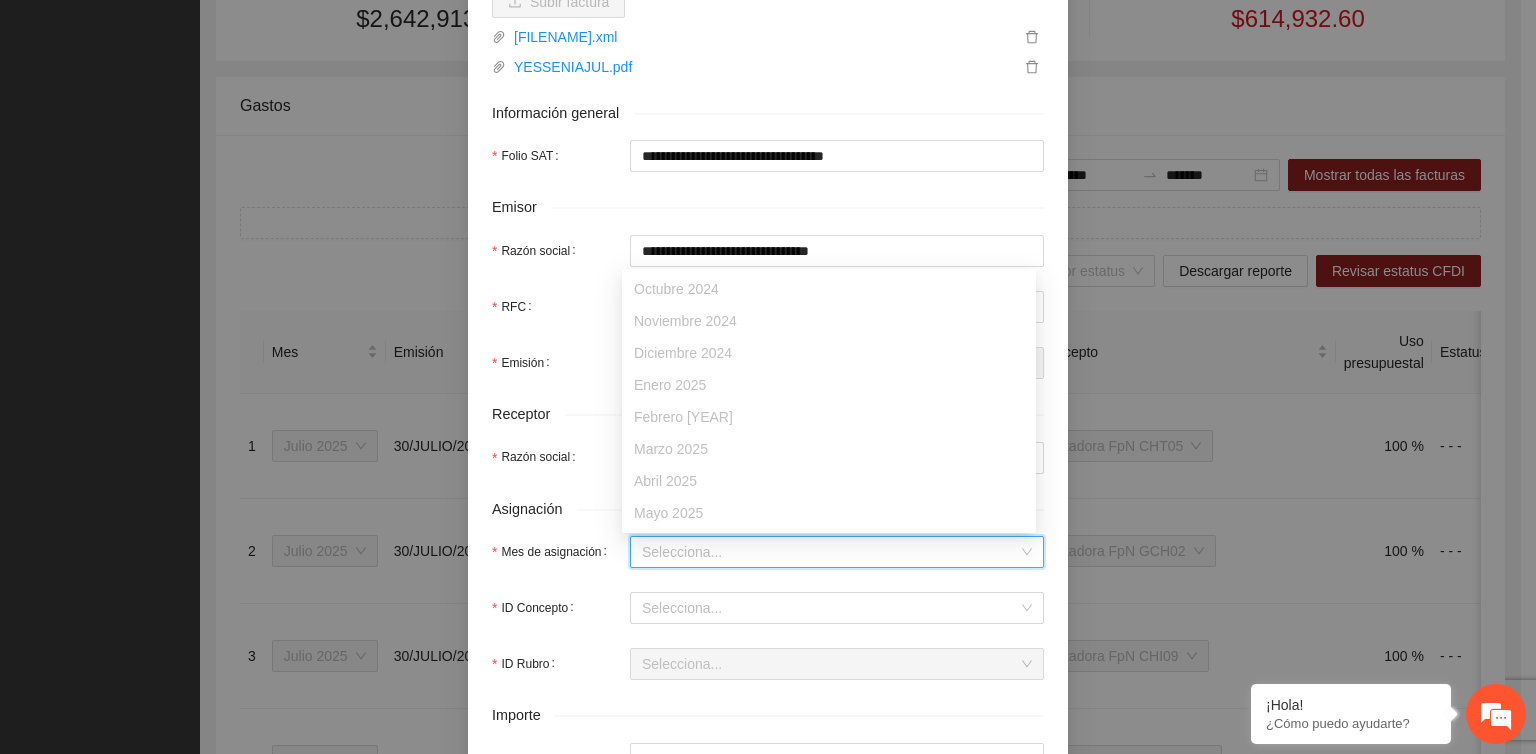 scroll, scrollTop: 64, scrollLeft: 0, axis: vertical 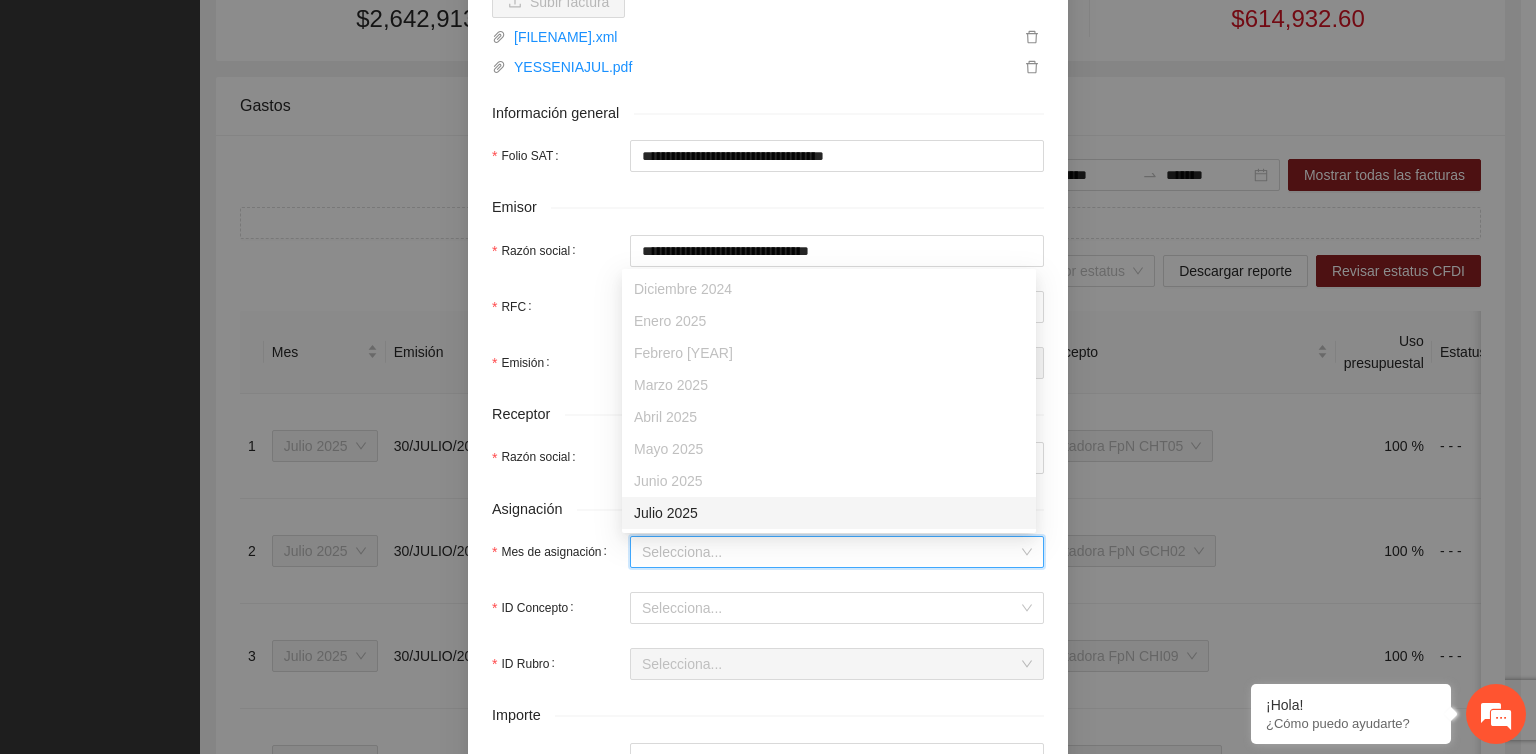 click on "Julio 2025" at bounding box center (829, 513) 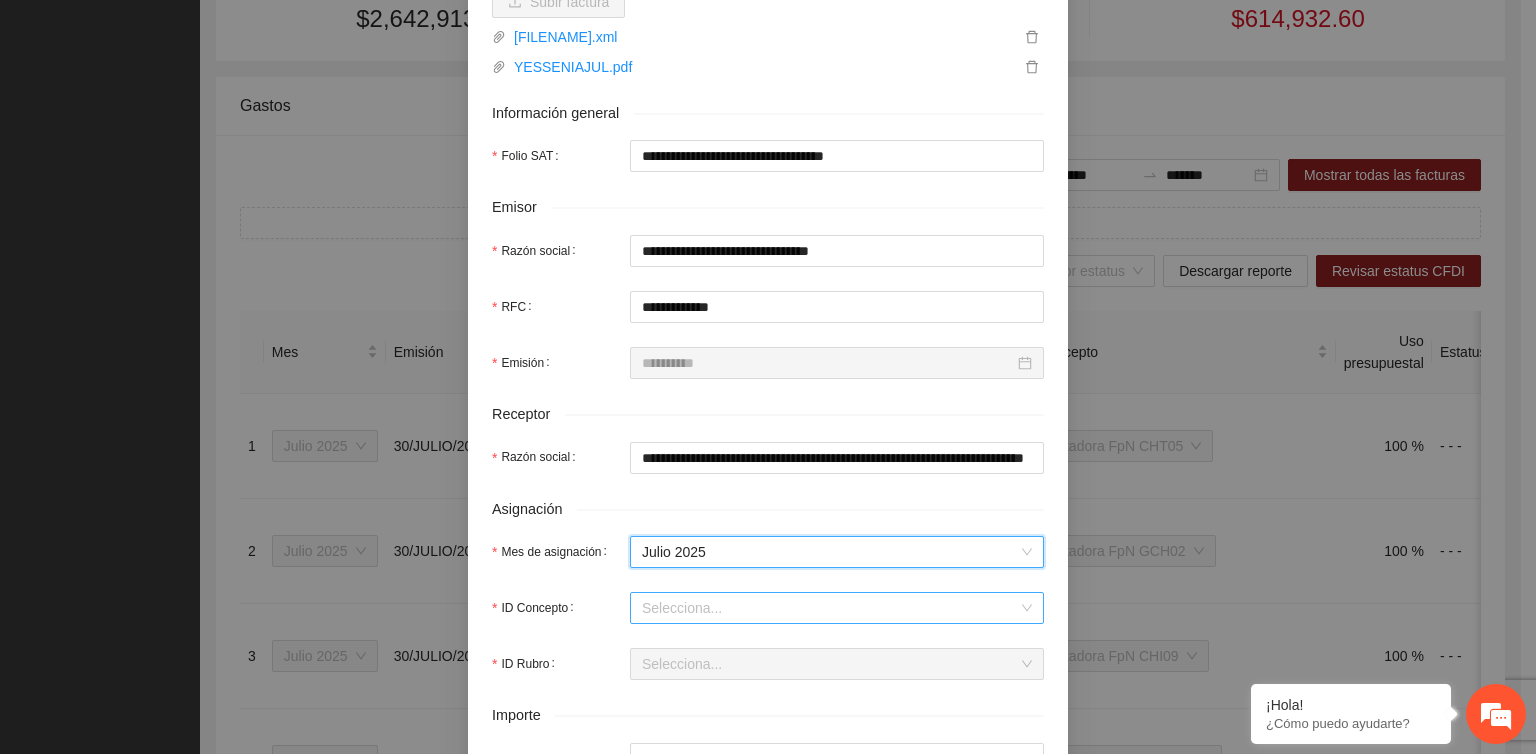 click on "ID Concepto" at bounding box center [830, 608] 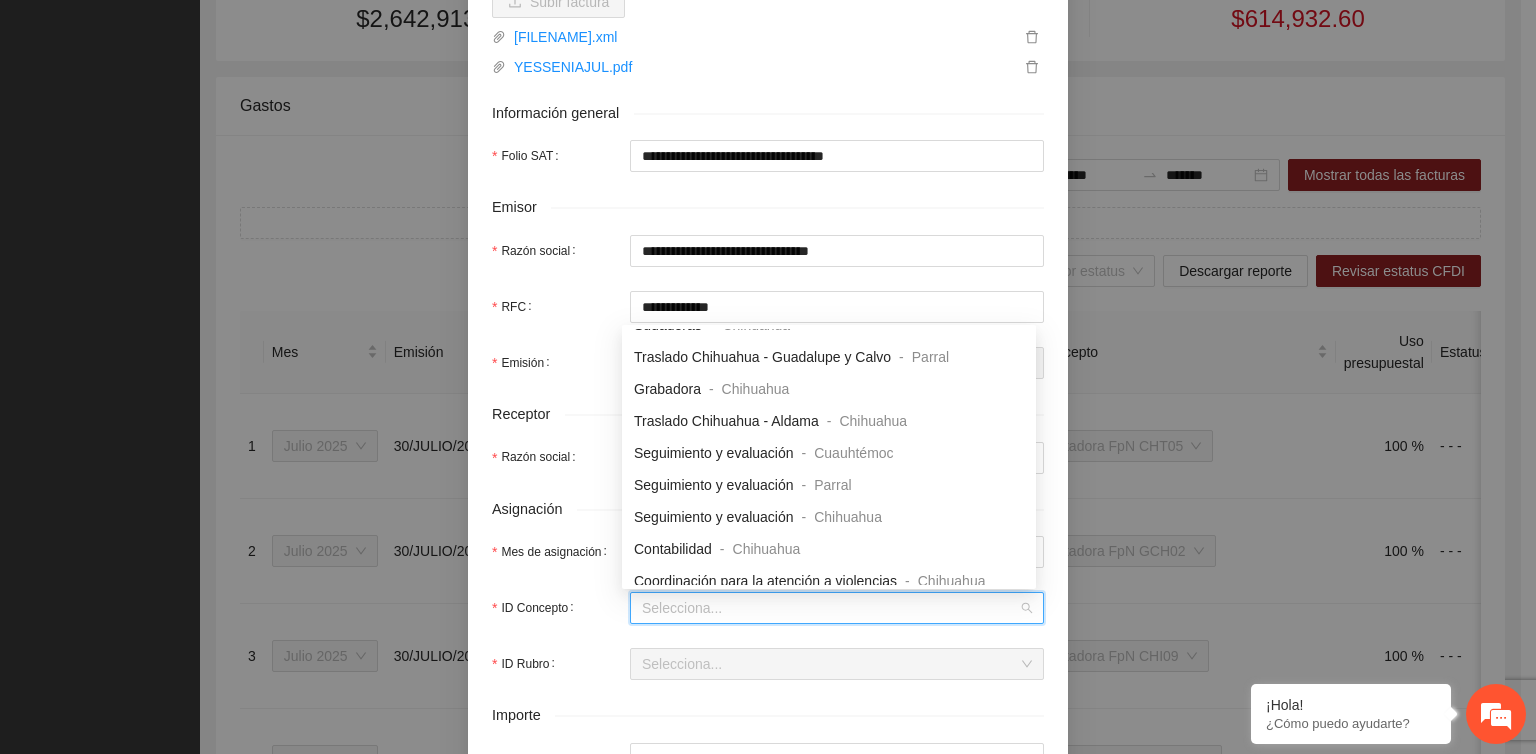 scroll, scrollTop: 1400, scrollLeft: 0, axis: vertical 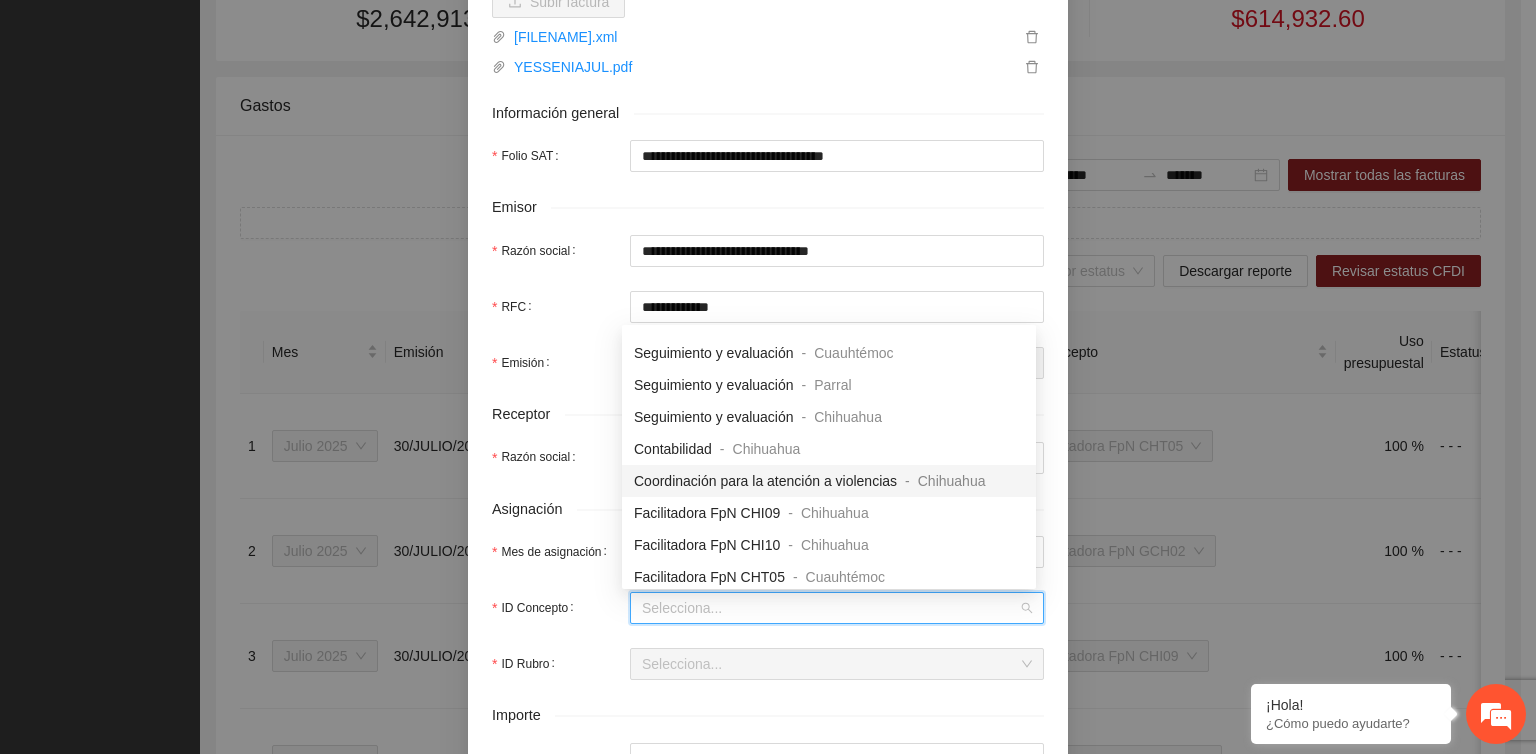 click on "Coordinación para la atención a violencias" at bounding box center [765, 481] 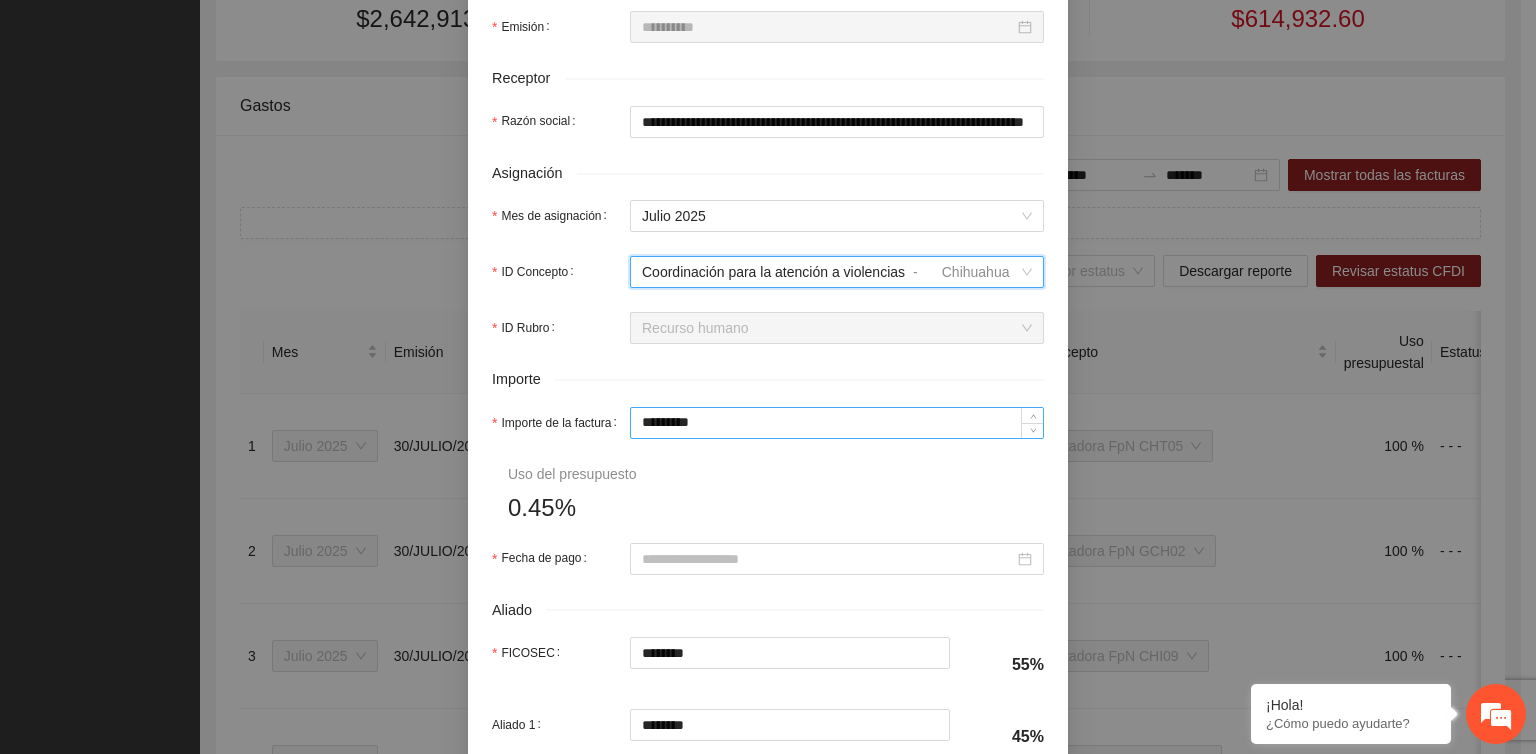 scroll, scrollTop: 700, scrollLeft: 0, axis: vertical 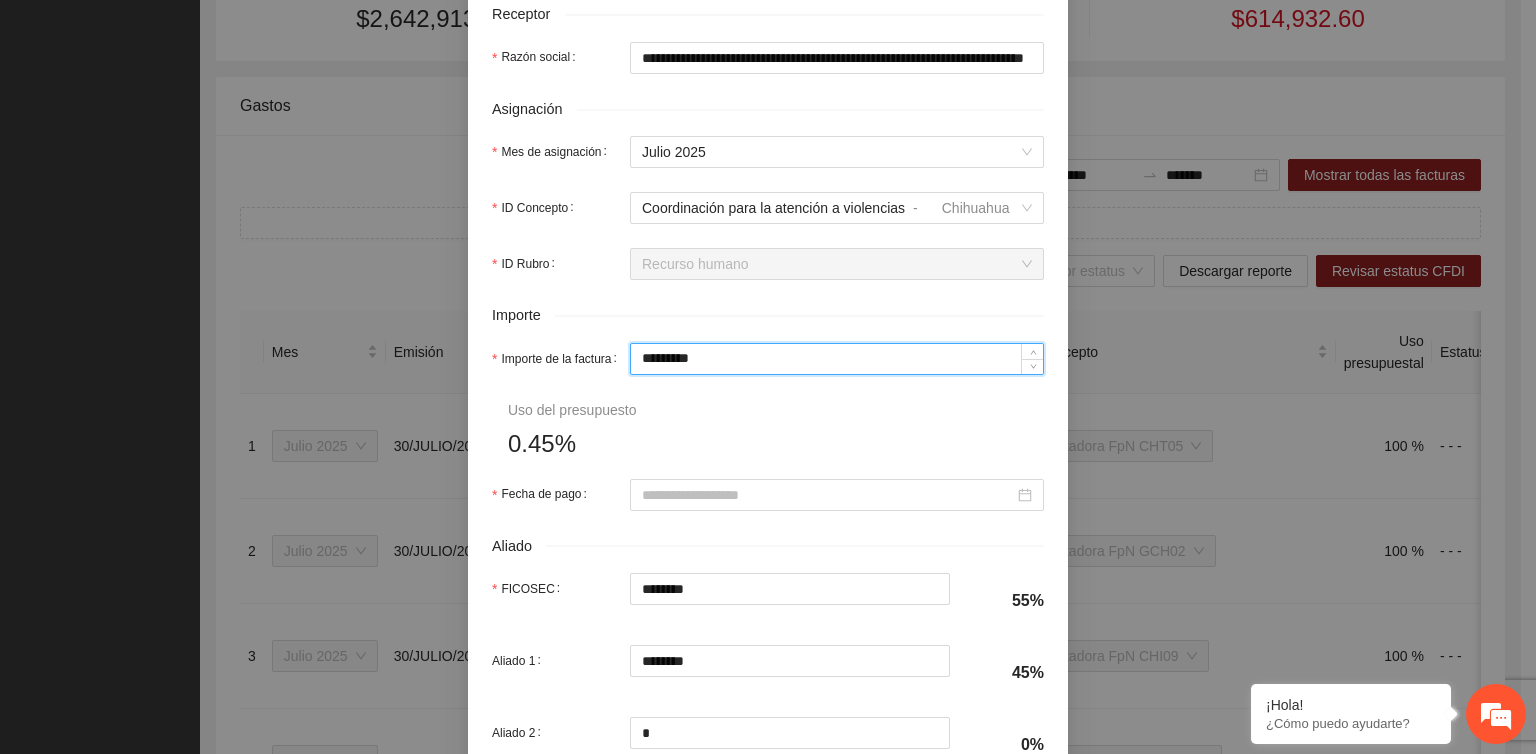 drag, startPoint x: 722, startPoint y: 365, endPoint x: 611, endPoint y: 397, distance: 115.52056 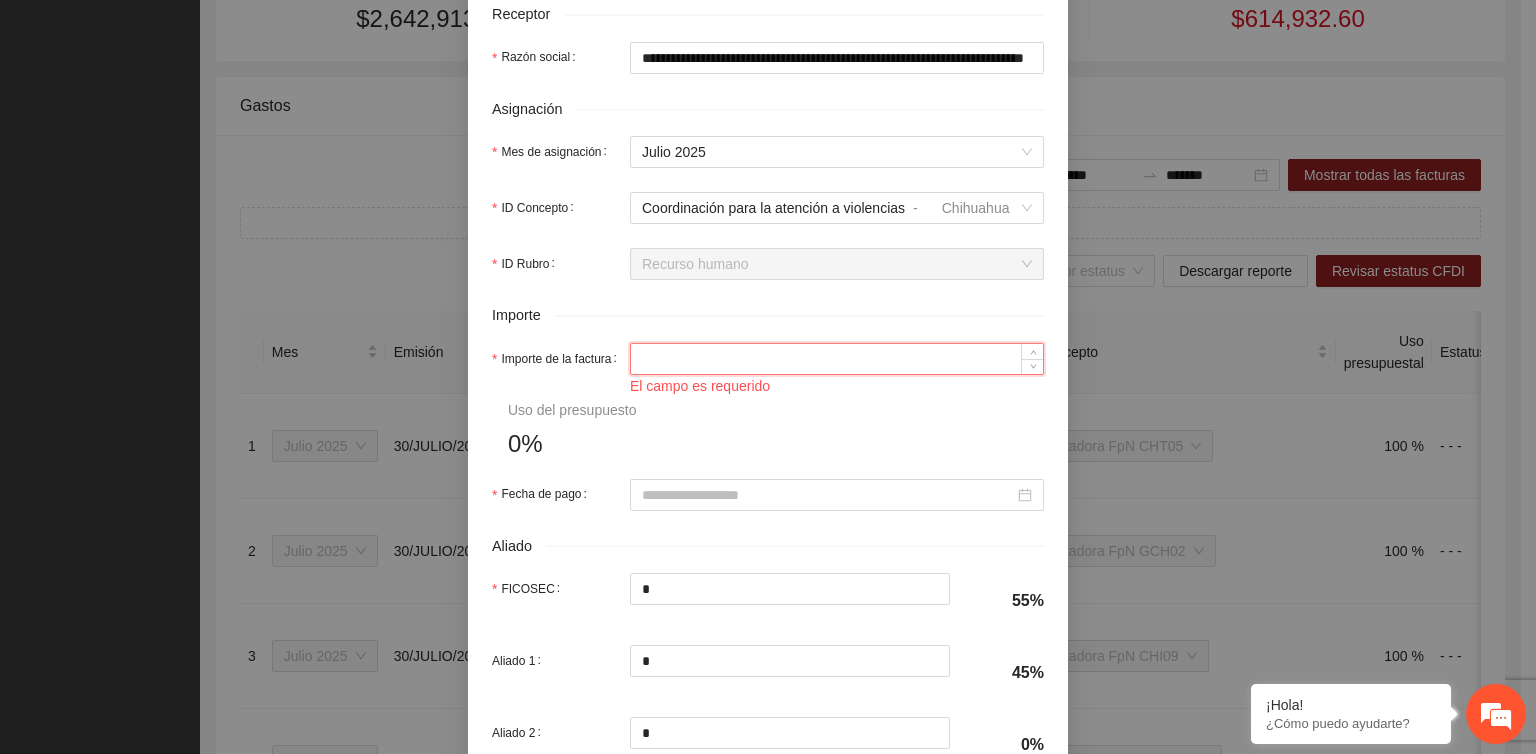 type on "*" 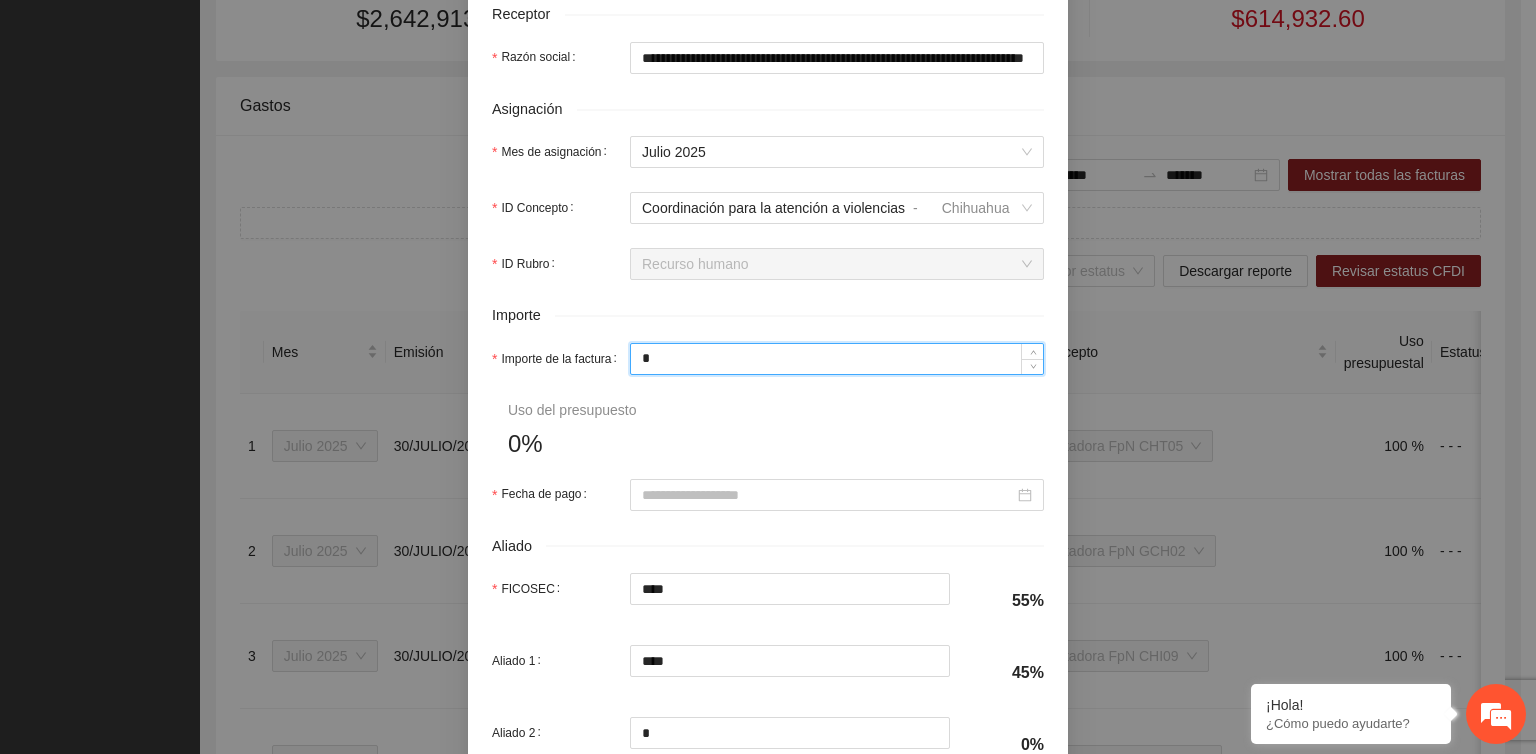 type on "**" 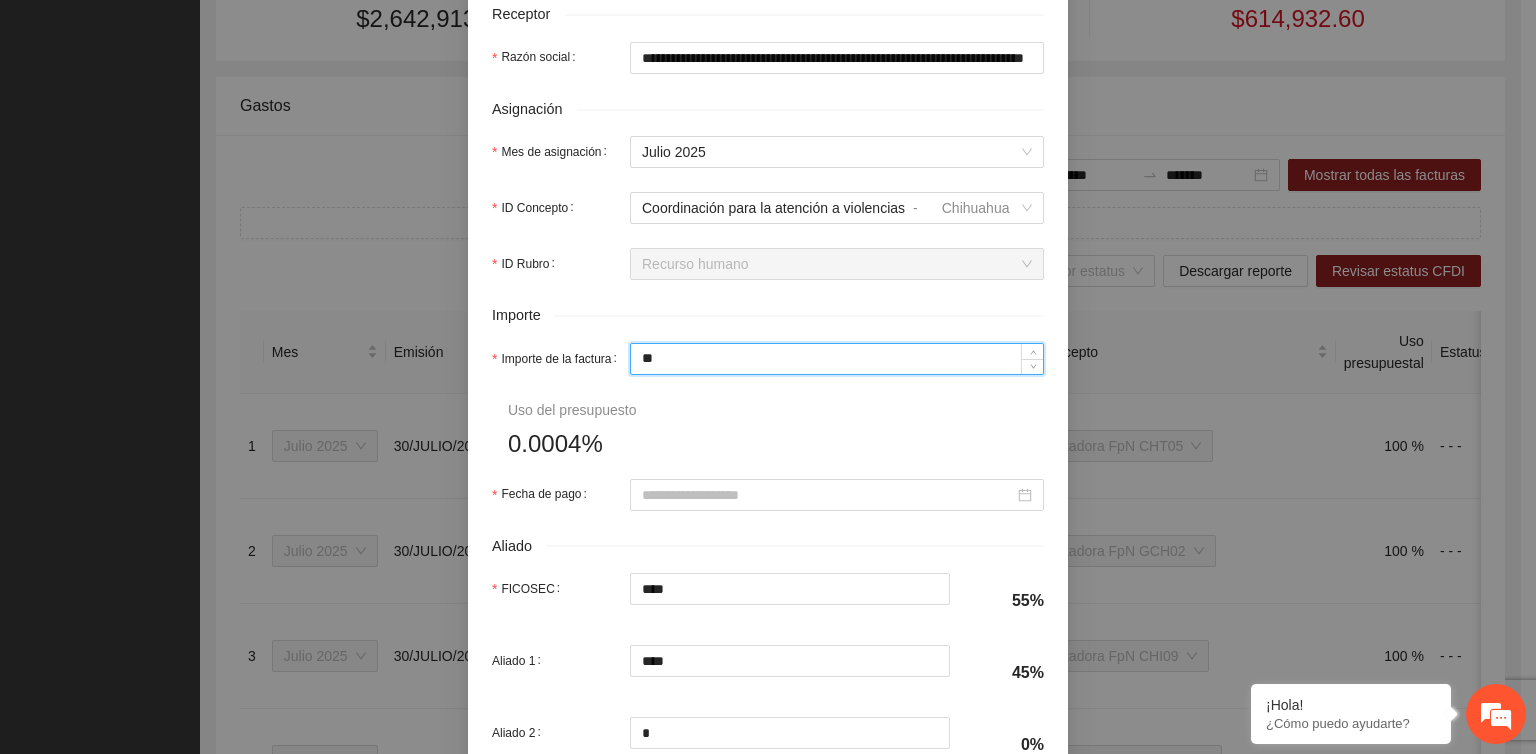 type on "***" 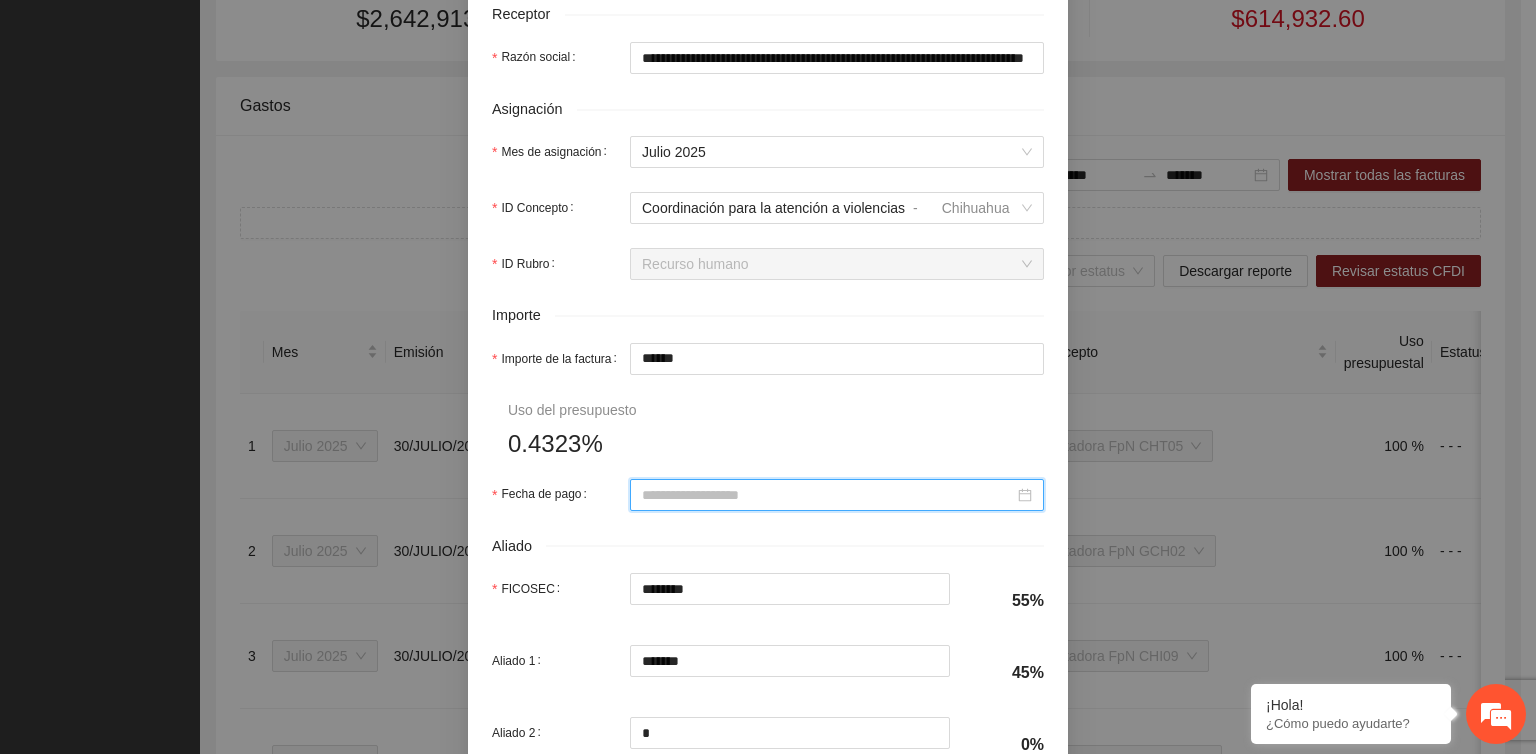 click on "Fecha de pago" at bounding box center (828, 495) 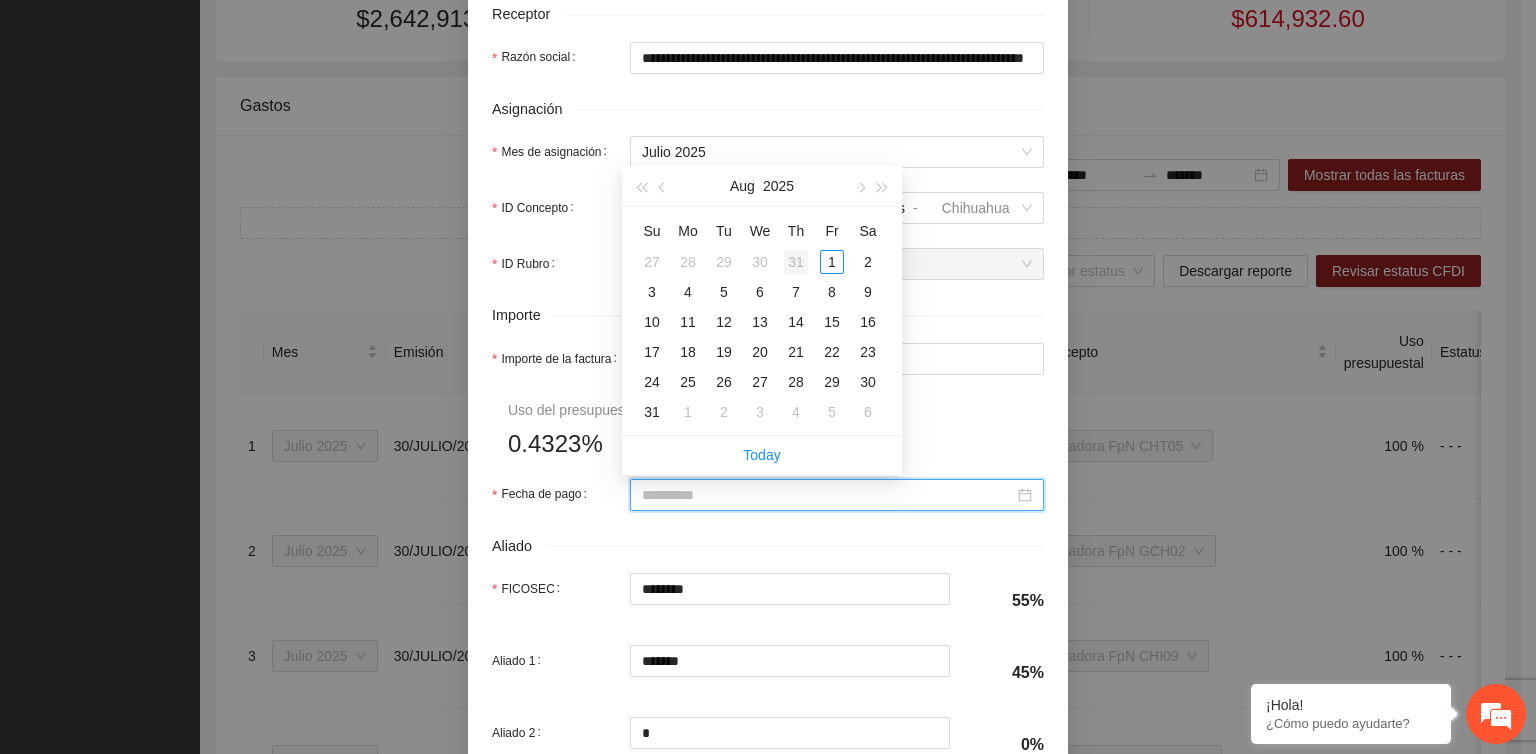 click on "31" at bounding box center [796, 262] 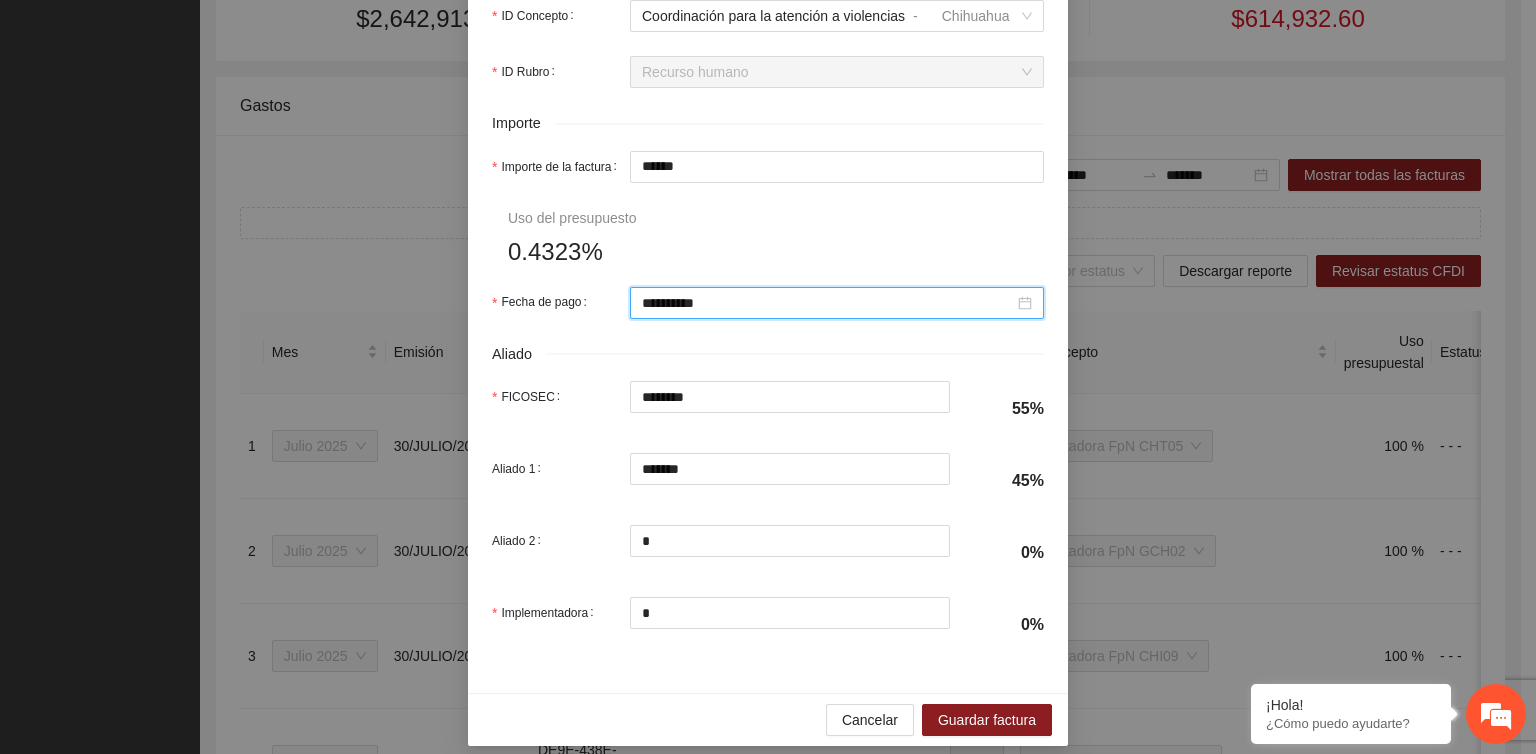 scroll, scrollTop: 908, scrollLeft: 0, axis: vertical 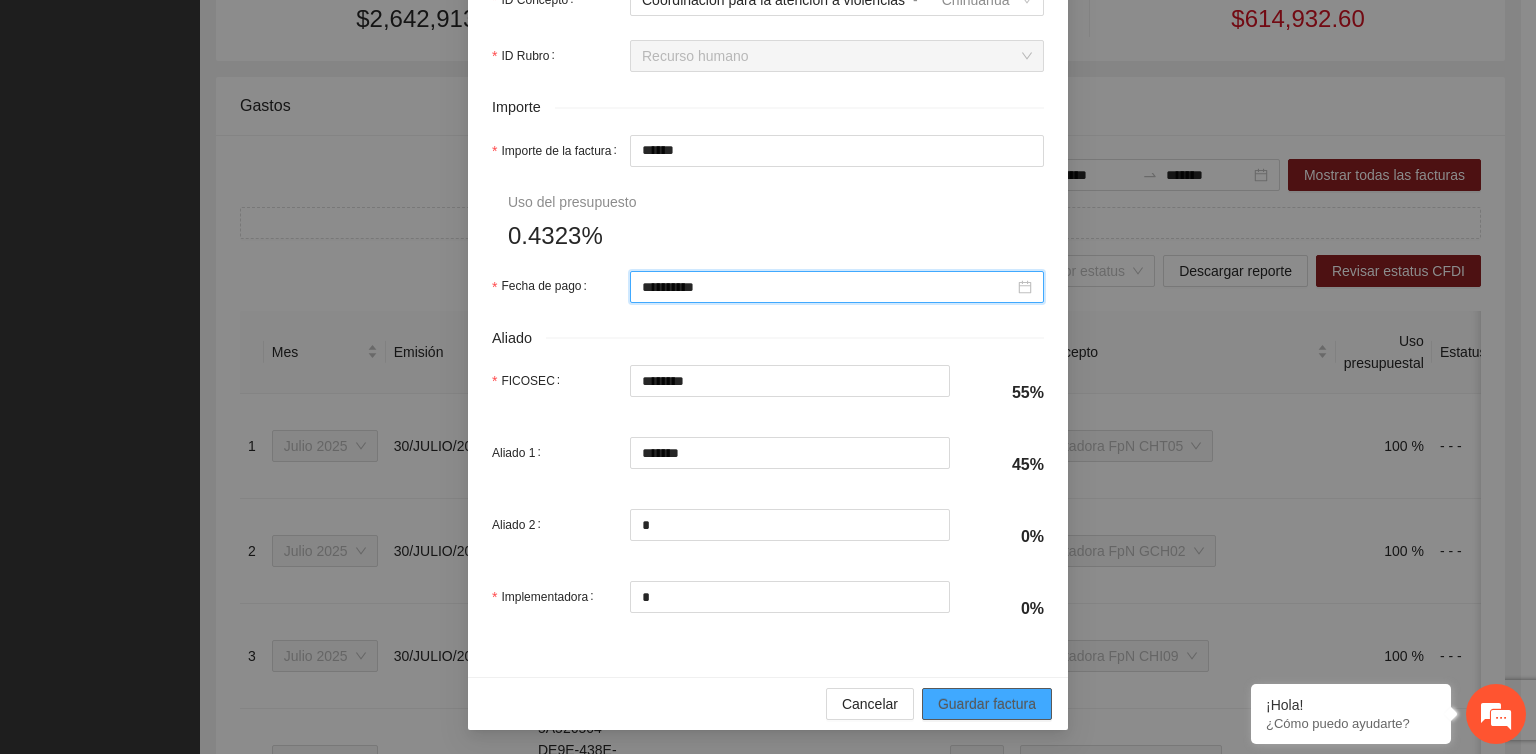 click on "Guardar factura" at bounding box center (987, 704) 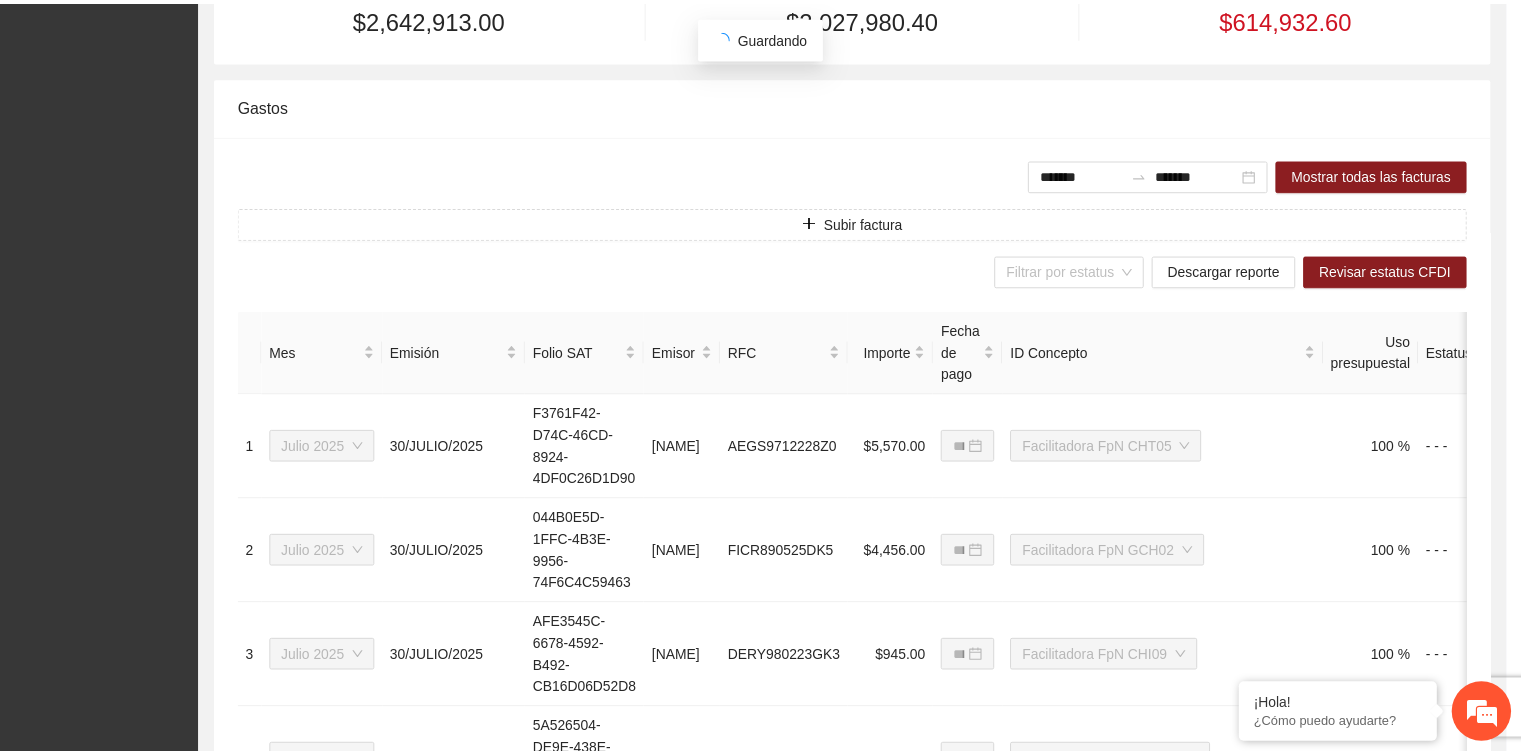 scroll, scrollTop: 748, scrollLeft: 0, axis: vertical 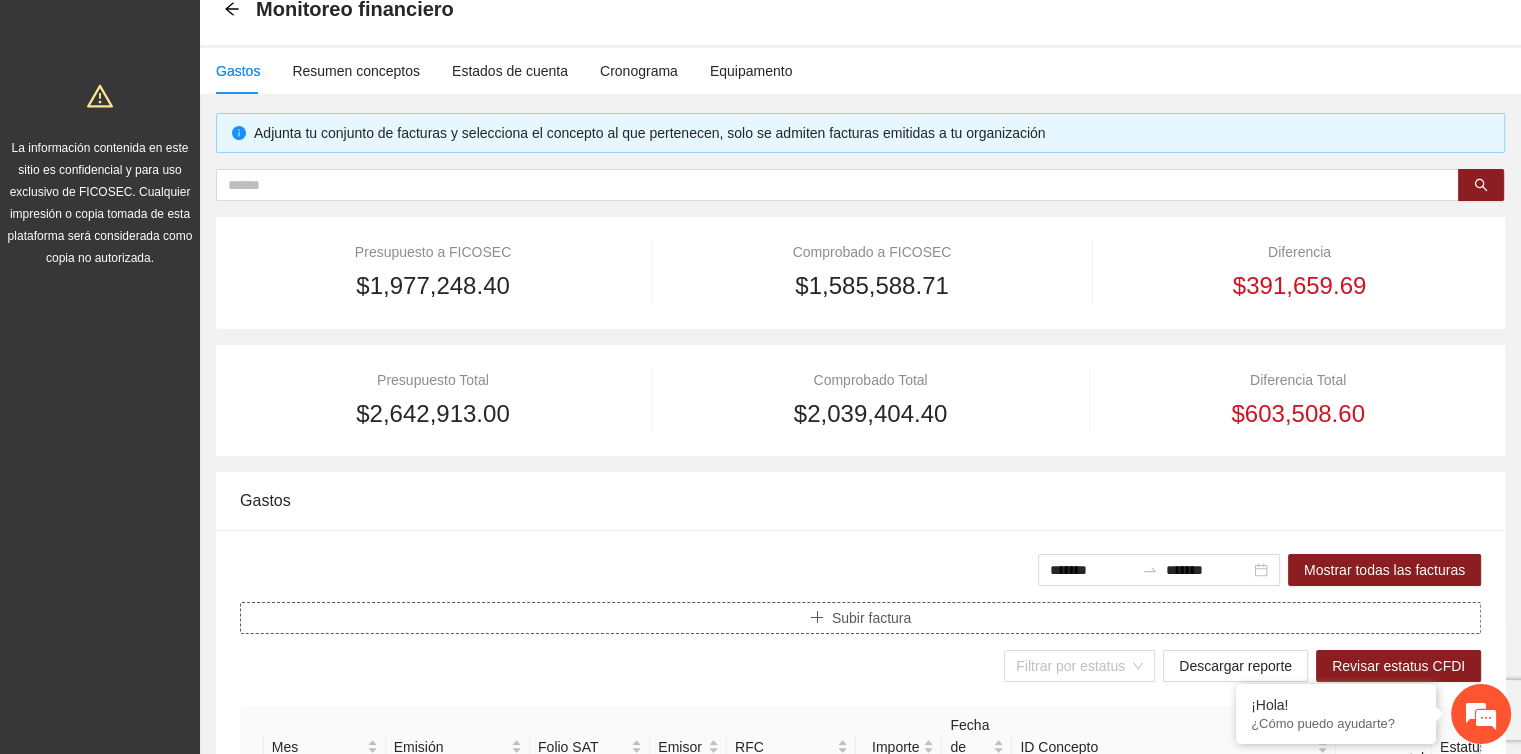 click on "Subir factura" at bounding box center [871, 618] 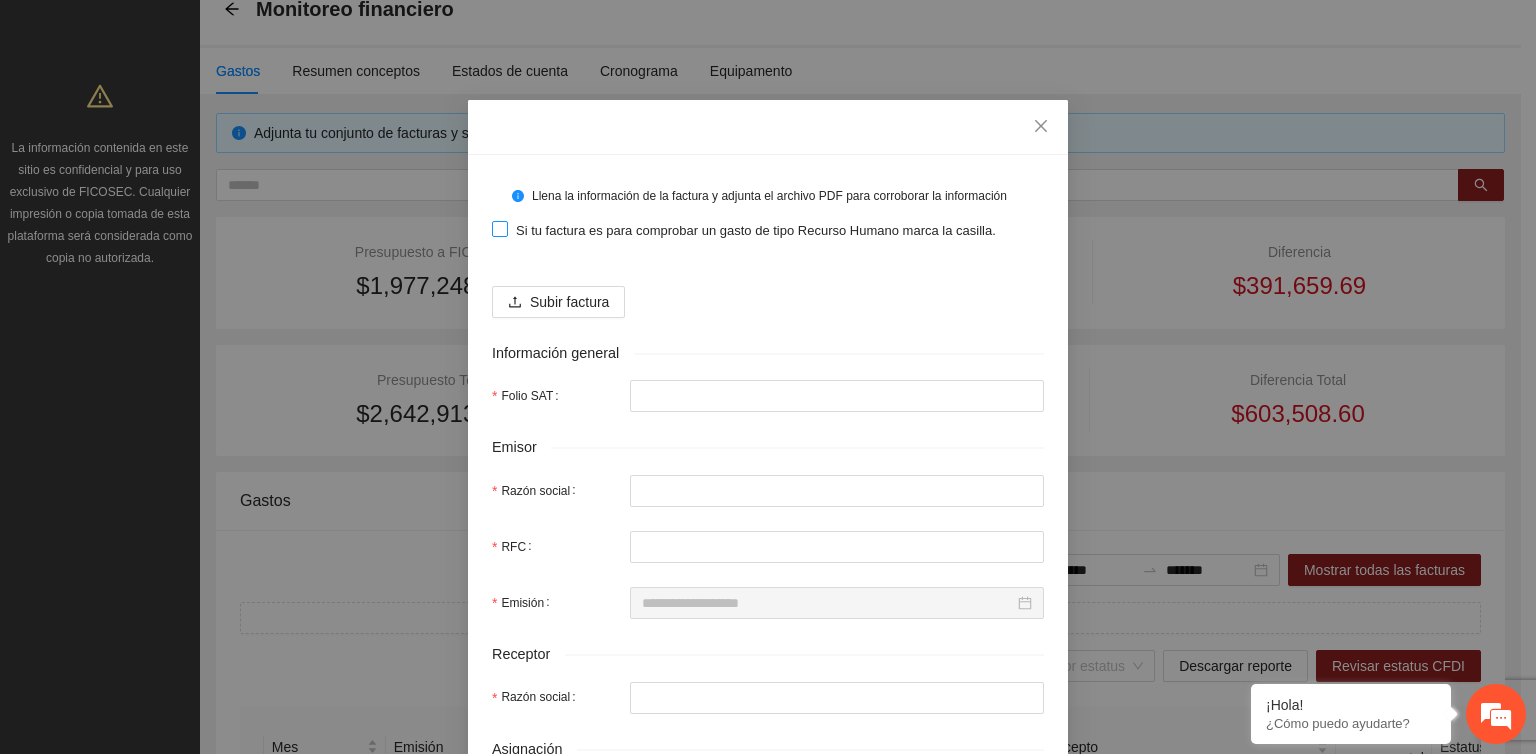 click on "Si tu factura es para comprobar un gasto de tipo Recurso Humano marca la casilla." at bounding box center (756, 231) 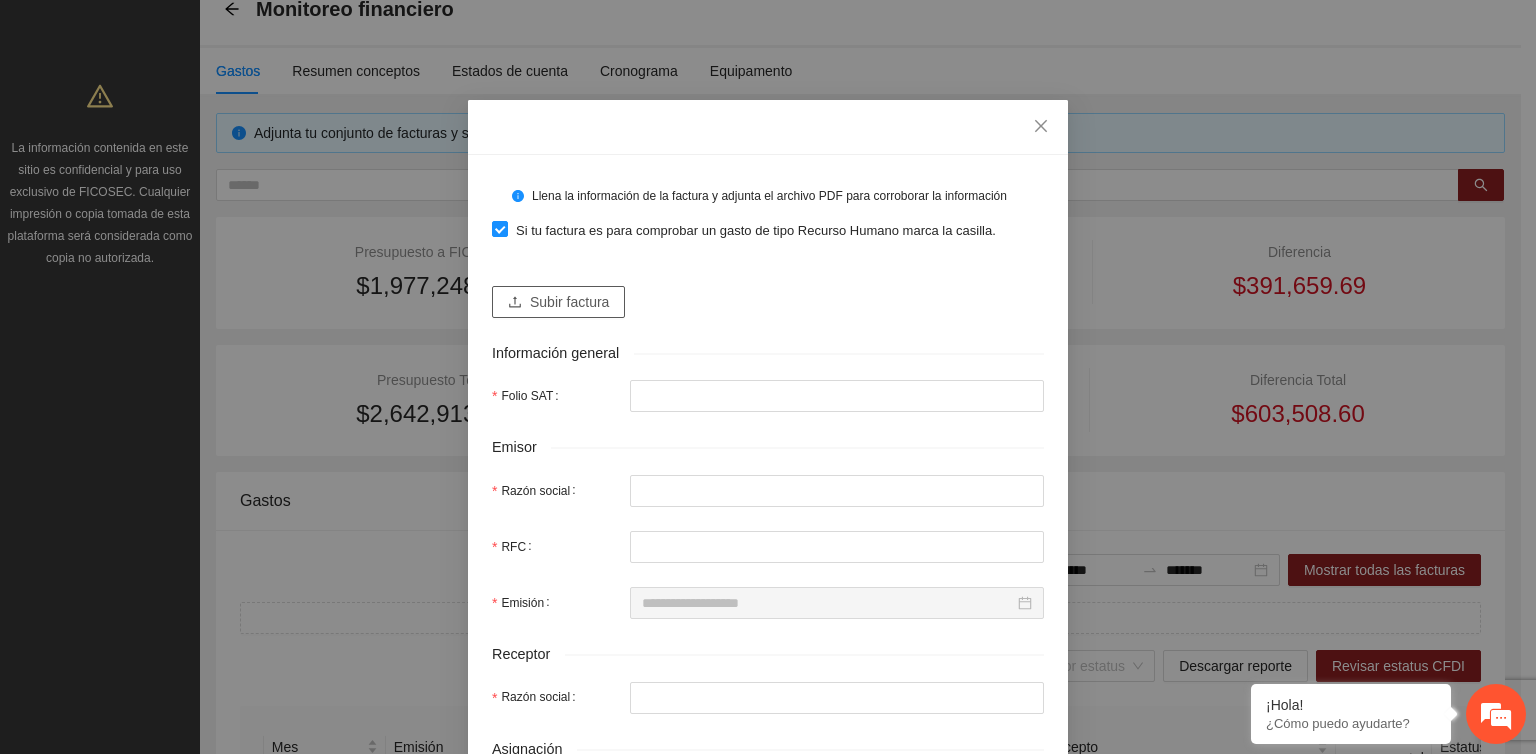 click on "Subir factura" at bounding box center (569, 302) 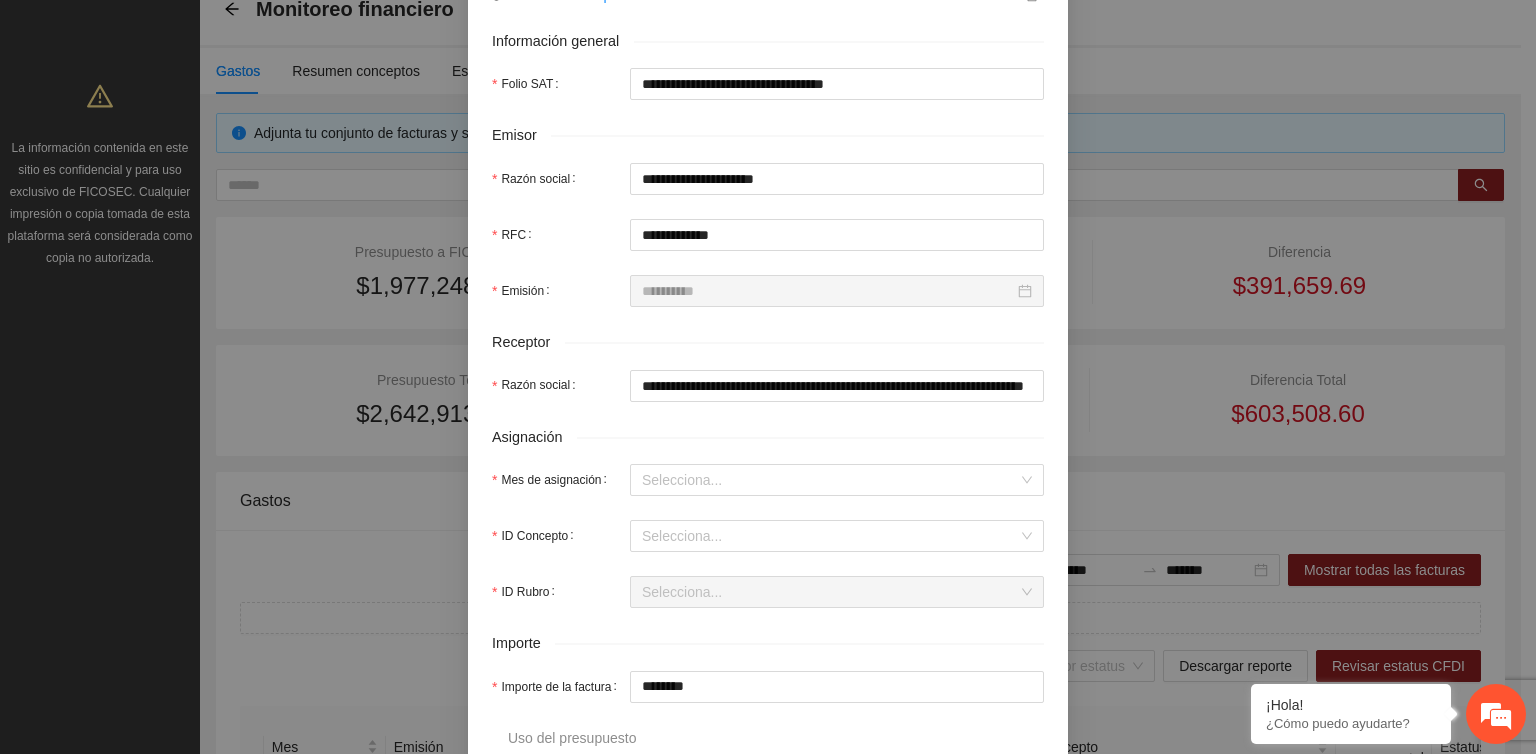 scroll, scrollTop: 500, scrollLeft: 0, axis: vertical 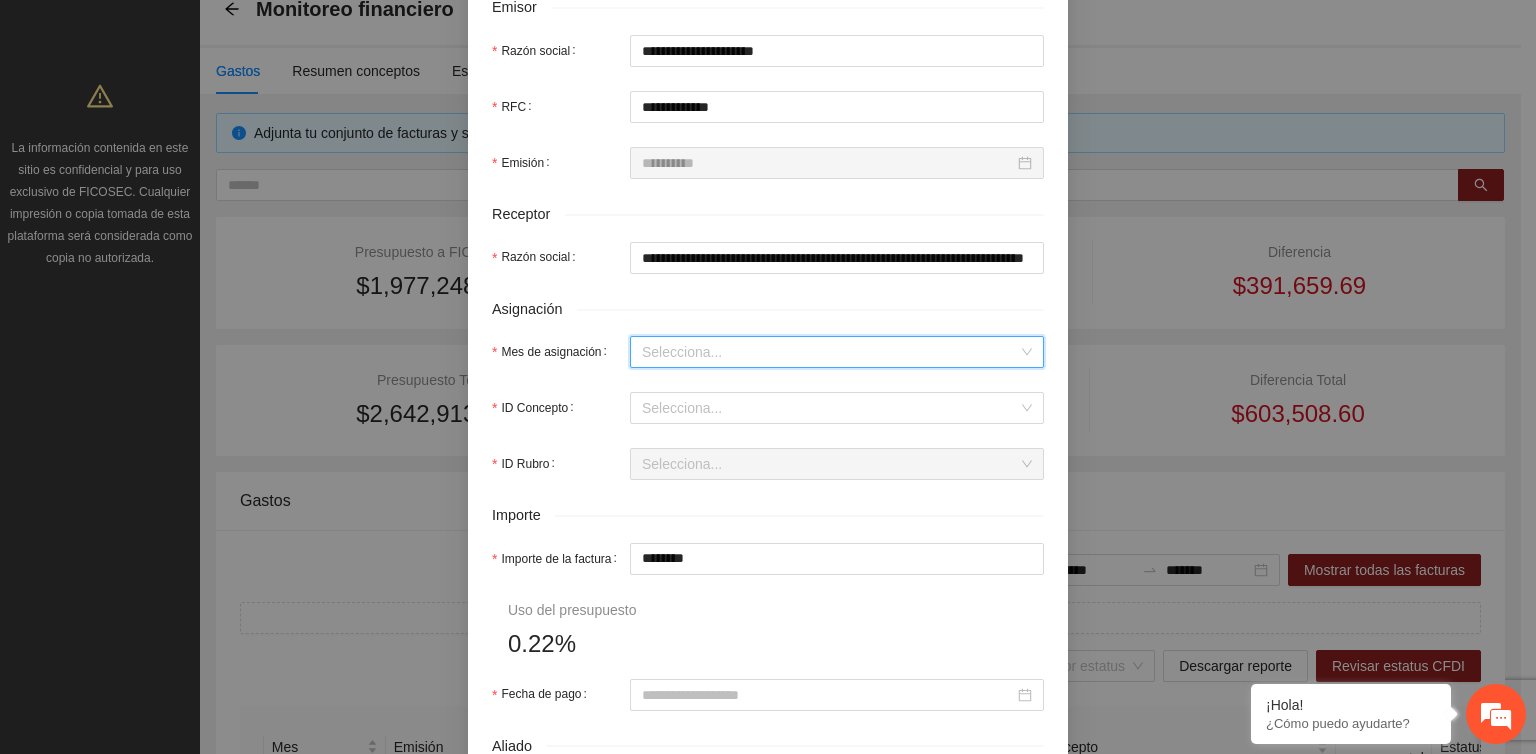 click on "Mes de asignación" at bounding box center (830, 352) 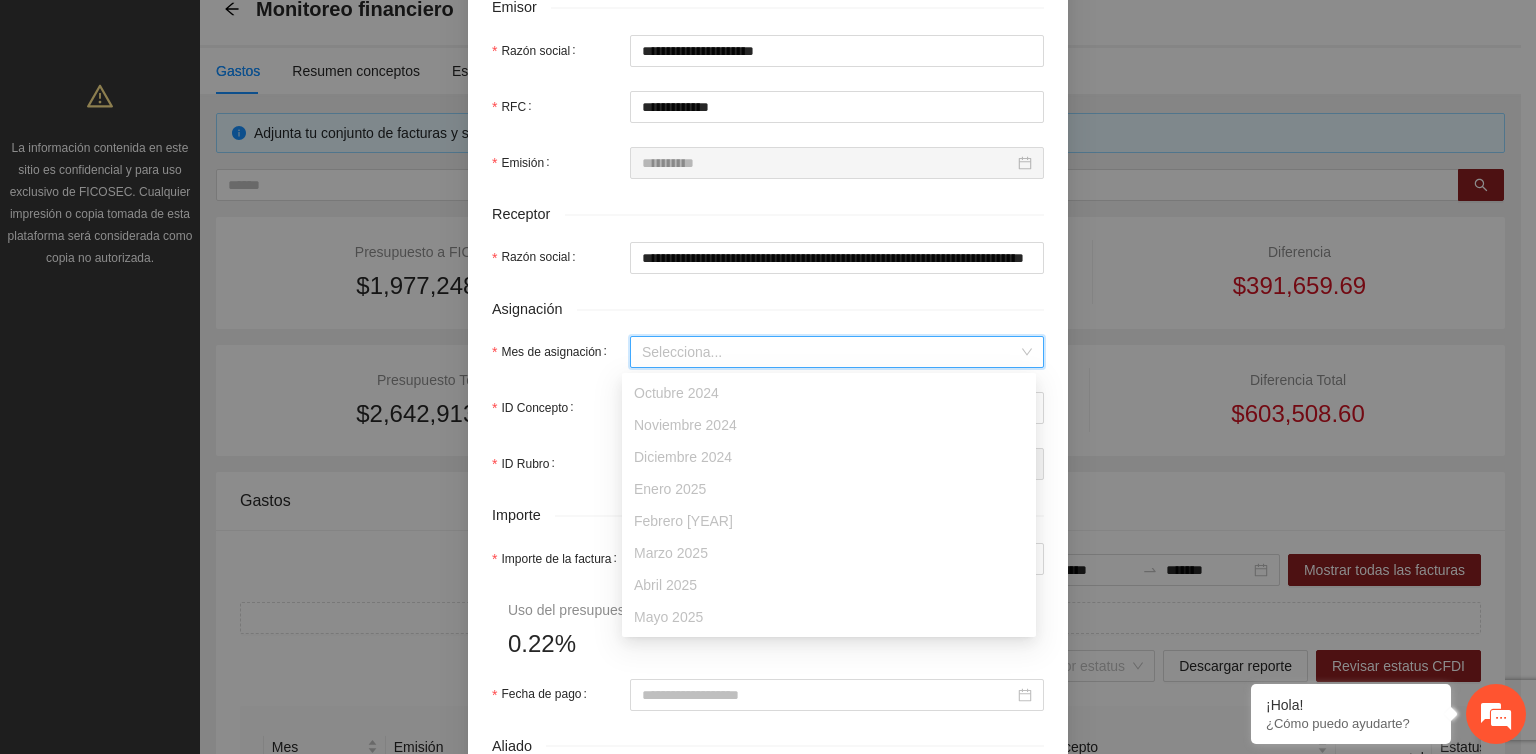 scroll, scrollTop: 64, scrollLeft: 0, axis: vertical 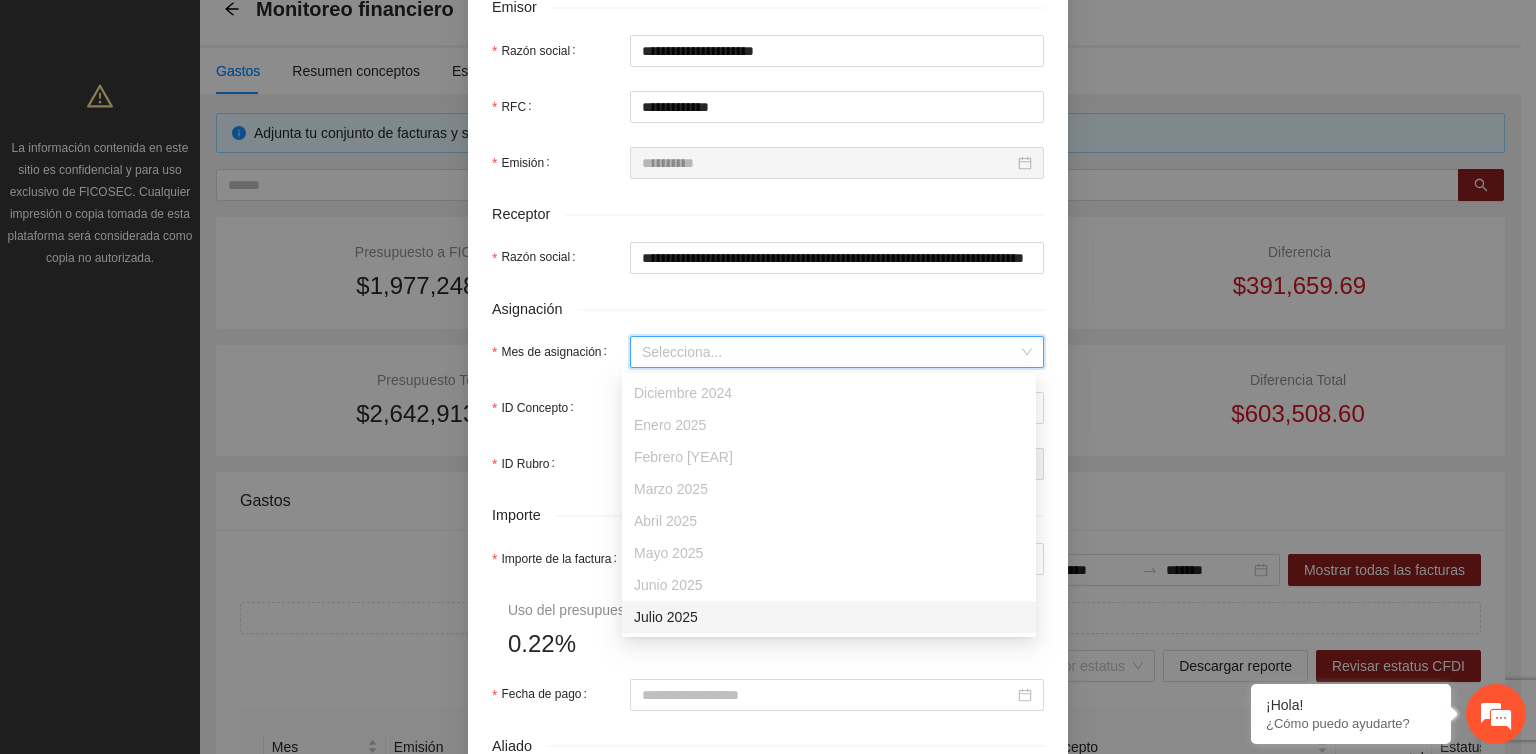 click on "Julio 2025" at bounding box center [829, 617] 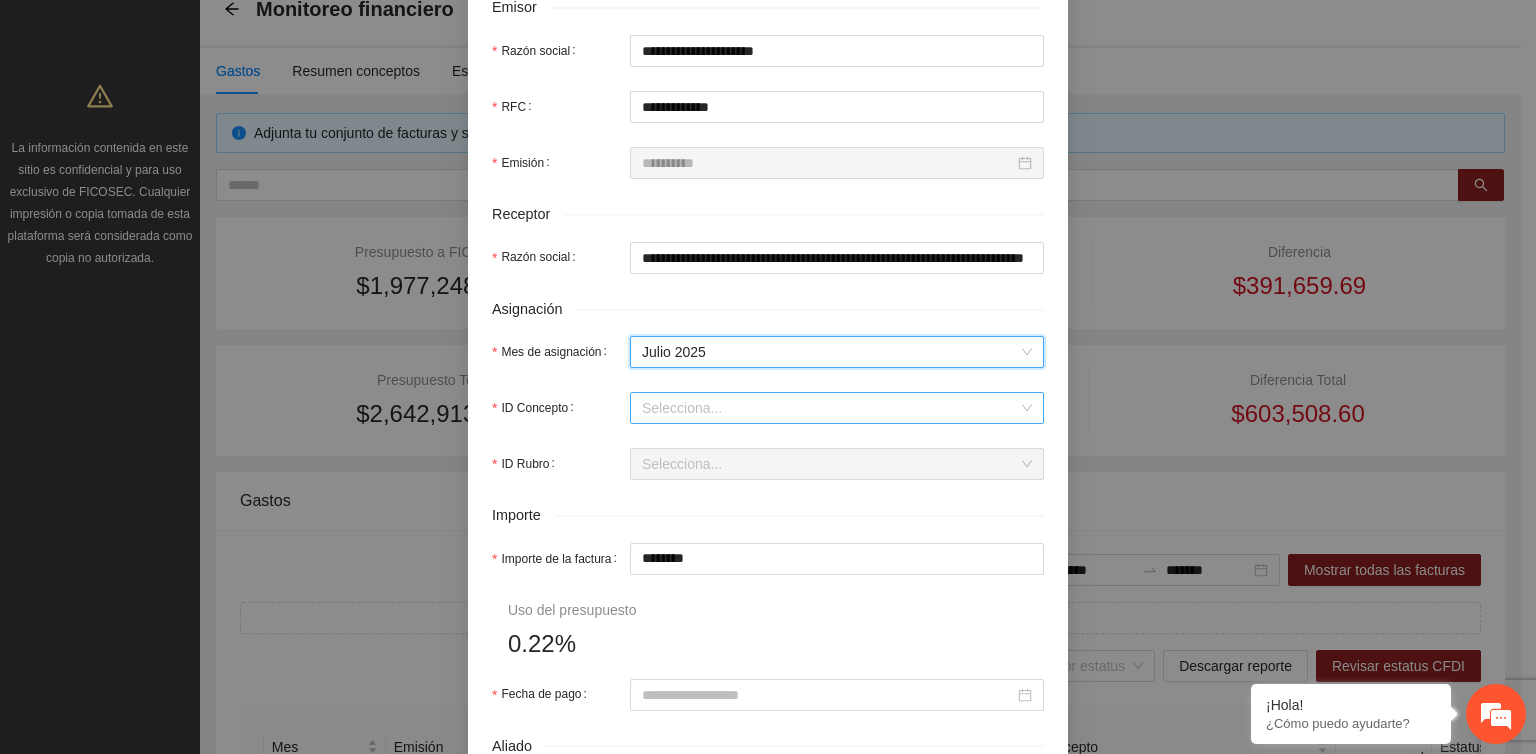 click on "ID Concepto" at bounding box center (830, 408) 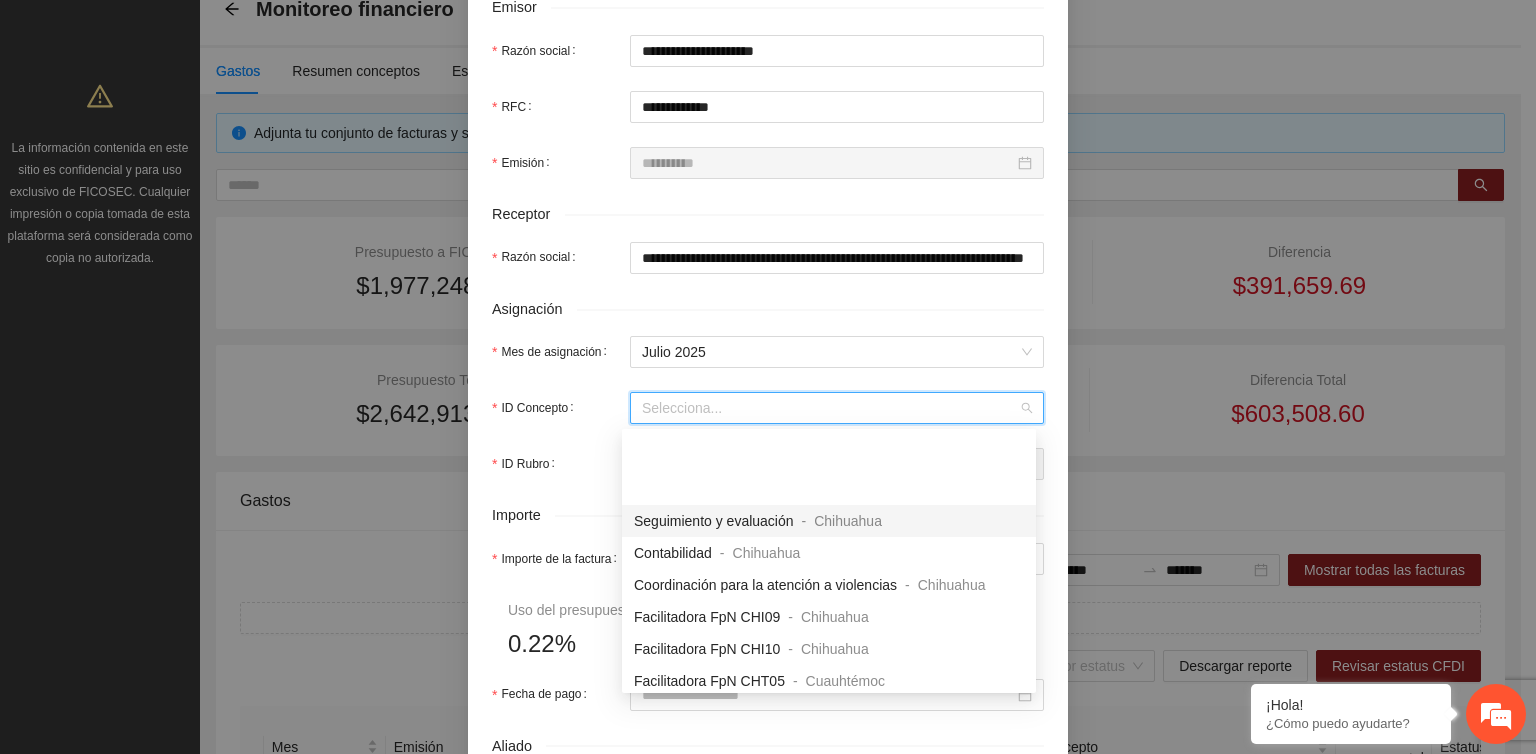 scroll, scrollTop: 1500, scrollLeft: 0, axis: vertical 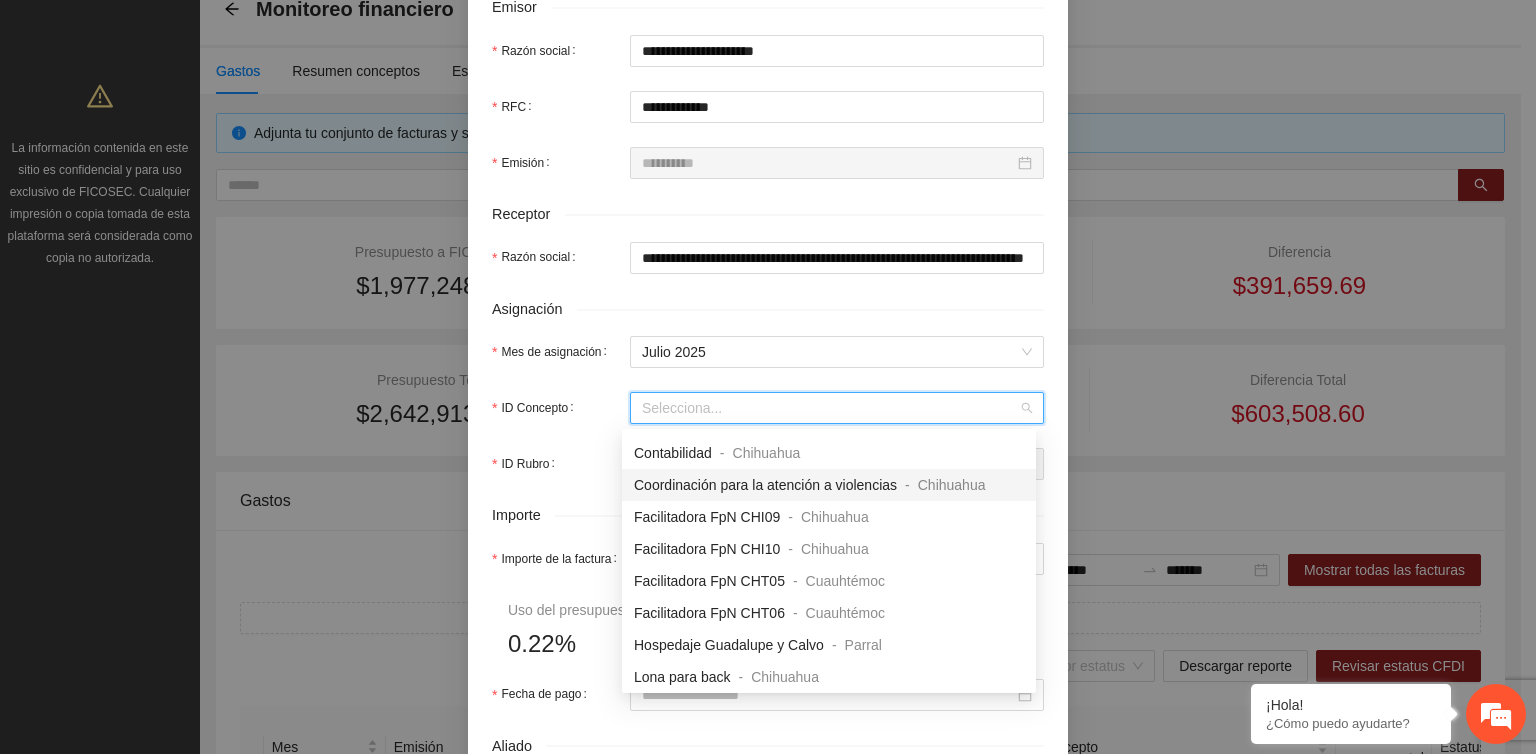 click on "Coordinación para la atención a violencias" at bounding box center [765, 485] 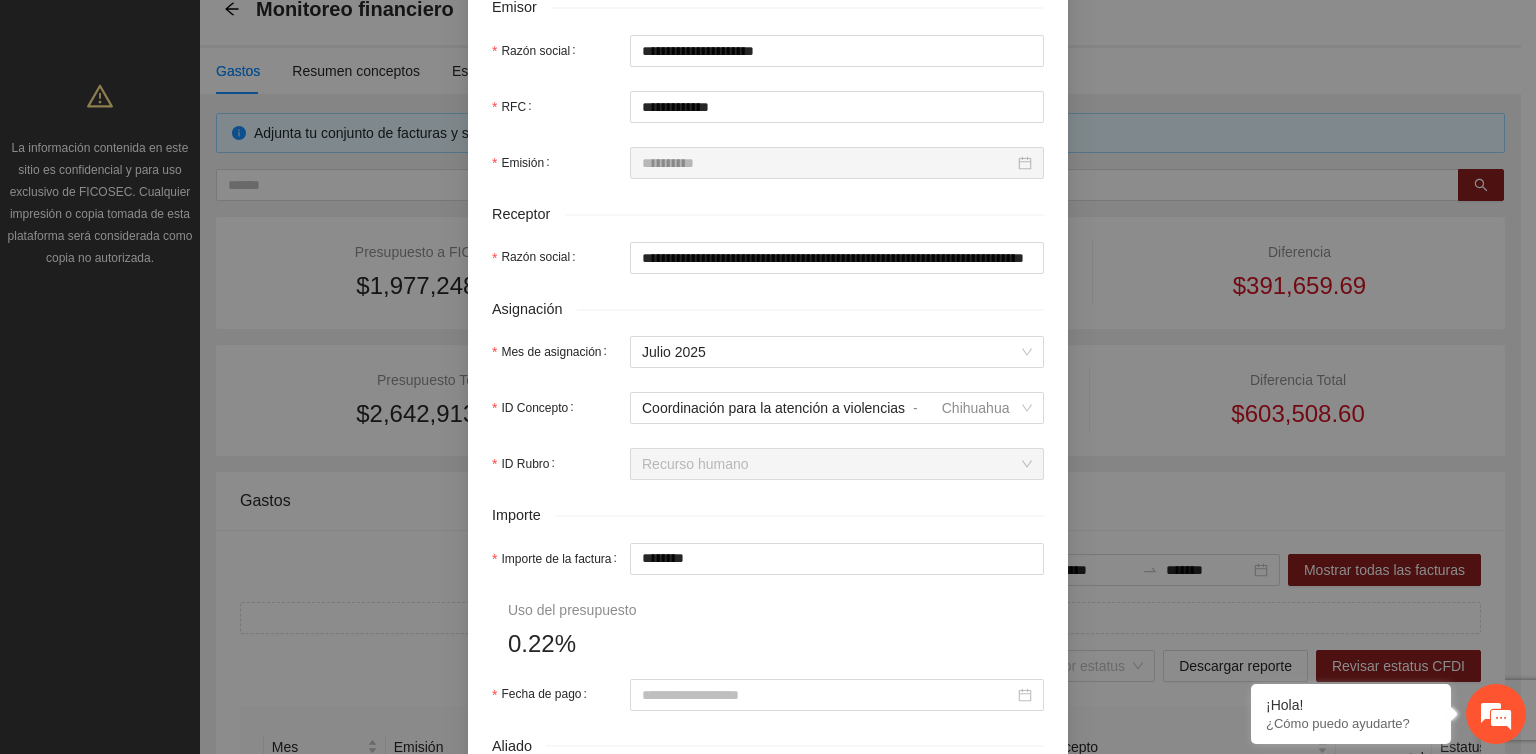 click on "Importe" at bounding box center [768, 515] 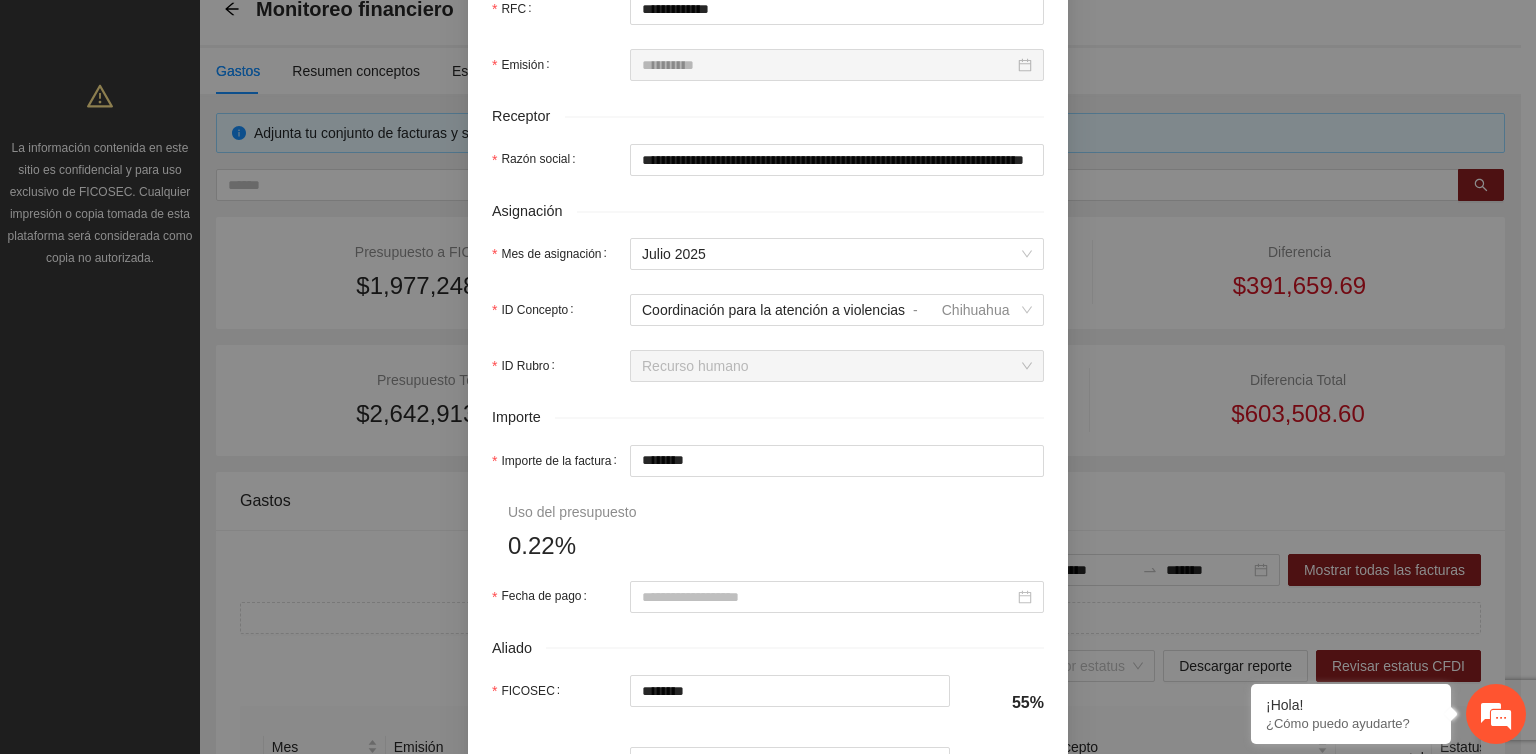 scroll, scrollTop: 600, scrollLeft: 0, axis: vertical 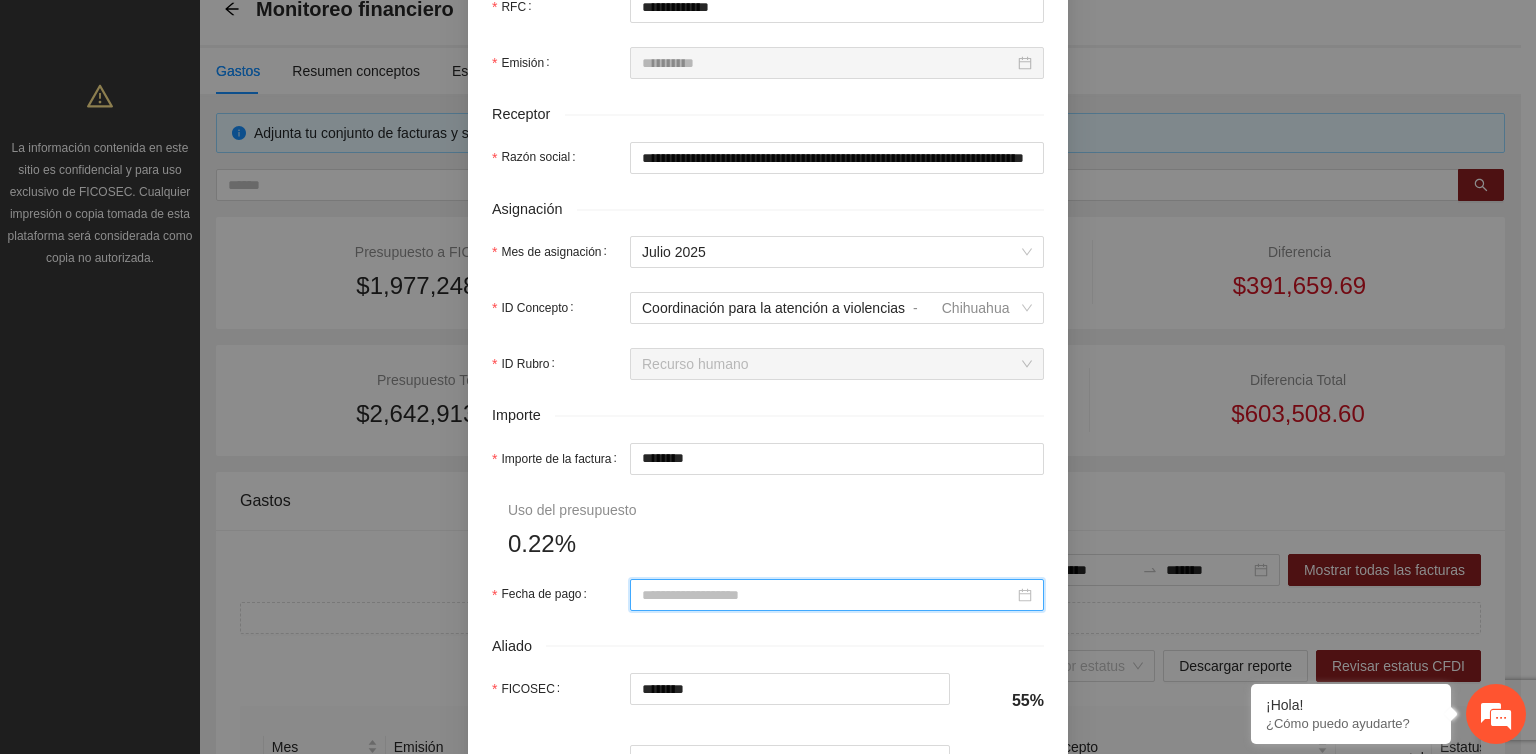 click on "Fecha de pago" at bounding box center [828, 595] 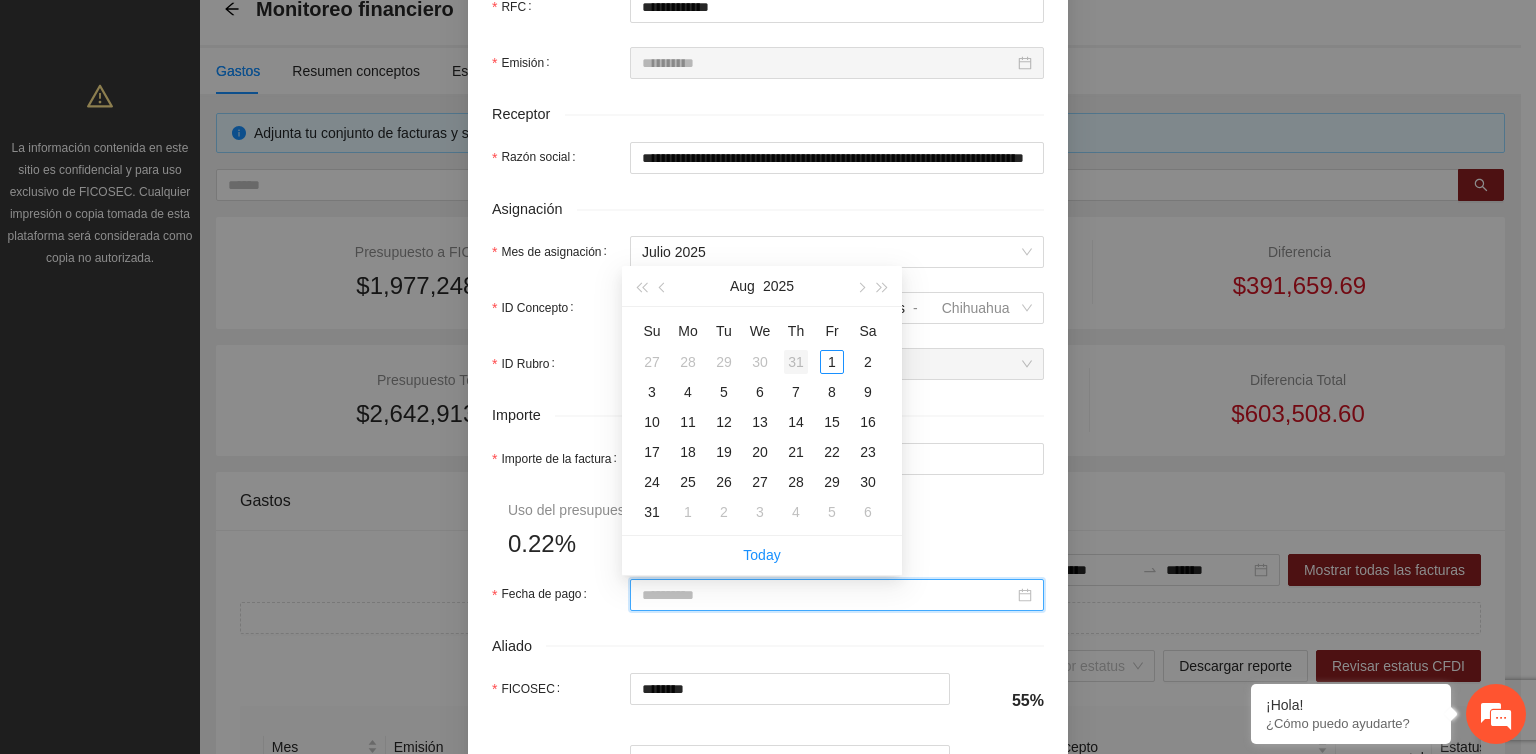 click on "31" at bounding box center (796, 362) 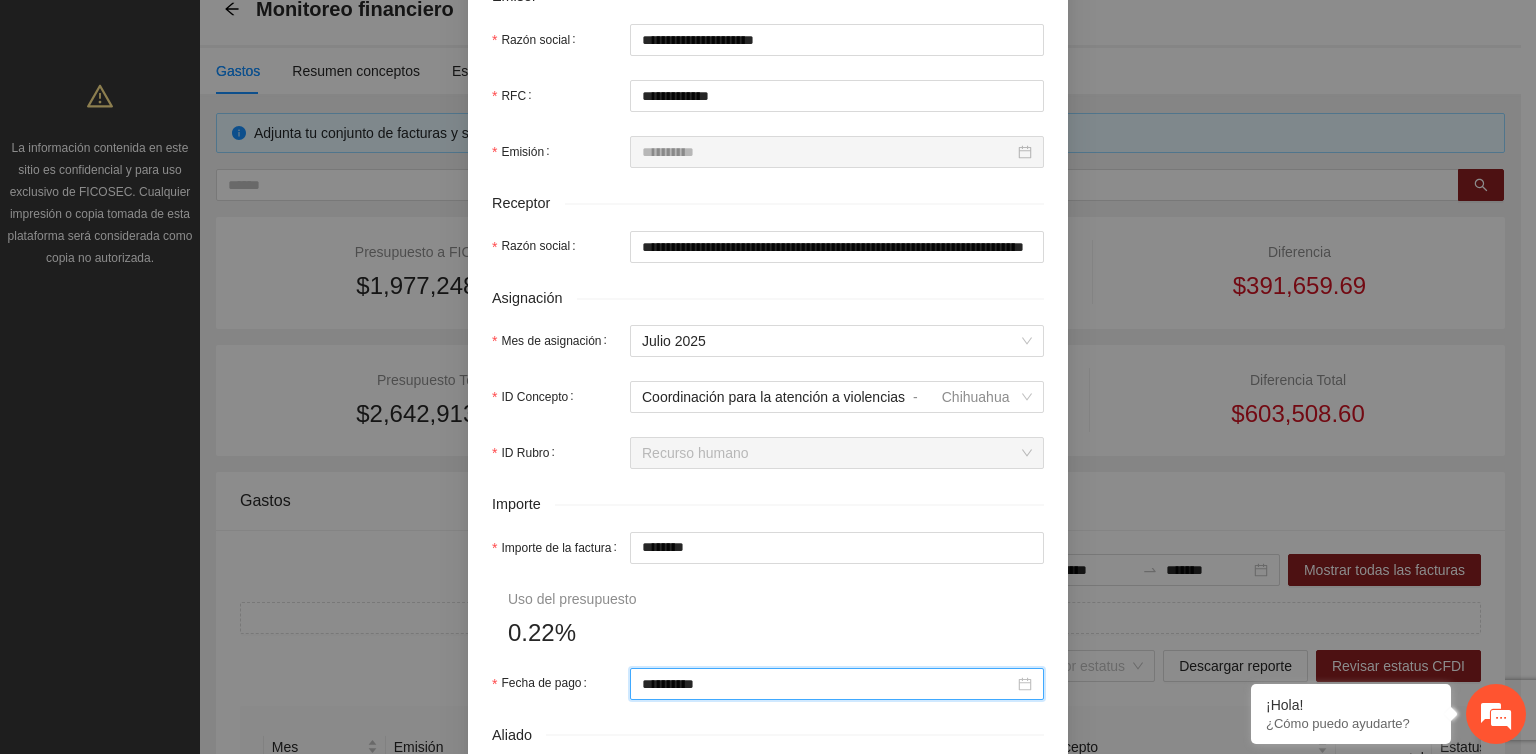 scroll, scrollTop: 508, scrollLeft: 0, axis: vertical 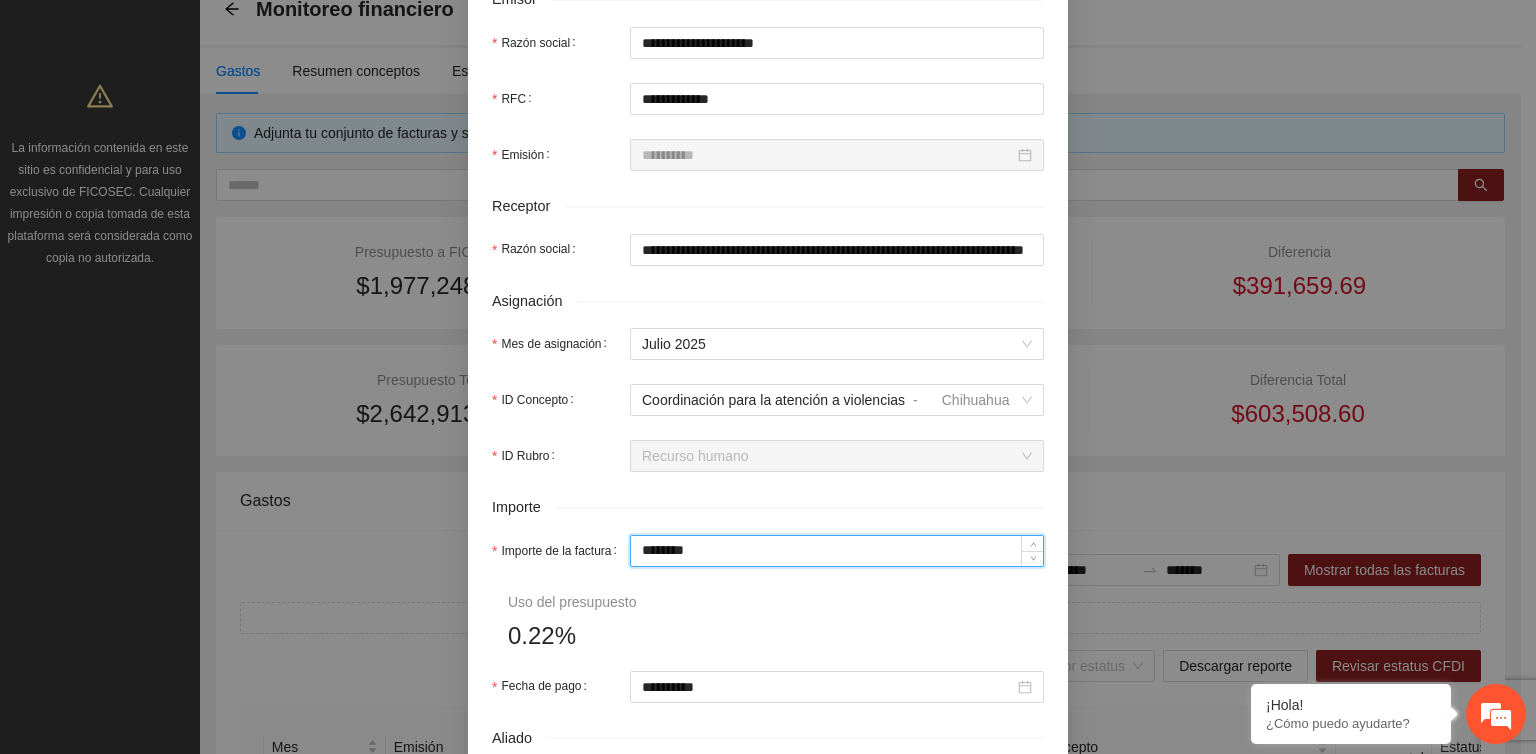 click on "********" at bounding box center (837, 551) 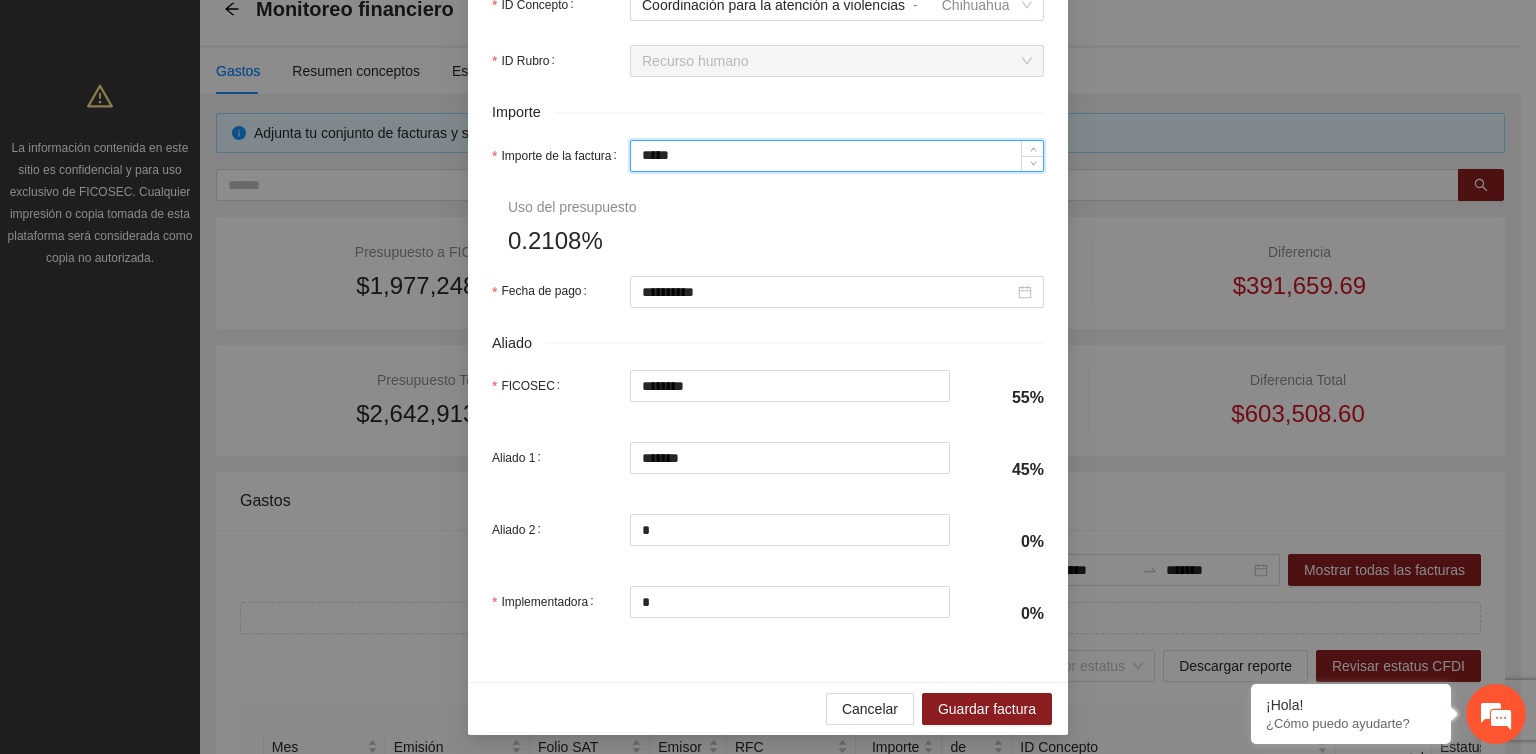 scroll, scrollTop: 908, scrollLeft: 0, axis: vertical 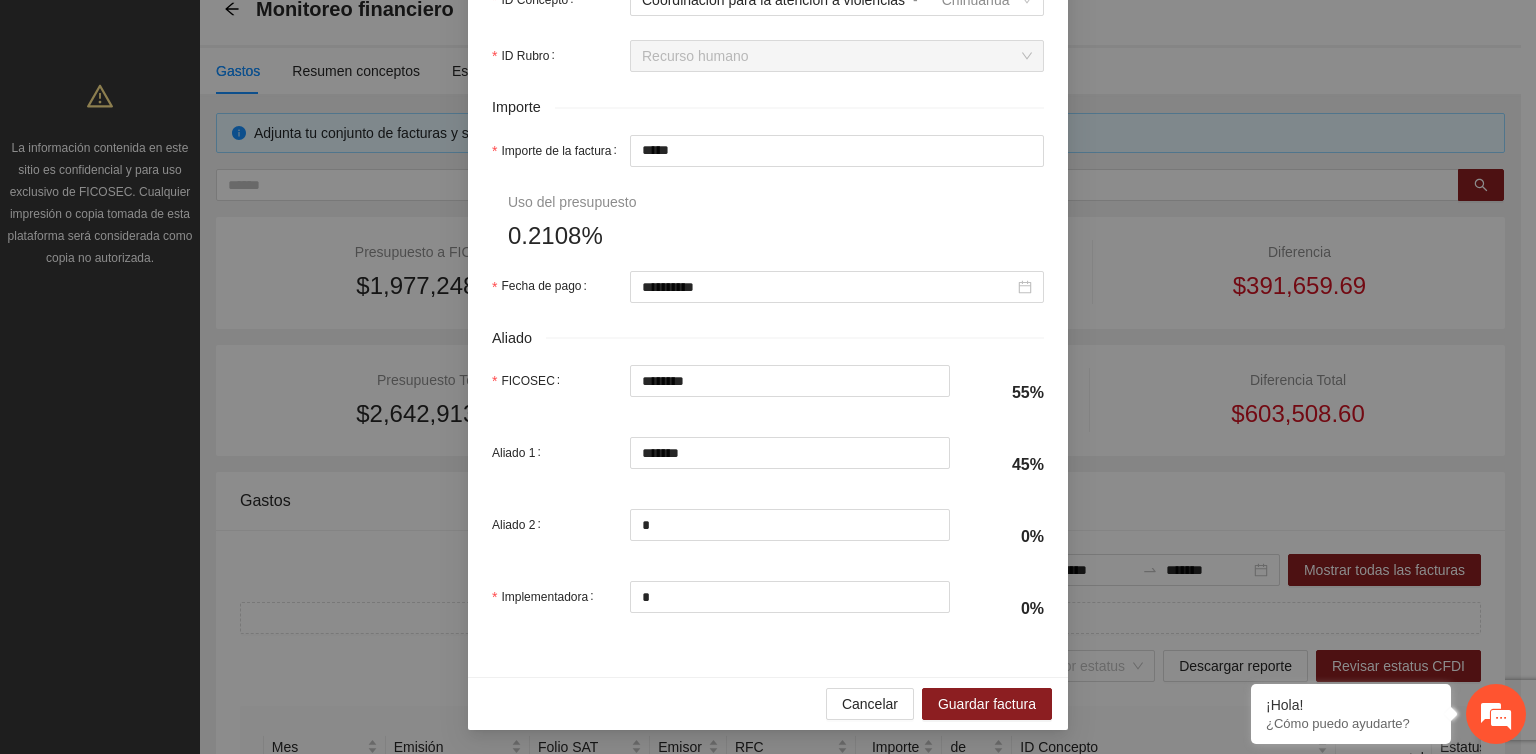 click on "**********" at bounding box center [768, -38] 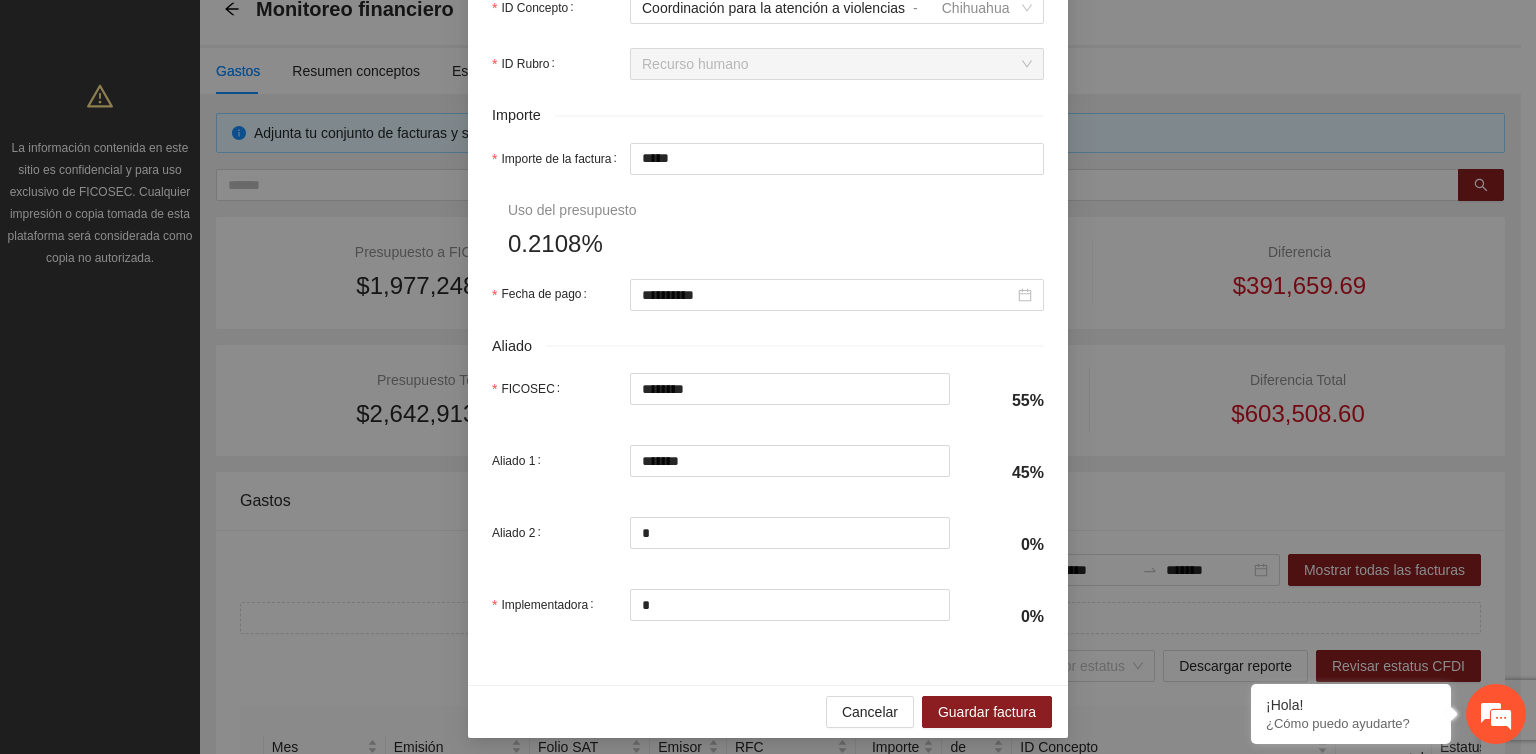 scroll, scrollTop: 908, scrollLeft: 0, axis: vertical 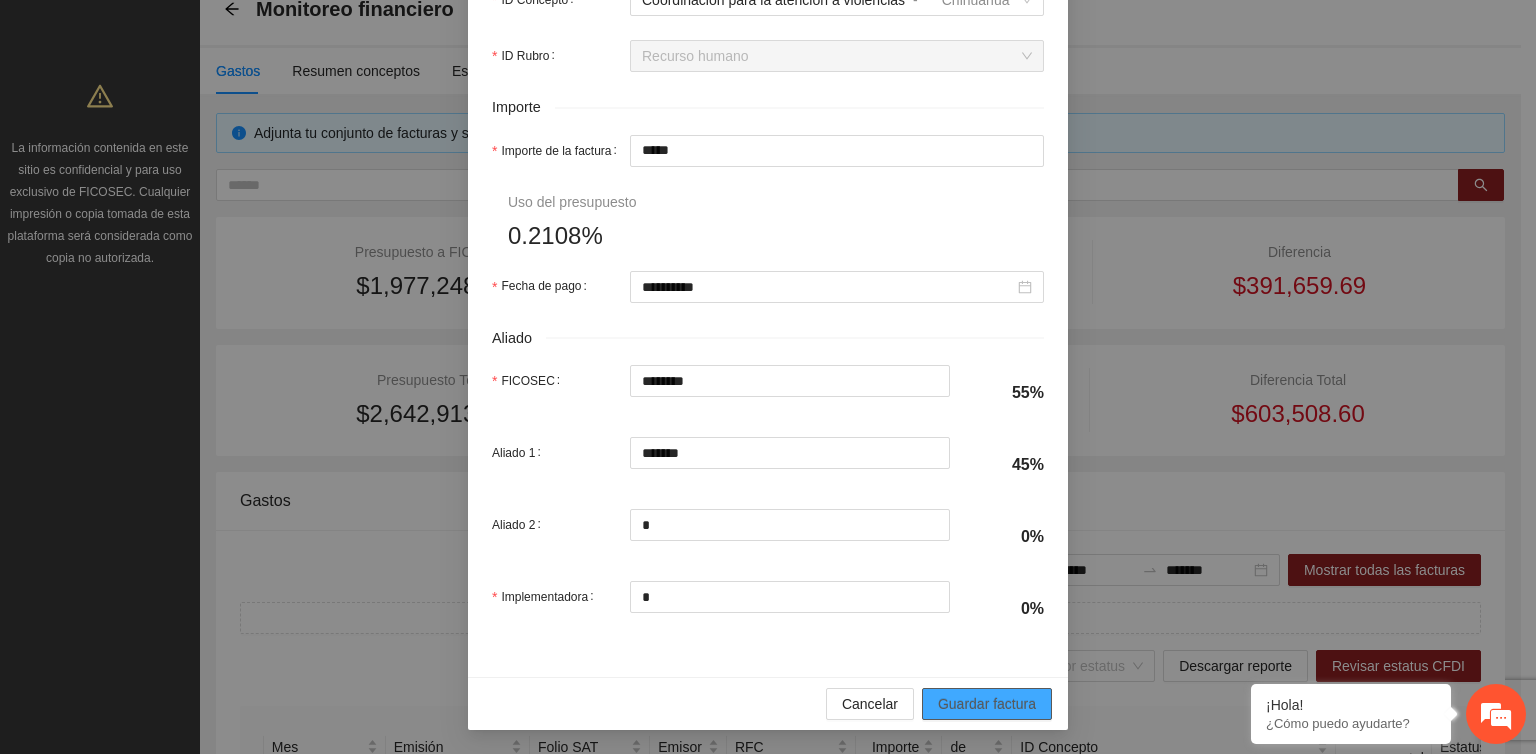 click on "Guardar factura" at bounding box center (987, 704) 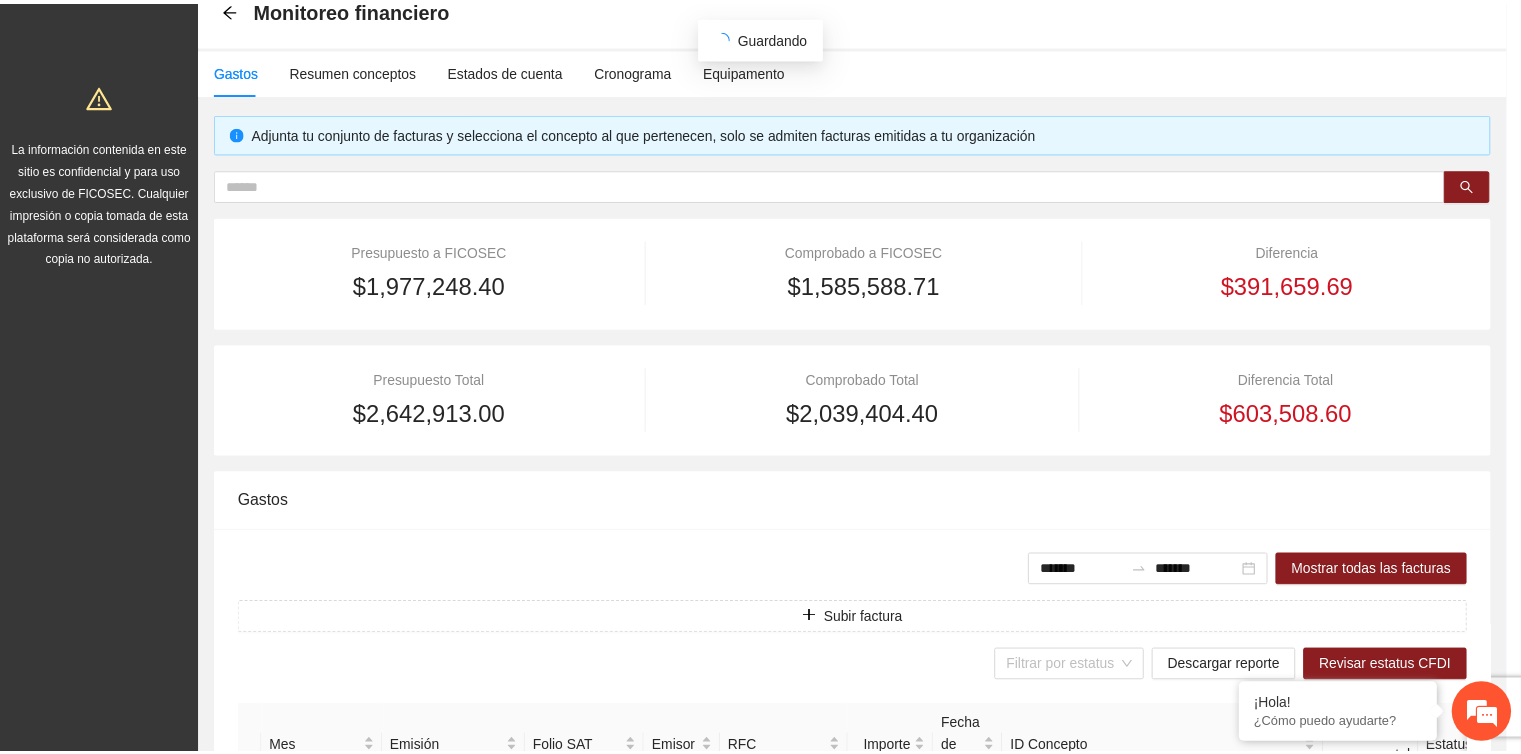 scroll, scrollTop: 748, scrollLeft: 0, axis: vertical 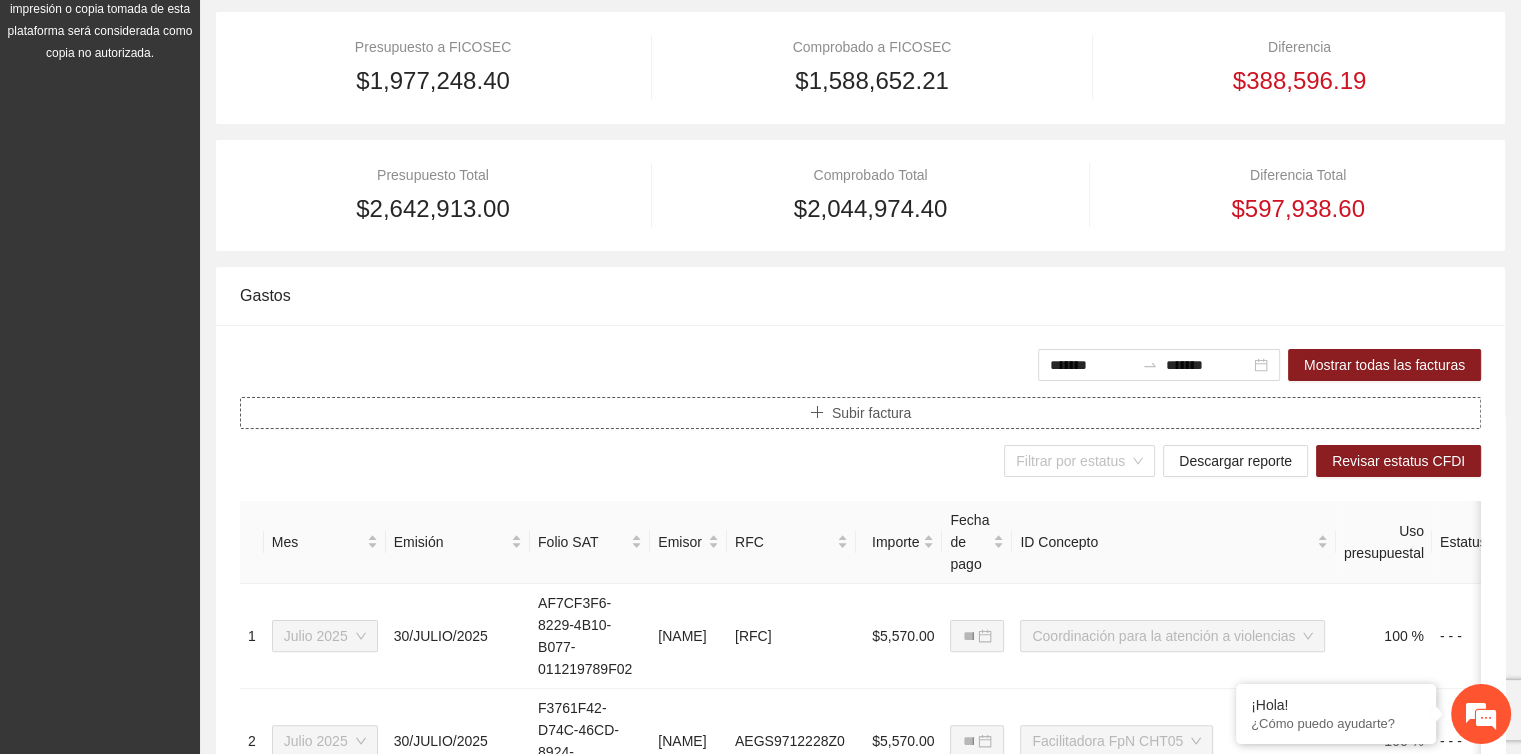 click 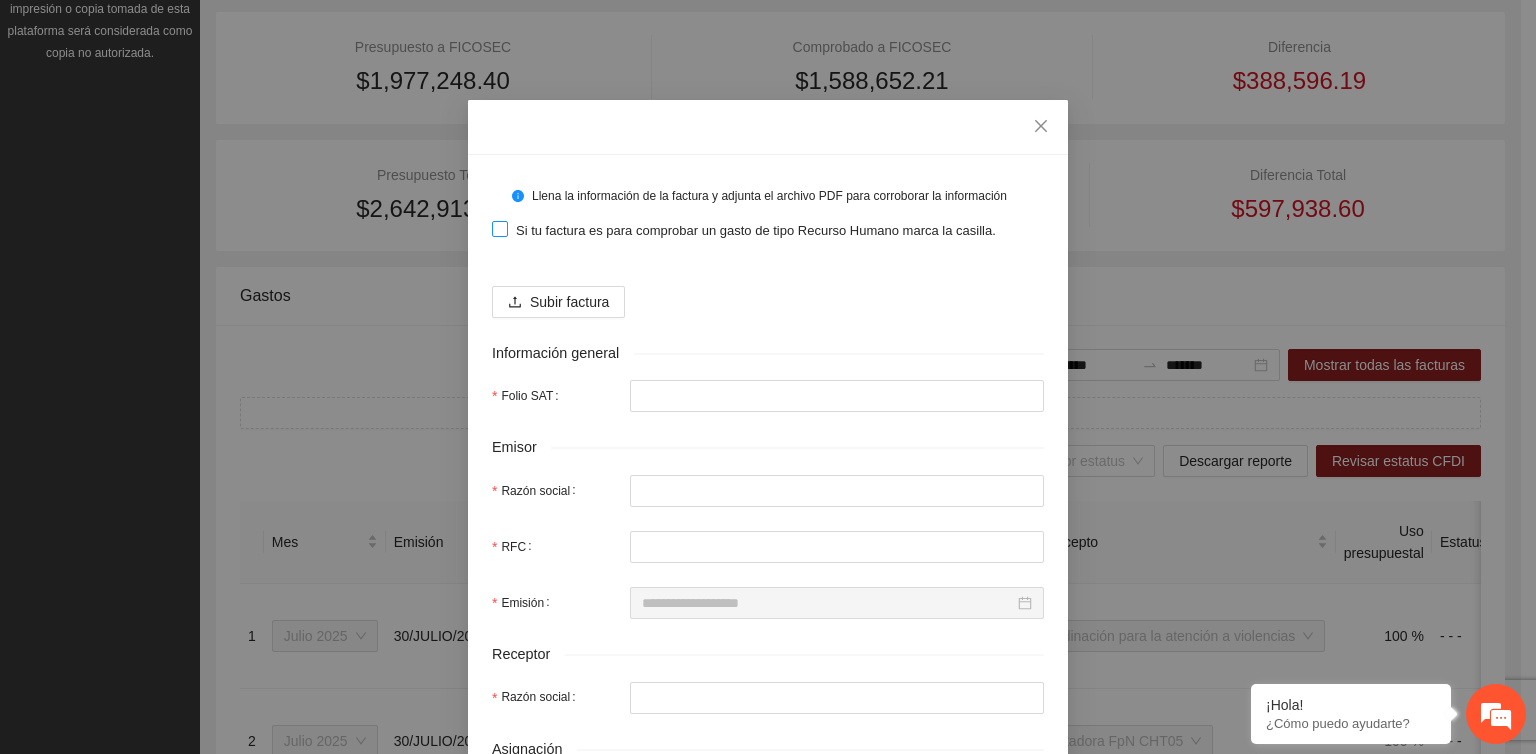 click on "Si tu factura es para comprobar un gasto de tipo Recurso Humano marca la casilla." at bounding box center (756, 231) 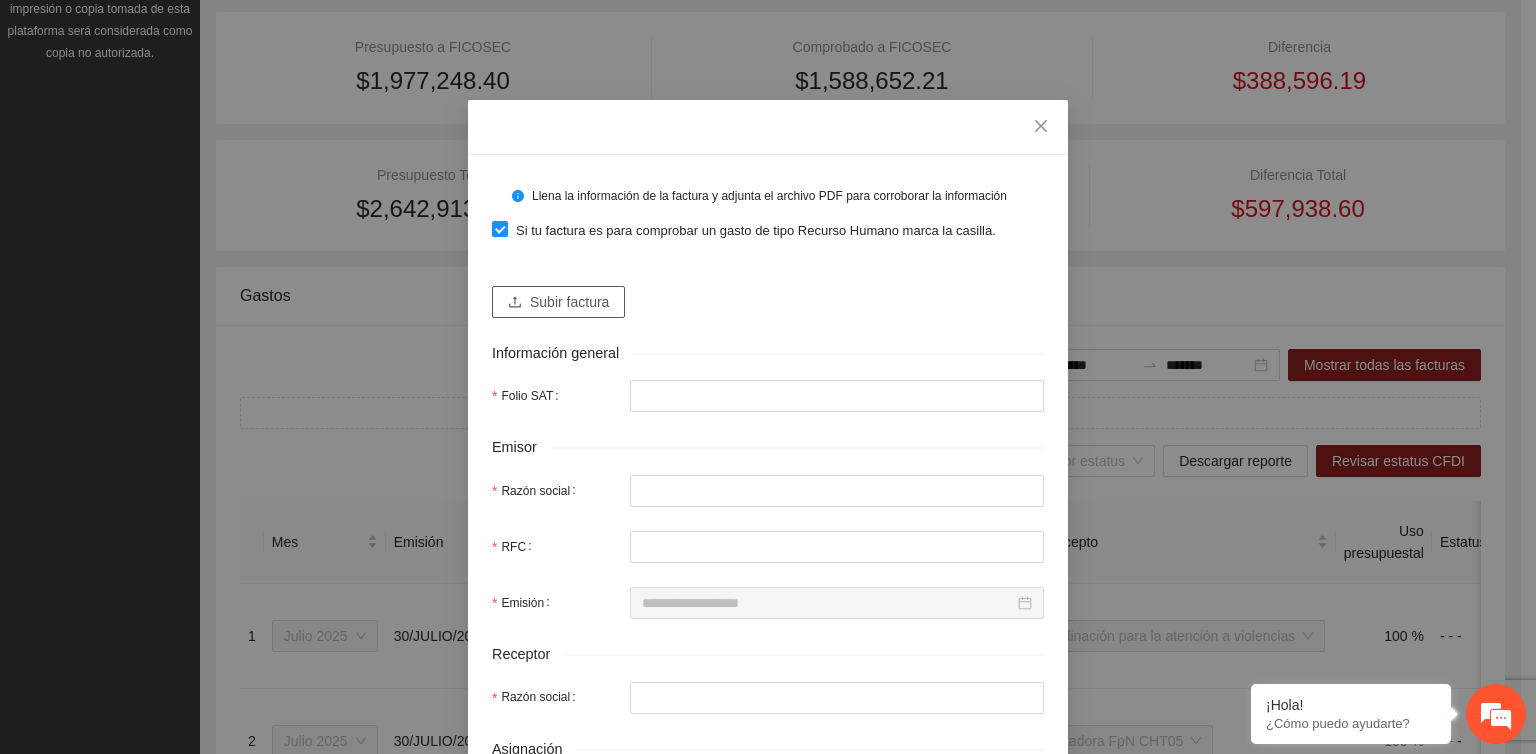 click on "Subir factura" at bounding box center [569, 302] 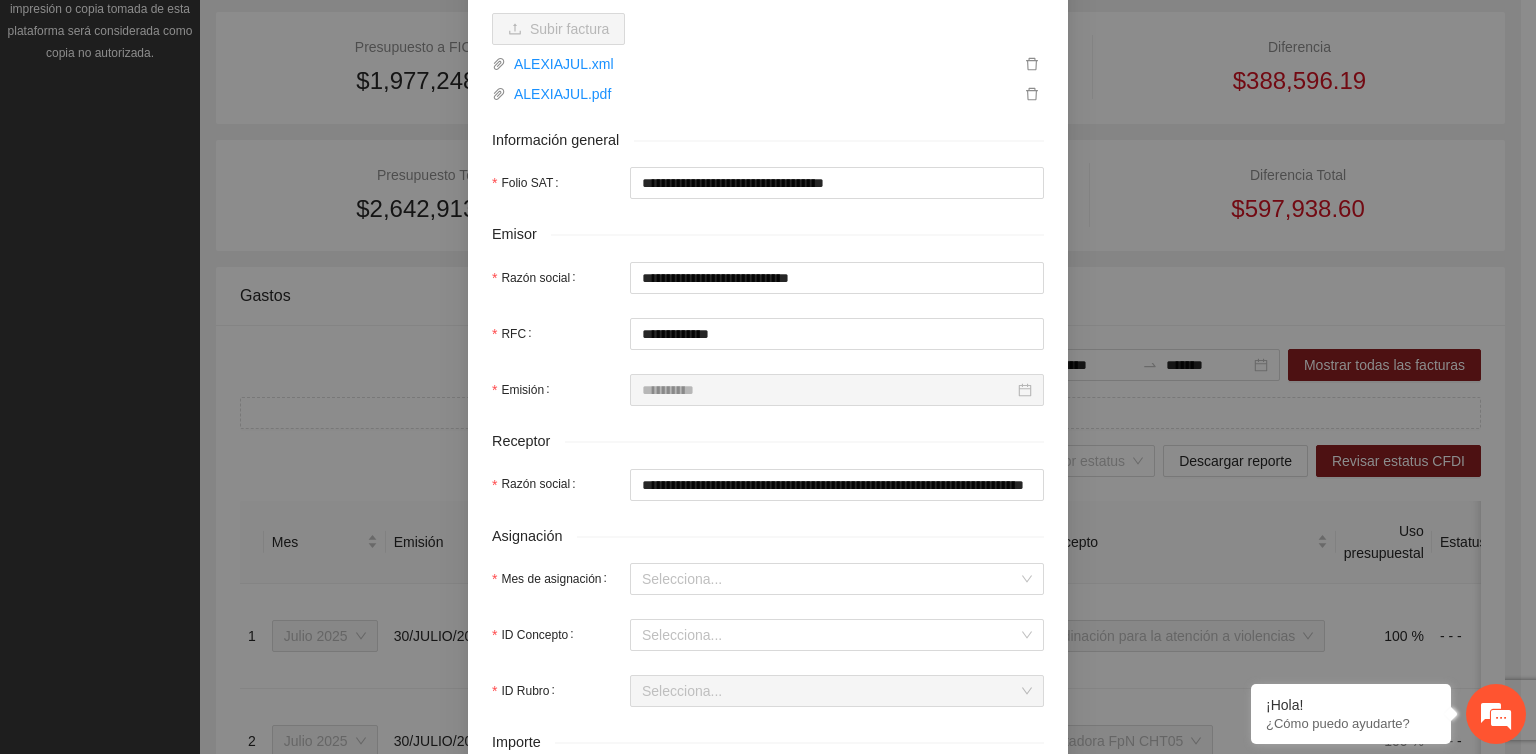 scroll, scrollTop: 300, scrollLeft: 0, axis: vertical 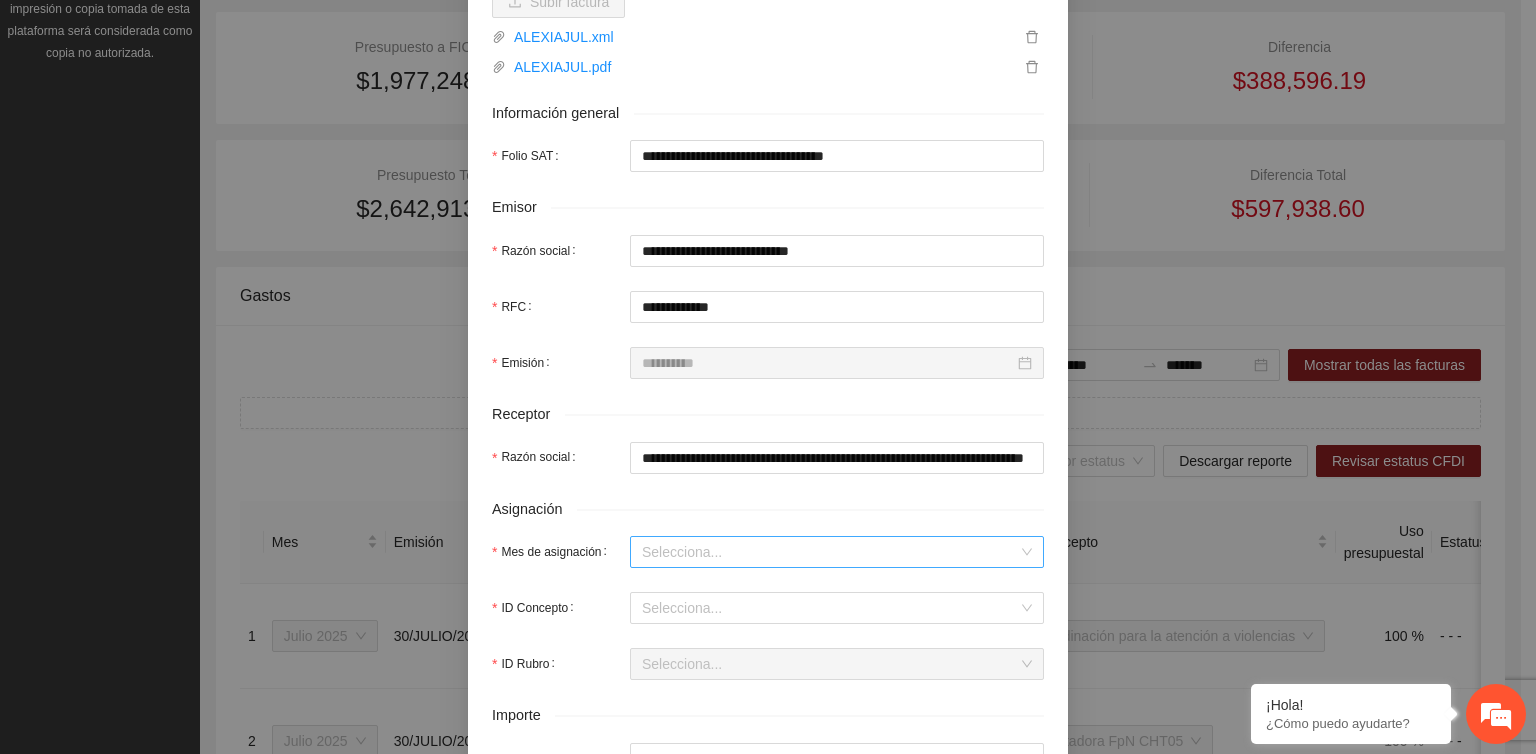 click on "Mes de asignación" at bounding box center [830, 552] 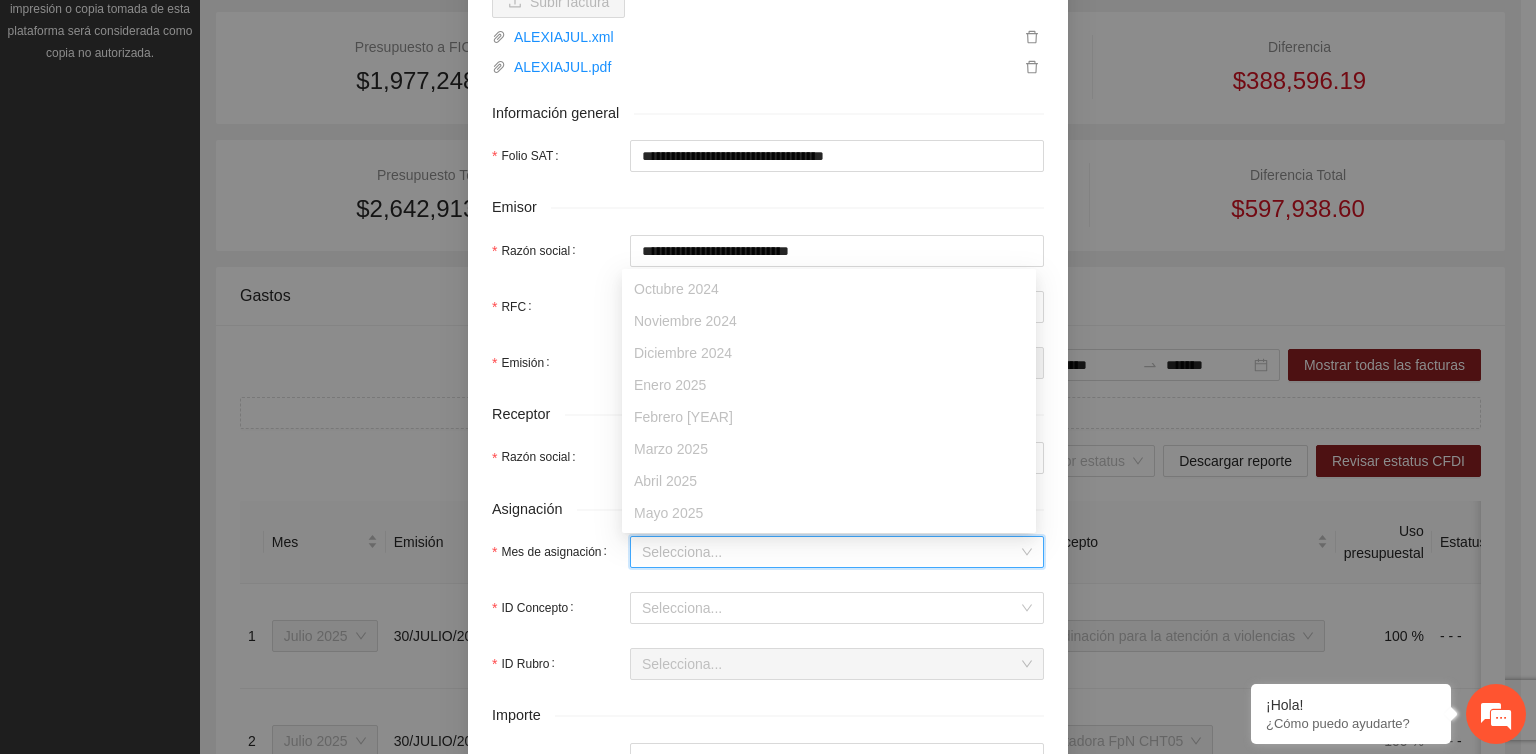 scroll, scrollTop: 64, scrollLeft: 0, axis: vertical 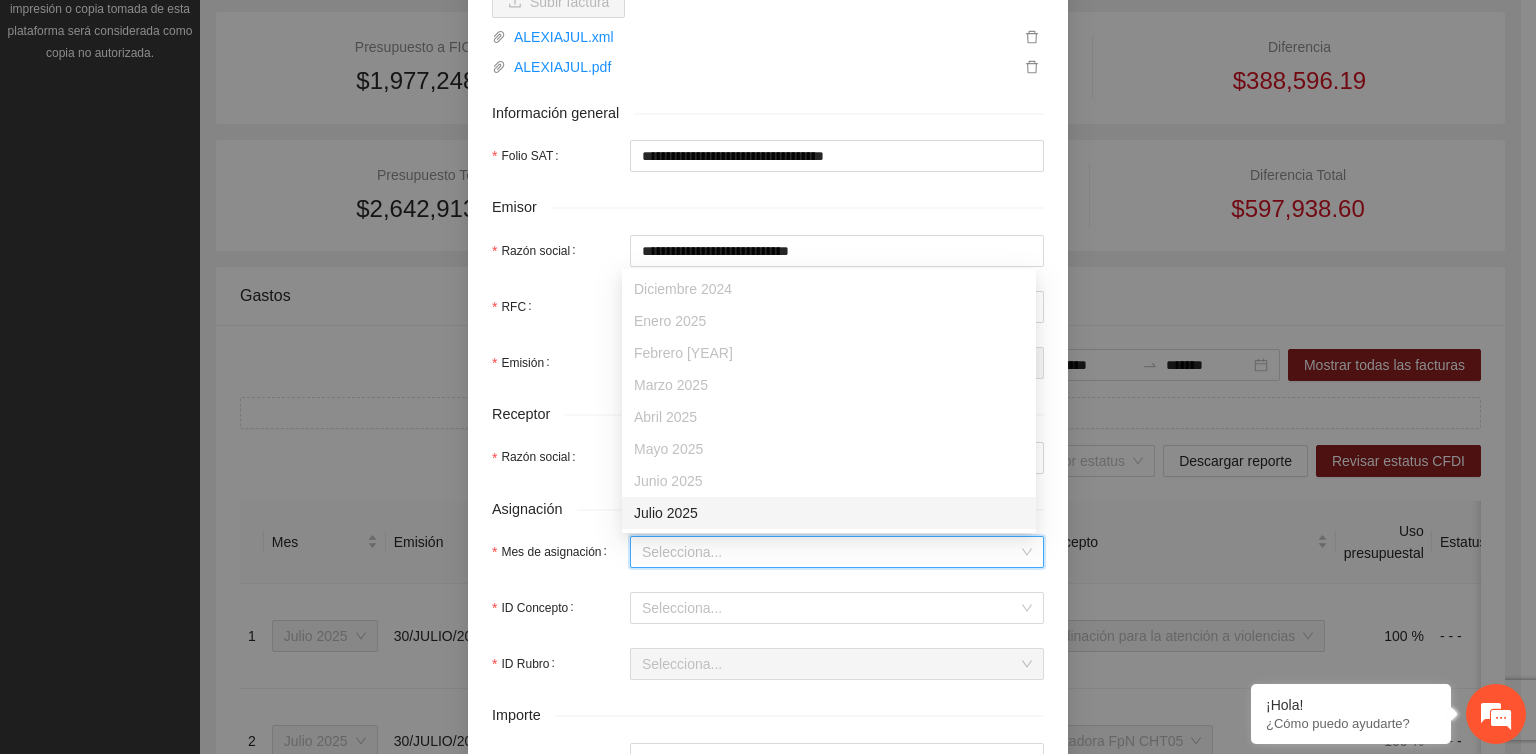 click on "Julio 2025" at bounding box center (829, 513) 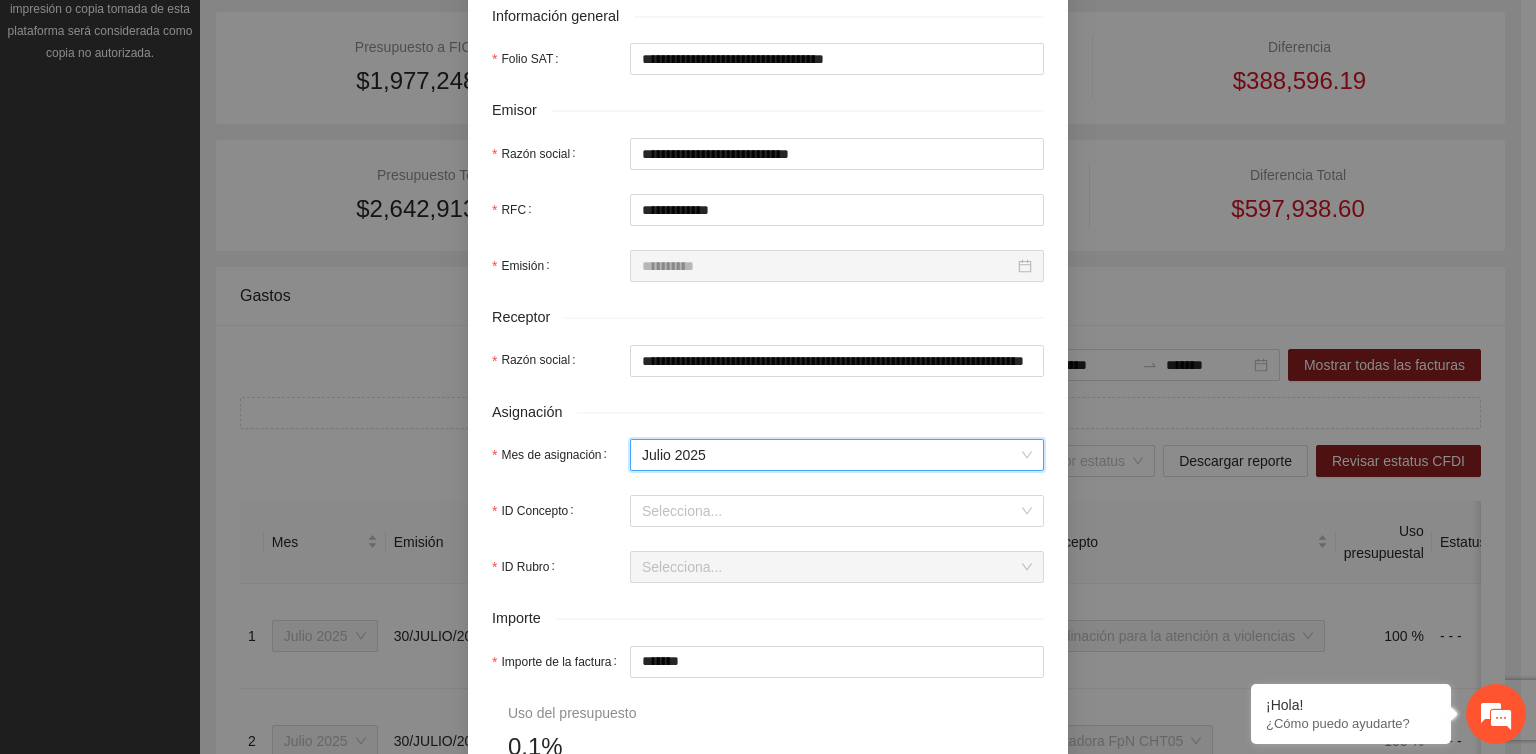 scroll, scrollTop: 400, scrollLeft: 0, axis: vertical 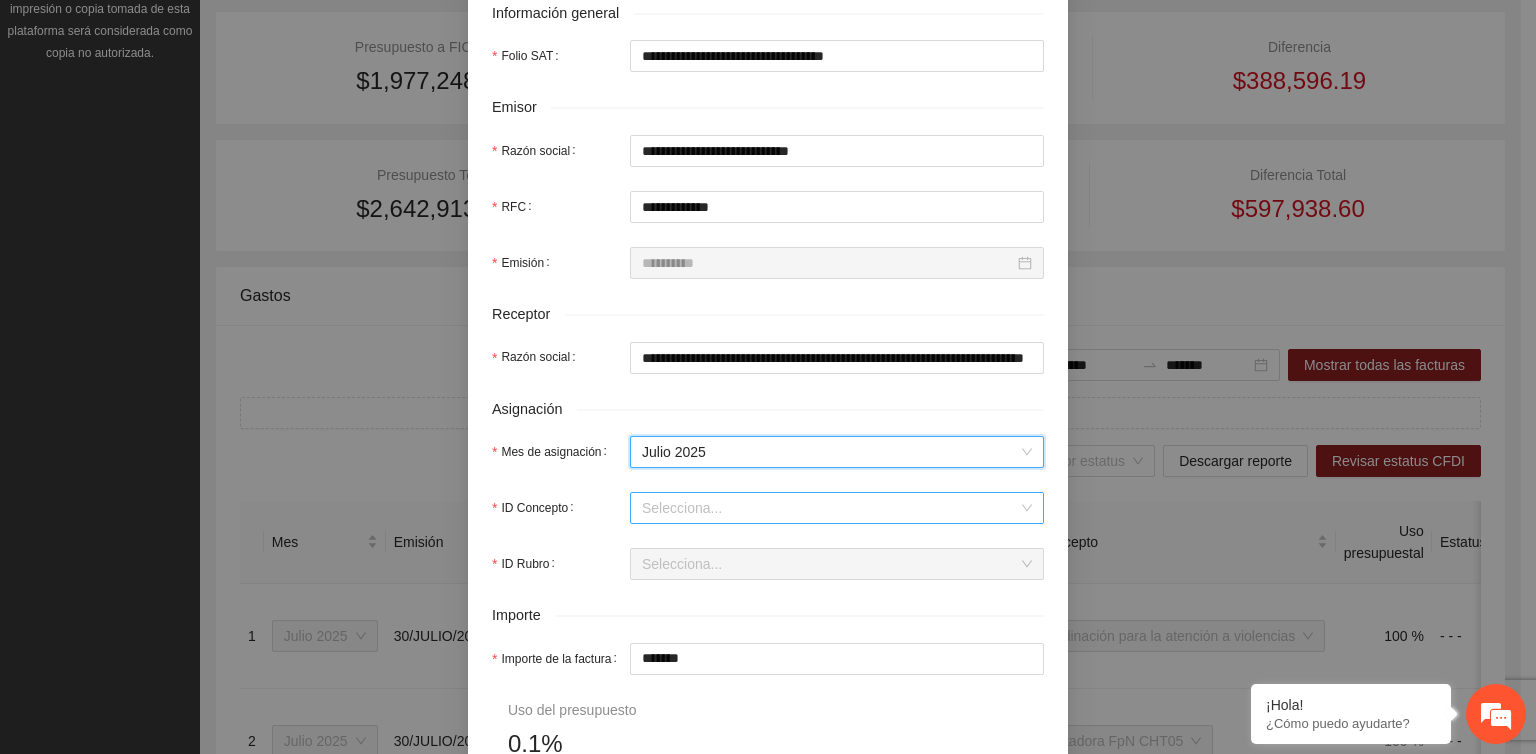 click on "ID Concepto" at bounding box center (830, 508) 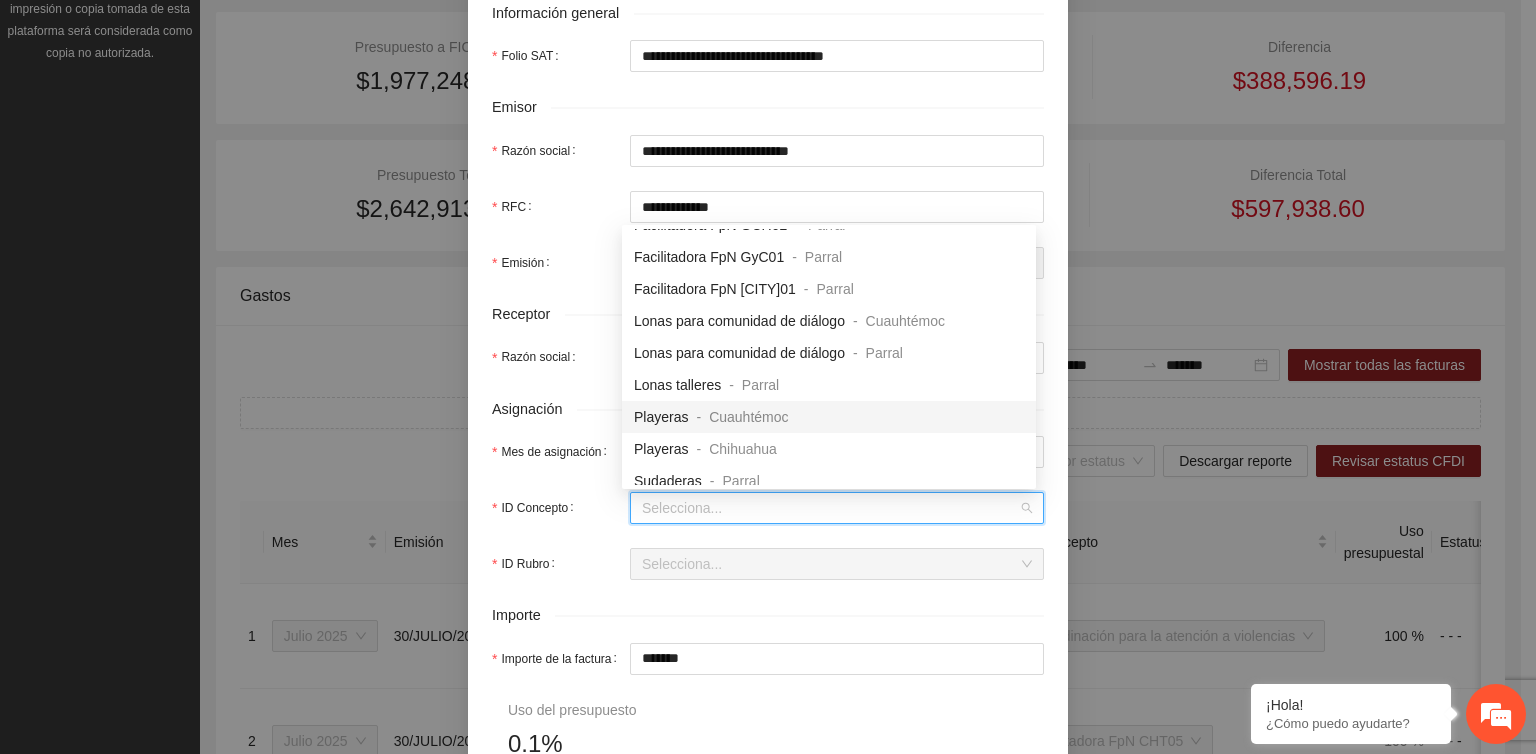scroll, scrollTop: 400, scrollLeft: 0, axis: vertical 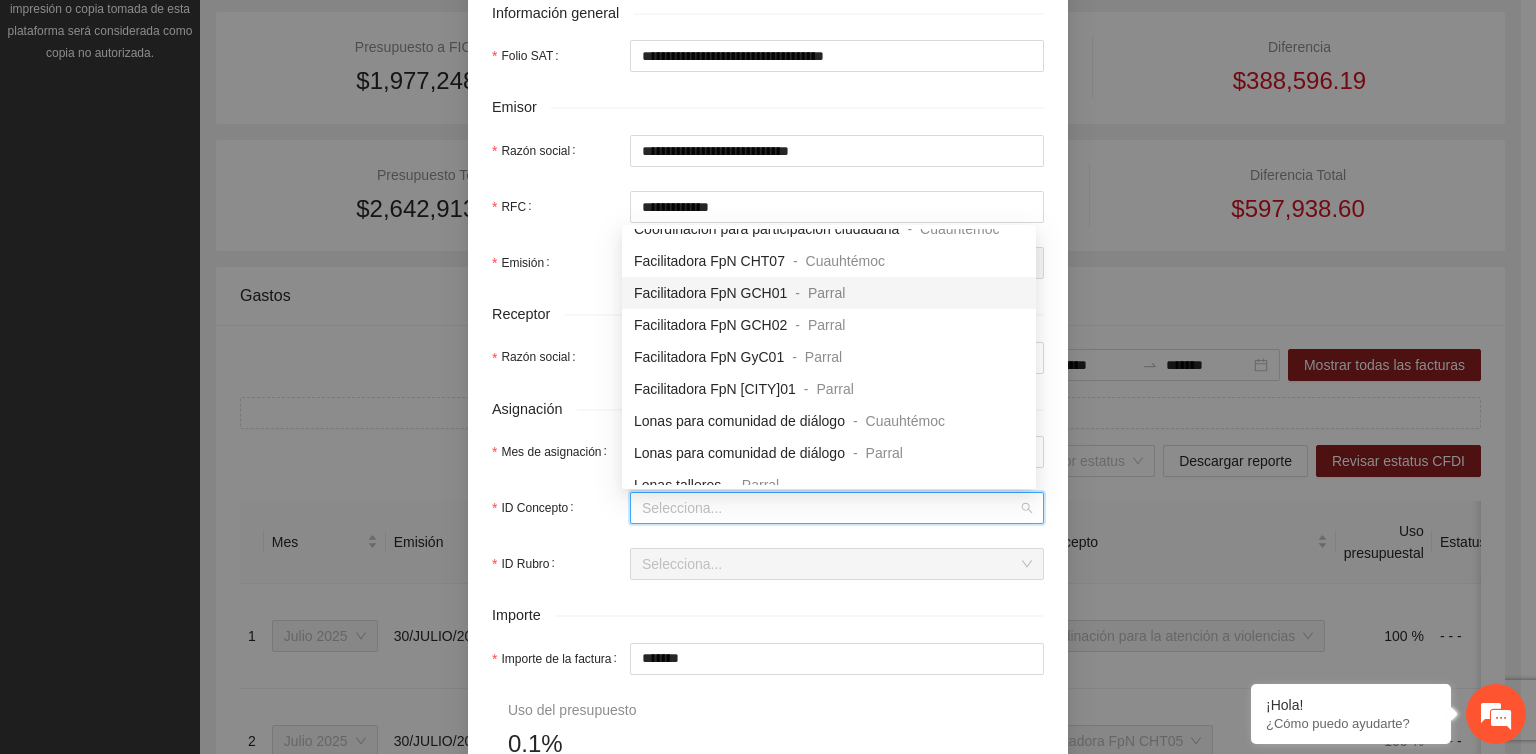 click on "Facilitadora FpN GCH01" at bounding box center [710, 293] 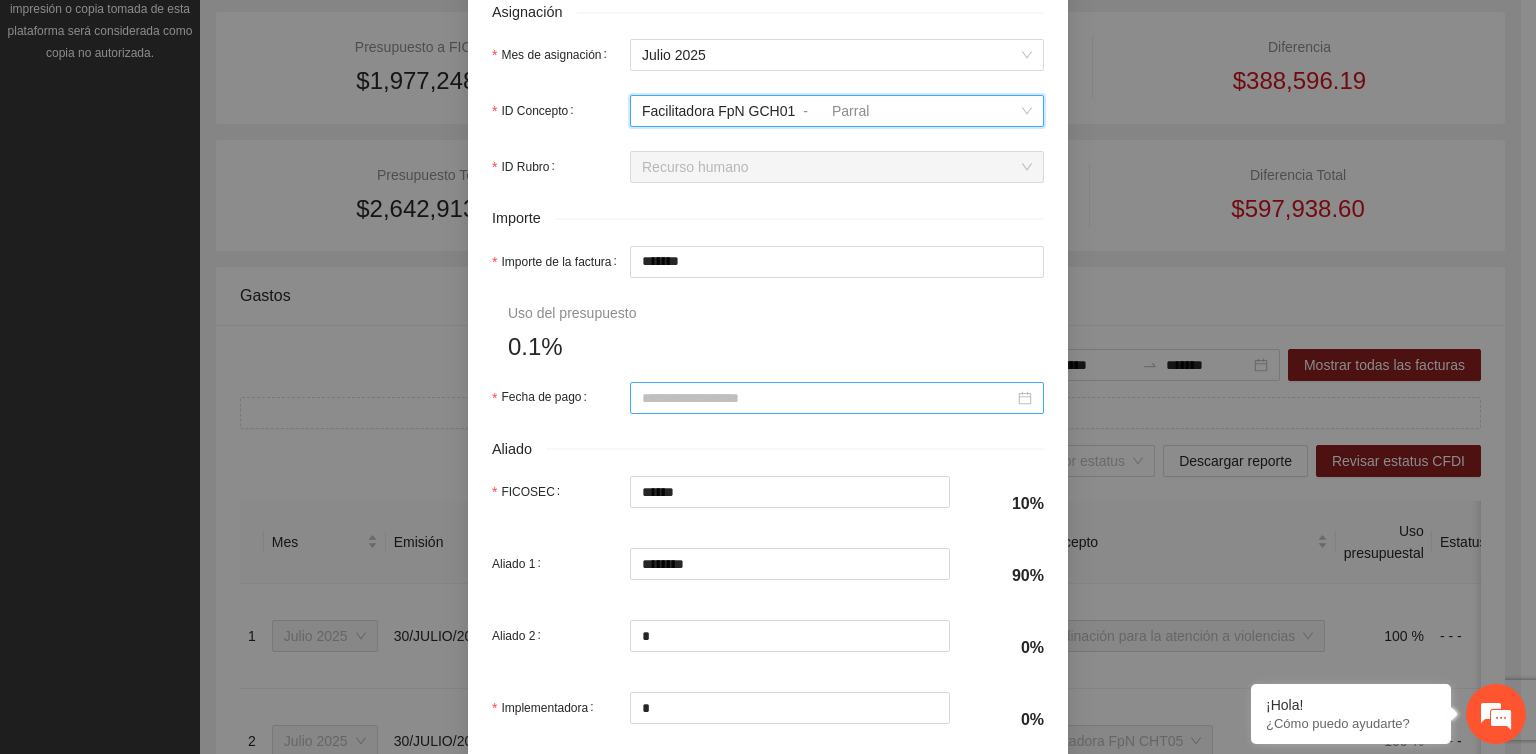 scroll, scrollTop: 800, scrollLeft: 0, axis: vertical 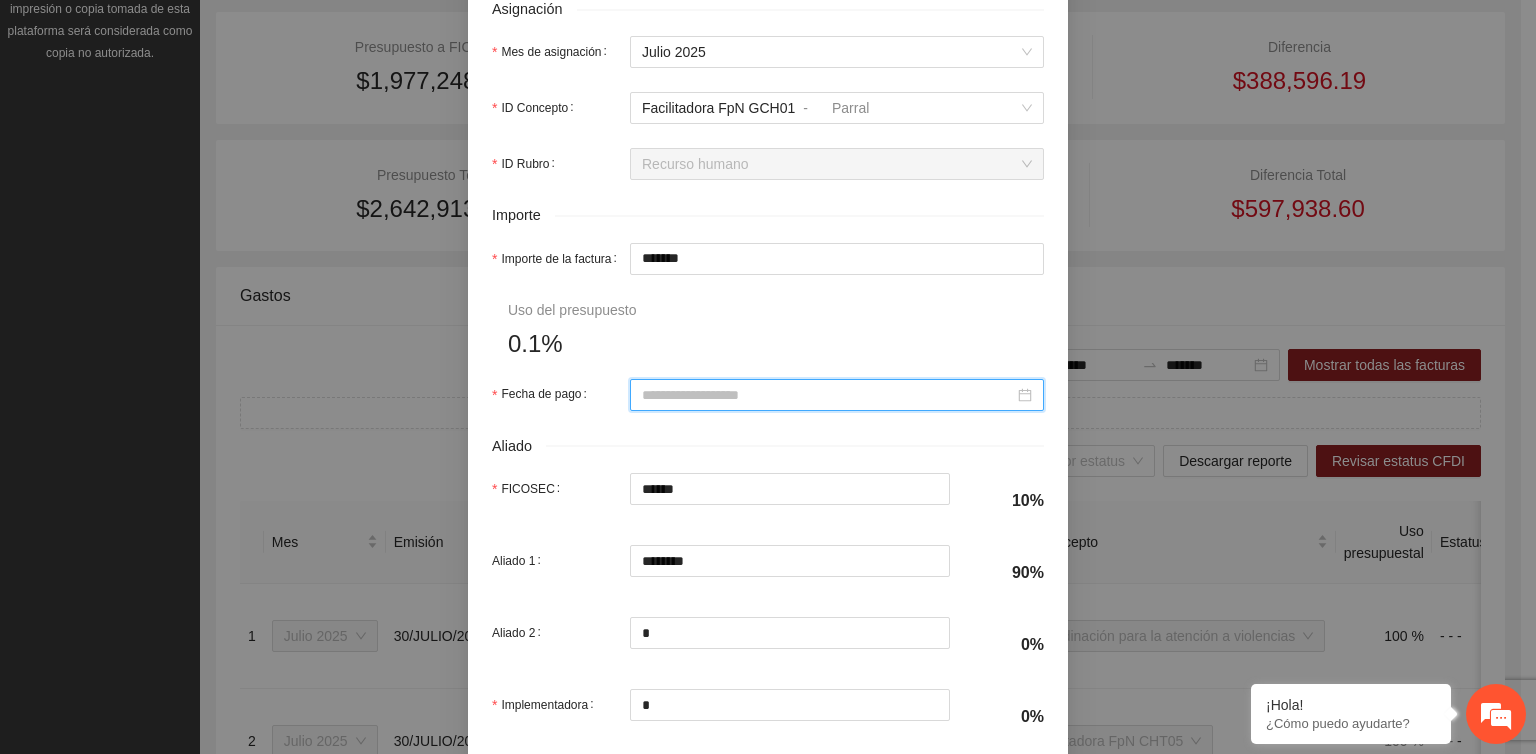 click on "Fecha de pago" at bounding box center [828, 395] 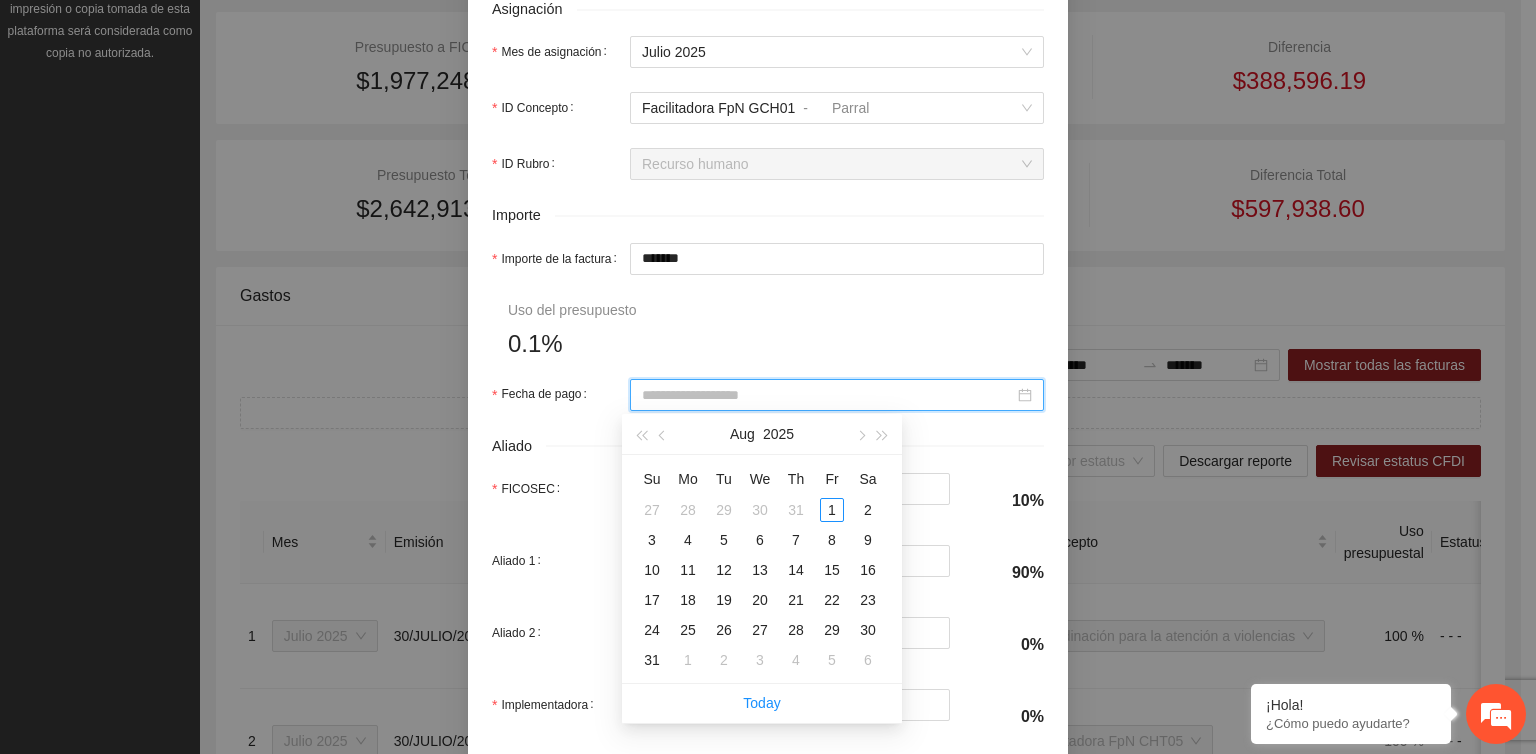 click on "Fecha de pago" at bounding box center [828, 395] 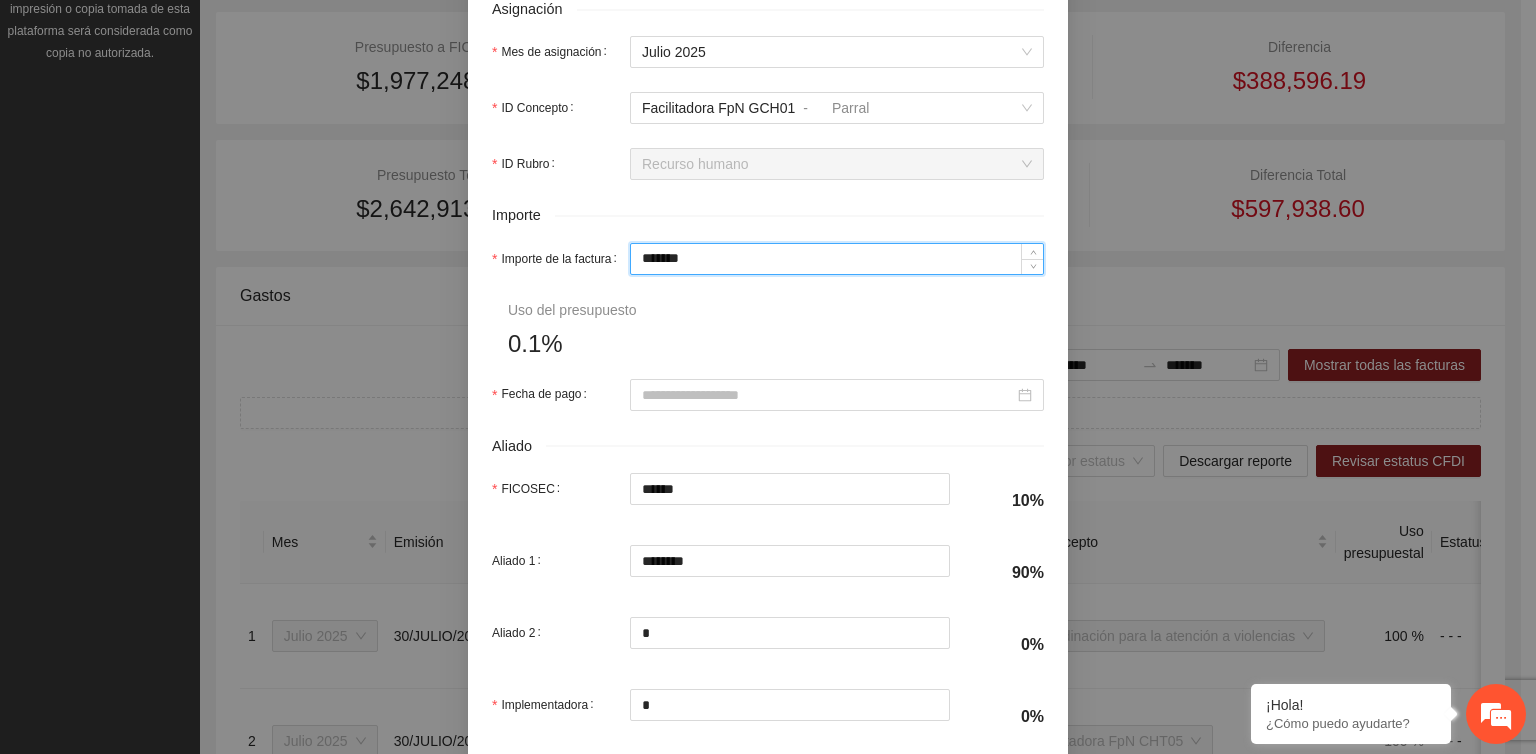 drag, startPoint x: 707, startPoint y: 266, endPoint x: 629, endPoint y: 290, distance: 81.608826 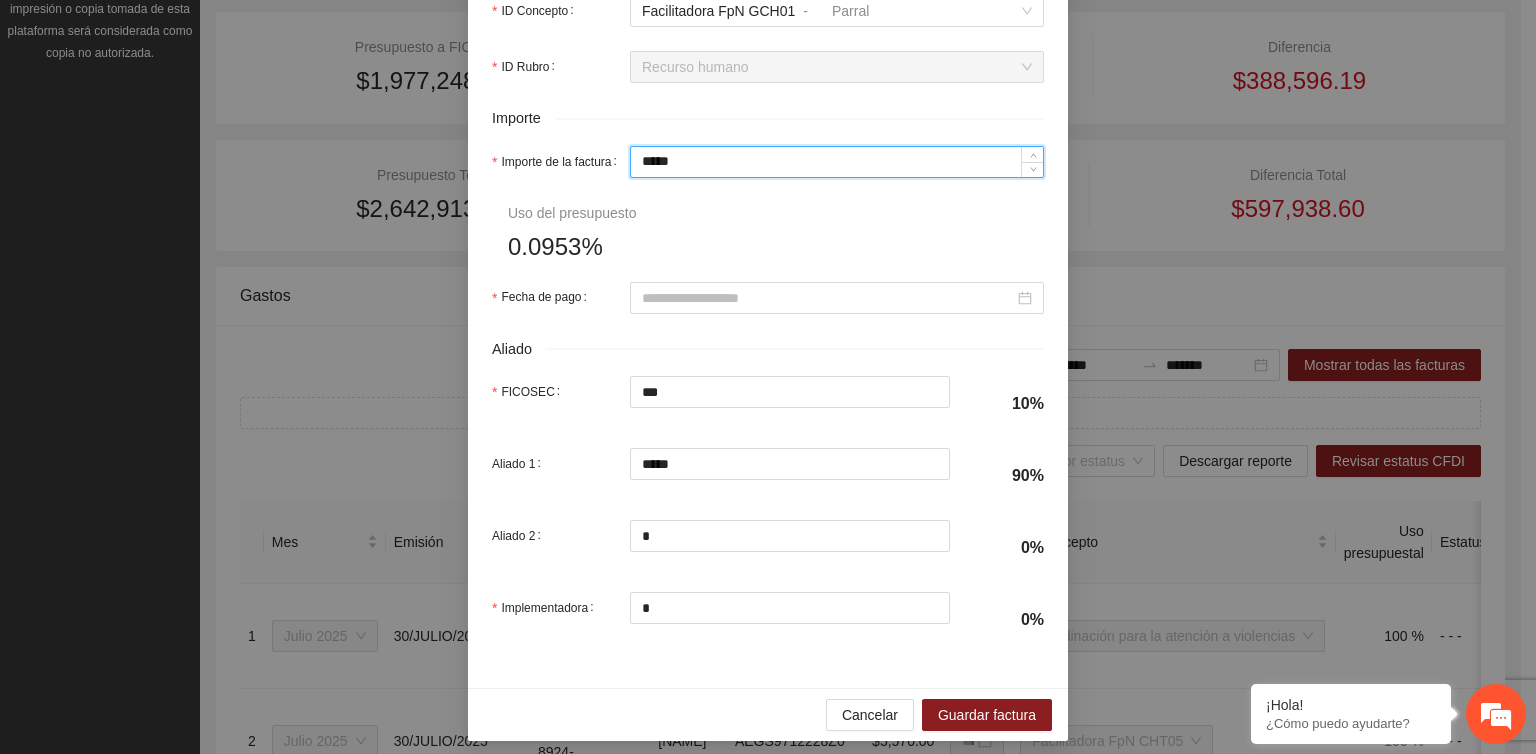scroll, scrollTop: 900, scrollLeft: 0, axis: vertical 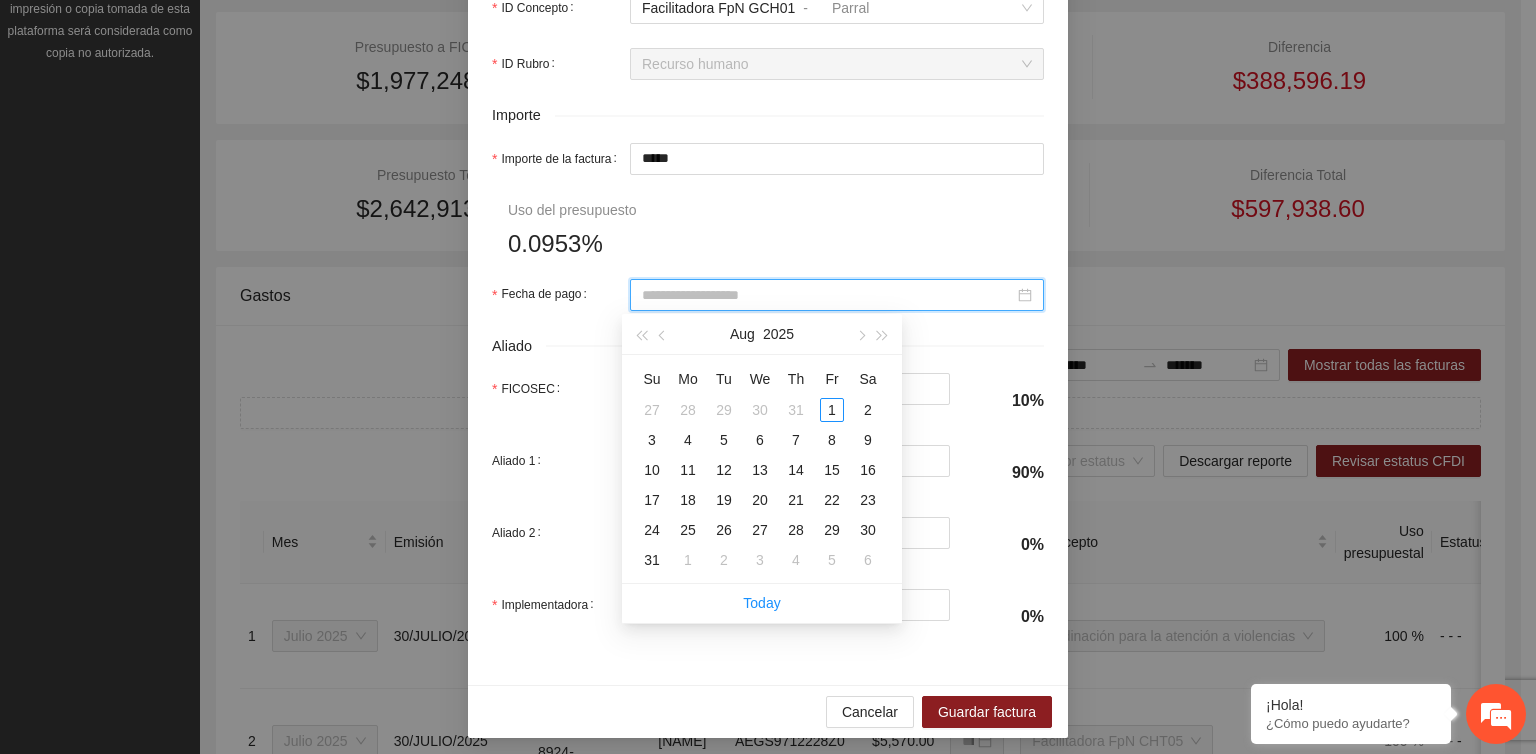 click on "Fecha de pago" at bounding box center [828, 295] 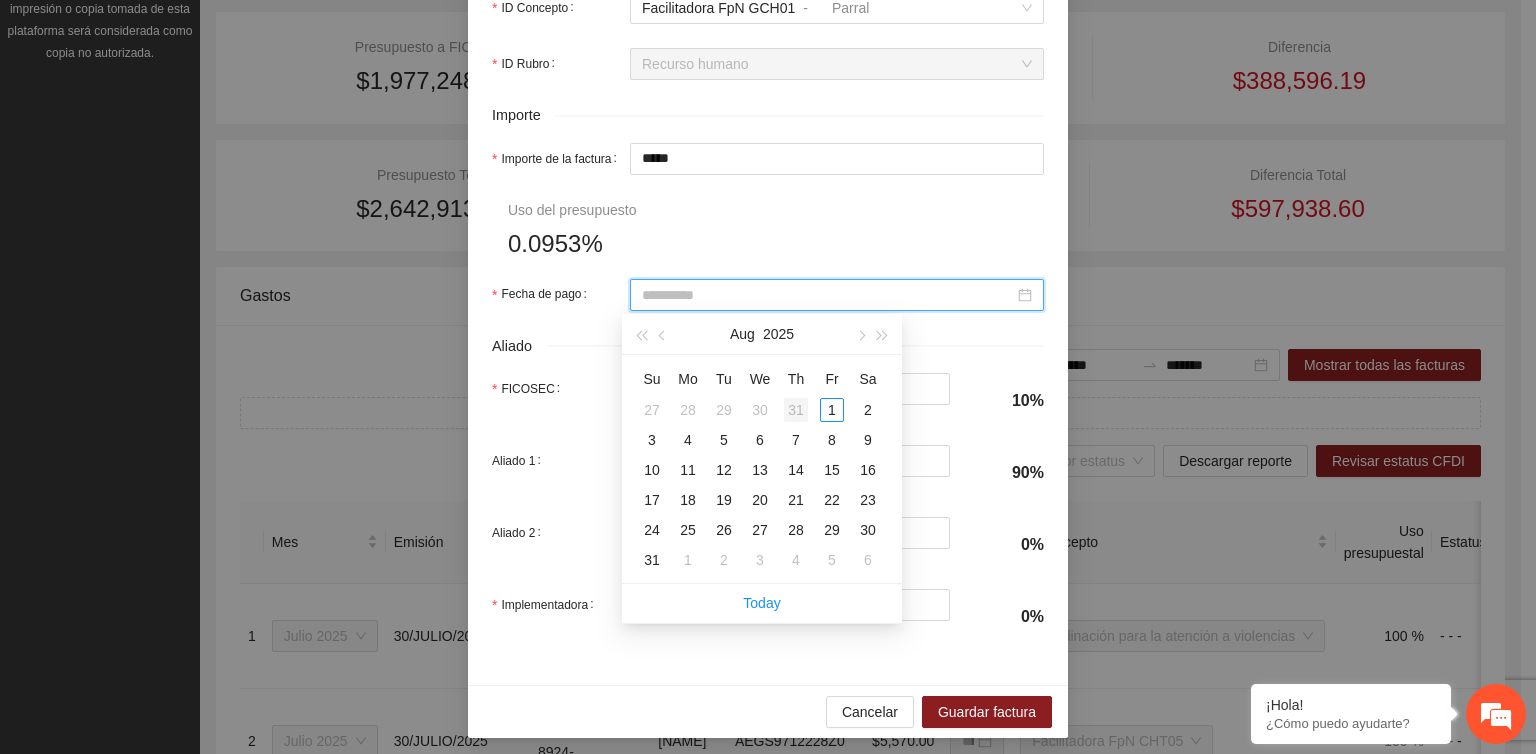 click on "31" at bounding box center [796, 410] 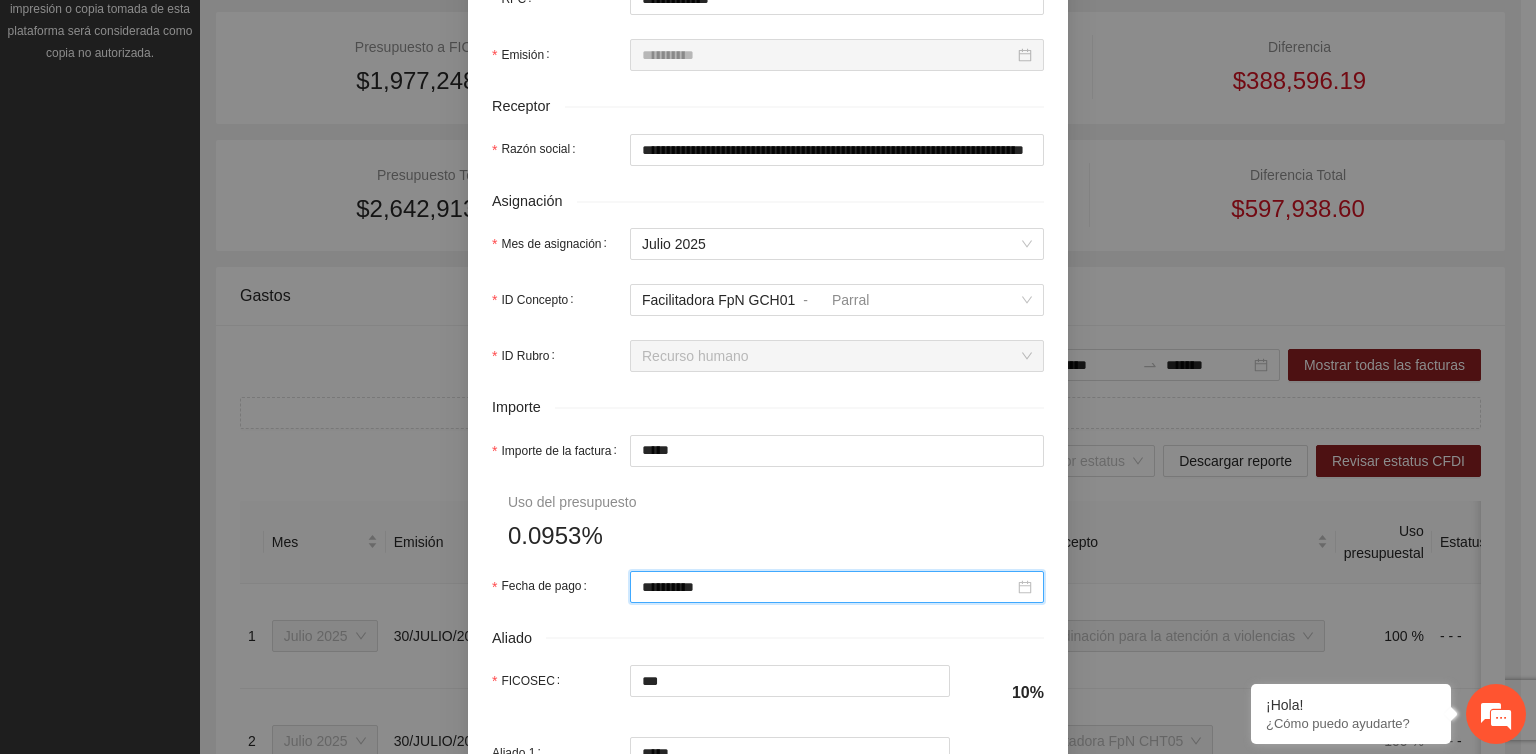 scroll, scrollTop: 908, scrollLeft: 0, axis: vertical 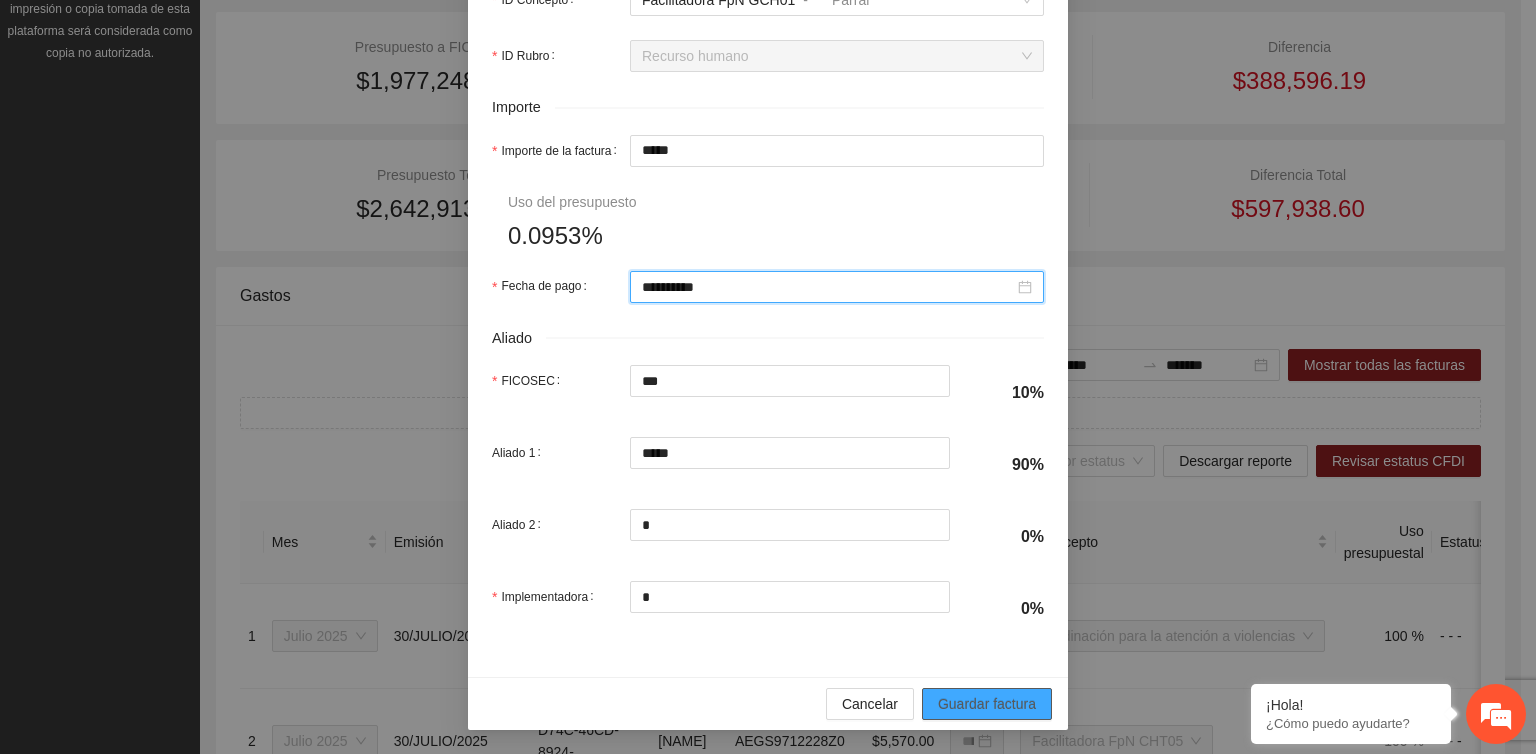 click on "Guardar factura" at bounding box center [987, 704] 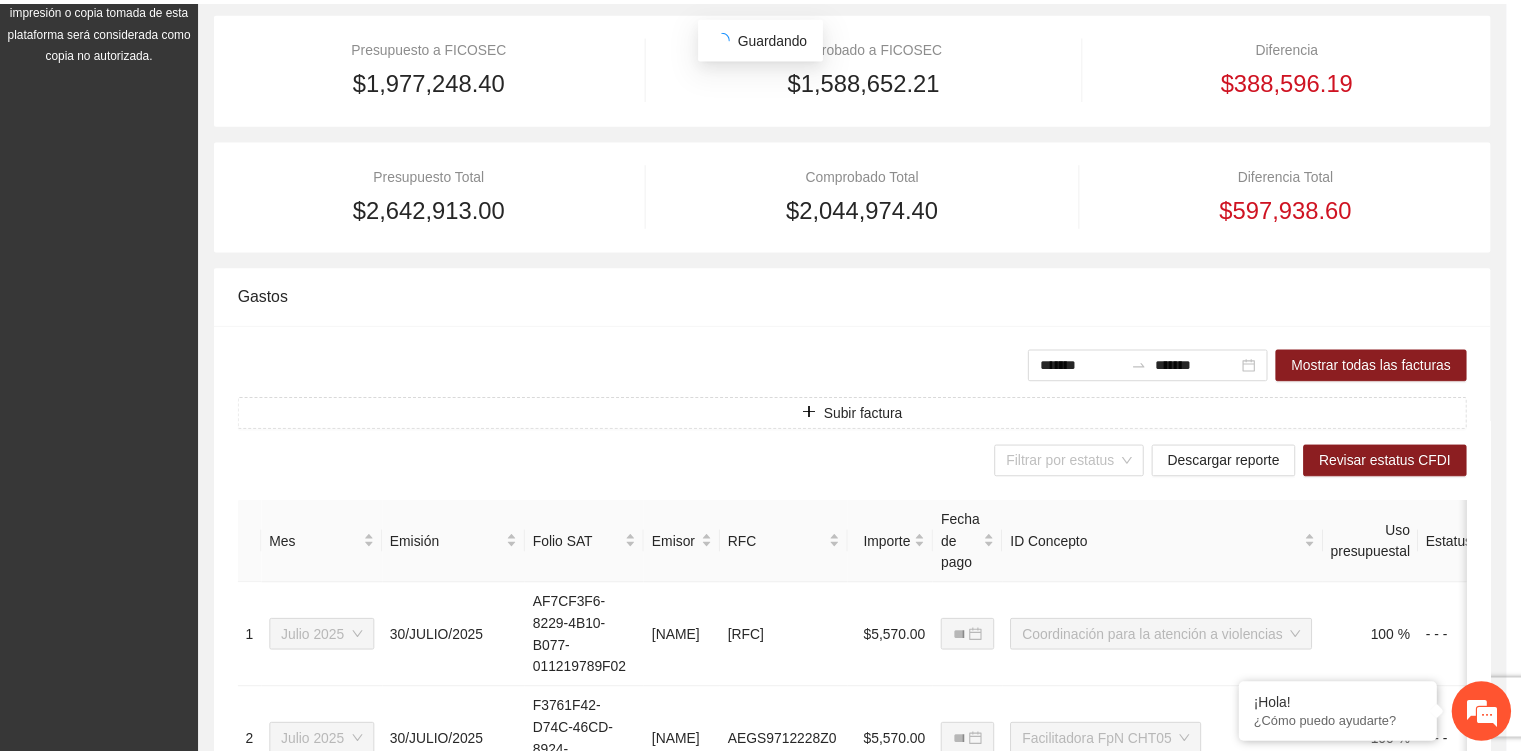 scroll, scrollTop: 748, scrollLeft: 0, axis: vertical 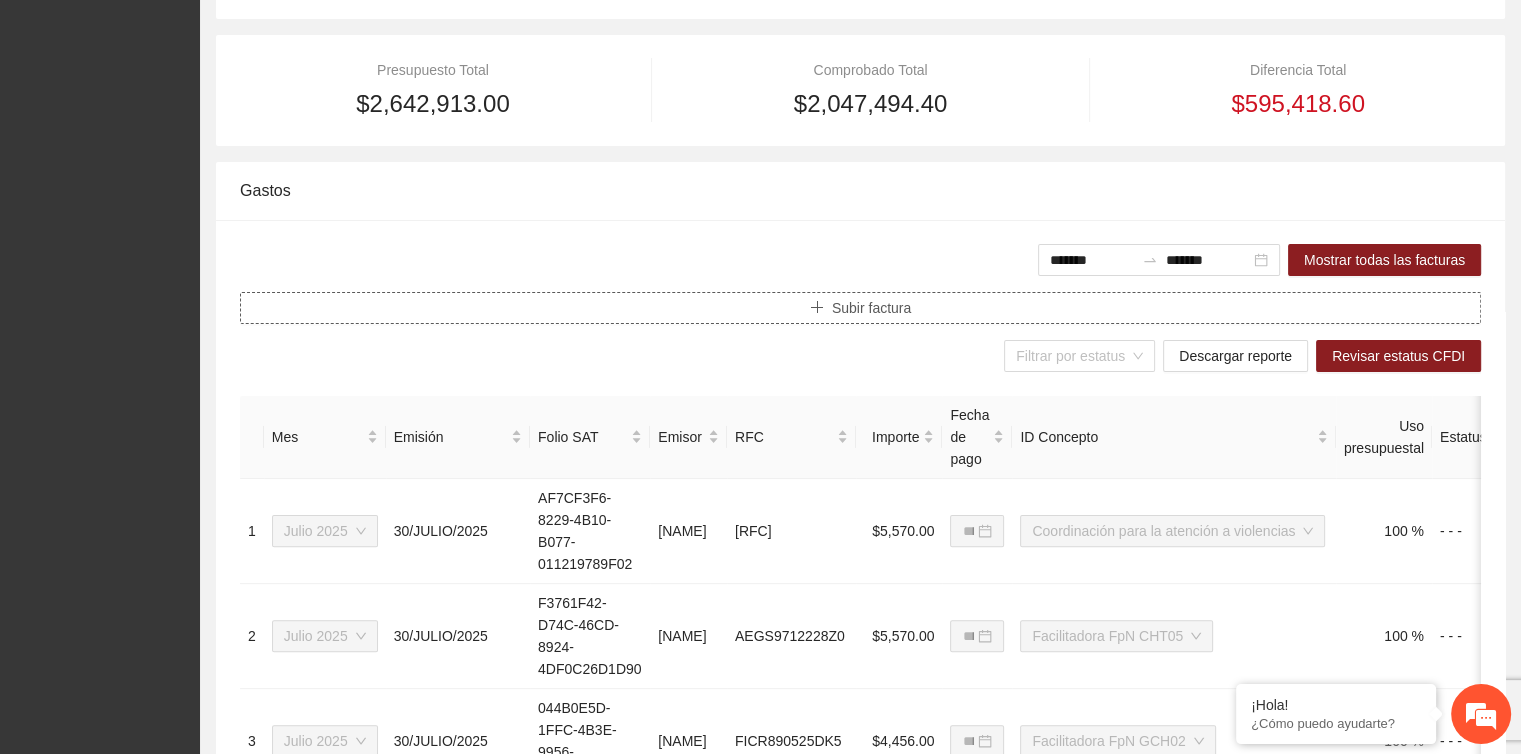 click on "Subir factura" at bounding box center [871, 308] 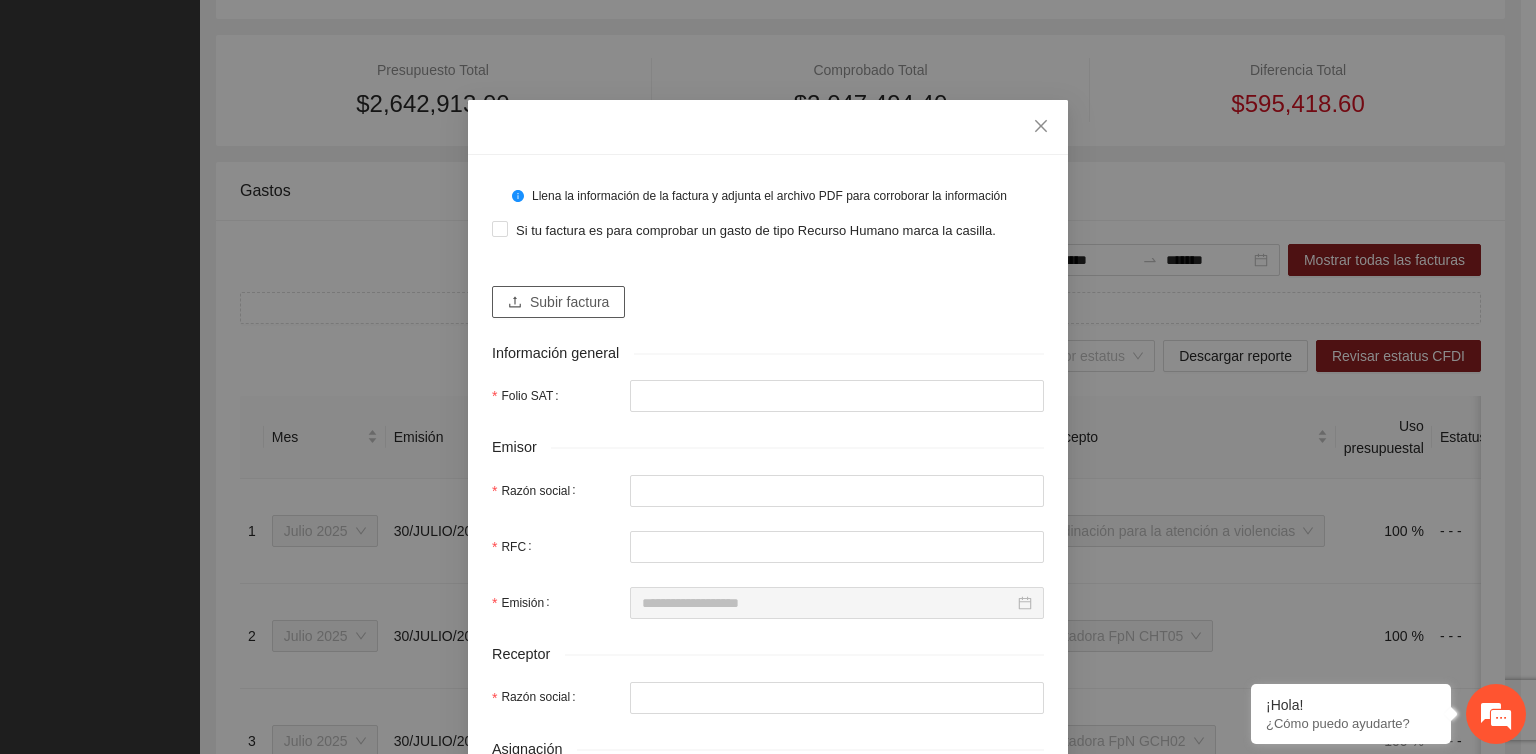 click on "Subir factura" at bounding box center (558, 302) 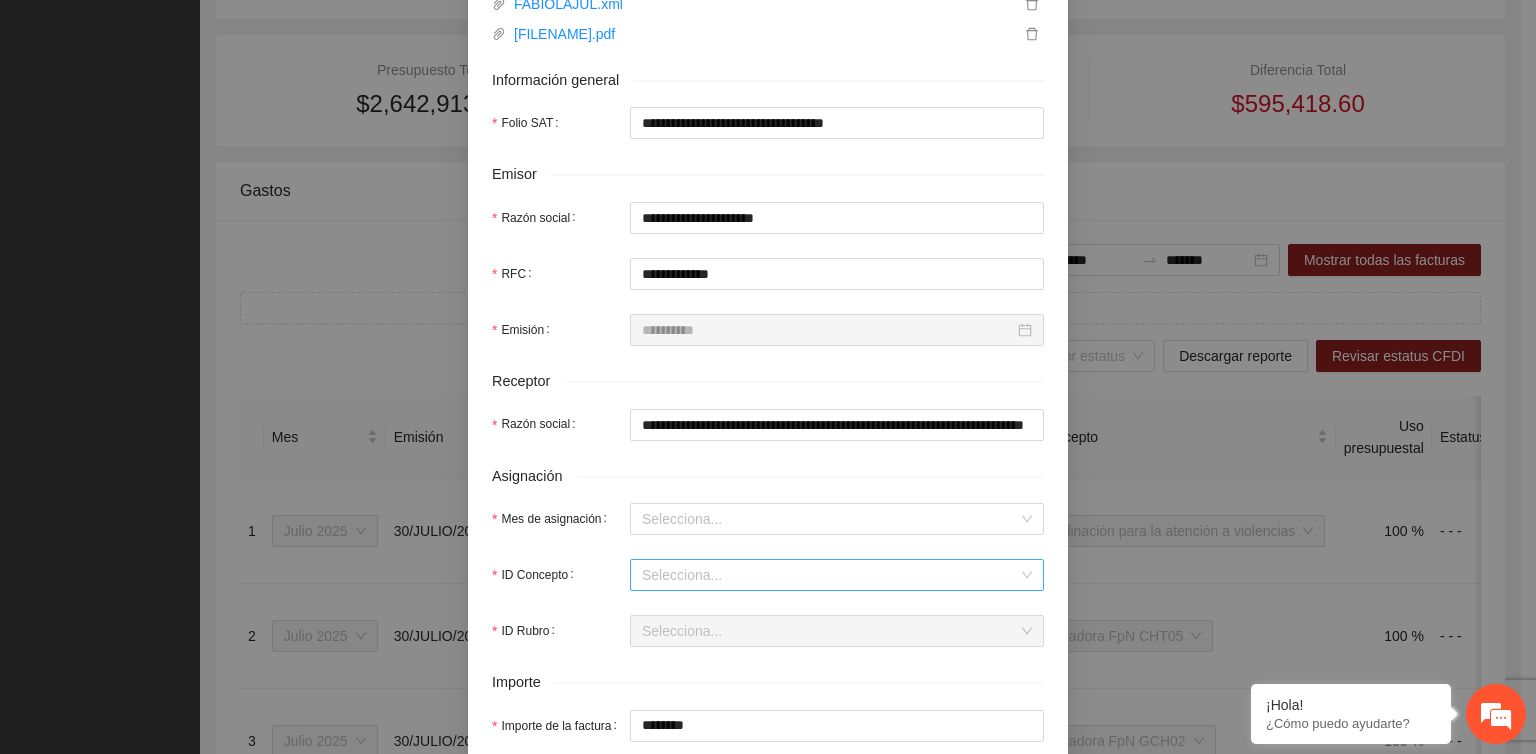 scroll, scrollTop: 400, scrollLeft: 0, axis: vertical 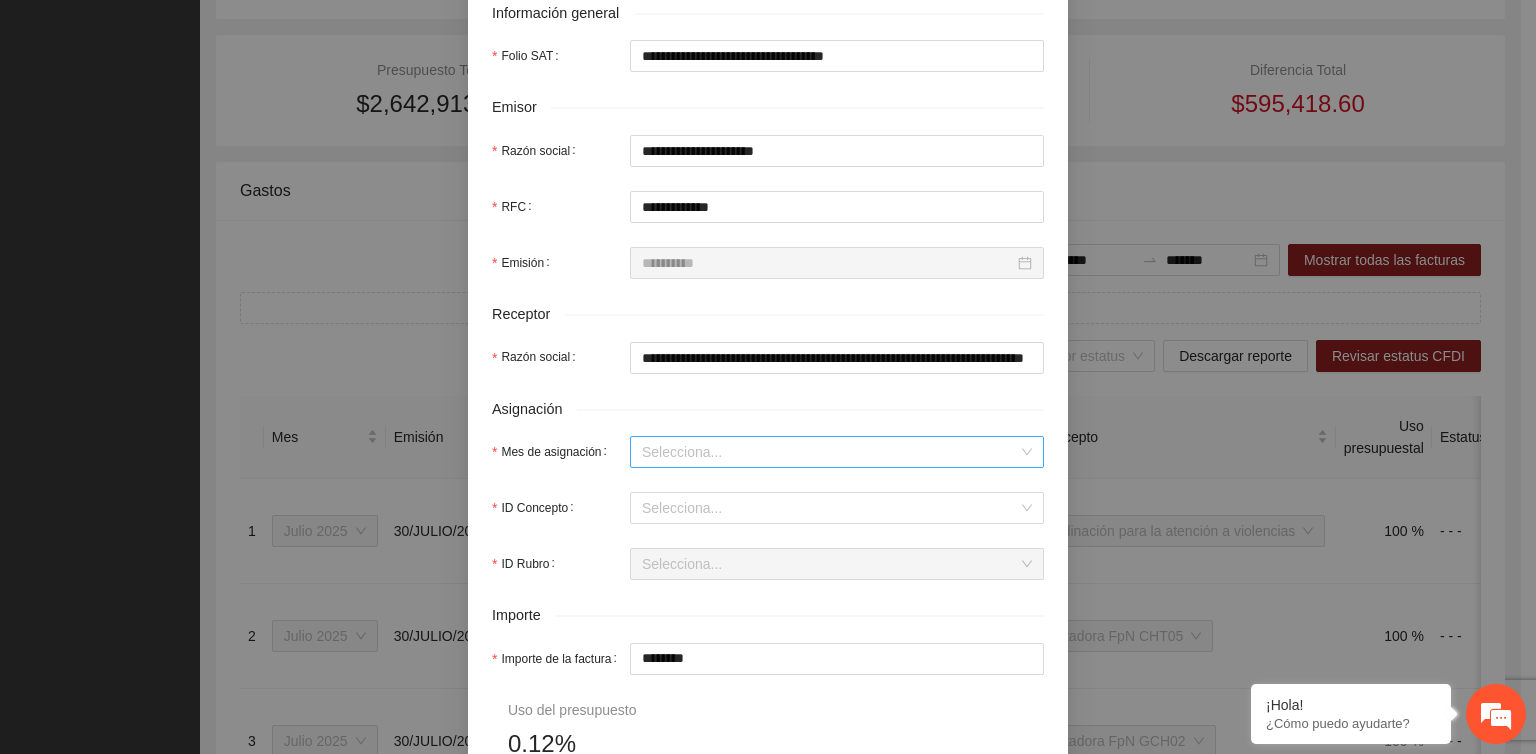 click on "Mes de asignación" at bounding box center (830, 452) 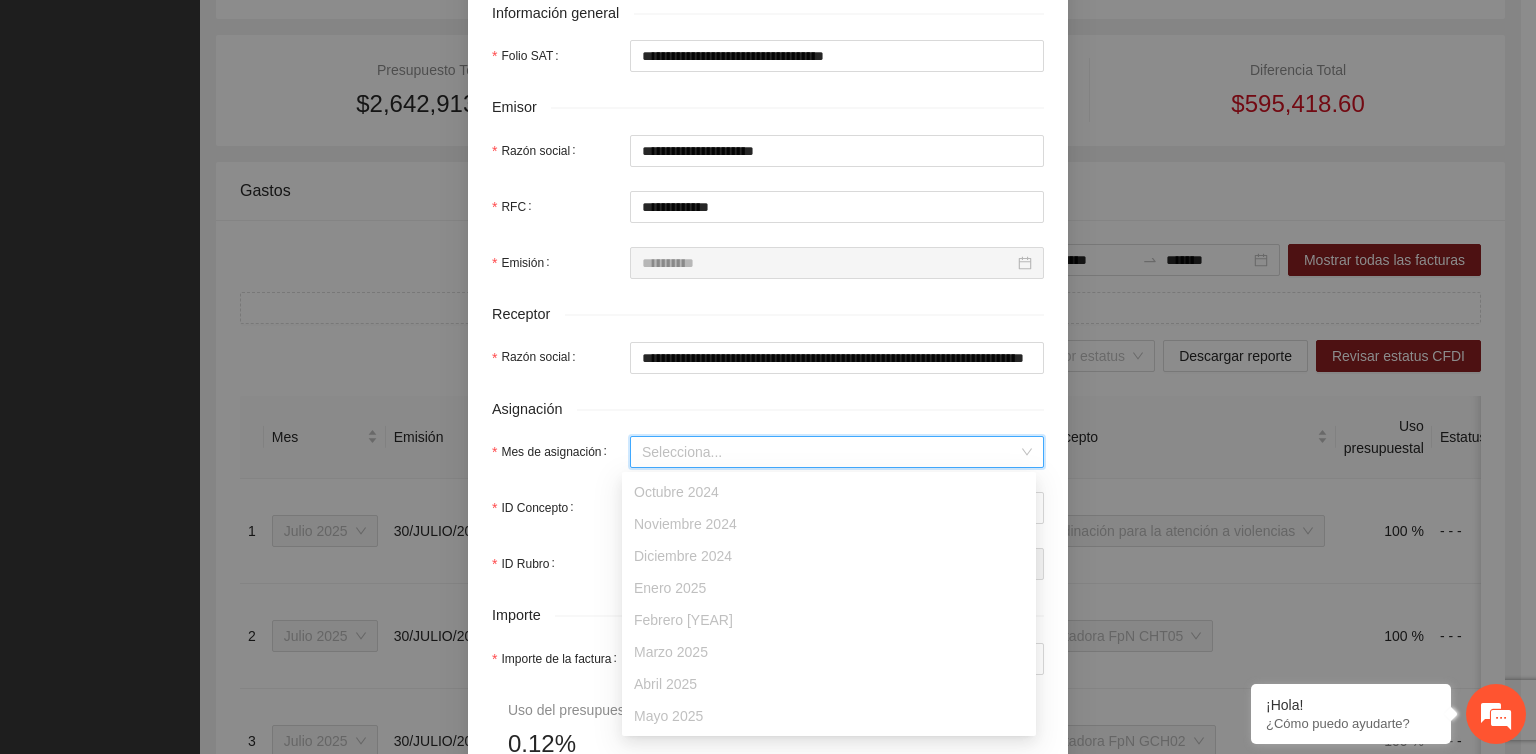 scroll, scrollTop: 64, scrollLeft: 0, axis: vertical 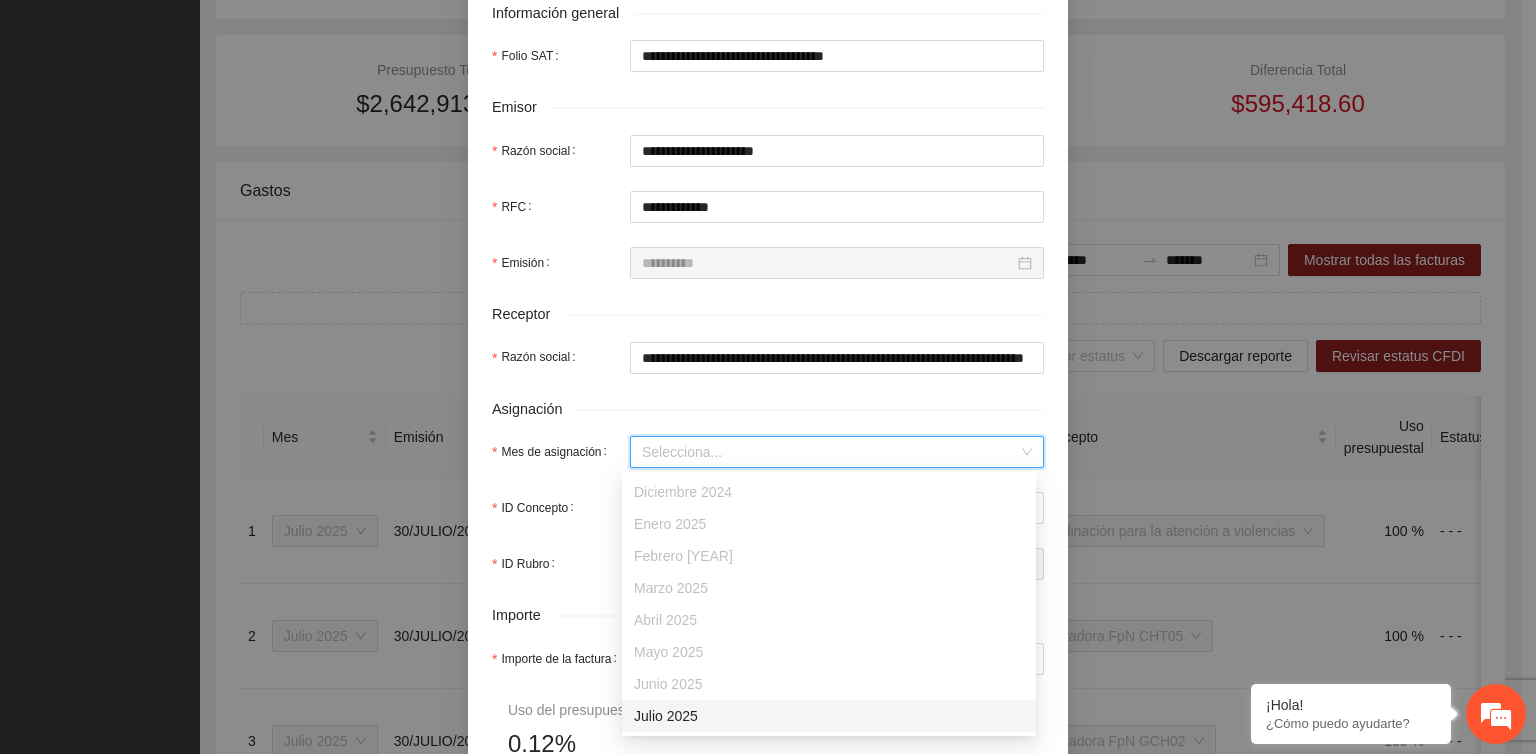 click on "Julio 2025" at bounding box center (829, 716) 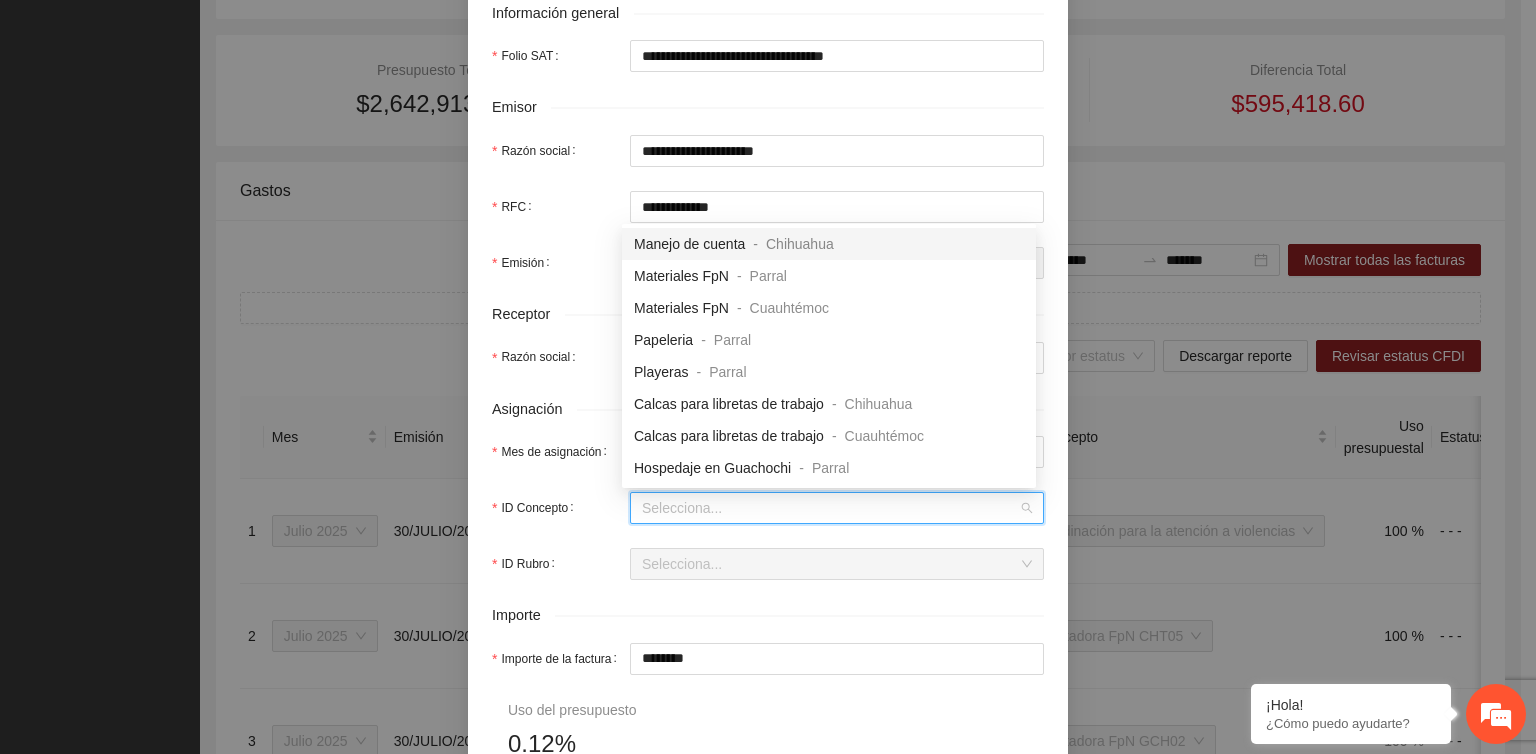 click on "ID Concepto" at bounding box center (830, 508) 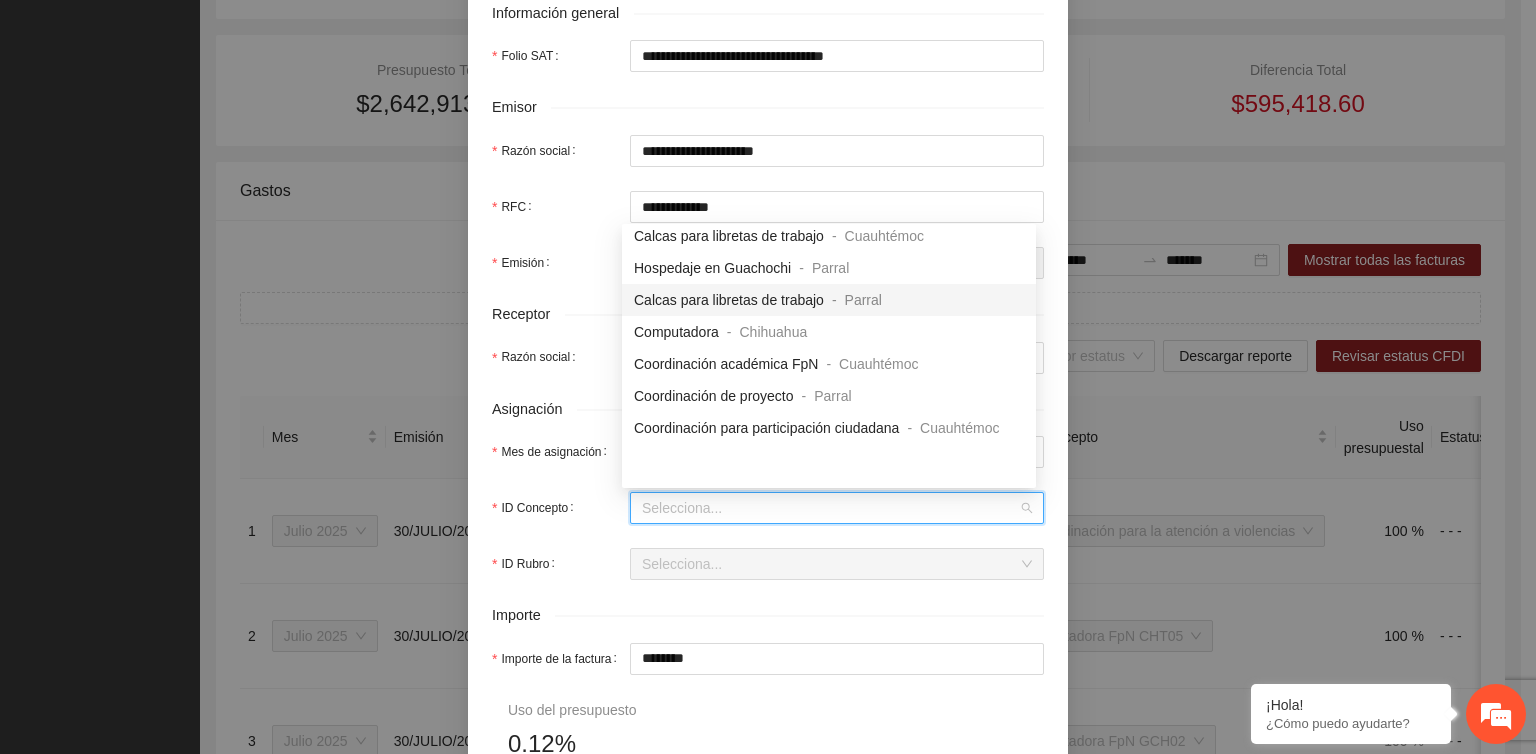 scroll, scrollTop: 300, scrollLeft: 0, axis: vertical 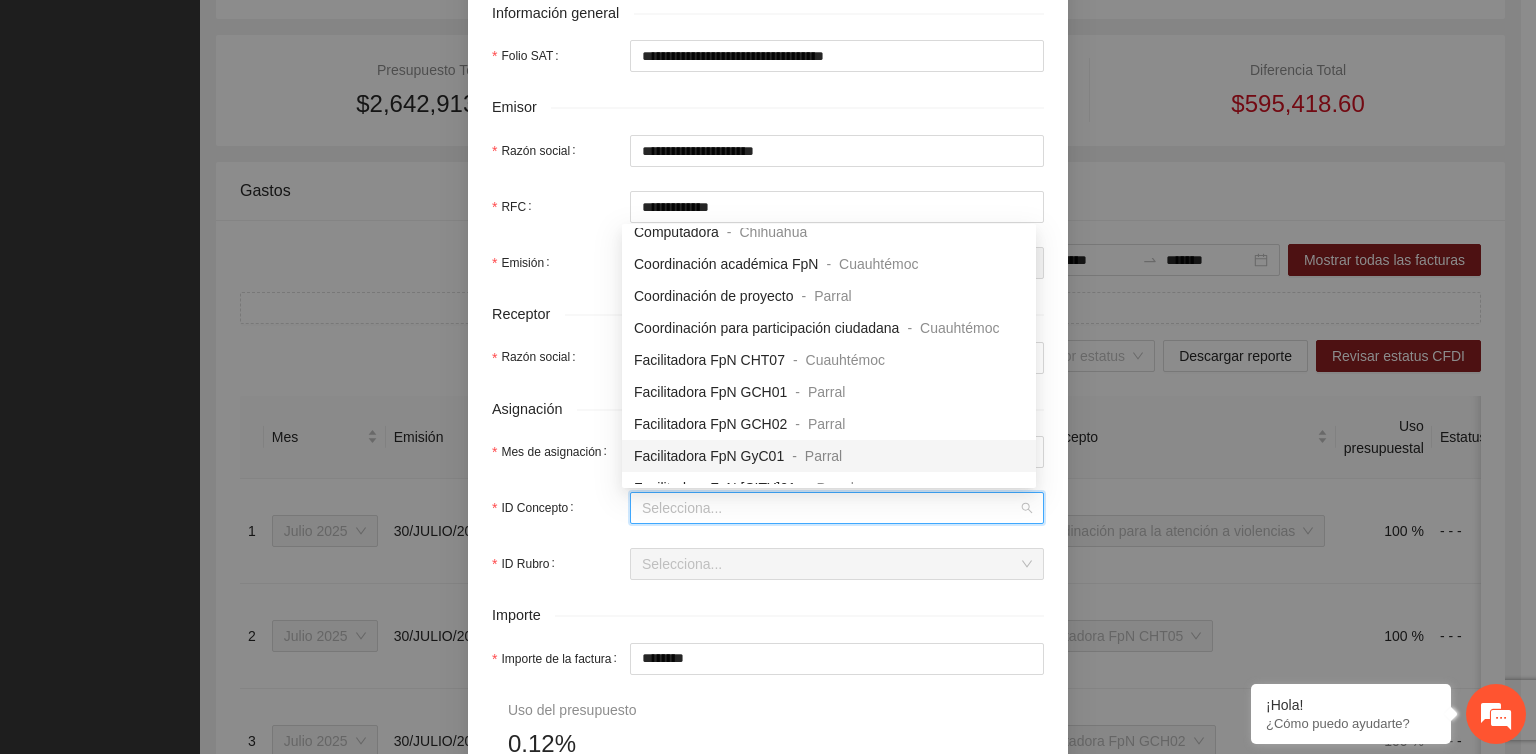 click on "Facilitadora FpN GyC01 - [CITY]" at bounding box center [738, 456] 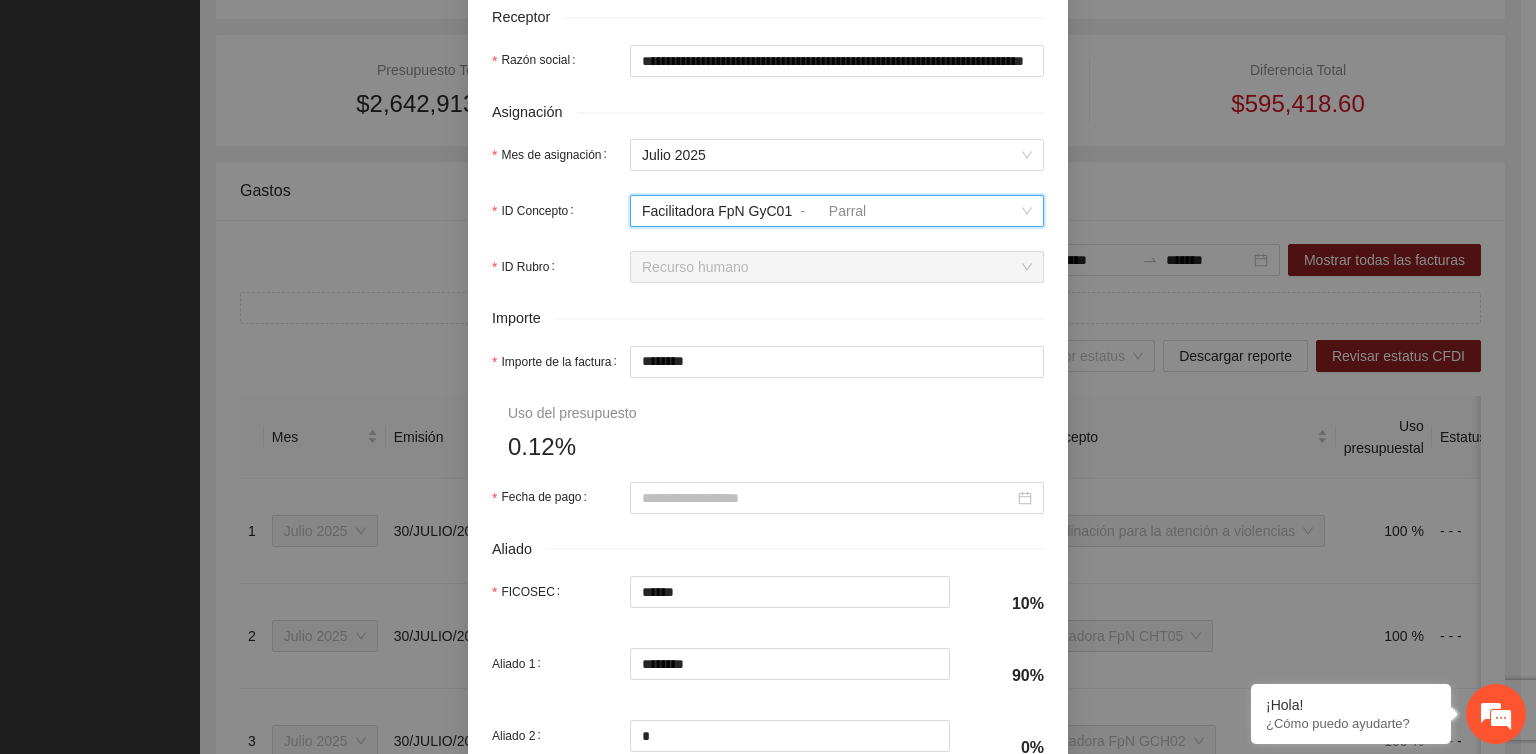 scroll, scrollTop: 700, scrollLeft: 0, axis: vertical 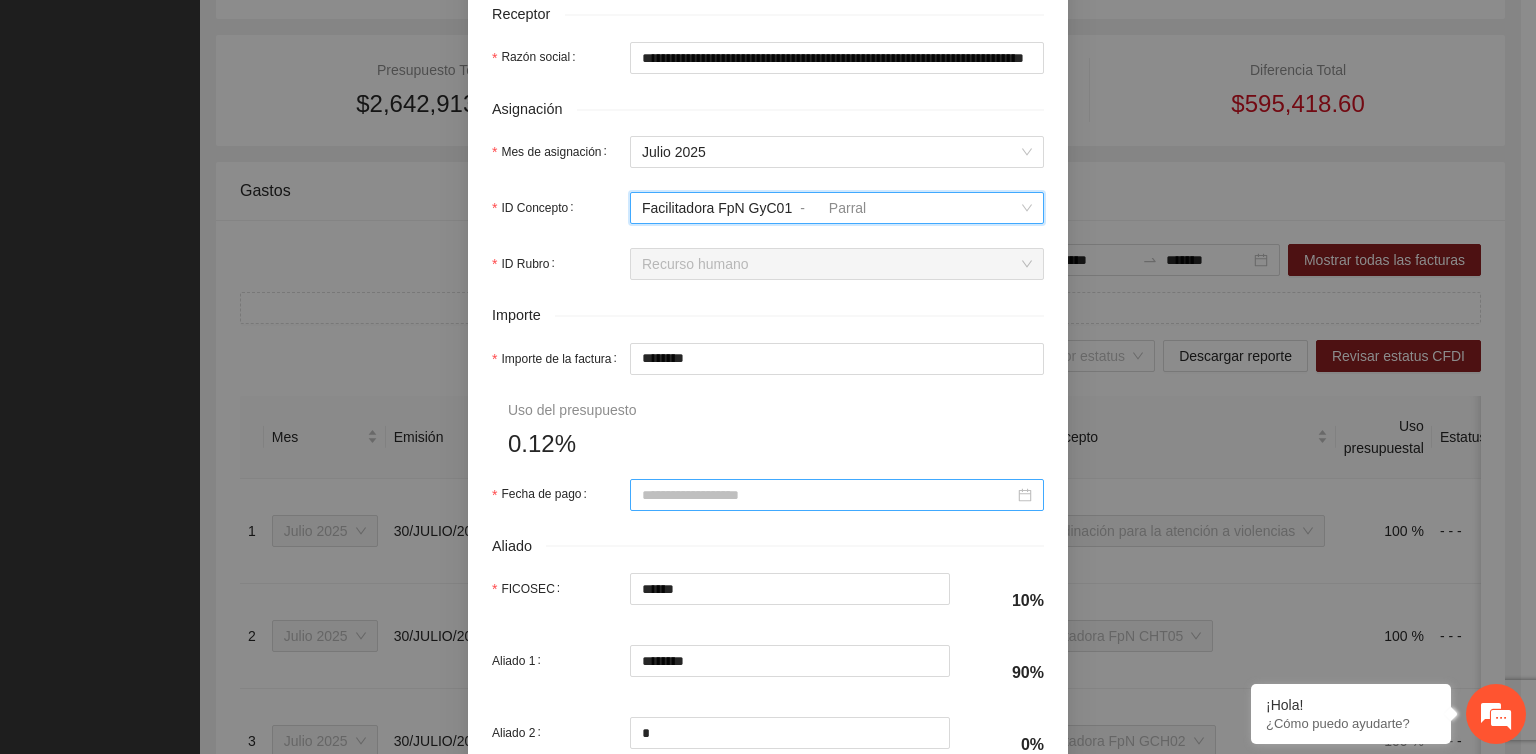click on "Fecha de pago" at bounding box center [828, 495] 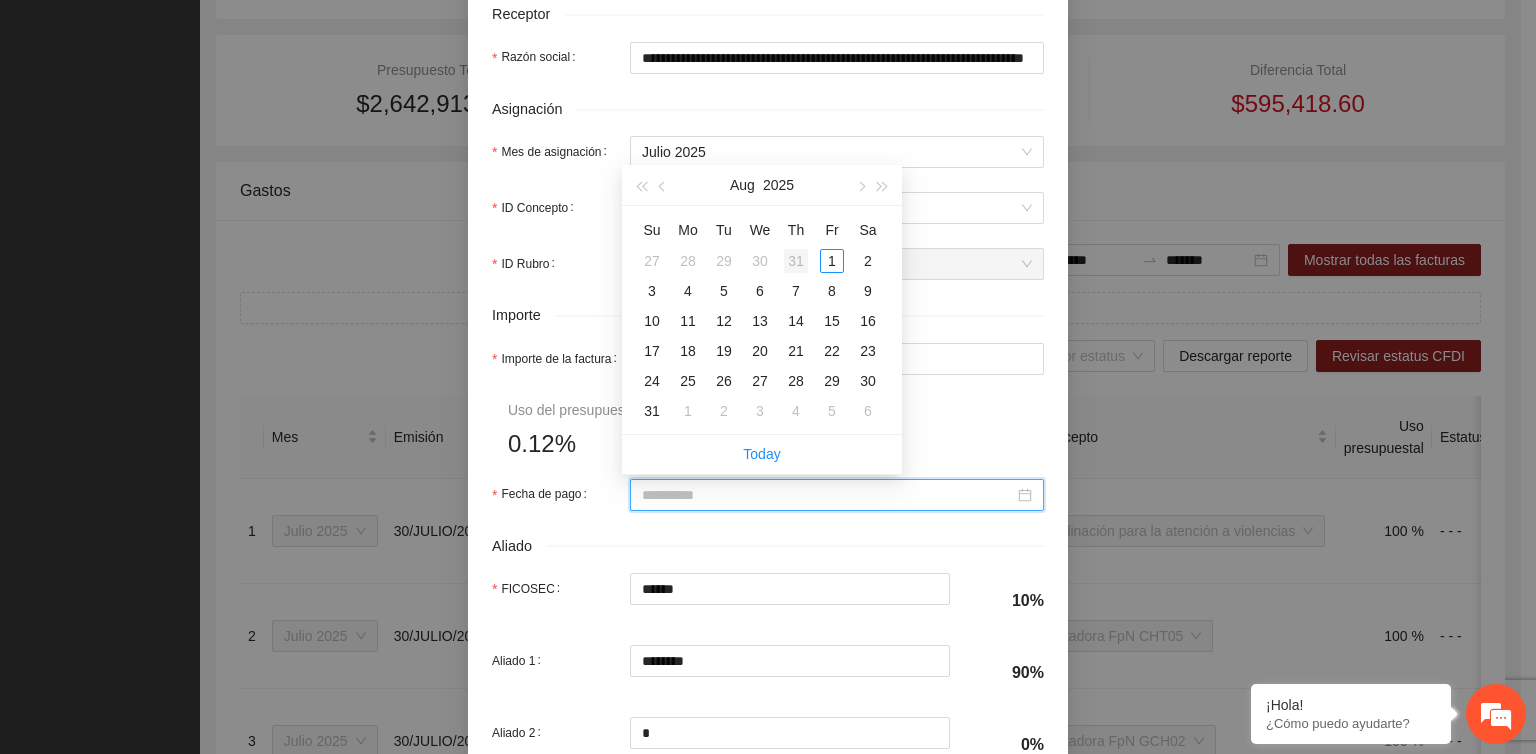 click on "31" at bounding box center (796, 261) 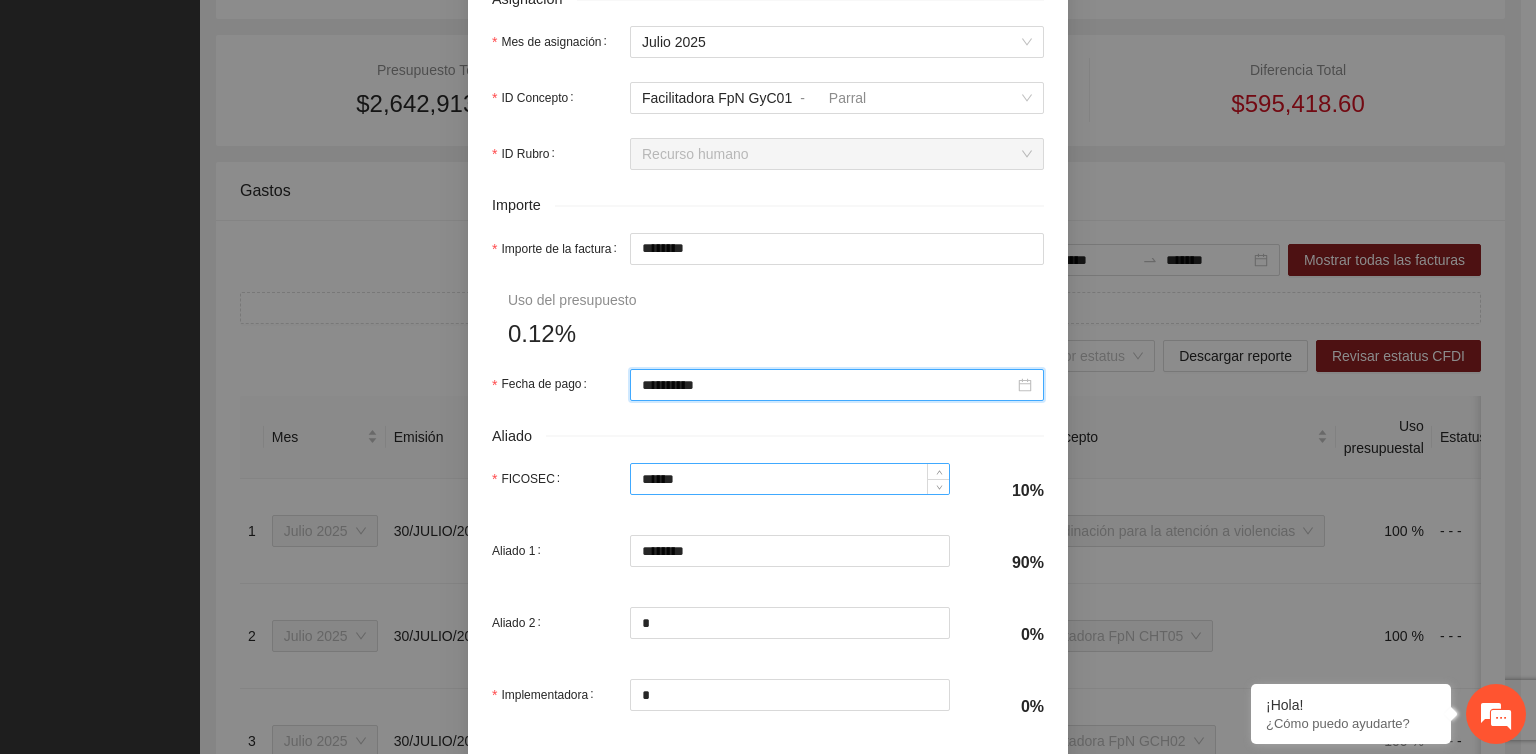 scroll, scrollTop: 808, scrollLeft: 0, axis: vertical 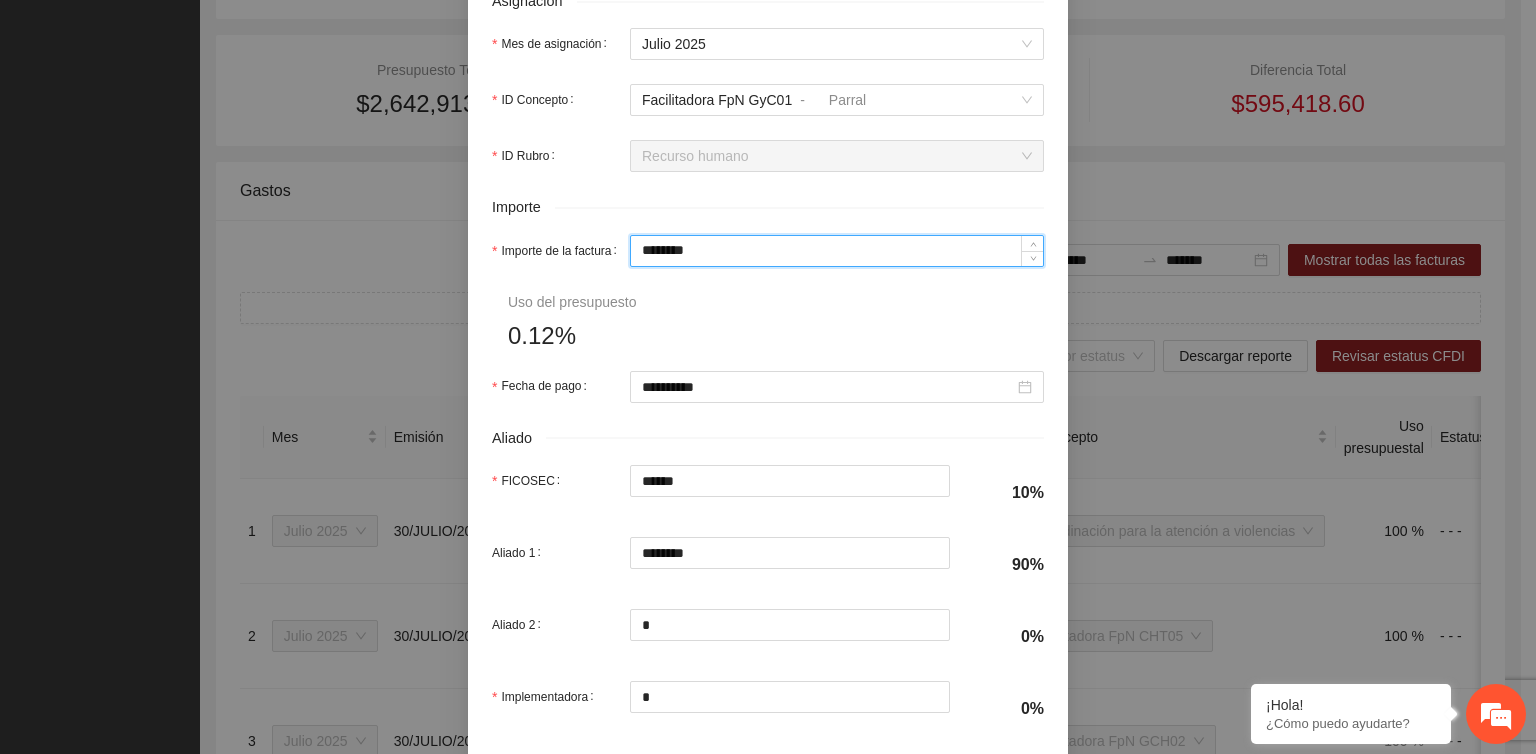 drag, startPoint x: 716, startPoint y: 245, endPoint x: 424, endPoint y: 310, distance: 299.14713 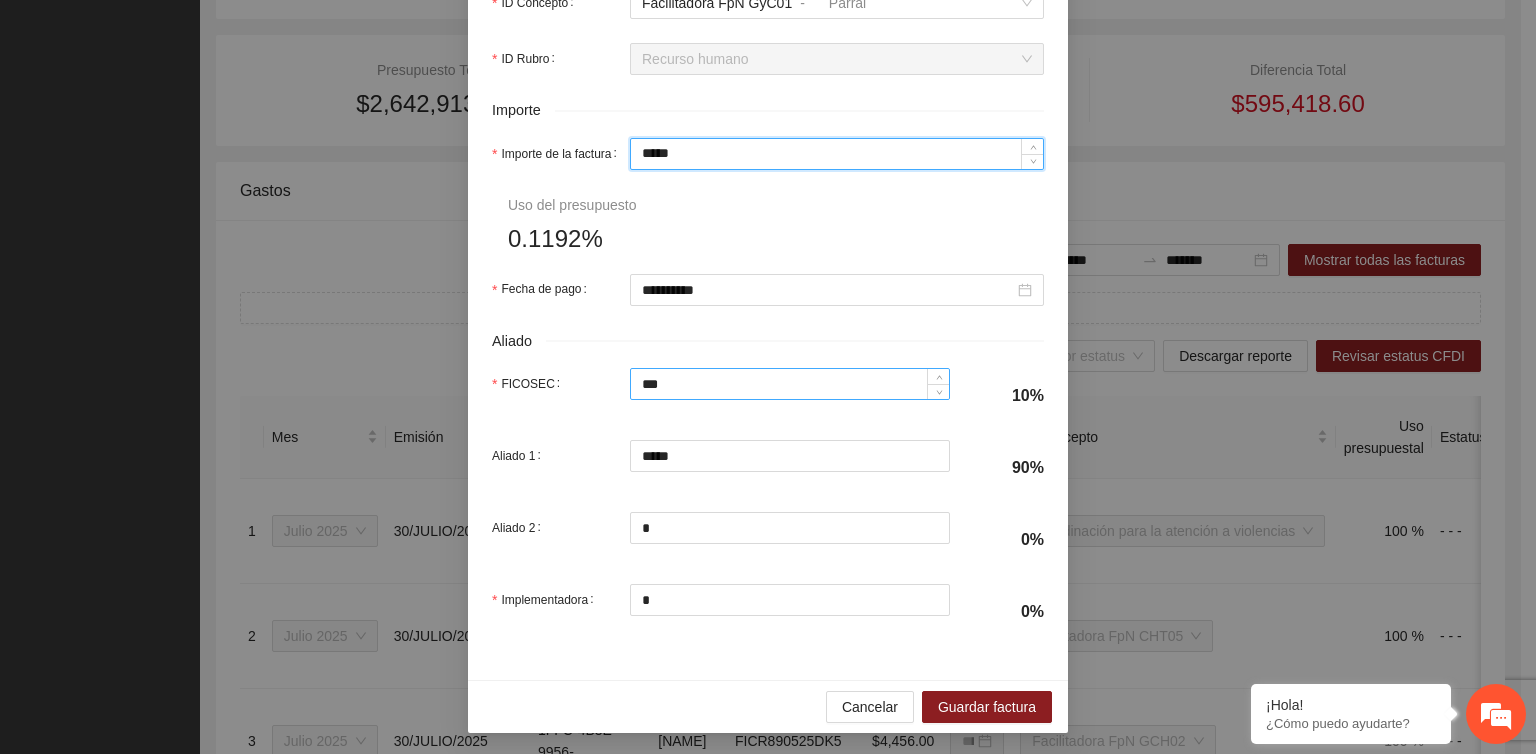 scroll, scrollTop: 908, scrollLeft: 0, axis: vertical 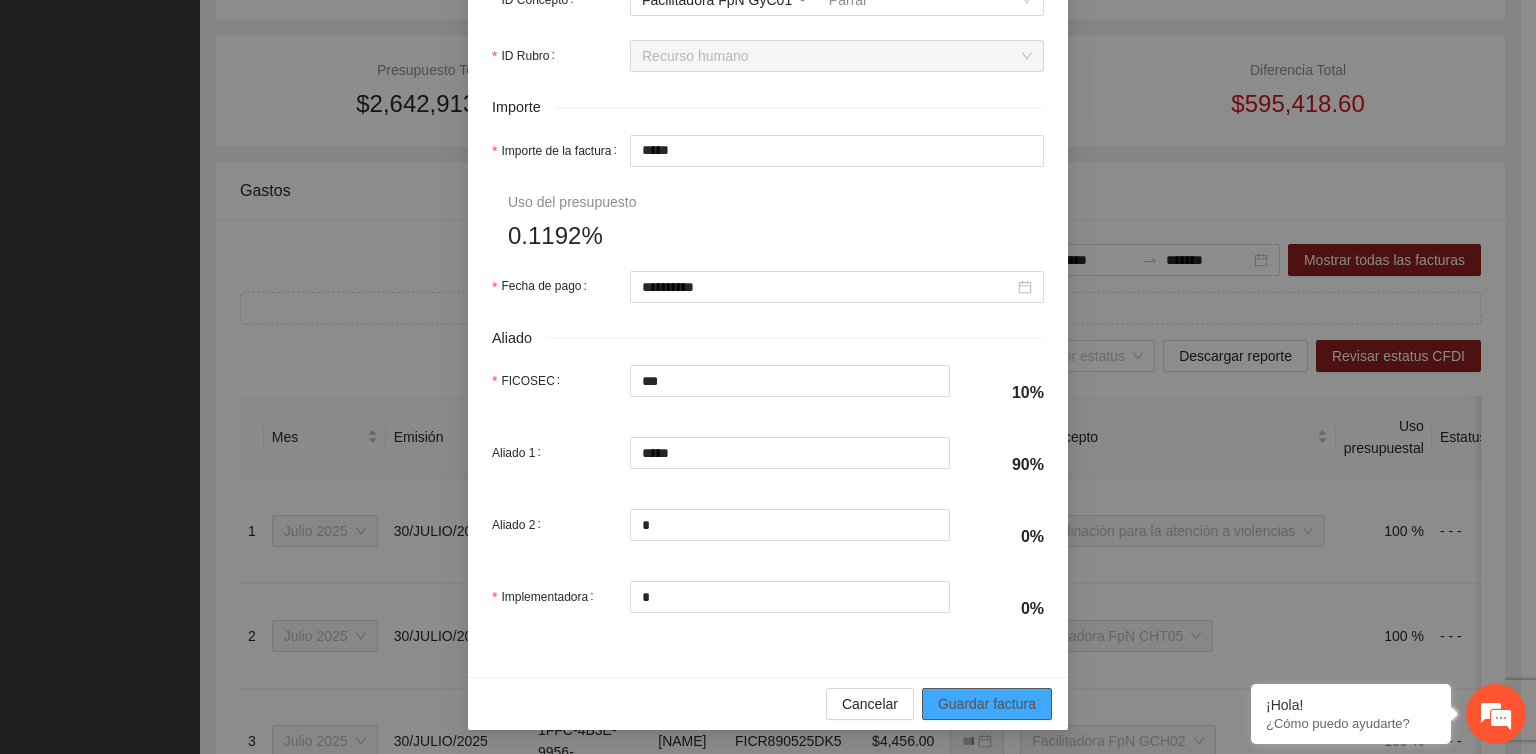 click on "Guardar factura" at bounding box center (987, 704) 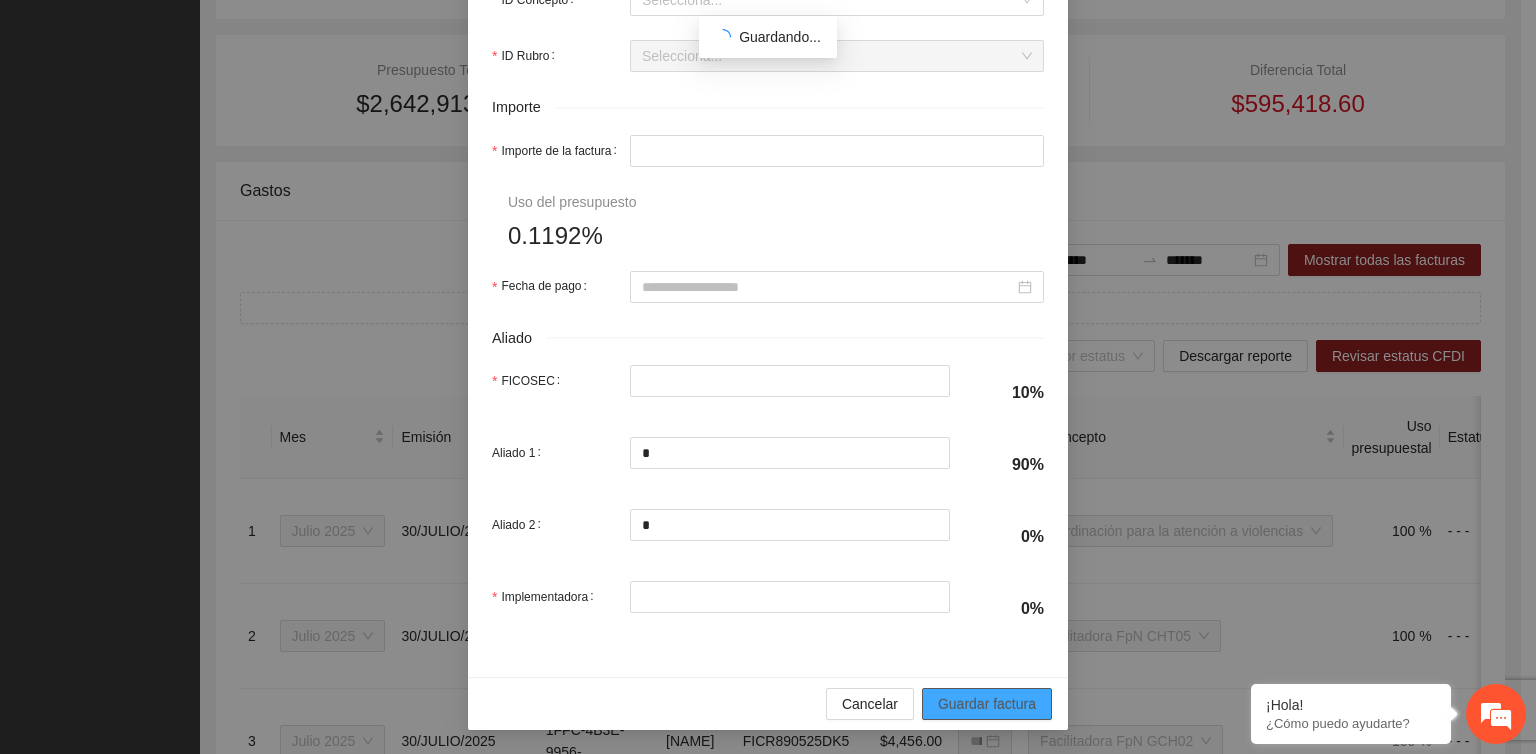 scroll, scrollTop: 748, scrollLeft: 0, axis: vertical 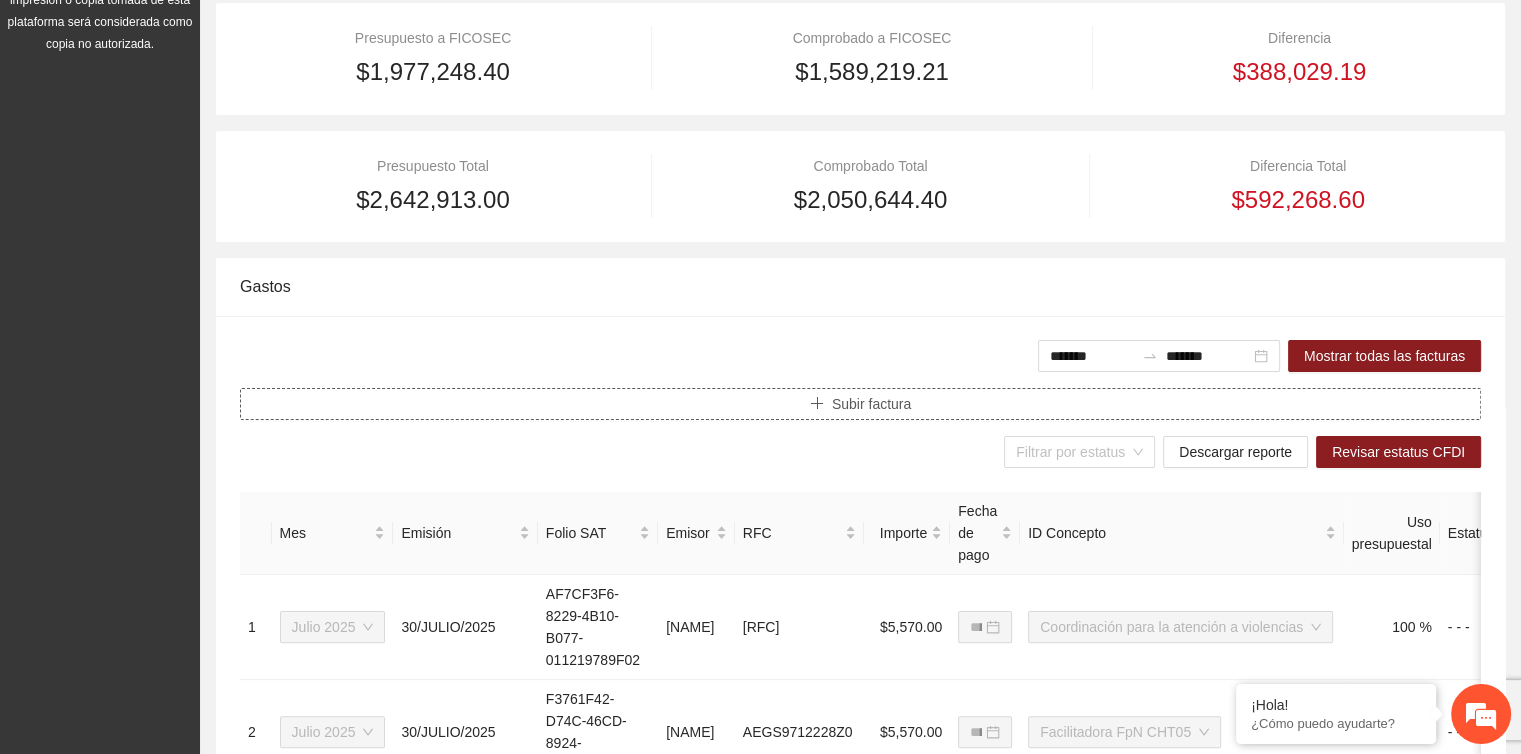 click on "Subir factura" at bounding box center (871, 404) 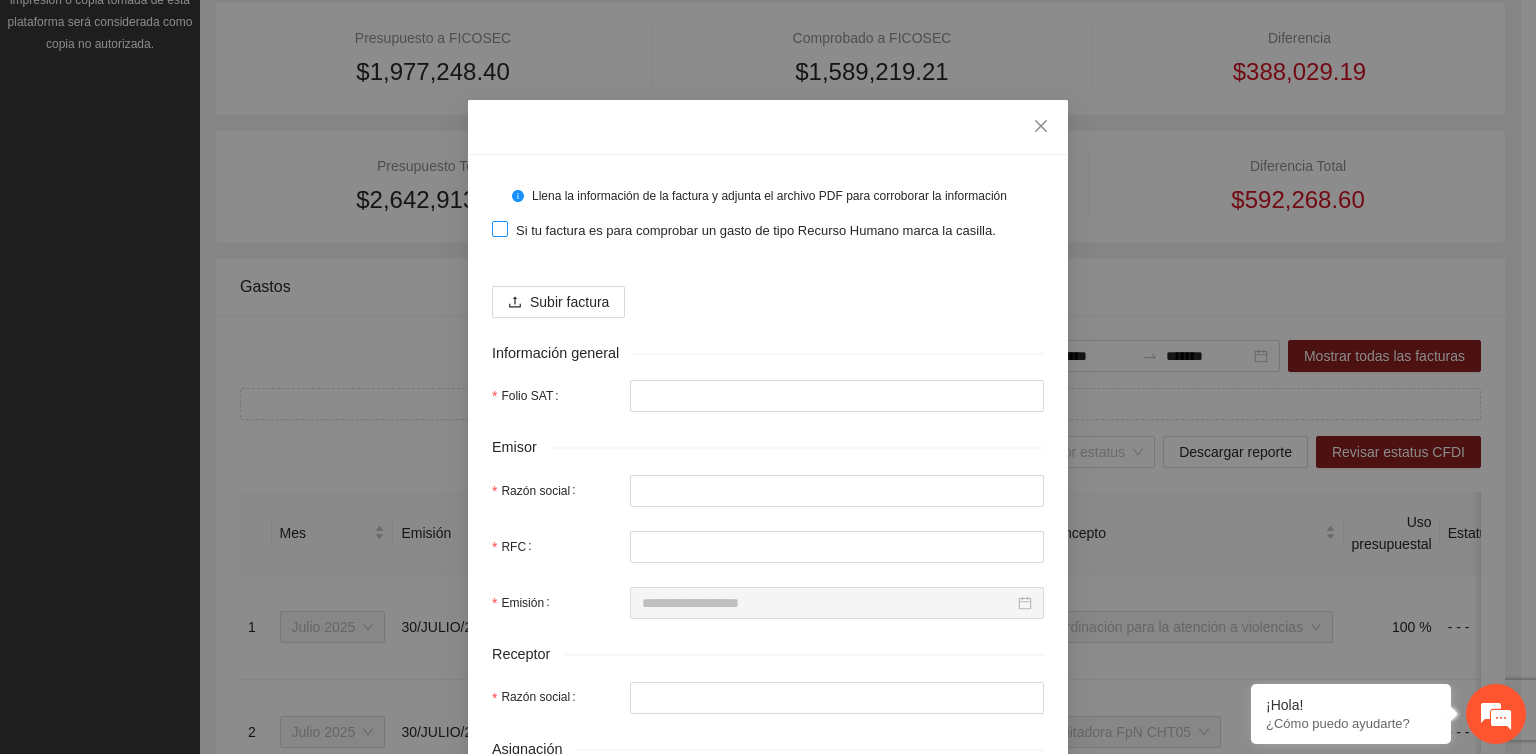 click on "Si tu factura es para comprobar un gasto de tipo Recurso Humano marca la casilla." at bounding box center (756, 231) 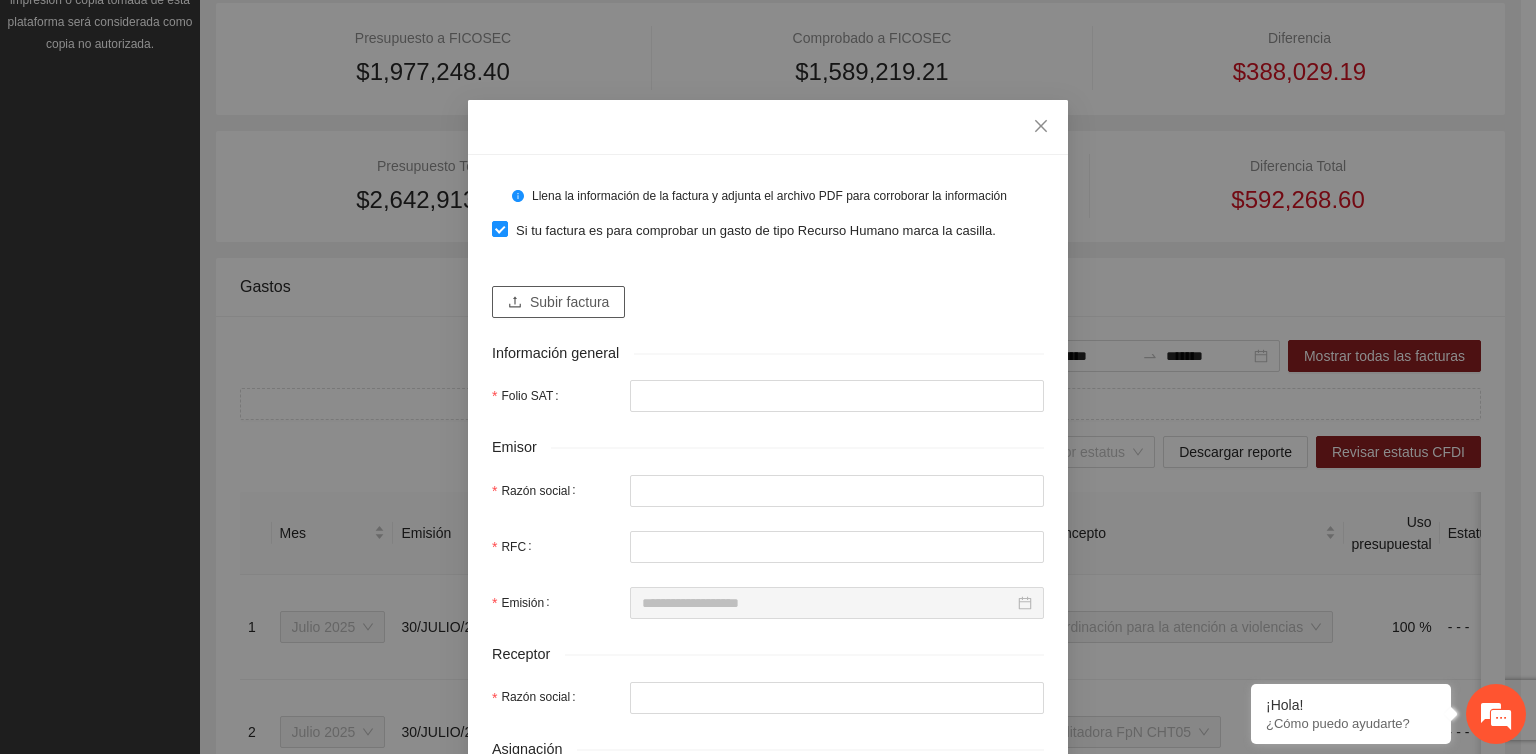click on "Subir factura" at bounding box center (569, 302) 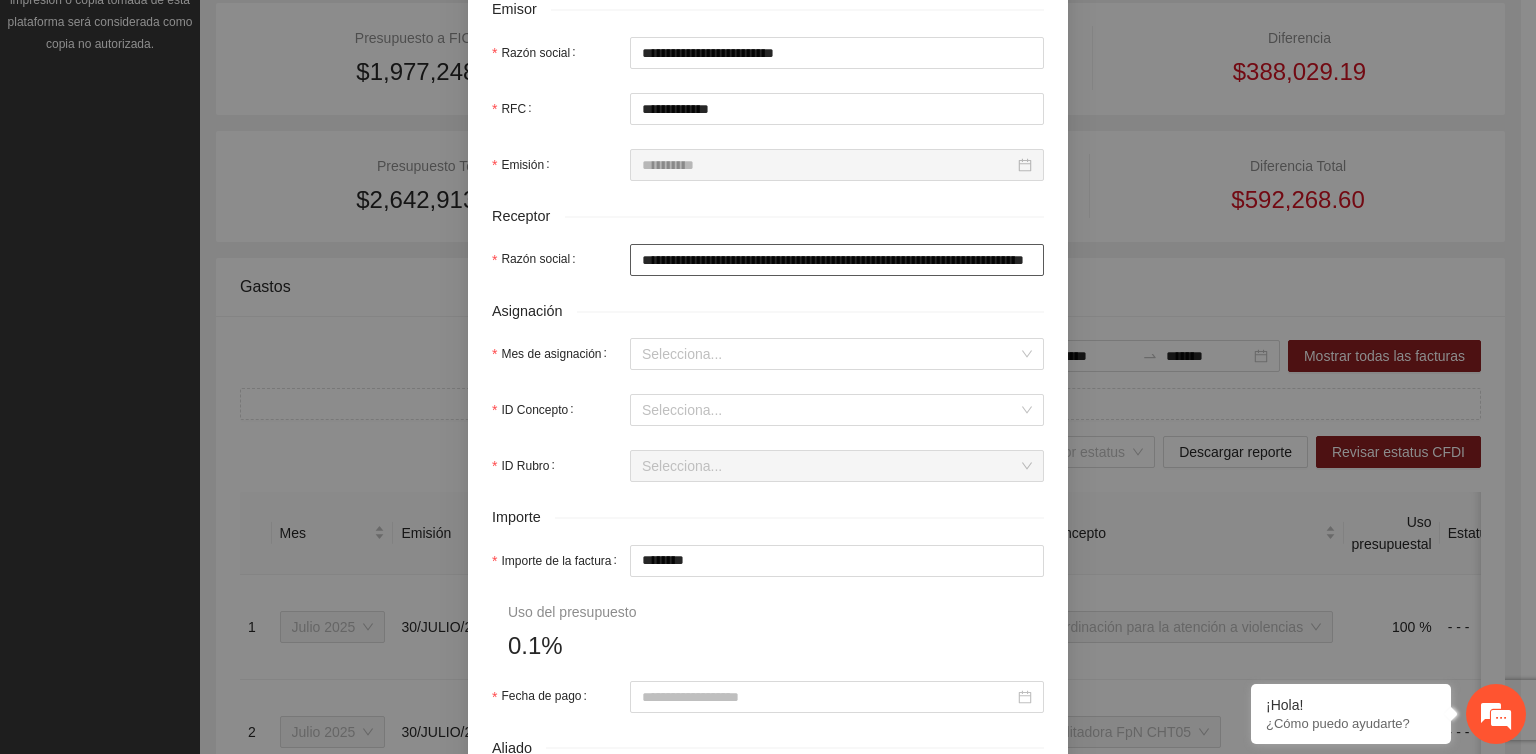 scroll, scrollTop: 500, scrollLeft: 0, axis: vertical 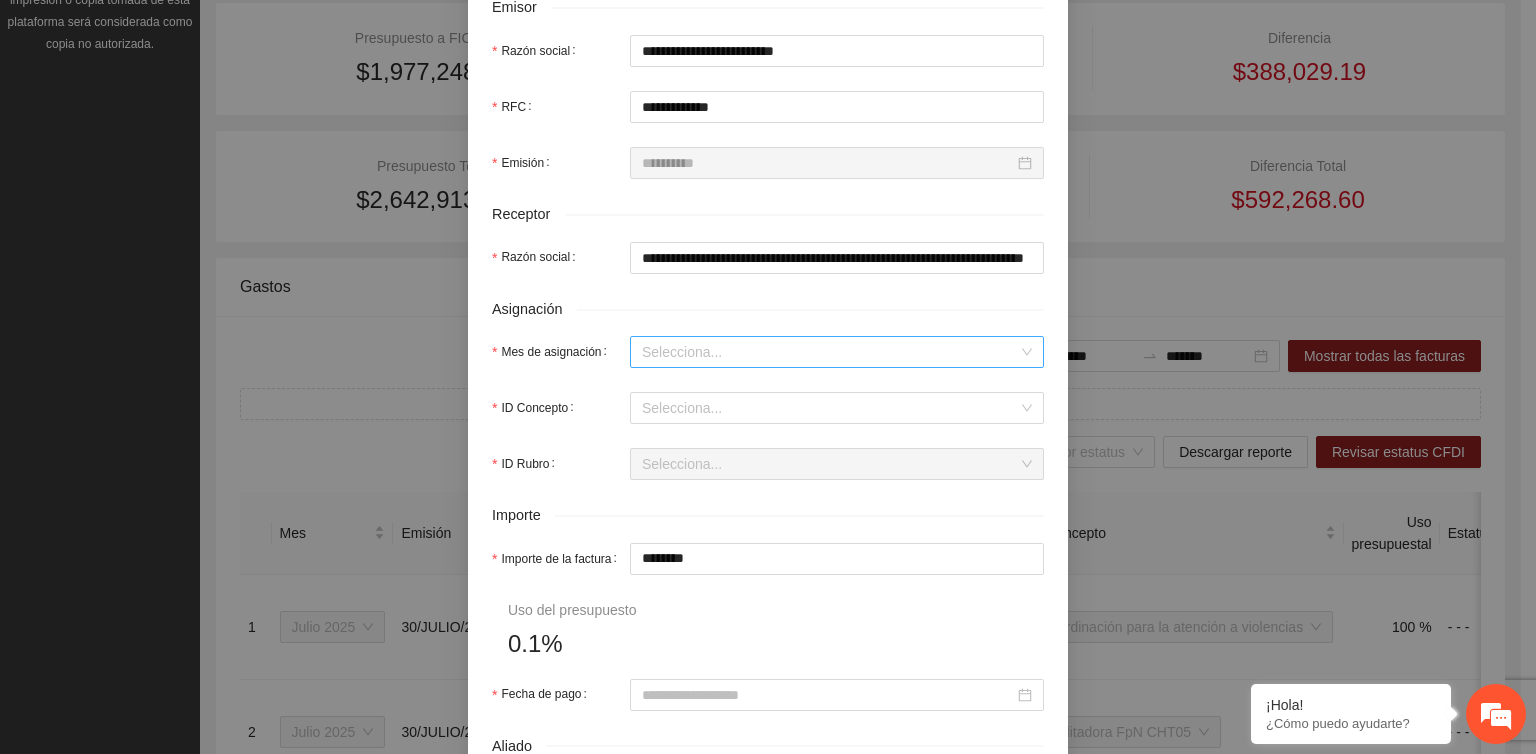 click on "Mes de asignación" at bounding box center [830, 352] 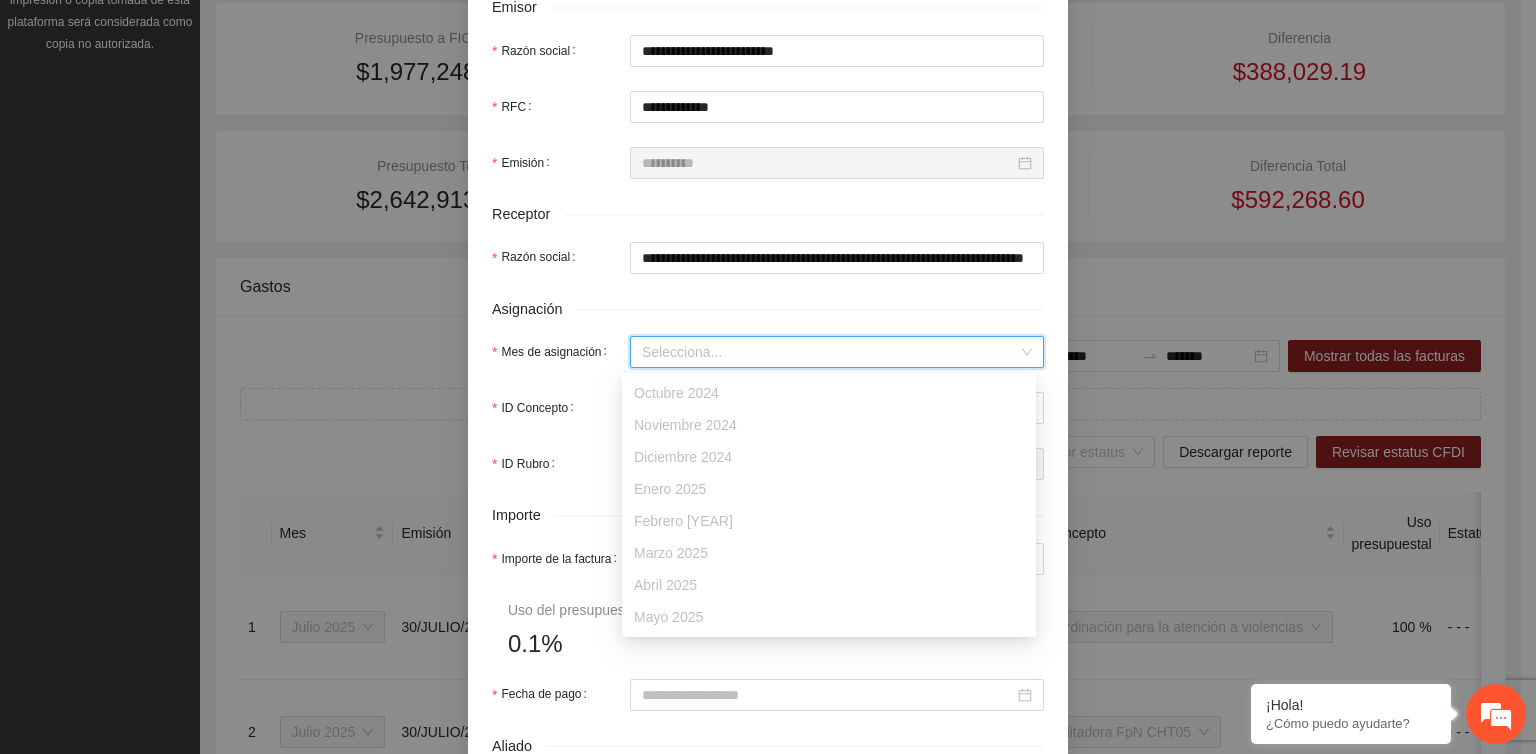 scroll, scrollTop: 64, scrollLeft: 0, axis: vertical 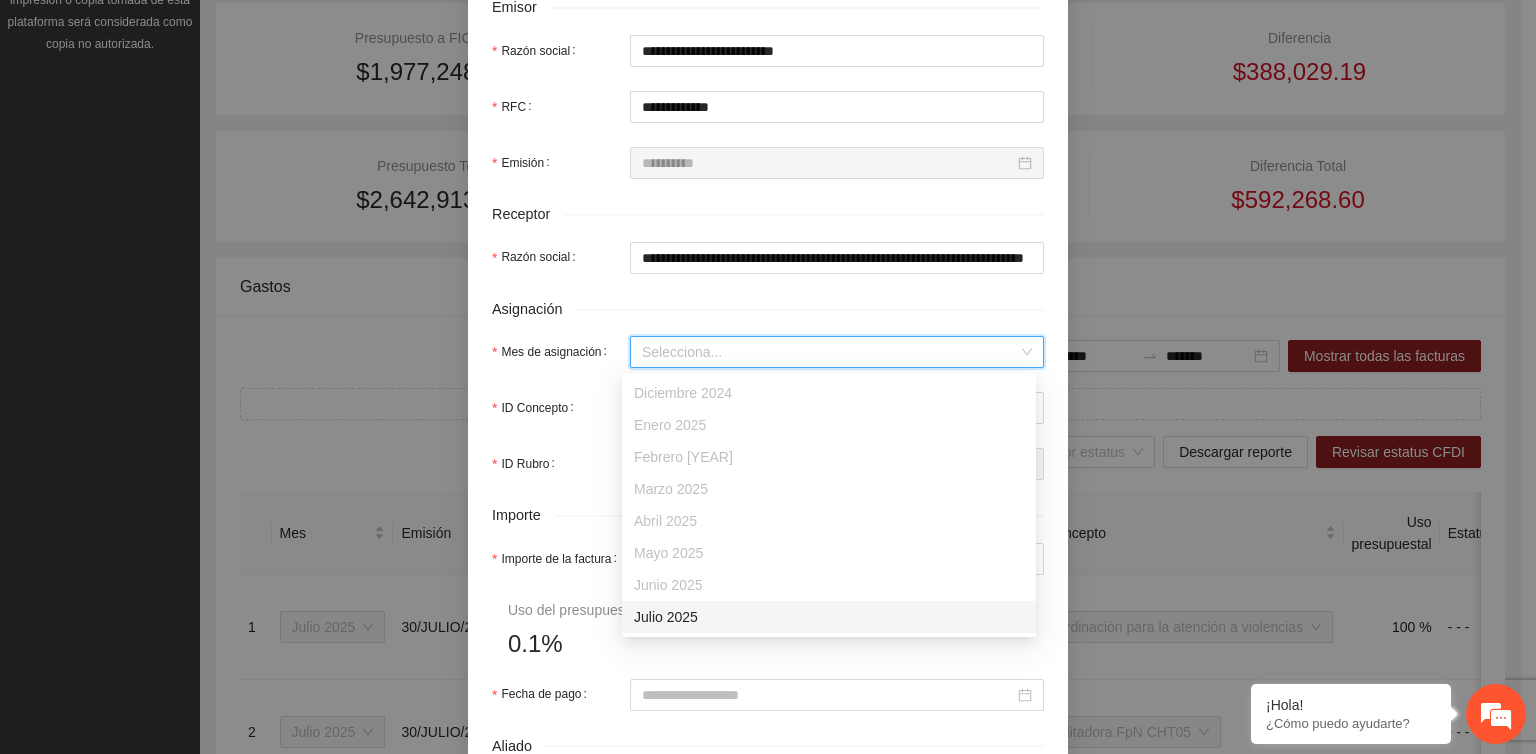 click on "Julio 2025" at bounding box center [829, 617] 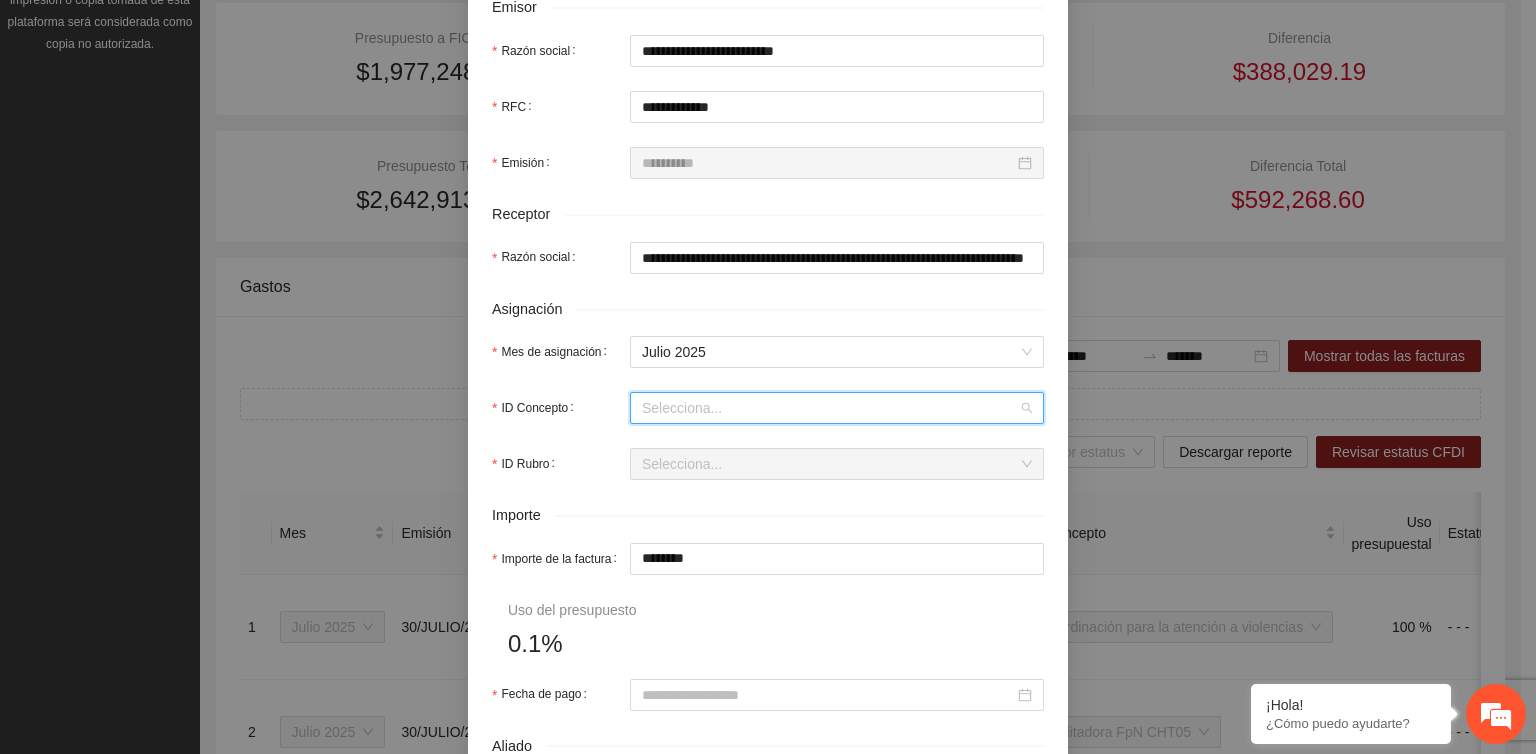 click on "ID Concepto" at bounding box center (830, 408) 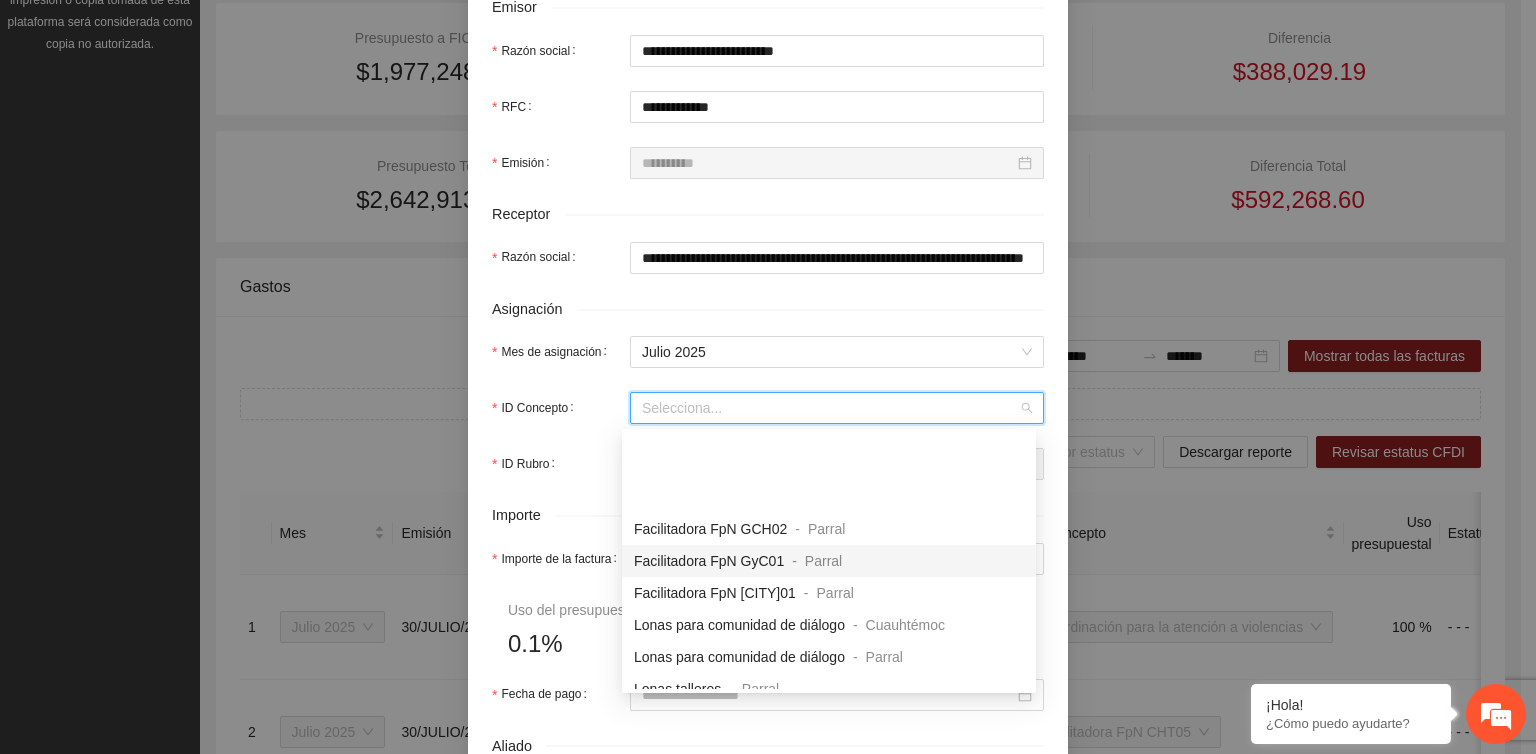 scroll, scrollTop: 500, scrollLeft: 0, axis: vertical 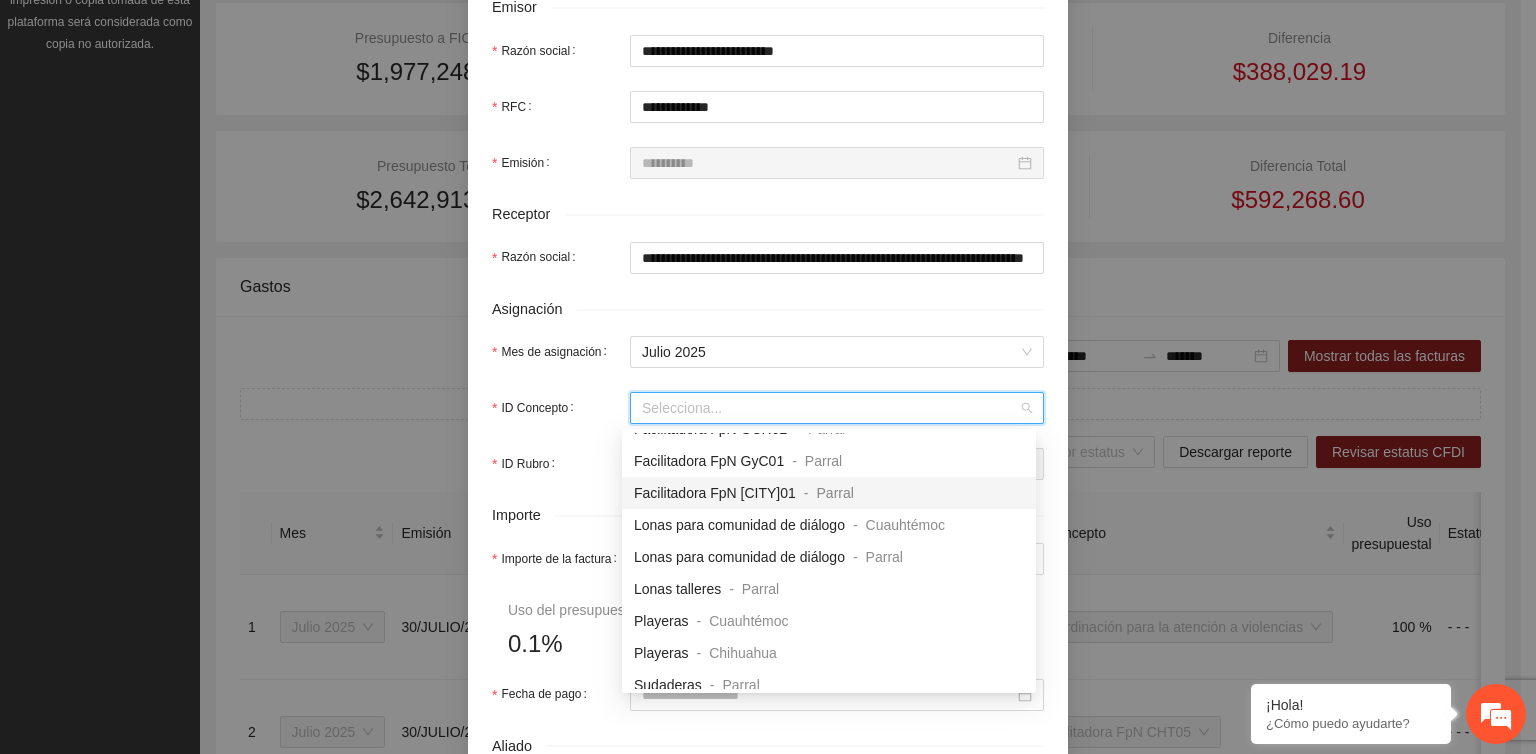 click on "-" at bounding box center (806, 493) 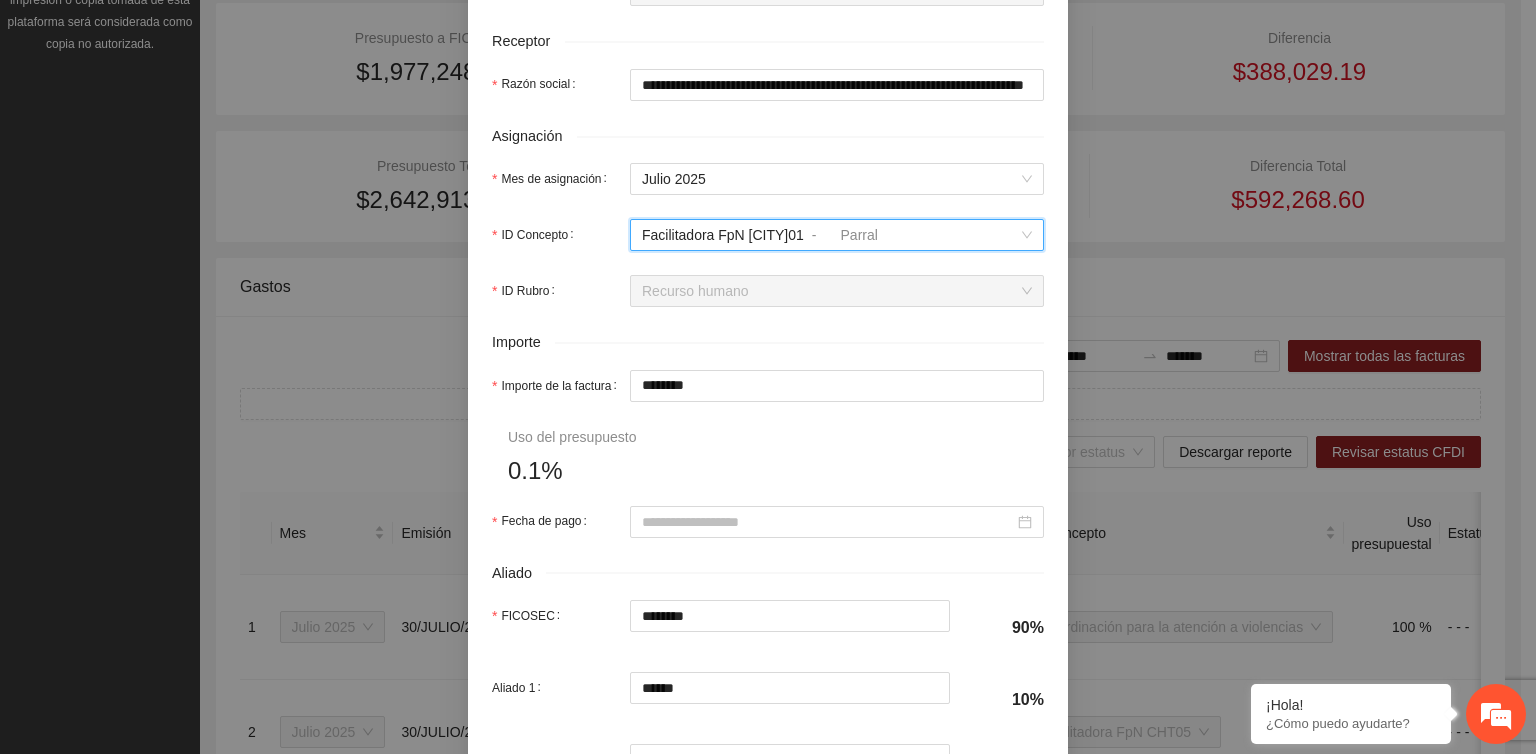 scroll, scrollTop: 700, scrollLeft: 0, axis: vertical 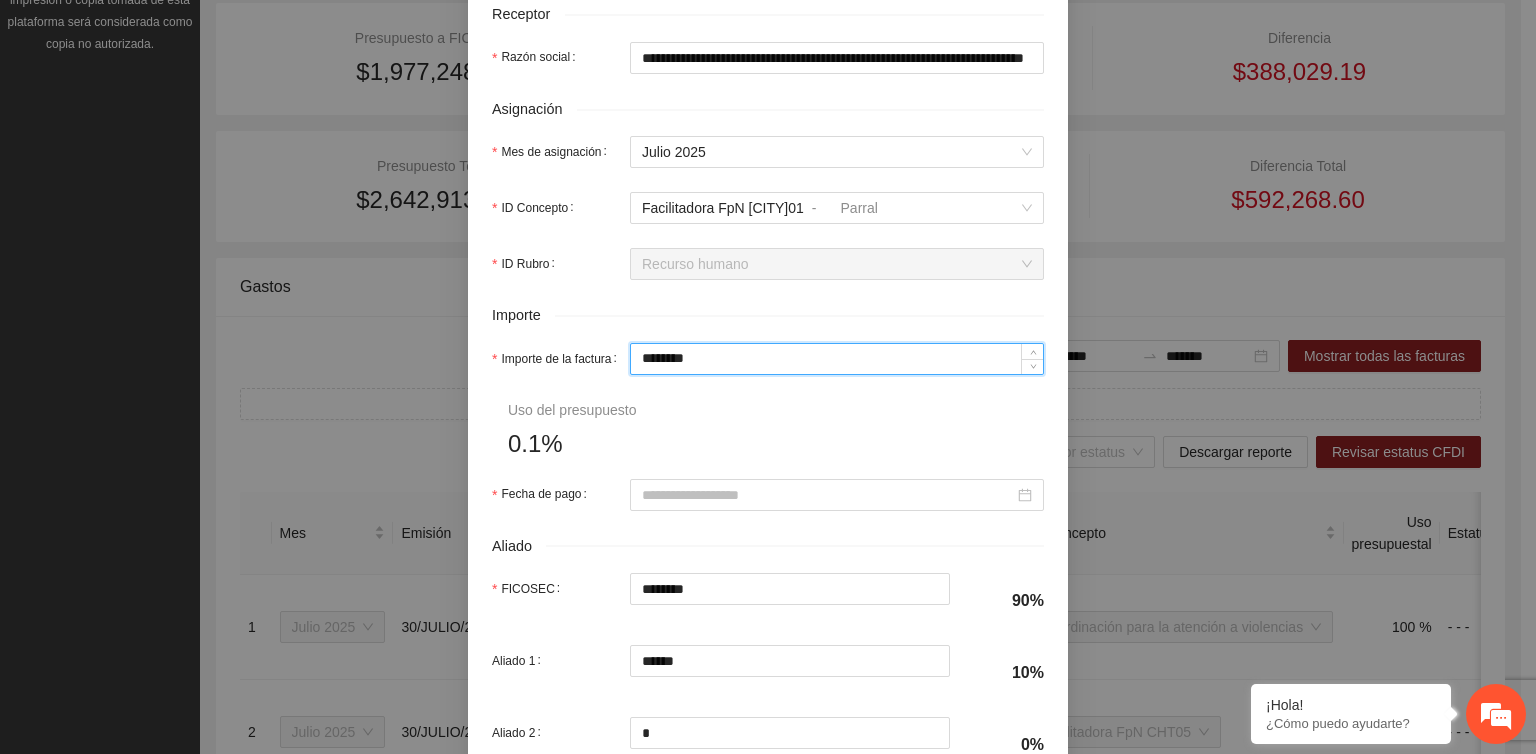 drag, startPoint x: 717, startPoint y: 357, endPoint x: 564, endPoint y: 401, distance: 159.20113 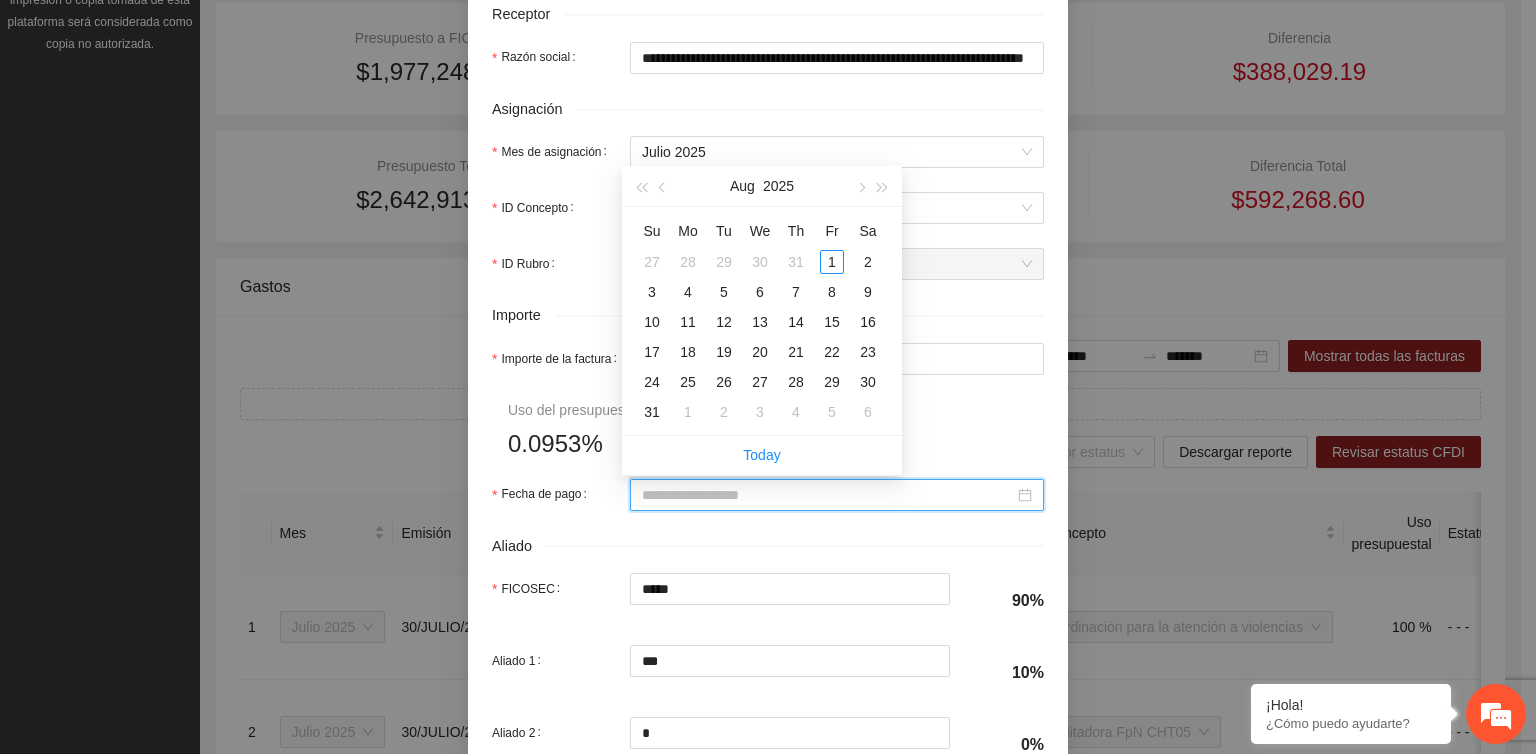 click on "Fecha de pago" at bounding box center [828, 495] 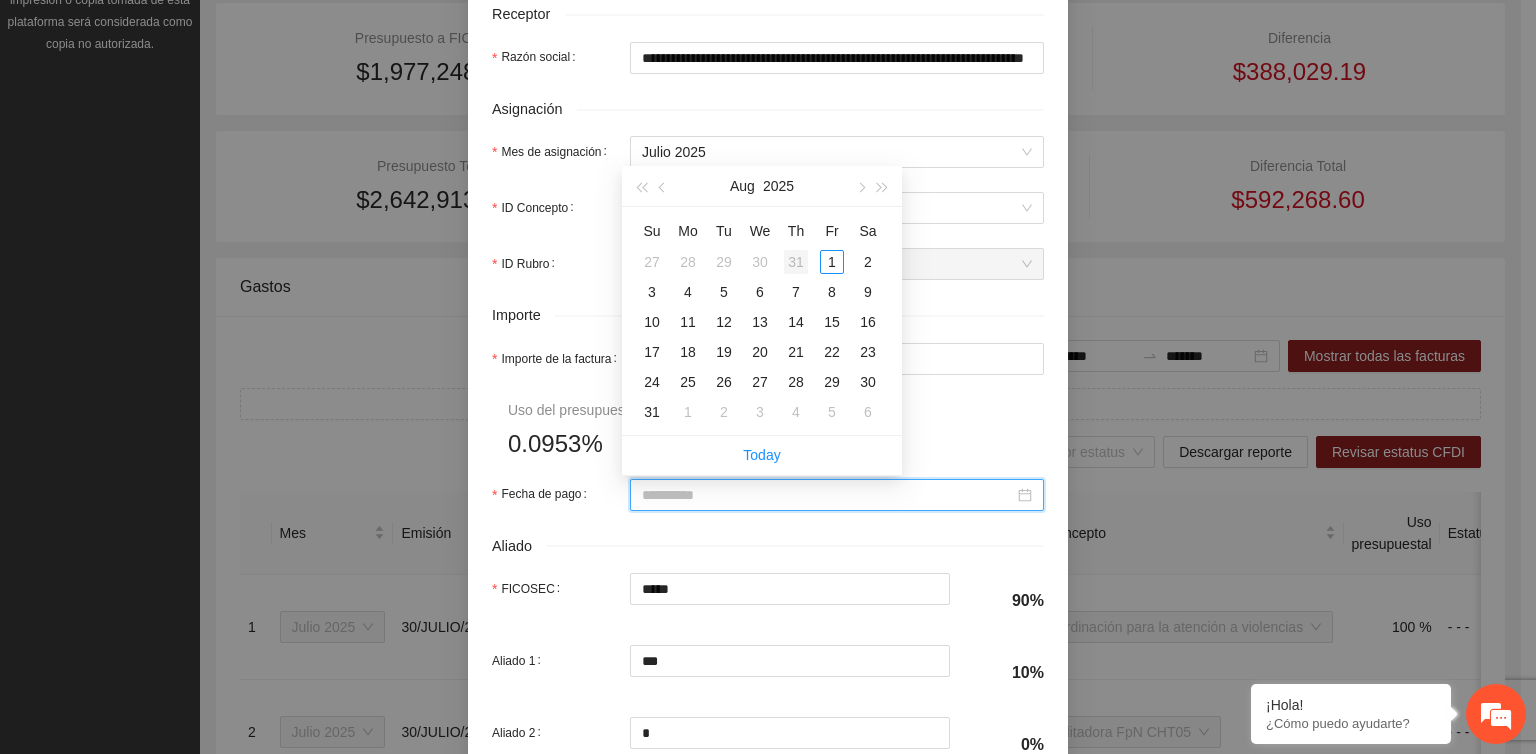 click on "31" at bounding box center (796, 262) 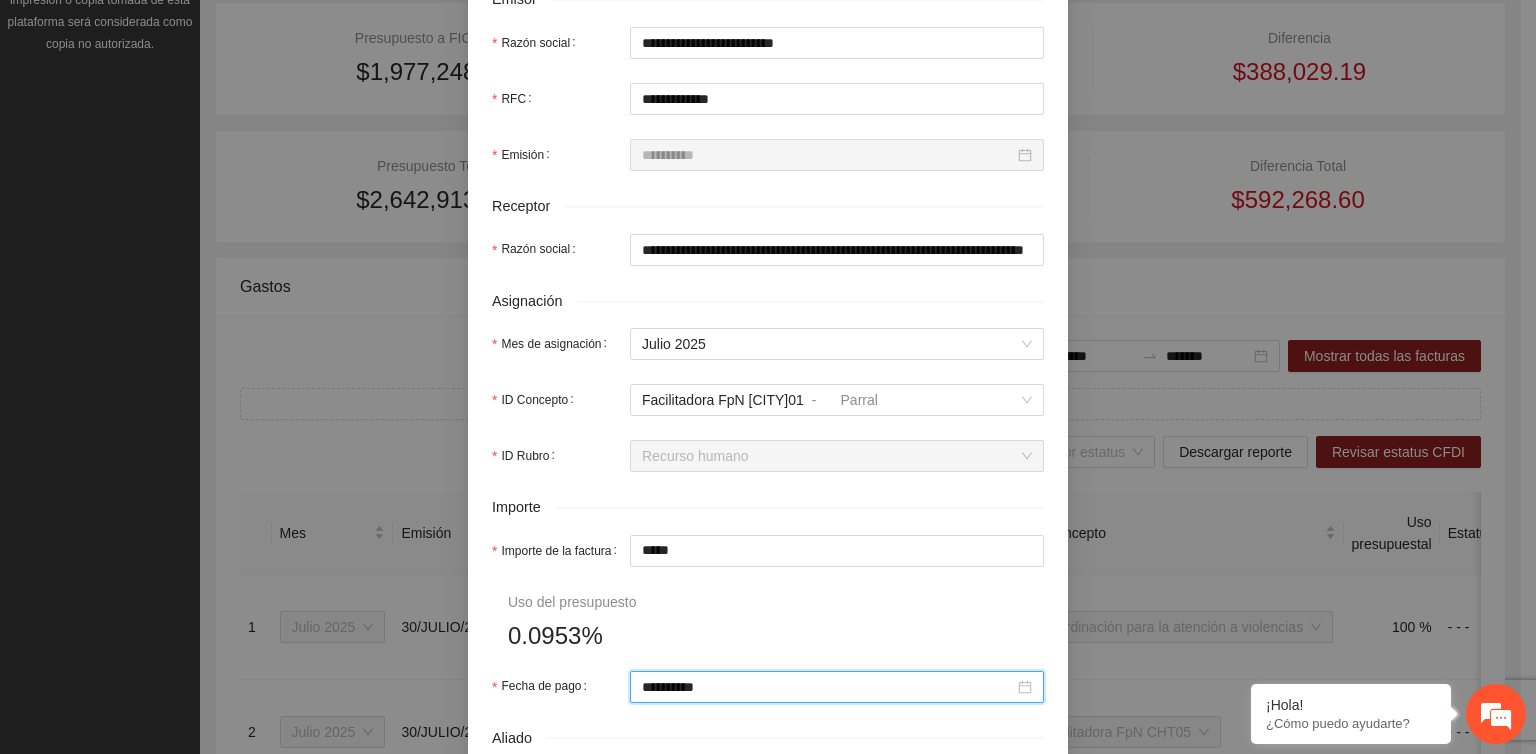 scroll, scrollTop: 908, scrollLeft: 0, axis: vertical 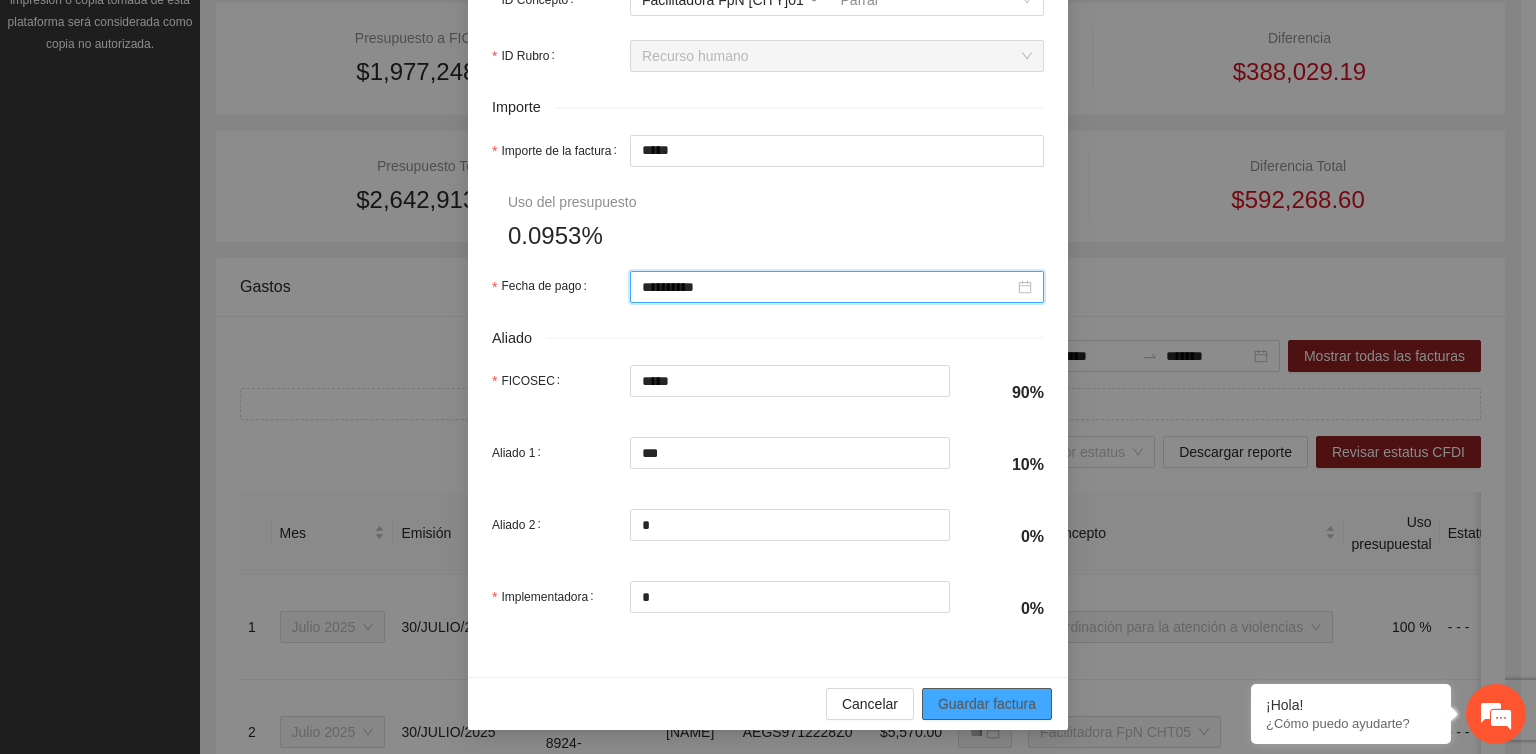 click on "Guardar factura" at bounding box center [987, 704] 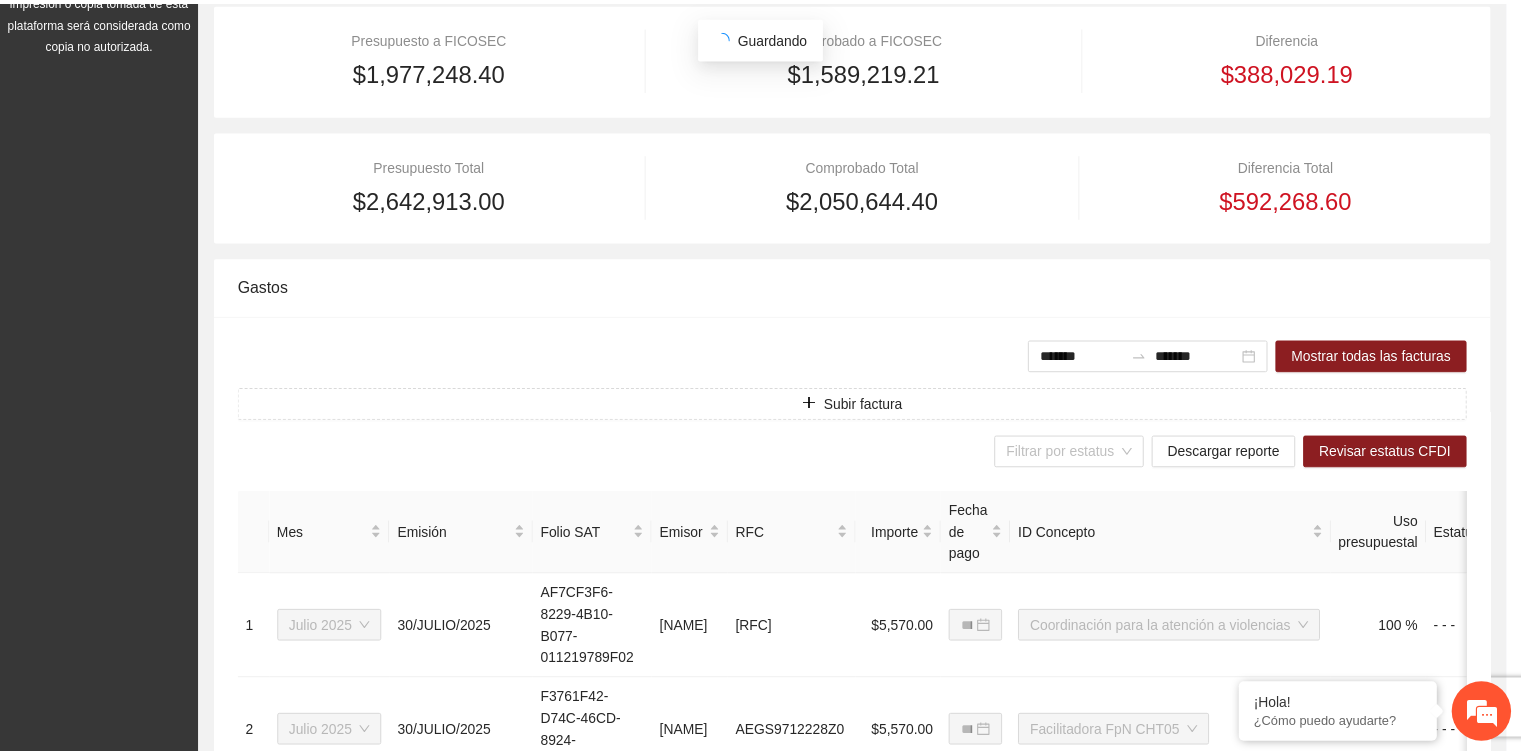 scroll, scrollTop: 748, scrollLeft: 0, axis: vertical 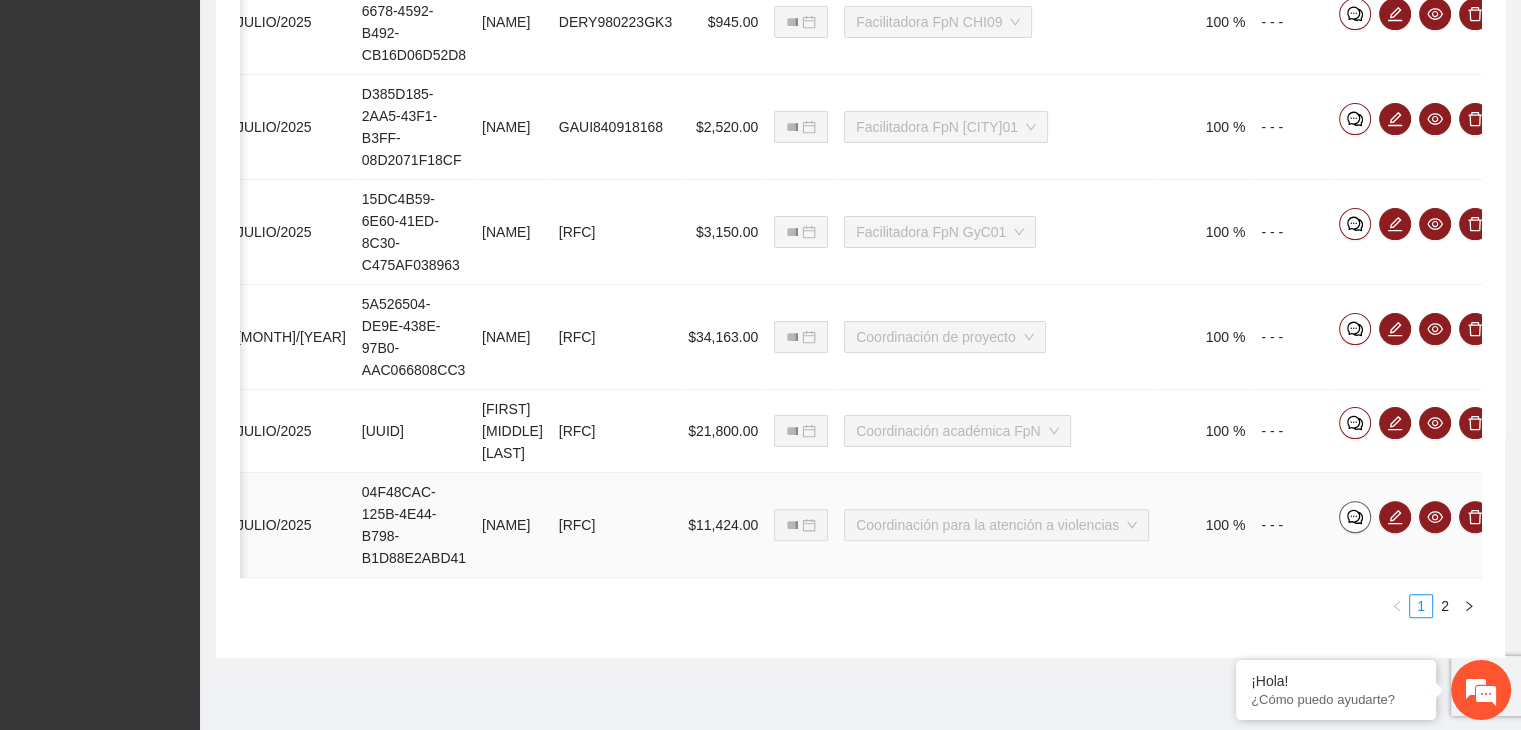 click at bounding box center (1355, 517) 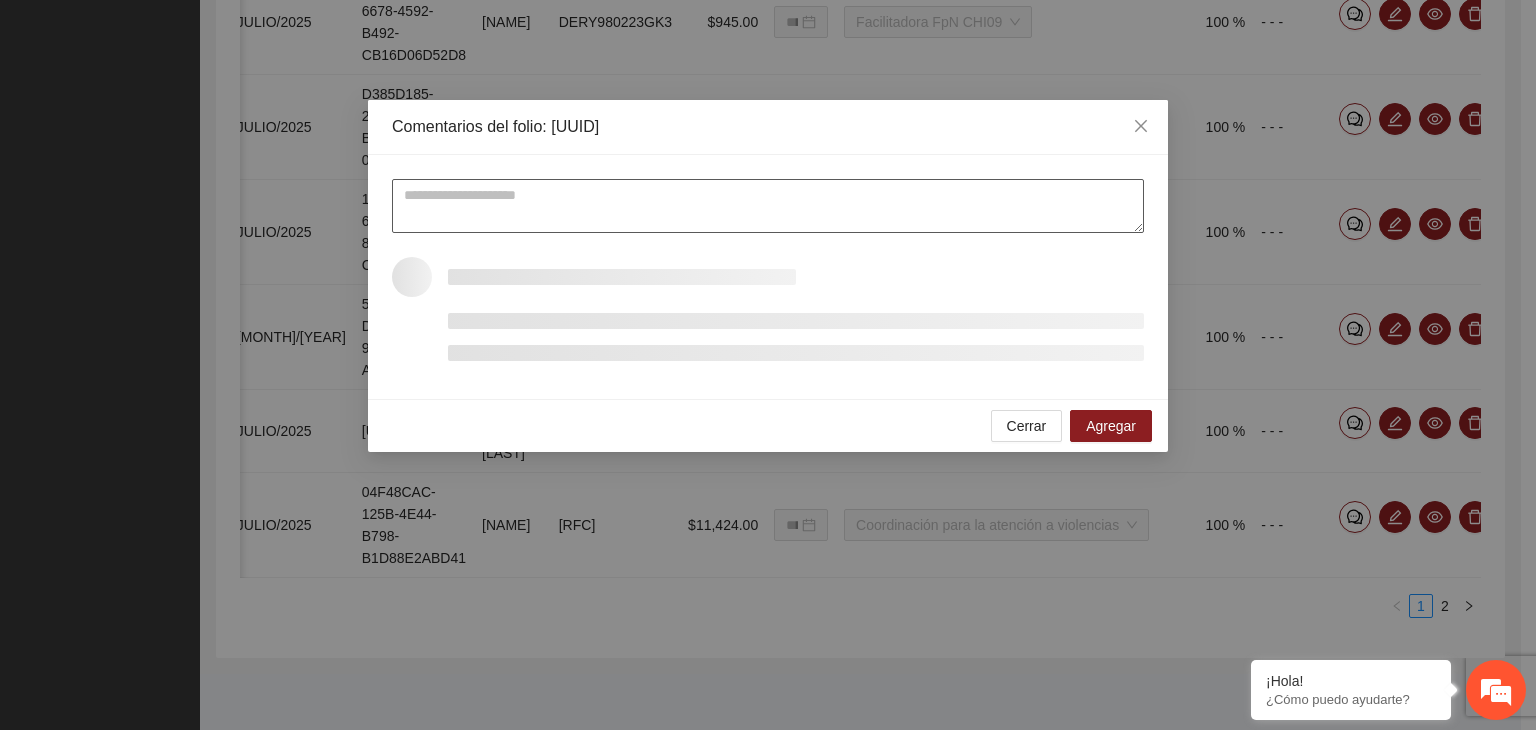 click at bounding box center (768, 206) 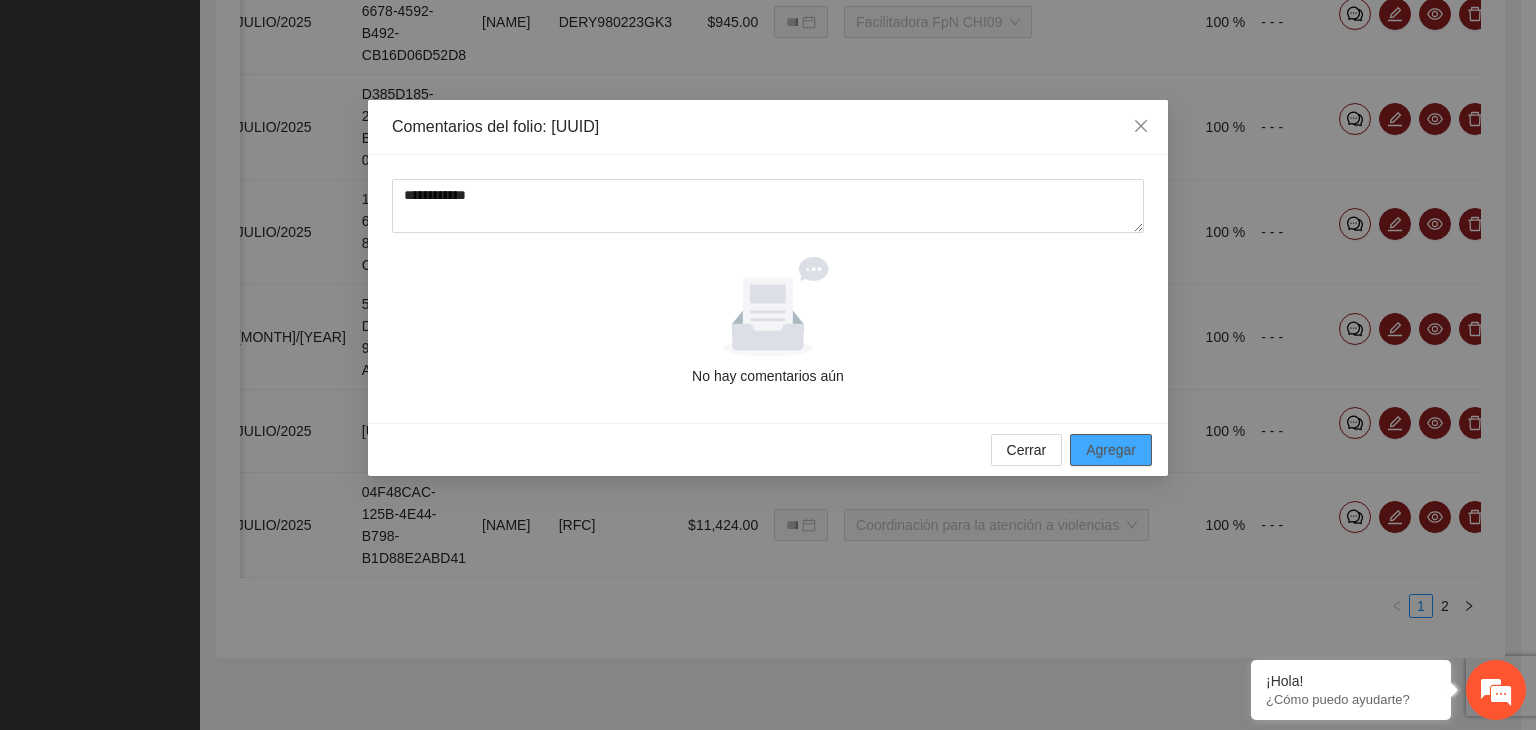 click on "Agregar" at bounding box center [1111, 450] 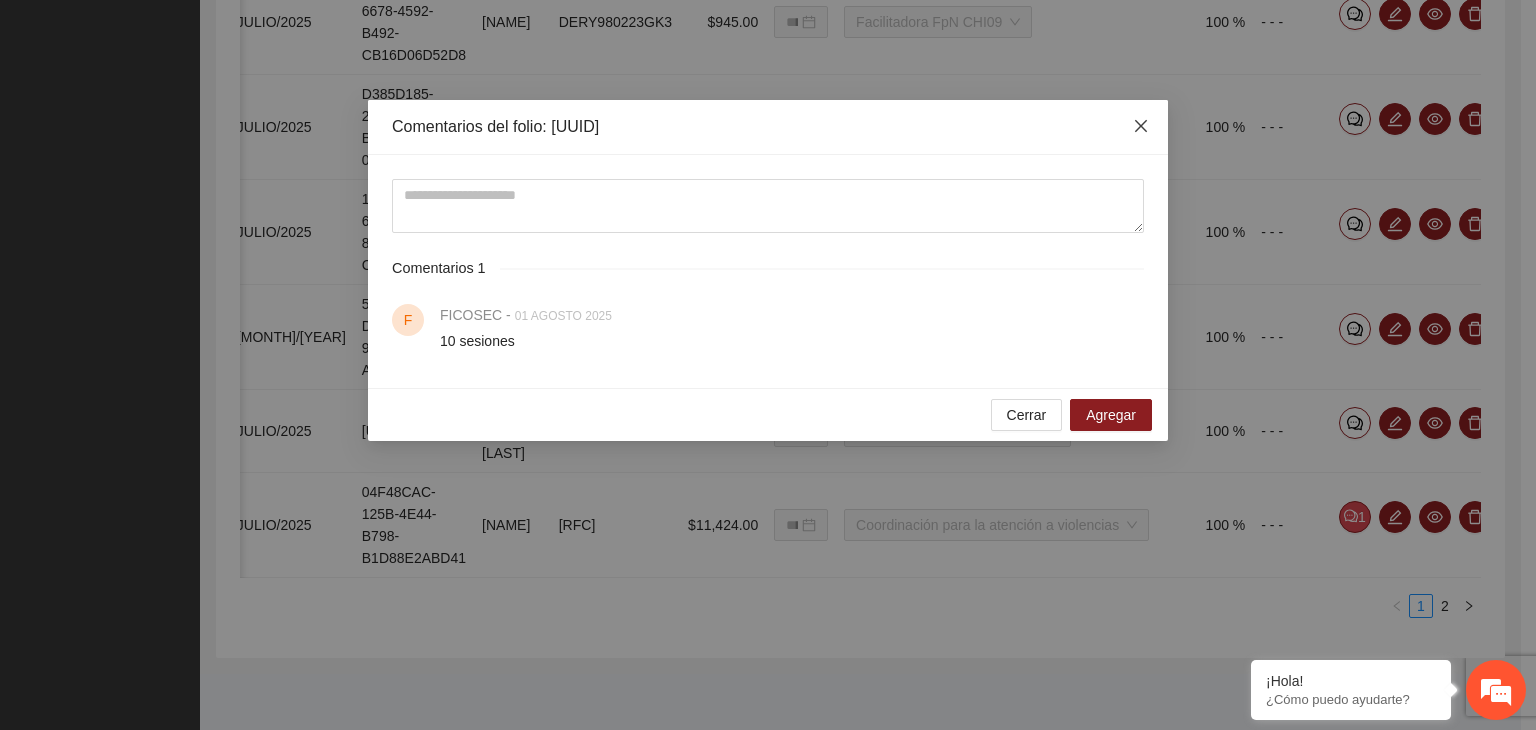 click at bounding box center (1141, 127) 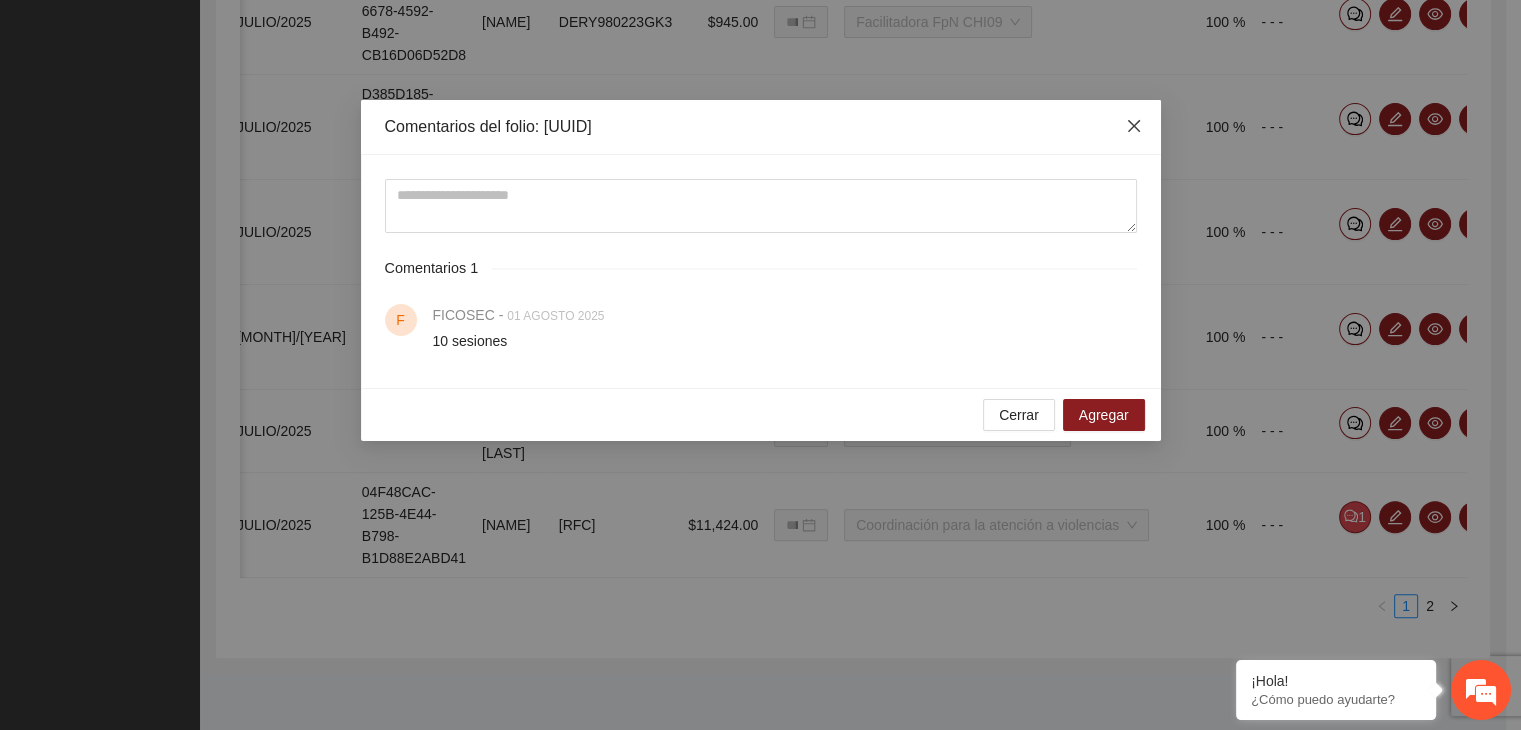 scroll, scrollTop: 0, scrollLeft: 168, axis: horizontal 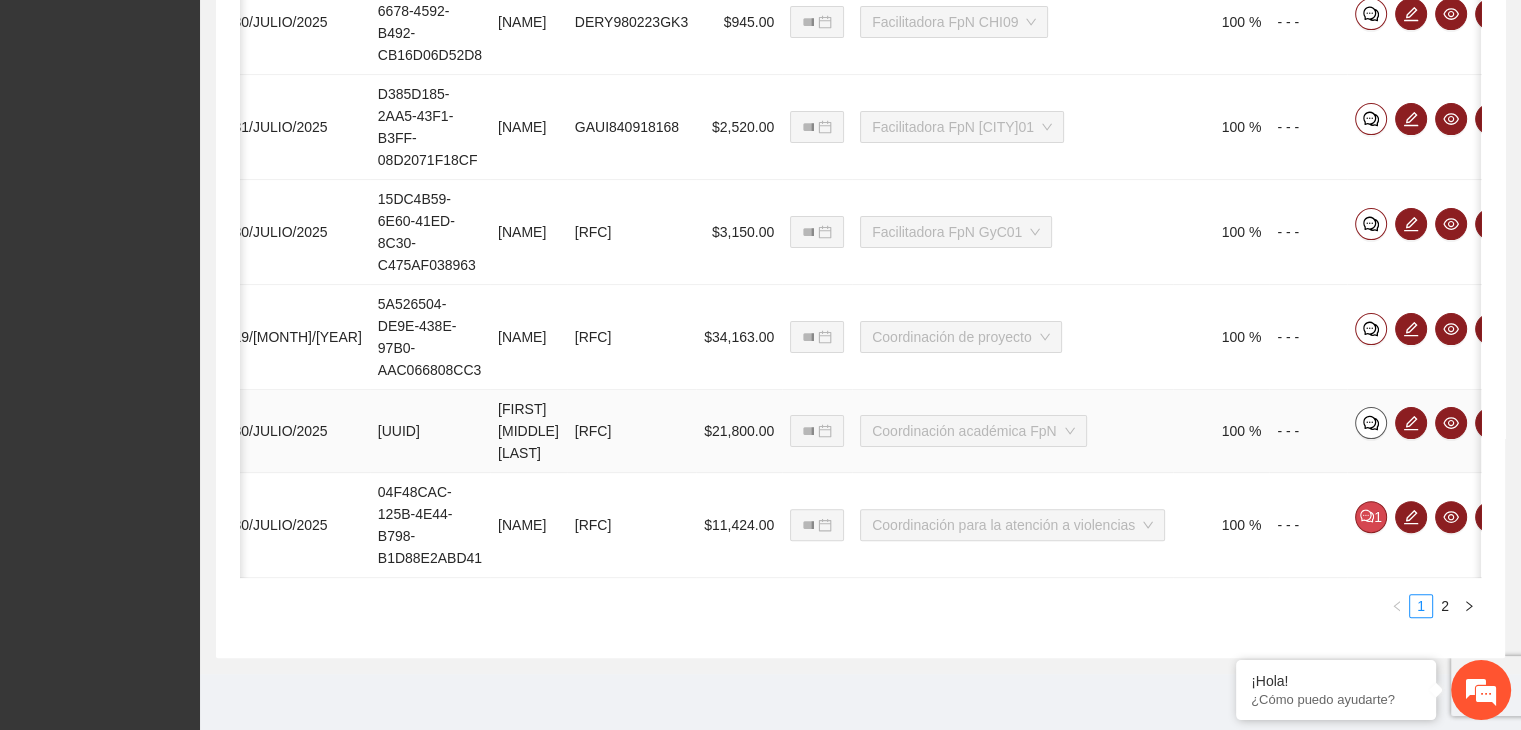 click 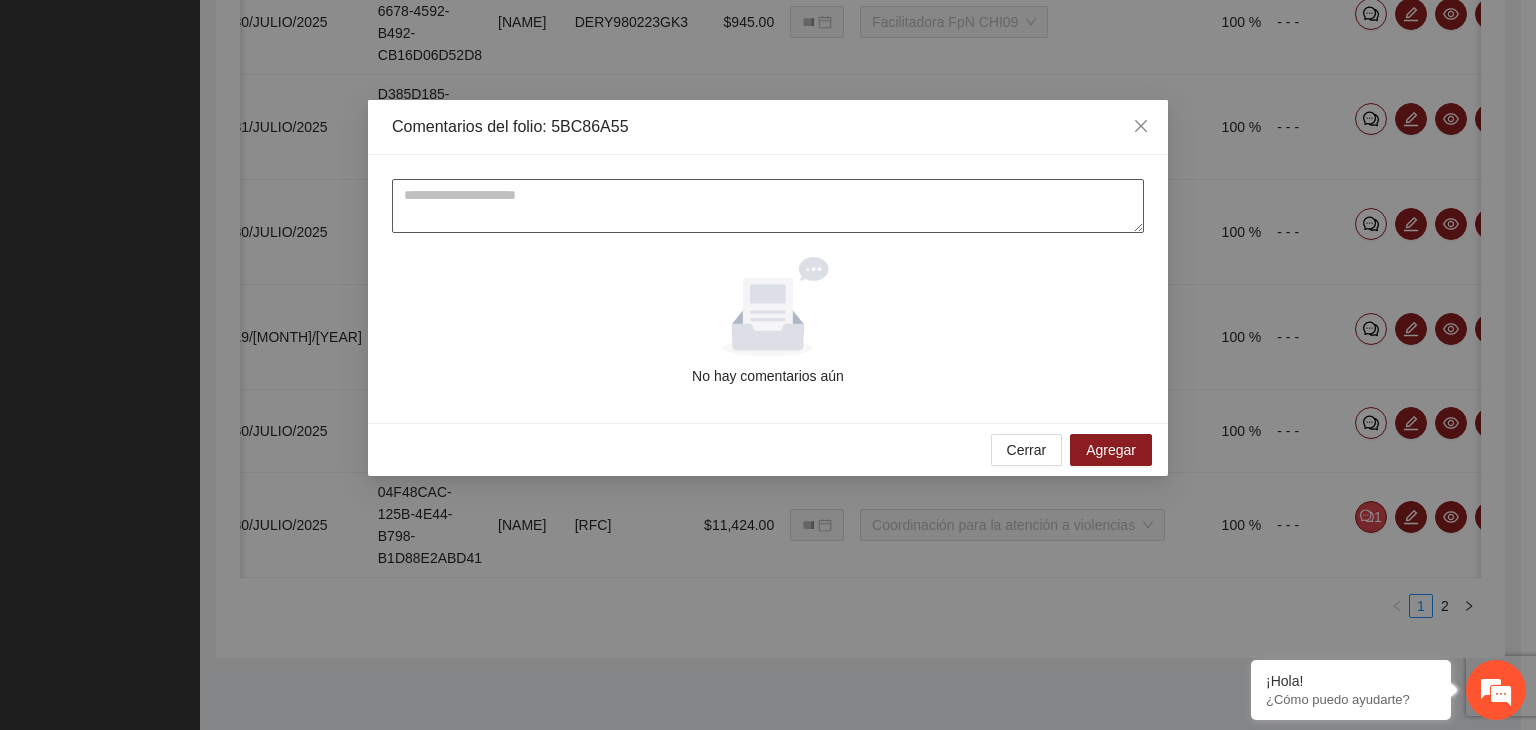 click at bounding box center (768, 206) 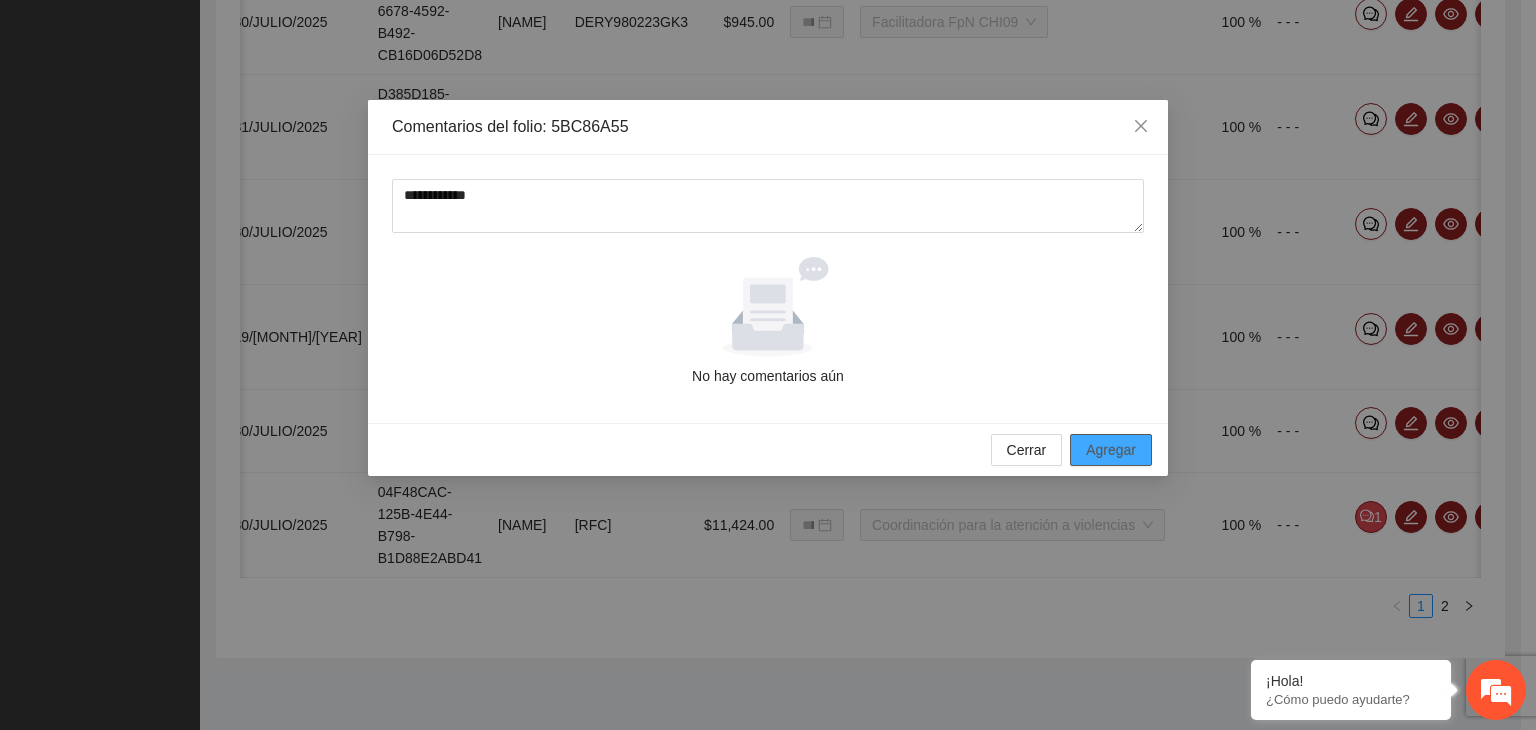 click on "Agregar" at bounding box center (1111, 450) 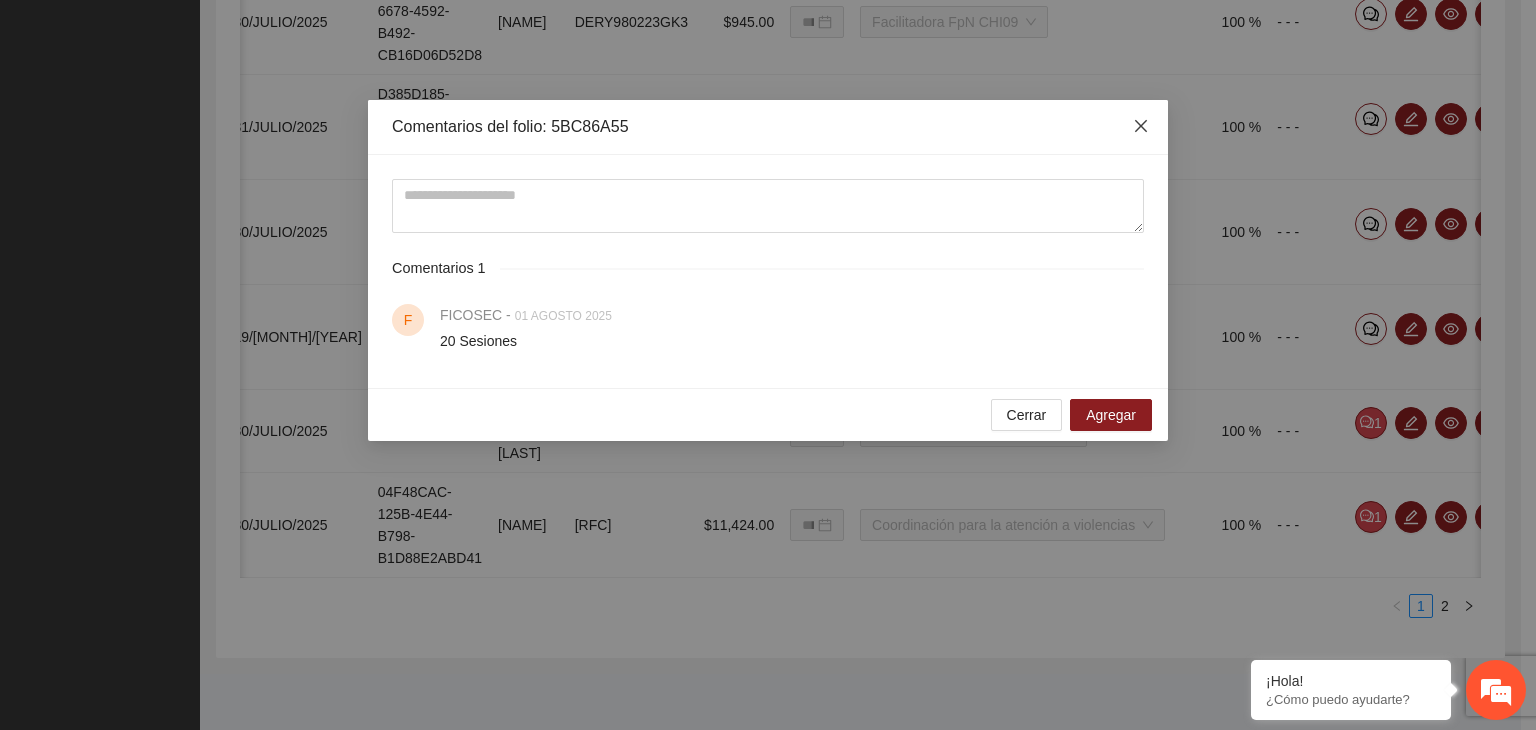 click 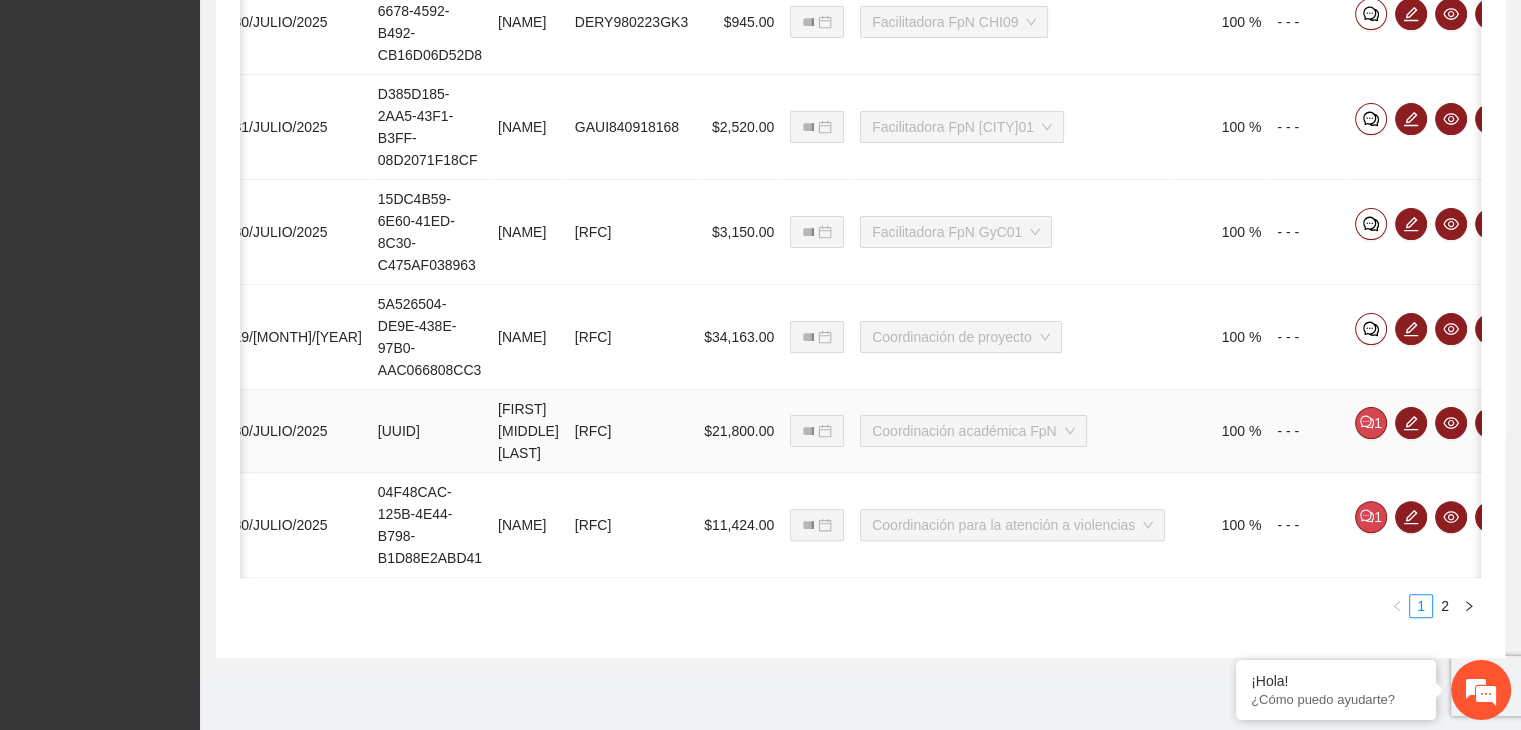 scroll, scrollTop: 1348, scrollLeft: 0, axis: vertical 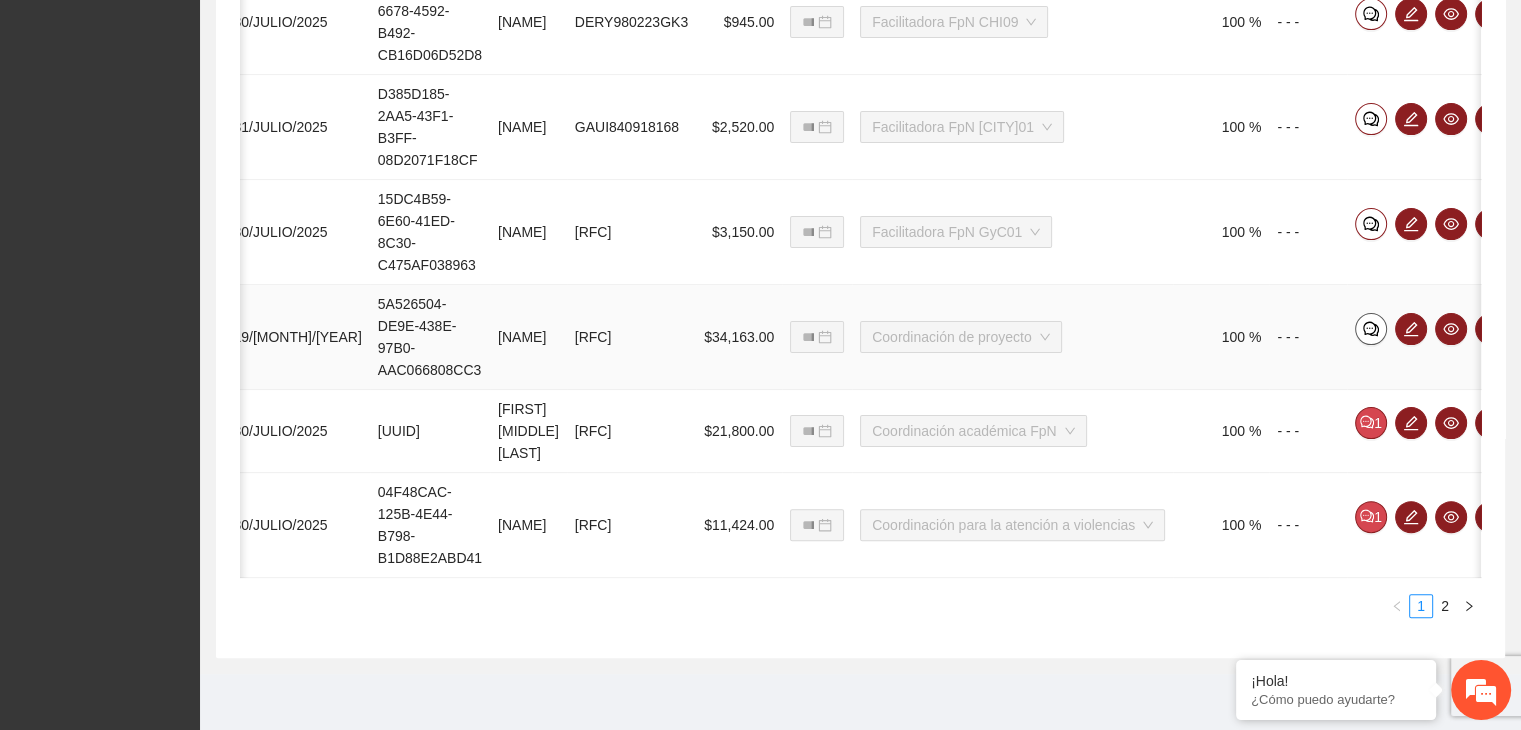 click 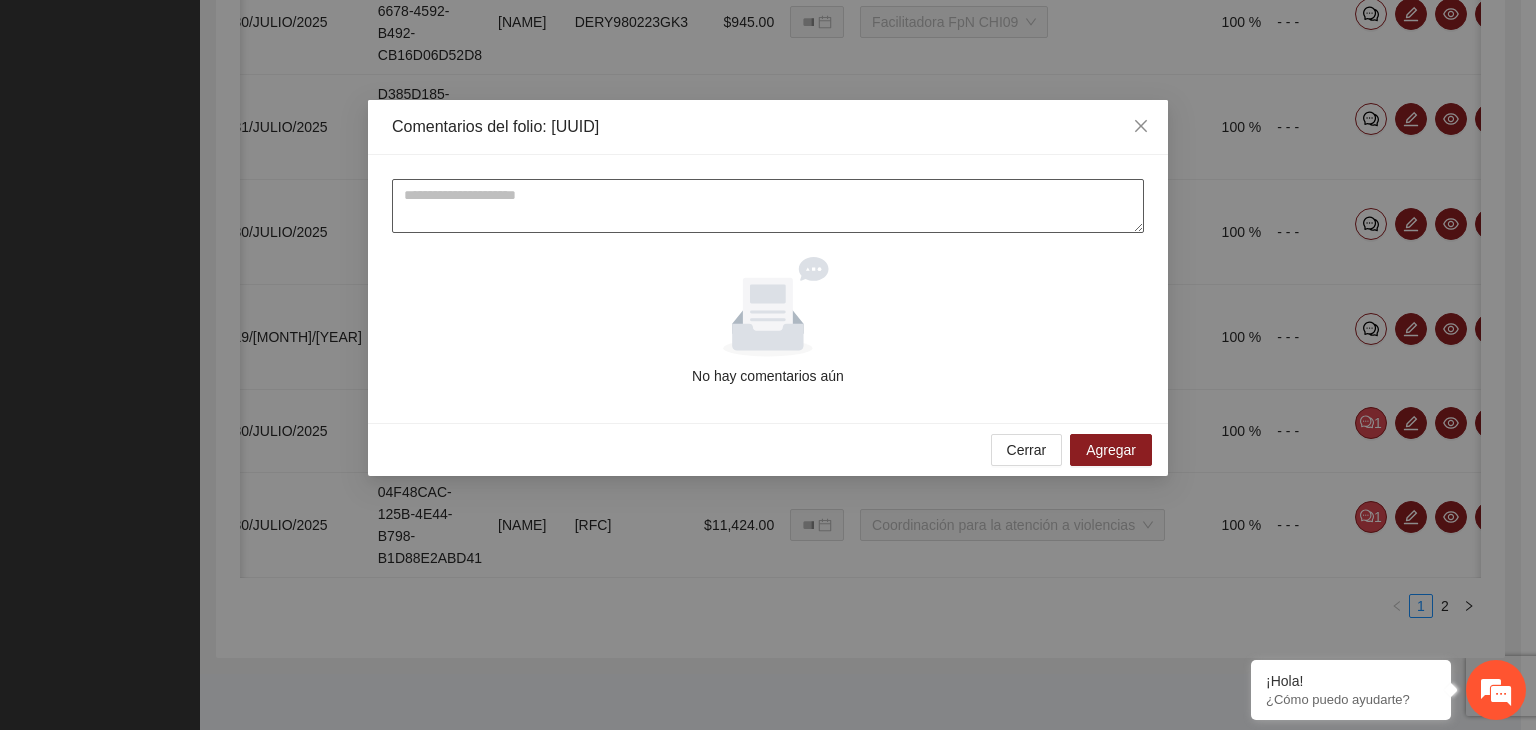 click at bounding box center [768, 206] 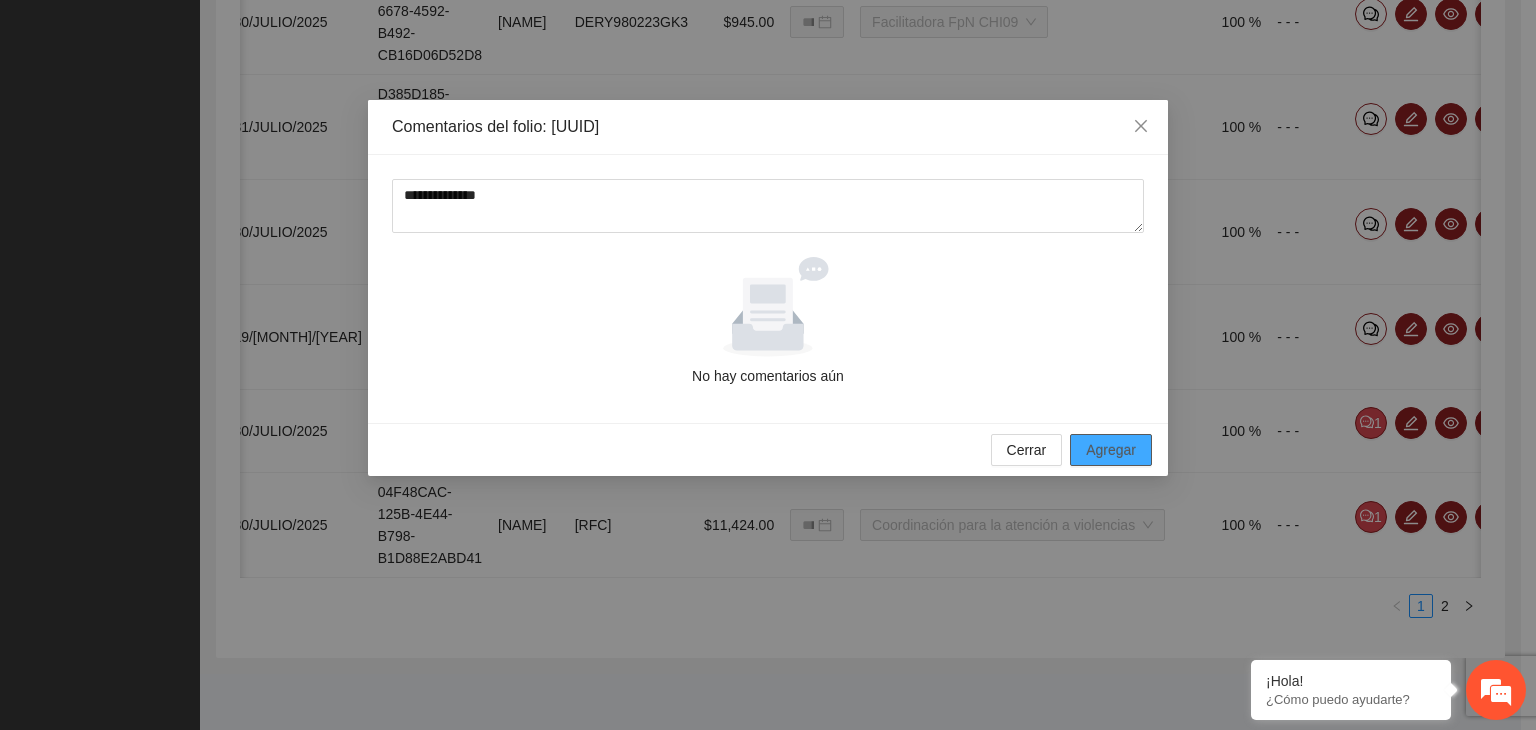 click on "Agregar" at bounding box center [1111, 450] 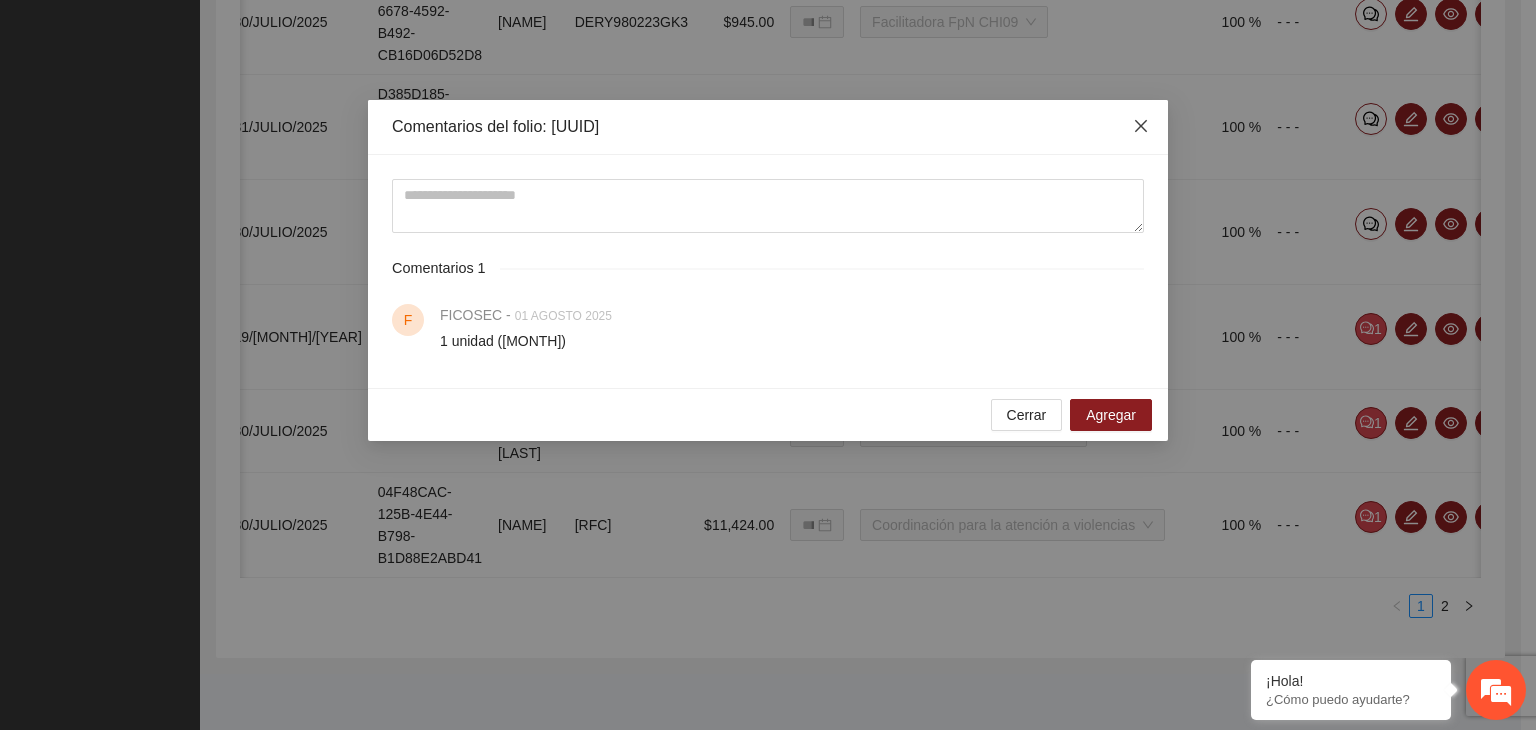 click at bounding box center (1141, 127) 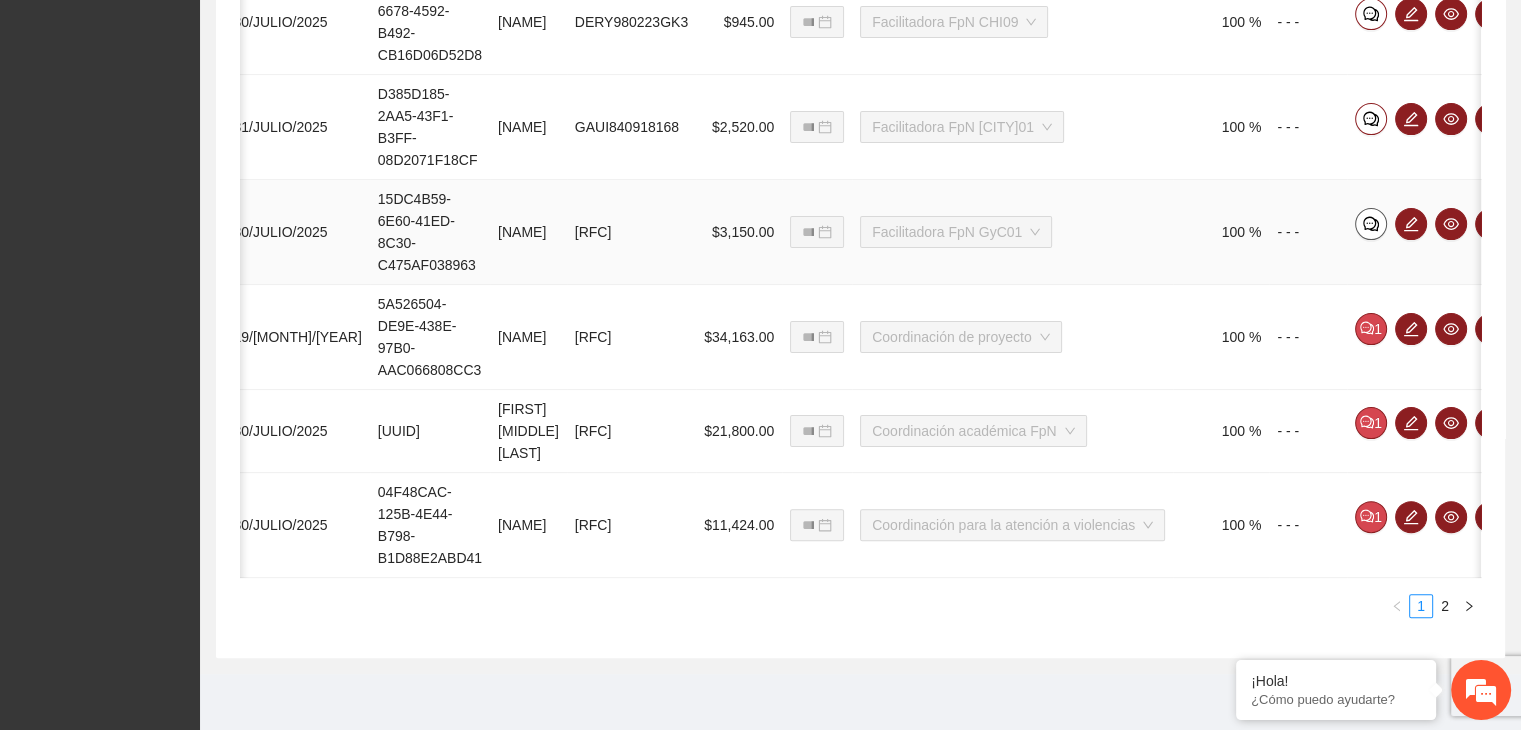 click 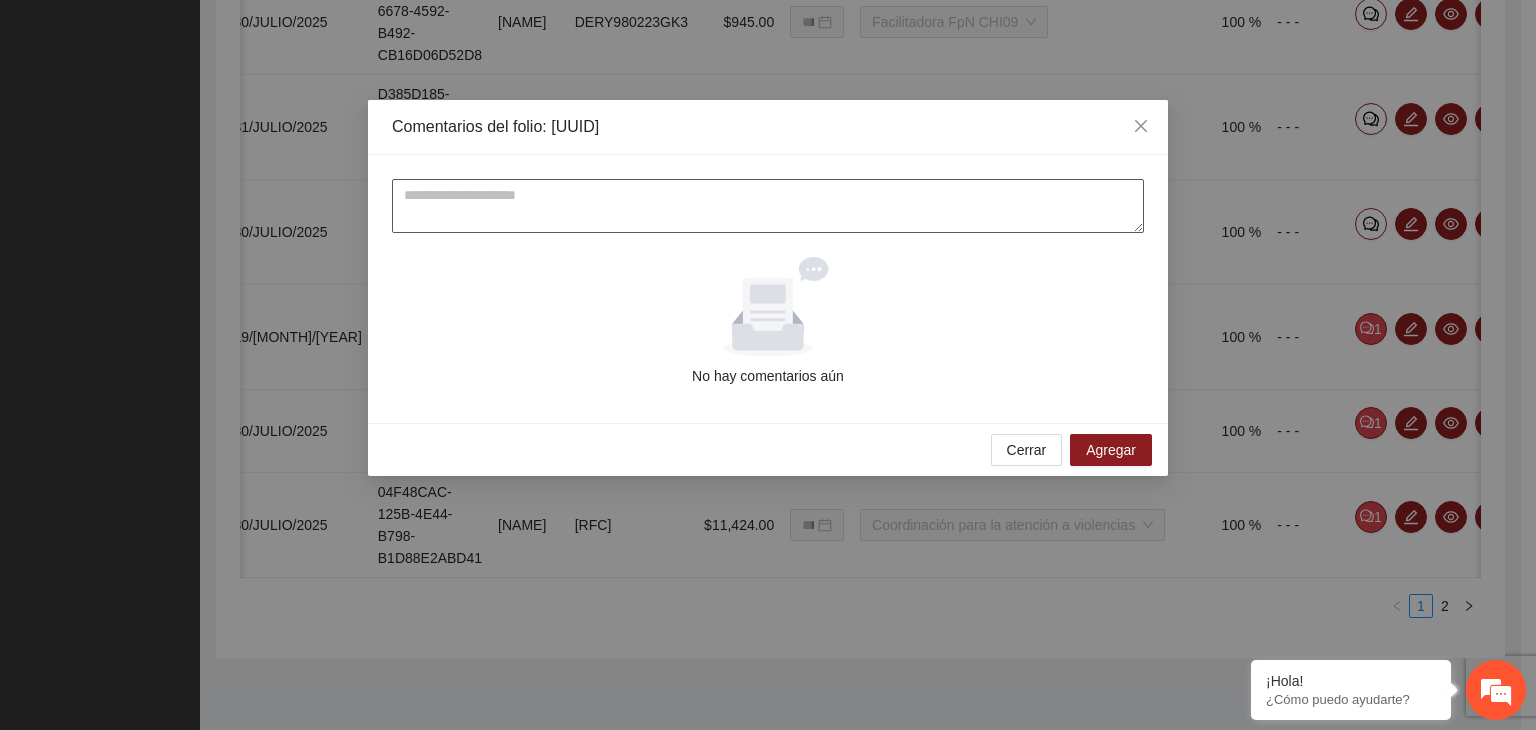 click at bounding box center (768, 206) 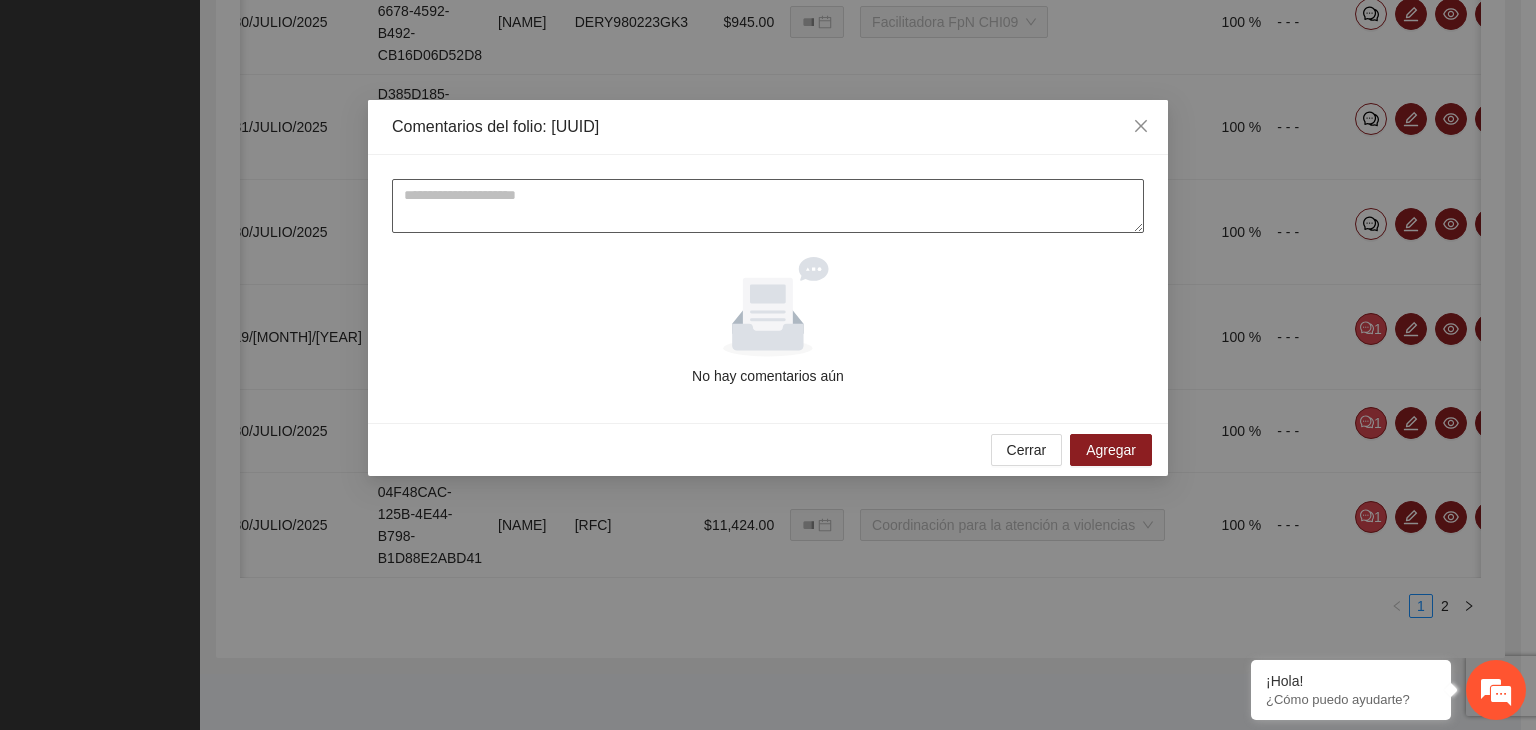 click at bounding box center [768, 206] 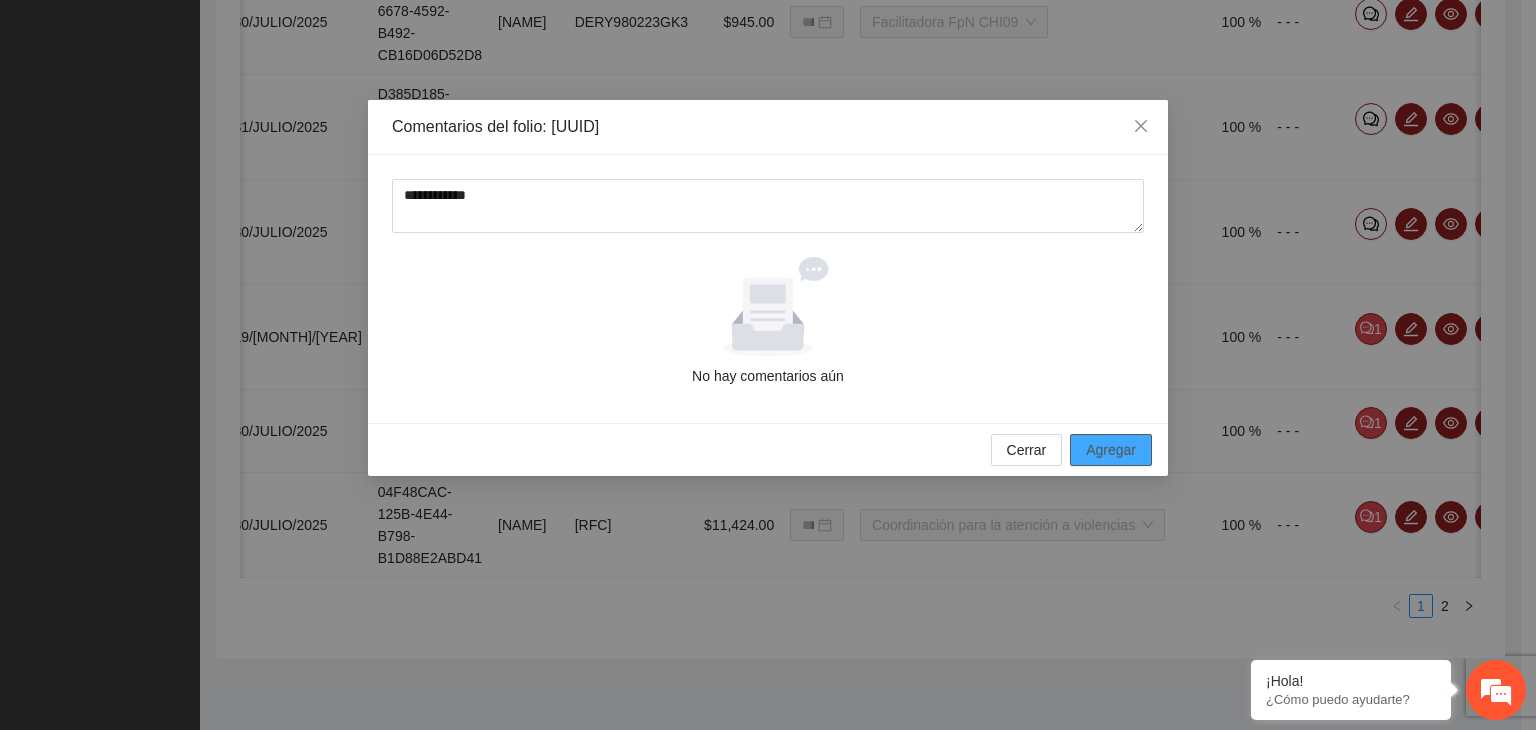 click on "Agregar" at bounding box center [1111, 450] 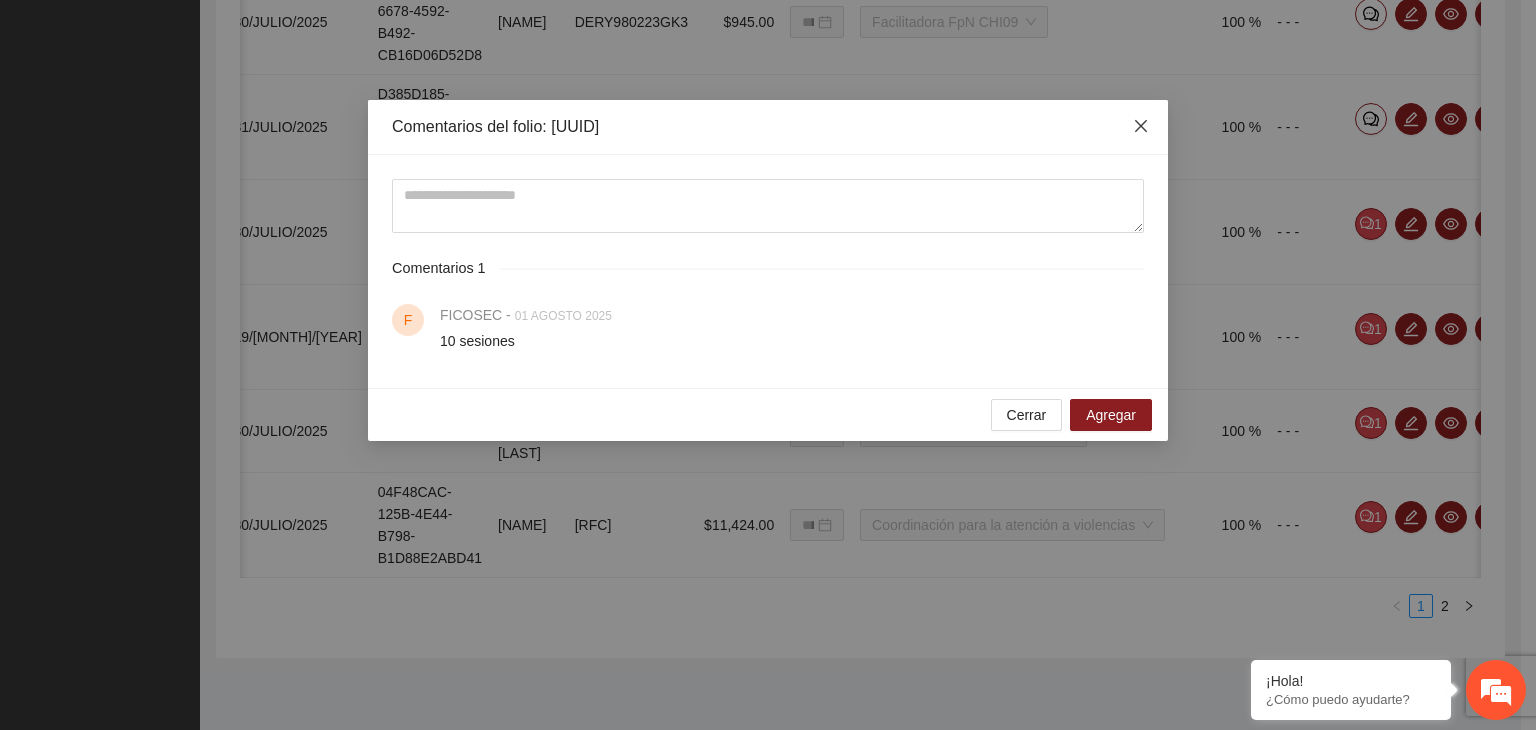 click 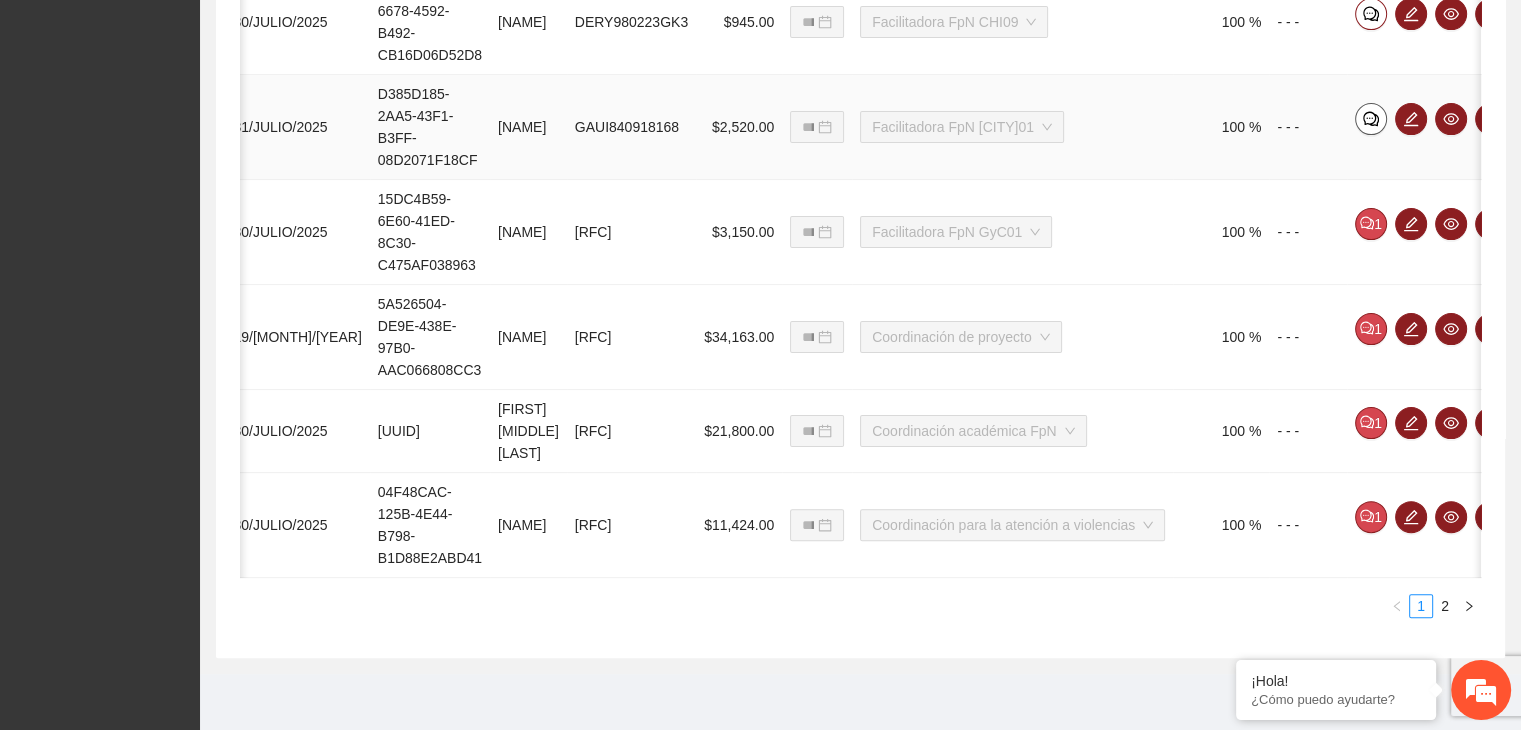 click 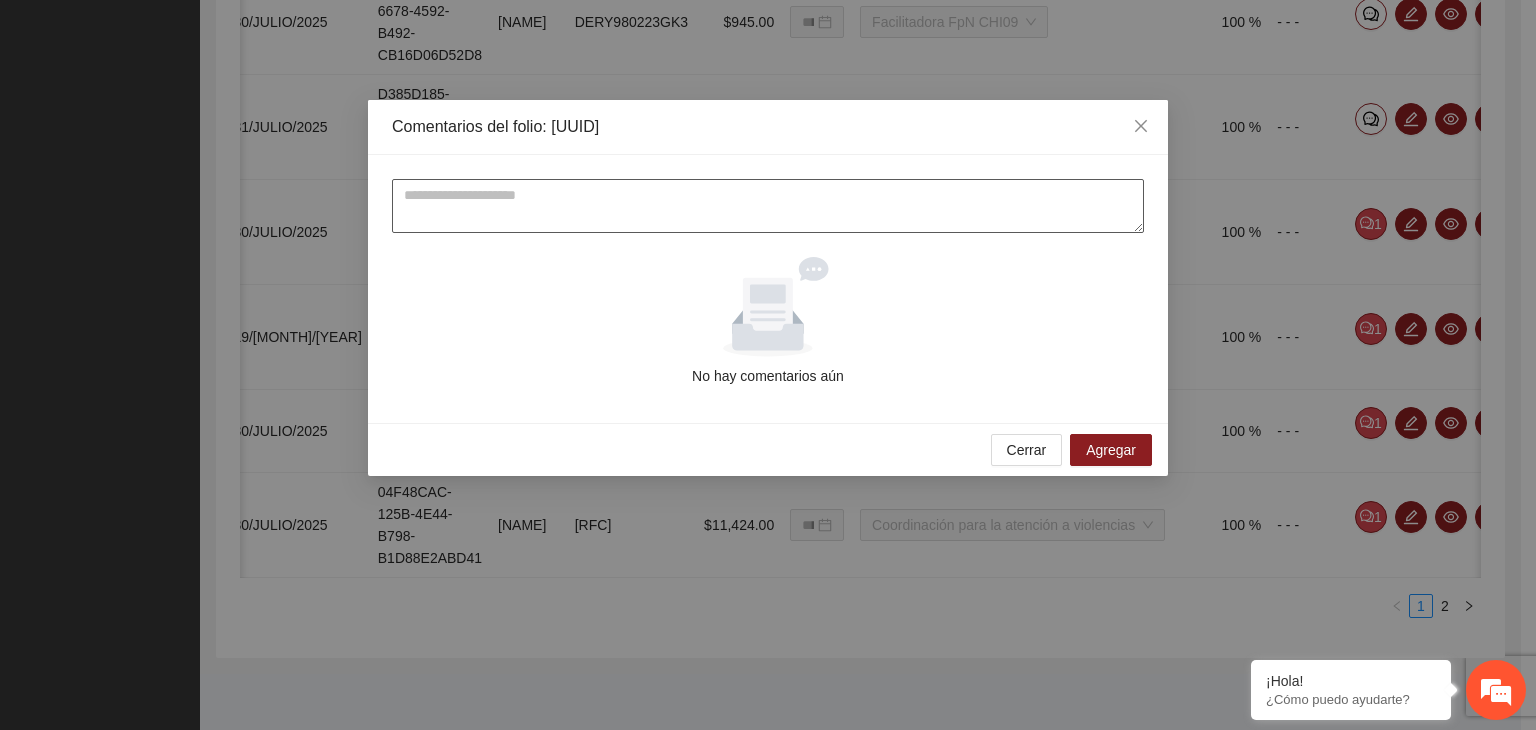 click at bounding box center (768, 206) 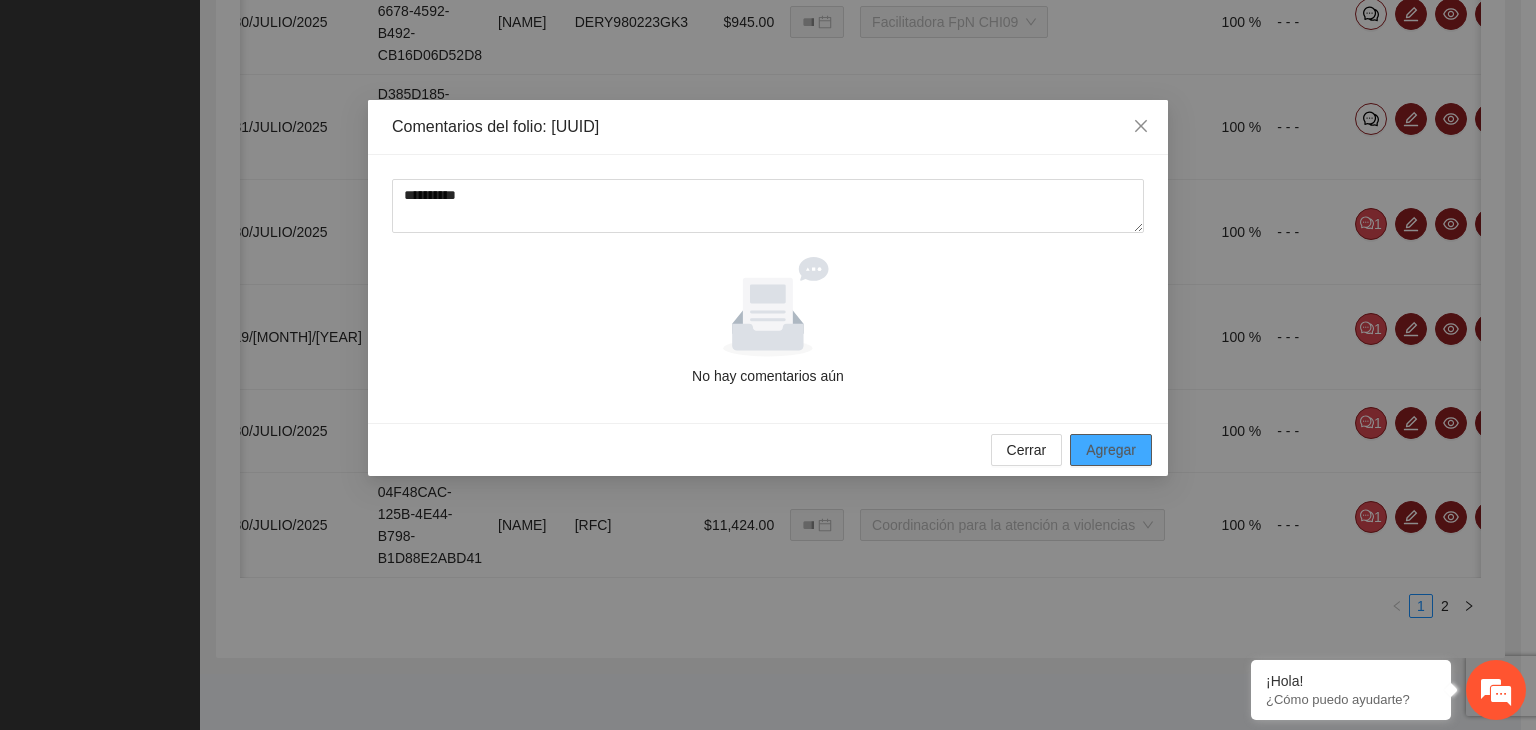 click on "Agregar" at bounding box center (1111, 450) 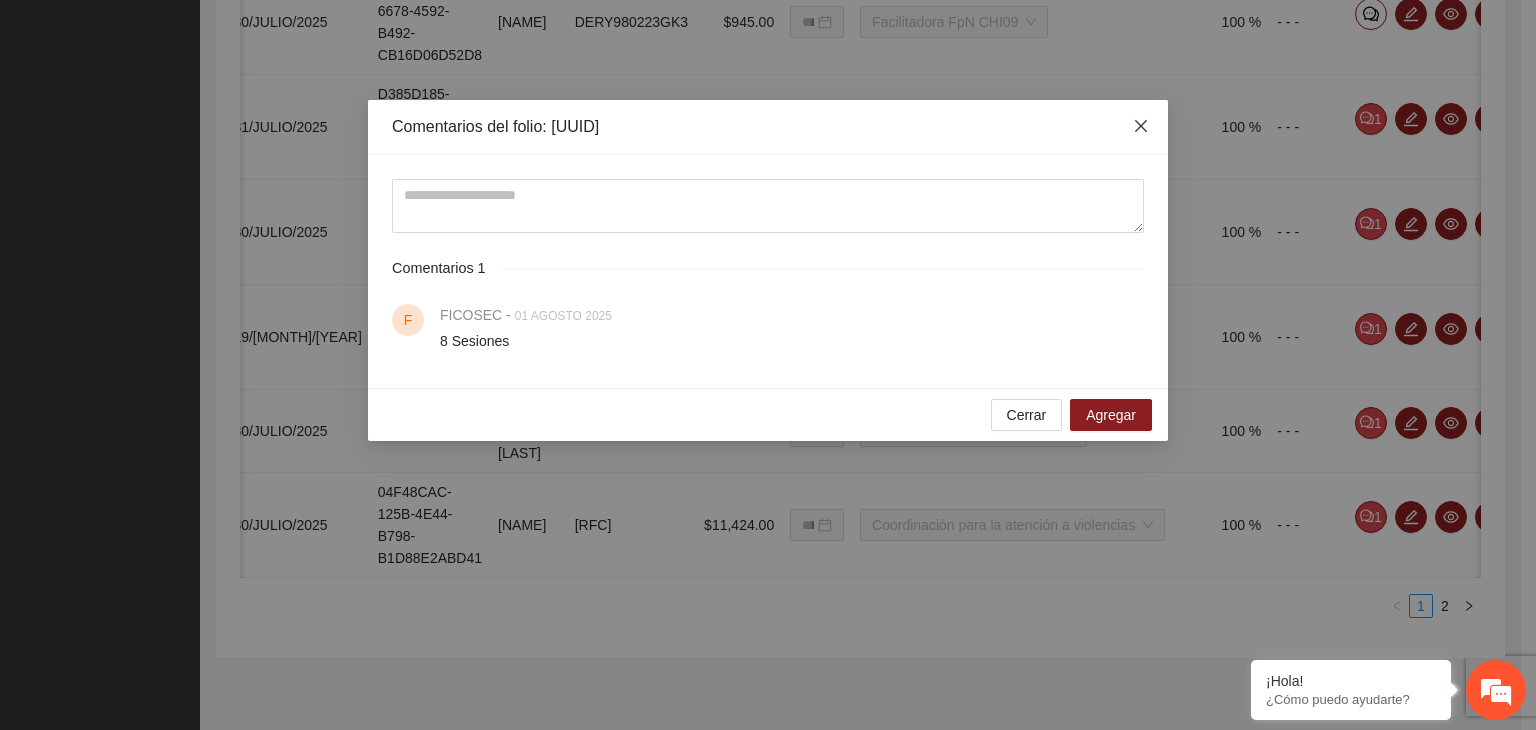 click 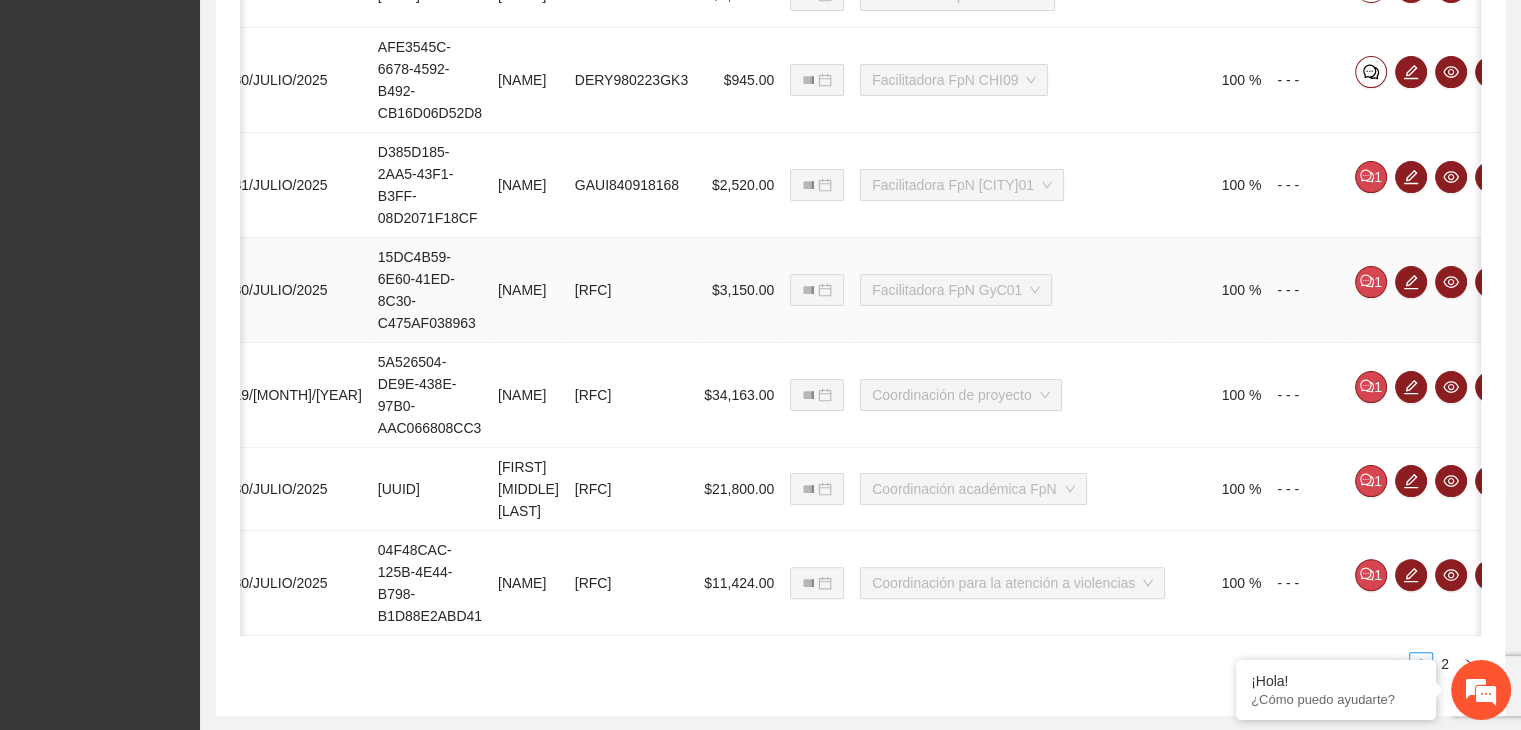 scroll, scrollTop: 1248, scrollLeft: 0, axis: vertical 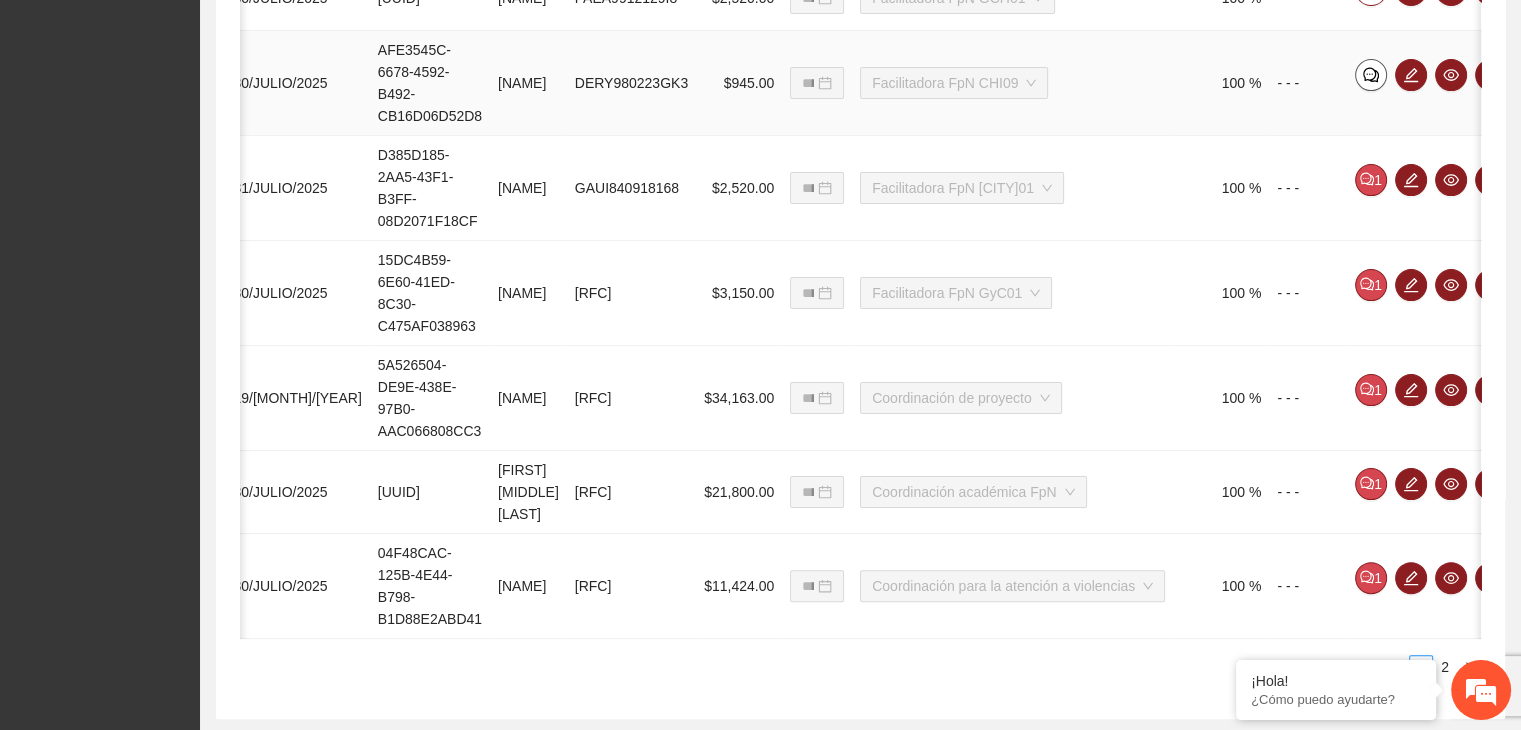 click 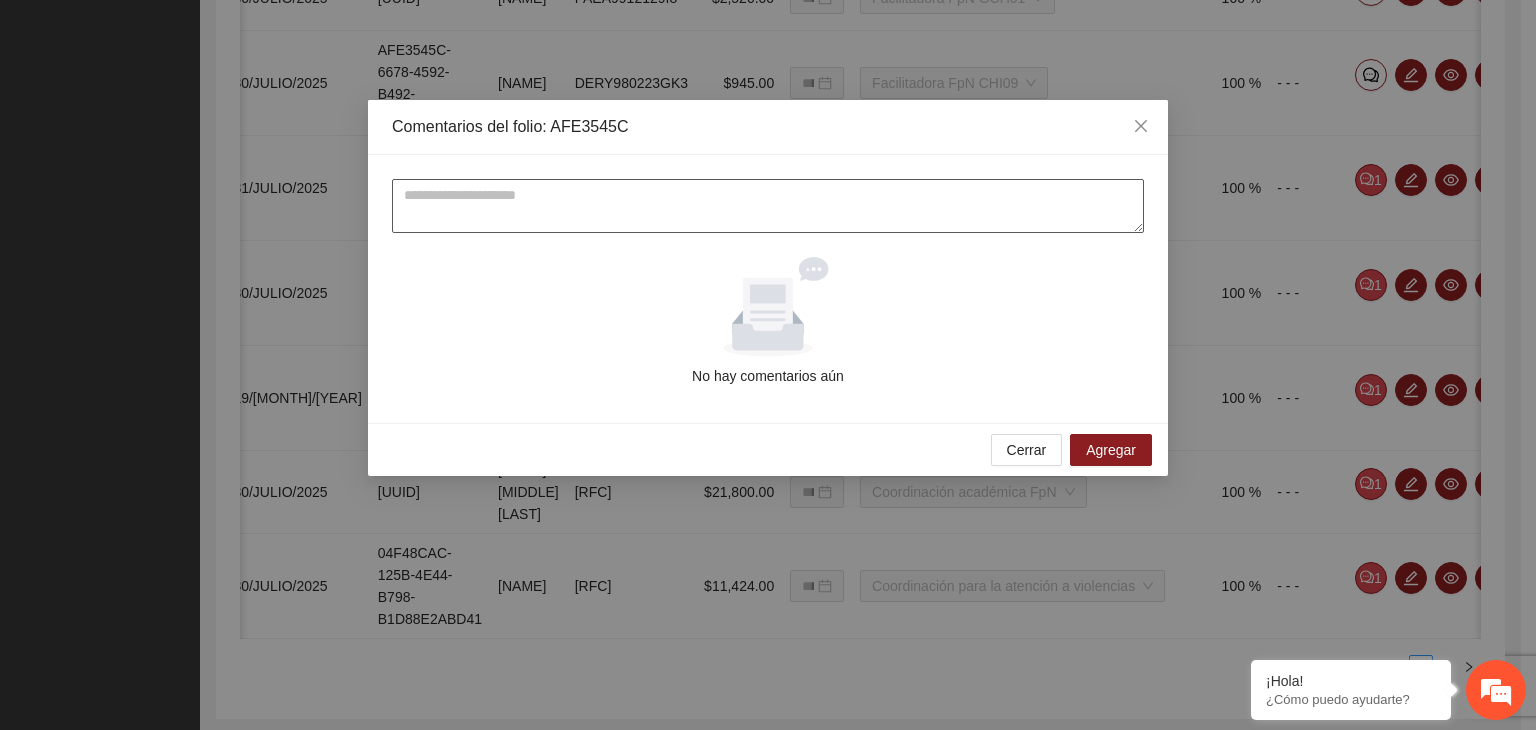click at bounding box center [768, 206] 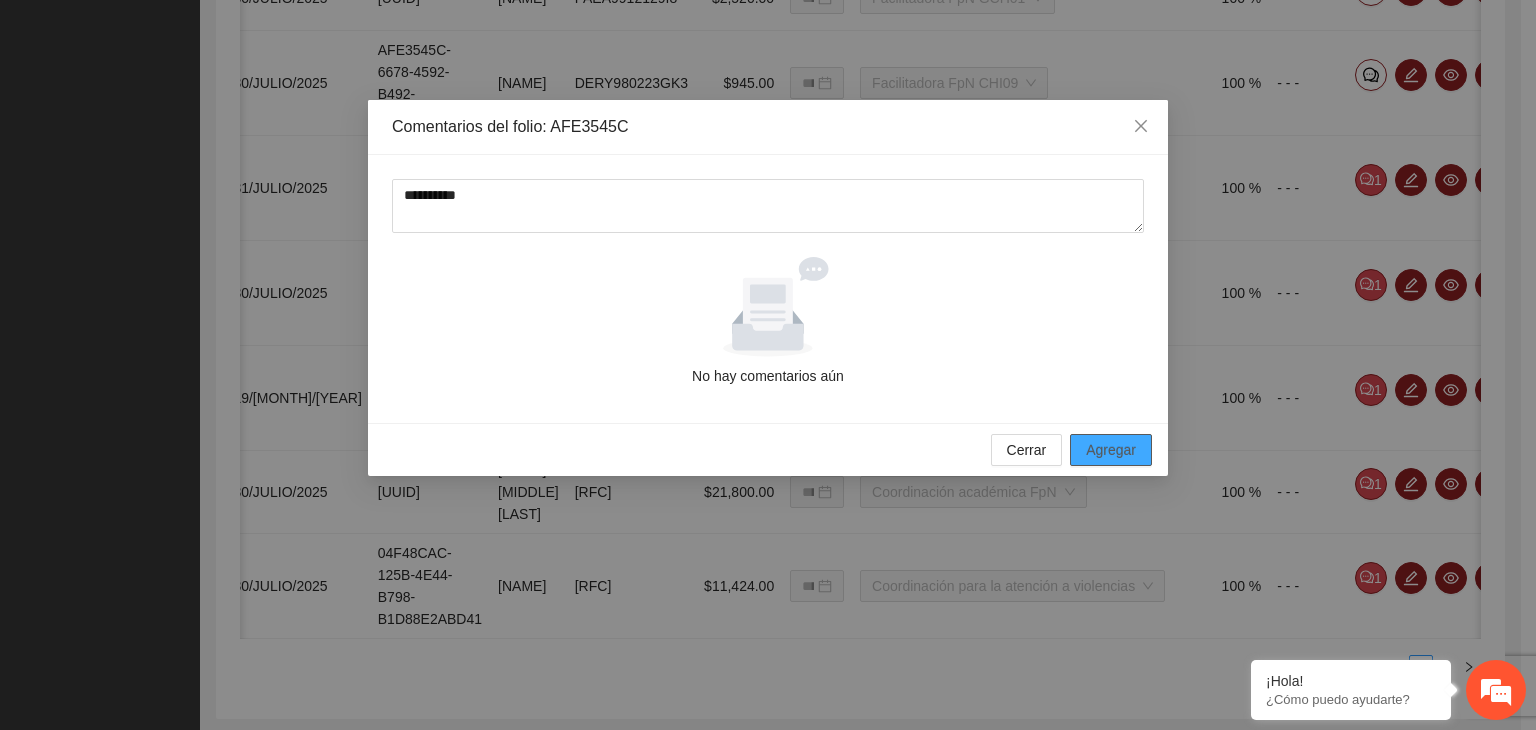 click on "Agregar" at bounding box center (1111, 450) 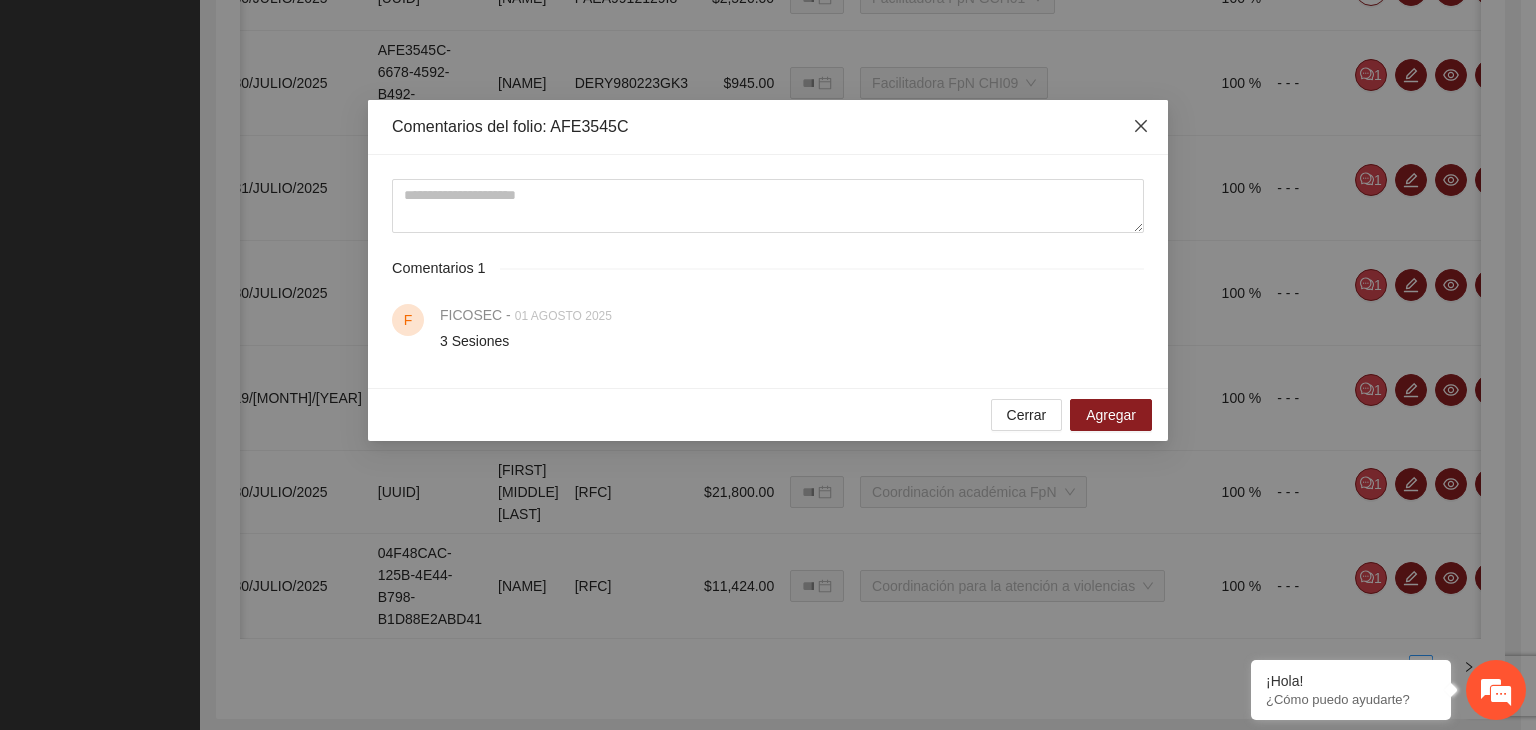 click 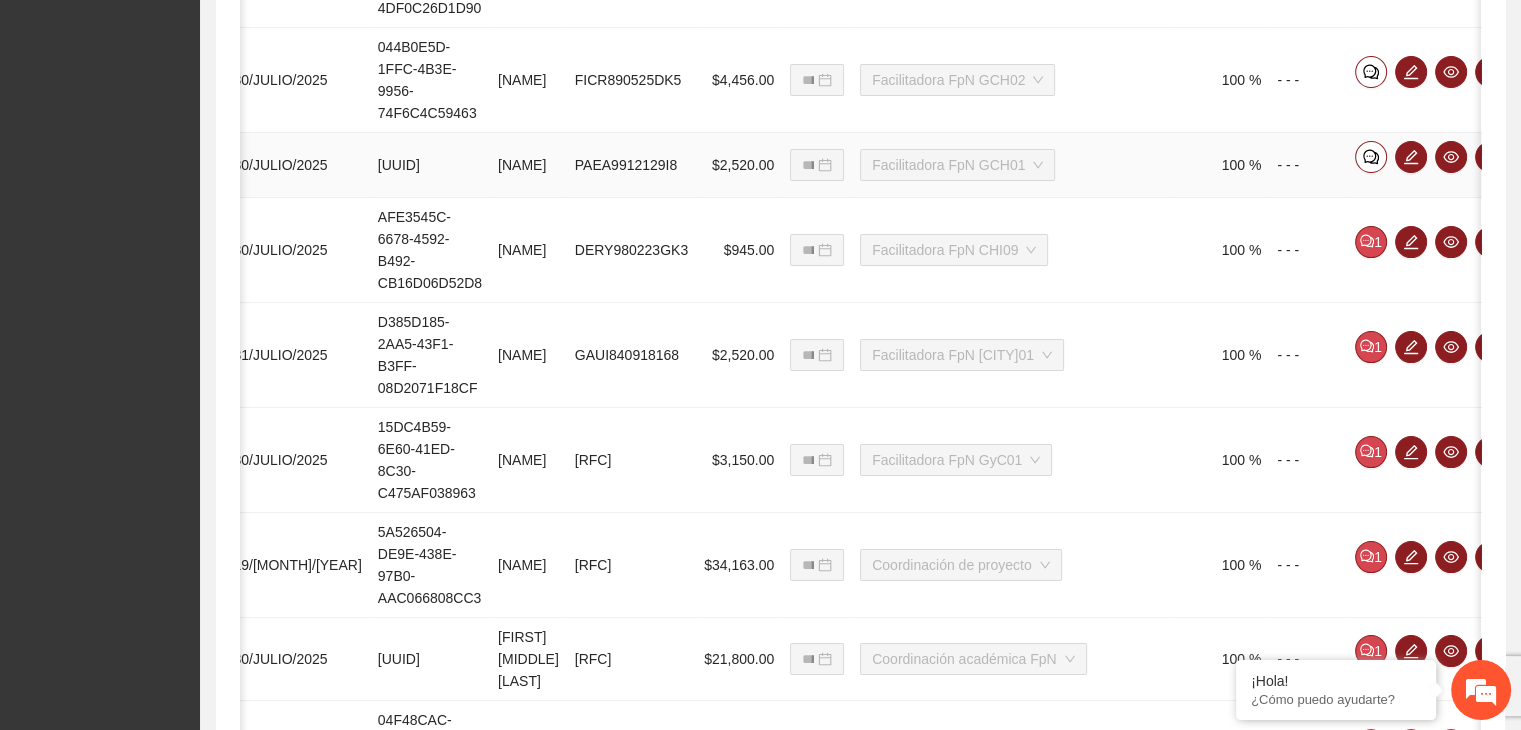 scroll, scrollTop: 1048, scrollLeft: 0, axis: vertical 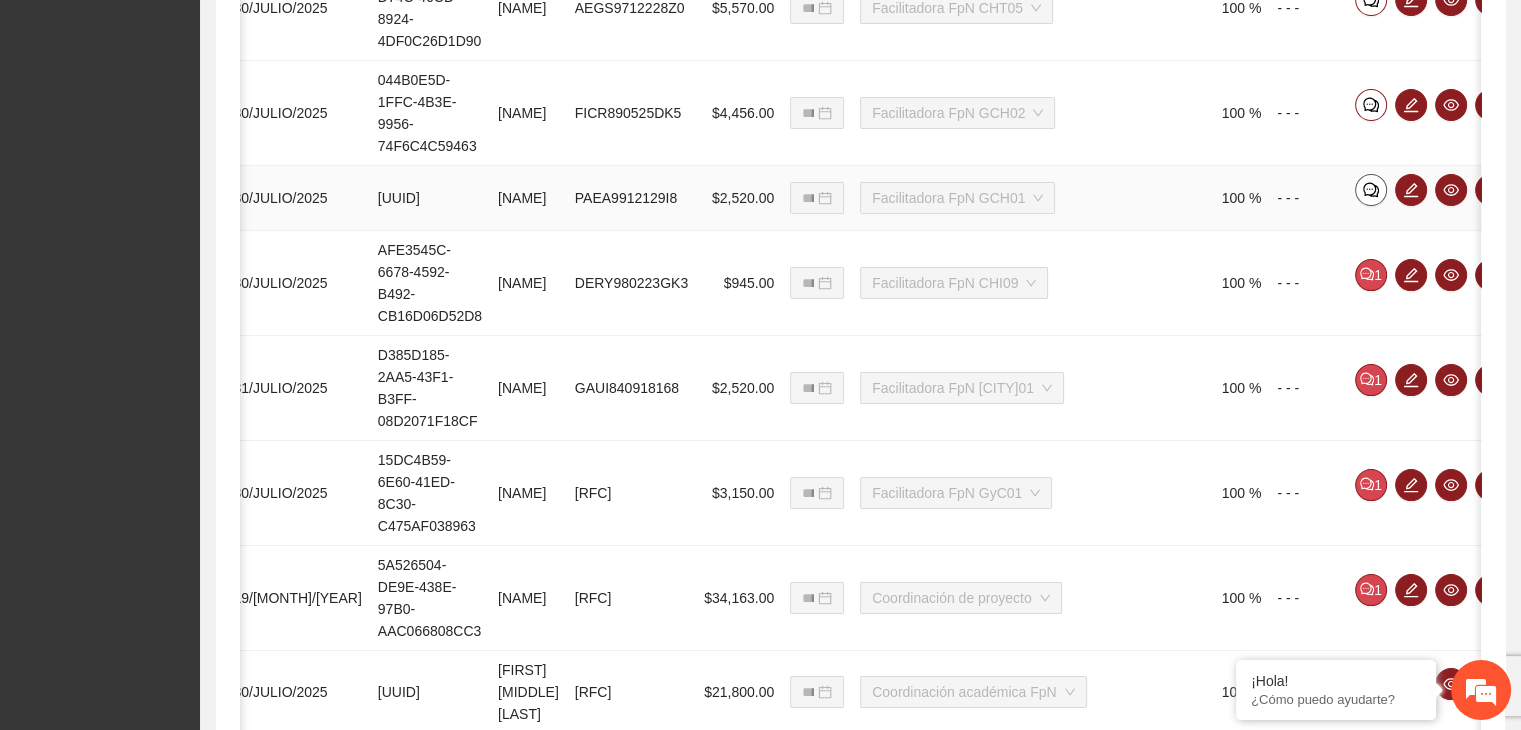 click at bounding box center [1371, 190] 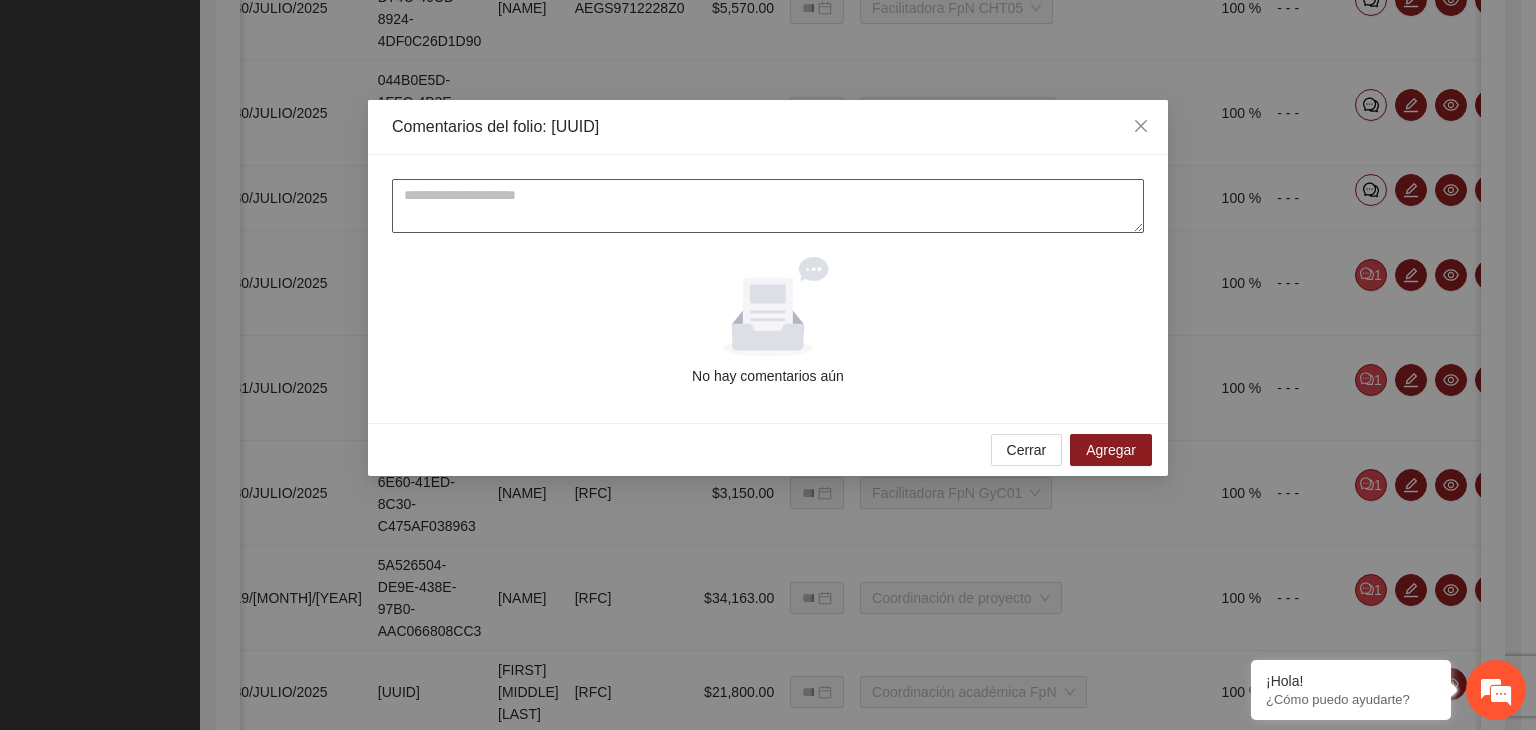 click at bounding box center (768, 206) 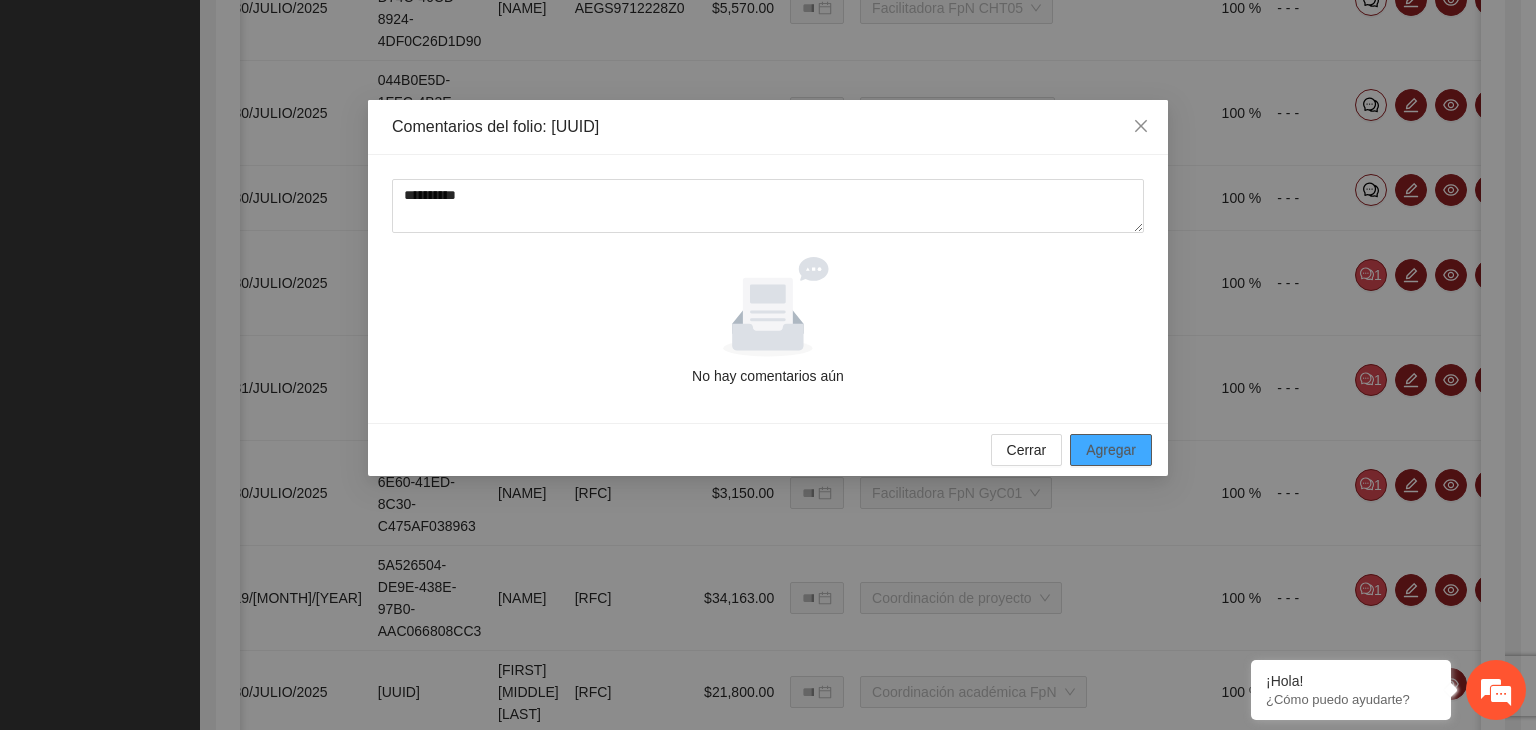 click on "Agregar" at bounding box center (1111, 450) 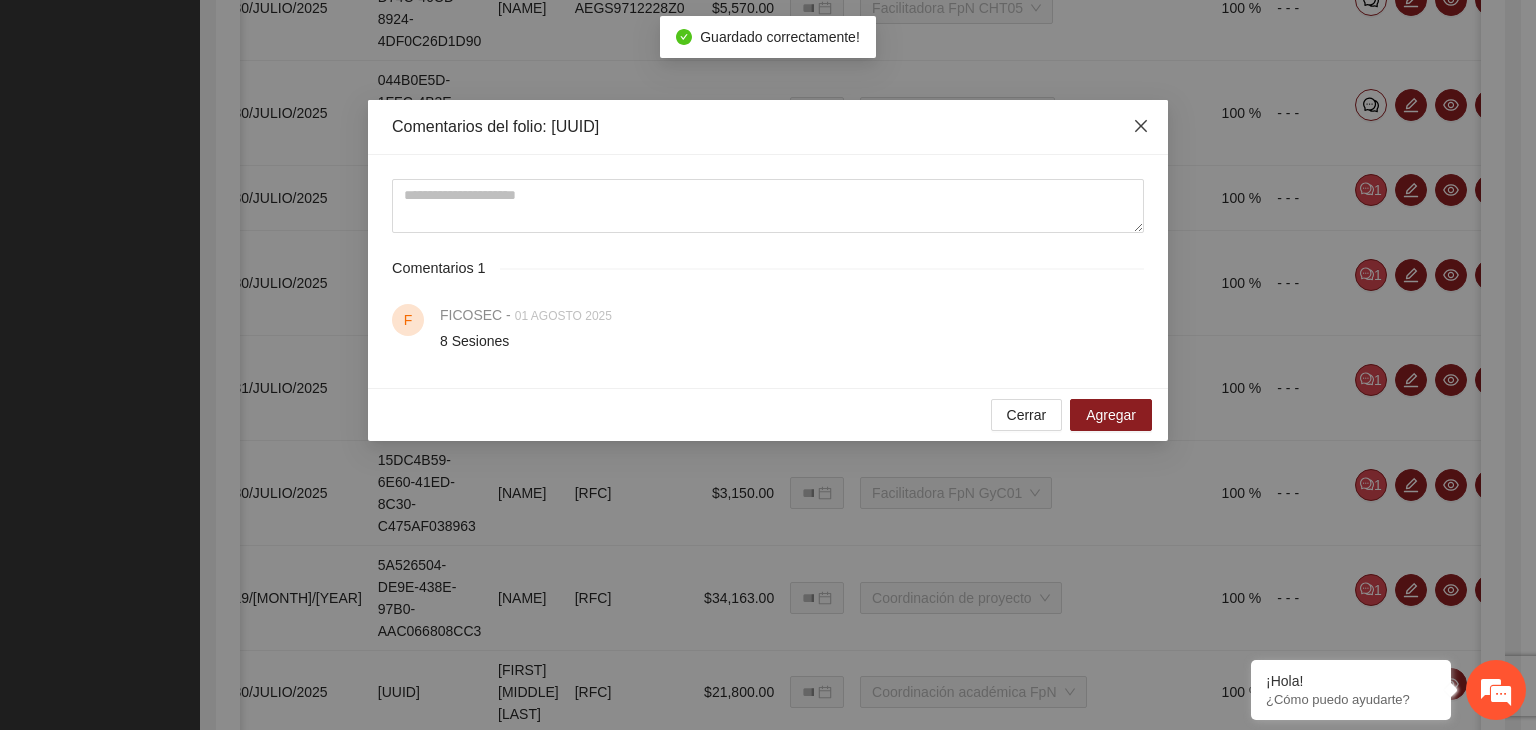click 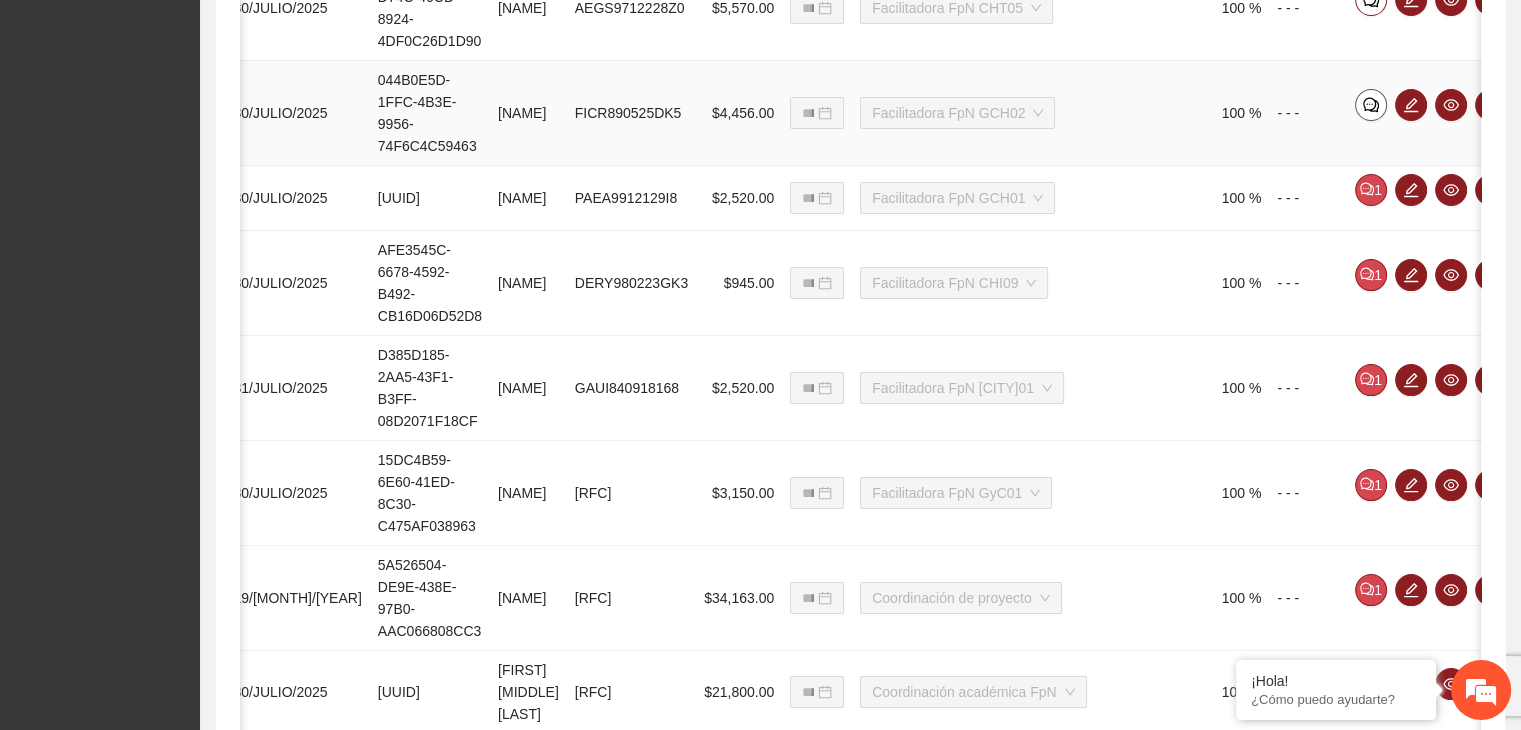 click 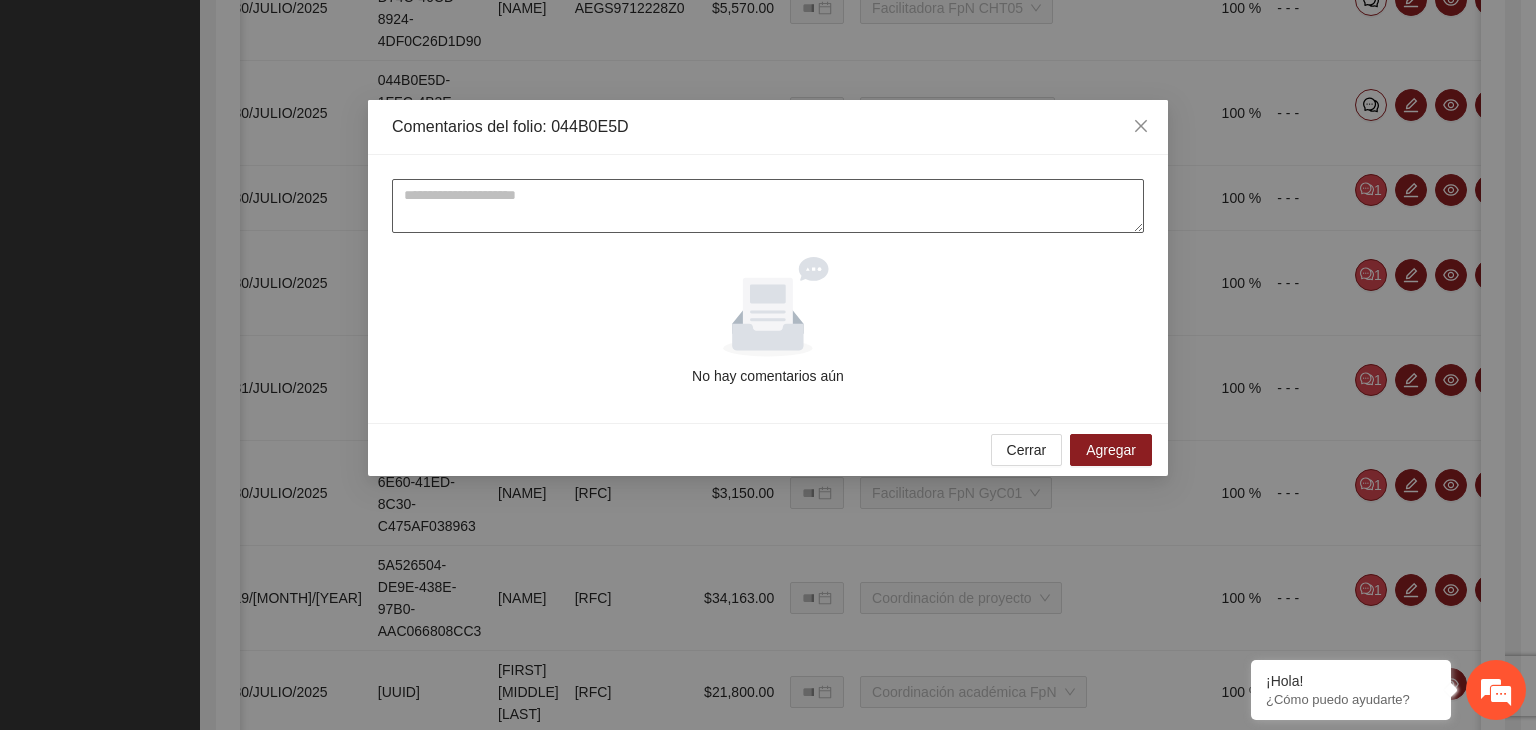 click at bounding box center (768, 206) 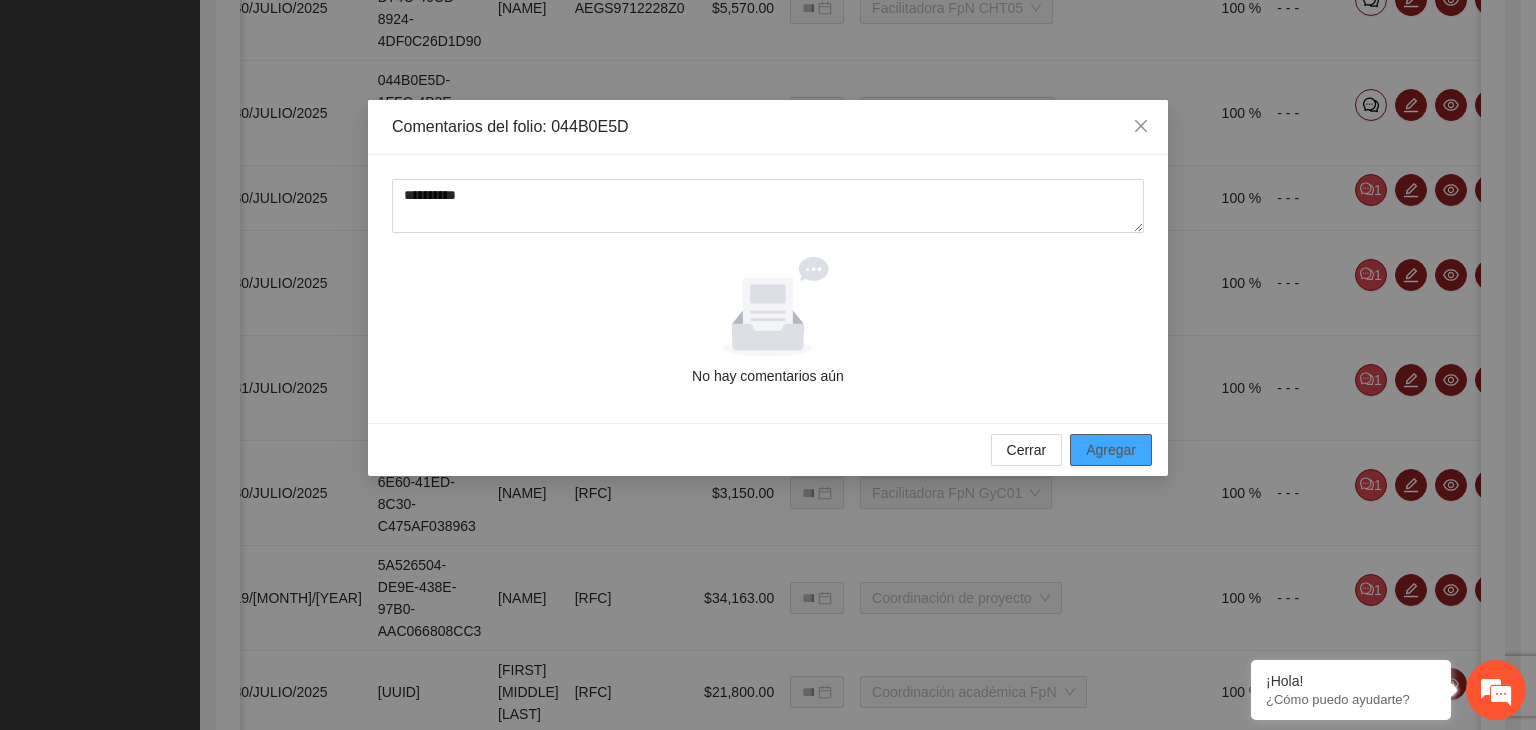 click on "Agregar" at bounding box center [1111, 450] 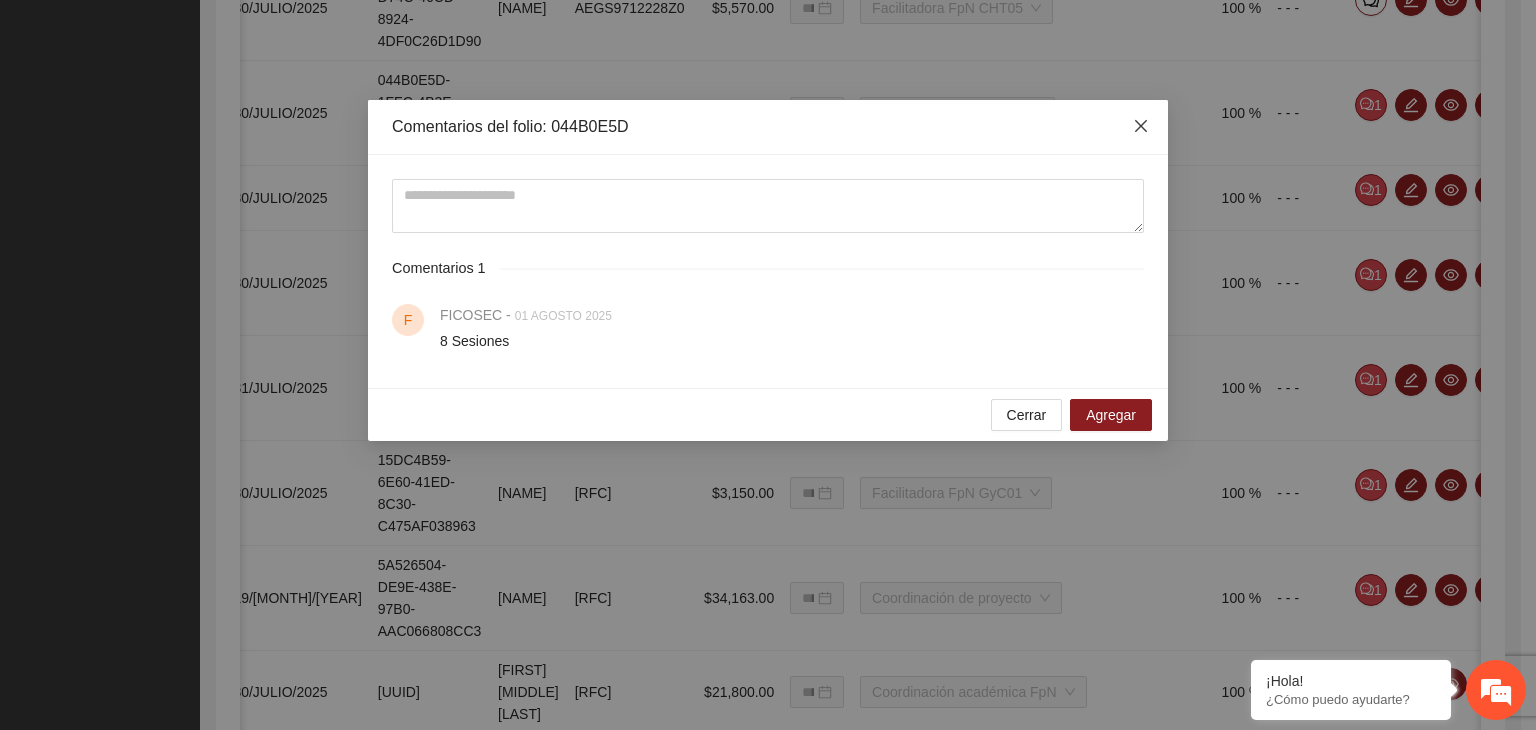 click 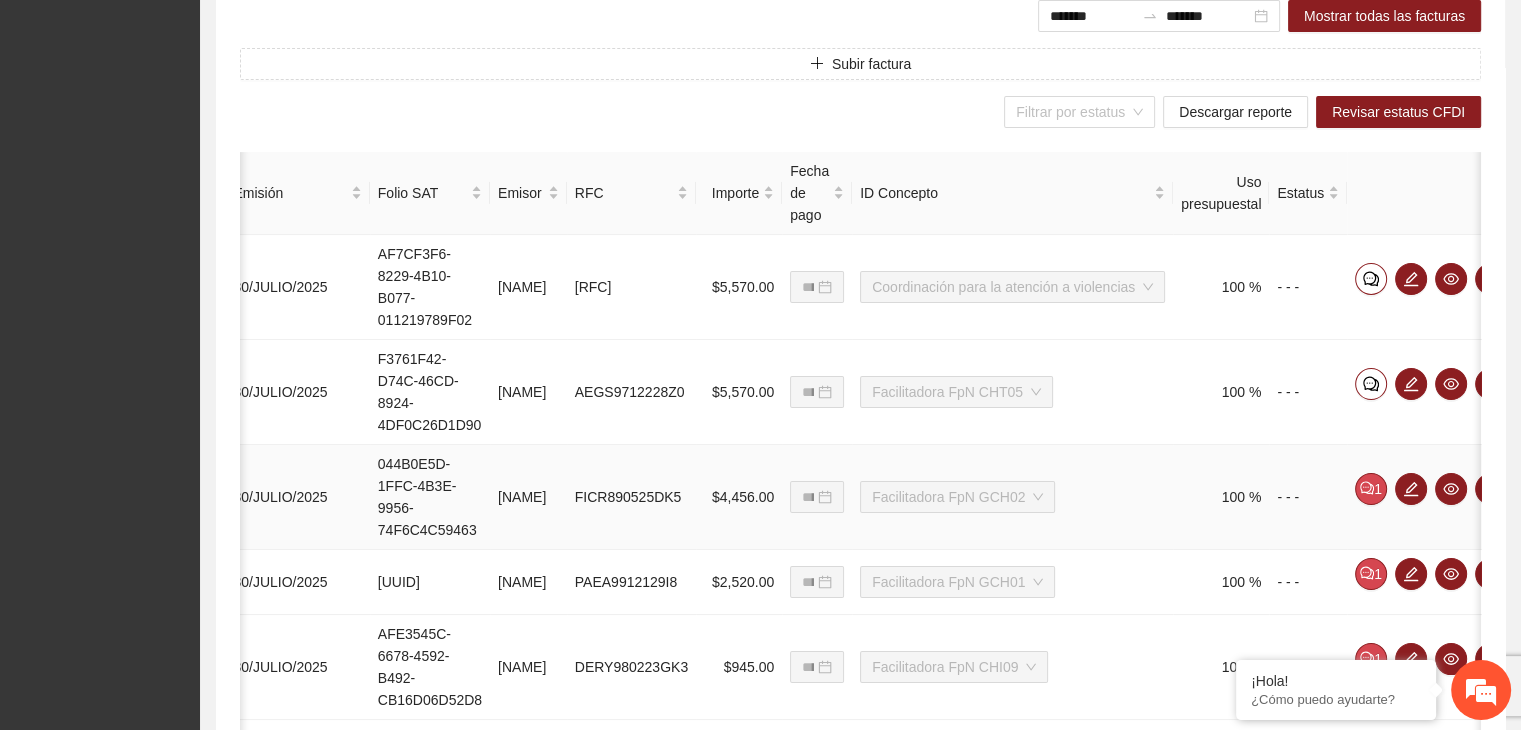 scroll, scrollTop: 648, scrollLeft: 0, axis: vertical 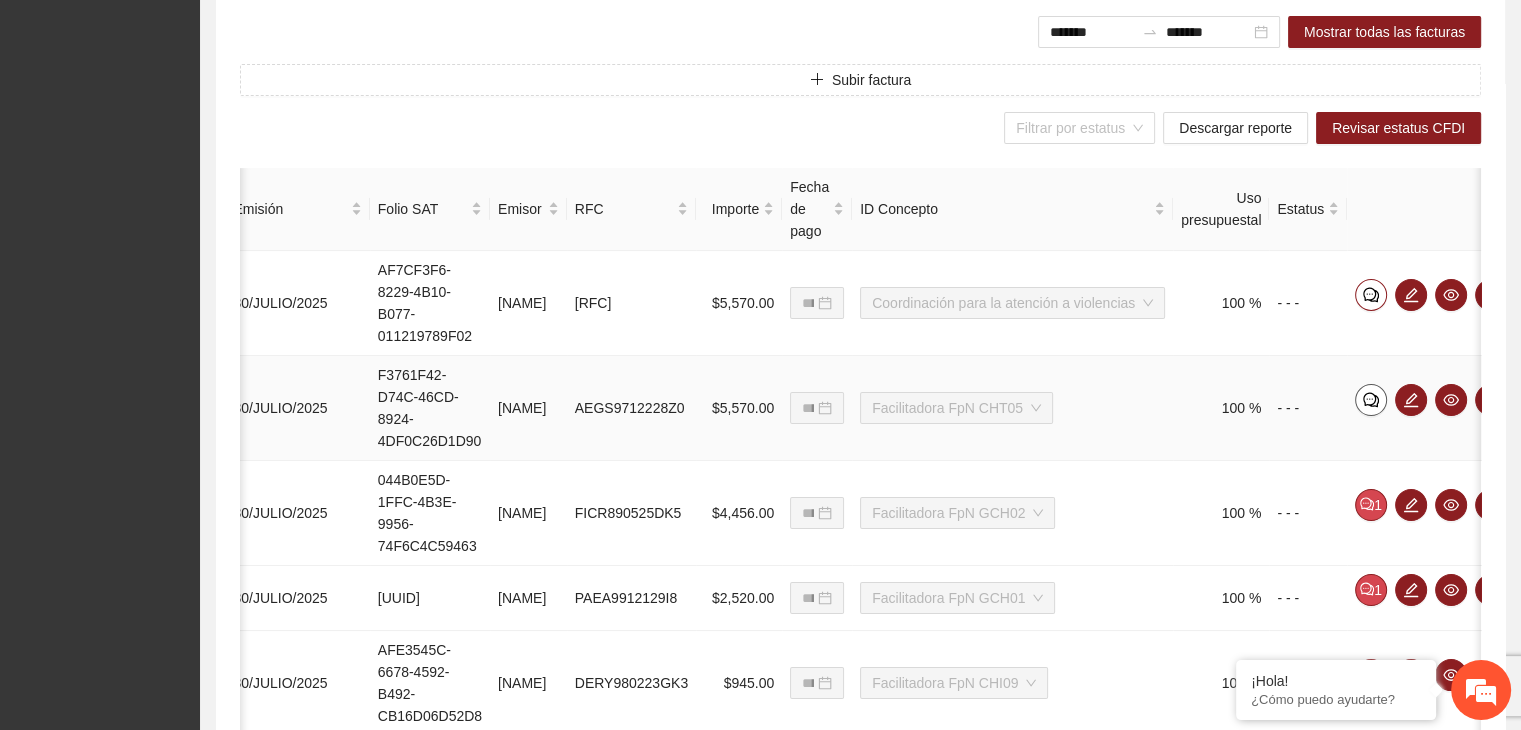 click 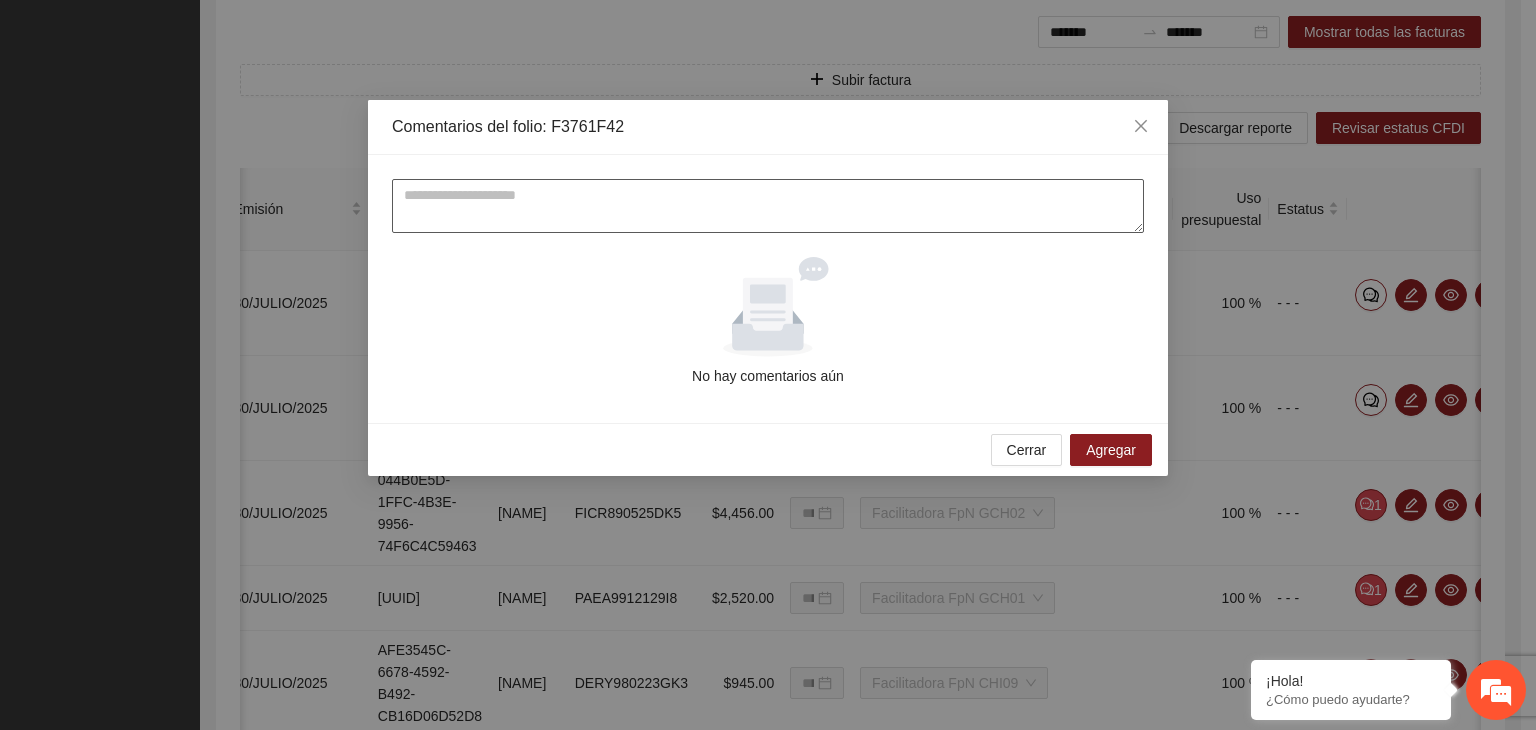 click at bounding box center (768, 206) 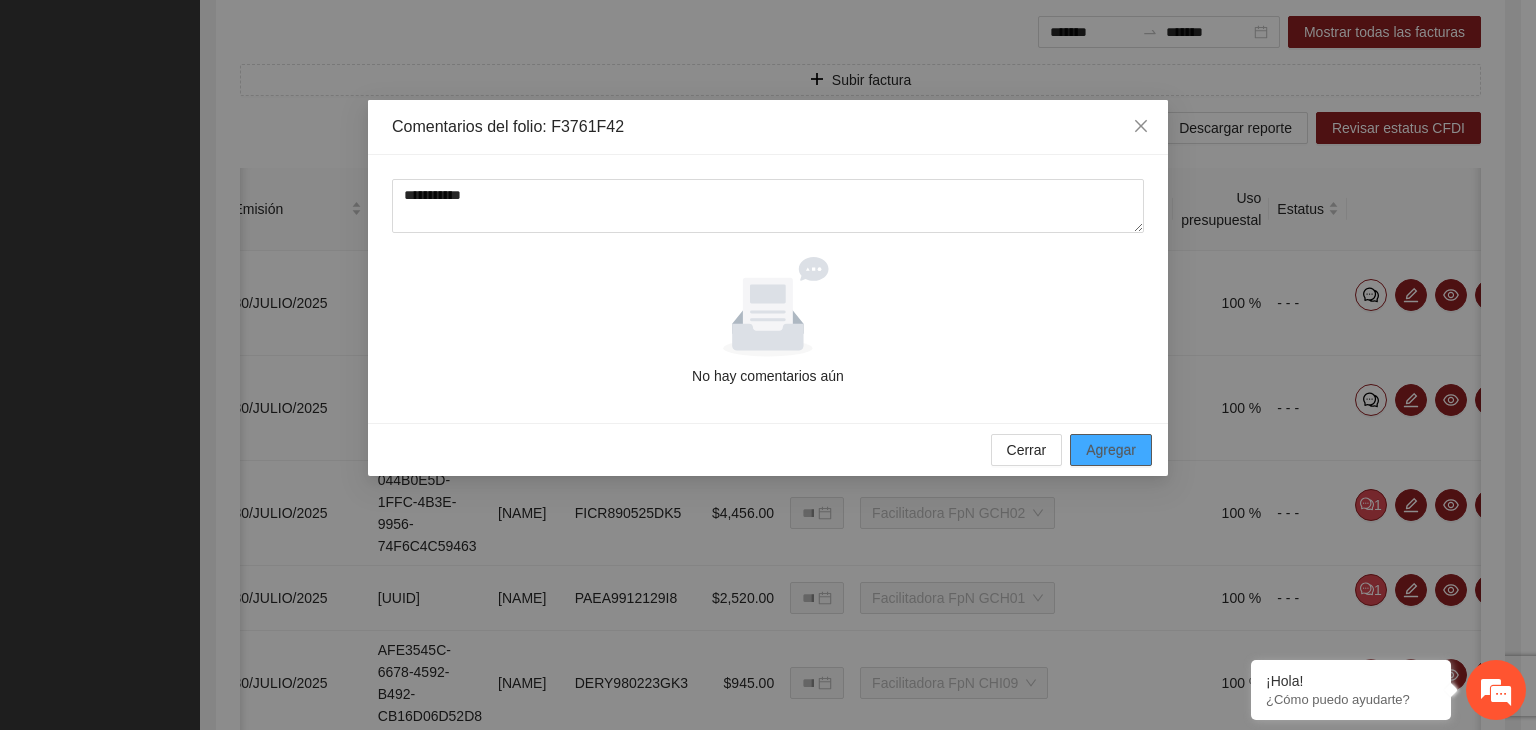 click on "Agregar" at bounding box center (1111, 450) 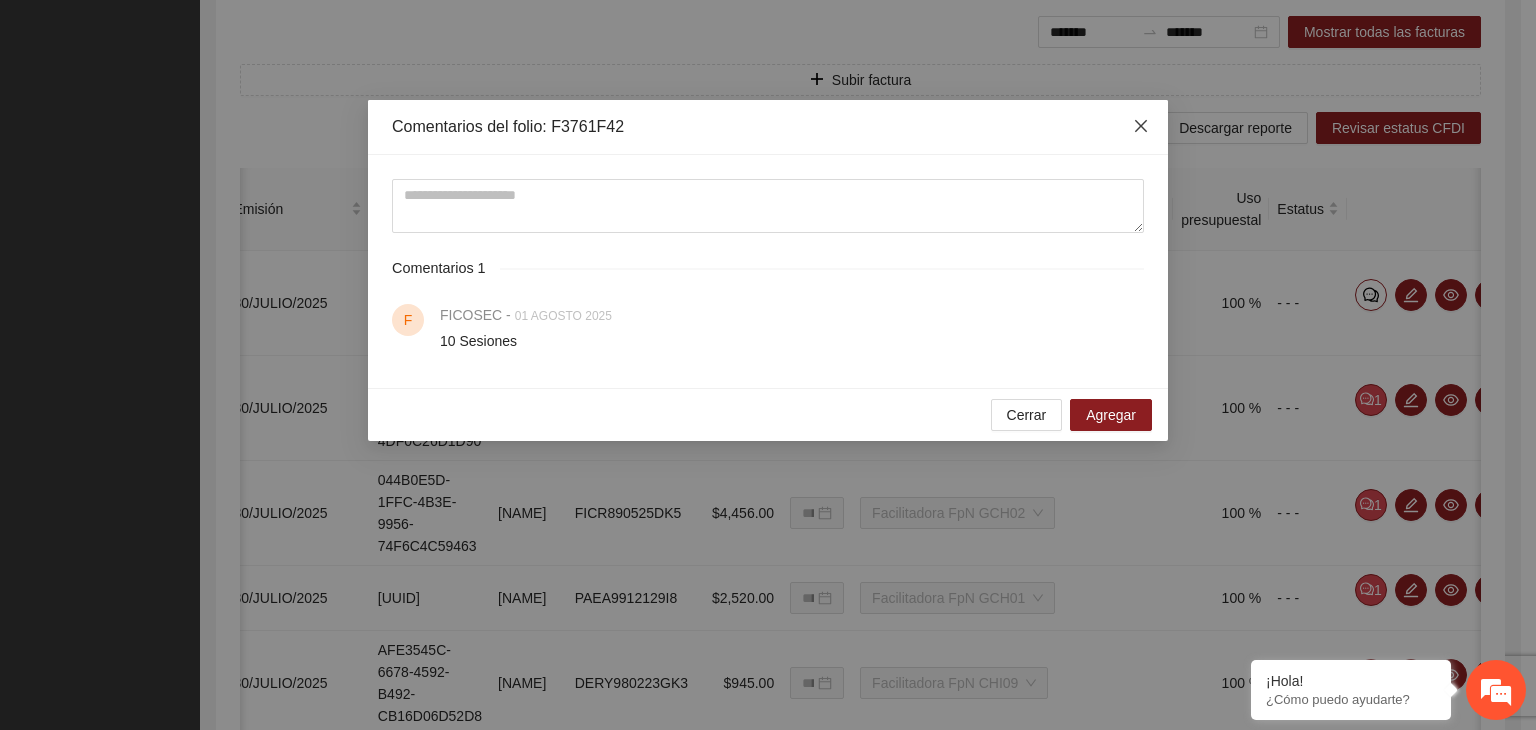 click 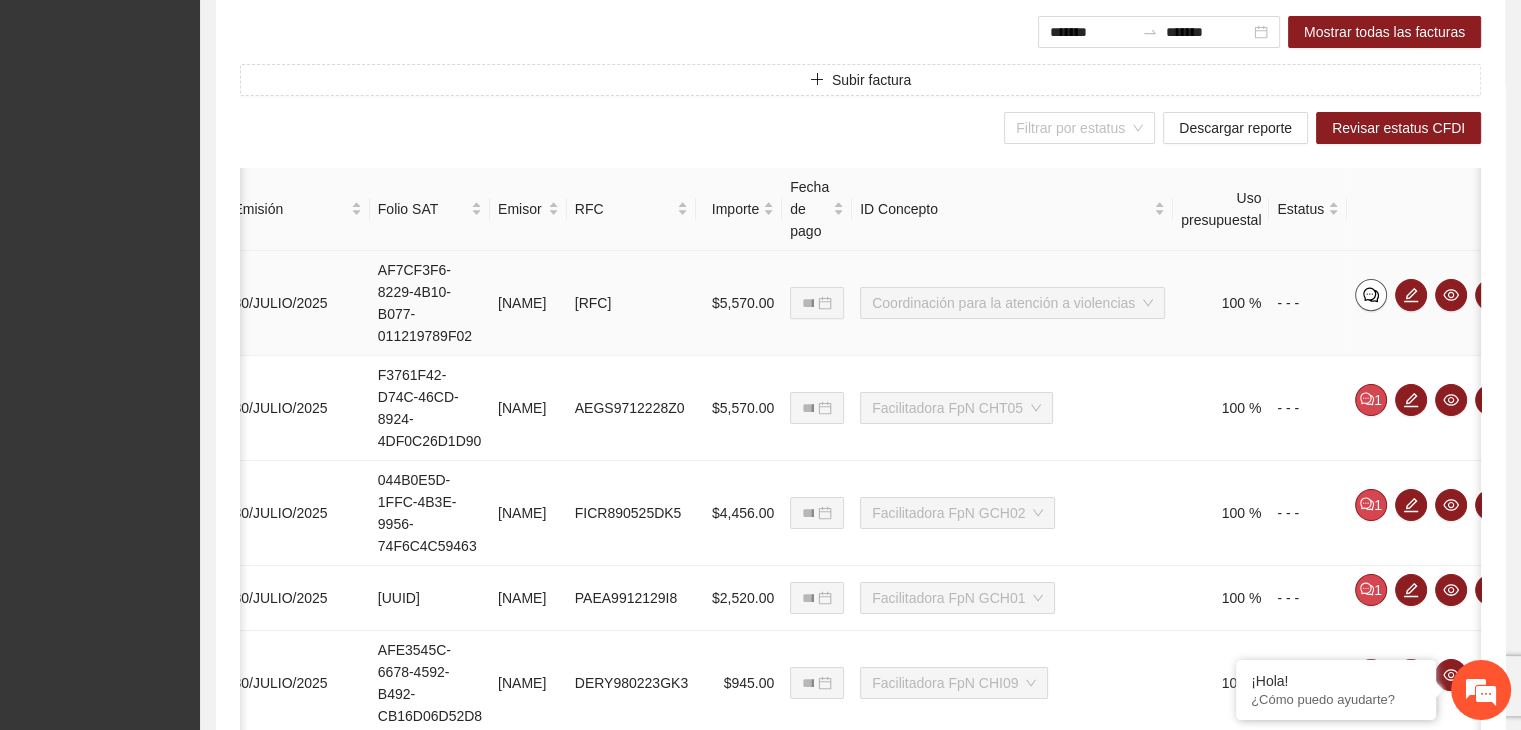 click 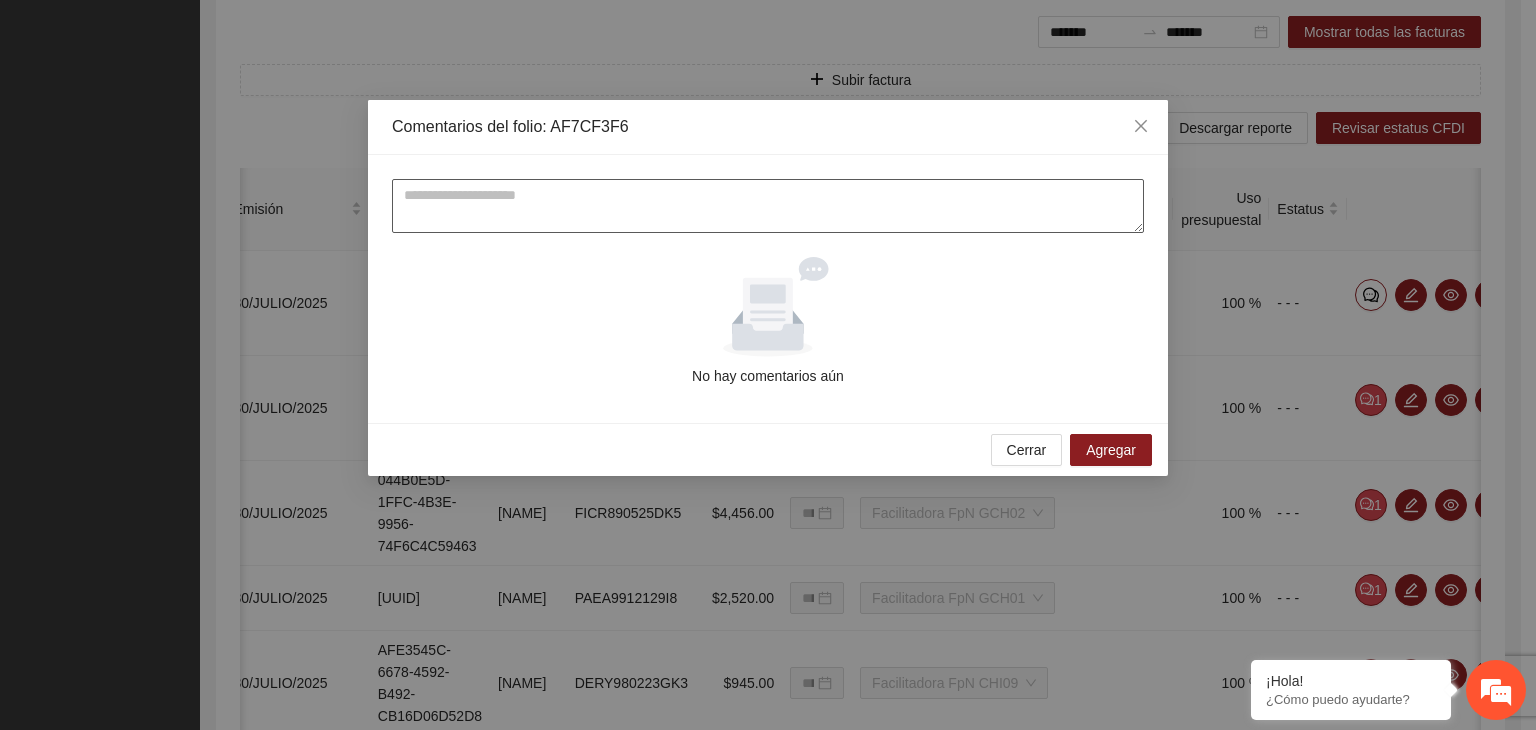 click at bounding box center (768, 206) 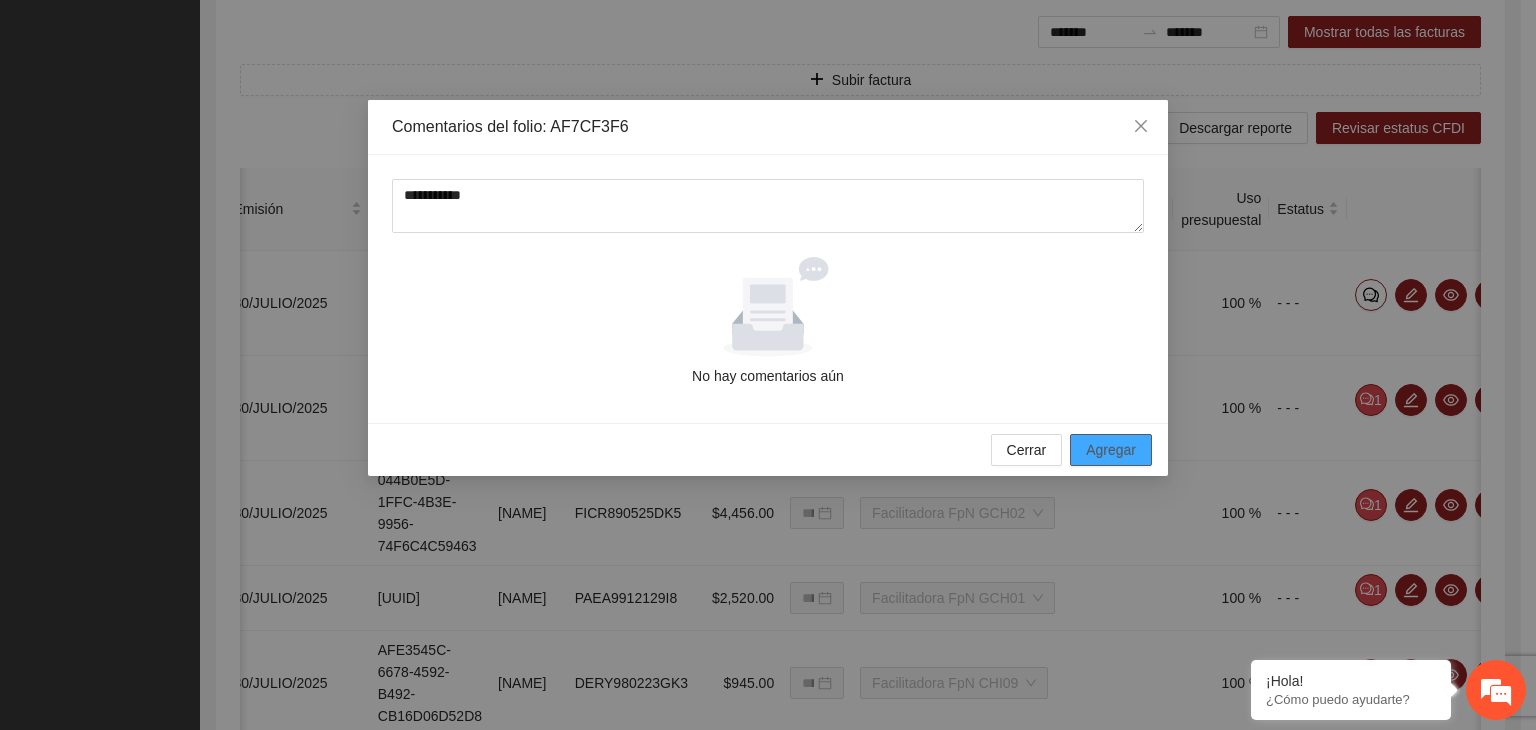 click on "Agregar" at bounding box center [1111, 450] 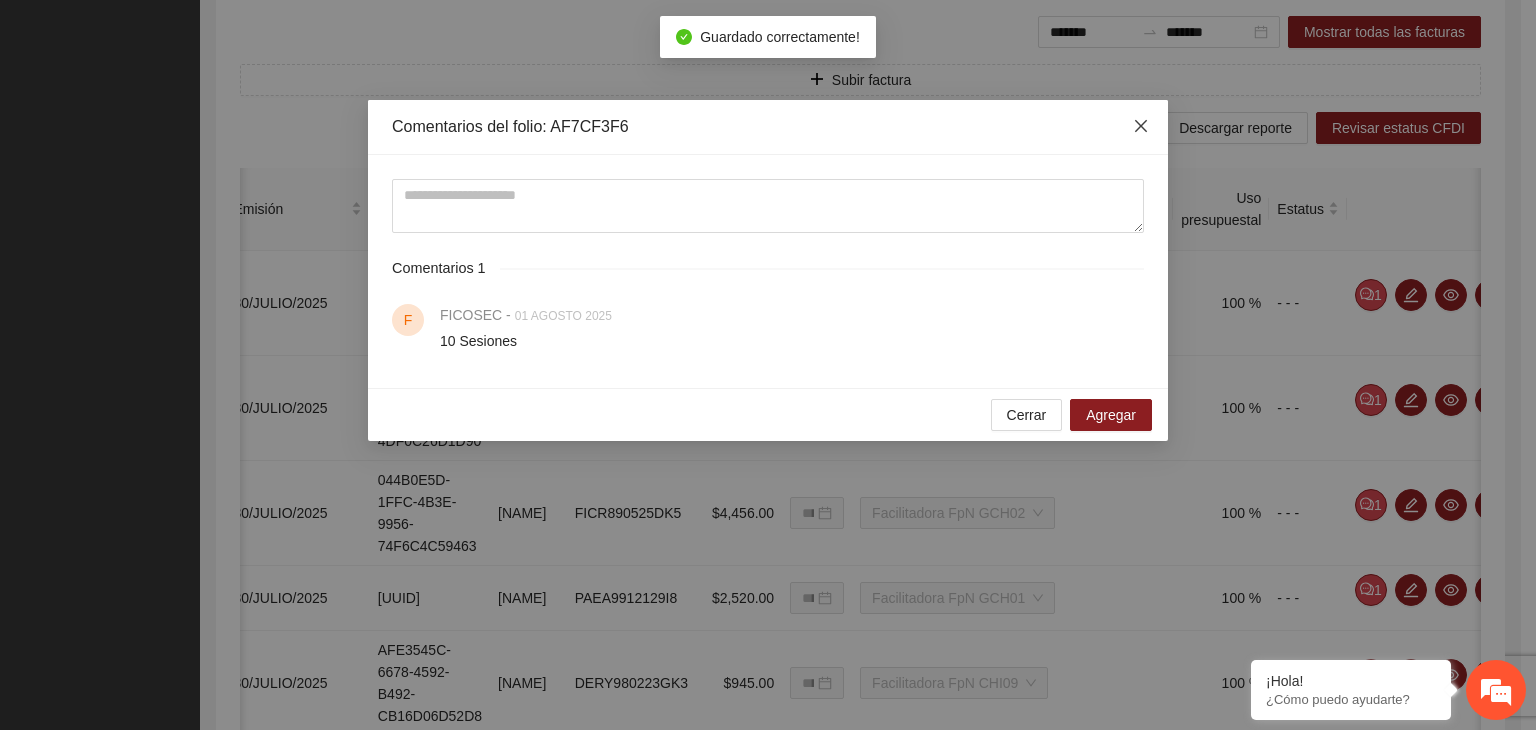 click 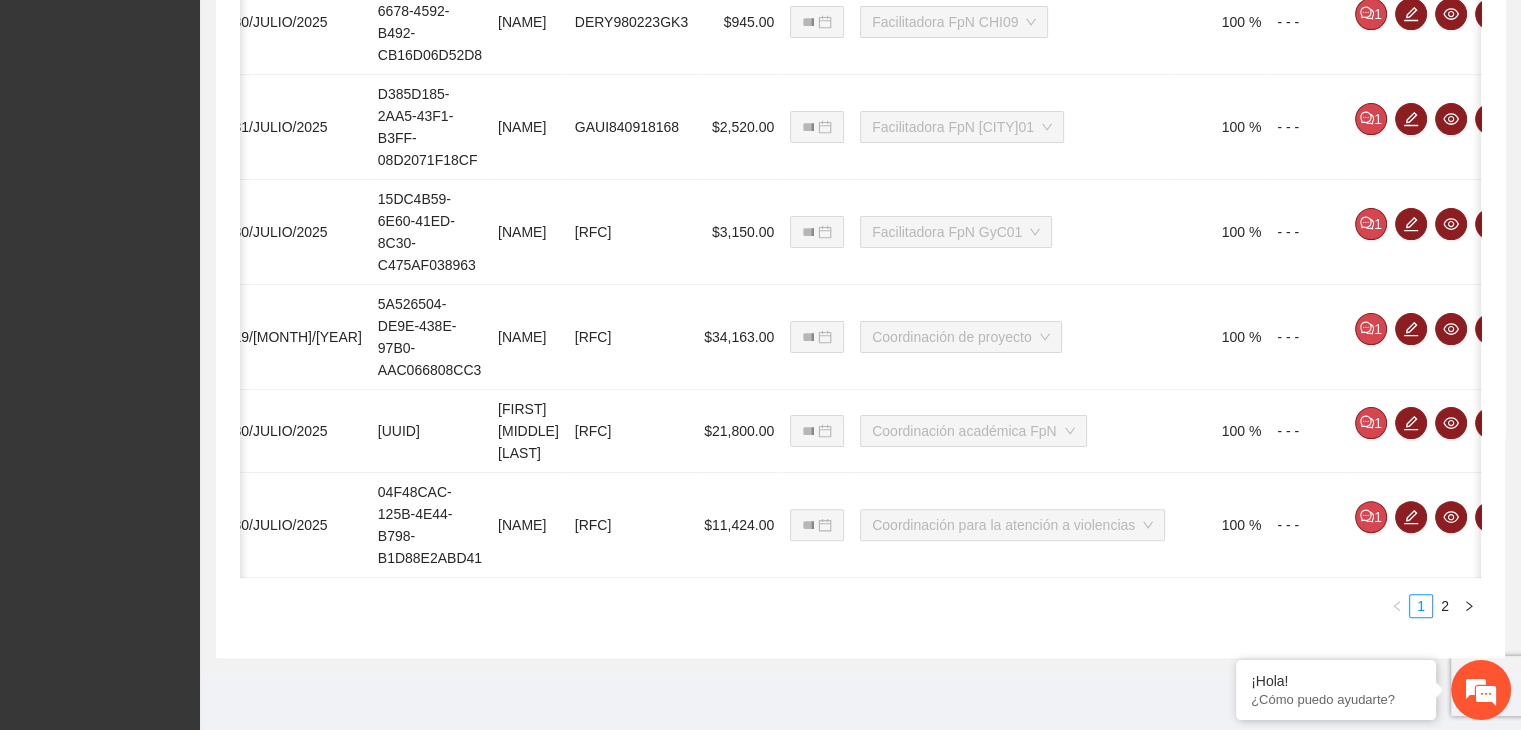 scroll, scrollTop: 1448, scrollLeft: 0, axis: vertical 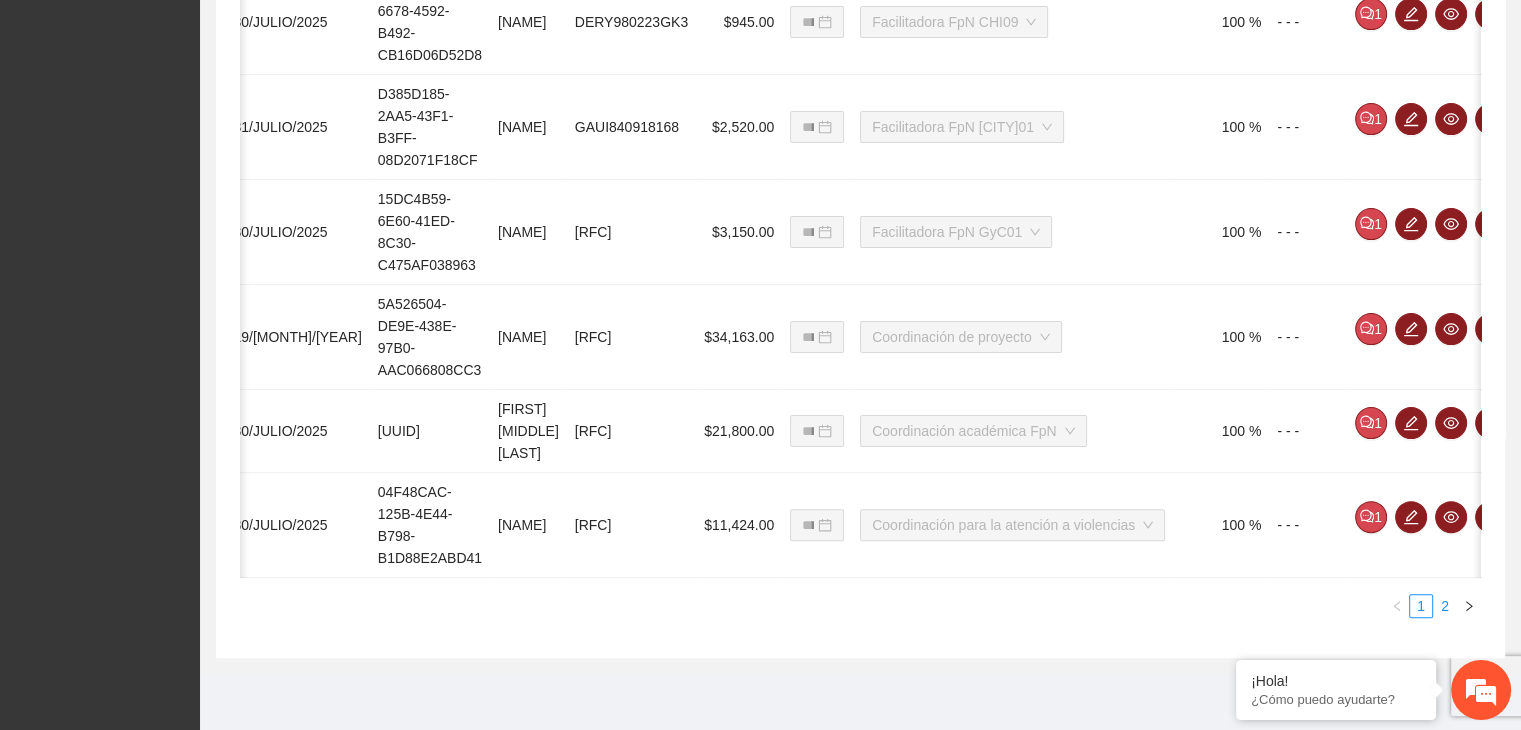 click on "2" at bounding box center [1445, 606] 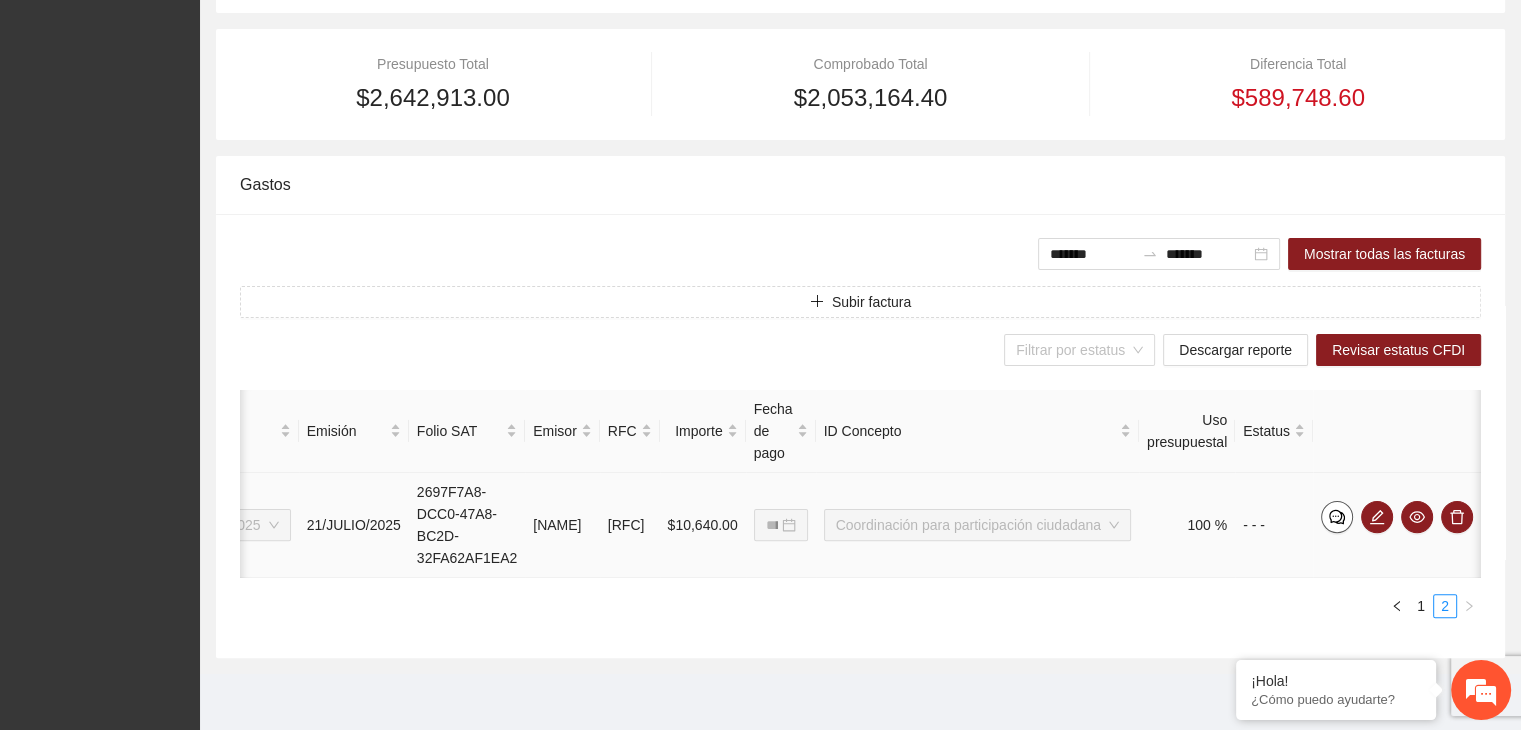 click 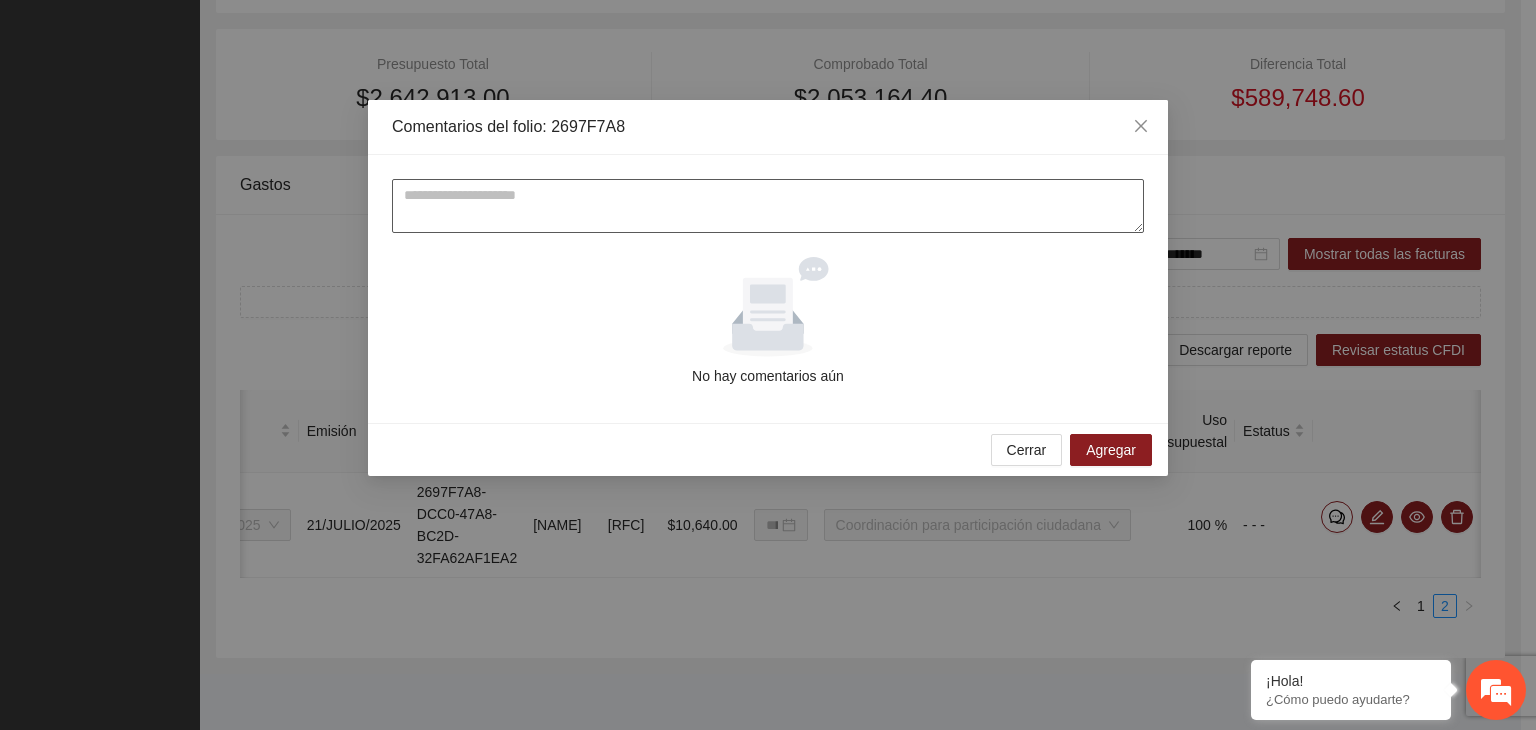 click at bounding box center [768, 206] 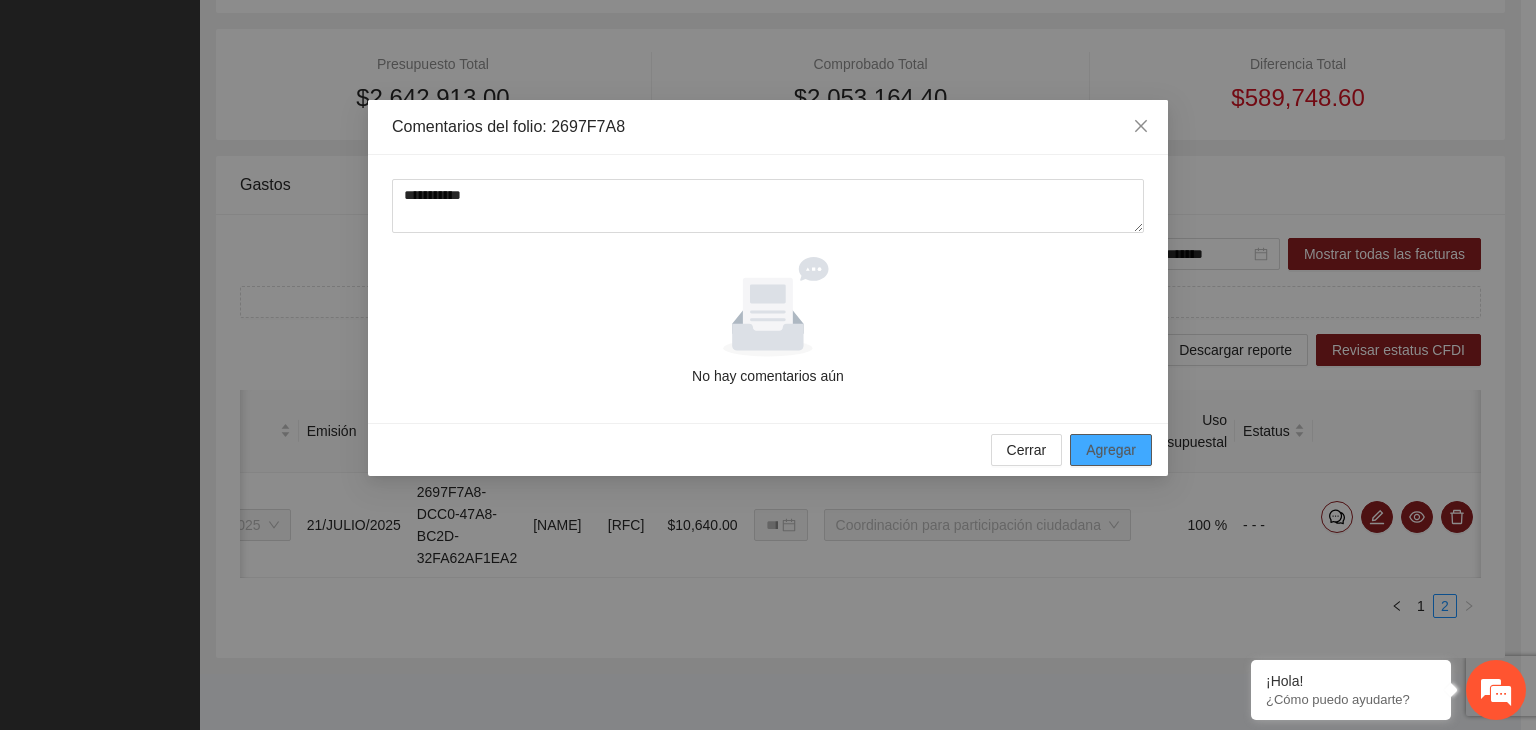 click on "Agregar" at bounding box center [1111, 450] 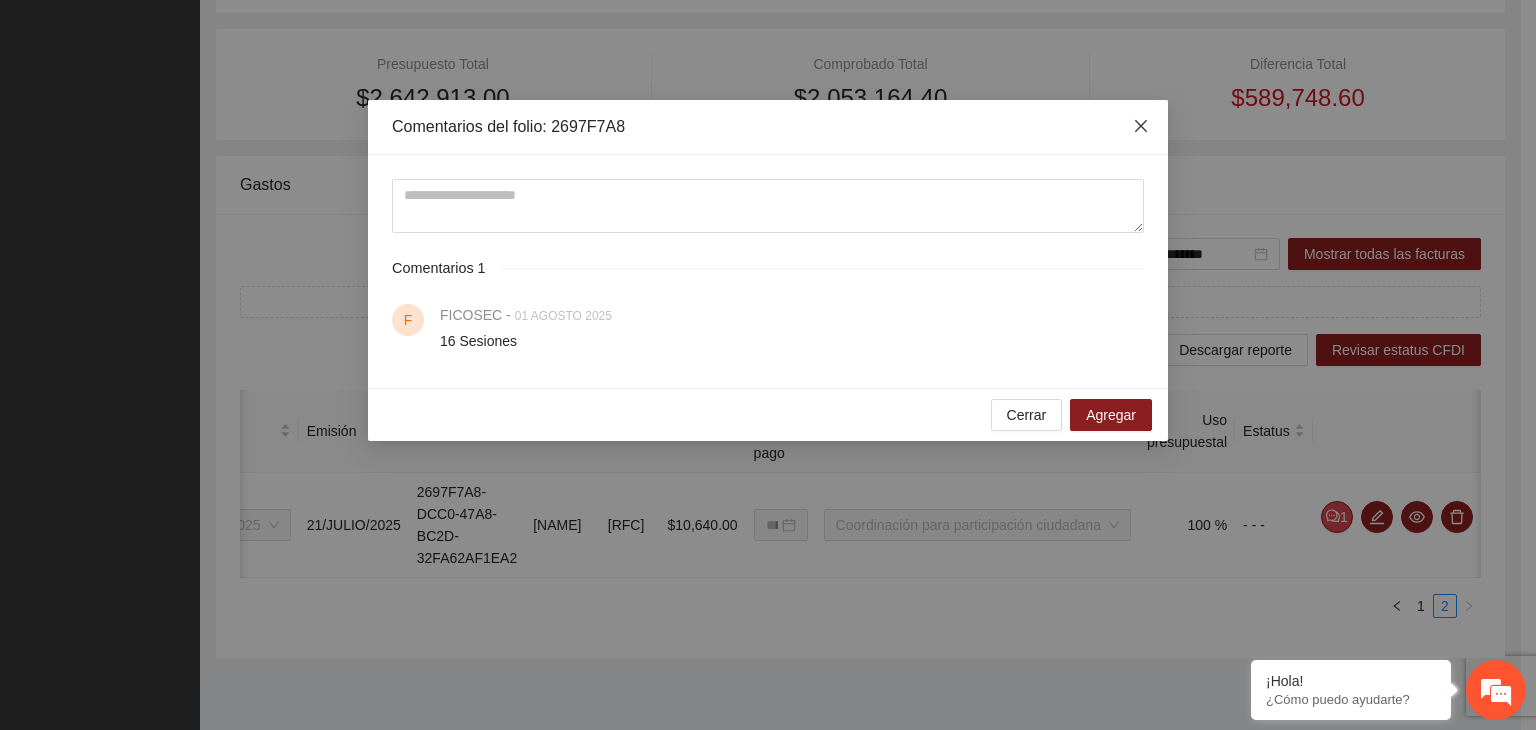 click at bounding box center [1141, 127] 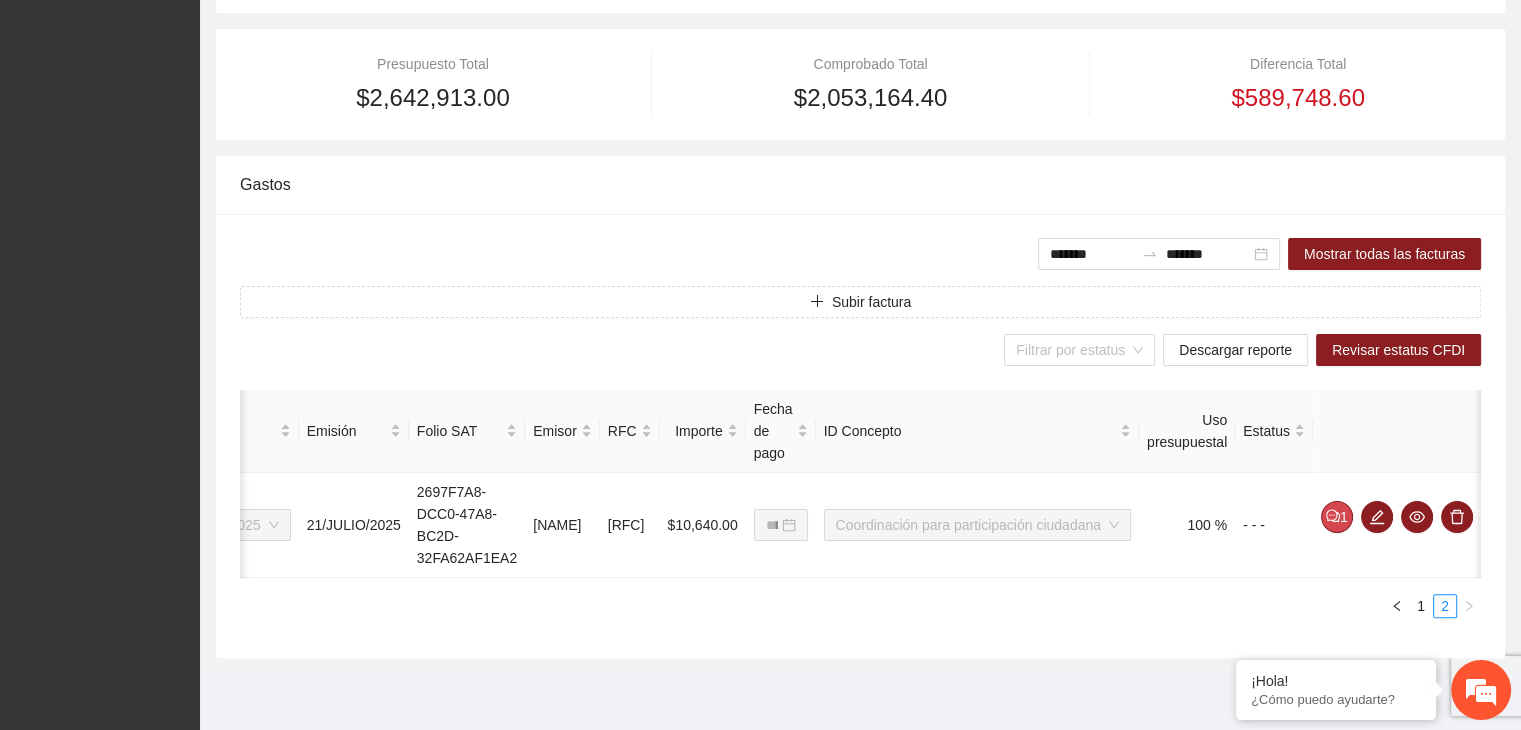 scroll, scrollTop: 0, scrollLeft: 109, axis: horizontal 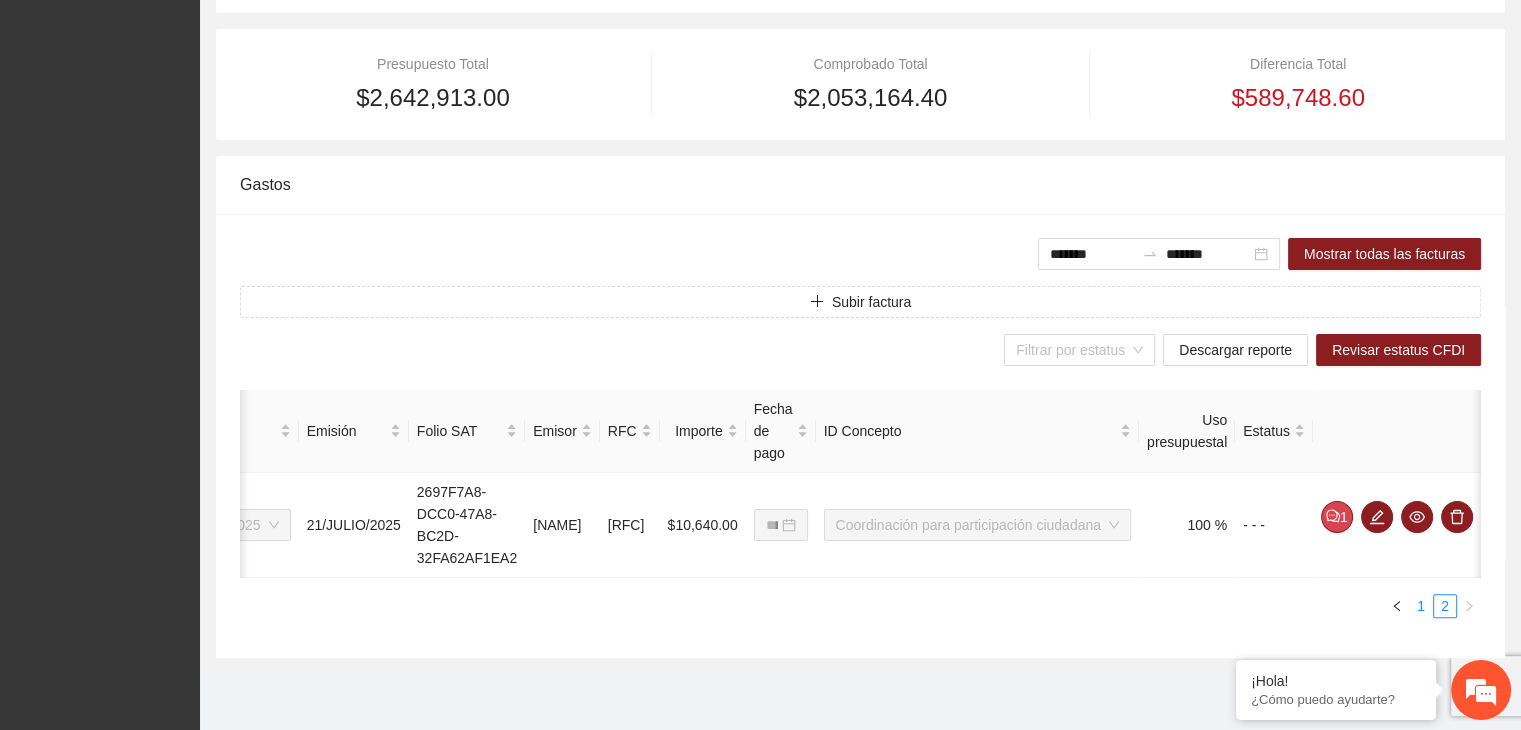 click on "1" at bounding box center [1421, 606] 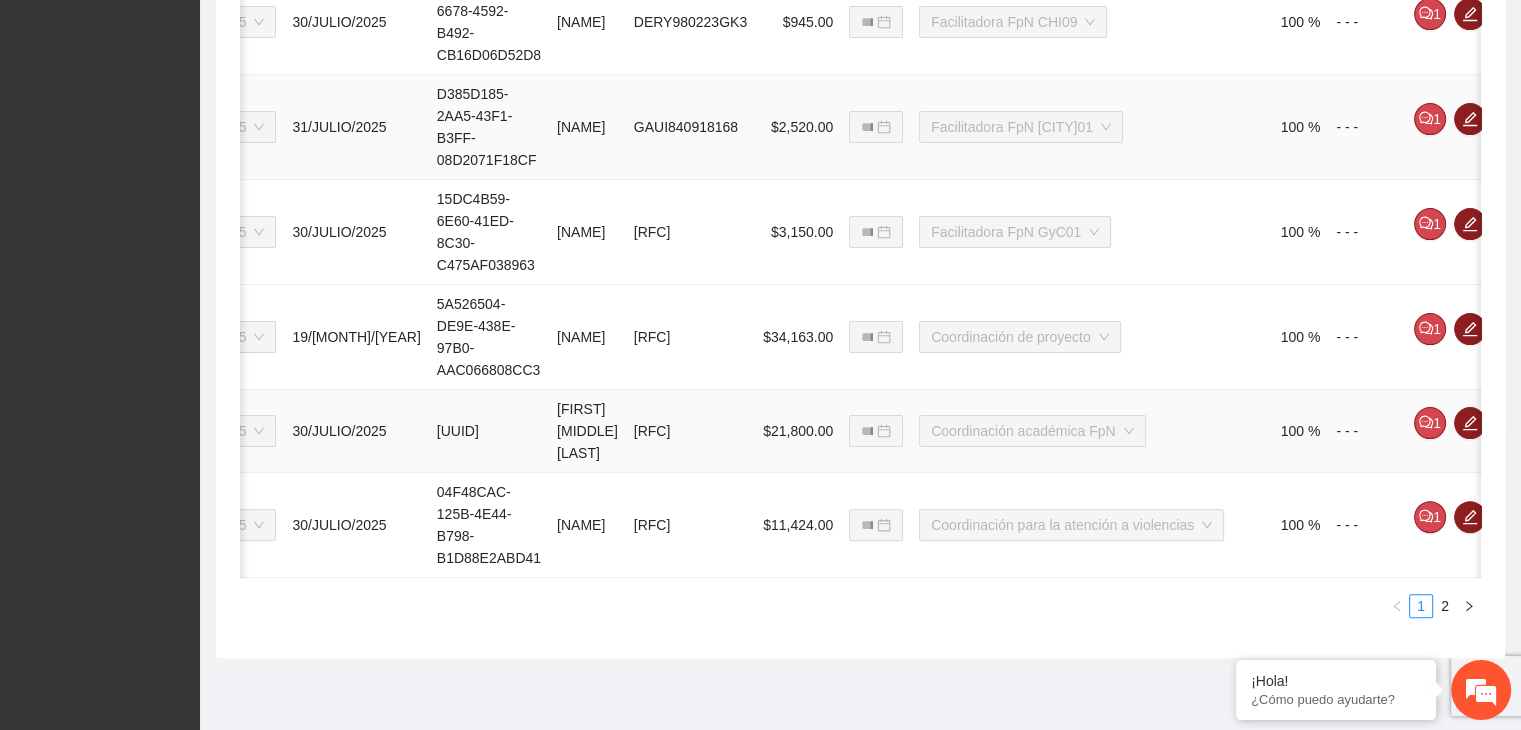 scroll, scrollTop: 1339, scrollLeft: 0, axis: vertical 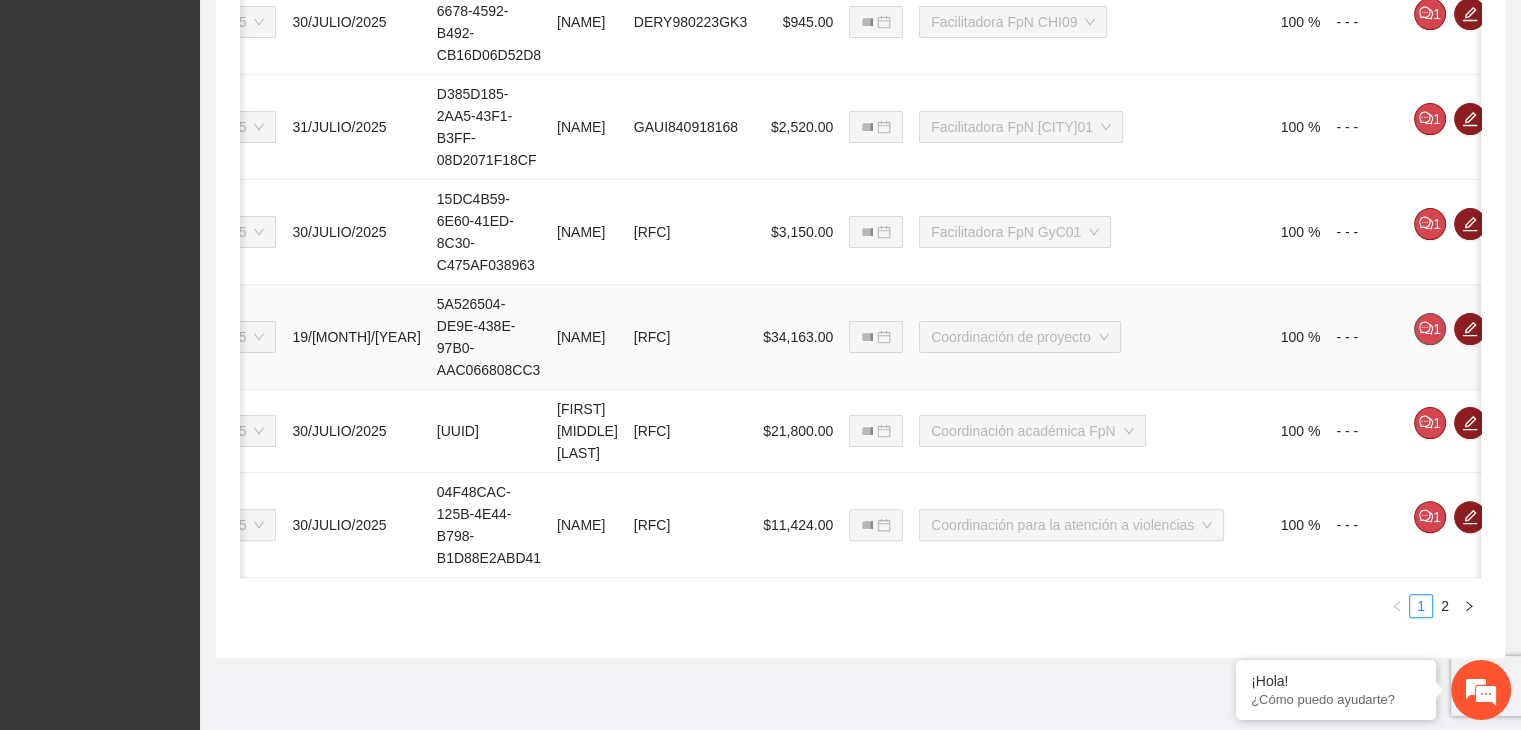 click on "1" at bounding box center (1430, 329) 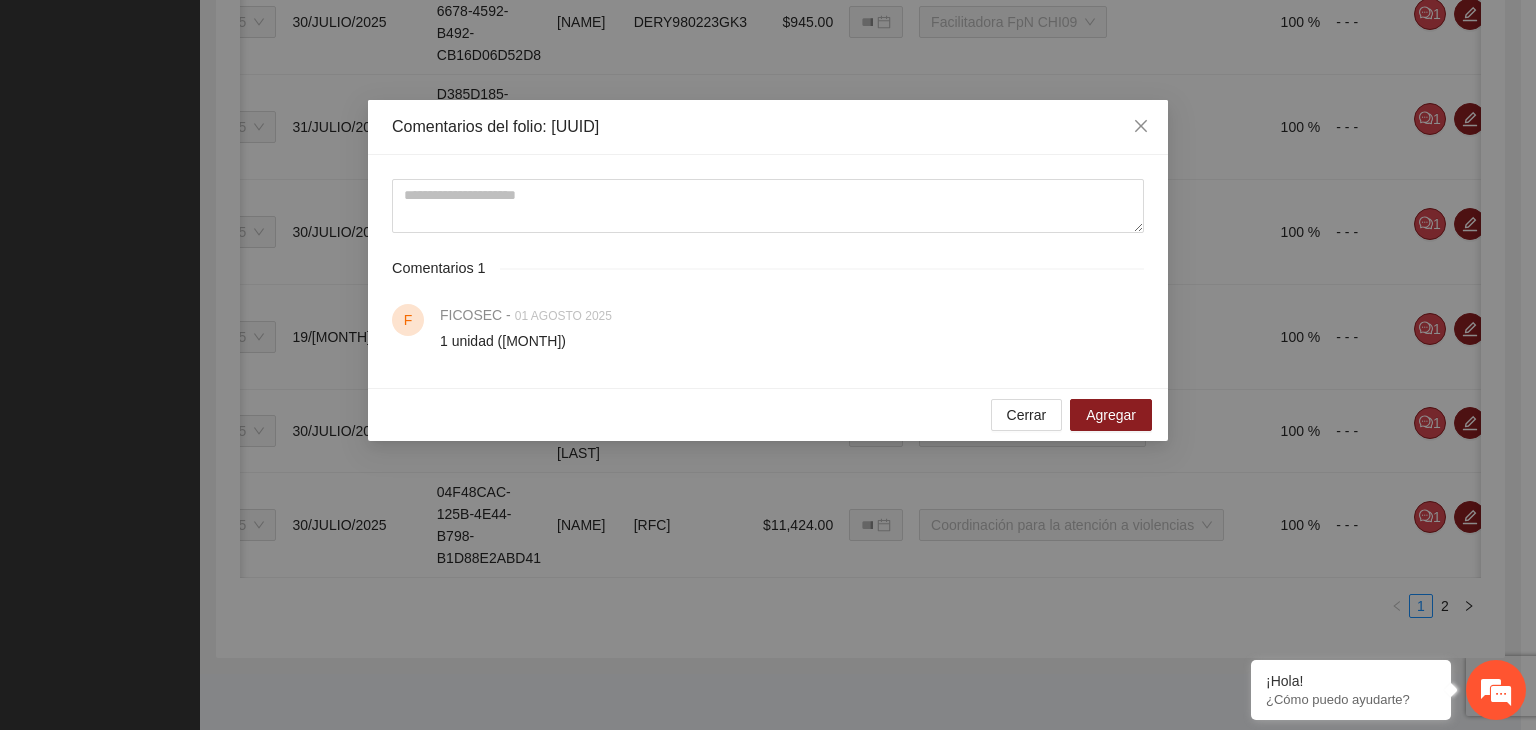 click on "Comentarios del folio: 5A526504 Comentarios 1 F FICOSEC -  01 AGOSTO 2025 1 unidad (mes) Cerrar Agregar" at bounding box center (768, 365) 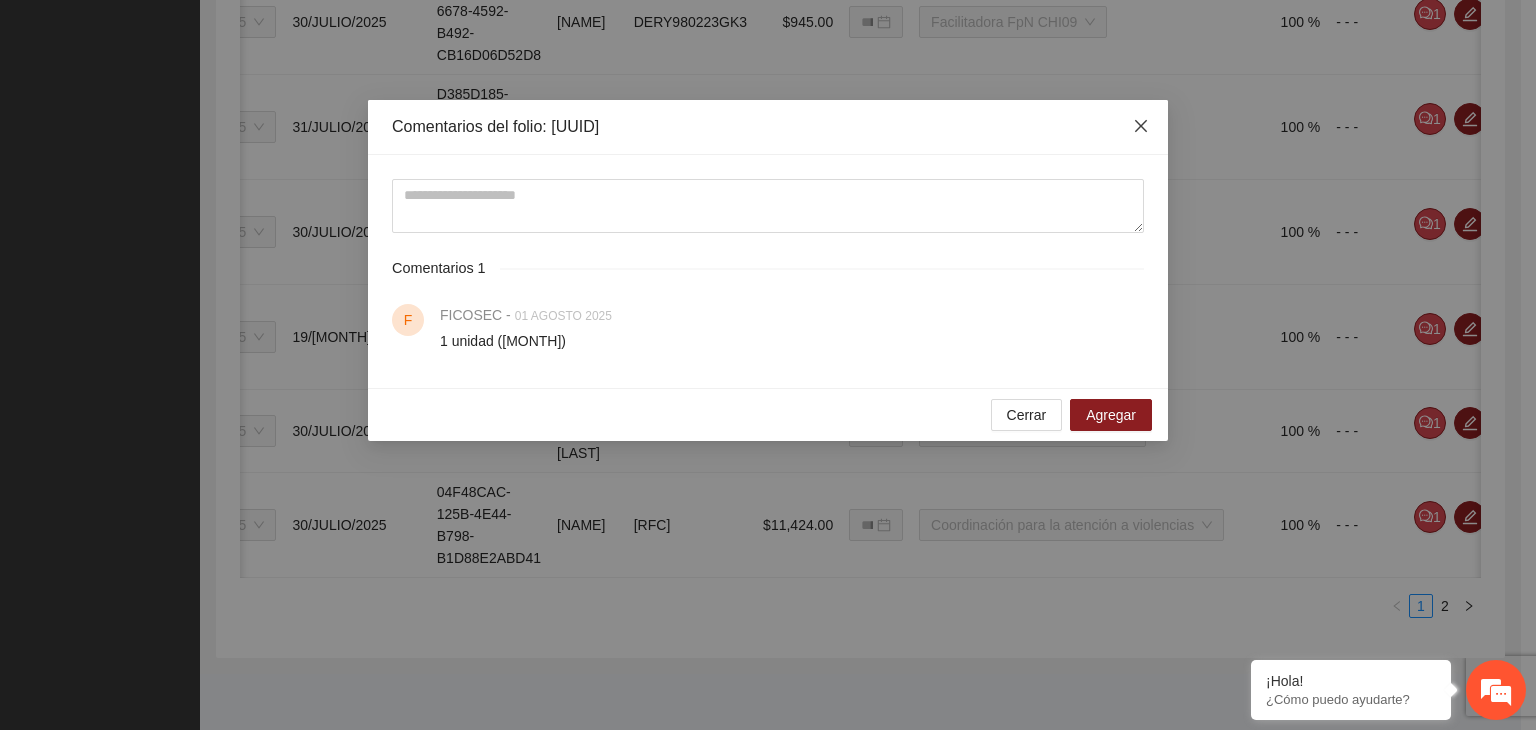click 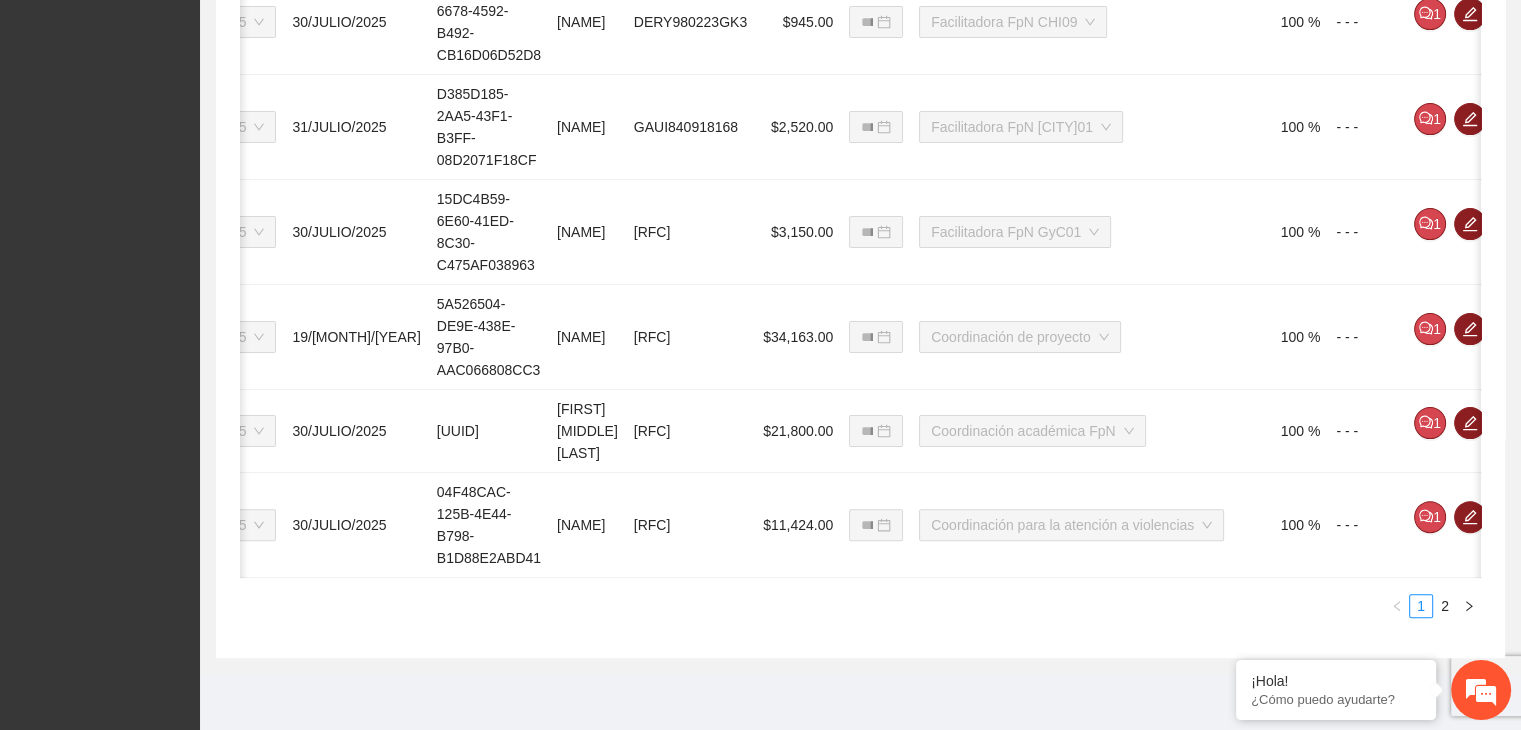 scroll, scrollTop: 1448, scrollLeft: 0, axis: vertical 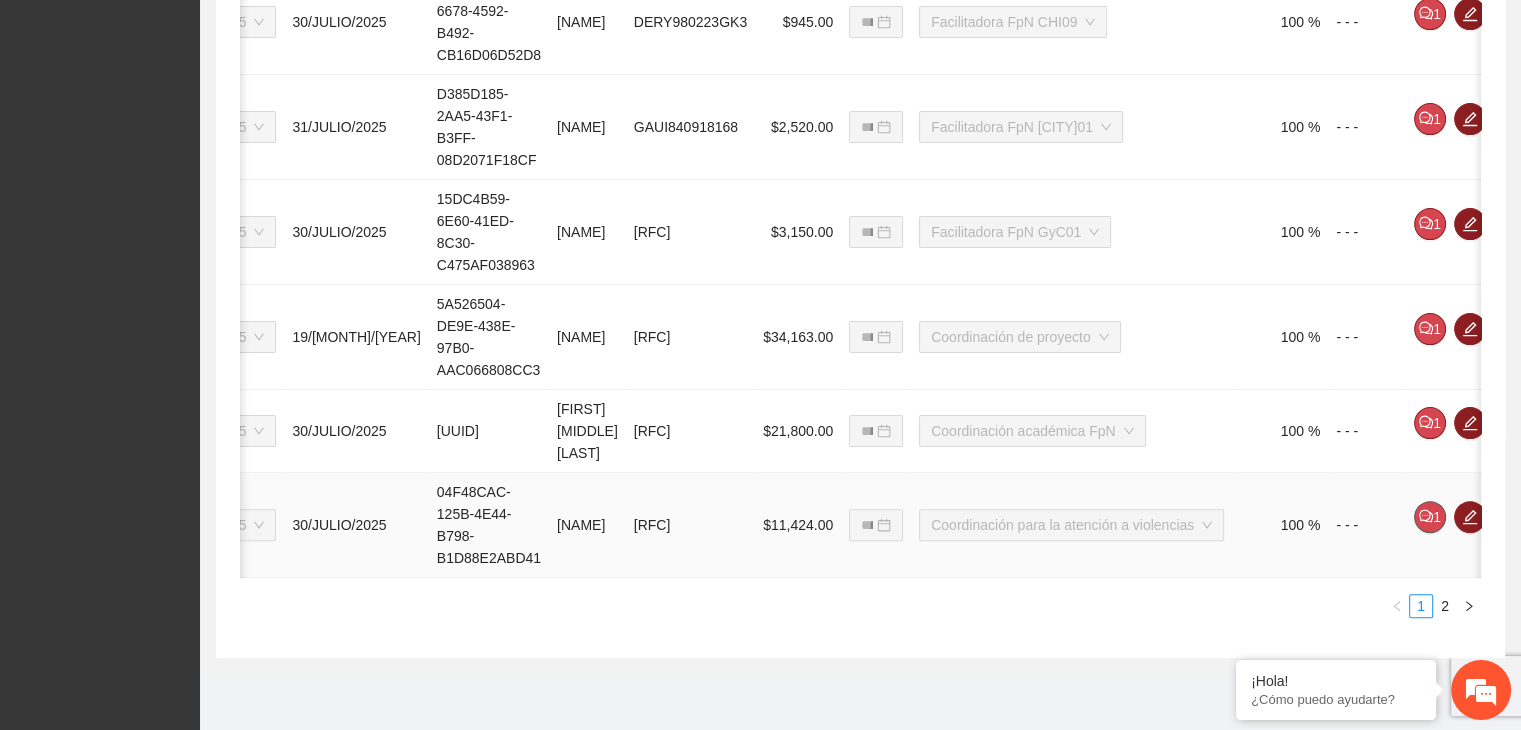 click on "1" at bounding box center [1430, 517] 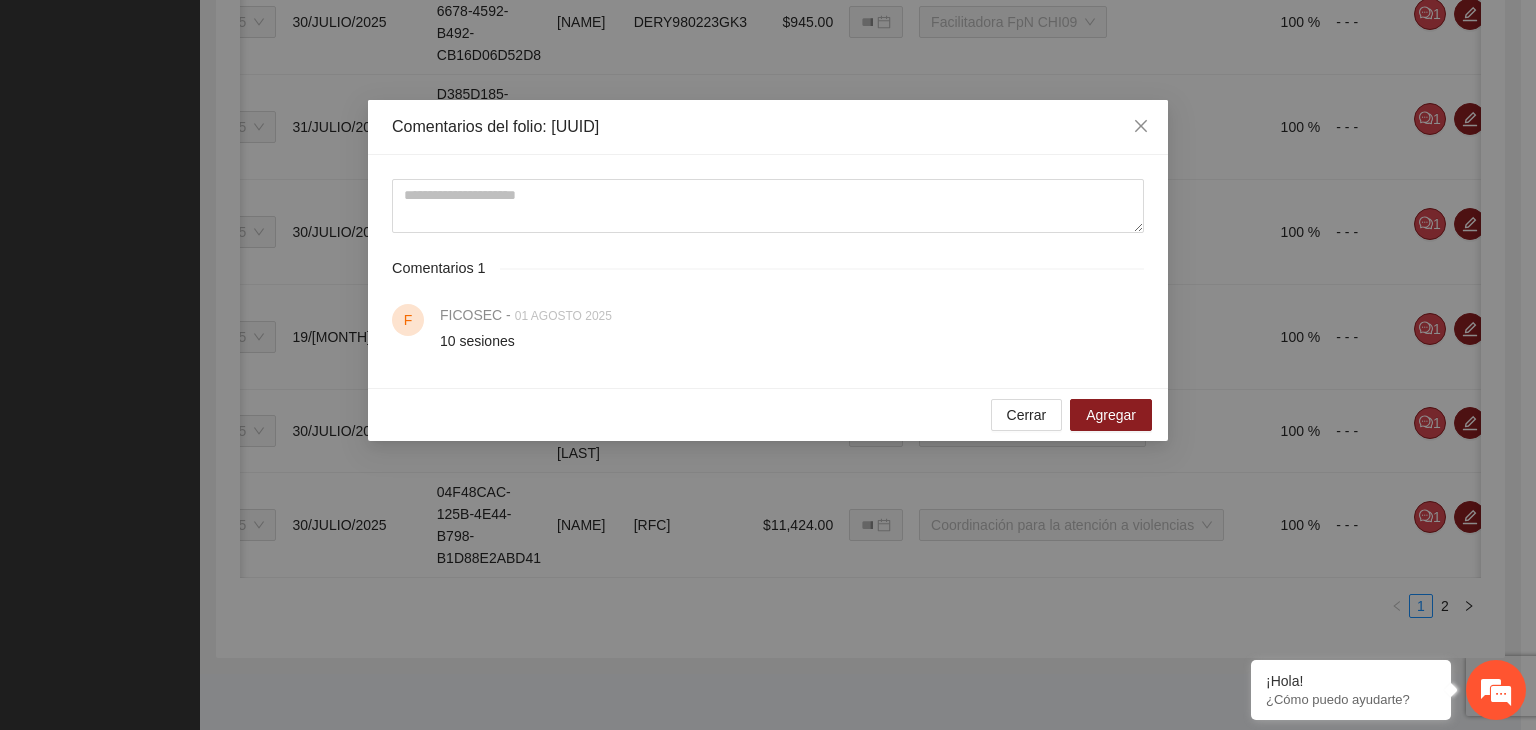 click on "10 sesiones" at bounding box center [477, 341] 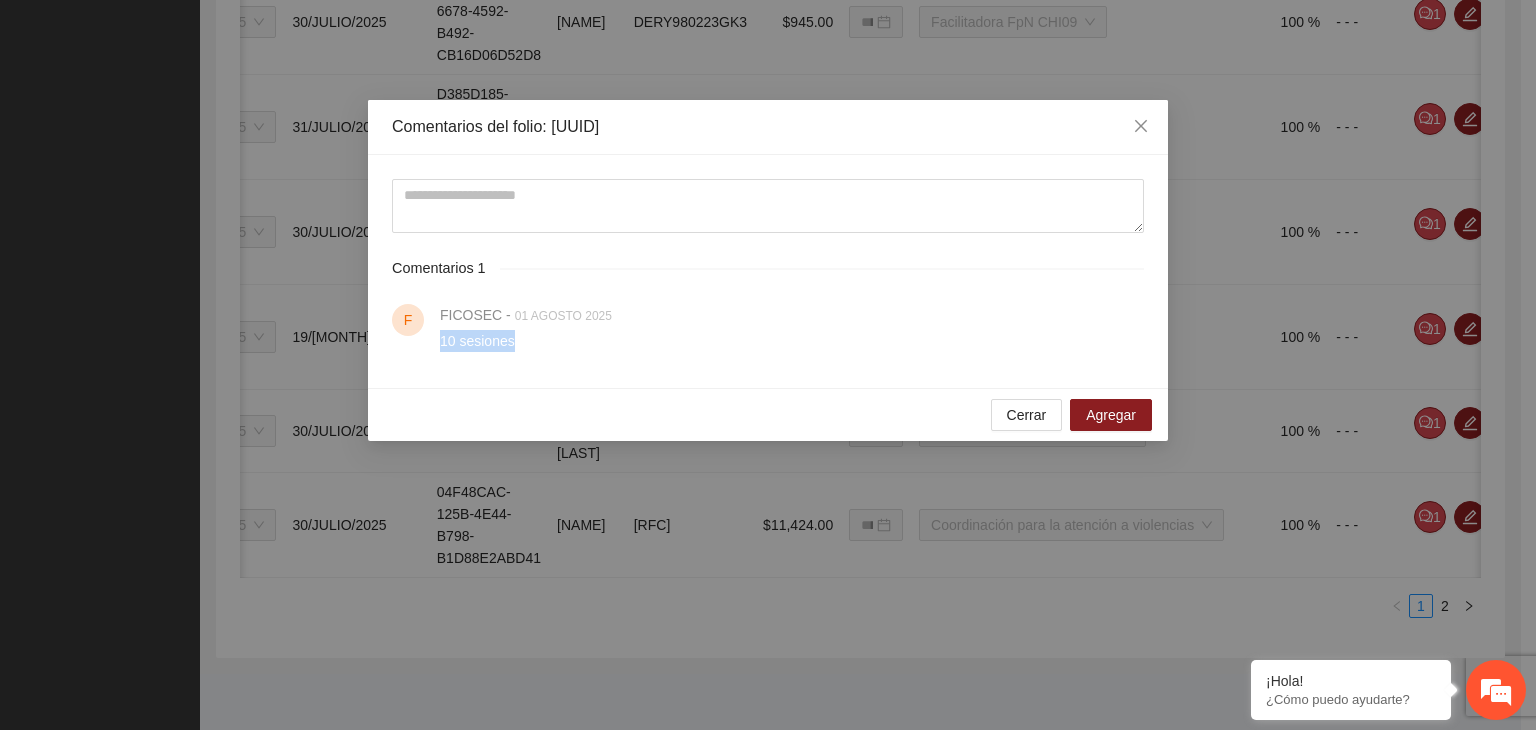 drag, startPoint x: 520, startPoint y: 341, endPoint x: 436, endPoint y: 377, distance: 91.389275 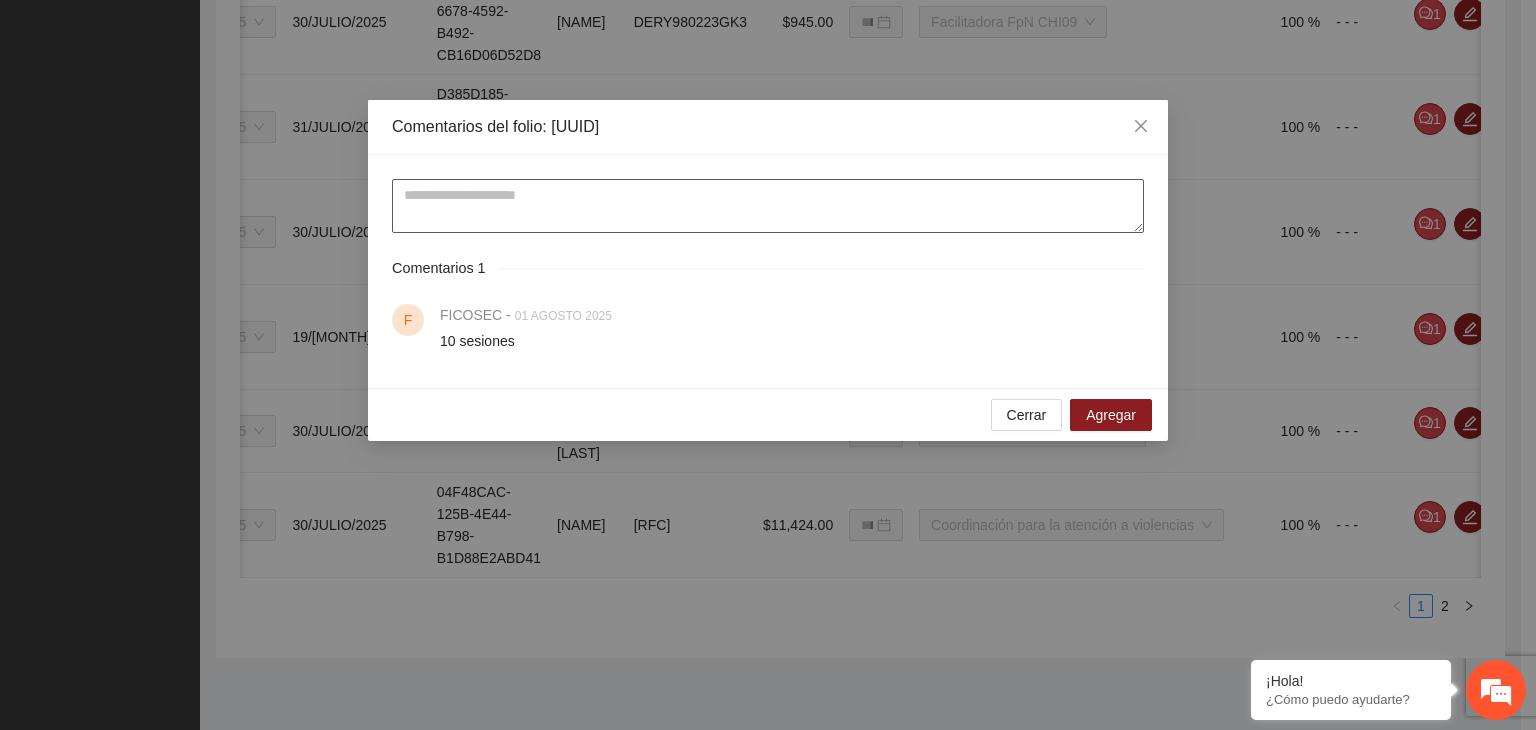click at bounding box center (768, 206) 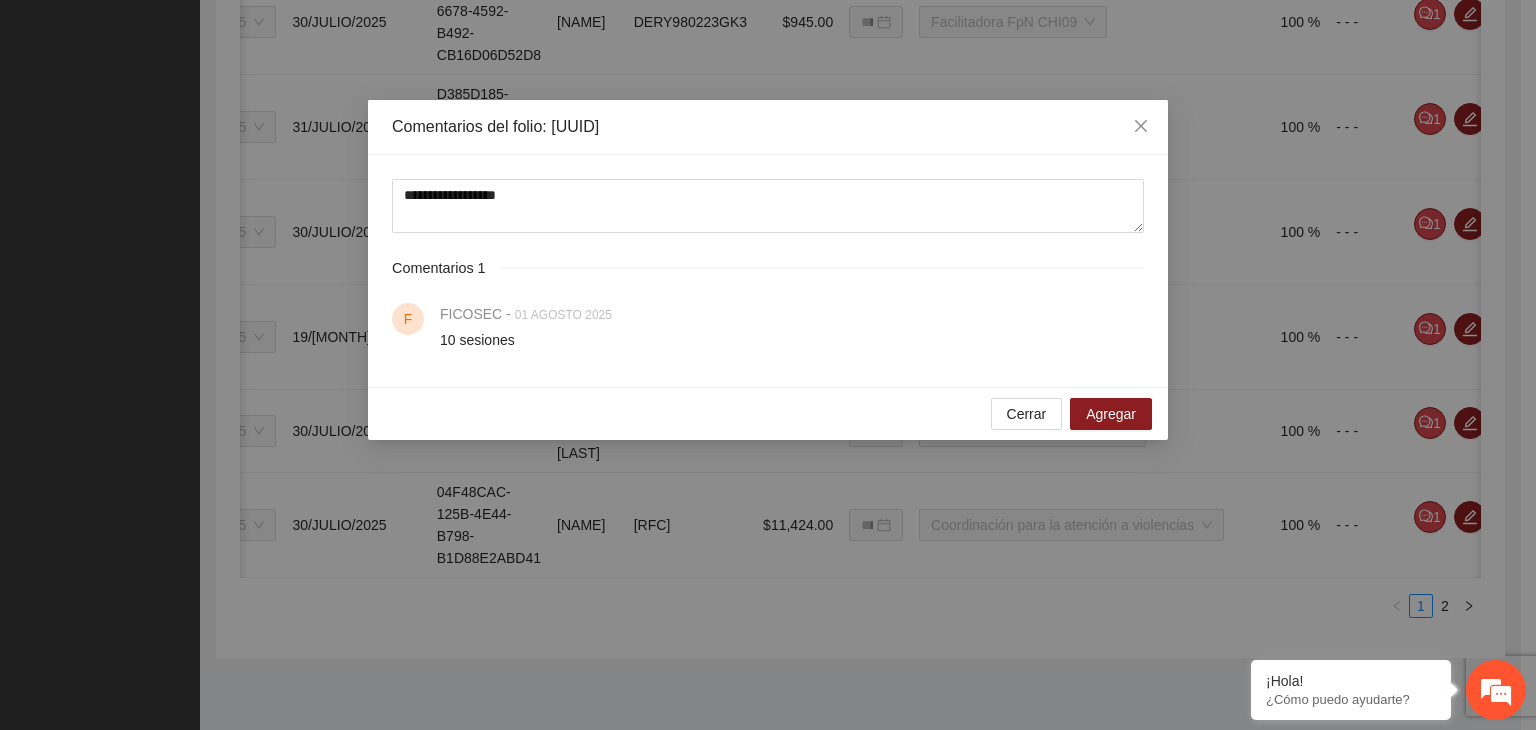 click on "10 sesiones" at bounding box center (477, 340) 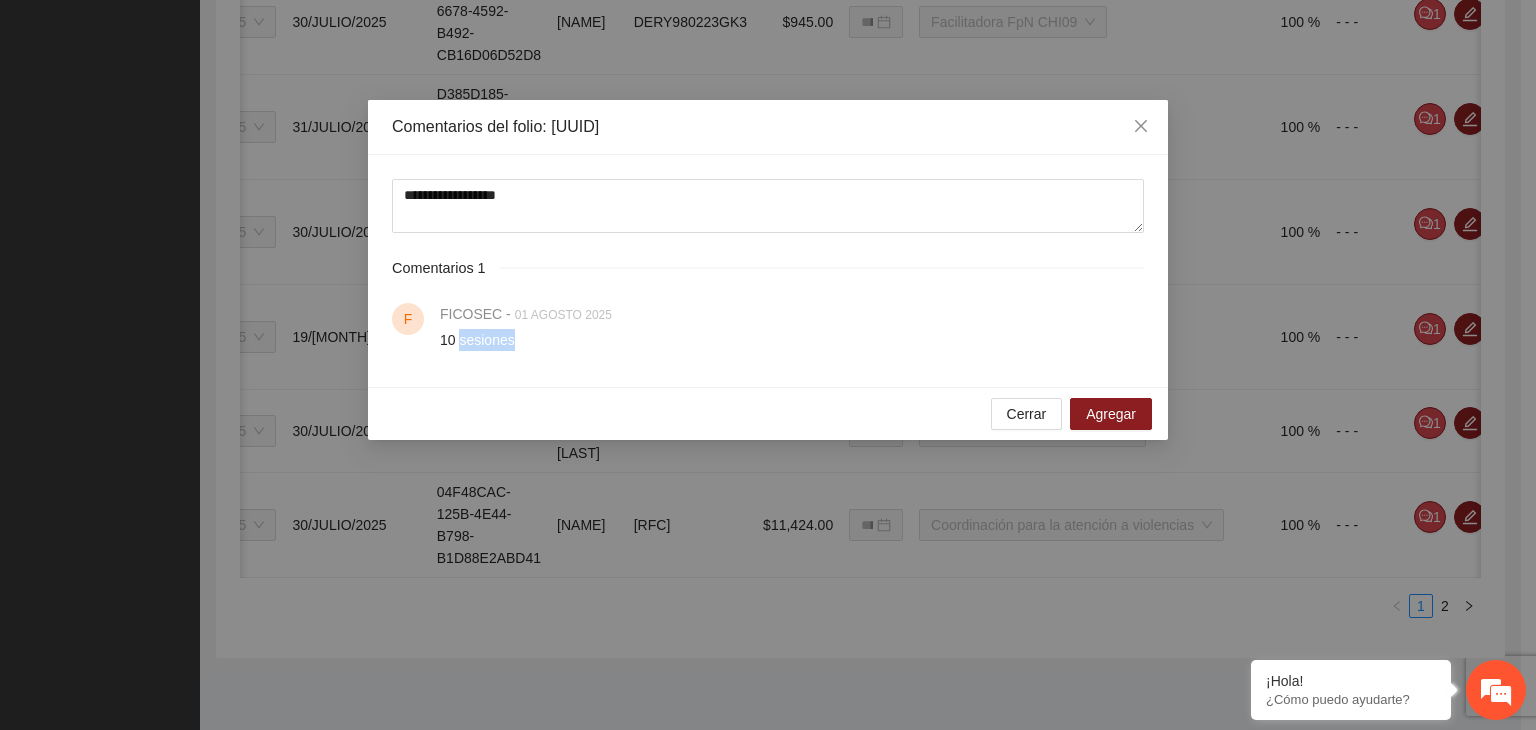 click on "10 sesiones" at bounding box center [477, 340] 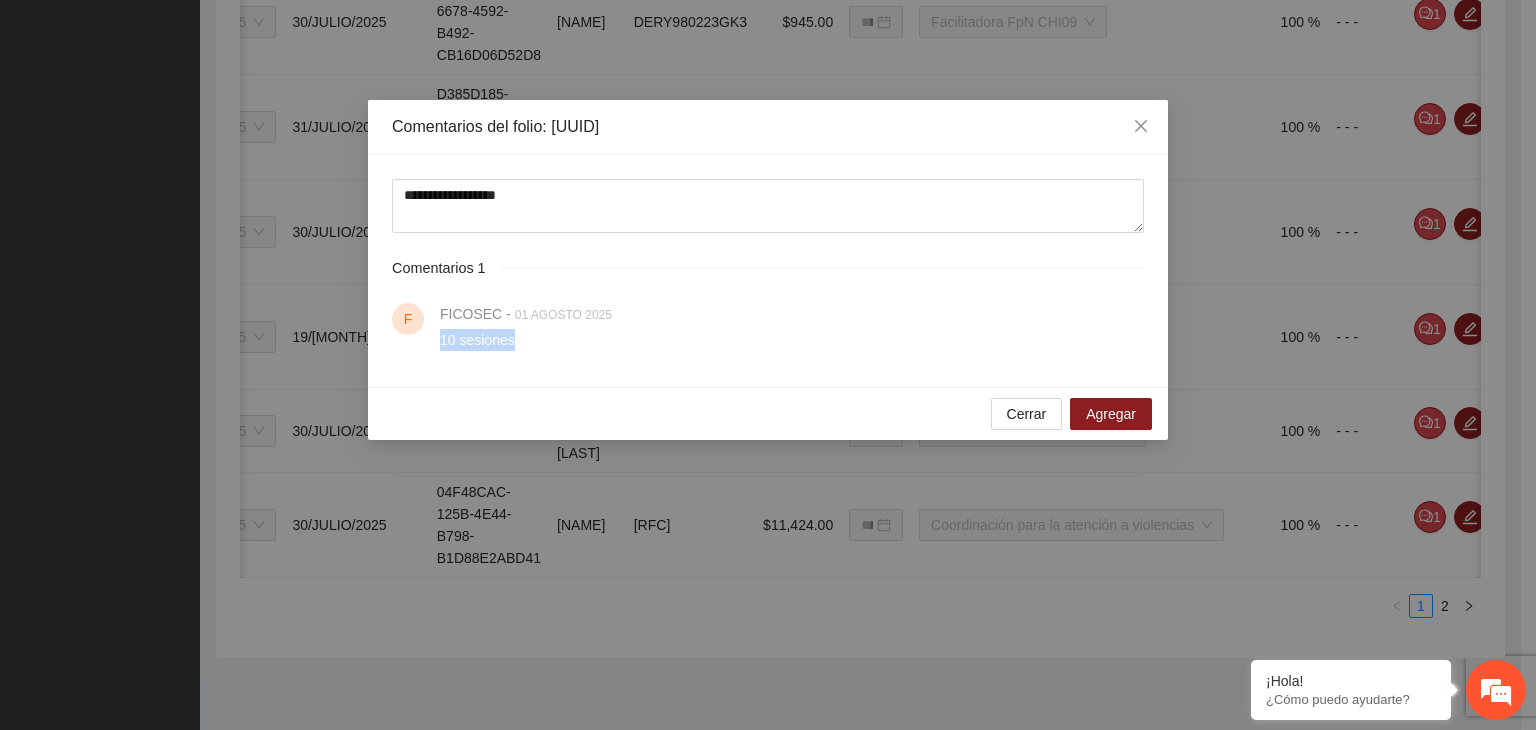 click on "10 sesiones" at bounding box center [477, 340] 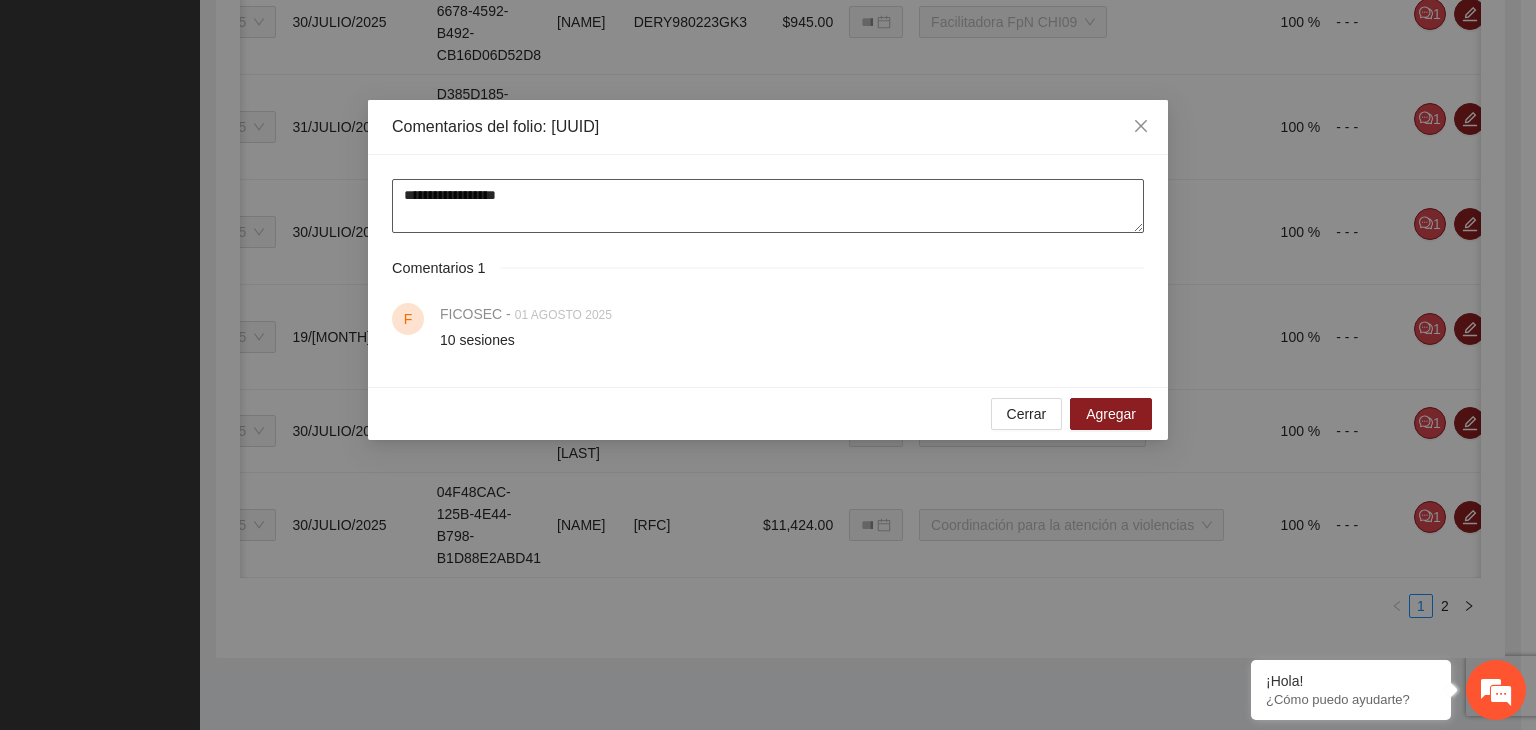 click on "**********" at bounding box center (768, 206) 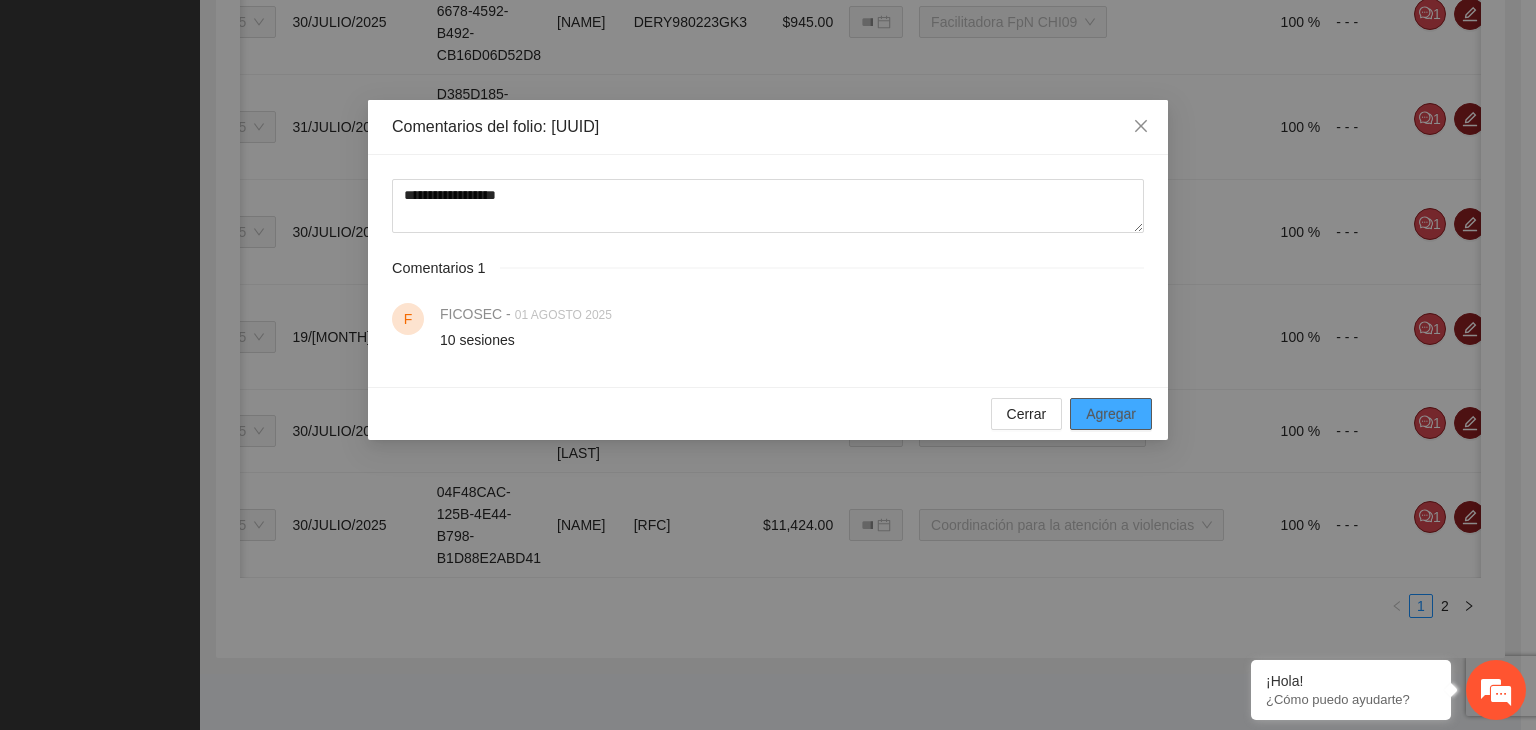 click on "Agregar" at bounding box center [1111, 414] 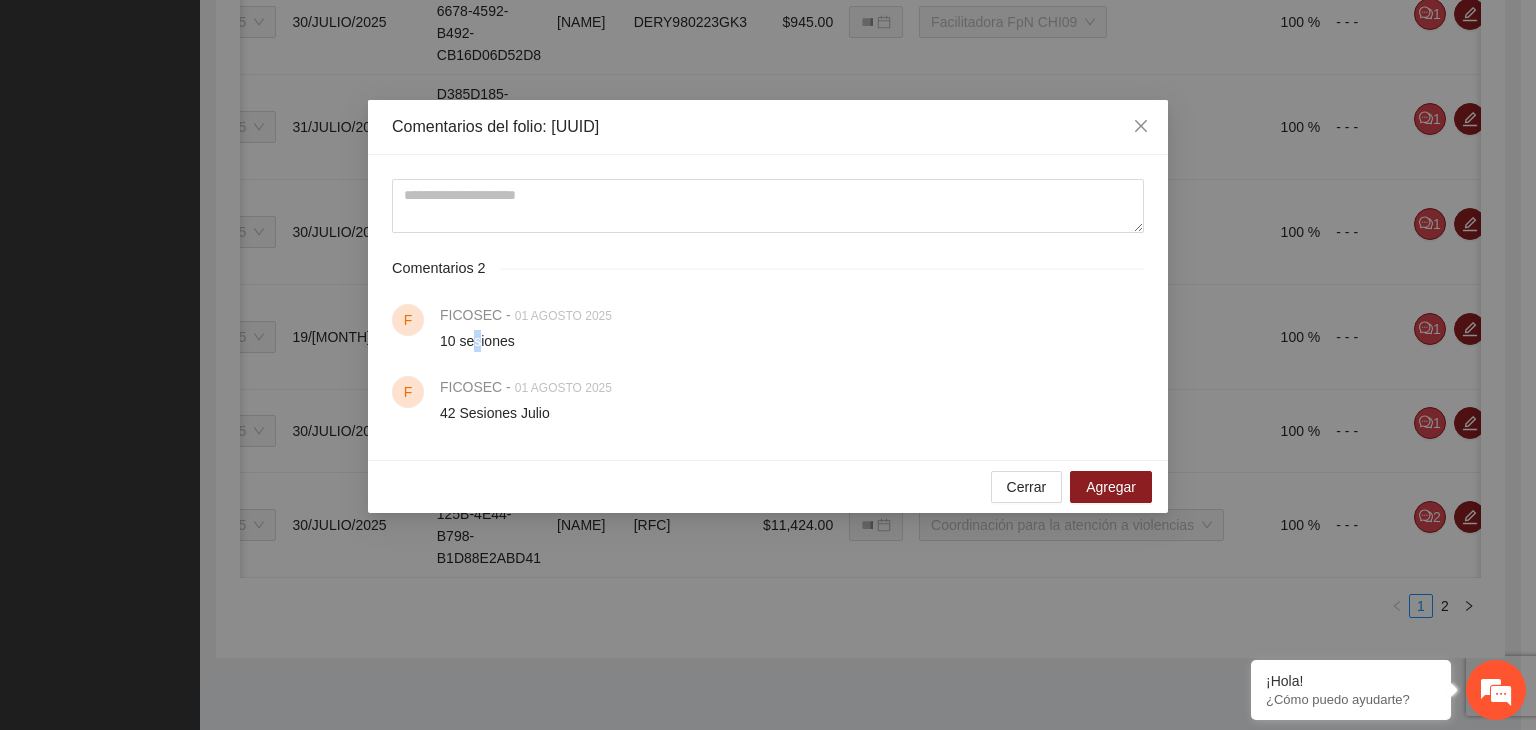 click on "10 sesiones" at bounding box center [477, 341] 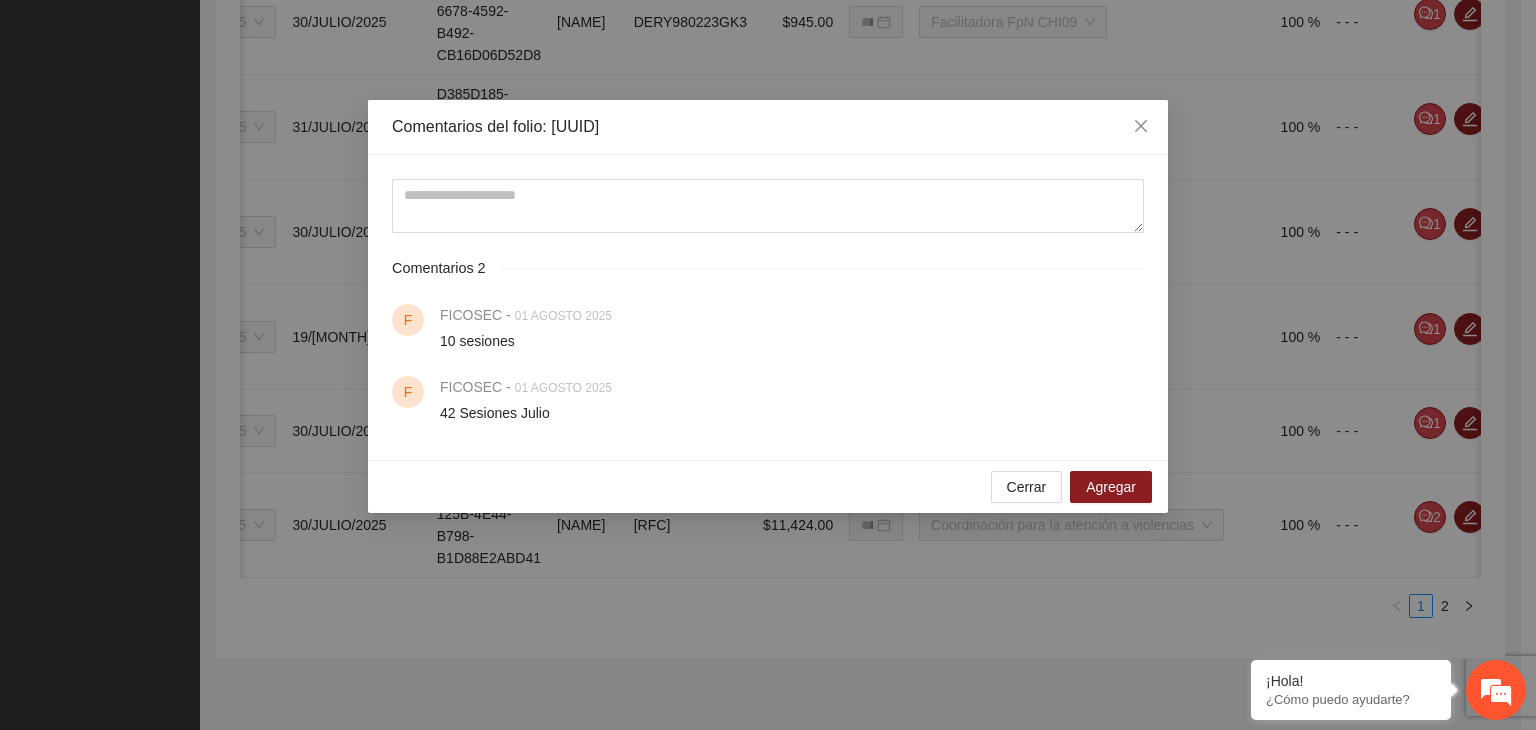 click on "F" at bounding box center [408, 320] 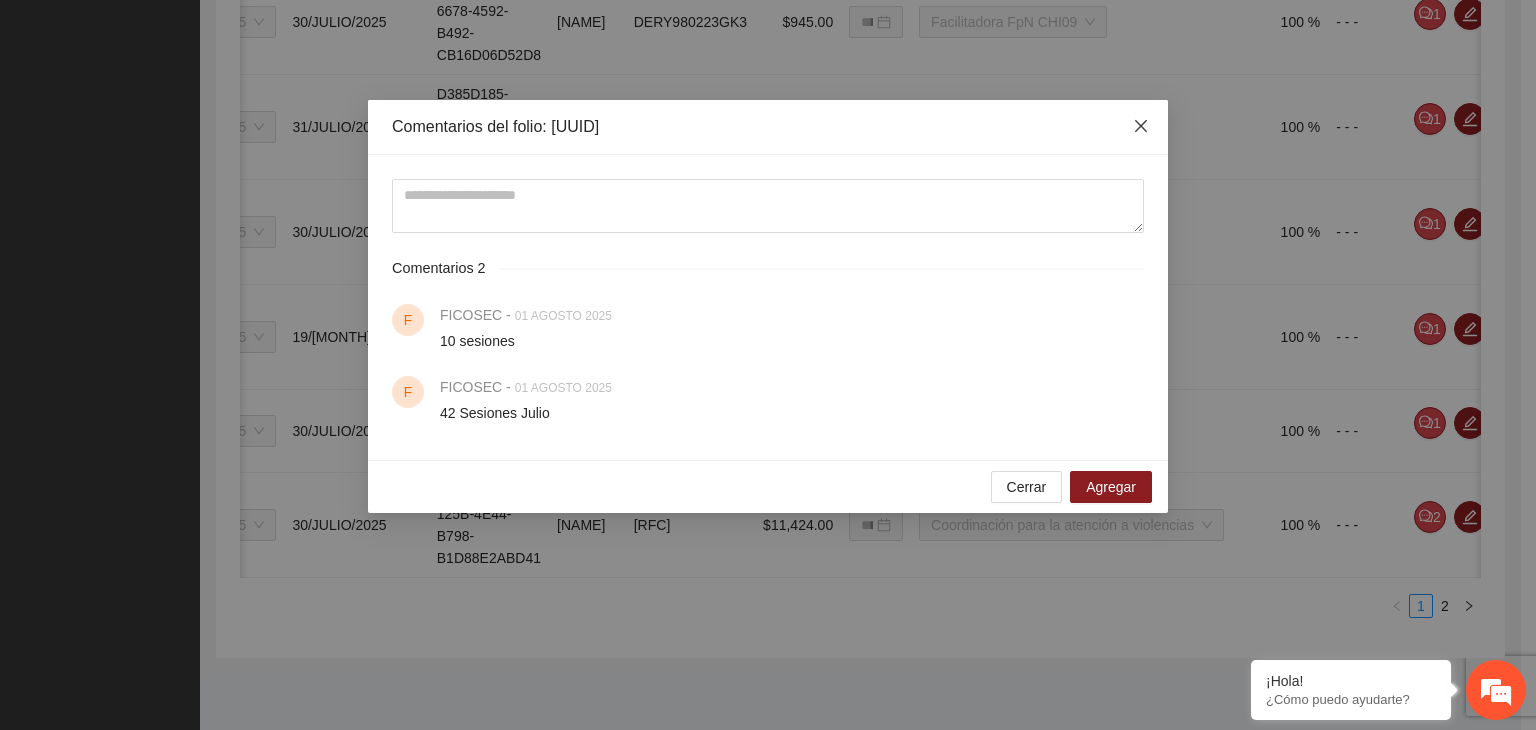 click 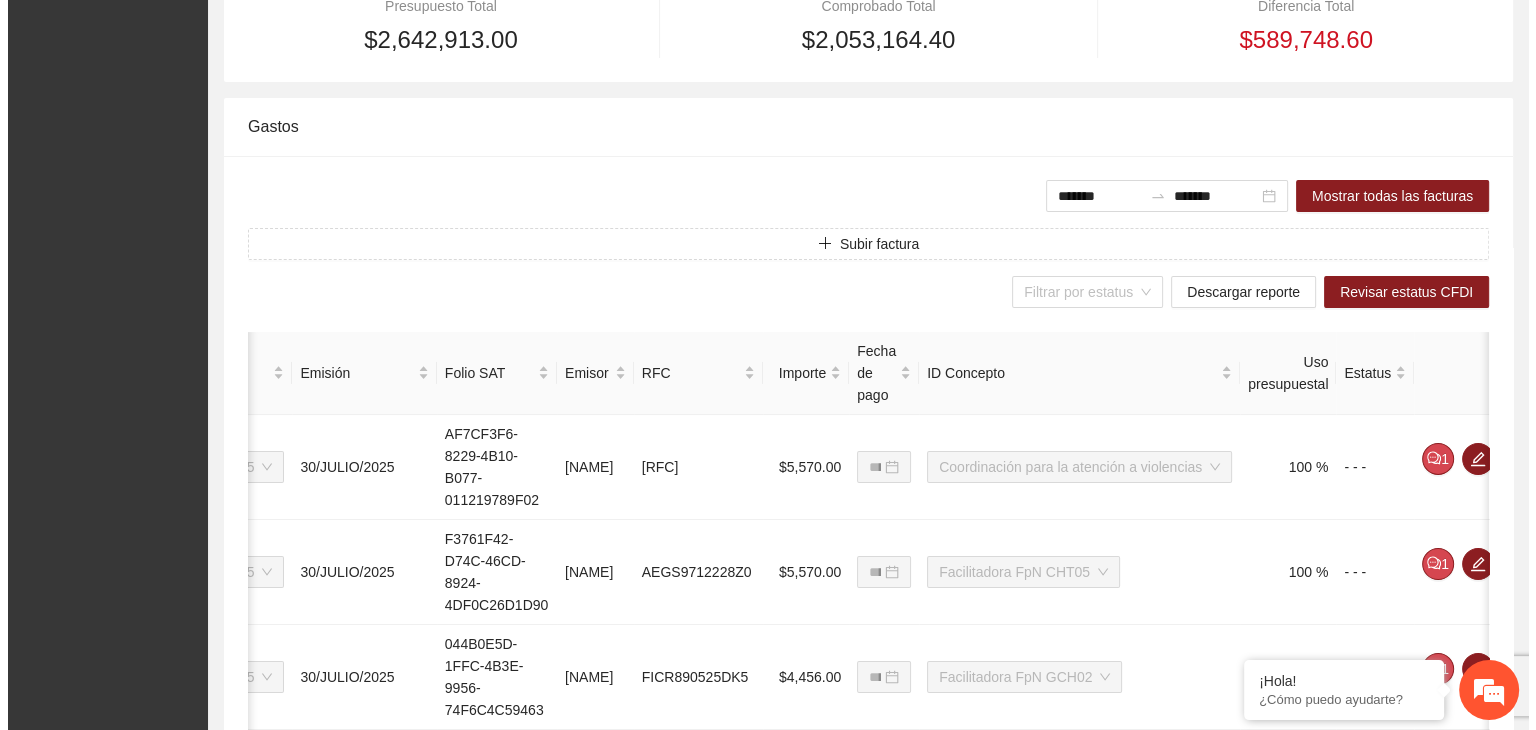 scroll, scrollTop: 500, scrollLeft: 0, axis: vertical 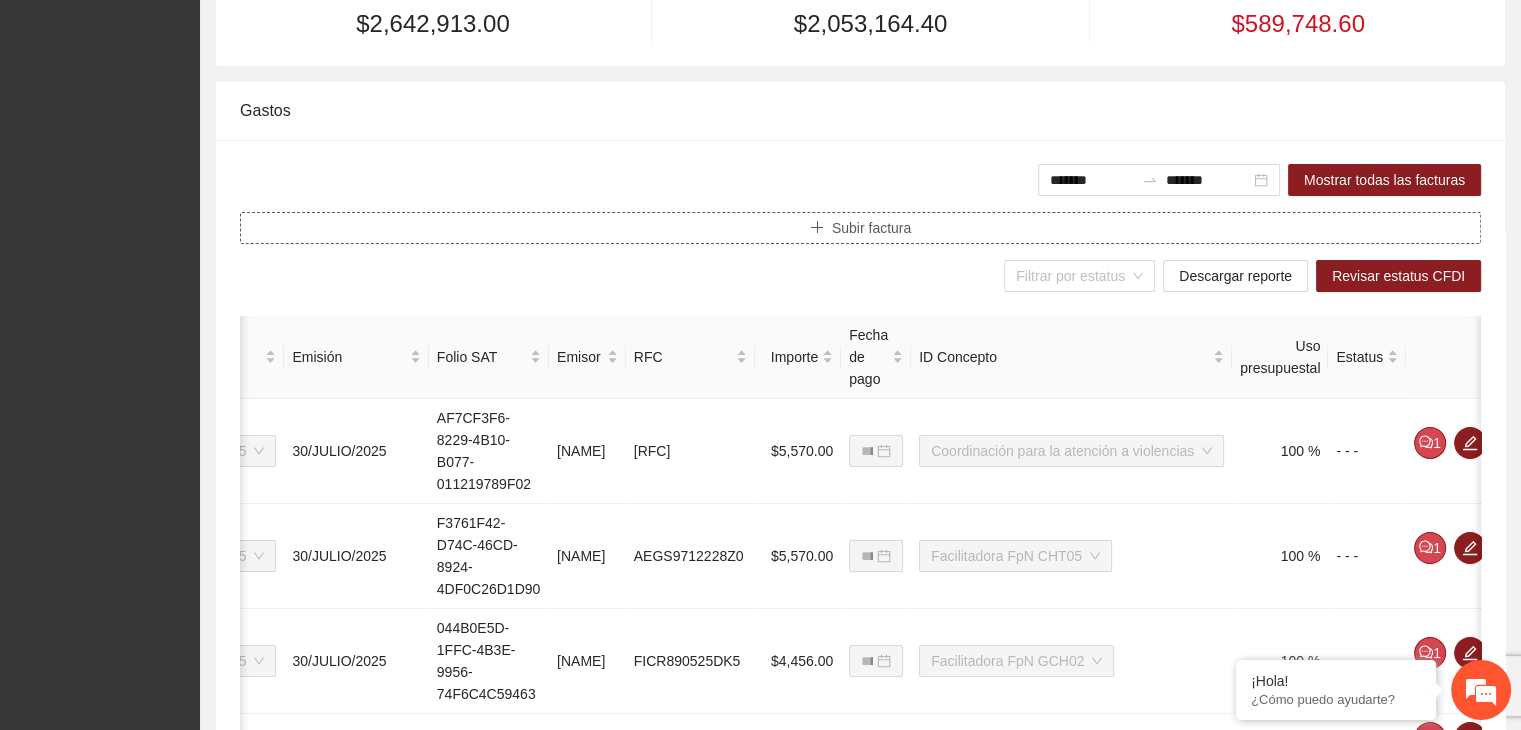 click on "Subir factura" at bounding box center [871, 228] 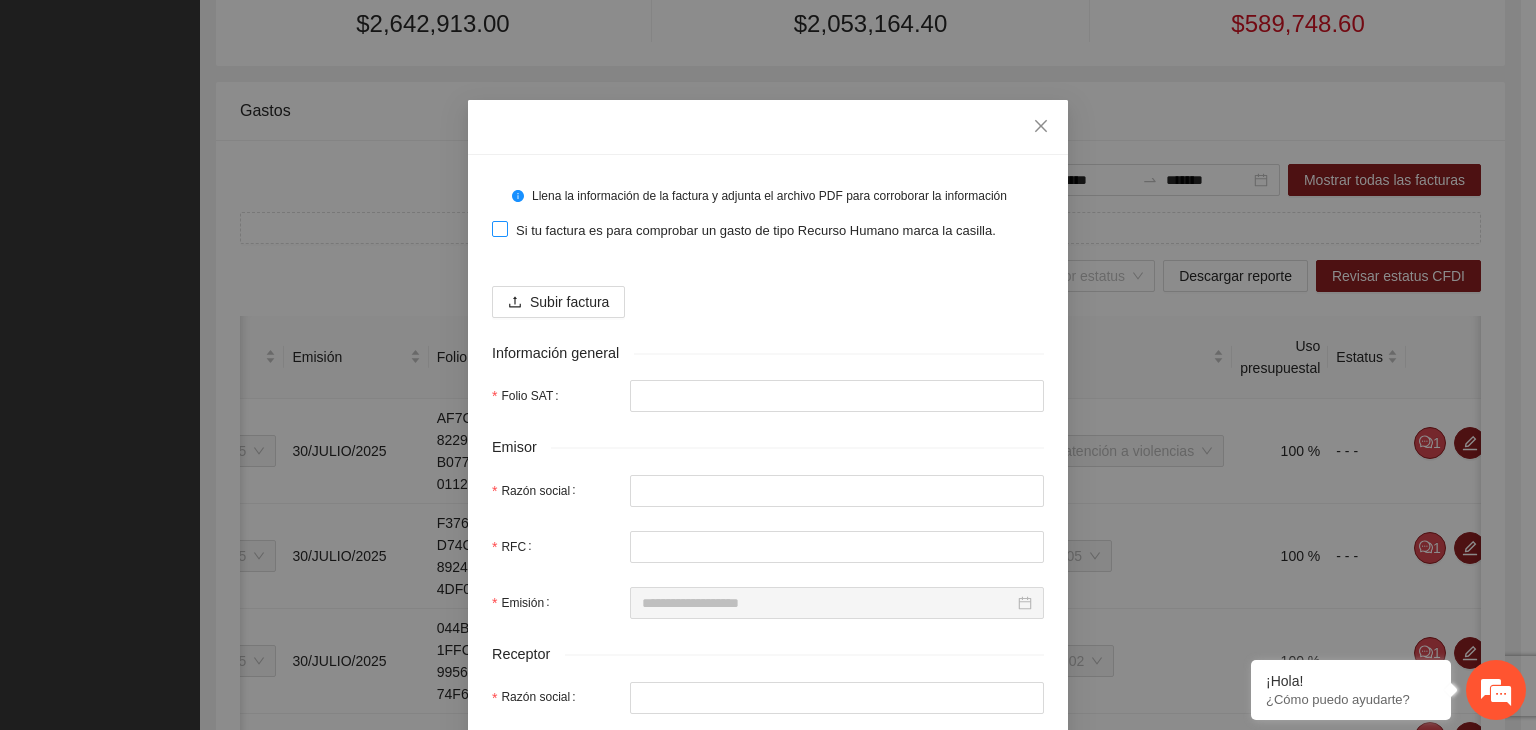 click on "Si tu factura es para comprobar un gasto de tipo Recurso Humano marca la casilla." at bounding box center (756, 231) 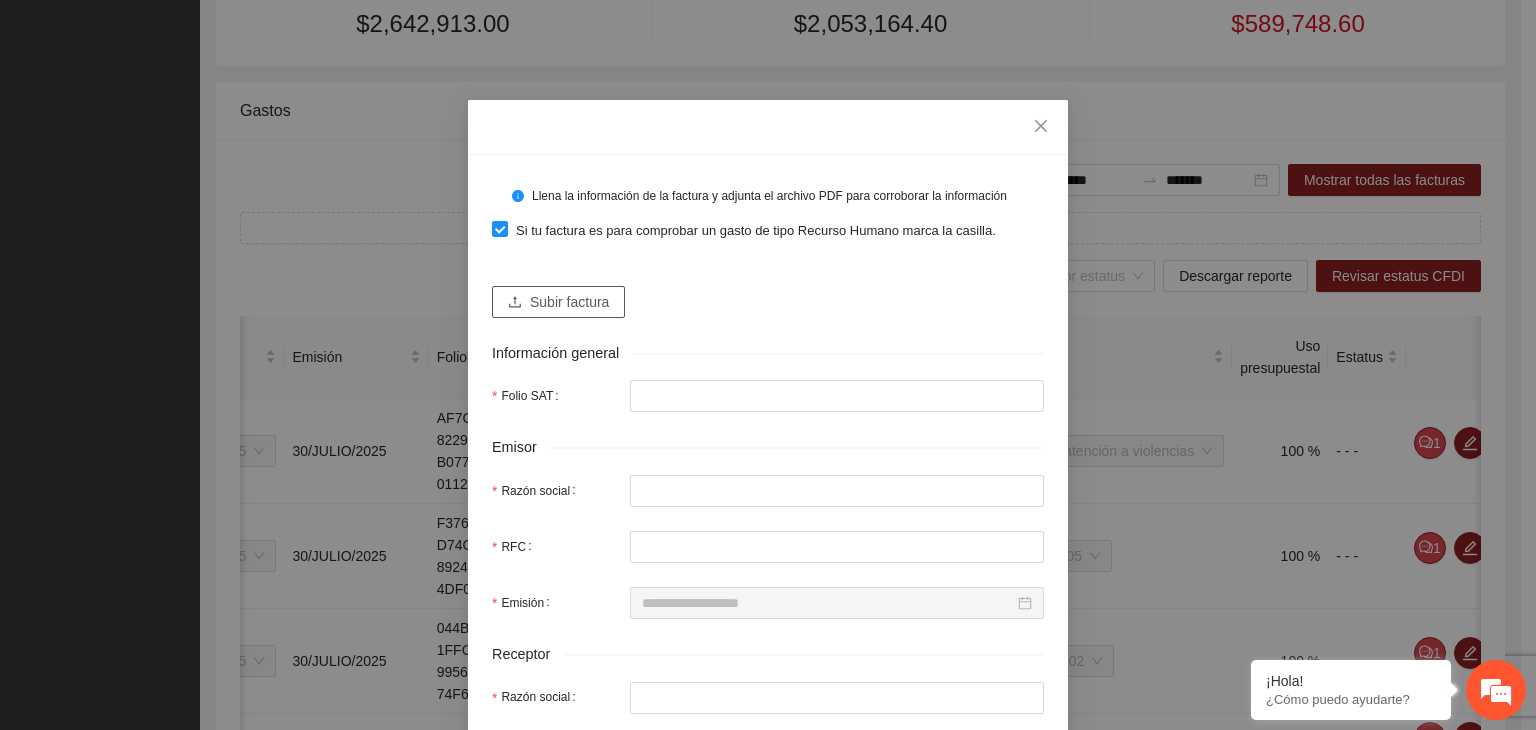 click on "Subir factura" at bounding box center (569, 302) 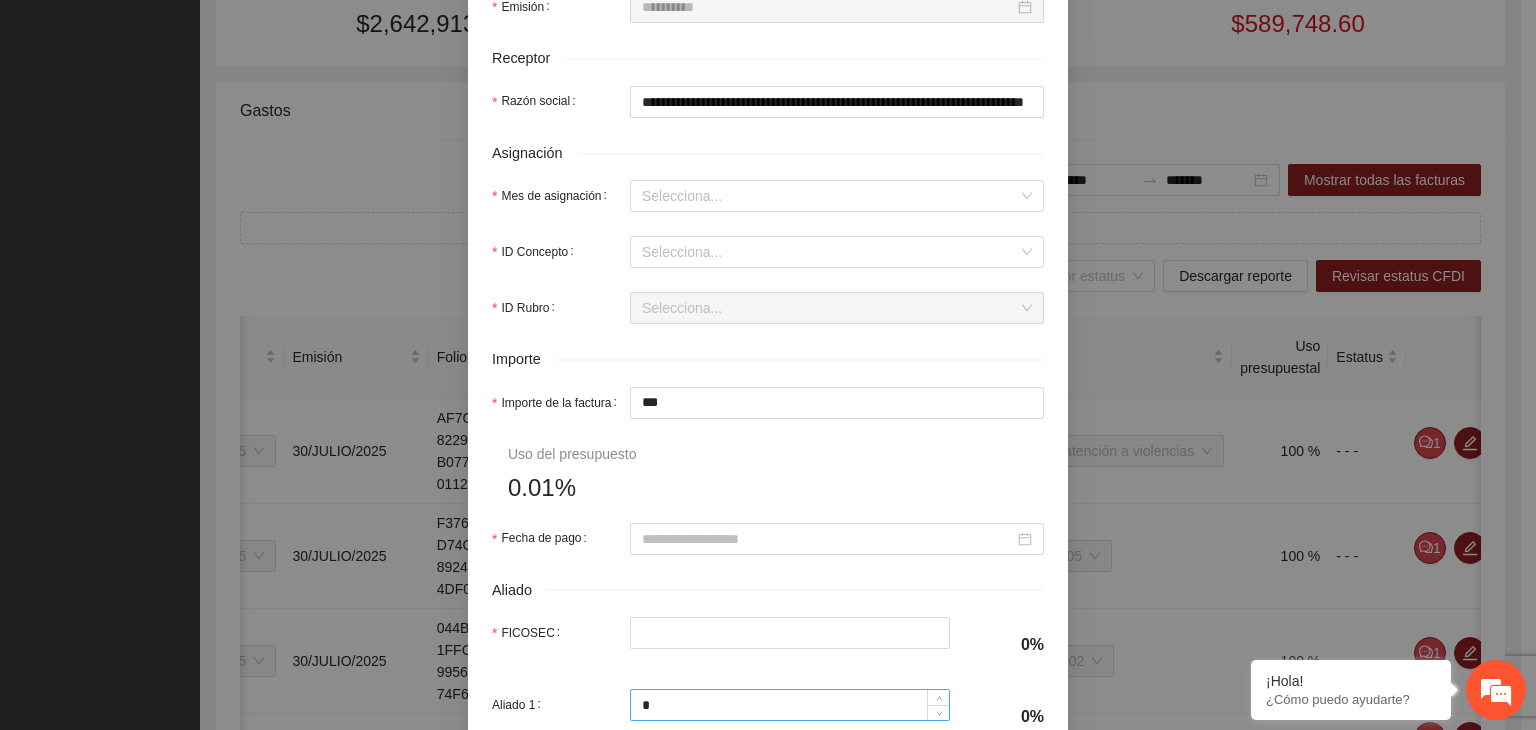 scroll, scrollTop: 700, scrollLeft: 0, axis: vertical 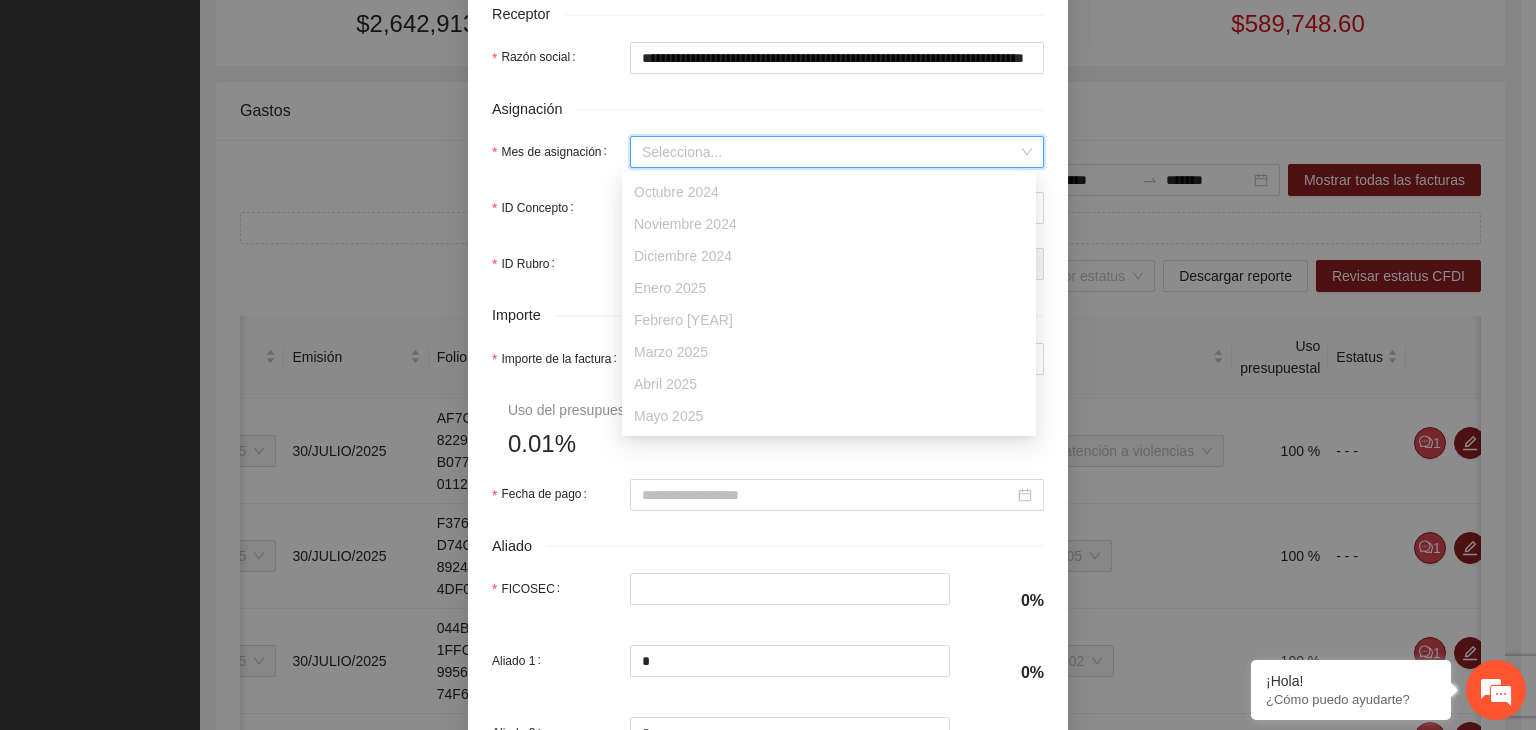 click on "Mes de asignación" at bounding box center [830, 152] 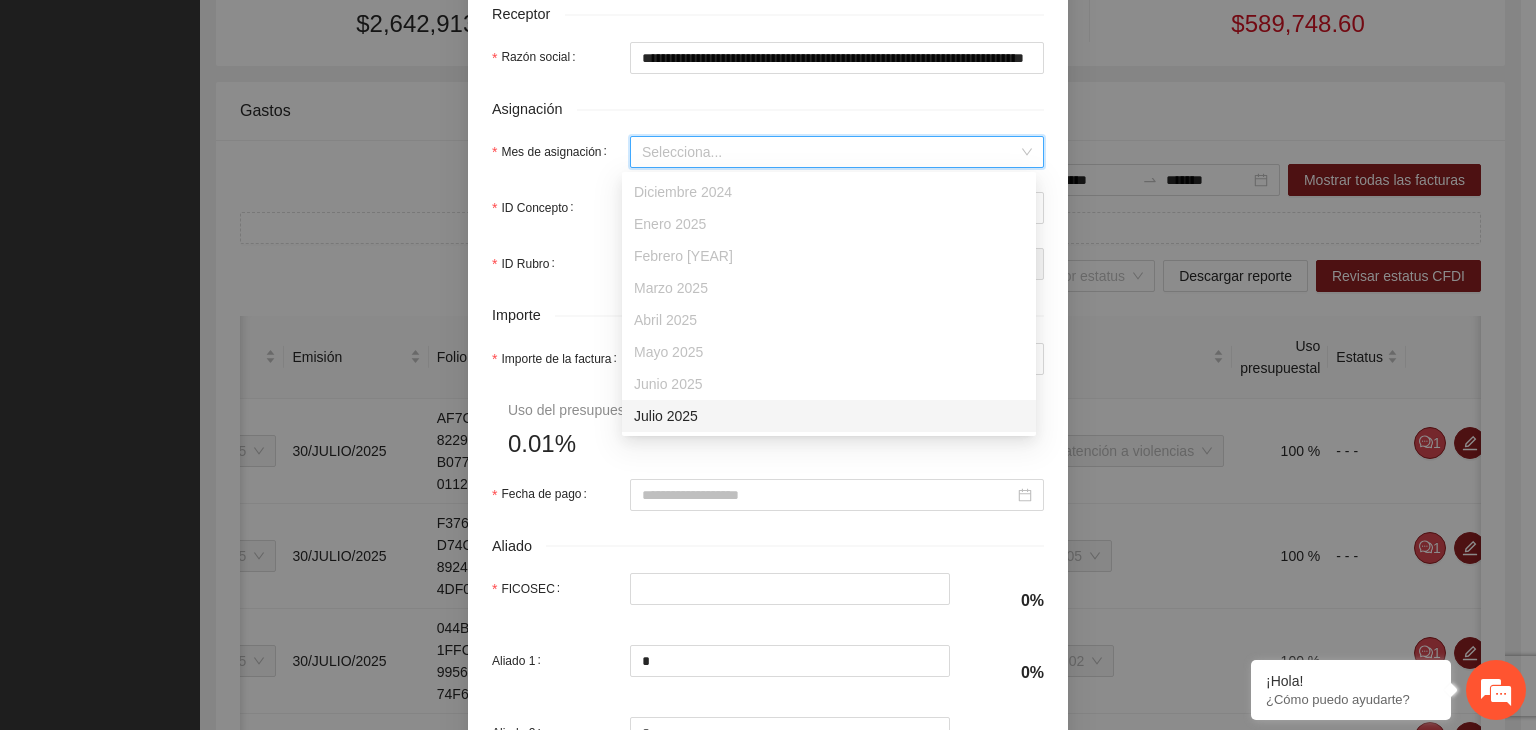 click on "Julio 2025" at bounding box center (829, 416) 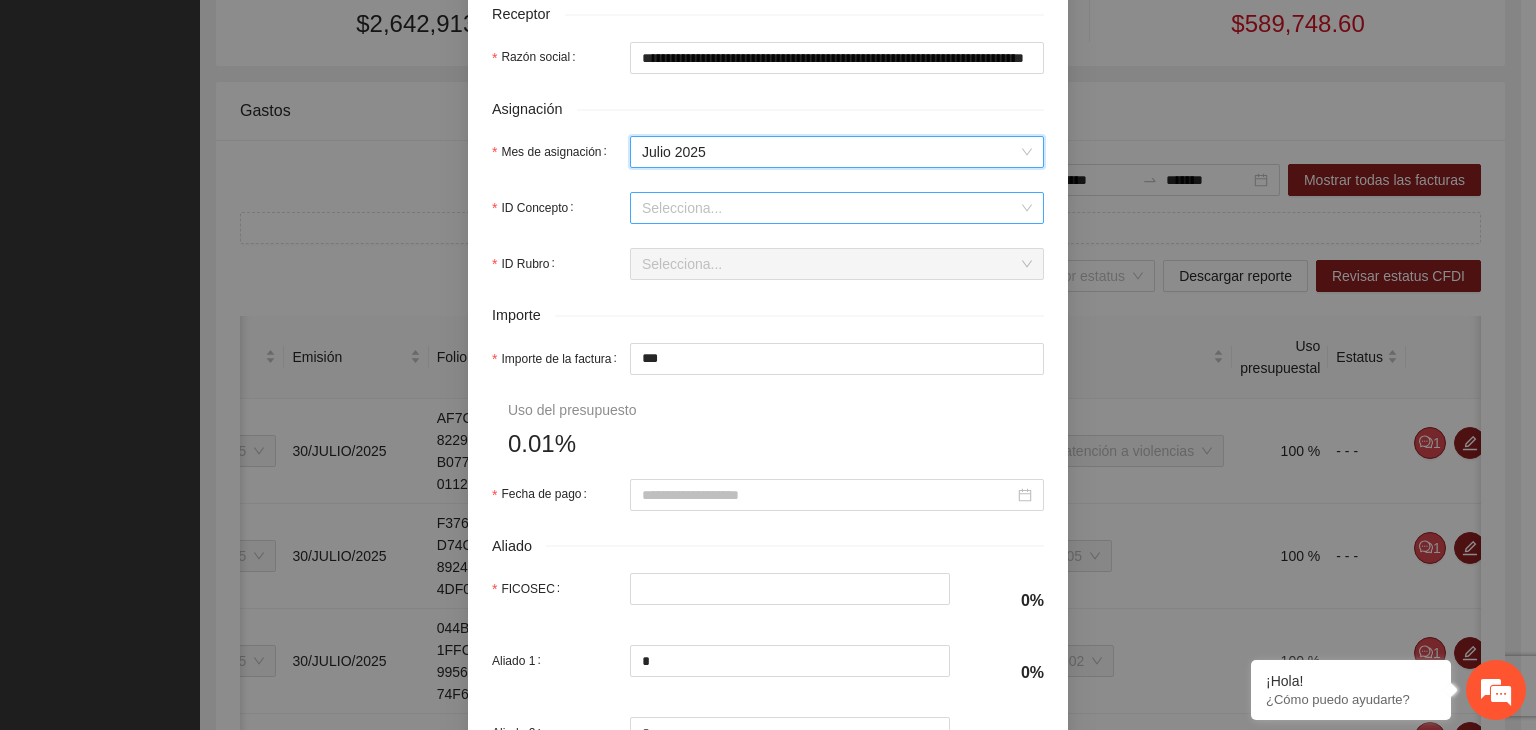 click on "ID Concepto" at bounding box center [830, 208] 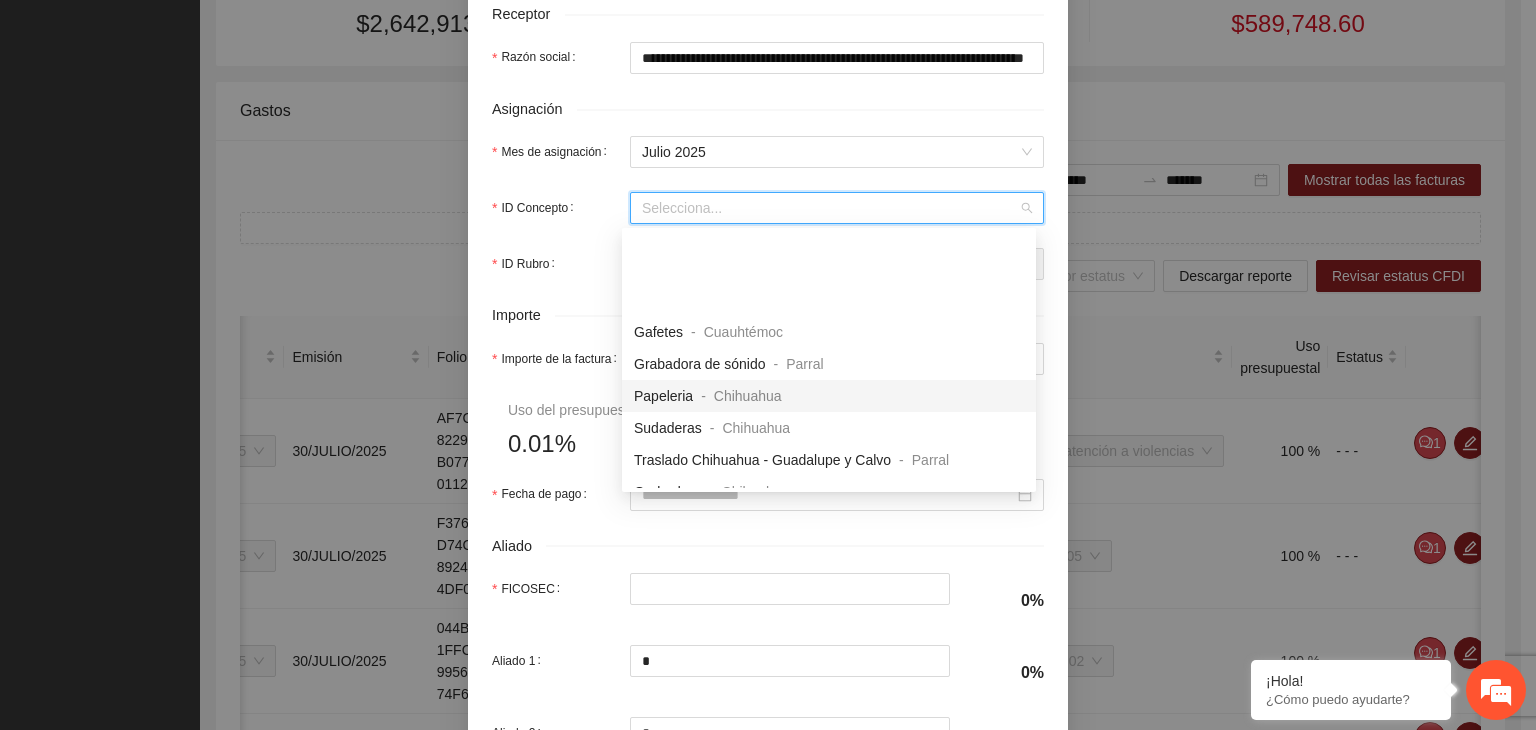 scroll, scrollTop: 1200, scrollLeft: 0, axis: vertical 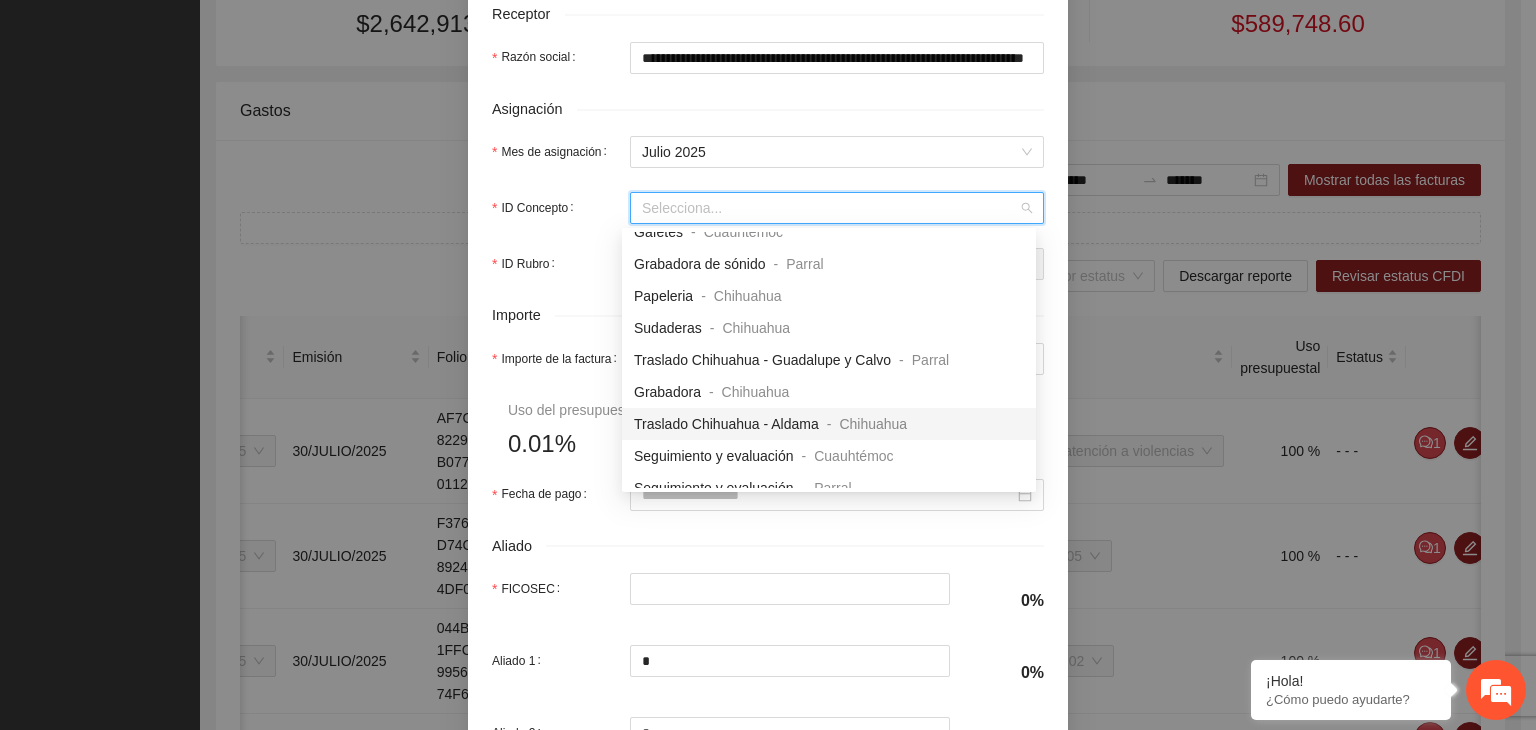 click on "Traslado Chihuahua - Aldama" at bounding box center [726, 424] 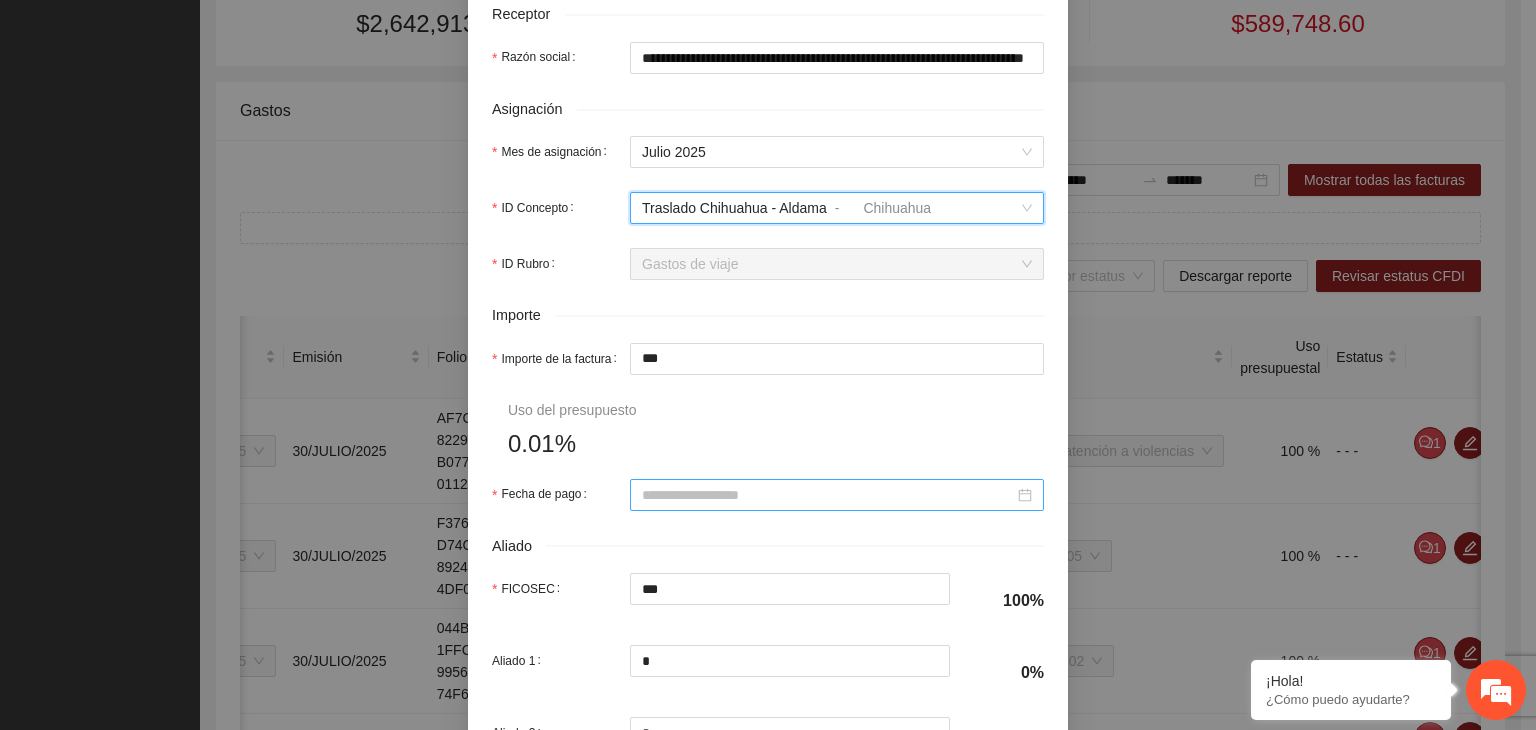 click on "Fecha de pago" at bounding box center (828, 495) 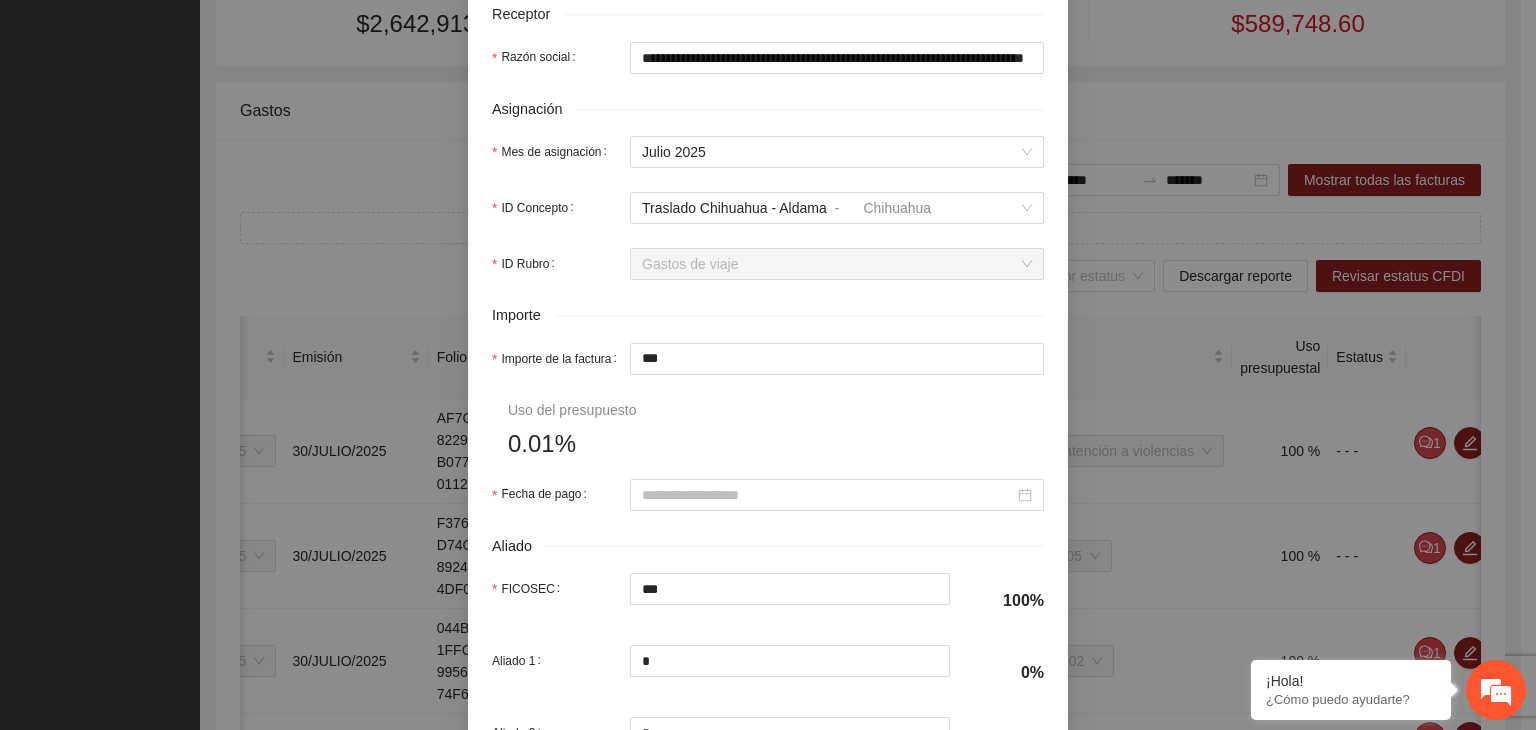 click on "**********" at bounding box center [768, 162] 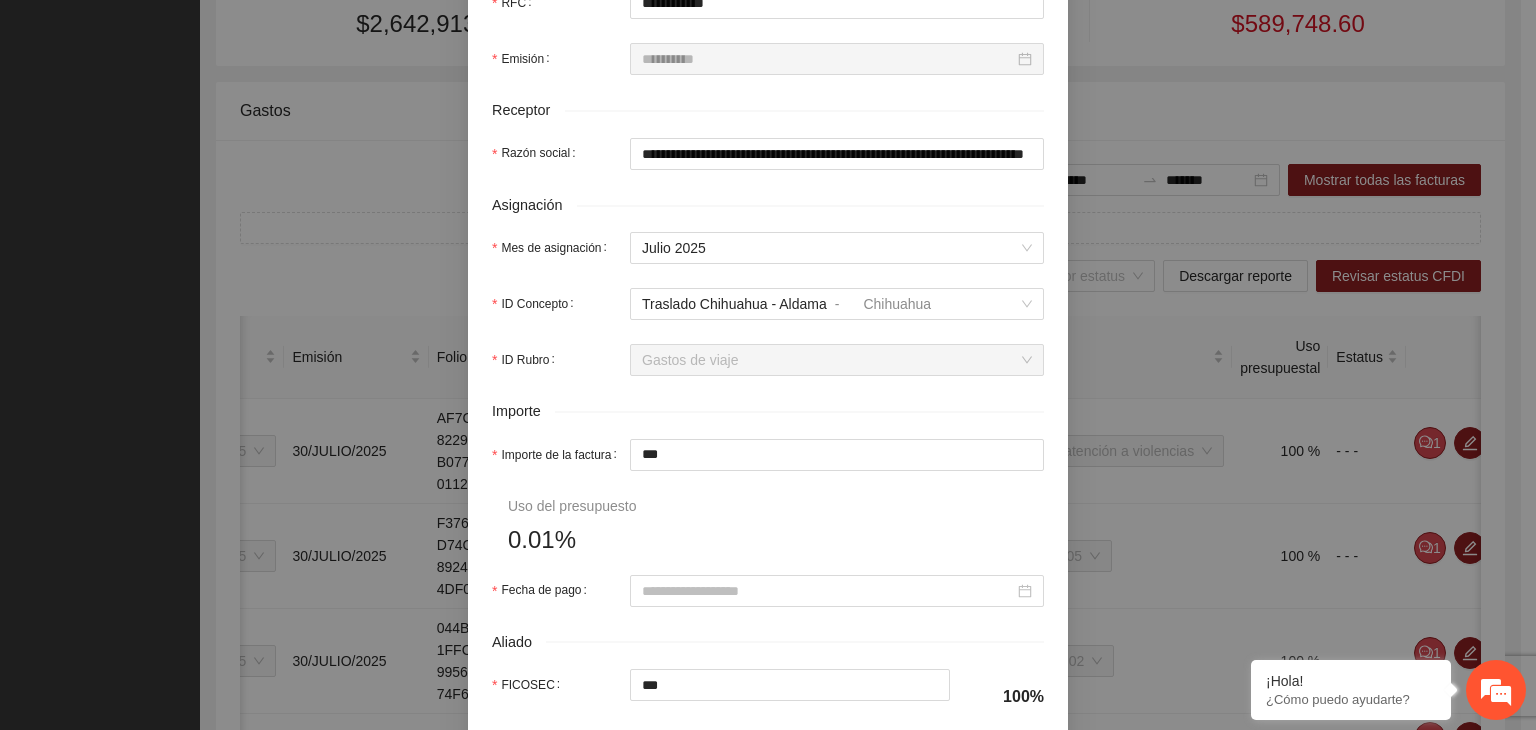 scroll, scrollTop: 600, scrollLeft: 0, axis: vertical 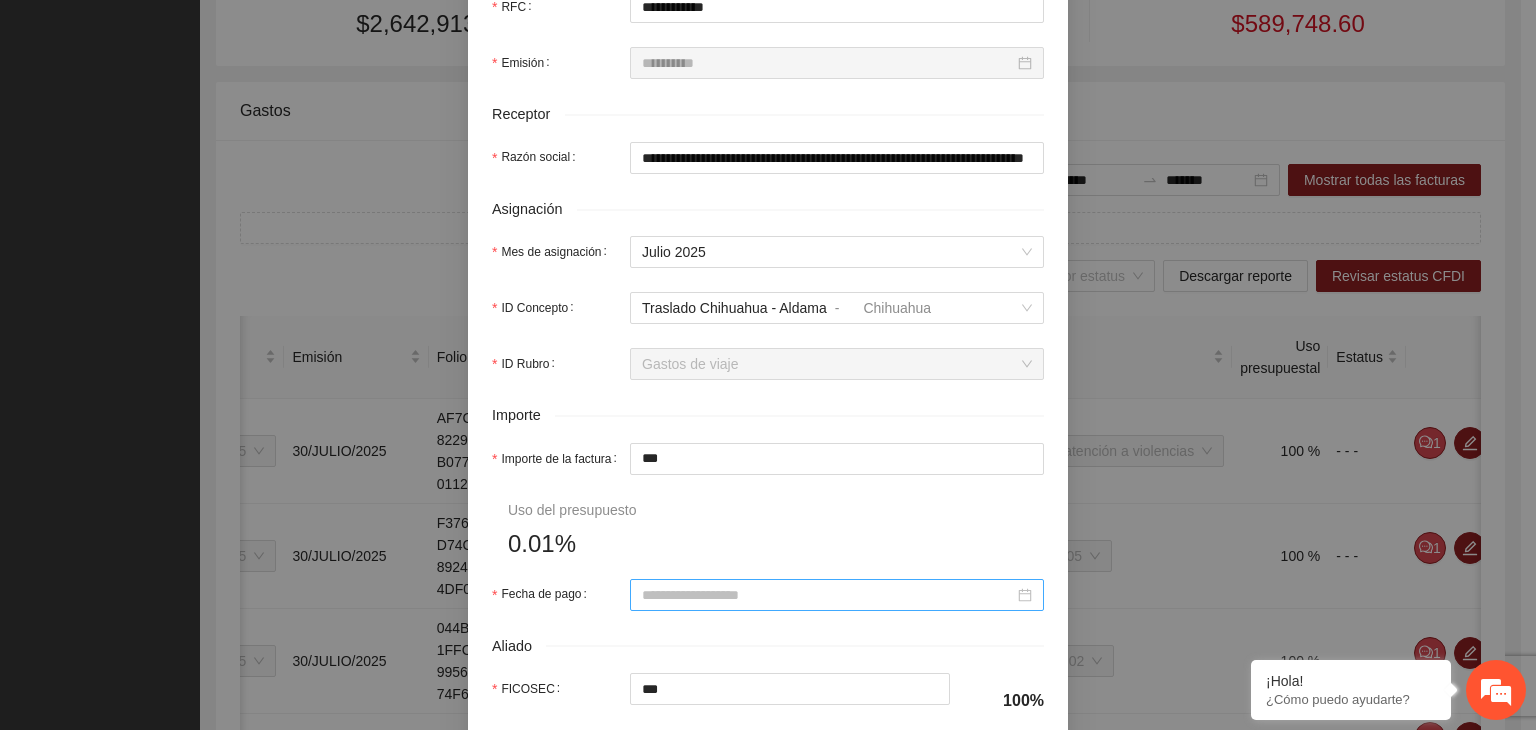 click on "Fecha de pago" at bounding box center (828, 595) 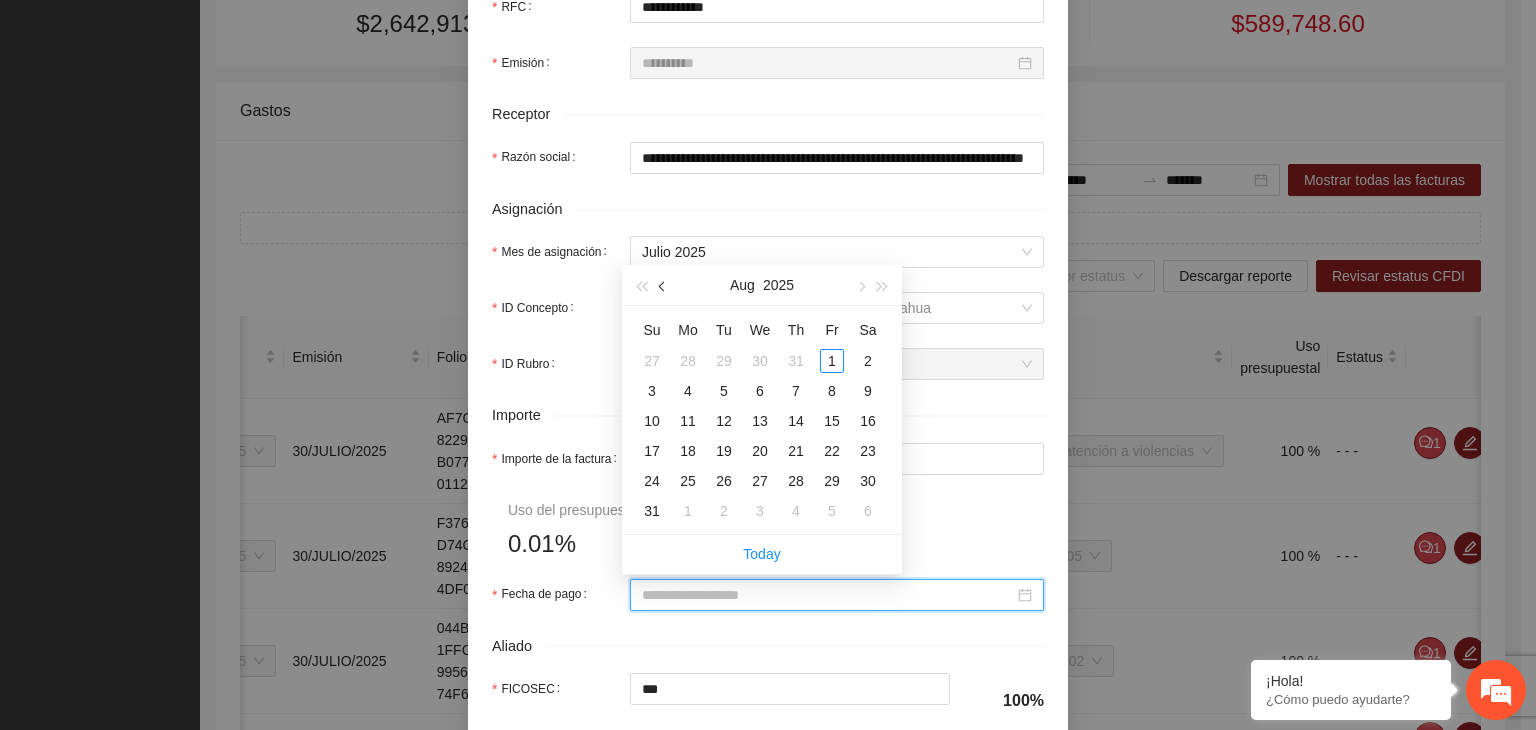 click at bounding box center [663, 285] 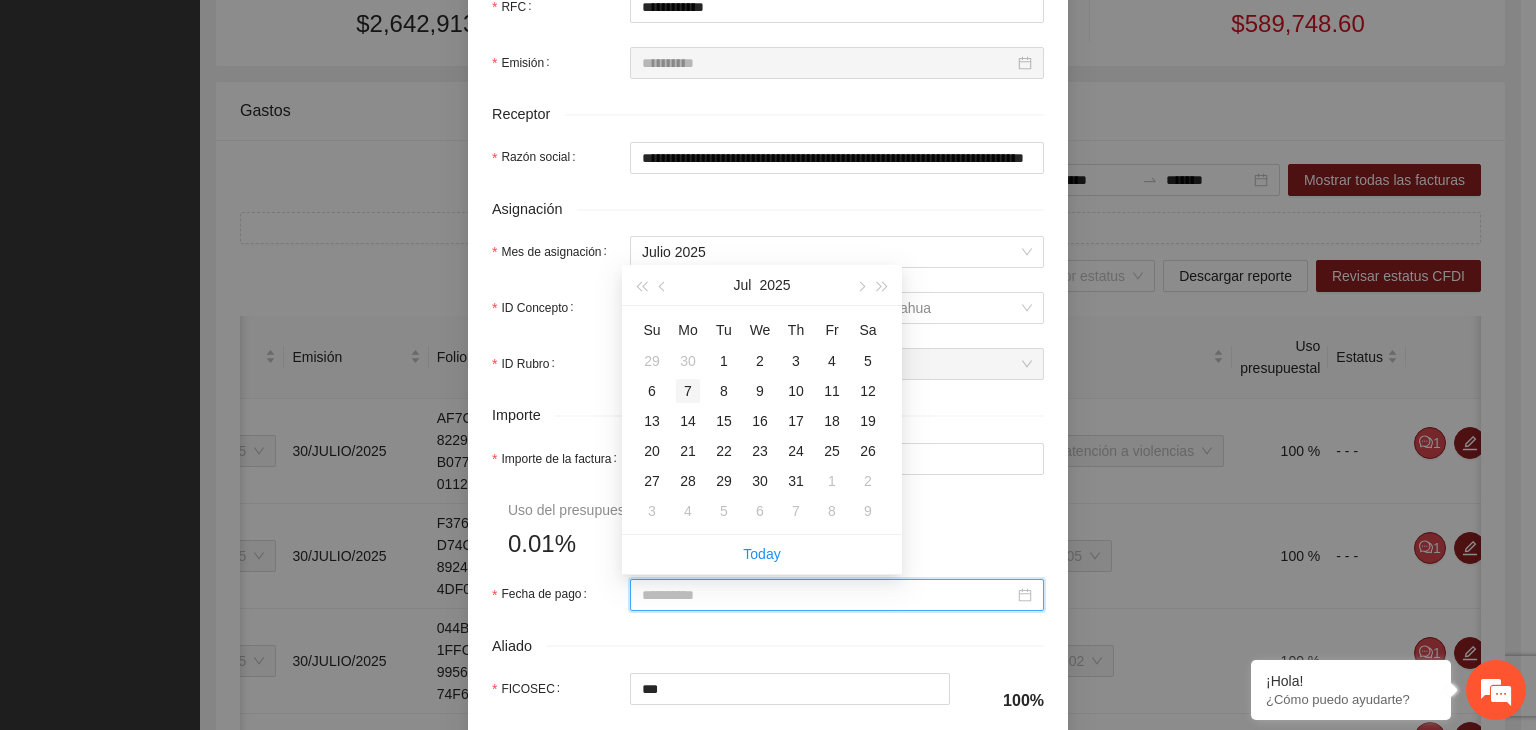click on "7" at bounding box center [688, 391] 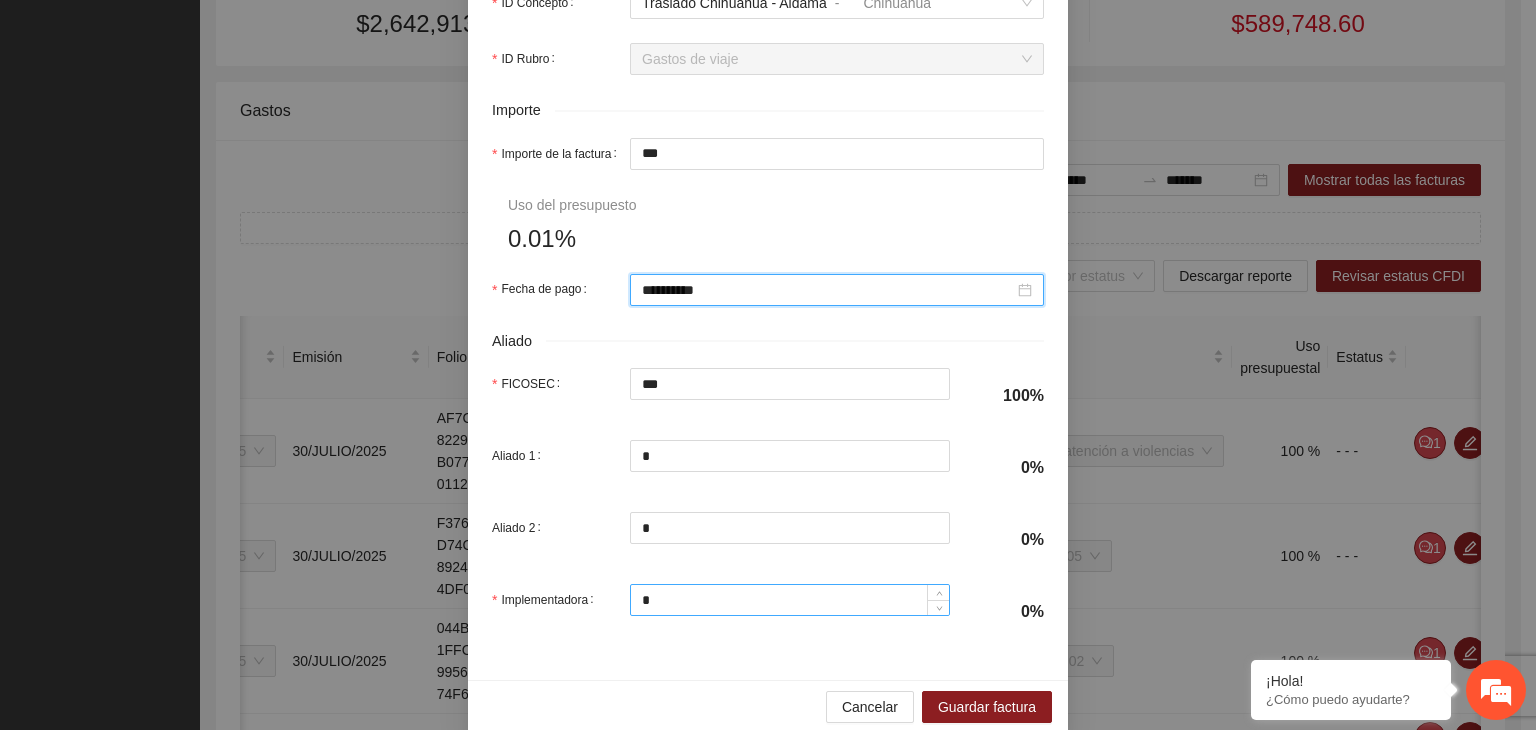 scroll, scrollTop: 932, scrollLeft: 0, axis: vertical 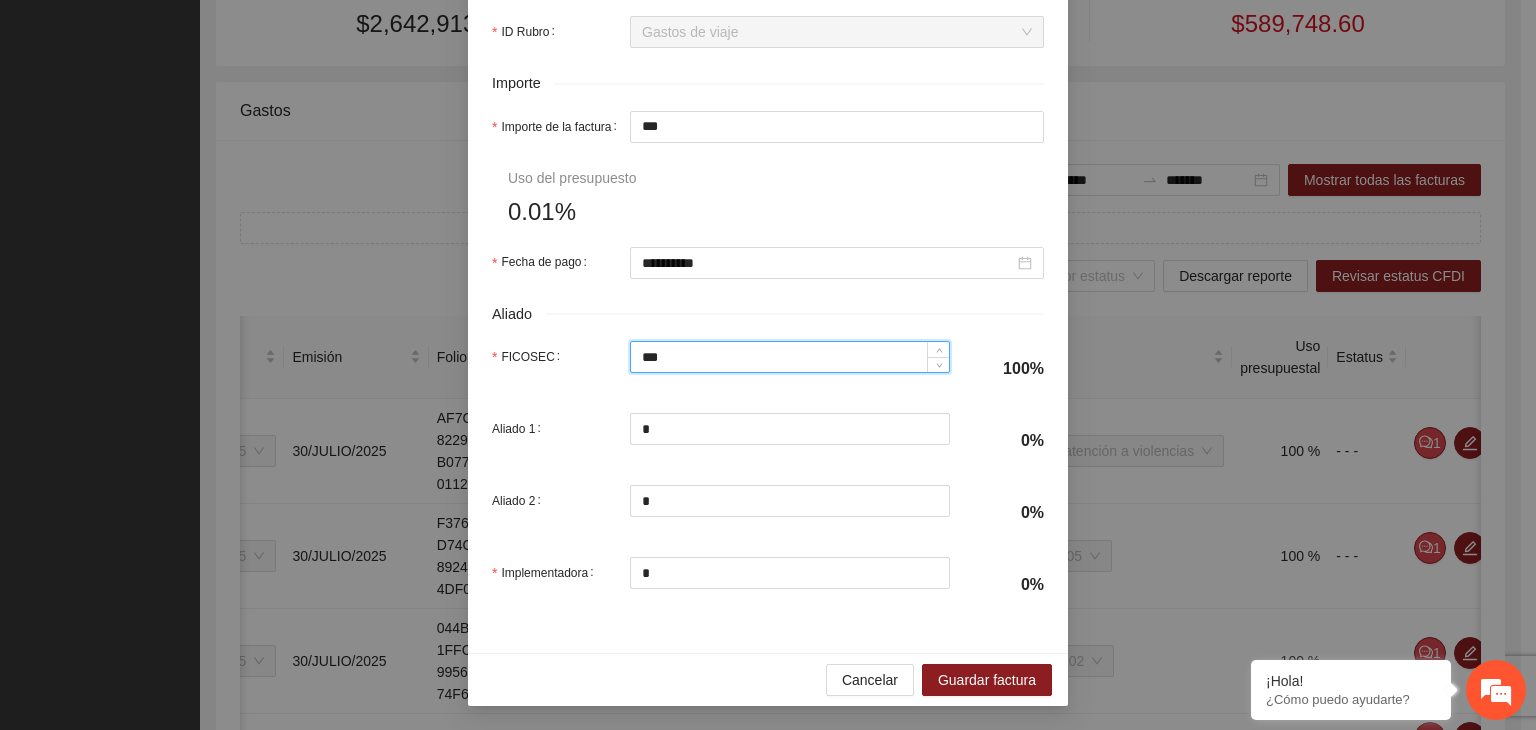click on "***" at bounding box center [790, 357] 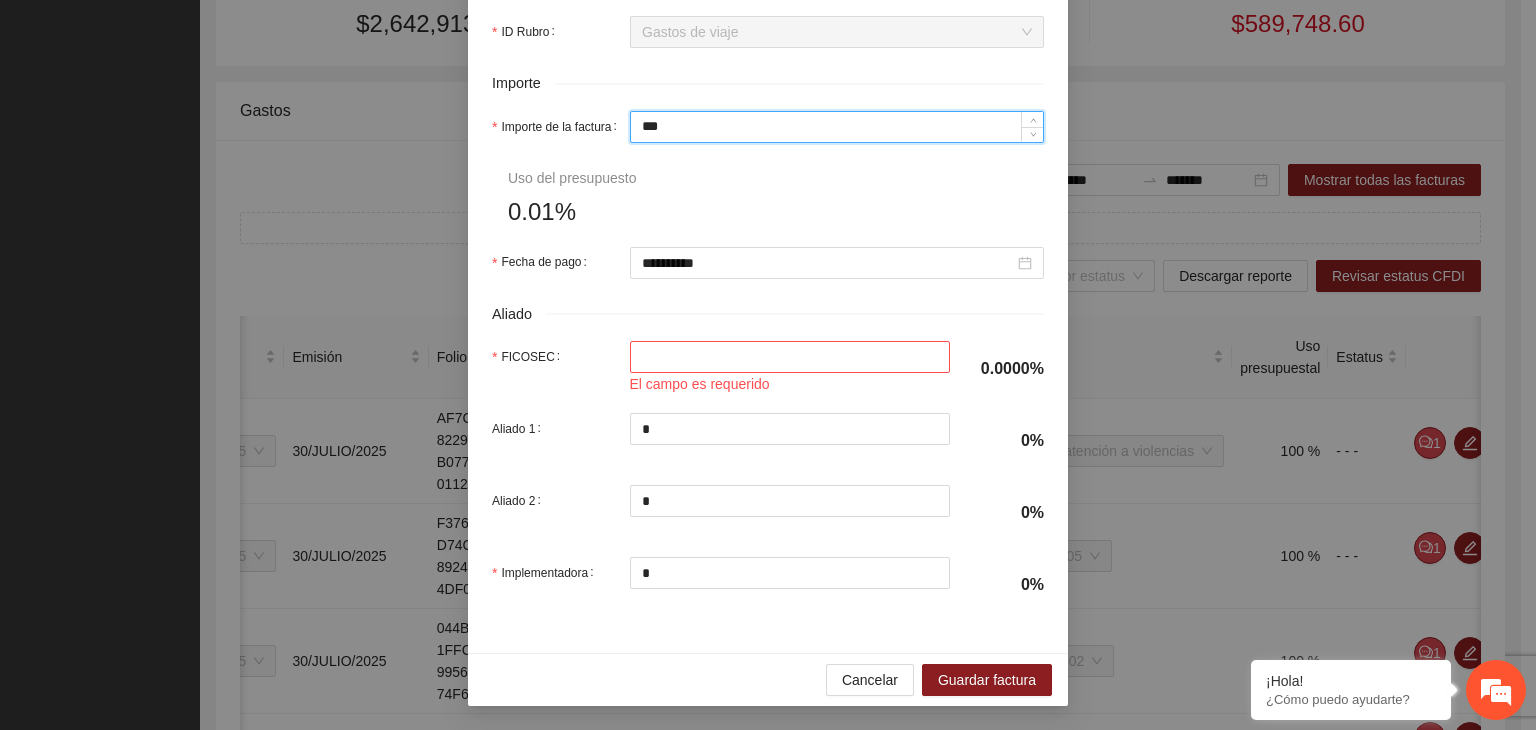 click on "***" at bounding box center [837, 127] 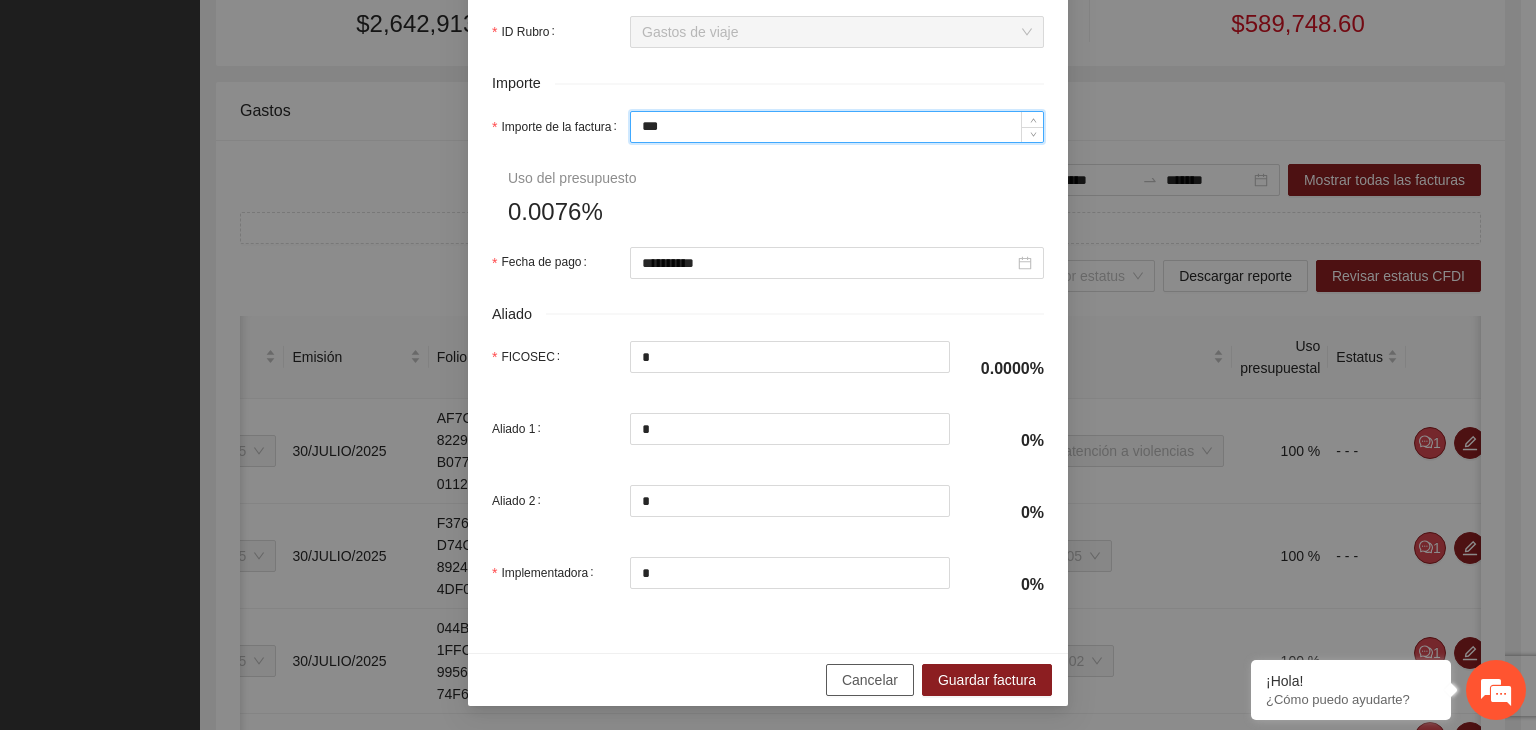 click on "Cancelar" at bounding box center [870, 680] 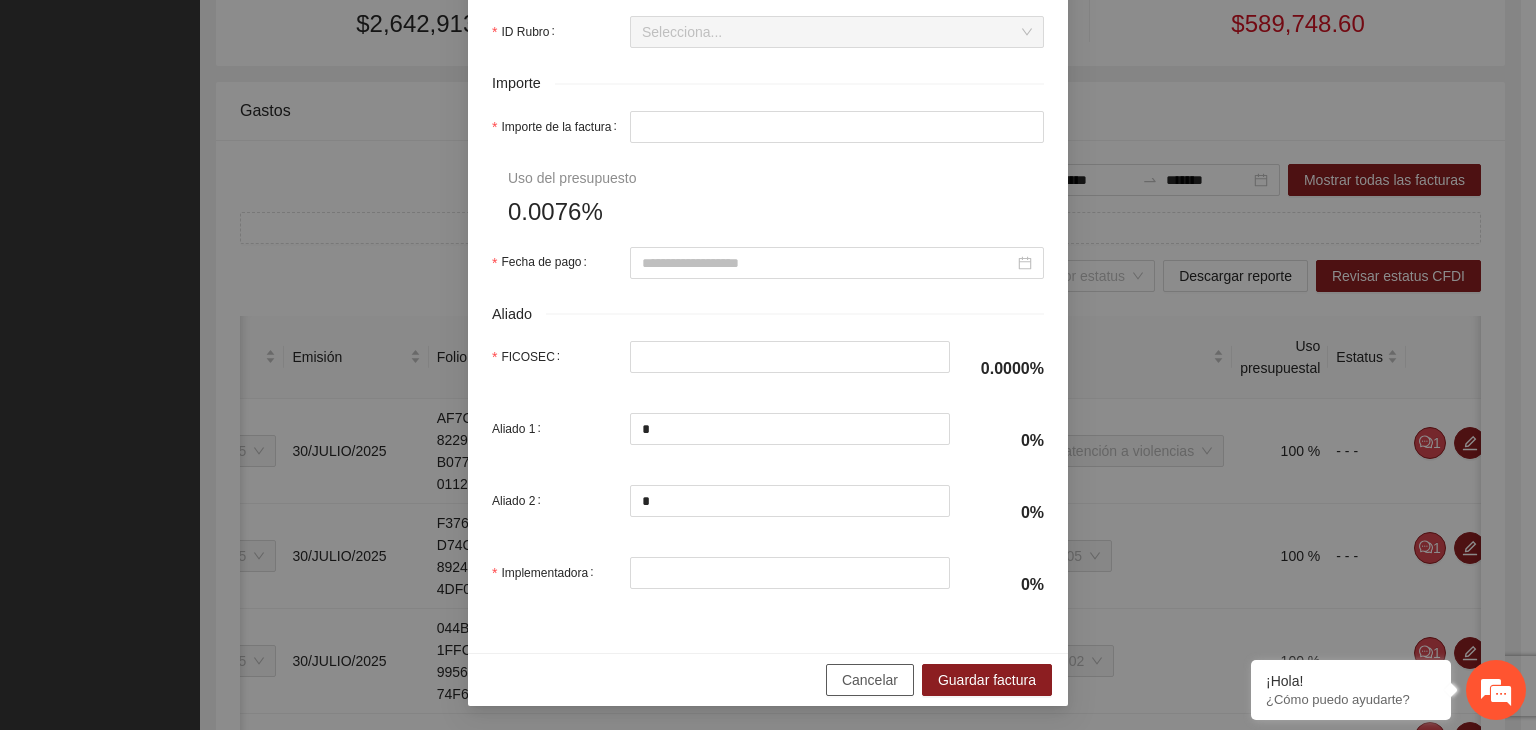 scroll, scrollTop: 772, scrollLeft: 0, axis: vertical 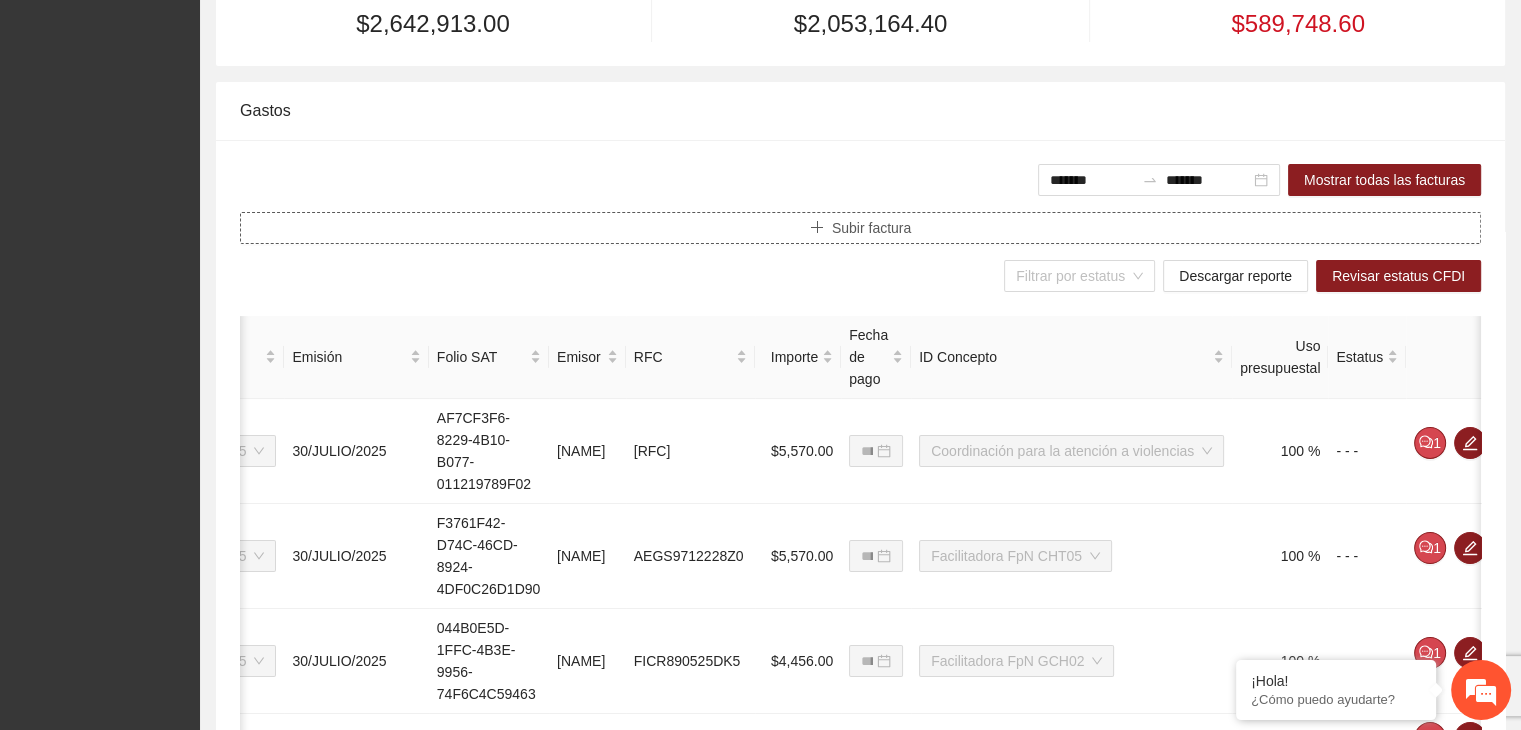 click on "Subir factura" at bounding box center [871, 228] 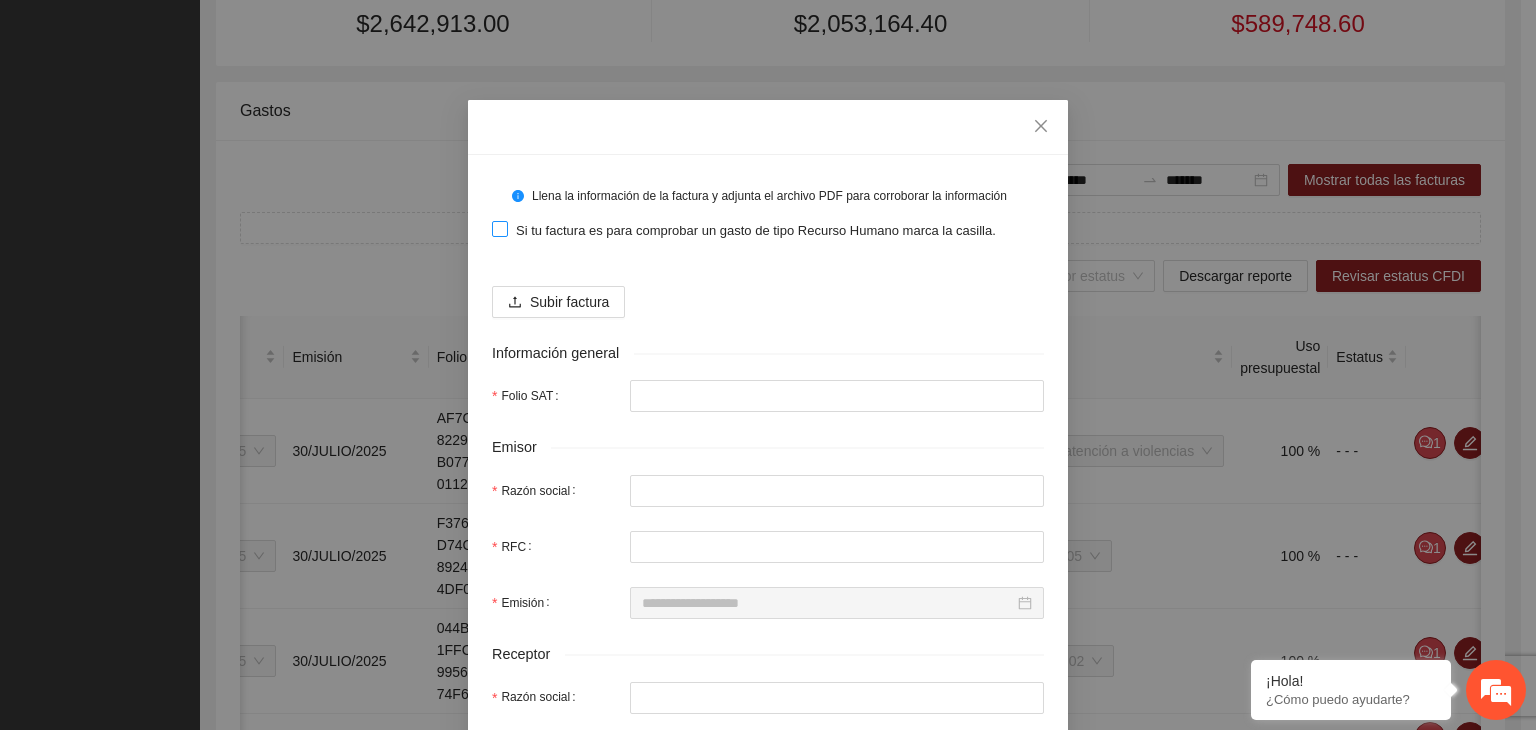 click on "Si tu factura es para comprobar un gasto de tipo Recurso Humano marca la casilla." at bounding box center [756, 231] 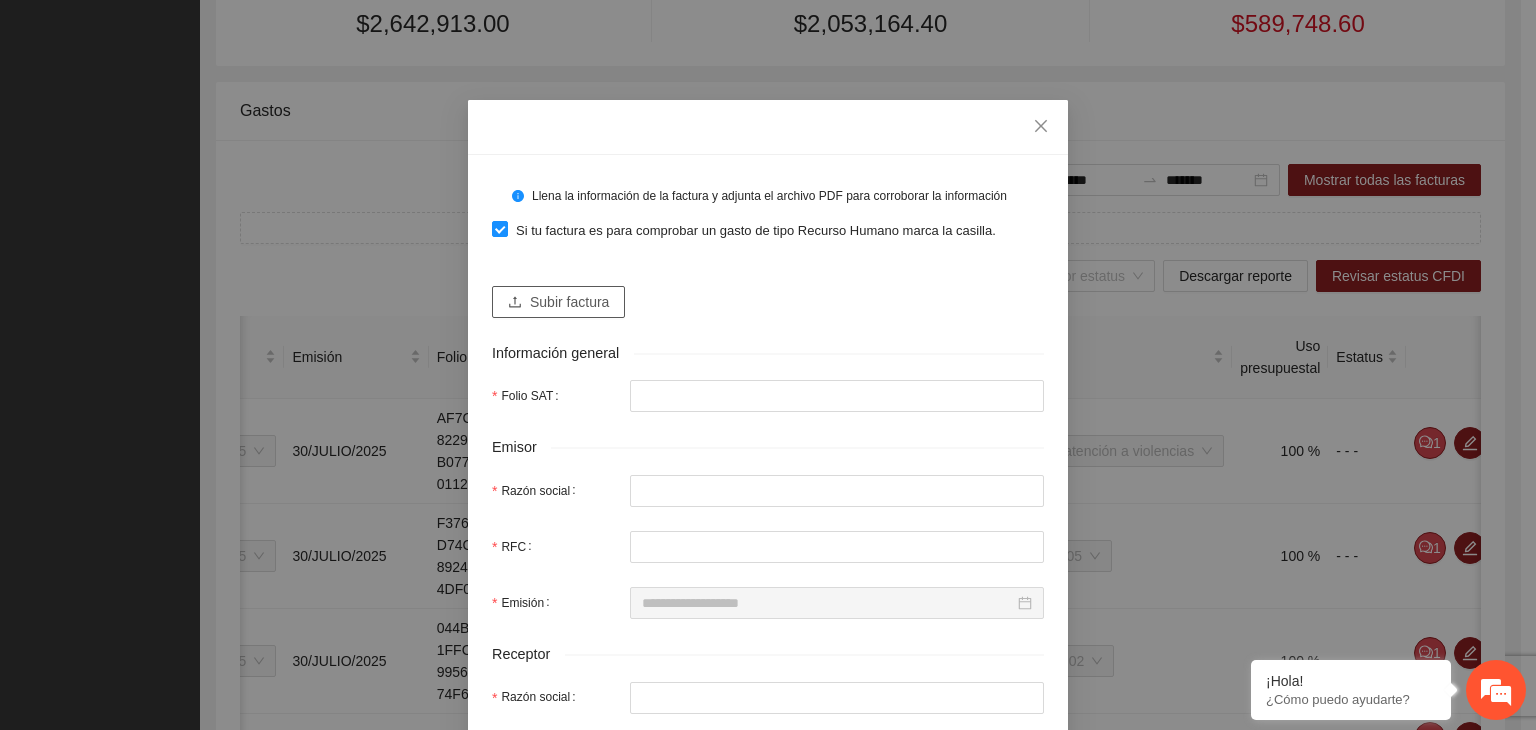 click on "Subir factura" at bounding box center [569, 302] 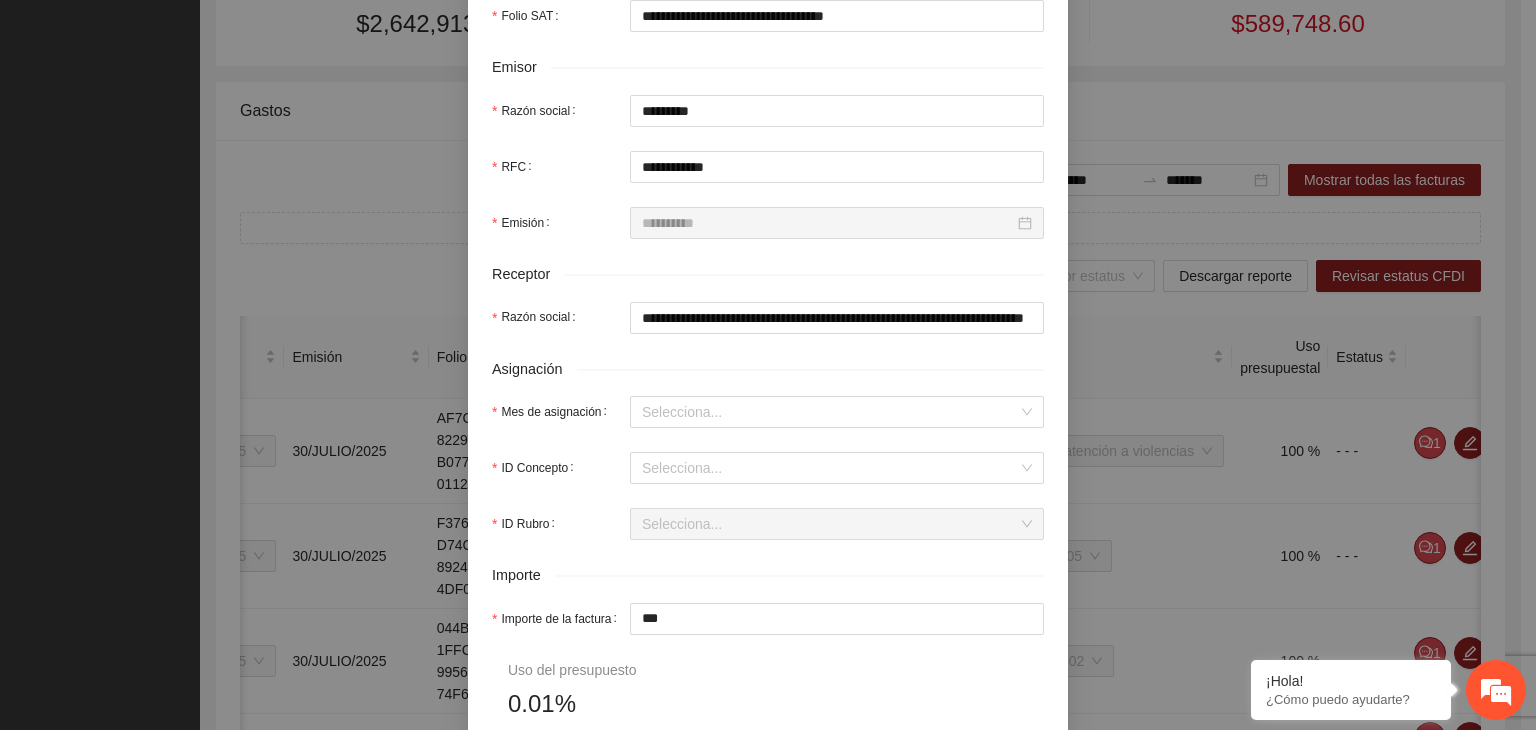 scroll, scrollTop: 500, scrollLeft: 0, axis: vertical 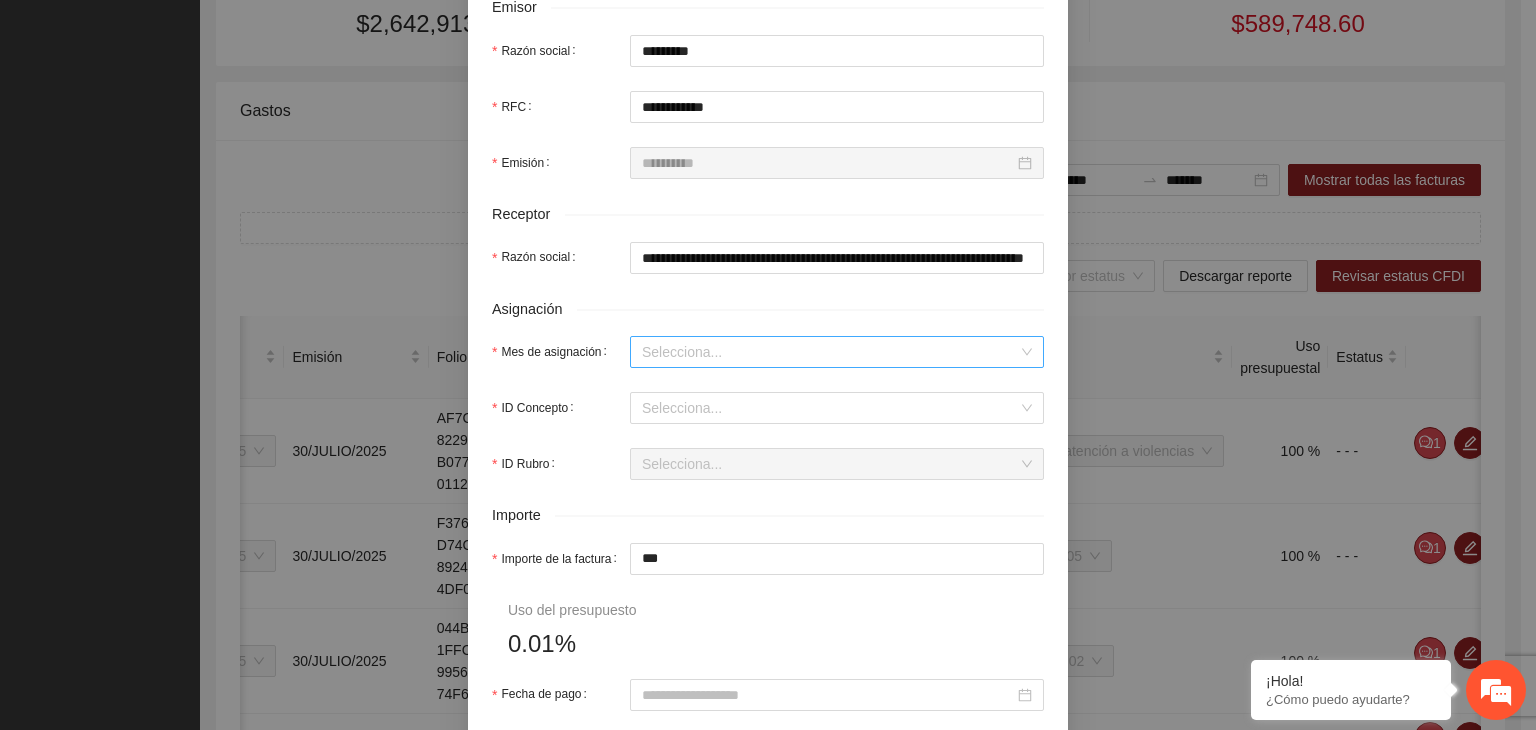 click on "Mes de asignación" at bounding box center (830, 352) 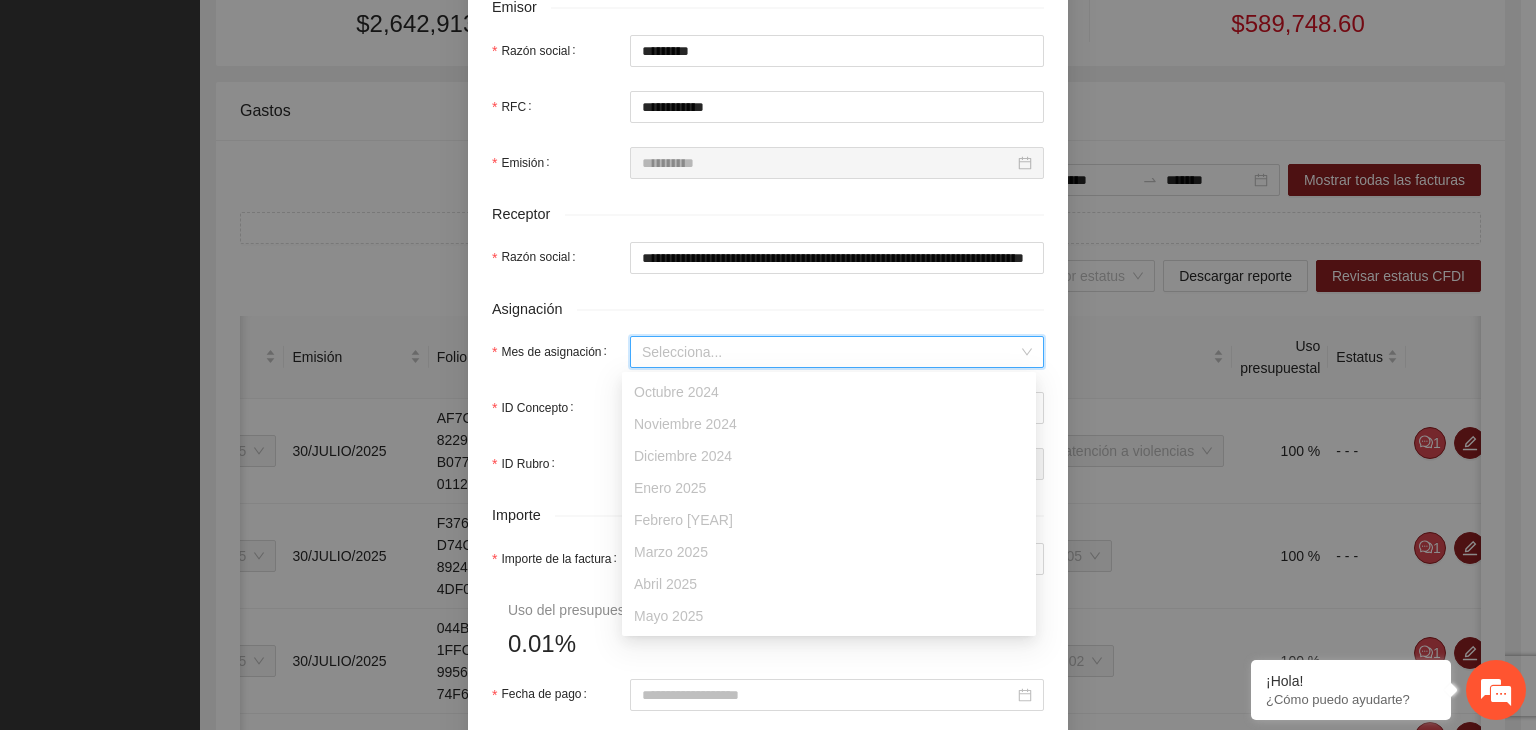 scroll, scrollTop: 64, scrollLeft: 0, axis: vertical 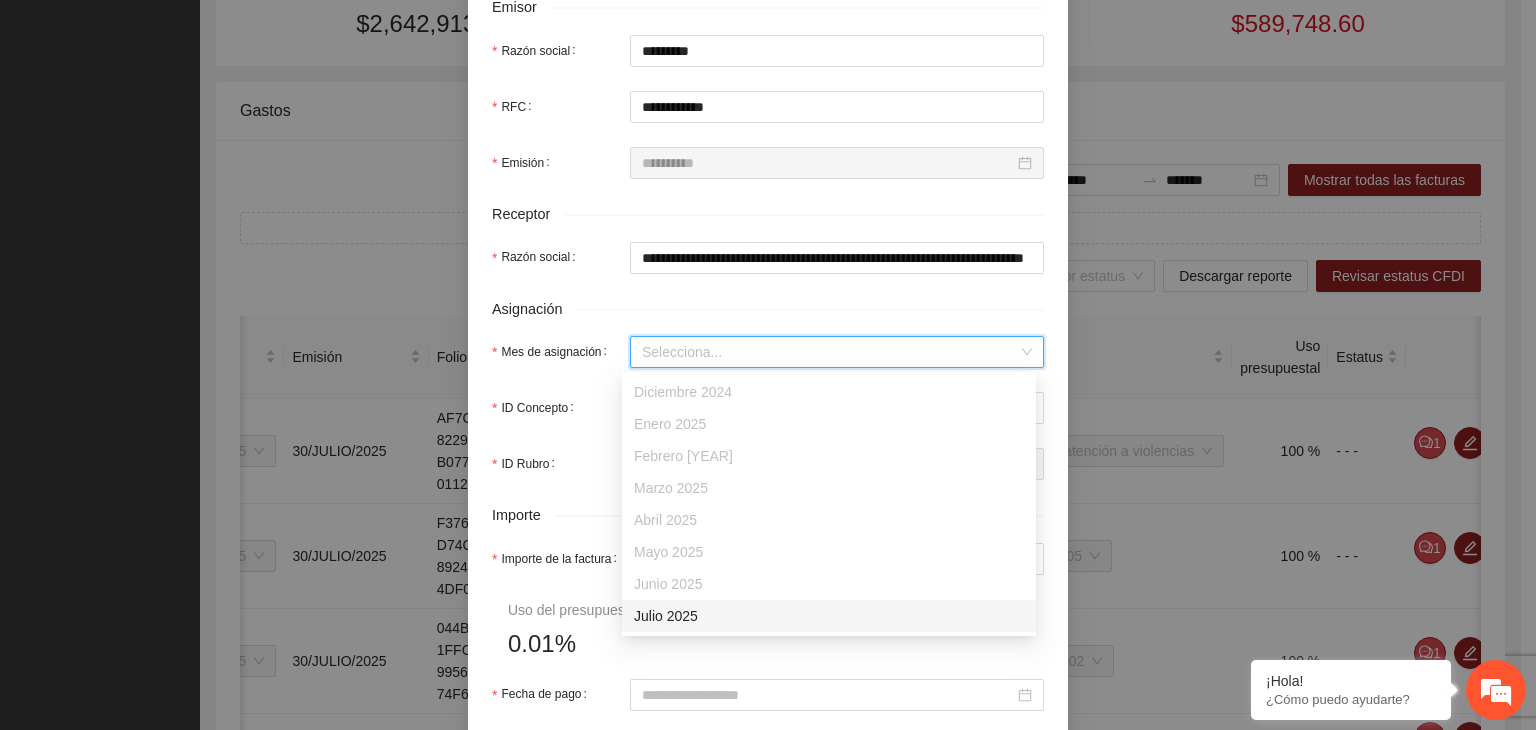 click on "Julio 2025" at bounding box center [829, 616] 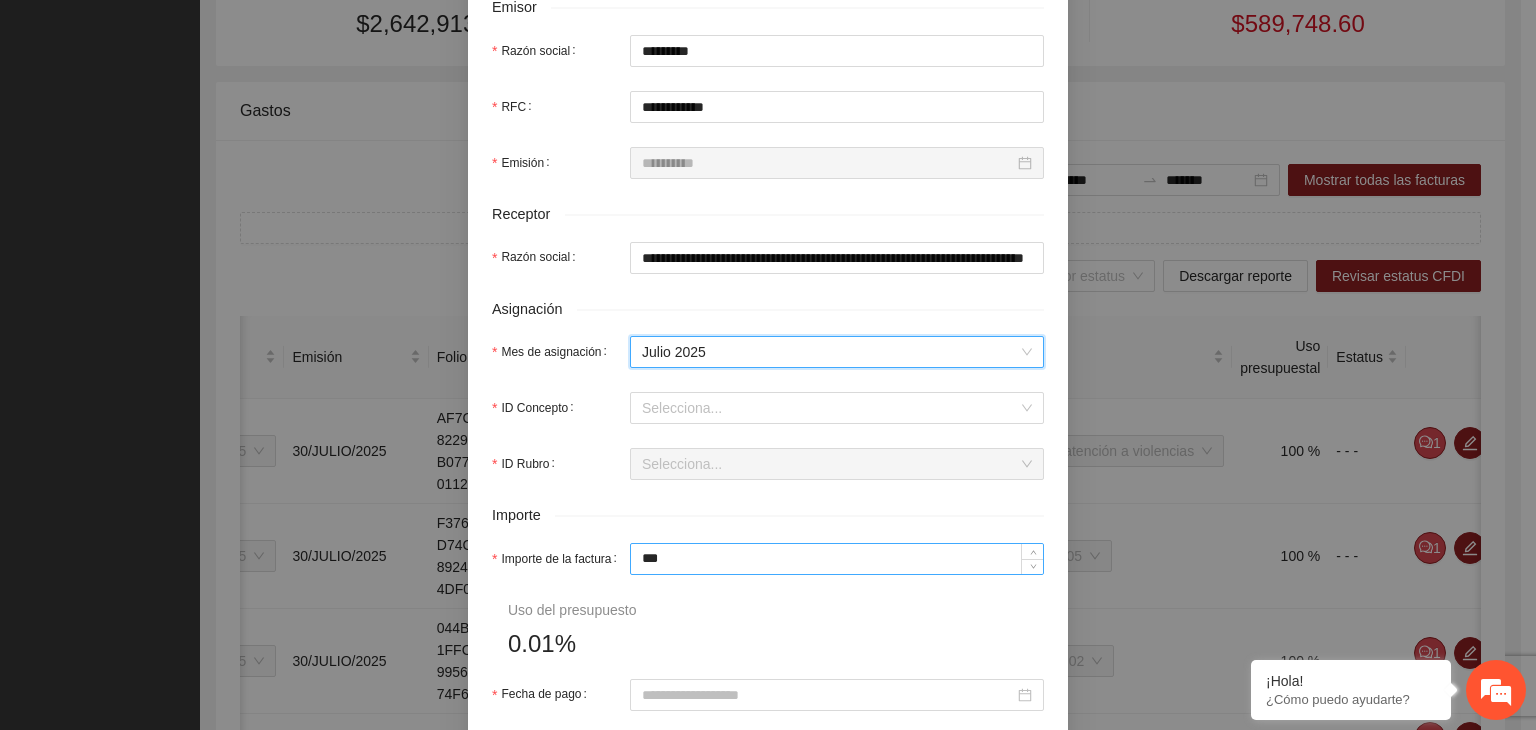 click on "***" at bounding box center (837, 559) 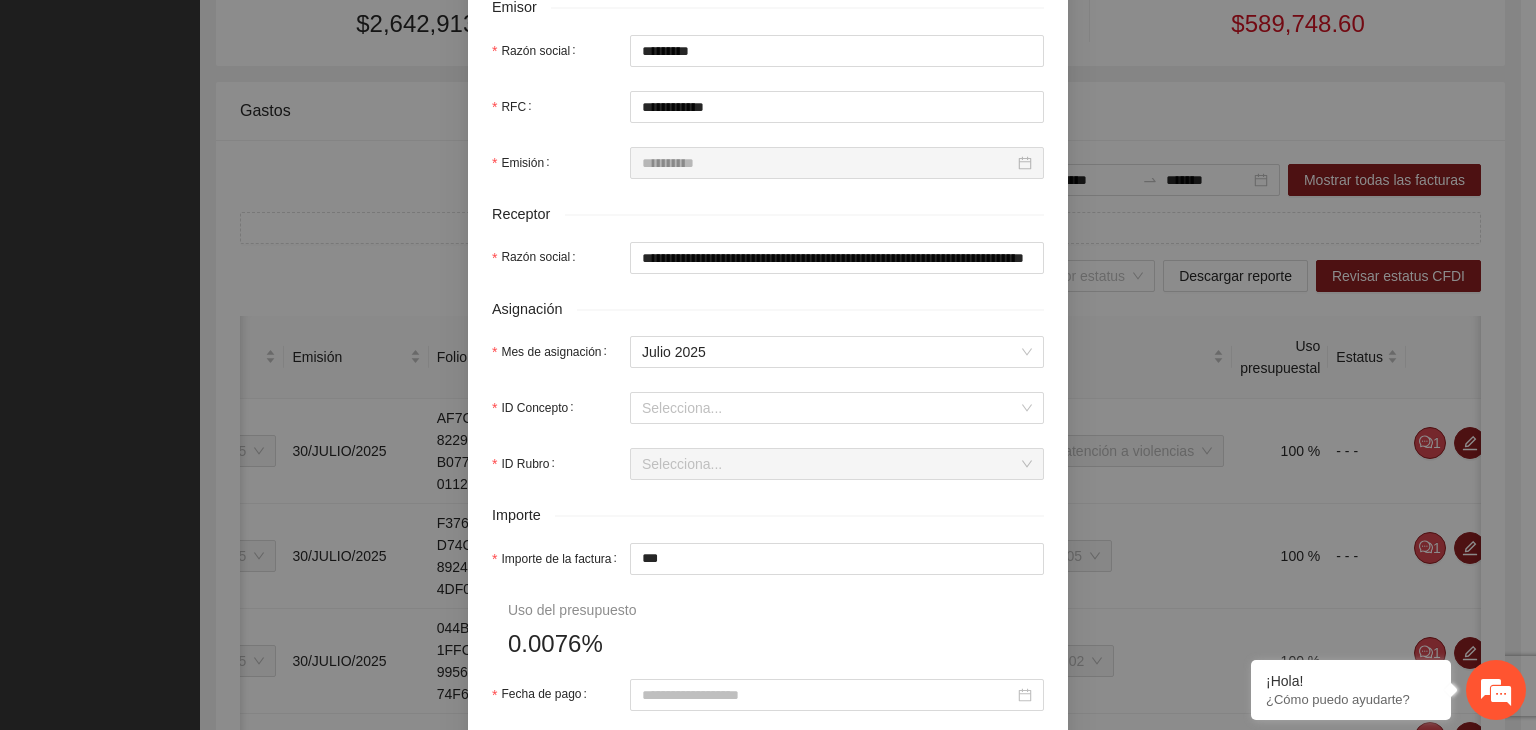 click on "Importe" at bounding box center (768, 515) 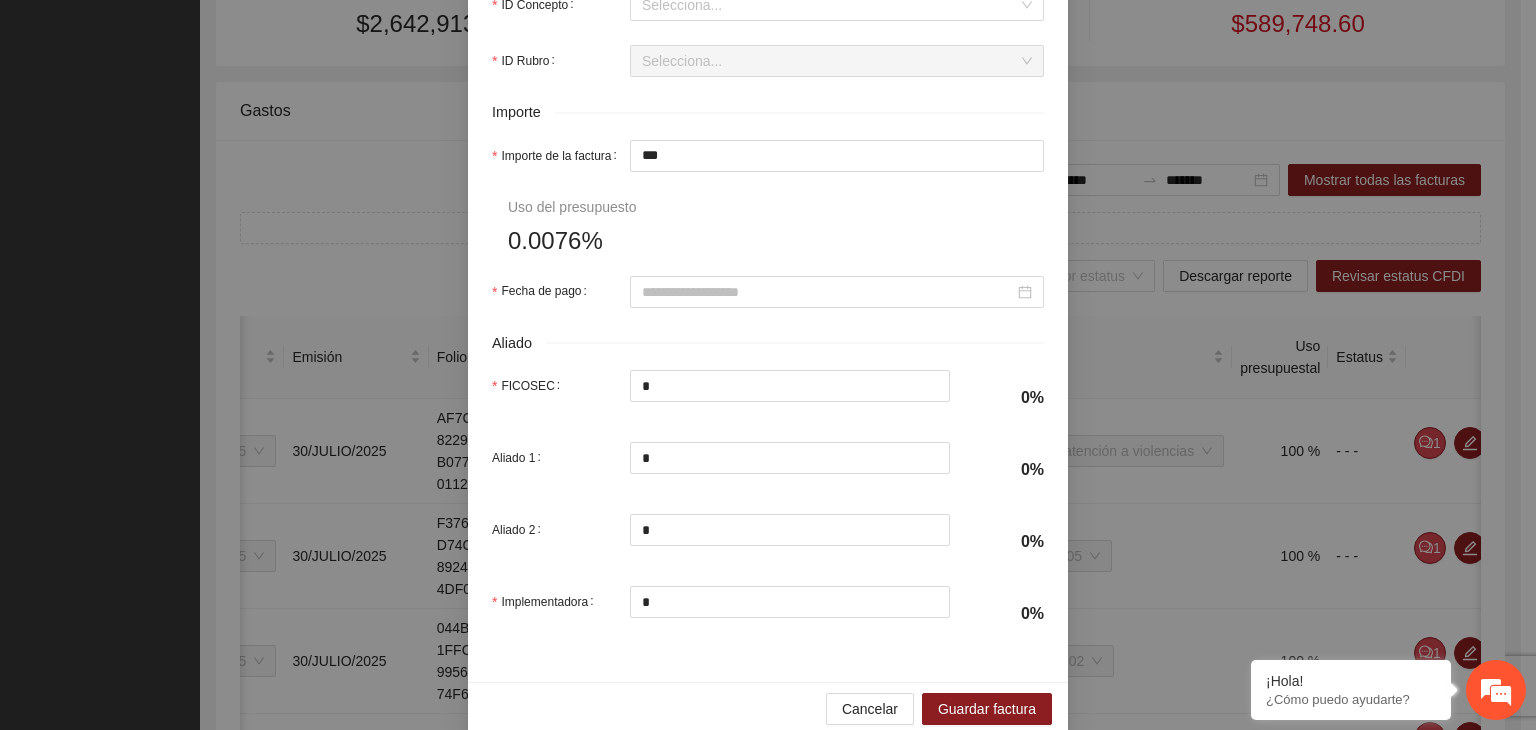 scroll, scrollTop: 932, scrollLeft: 0, axis: vertical 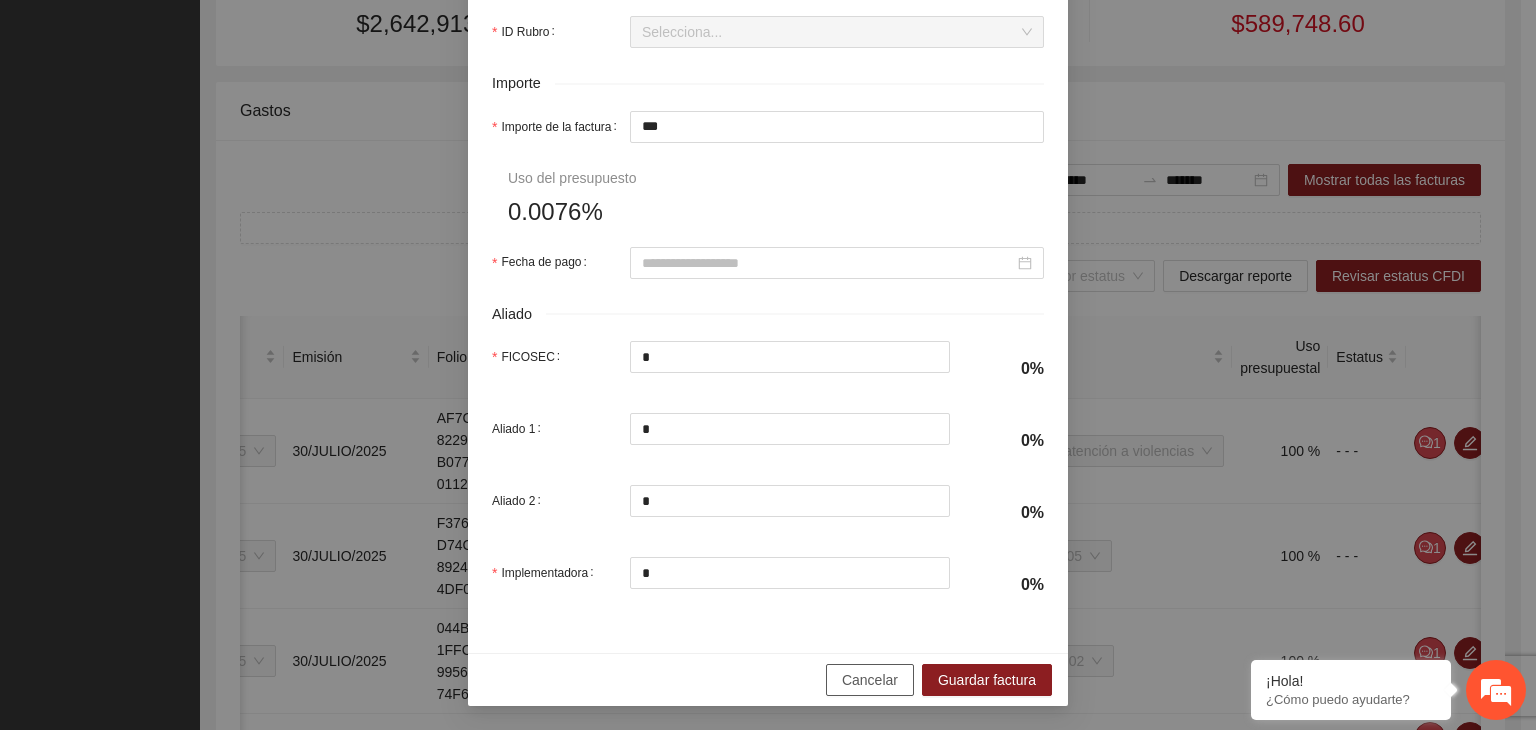 click on "Cancelar" at bounding box center (870, 680) 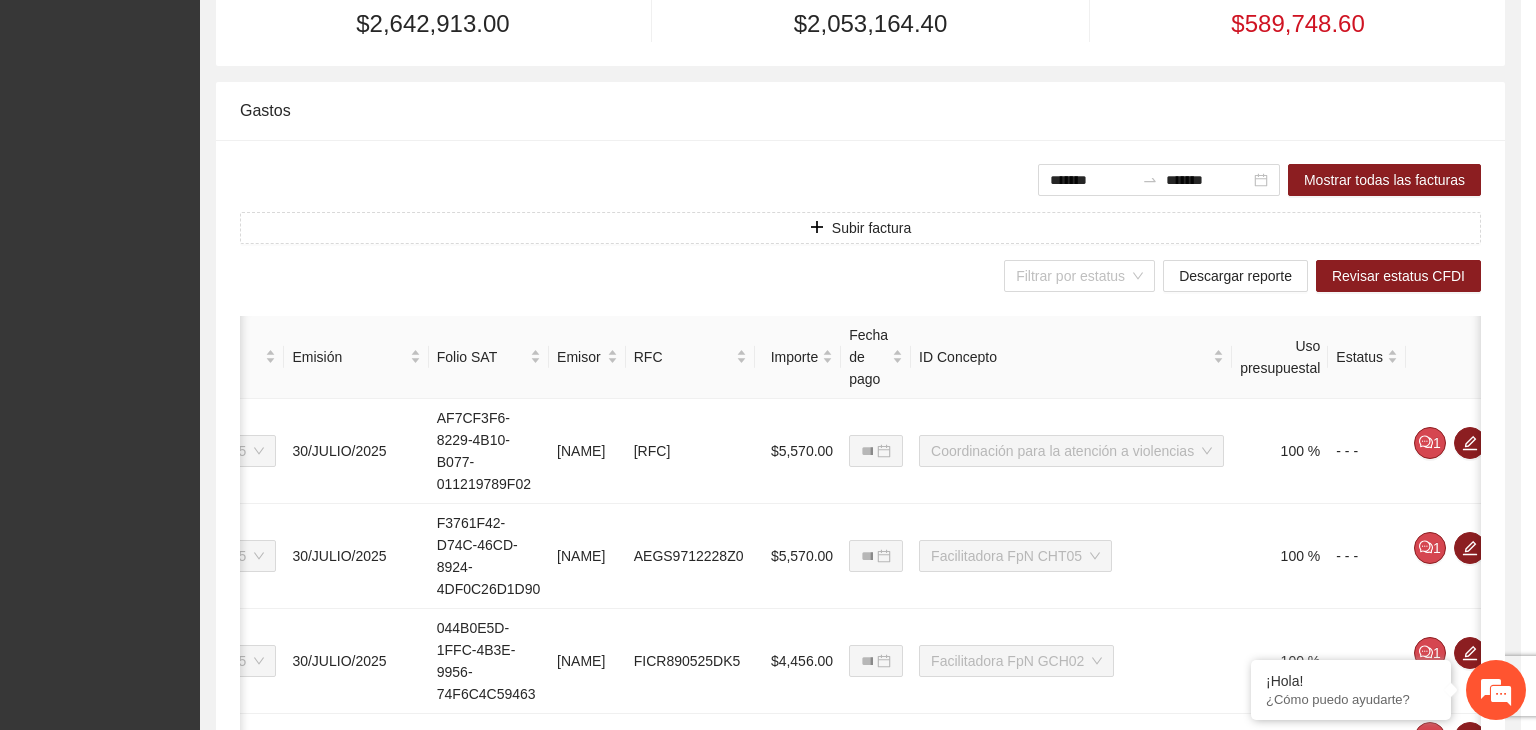 scroll, scrollTop: 772, scrollLeft: 0, axis: vertical 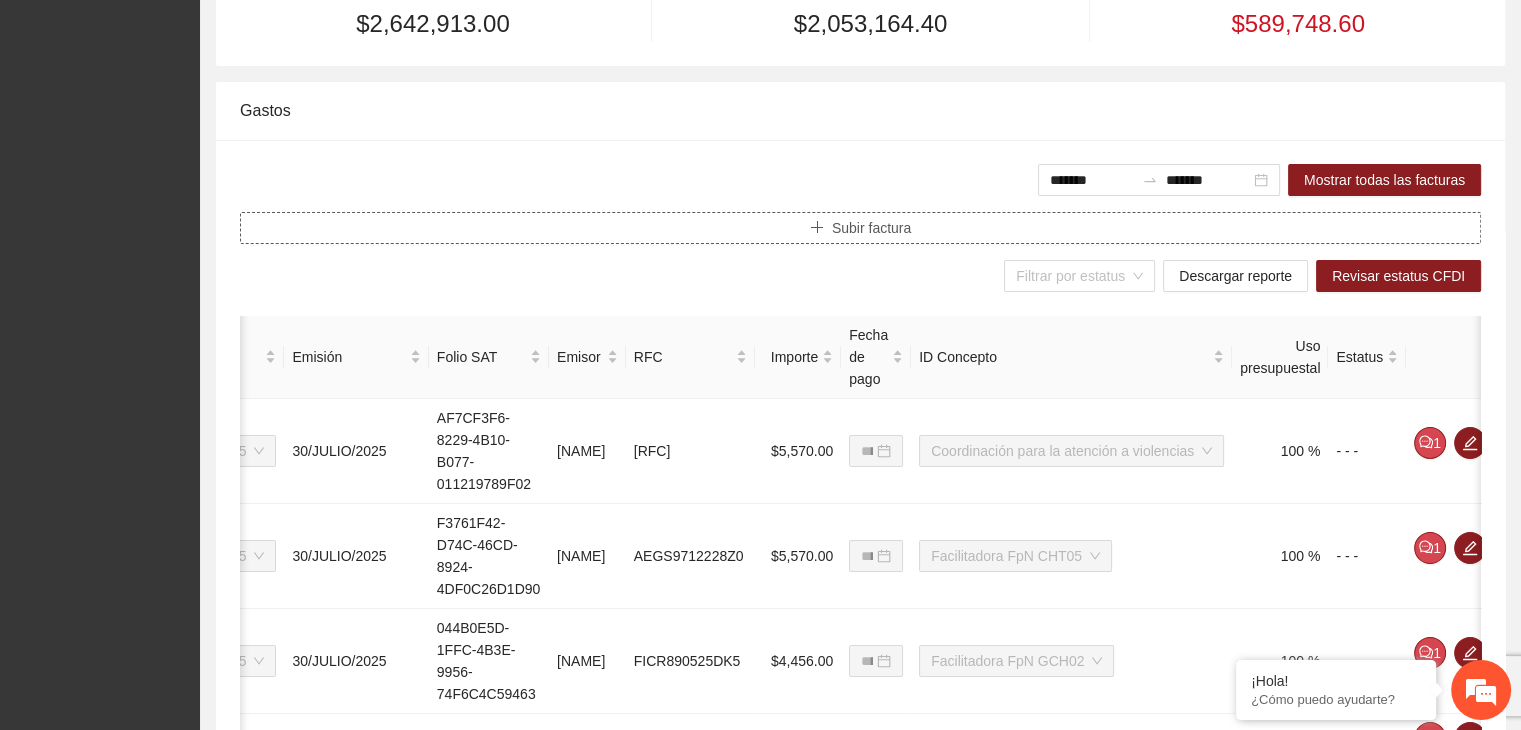 click on "Subir factura" at bounding box center [871, 228] 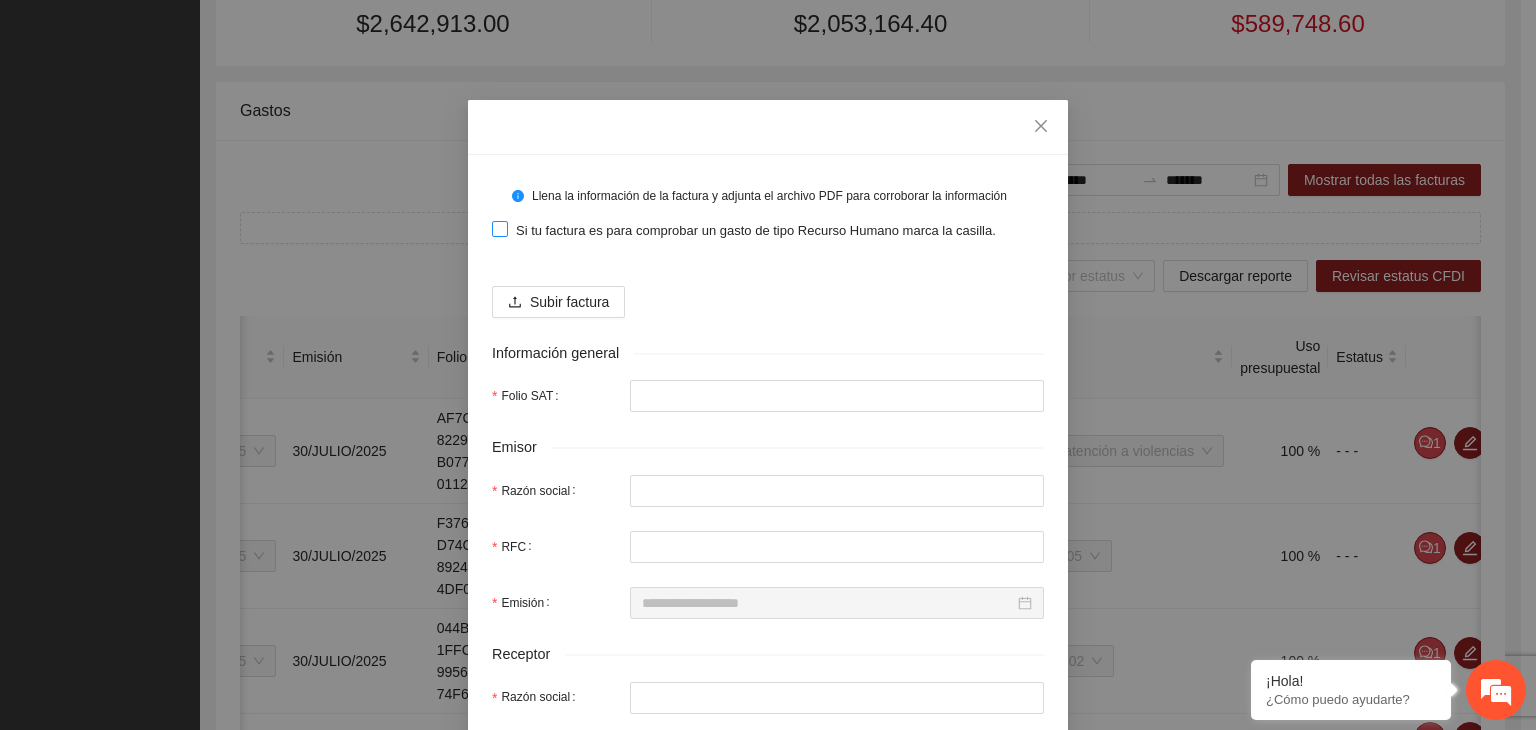 click on "Si tu factura es para comprobar un gasto de tipo Recurso Humano marca la casilla." at bounding box center (756, 231) 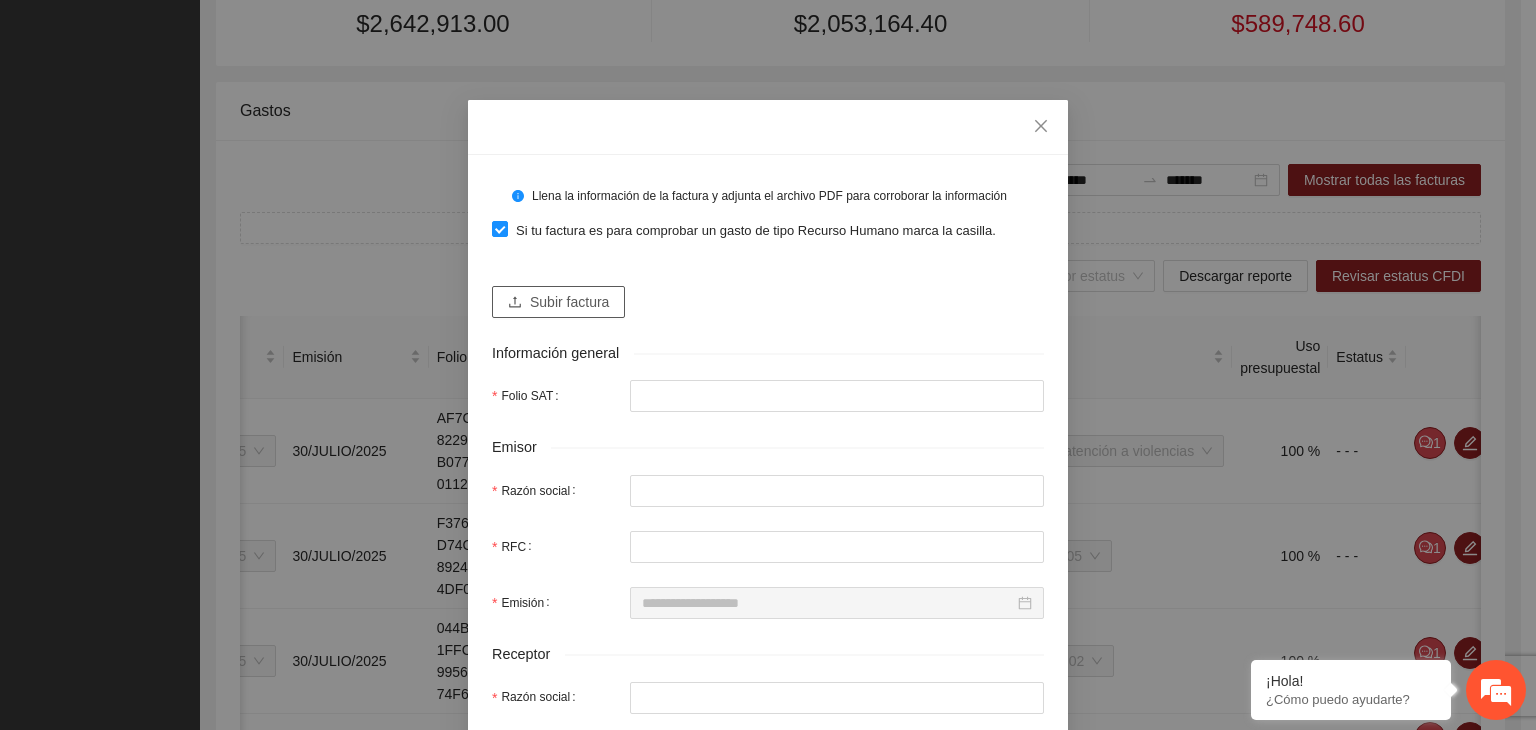 click on "Subir factura" at bounding box center [569, 302] 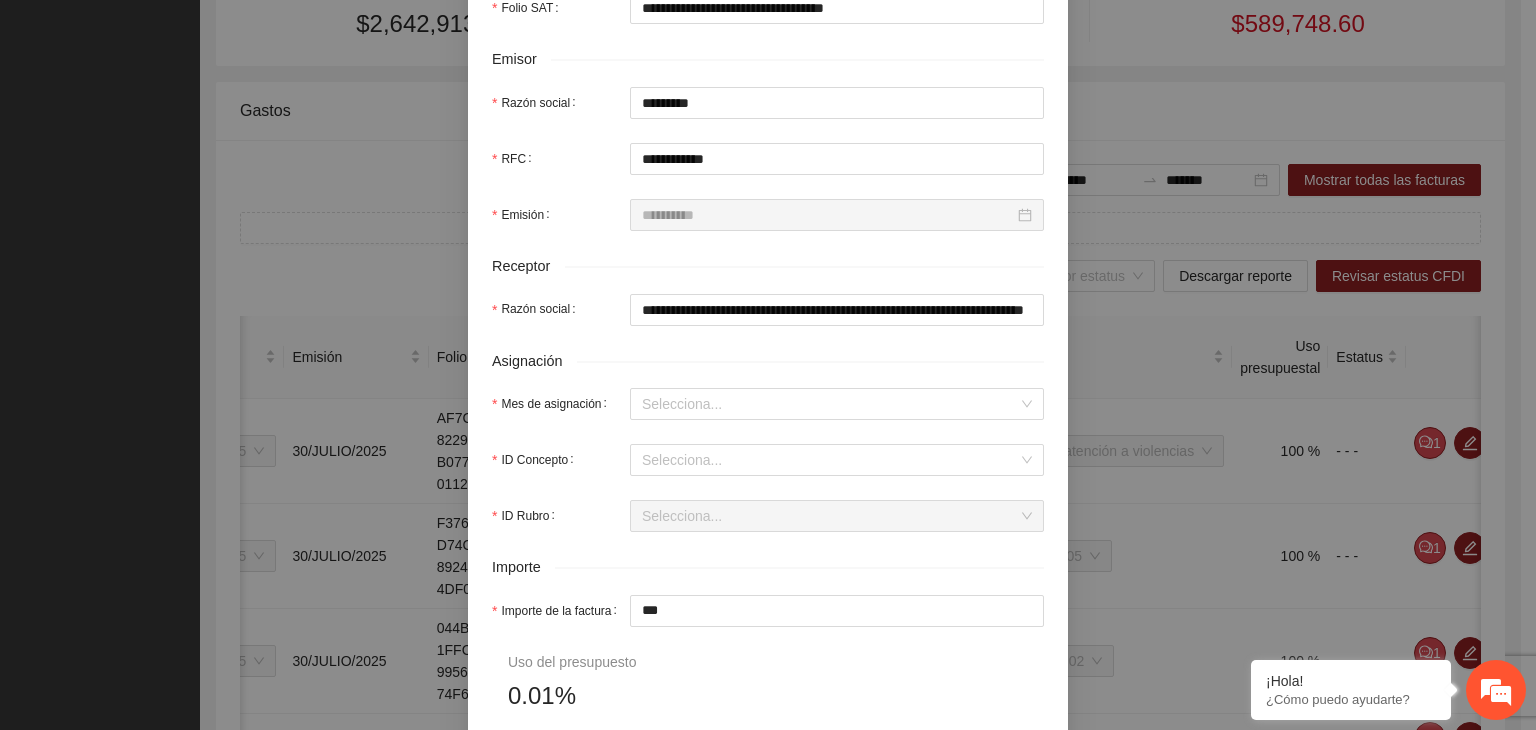 scroll, scrollTop: 500, scrollLeft: 0, axis: vertical 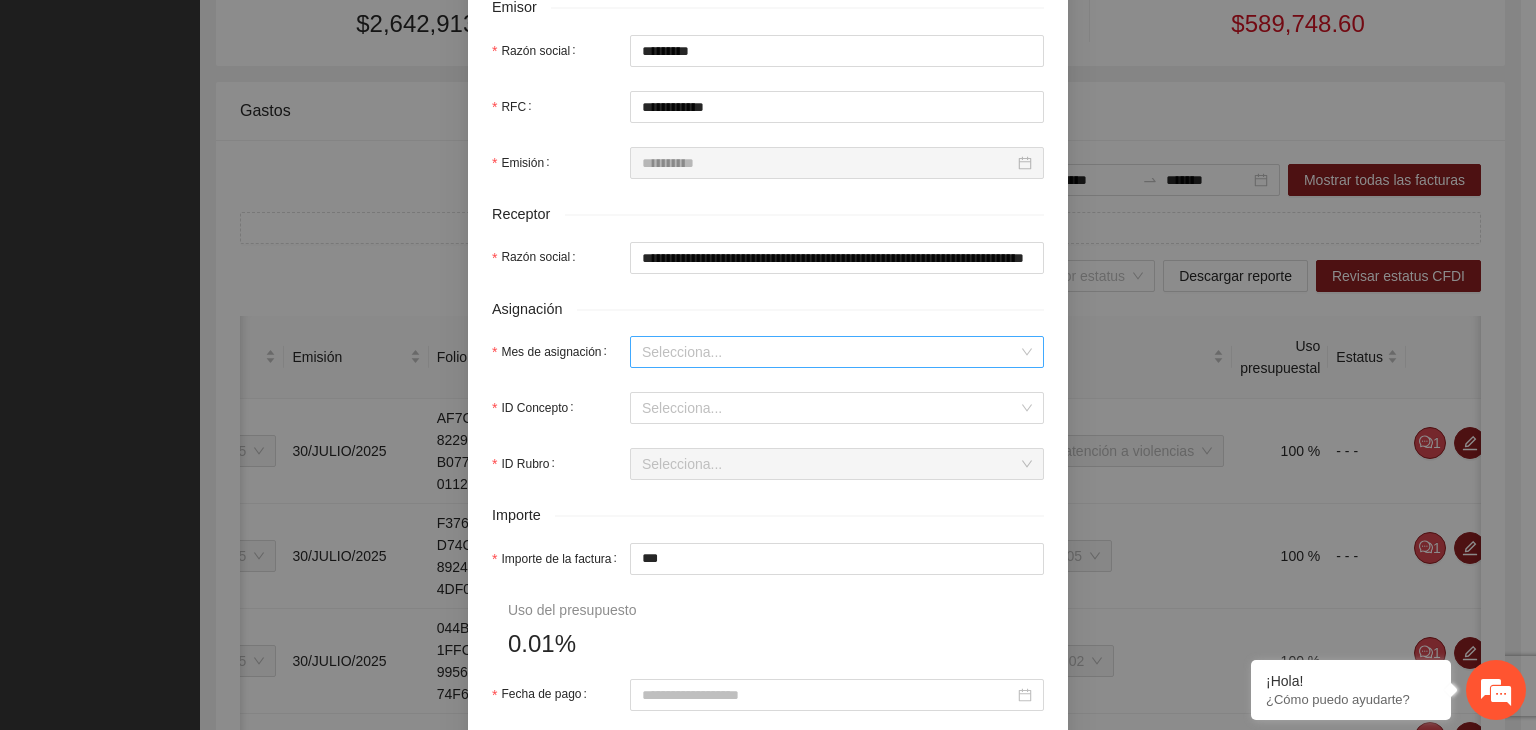 click on "Mes de asignación" at bounding box center [830, 352] 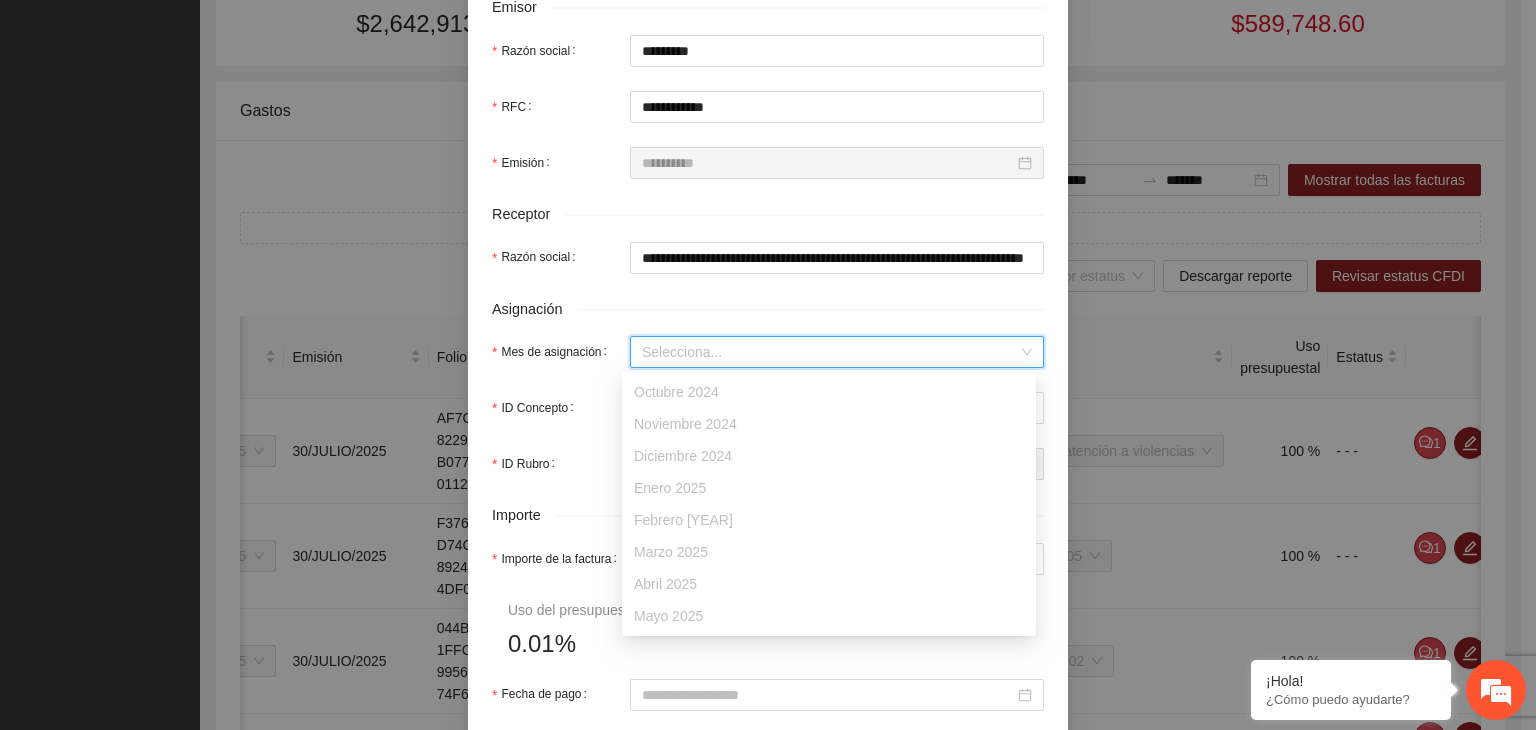 scroll, scrollTop: 64, scrollLeft: 0, axis: vertical 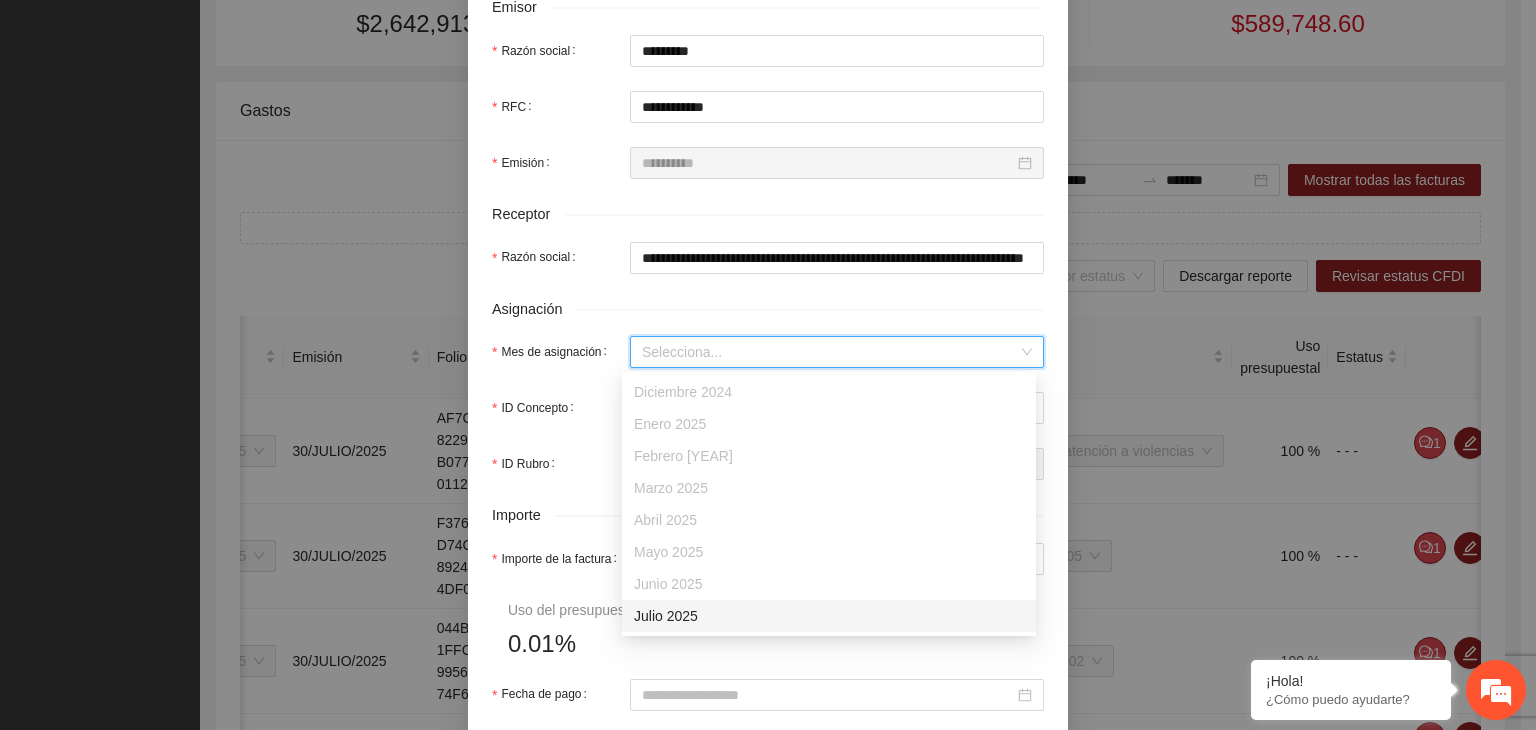 click on "Julio 2025" at bounding box center (829, 616) 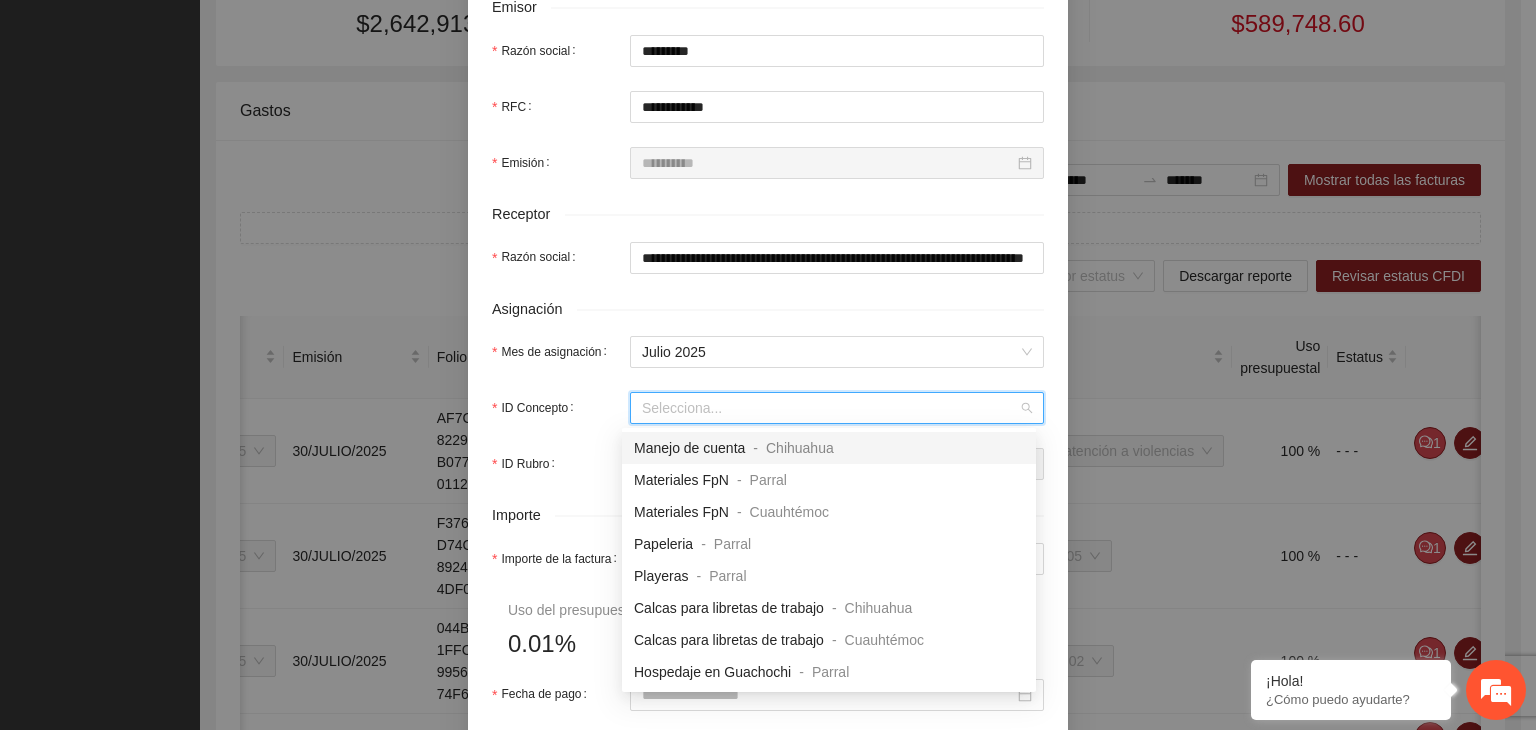 click on "ID Concepto" at bounding box center (830, 408) 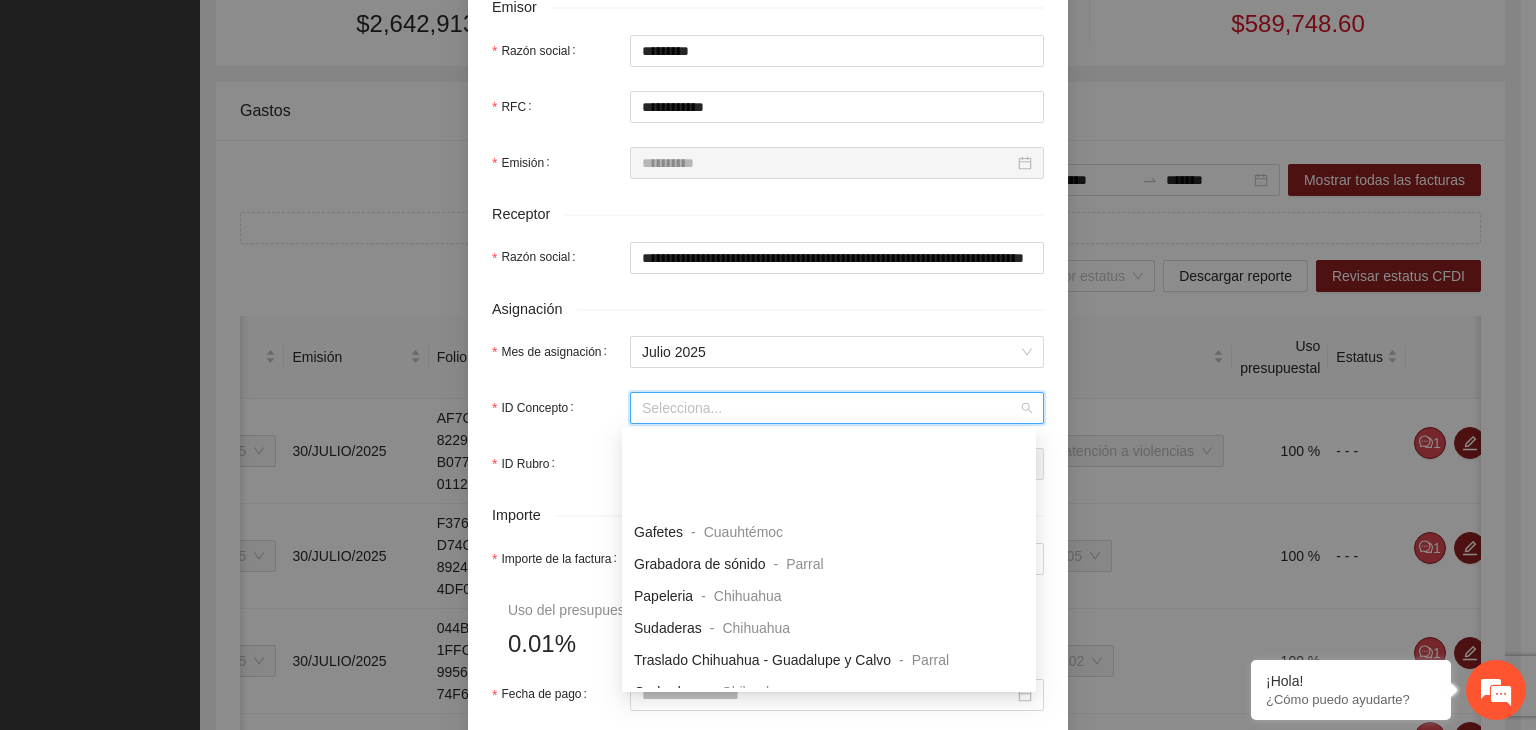 scroll, scrollTop: 1200, scrollLeft: 0, axis: vertical 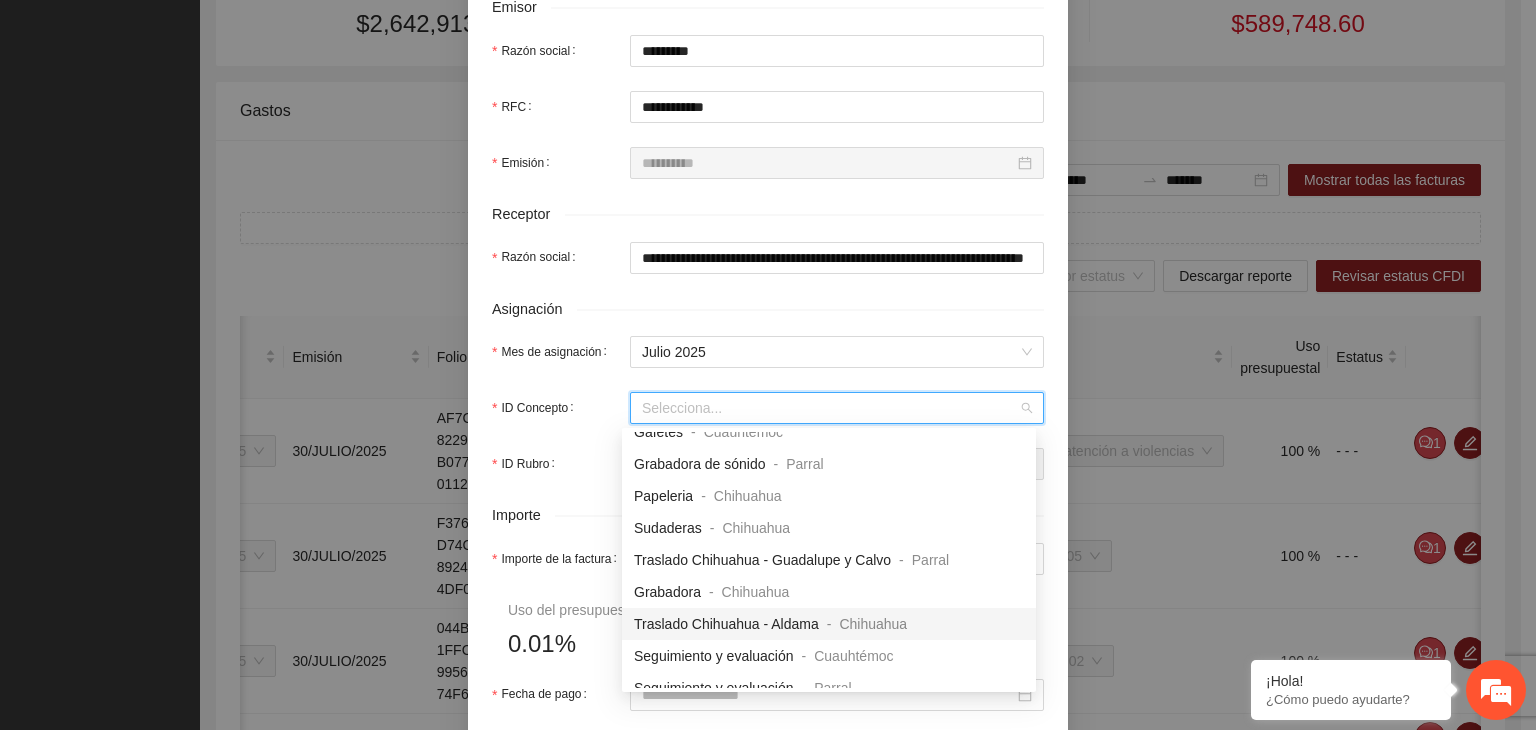 click on "Traslado Chihuahua - Aldama" at bounding box center (726, 624) 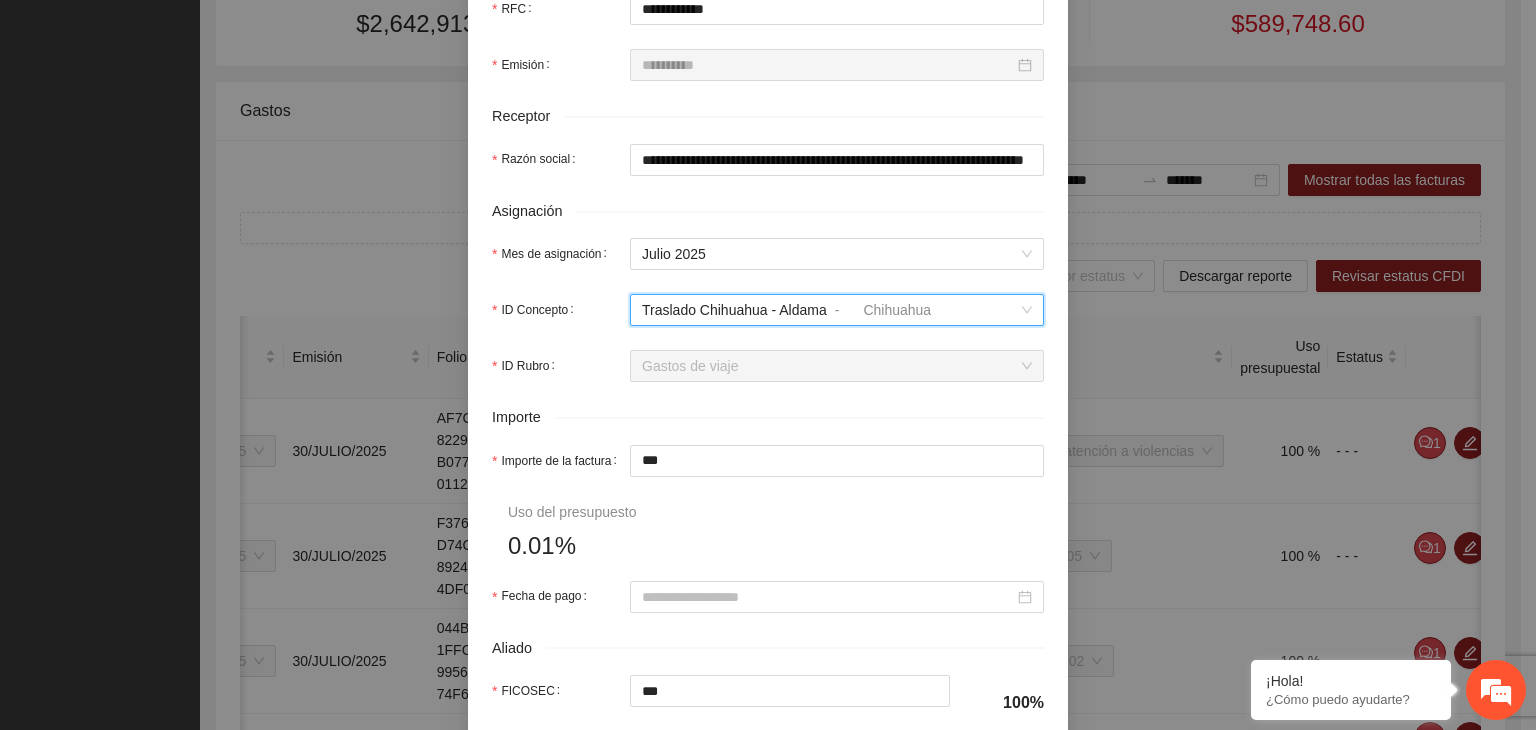 scroll, scrollTop: 600, scrollLeft: 0, axis: vertical 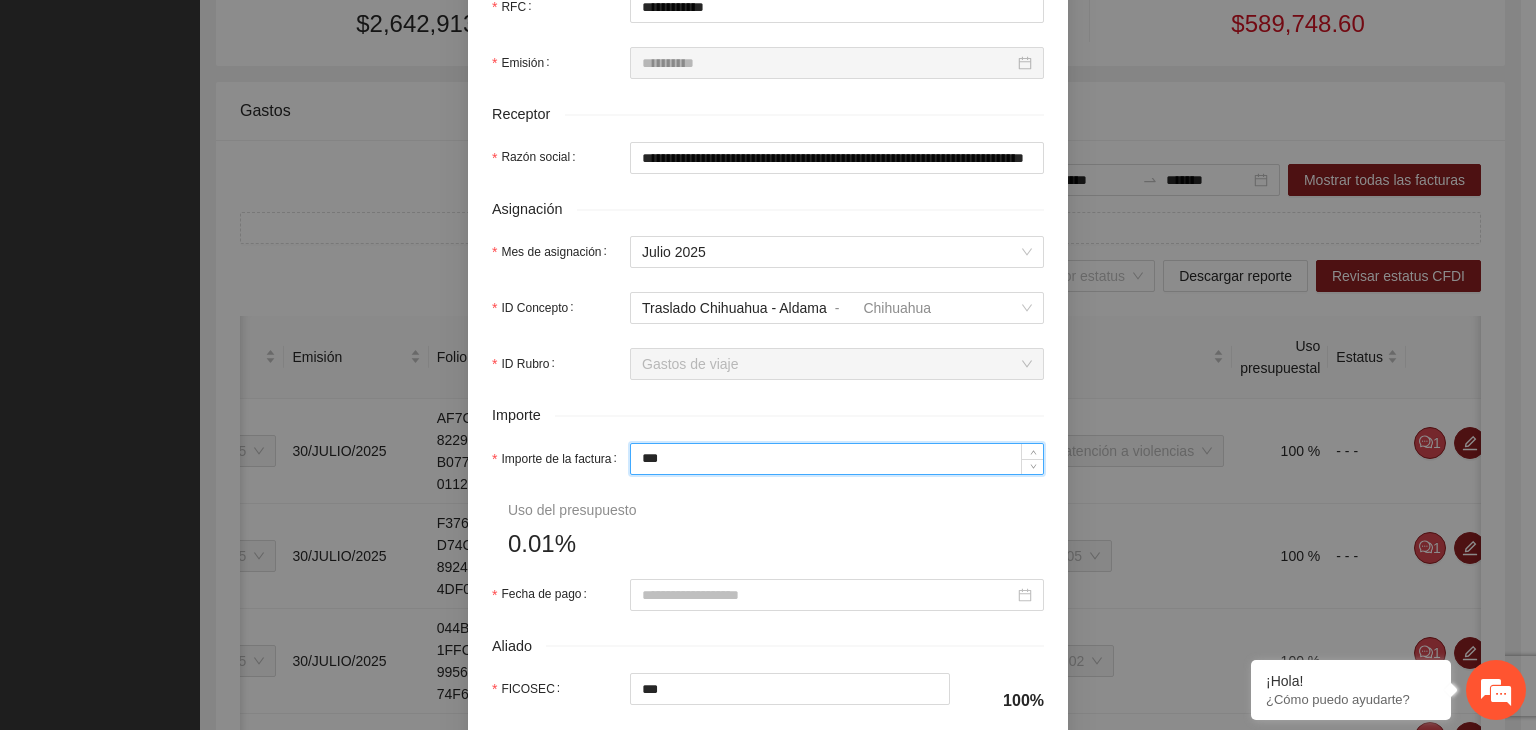 click on "***" at bounding box center [837, 459] 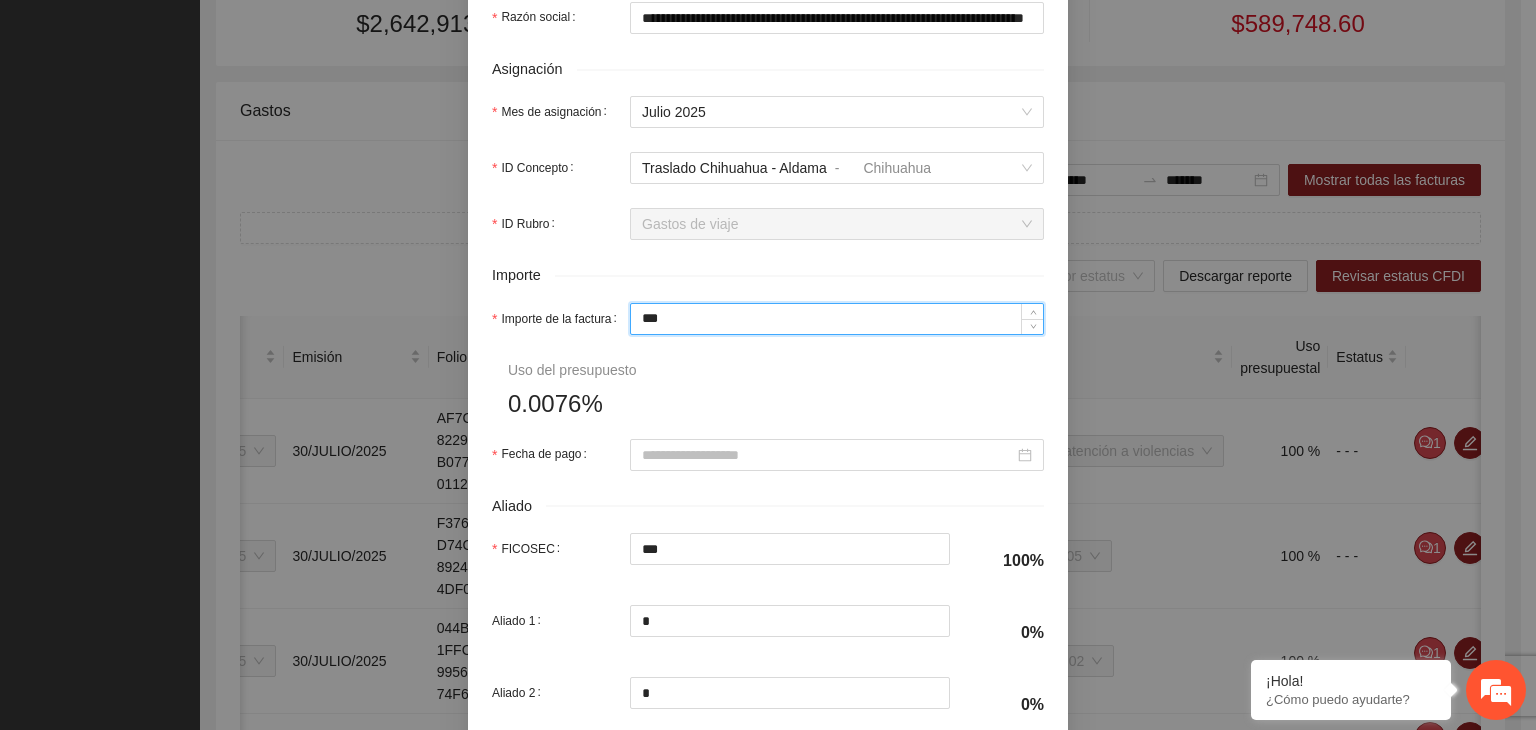 scroll, scrollTop: 932, scrollLeft: 0, axis: vertical 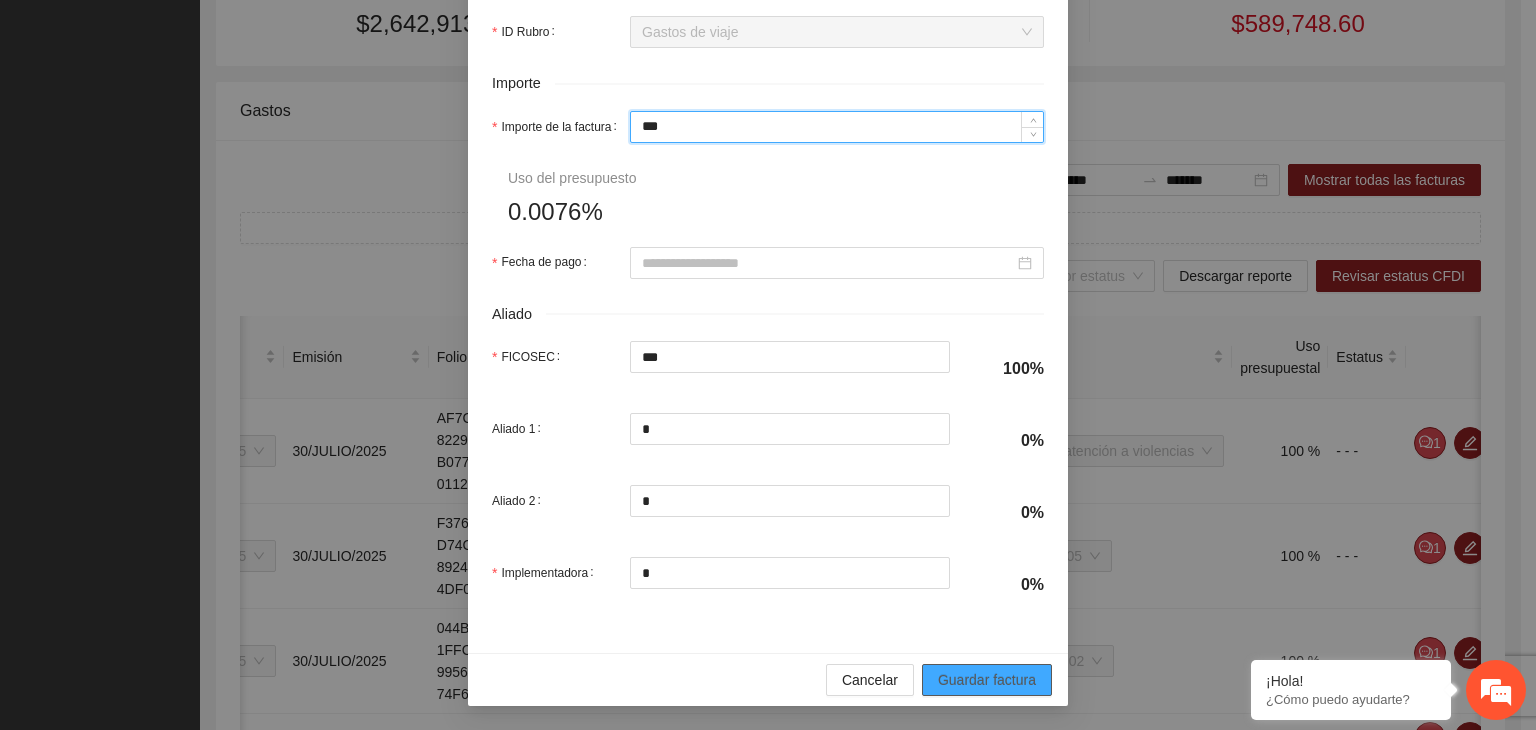 click on "Guardar factura" at bounding box center [987, 680] 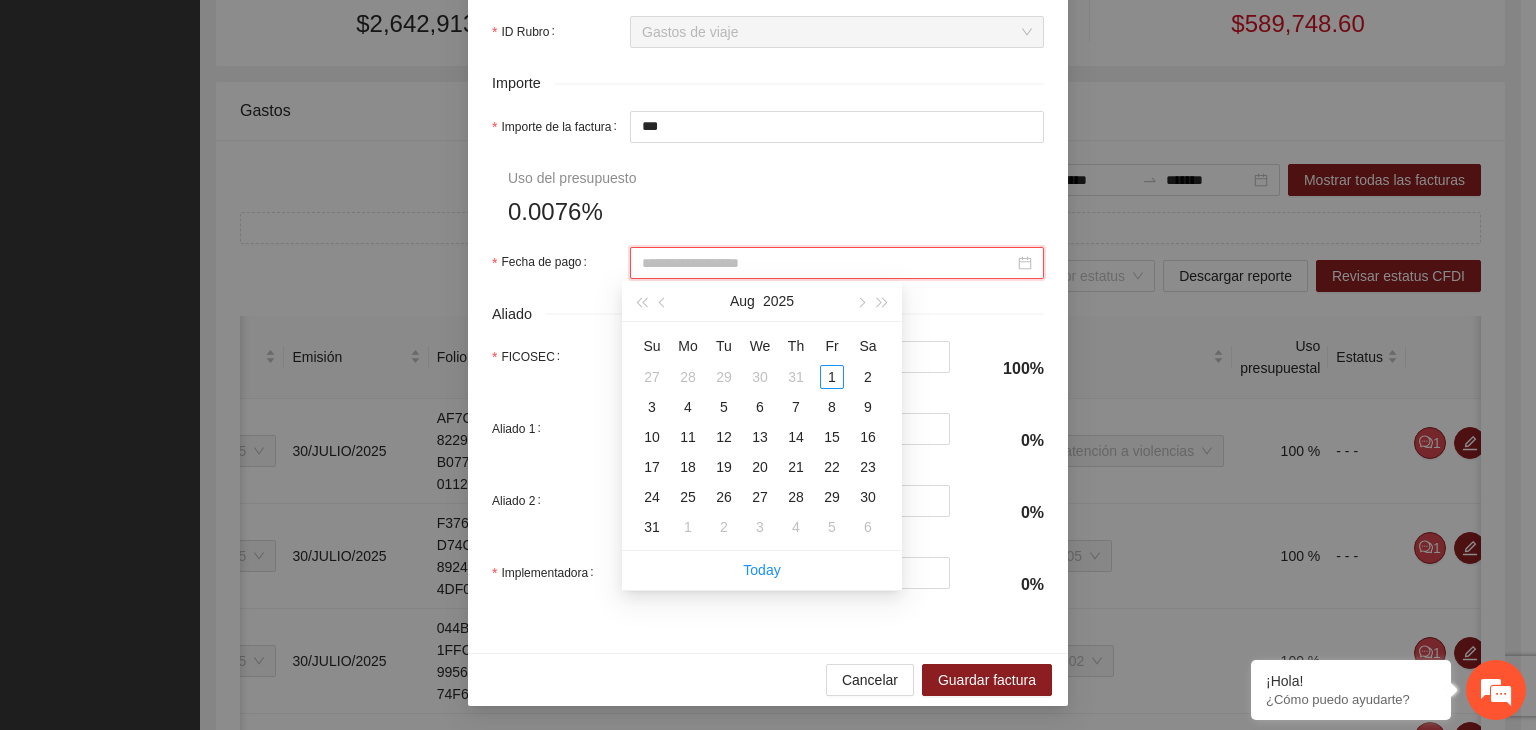 click on "Fecha de pago" at bounding box center (828, 263) 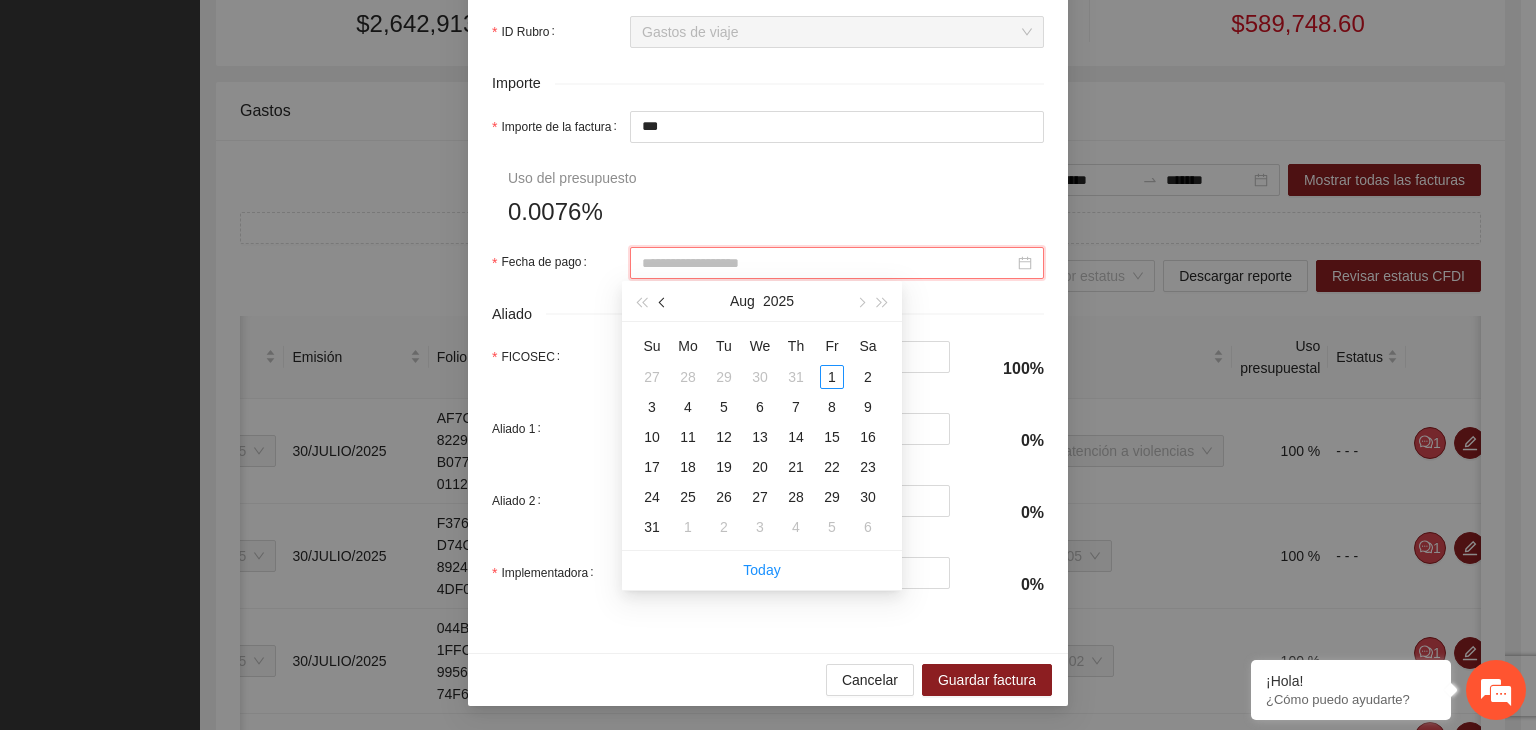 click at bounding box center [663, 301] 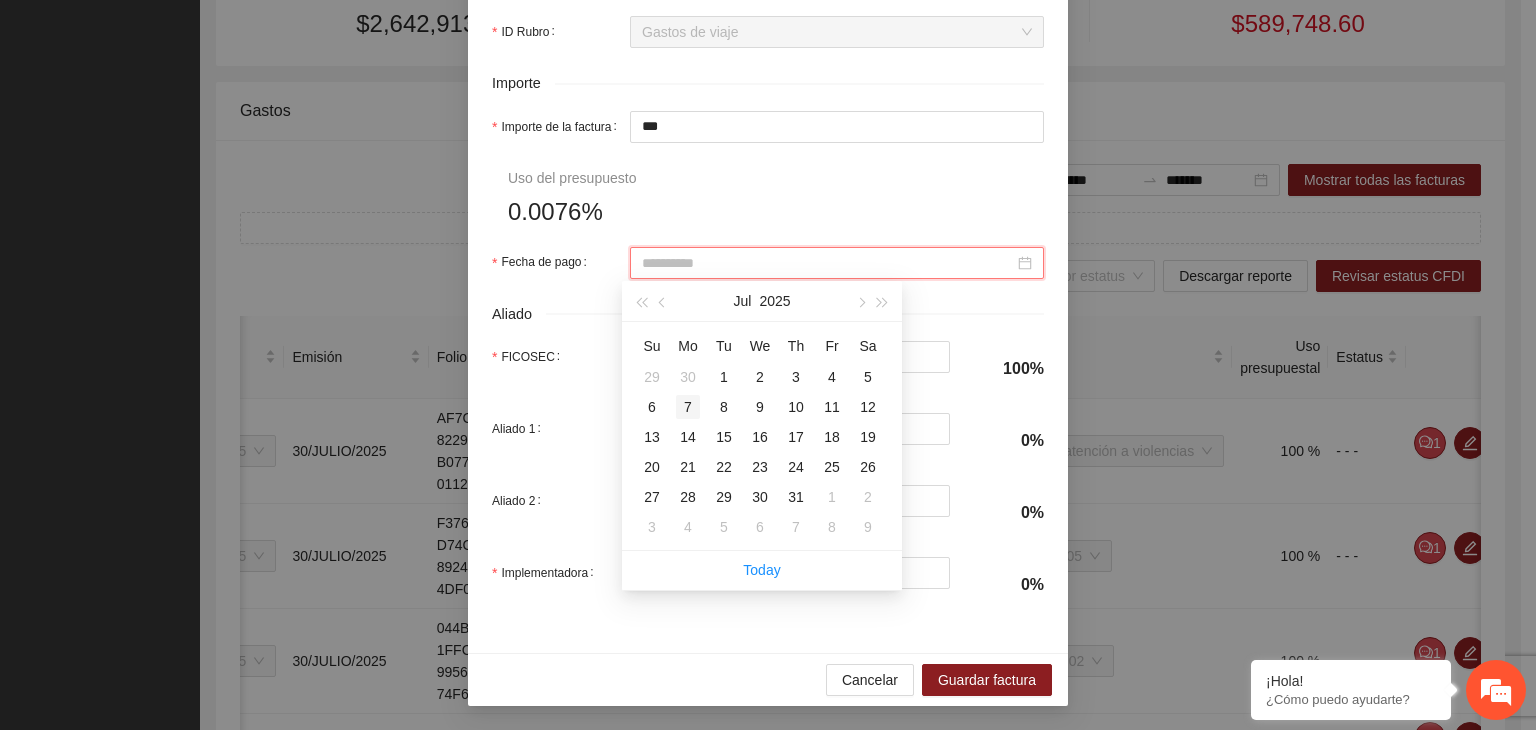 click on "7" at bounding box center [688, 407] 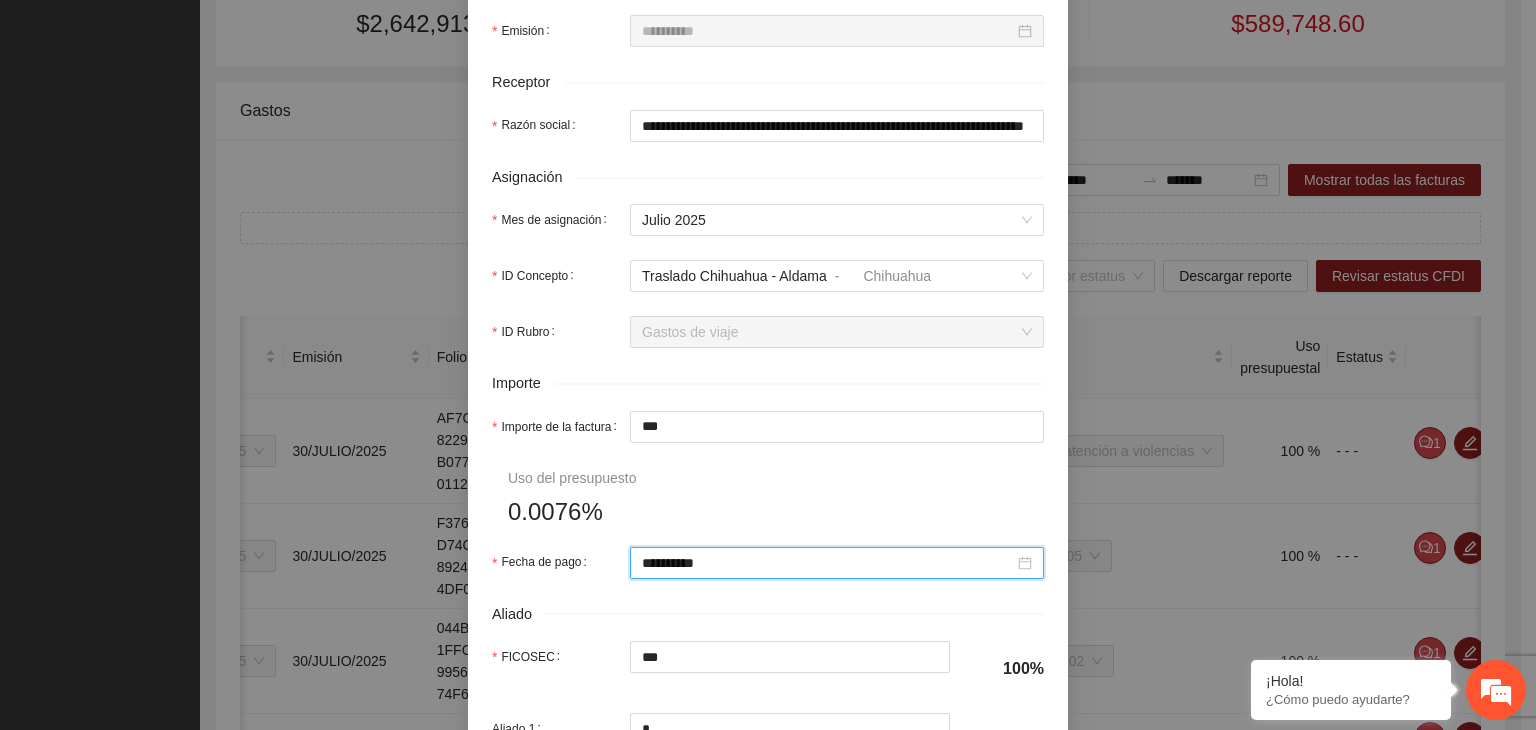 scroll, scrollTop: 932, scrollLeft: 0, axis: vertical 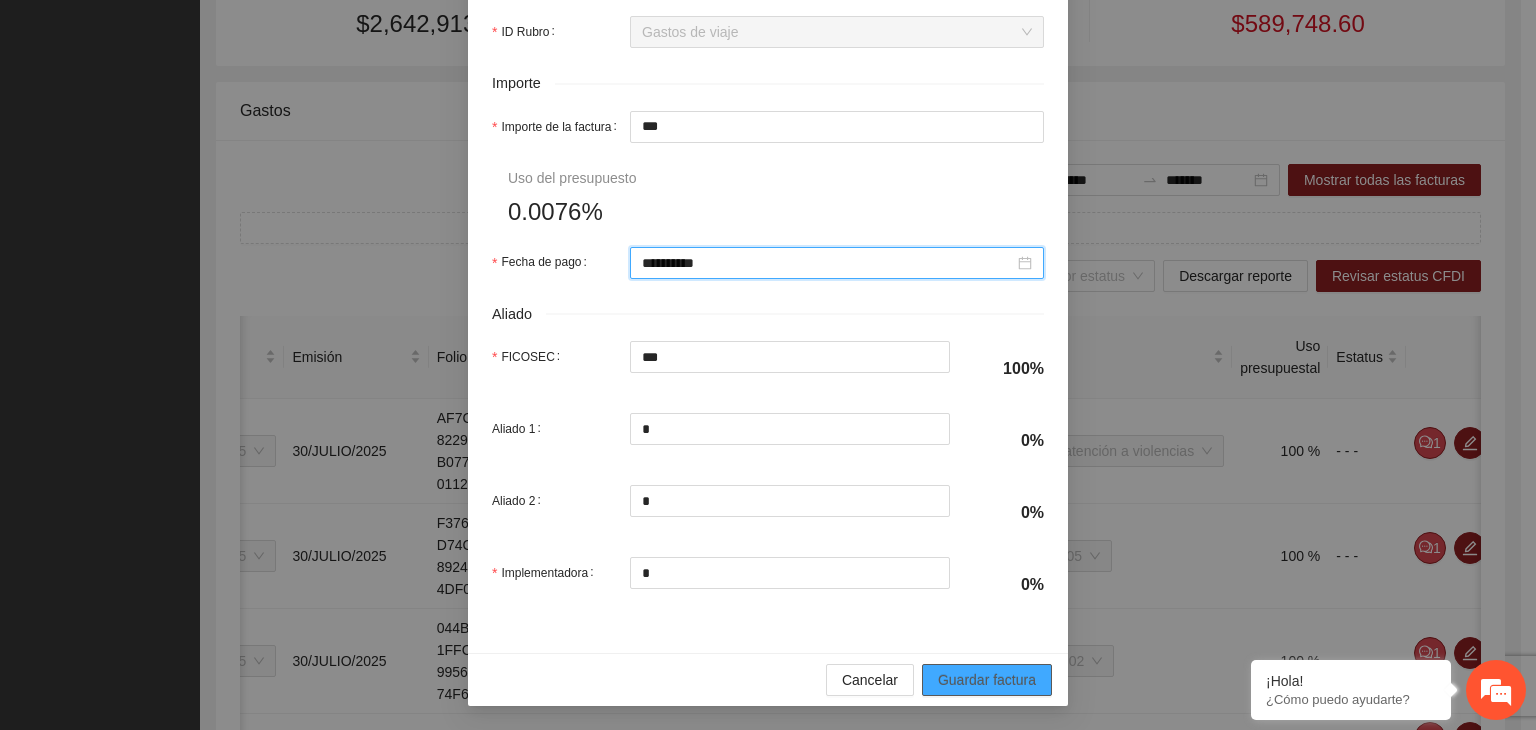 click on "Guardar factura" at bounding box center (987, 680) 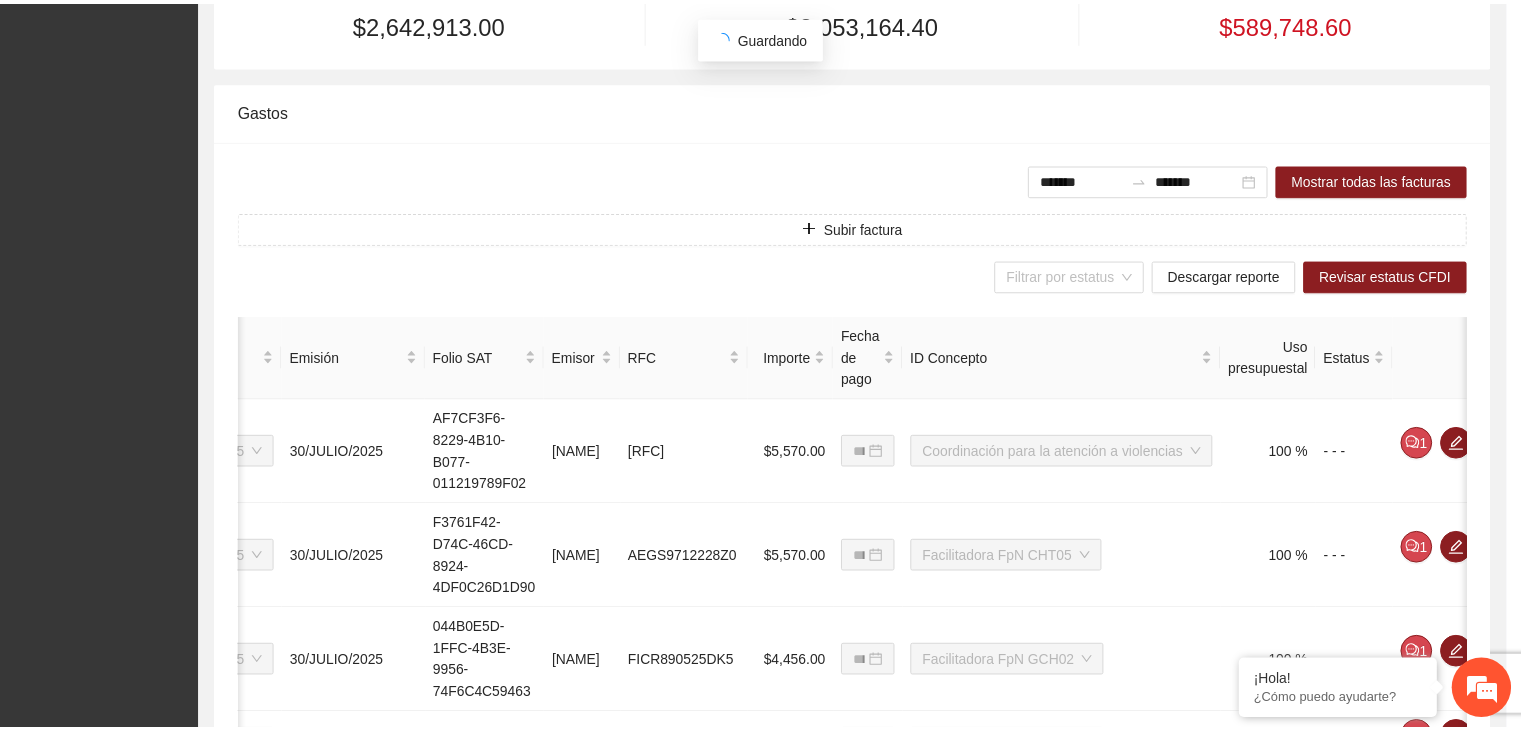 scroll, scrollTop: 772, scrollLeft: 0, axis: vertical 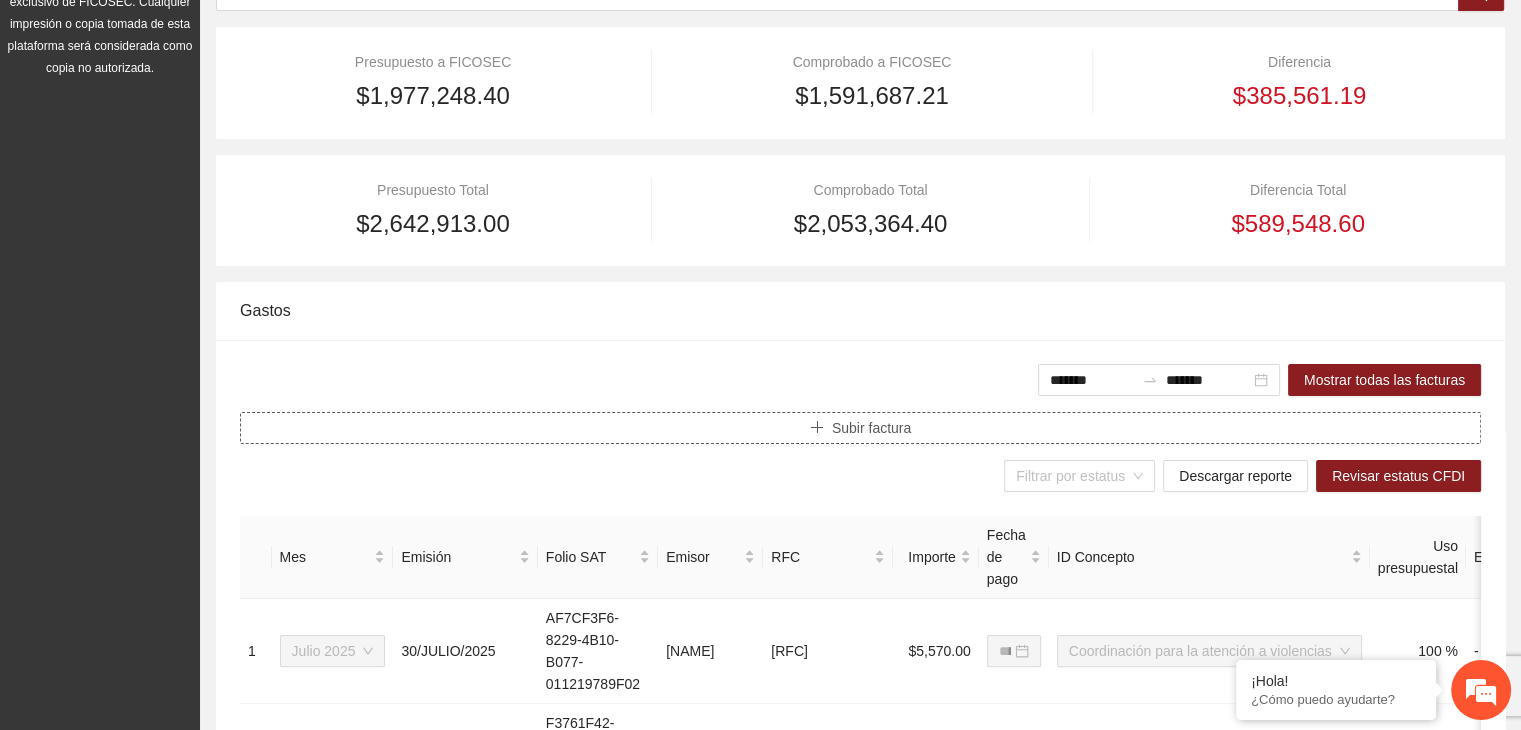 click on "Subir factura" at bounding box center [871, 428] 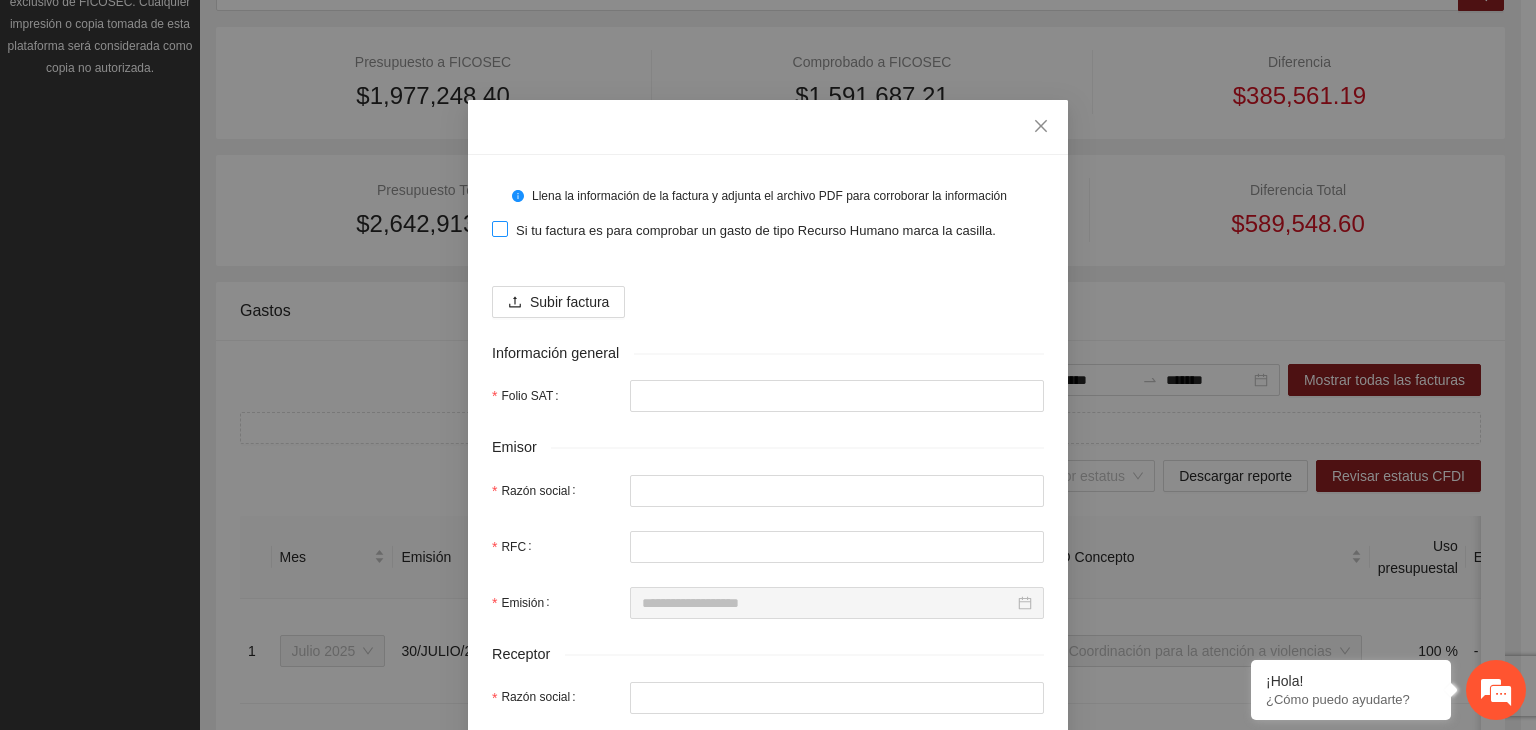 click at bounding box center (500, 229) 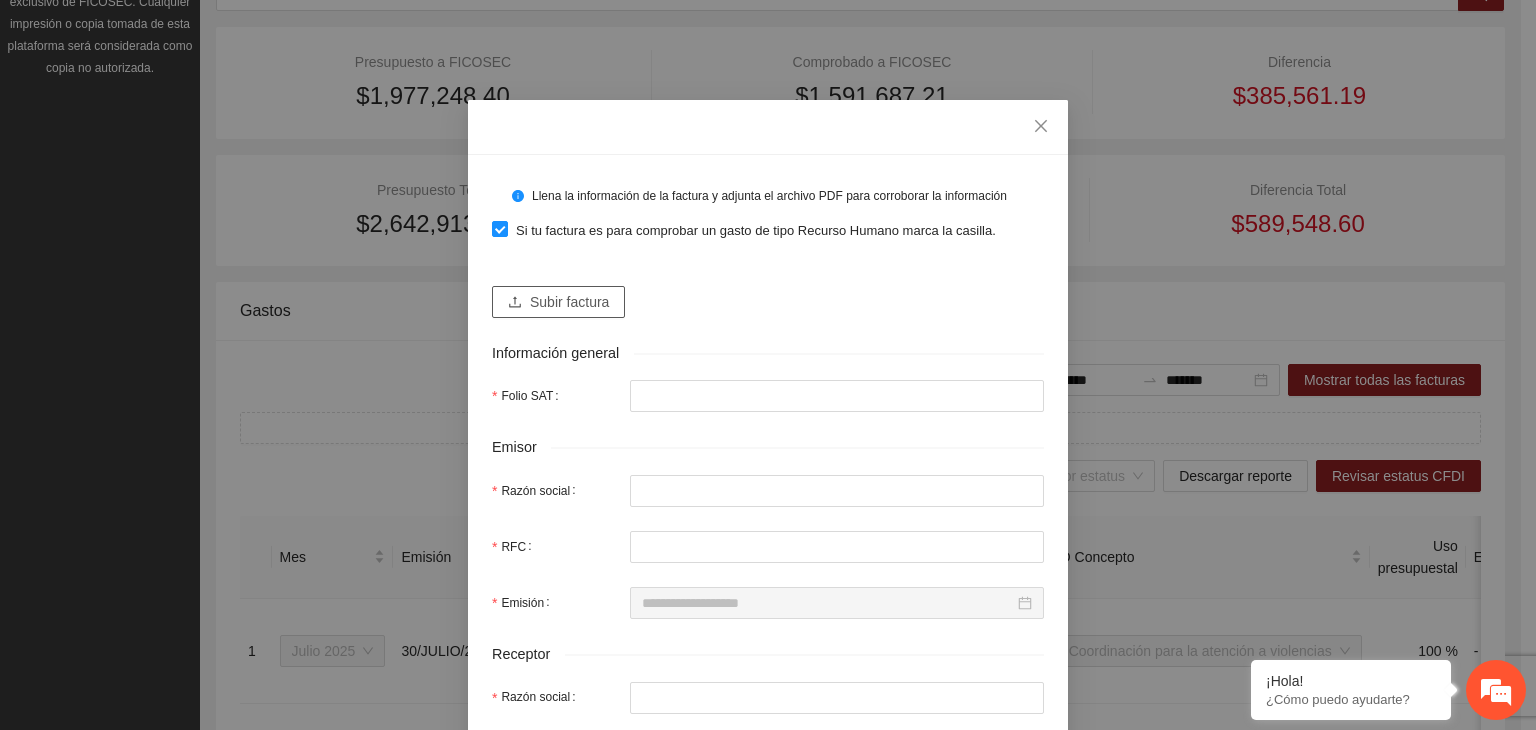 click on "Subir factura" at bounding box center [569, 302] 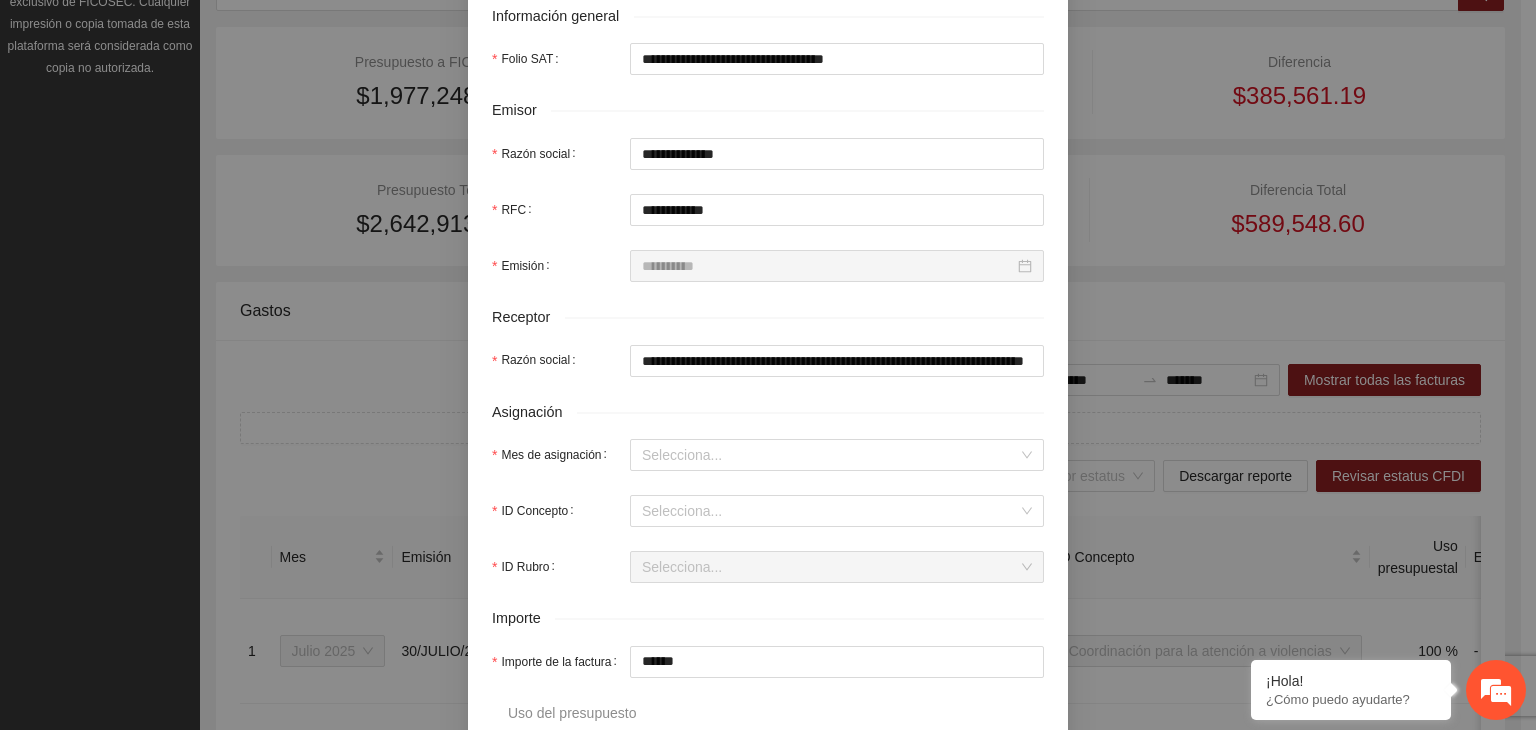 scroll, scrollTop: 400, scrollLeft: 0, axis: vertical 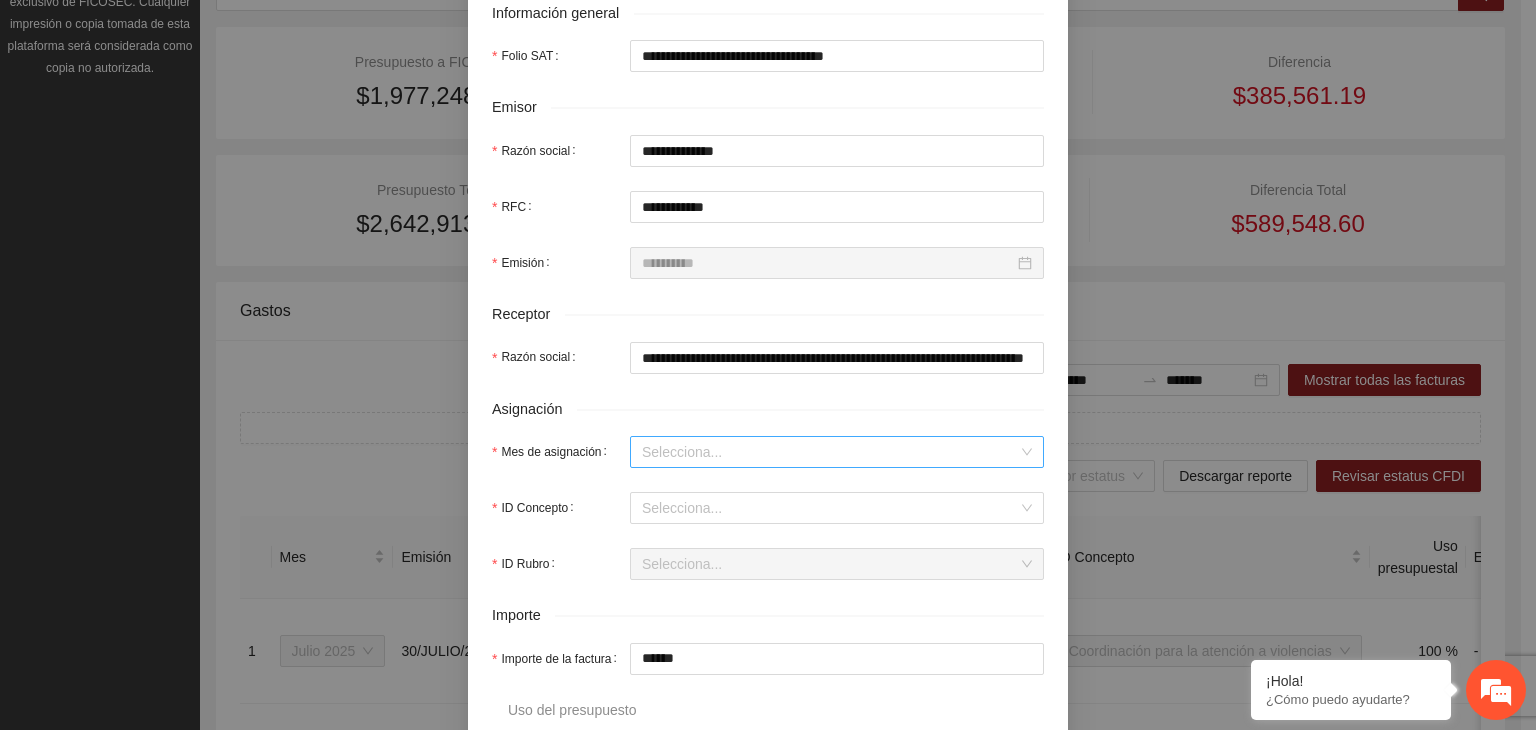 click on "Mes de asignación" at bounding box center [830, 452] 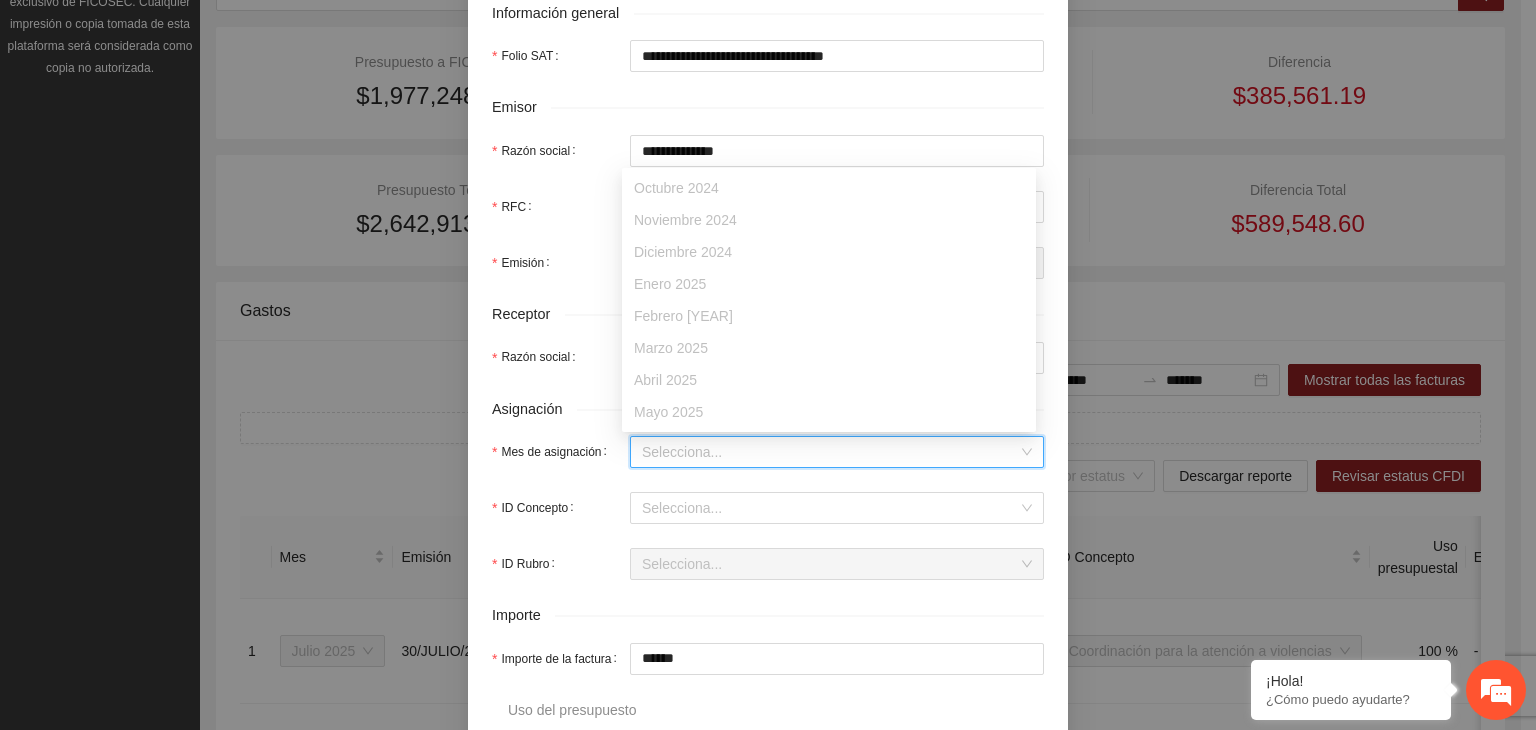 scroll, scrollTop: 64, scrollLeft: 0, axis: vertical 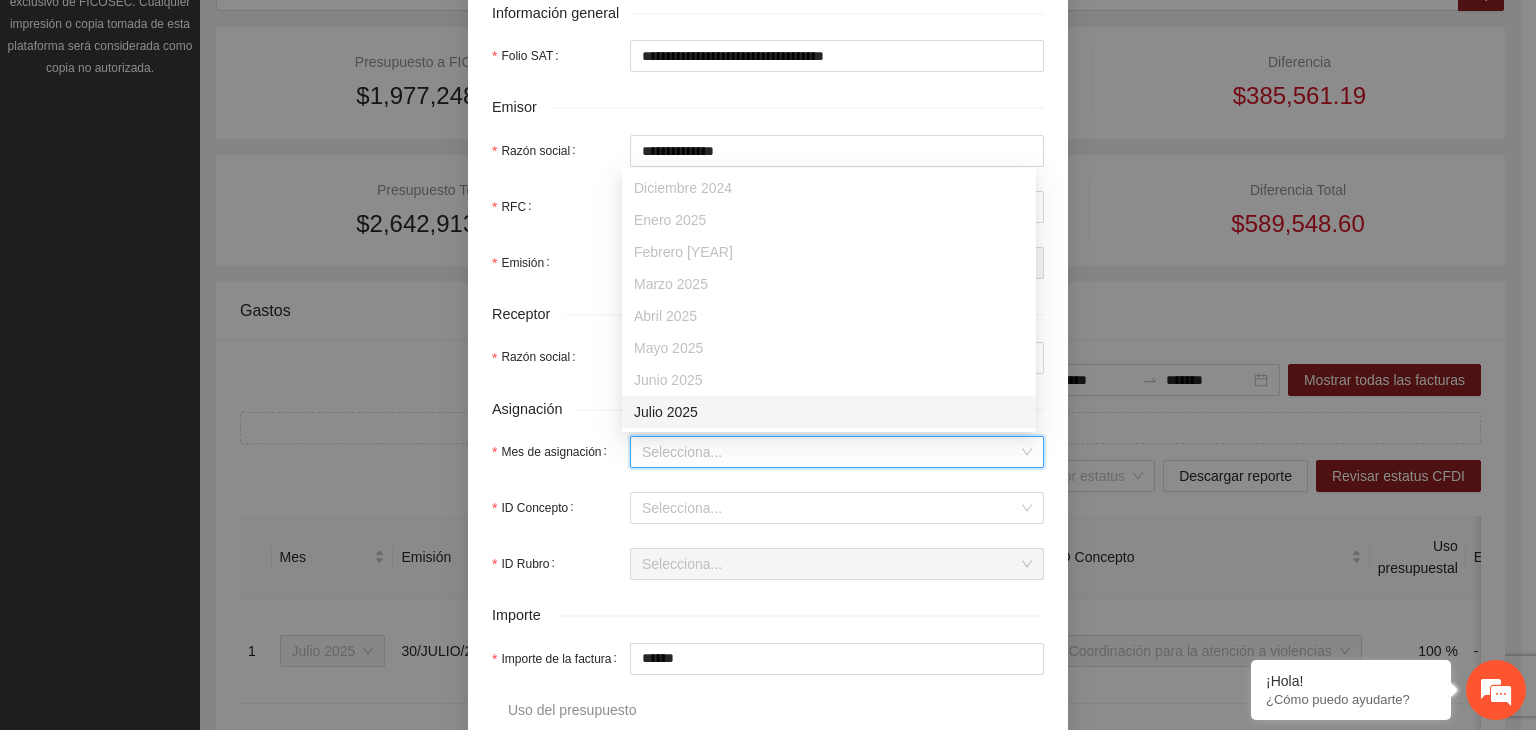 click on "Julio 2025" at bounding box center [829, 412] 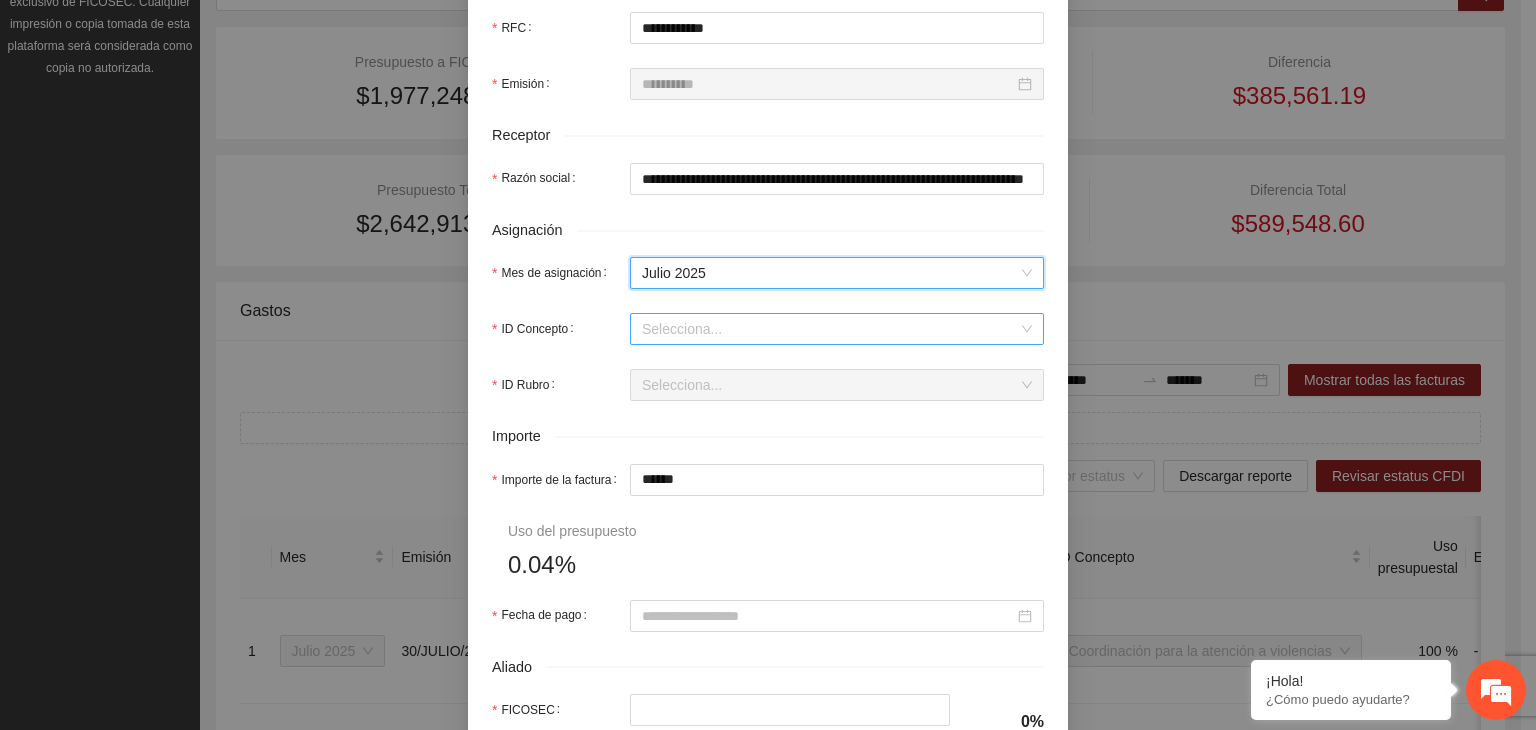 scroll, scrollTop: 600, scrollLeft: 0, axis: vertical 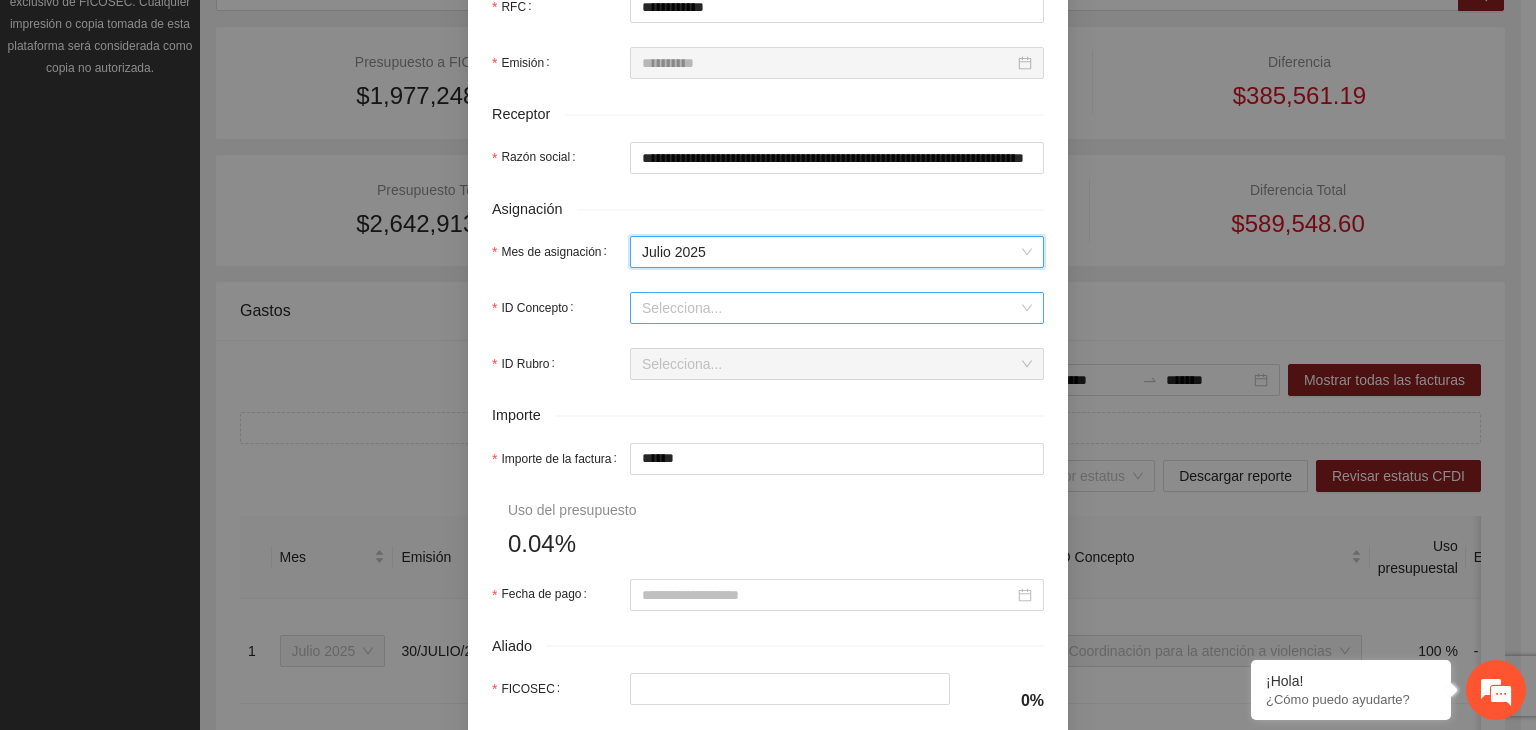 click on "ID Concepto" at bounding box center (830, 308) 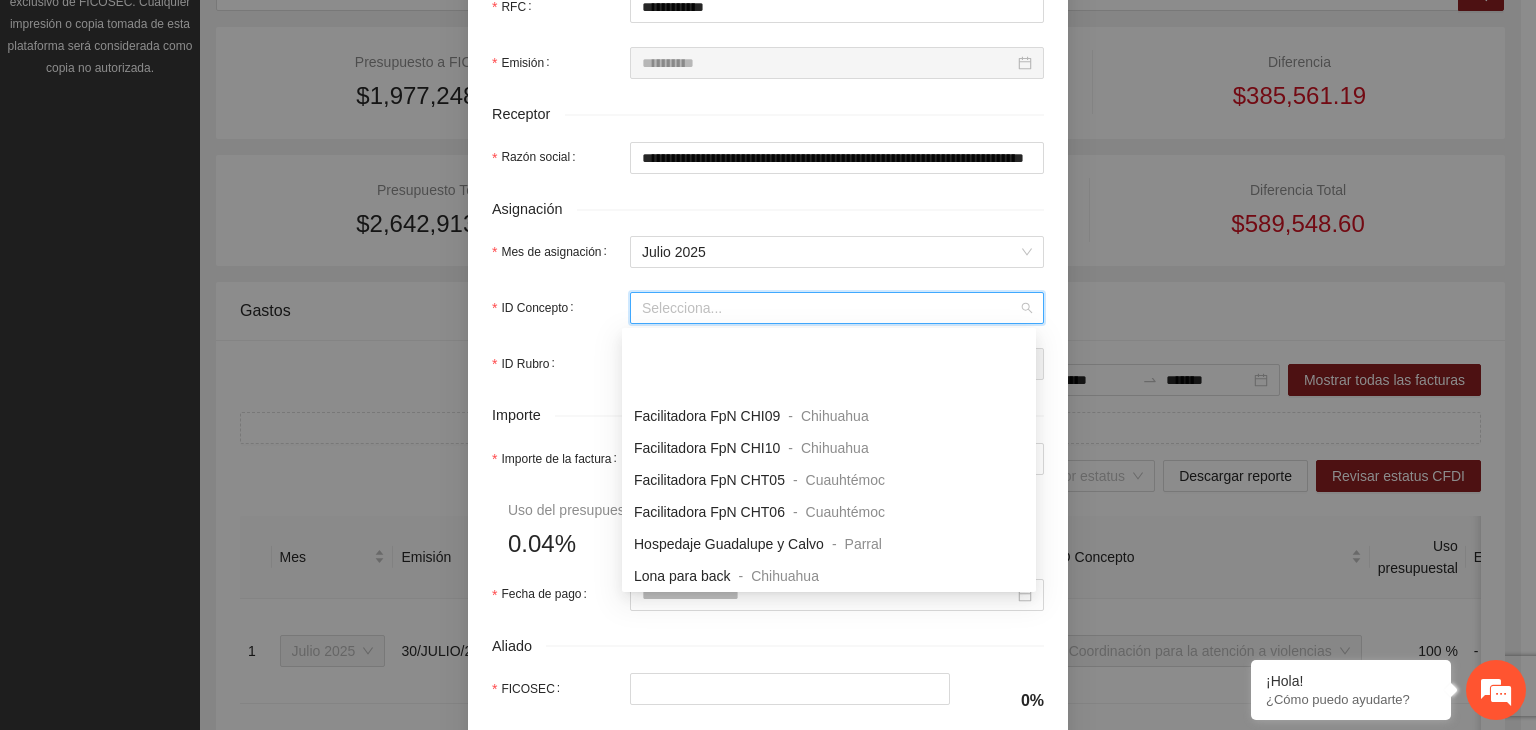 scroll, scrollTop: 1700, scrollLeft: 0, axis: vertical 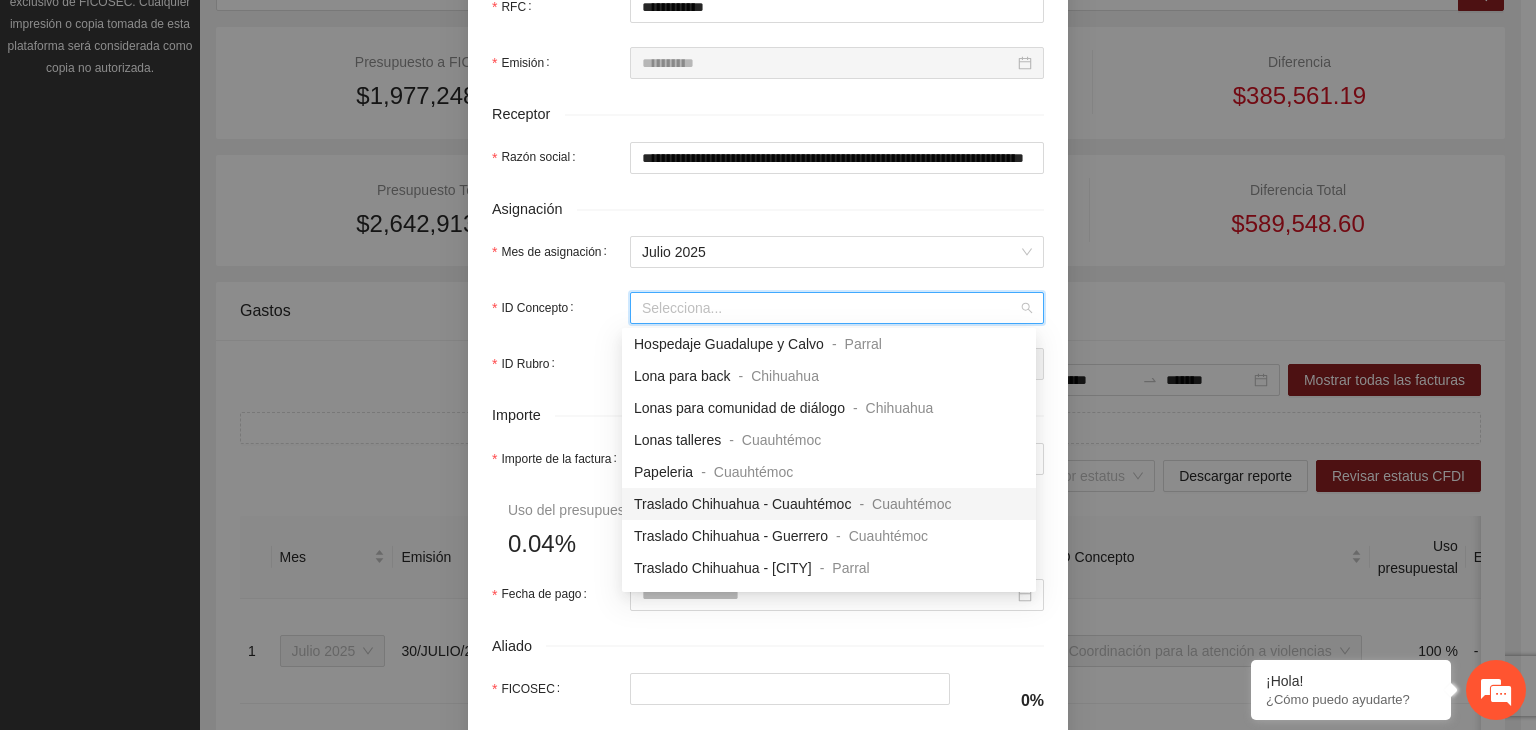 click on "Traslado Chihuahua - Cuauhtémoc" at bounding box center [742, 504] 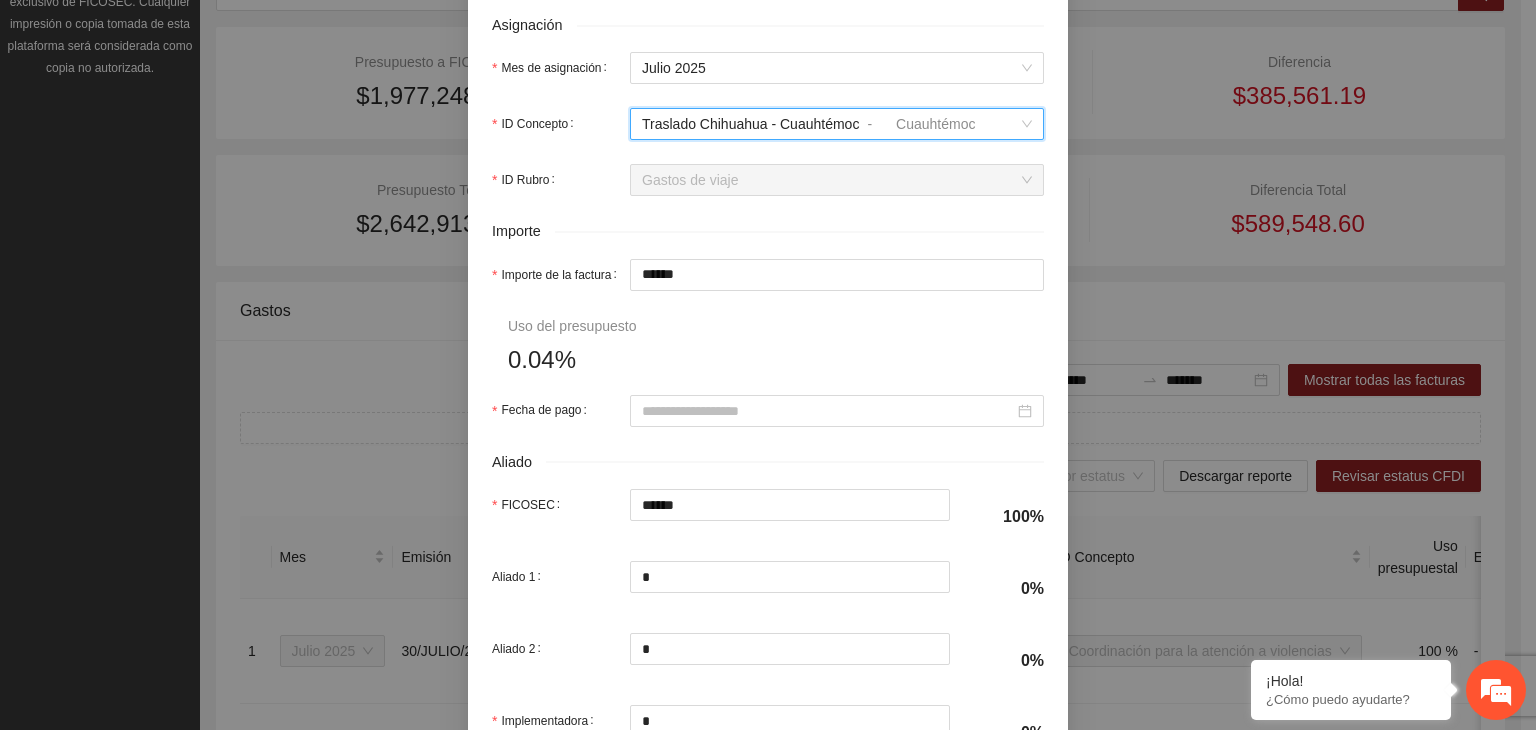 scroll, scrollTop: 800, scrollLeft: 0, axis: vertical 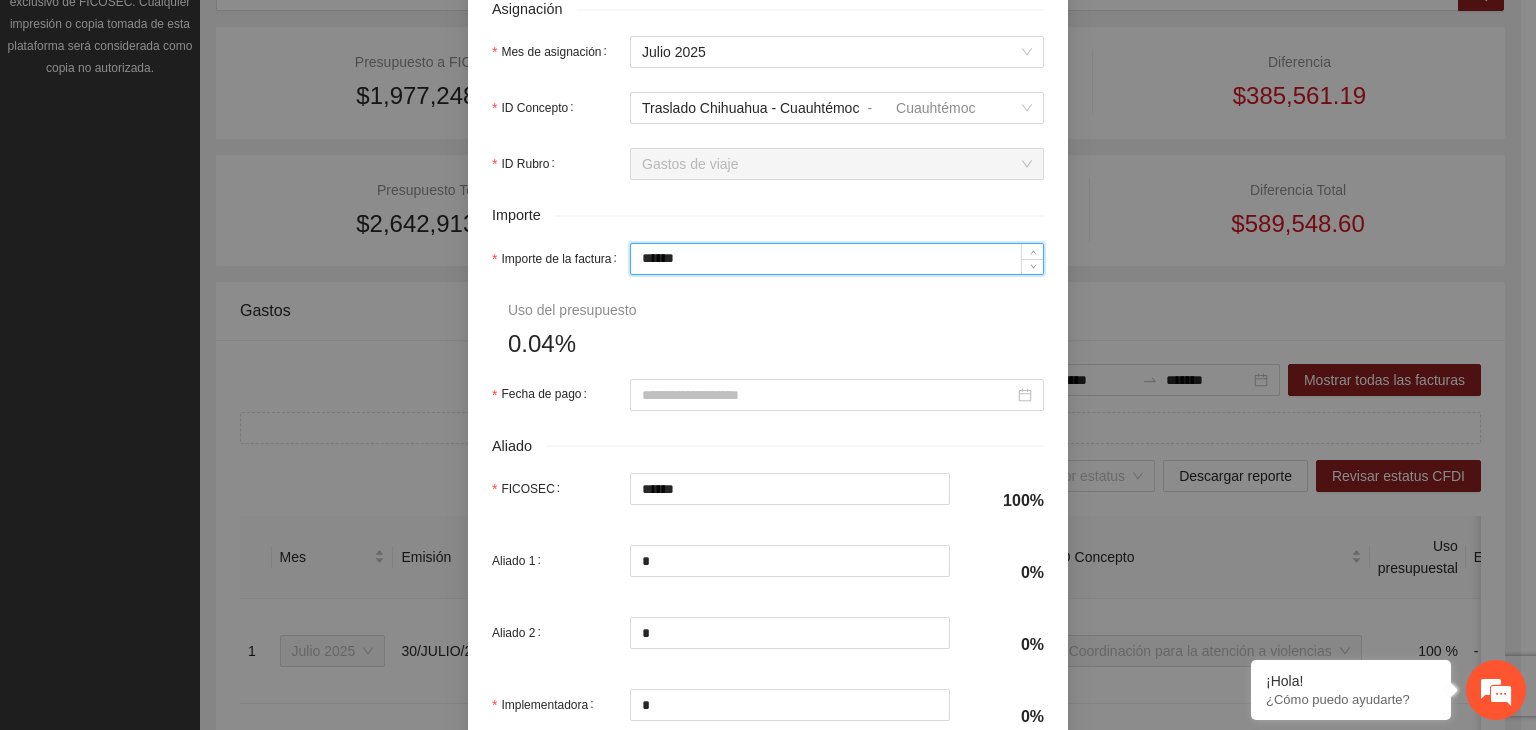 drag, startPoint x: 702, startPoint y: 266, endPoint x: 580, endPoint y: 306, distance: 128.39003 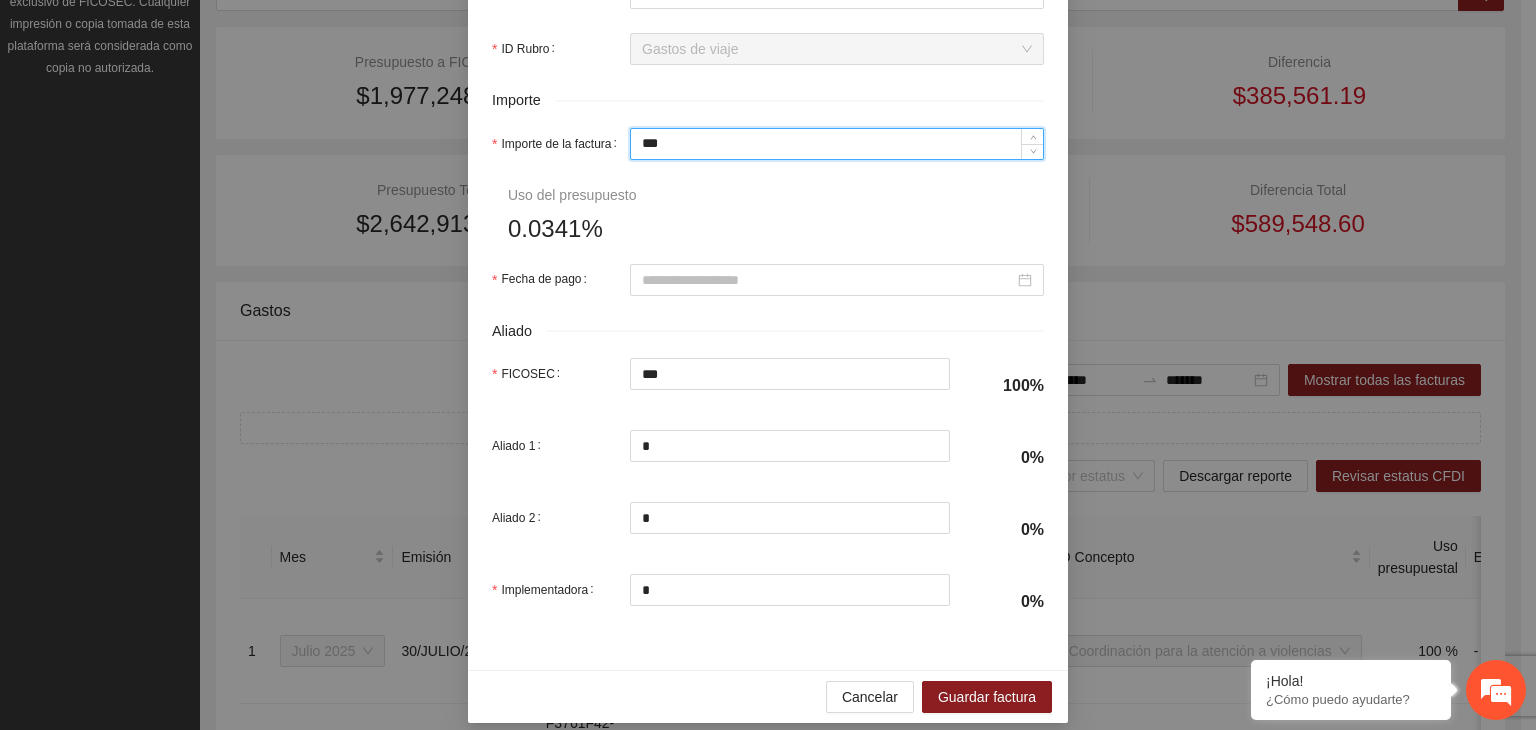 scroll, scrollTop: 932, scrollLeft: 0, axis: vertical 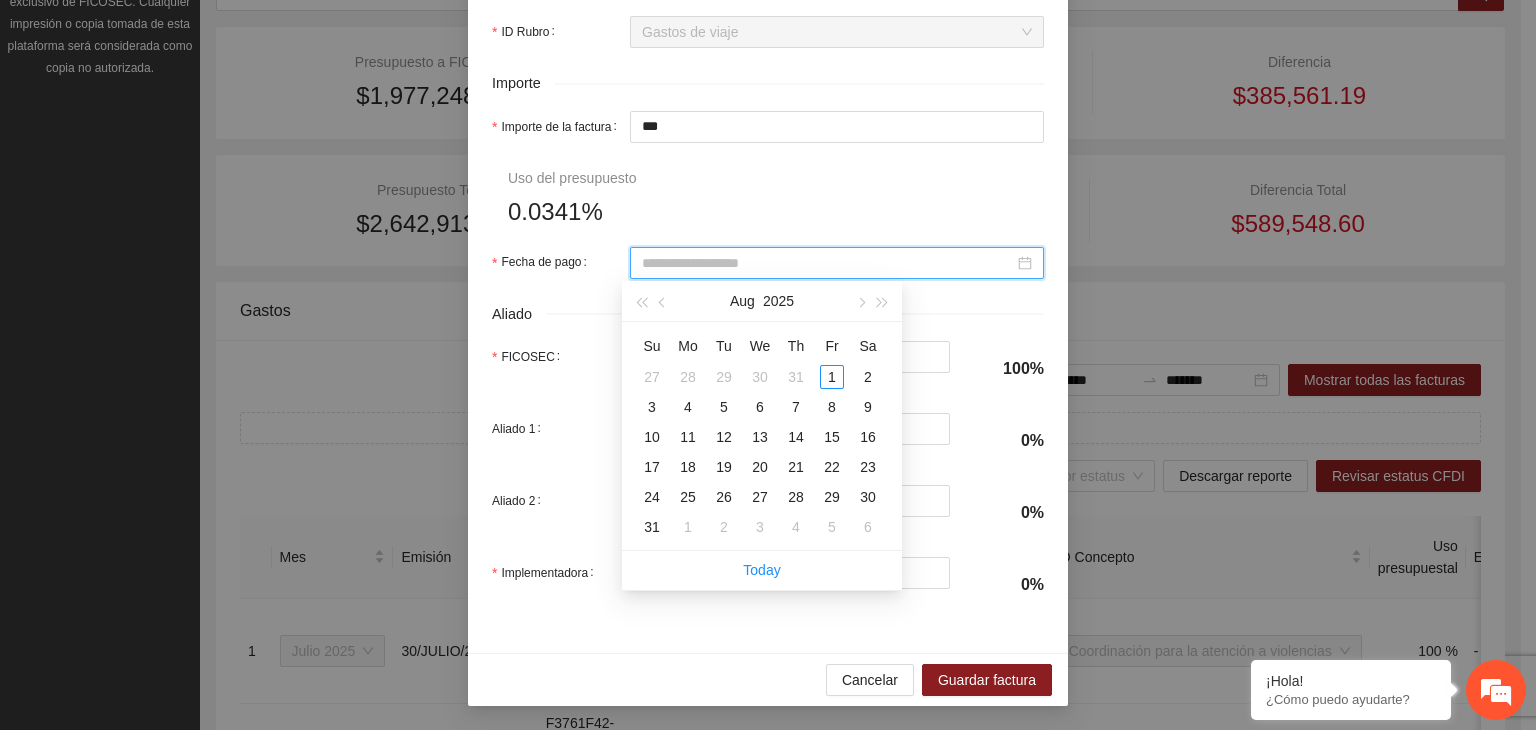 click on "Fecha de pago" at bounding box center [828, 263] 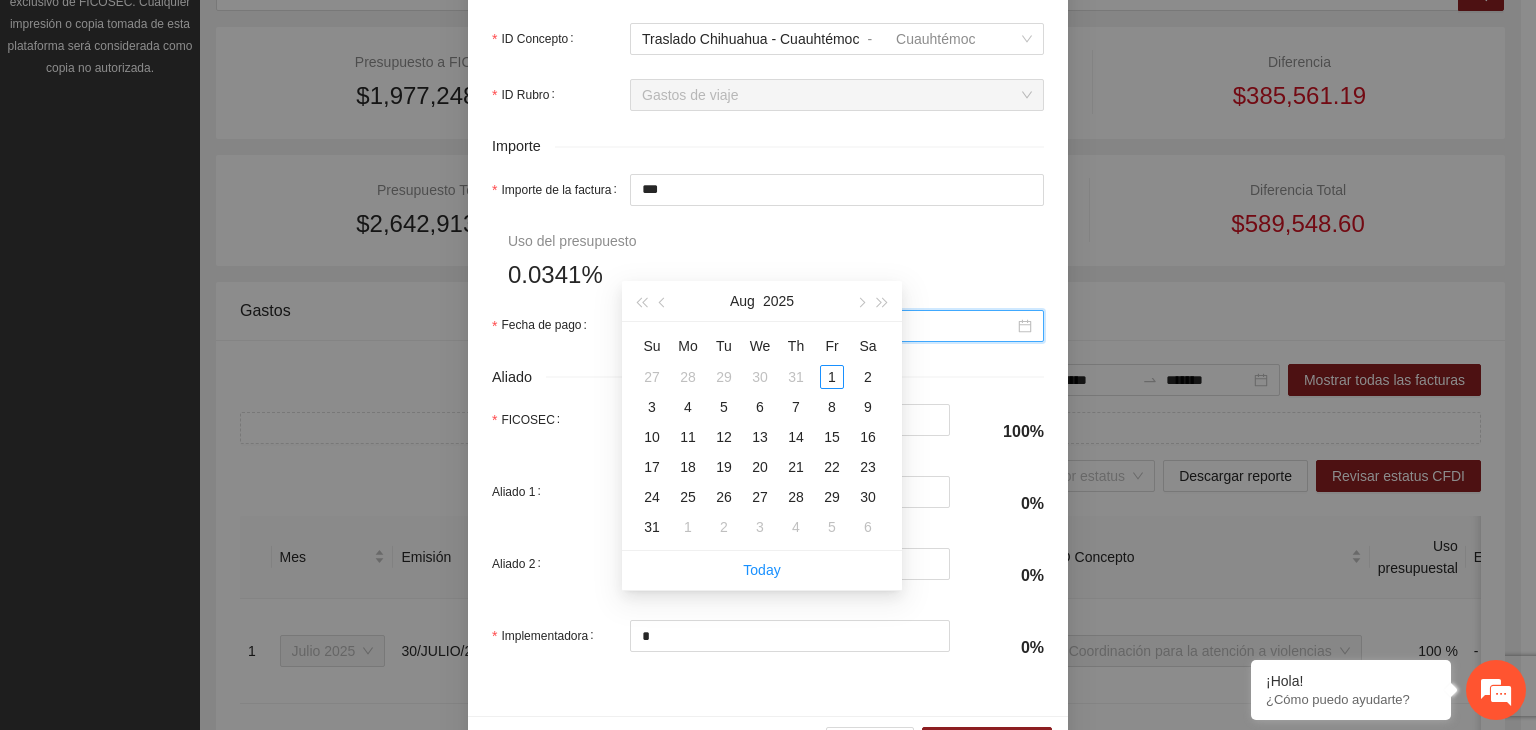 scroll, scrollTop: 932, scrollLeft: 0, axis: vertical 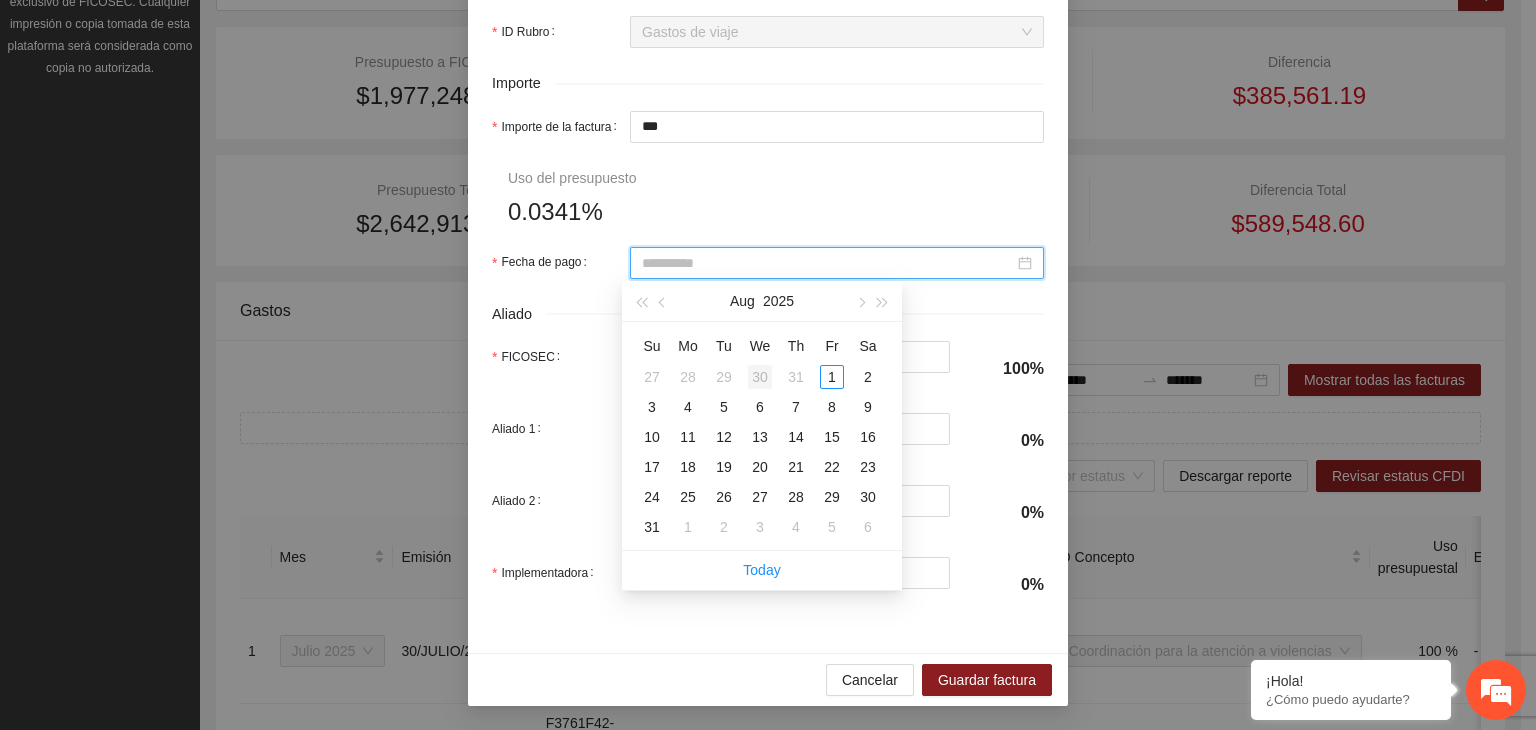 click on "30" at bounding box center (760, 377) 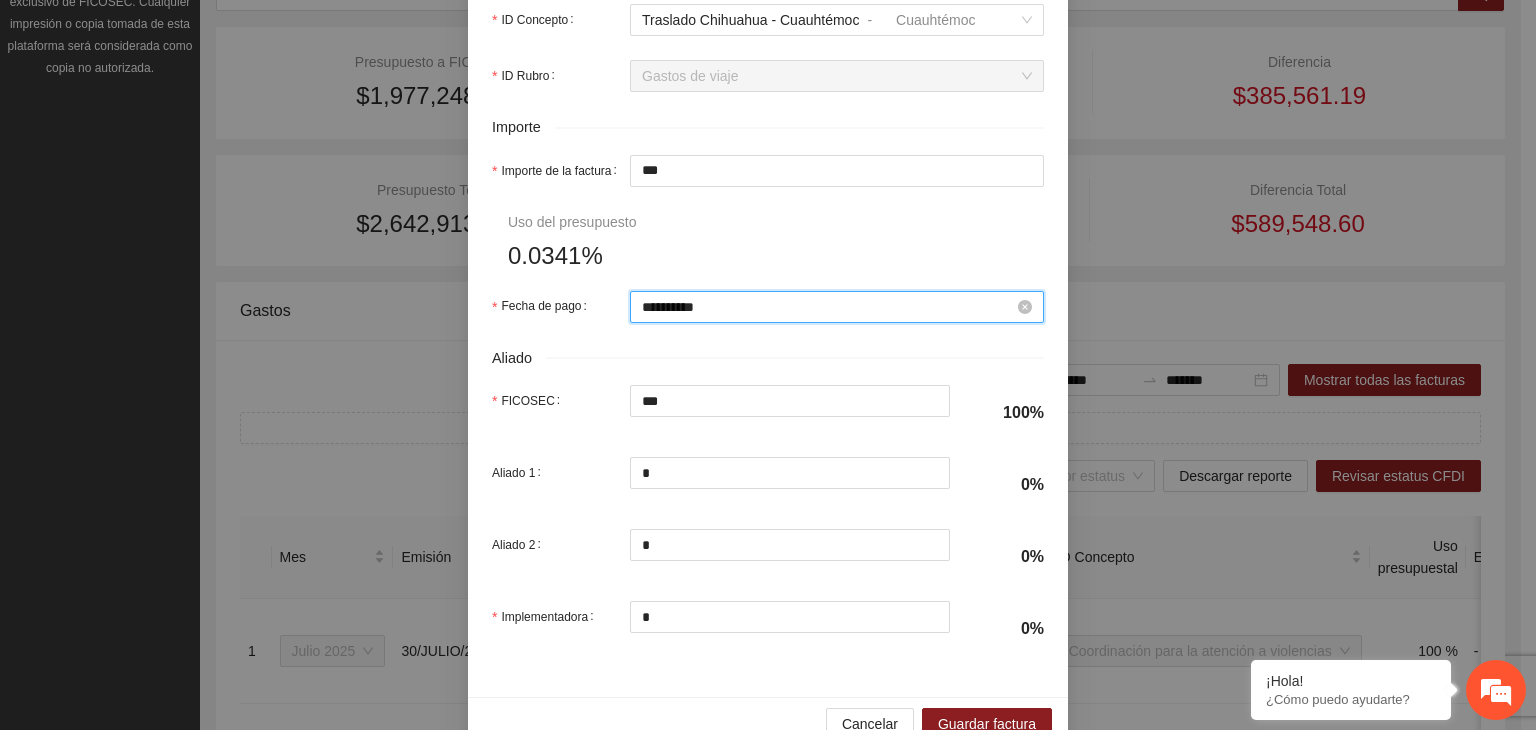scroll, scrollTop: 932, scrollLeft: 0, axis: vertical 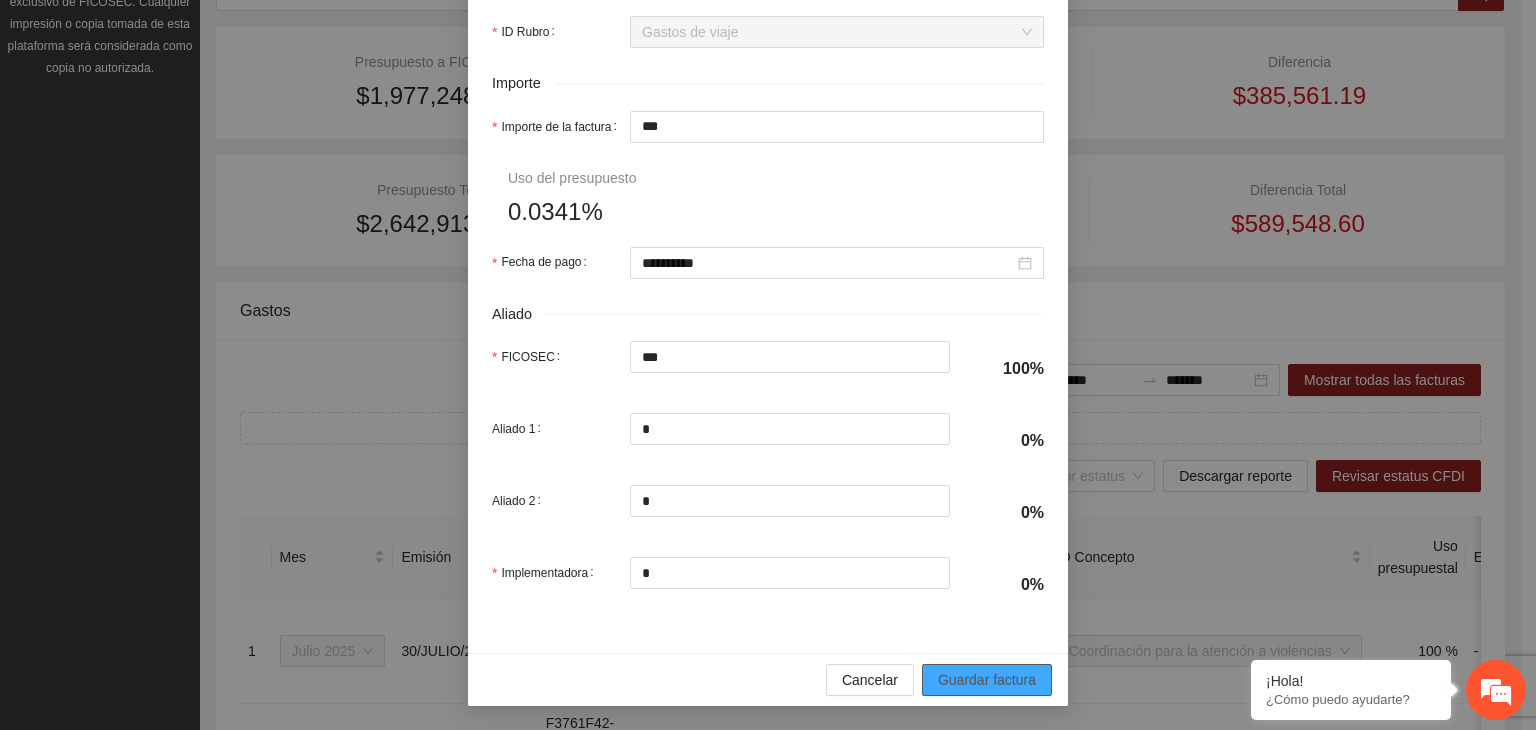 click on "Guardar factura" at bounding box center [987, 680] 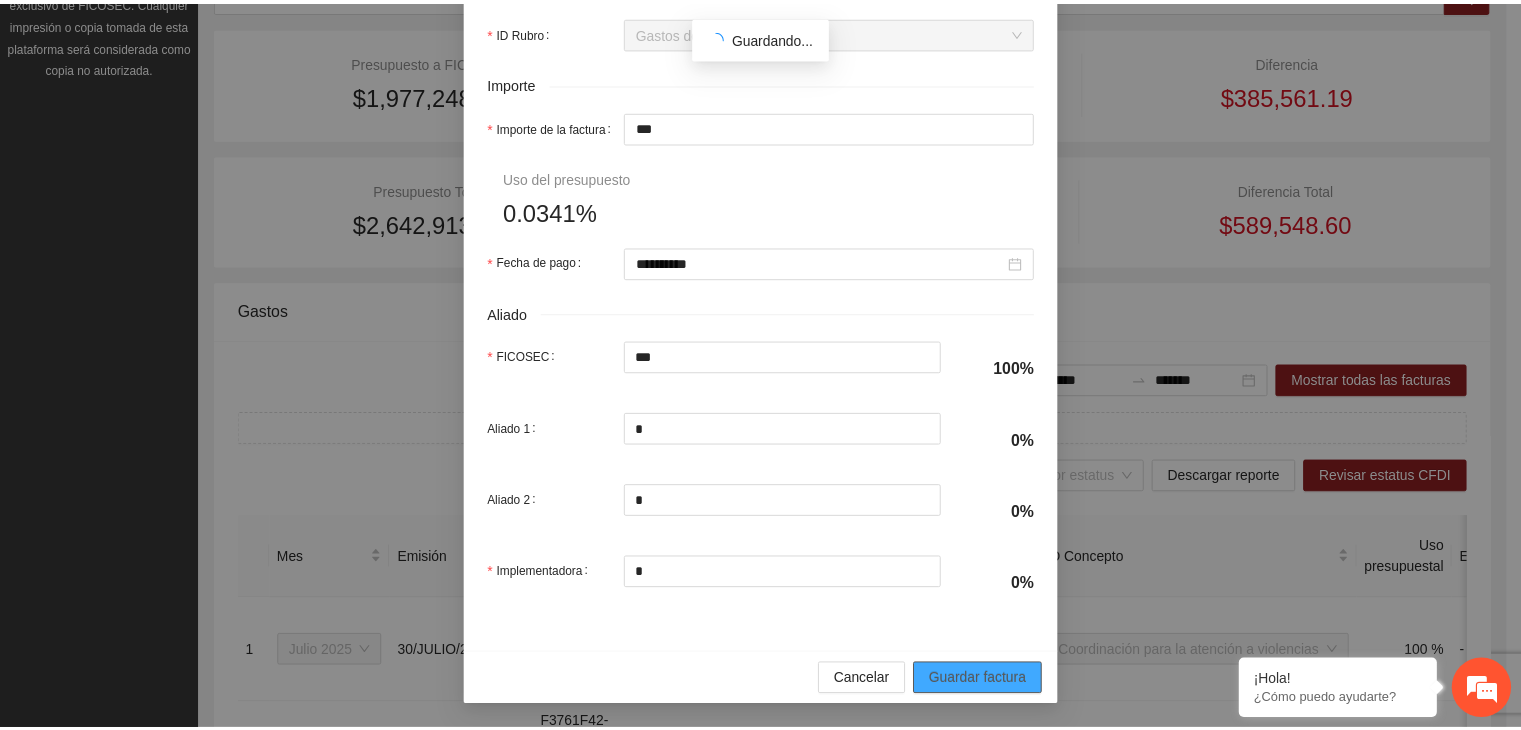scroll, scrollTop: 772, scrollLeft: 0, axis: vertical 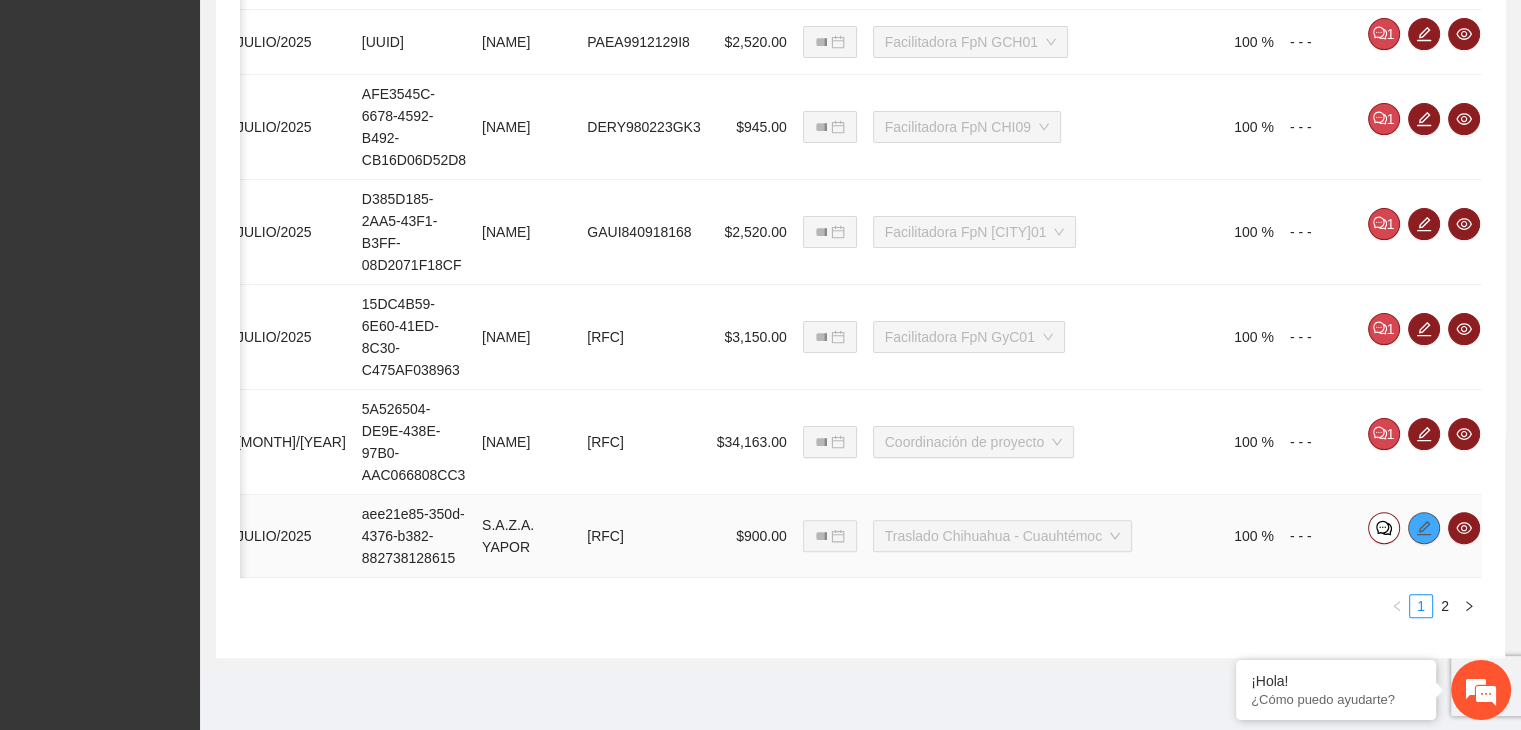 click 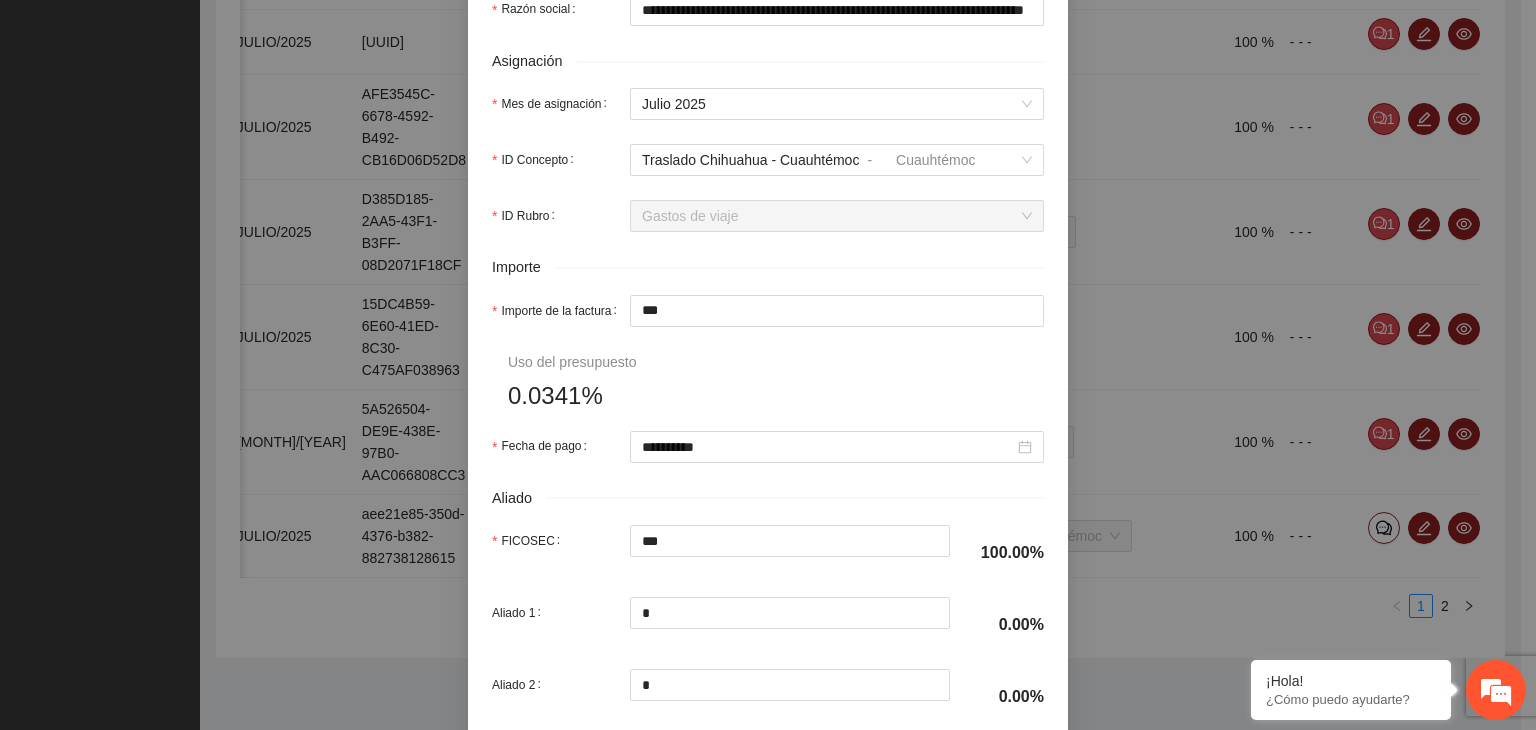 scroll, scrollTop: 800, scrollLeft: 0, axis: vertical 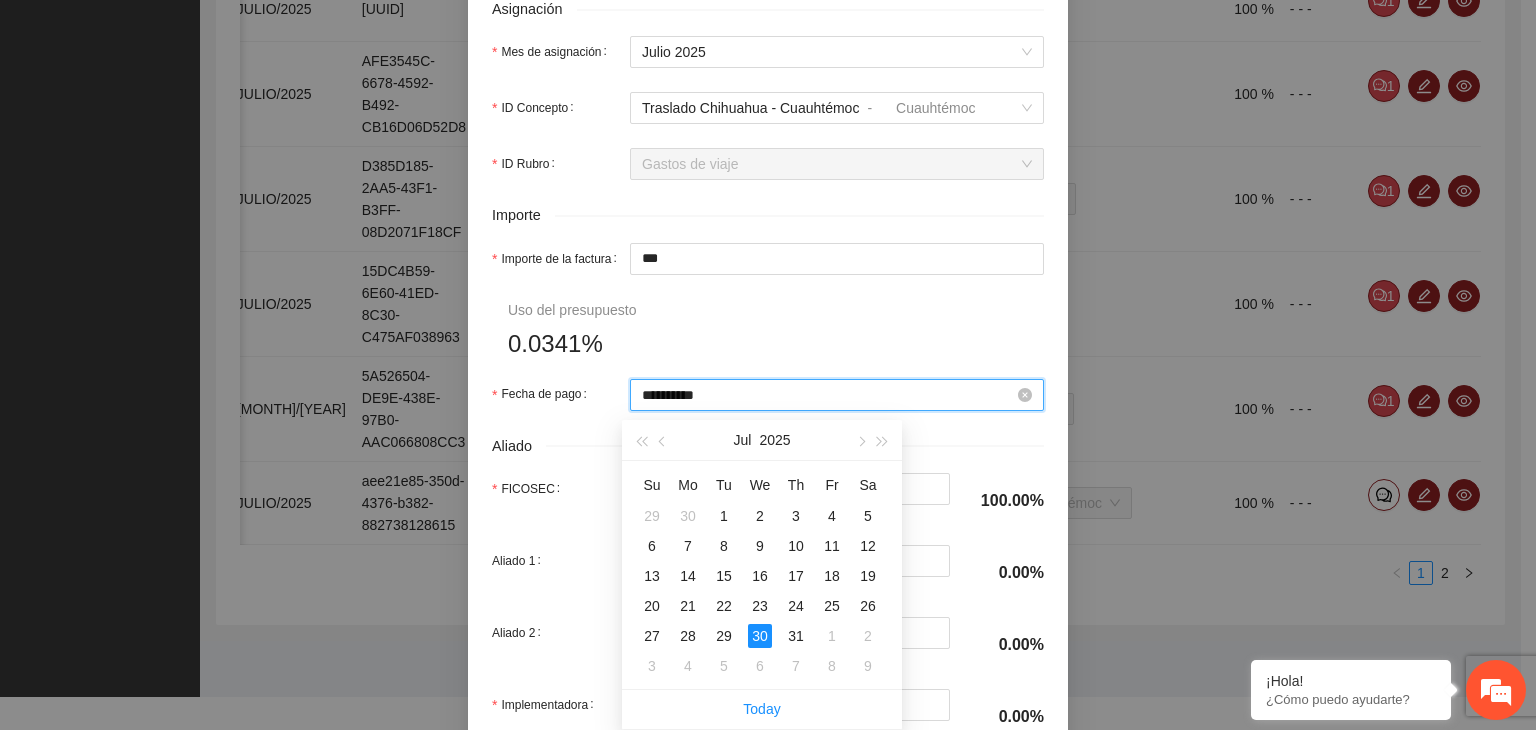 click on "**********" at bounding box center [828, 395] 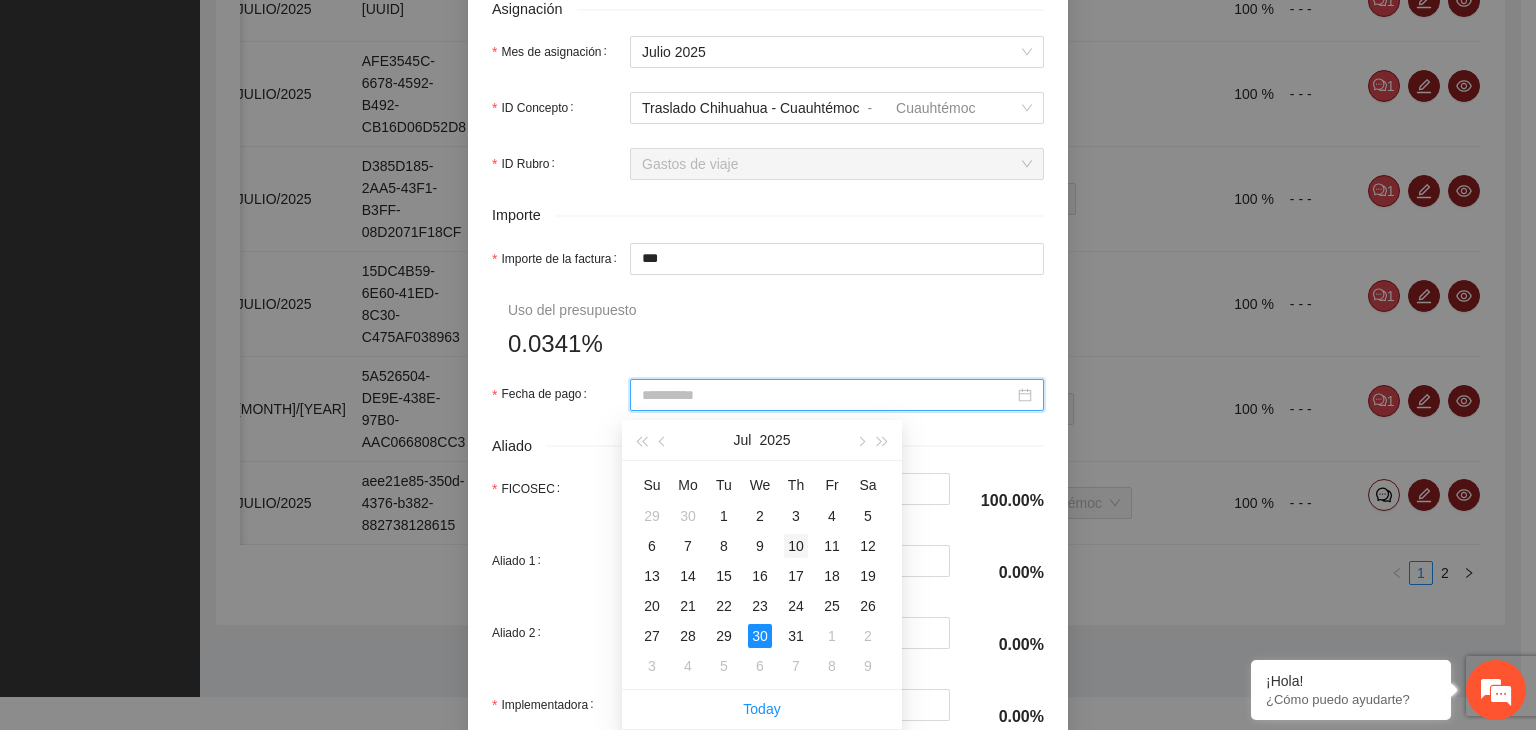 click on "10" at bounding box center [796, 546] 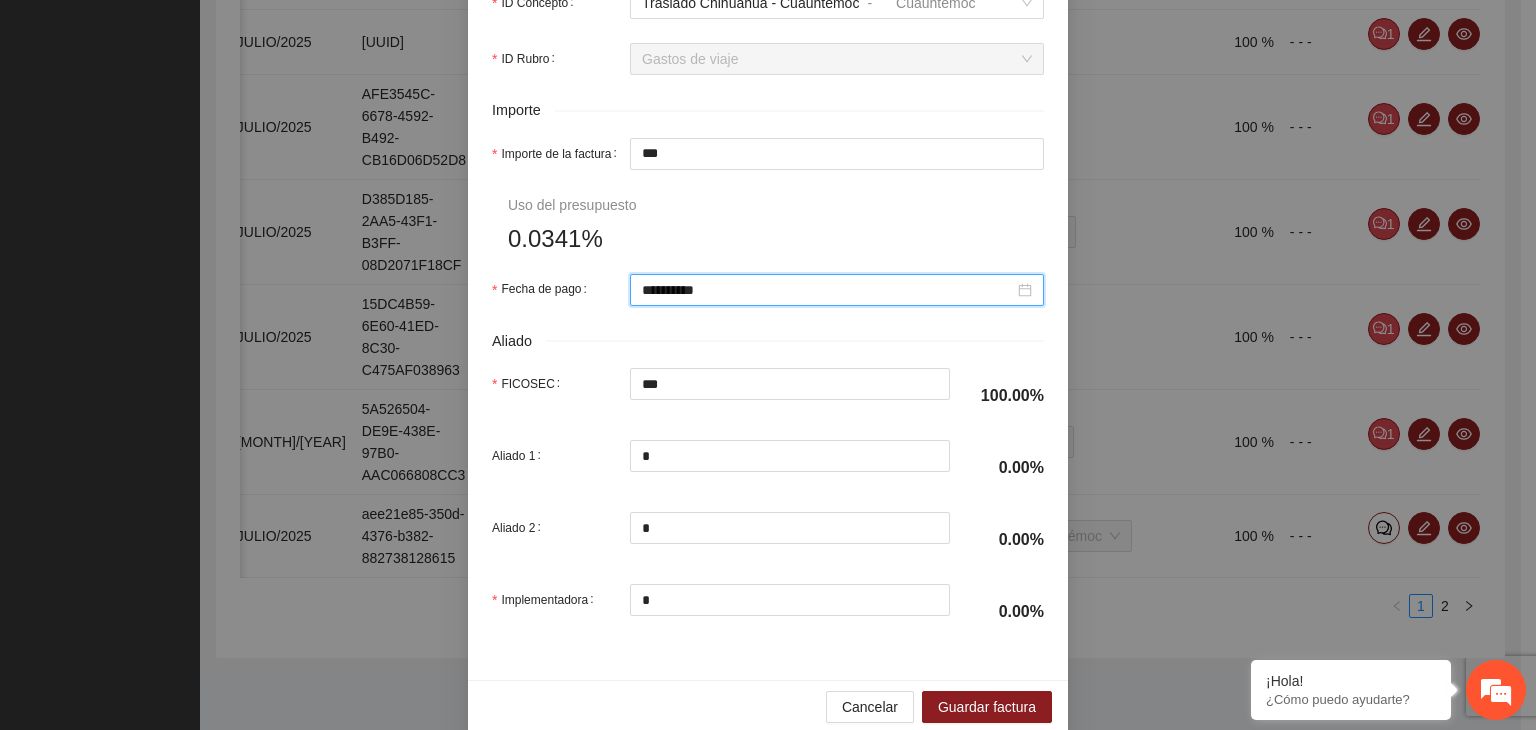 scroll, scrollTop: 932, scrollLeft: 0, axis: vertical 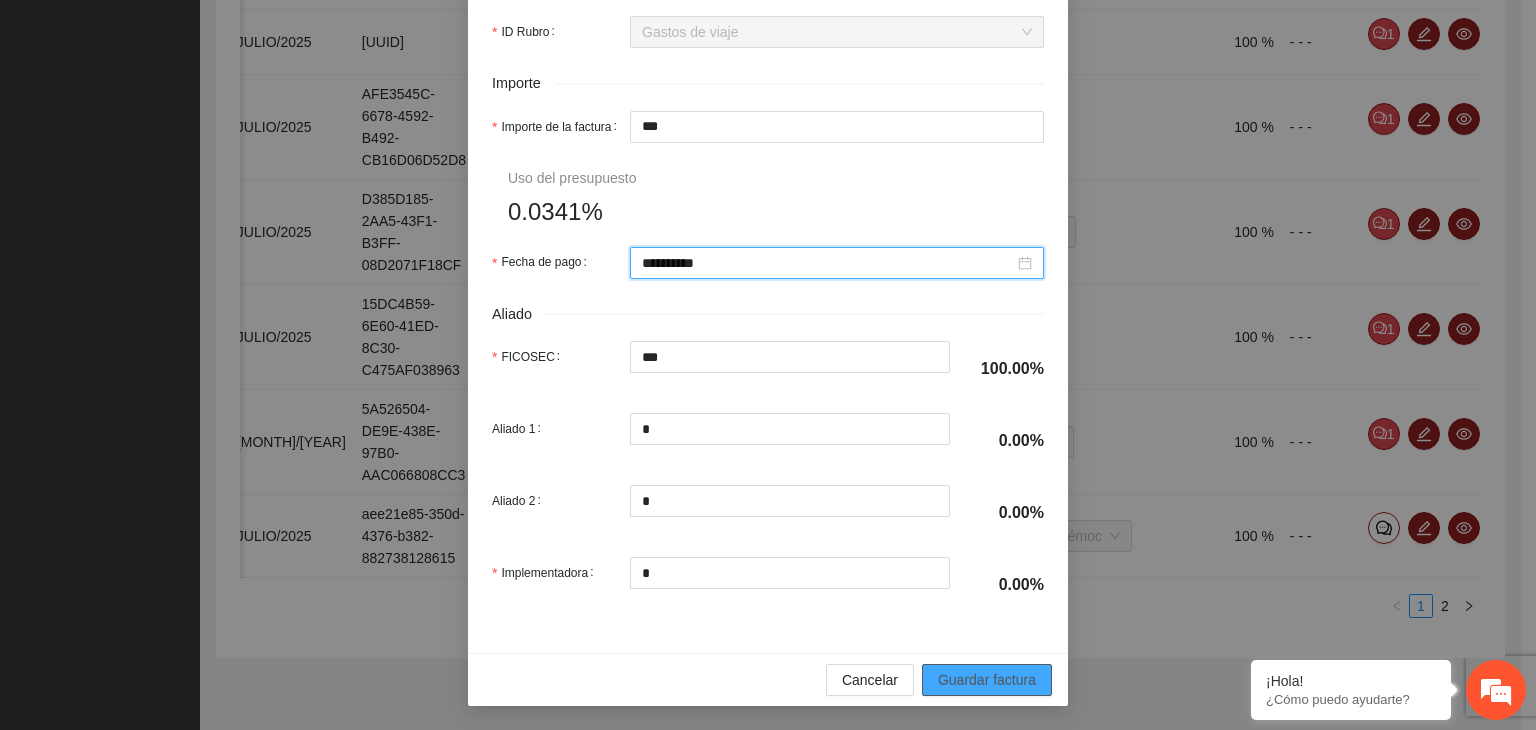 click on "Guardar factura" at bounding box center [987, 680] 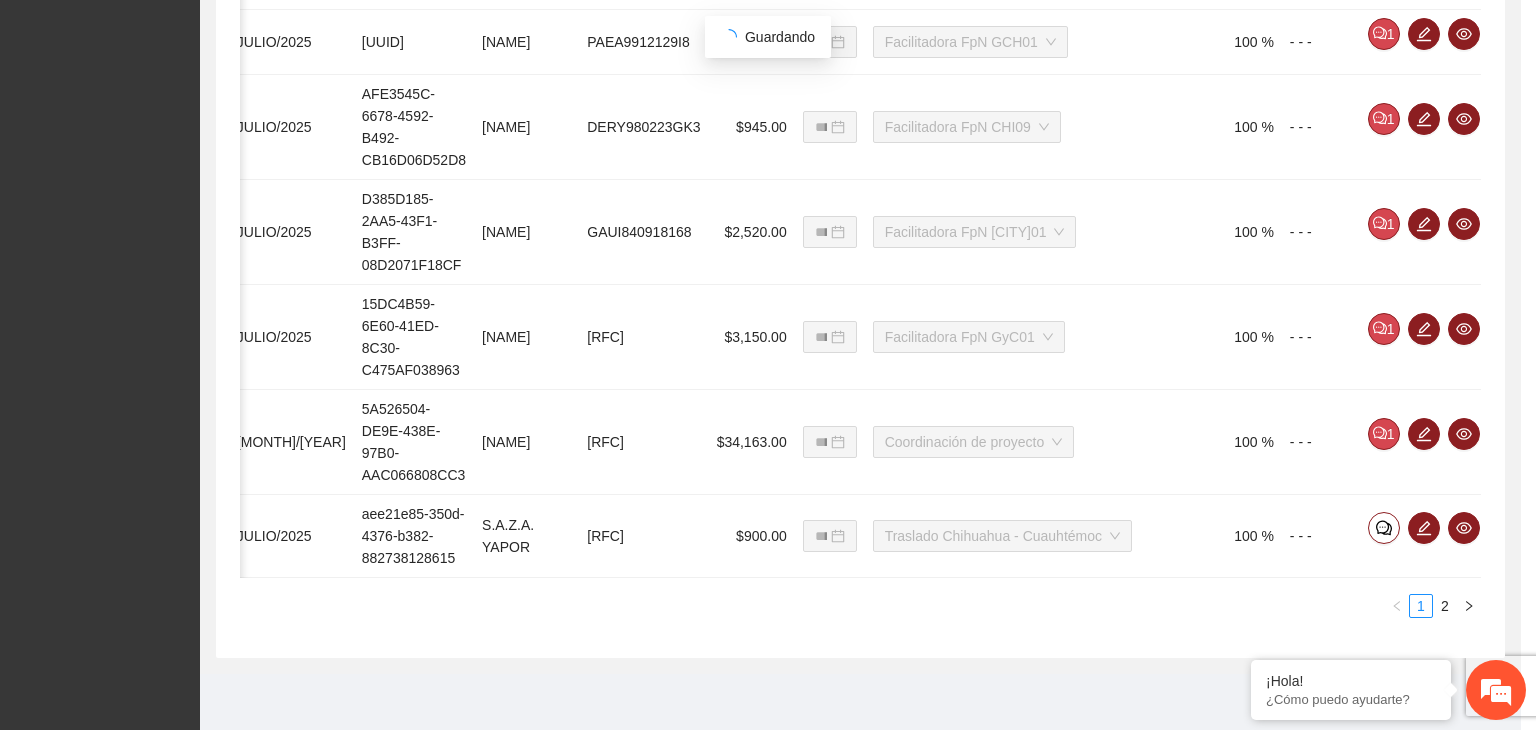 scroll, scrollTop: 832, scrollLeft: 0, axis: vertical 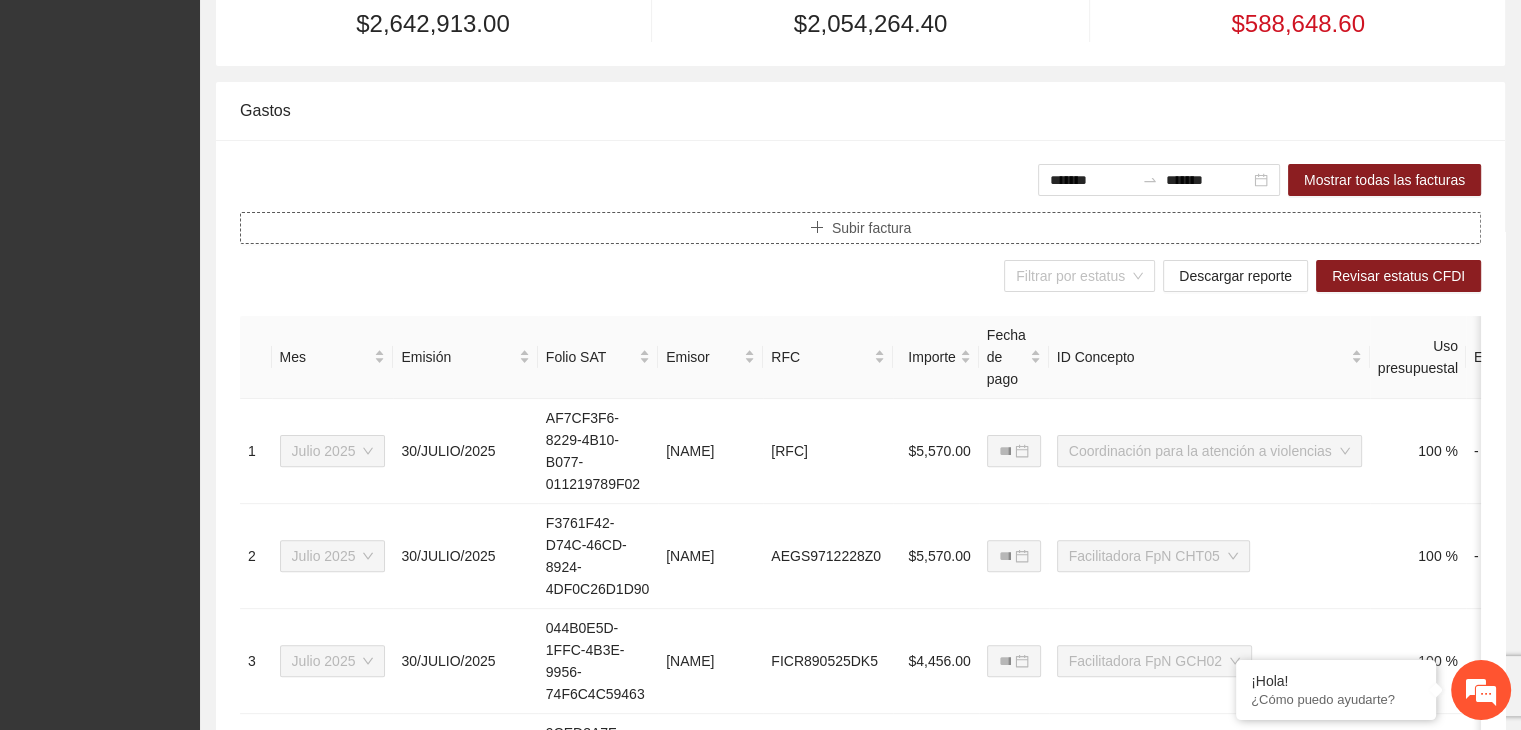 click 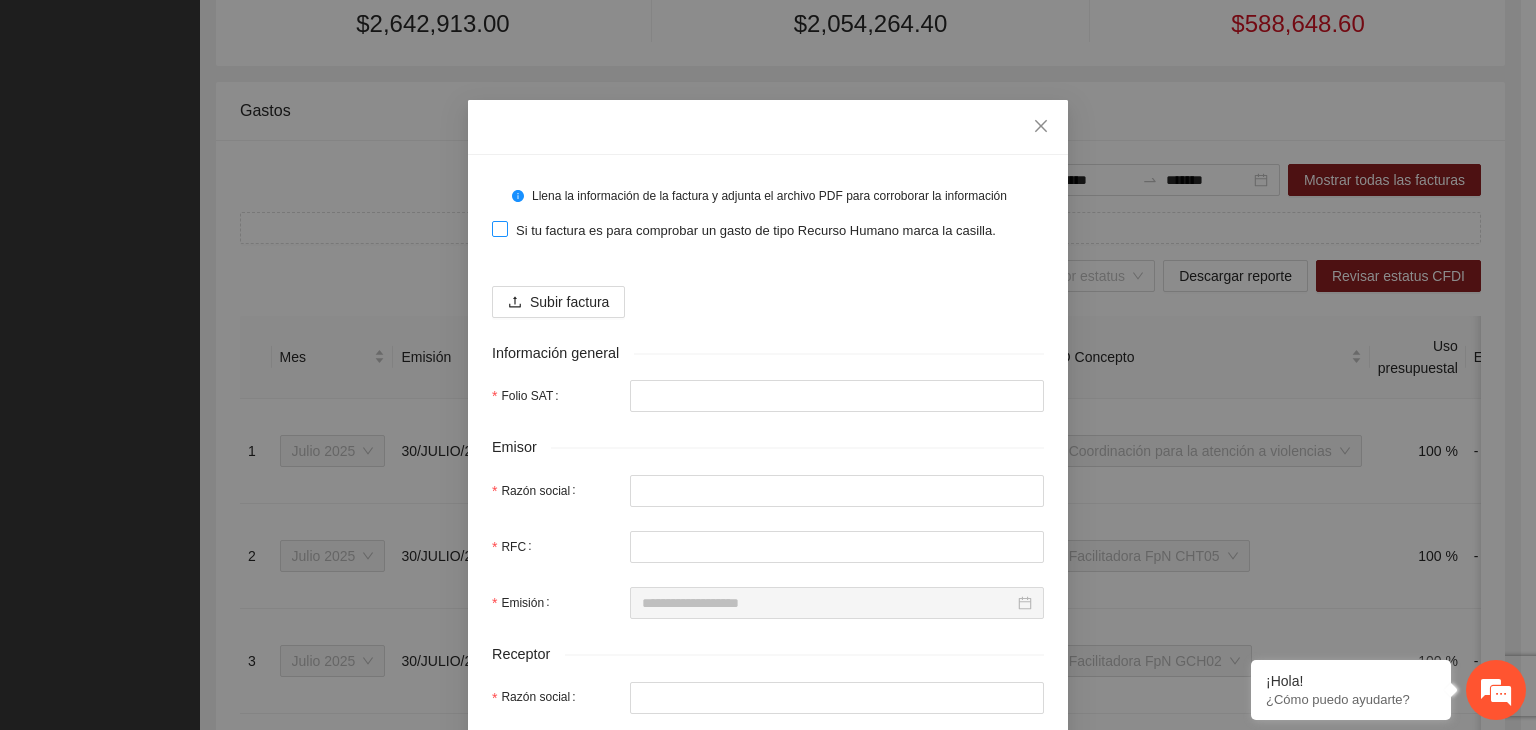 click on "Si tu factura es para comprobar un gasto de tipo Recurso Humano marca la casilla." at bounding box center [748, 230] 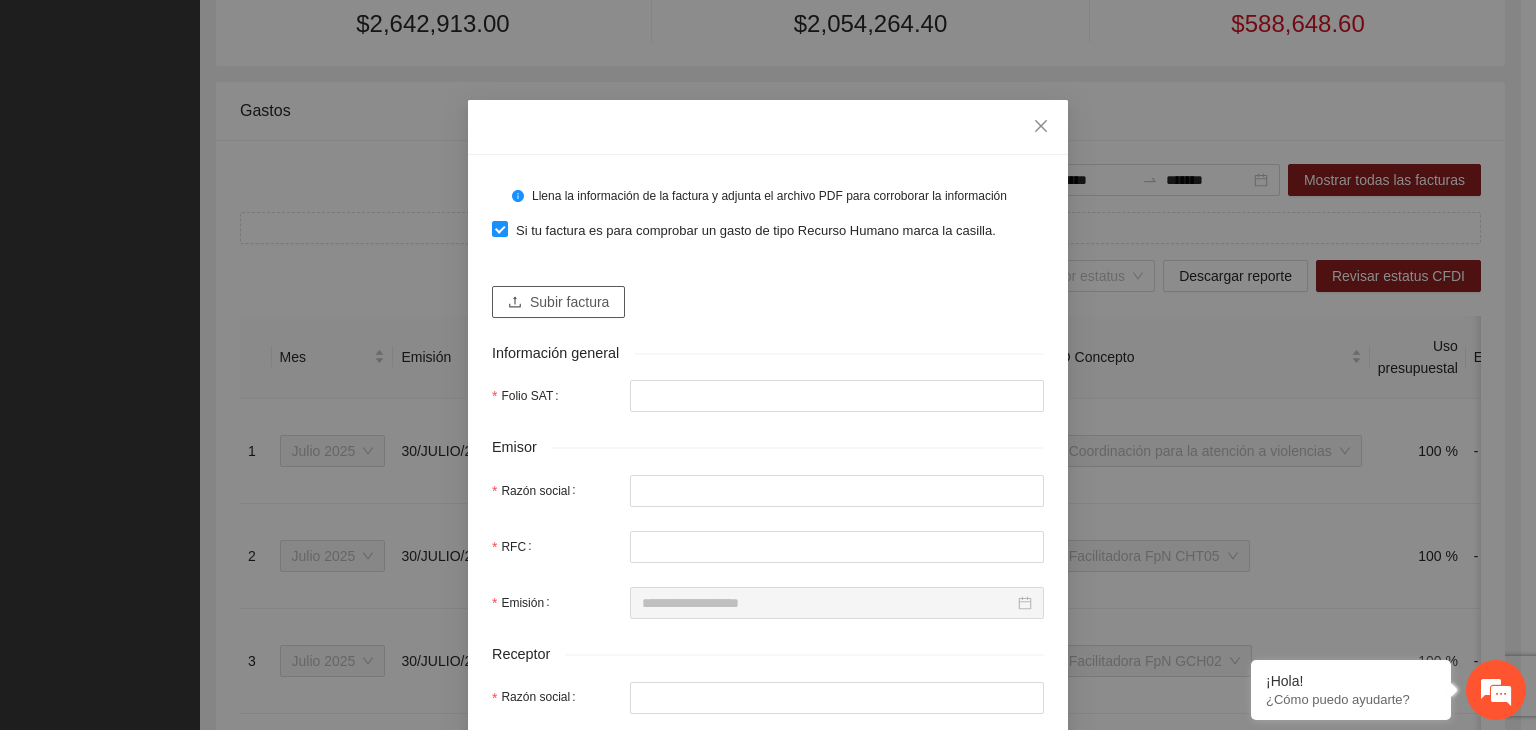 click on "Subir factura" at bounding box center (569, 302) 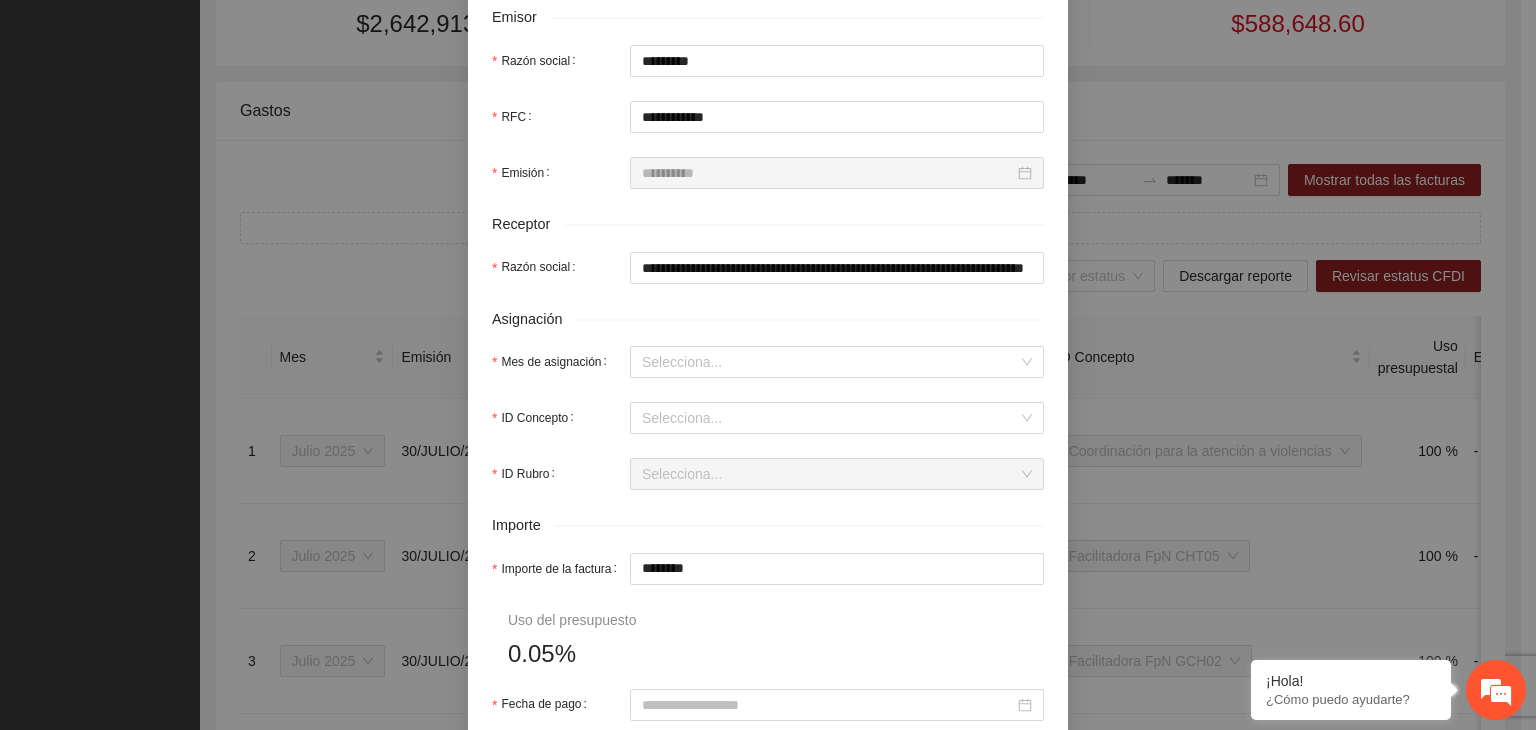 scroll, scrollTop: 500, scrollLeft: 0, axis: vertical 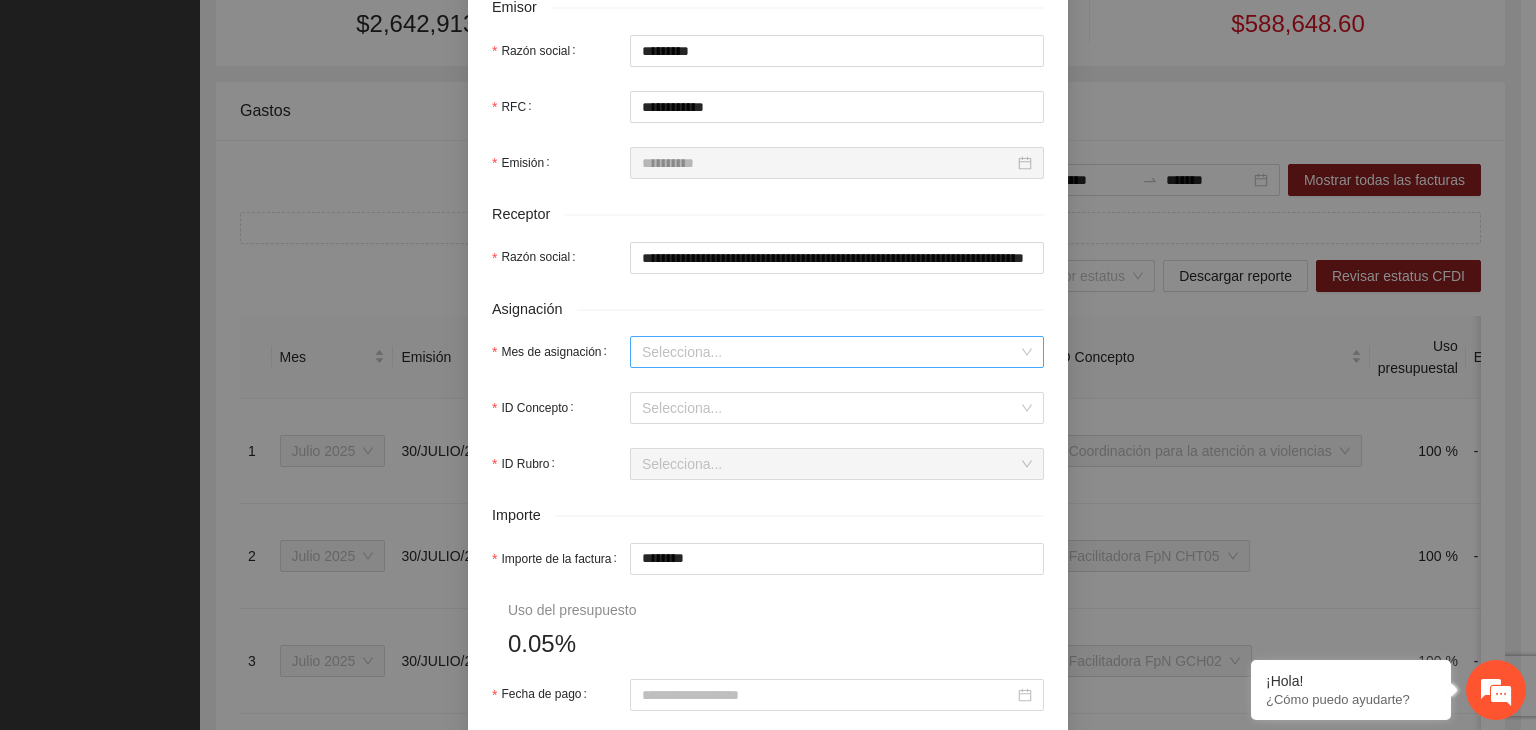 click on "Mes de asignación" at bounding box center (830, 352) 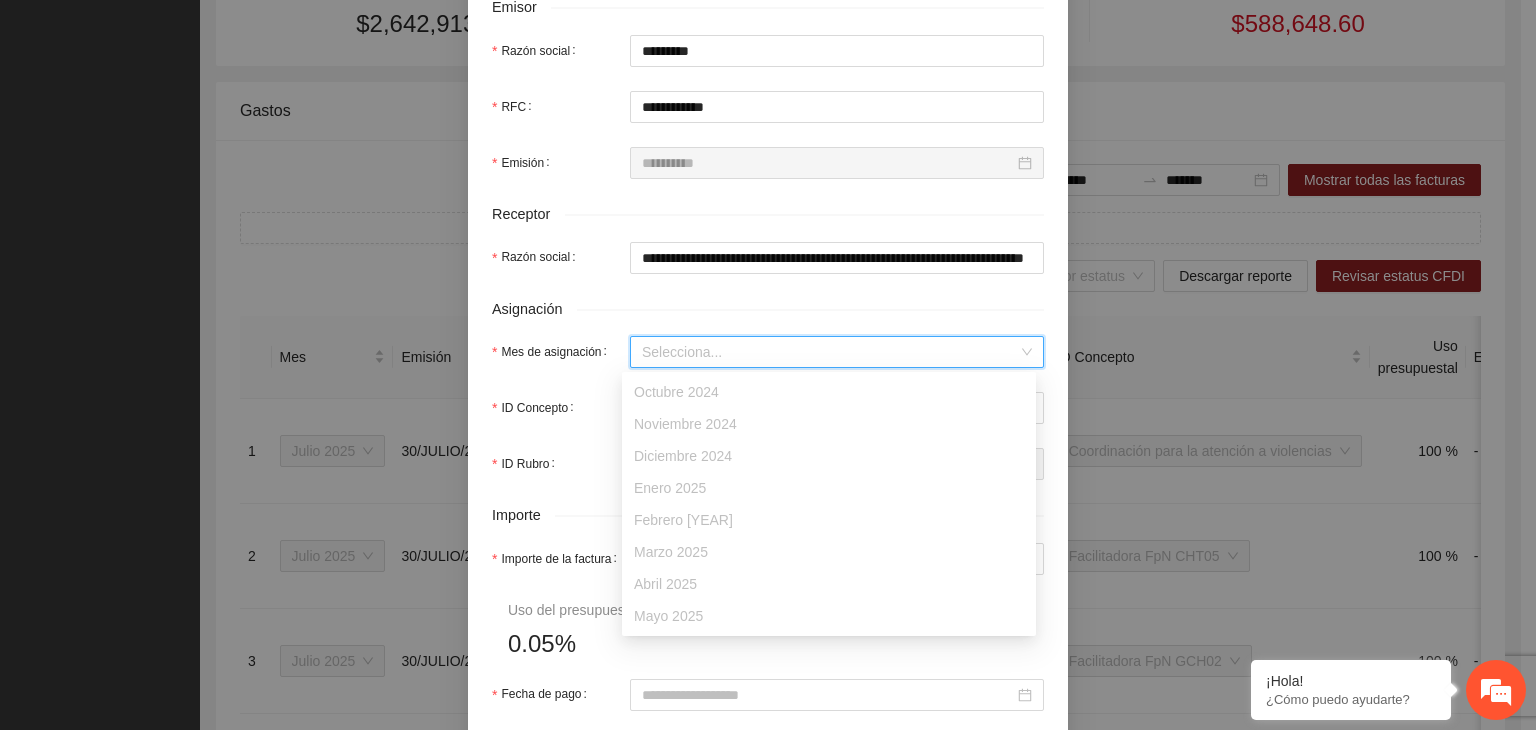 scroll, scrollTop: 64, scrollLeft: 0, axis: vertical 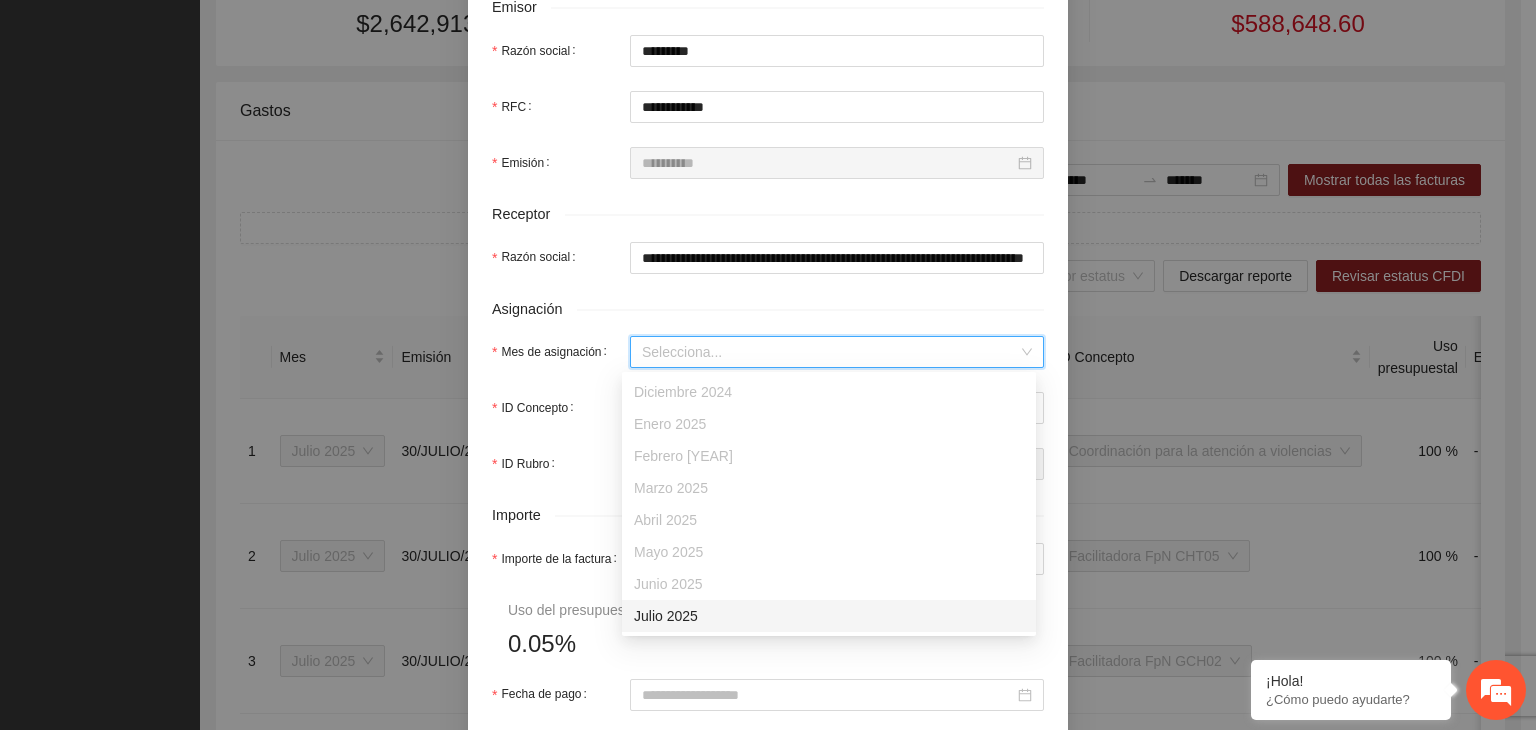 click on "Julio 2025" at bounding box center [829, 616] 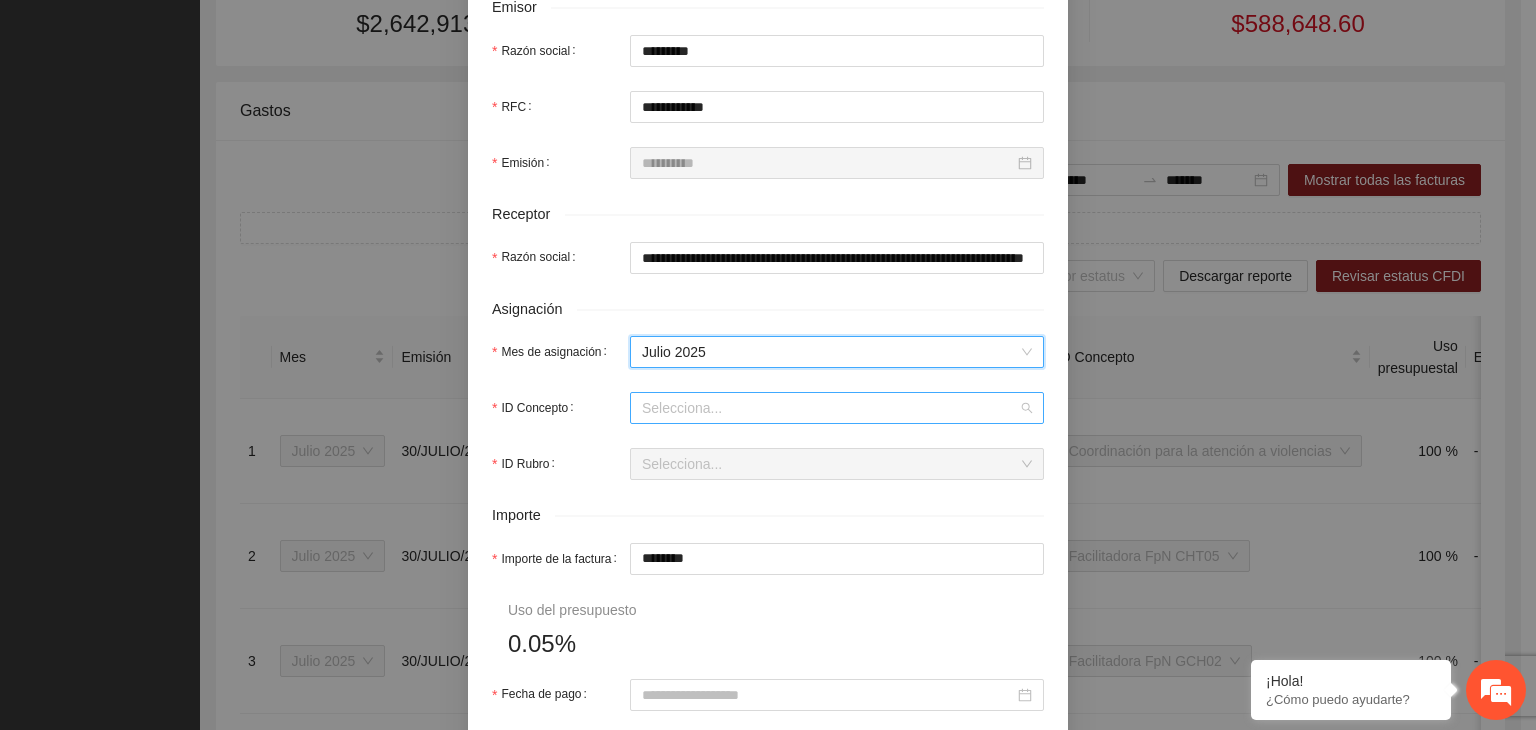 click on "ID Concepto" at bounding box center [830, 408] 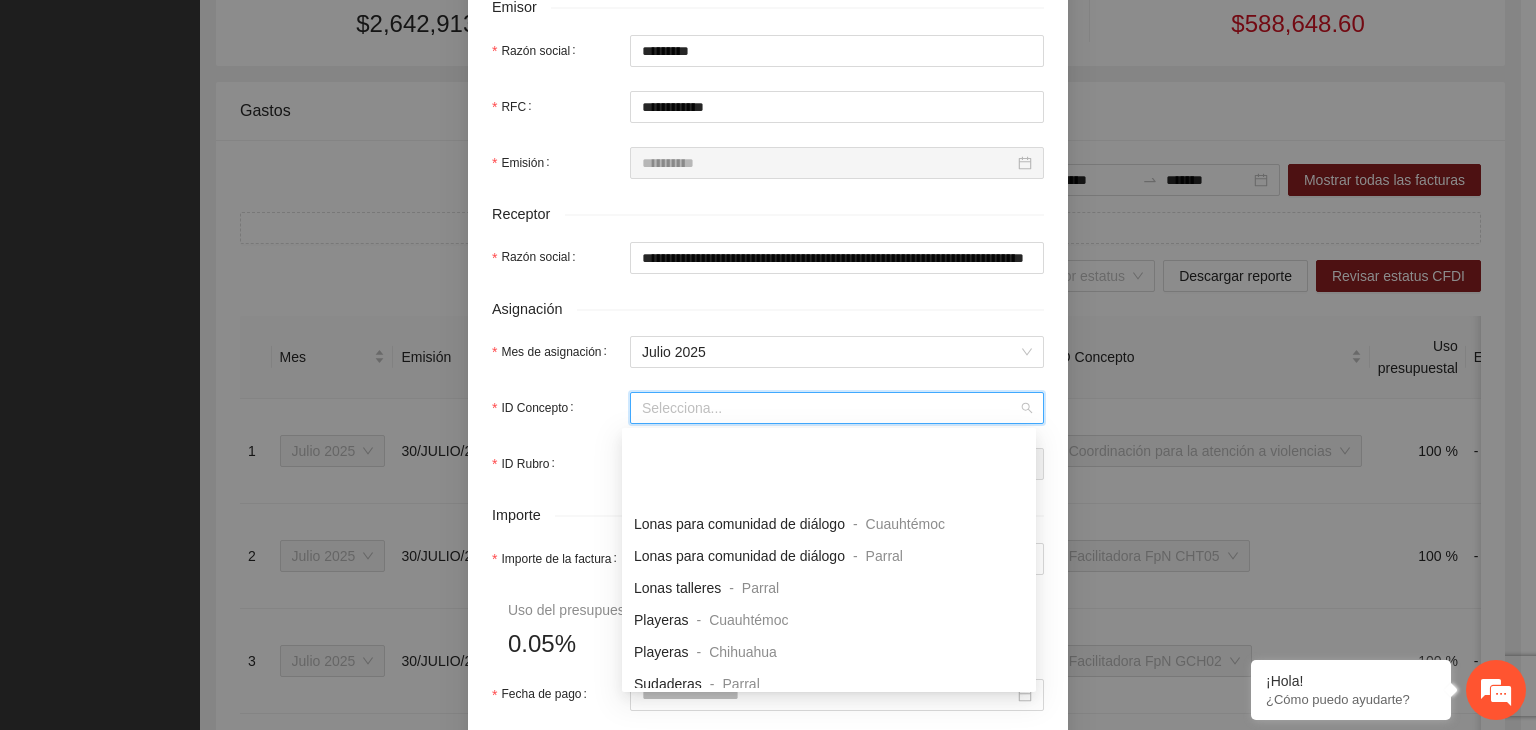 scroll, scrollTop: 600, scrollLeft: 0, axis: vertical 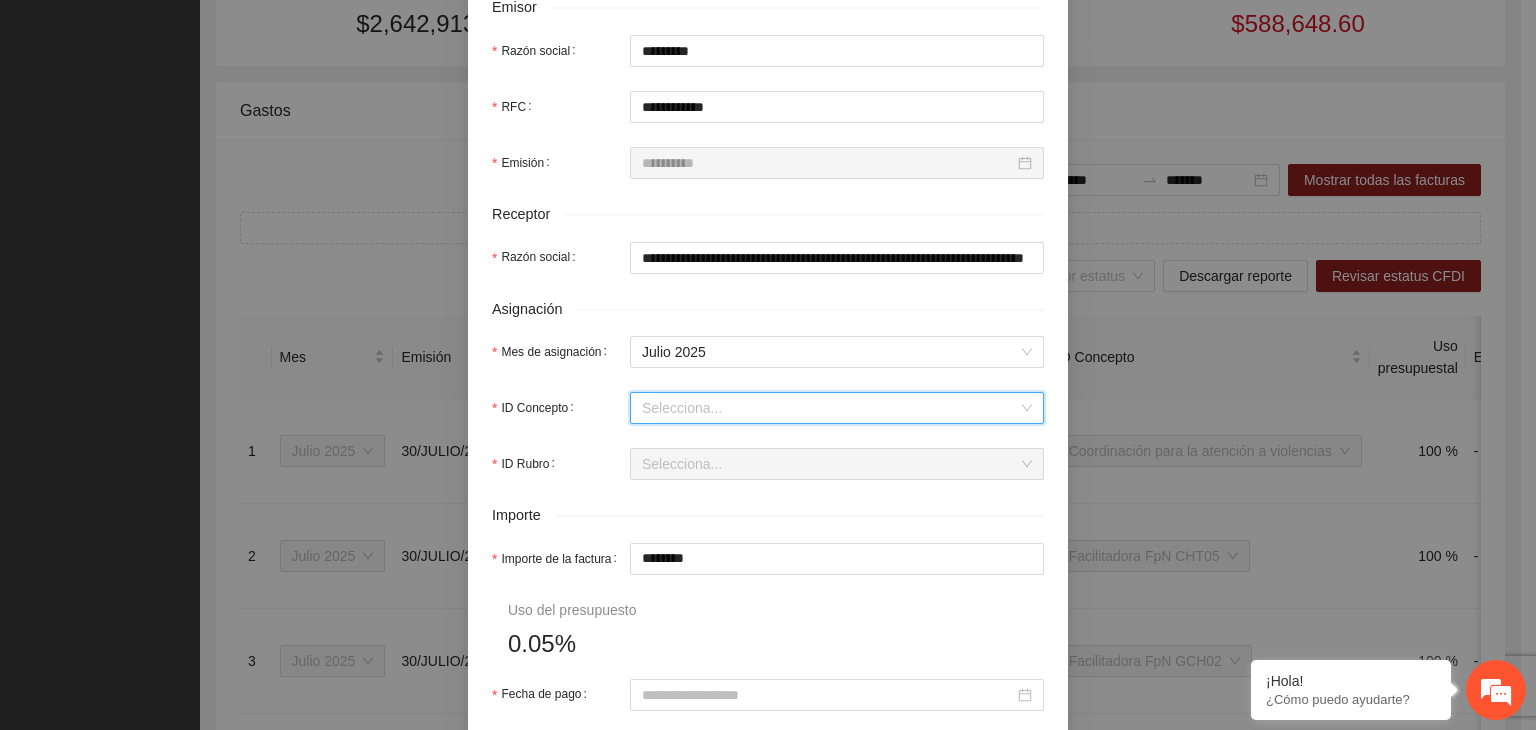 click on "ID Concepto" at bounding box center (830, 408) 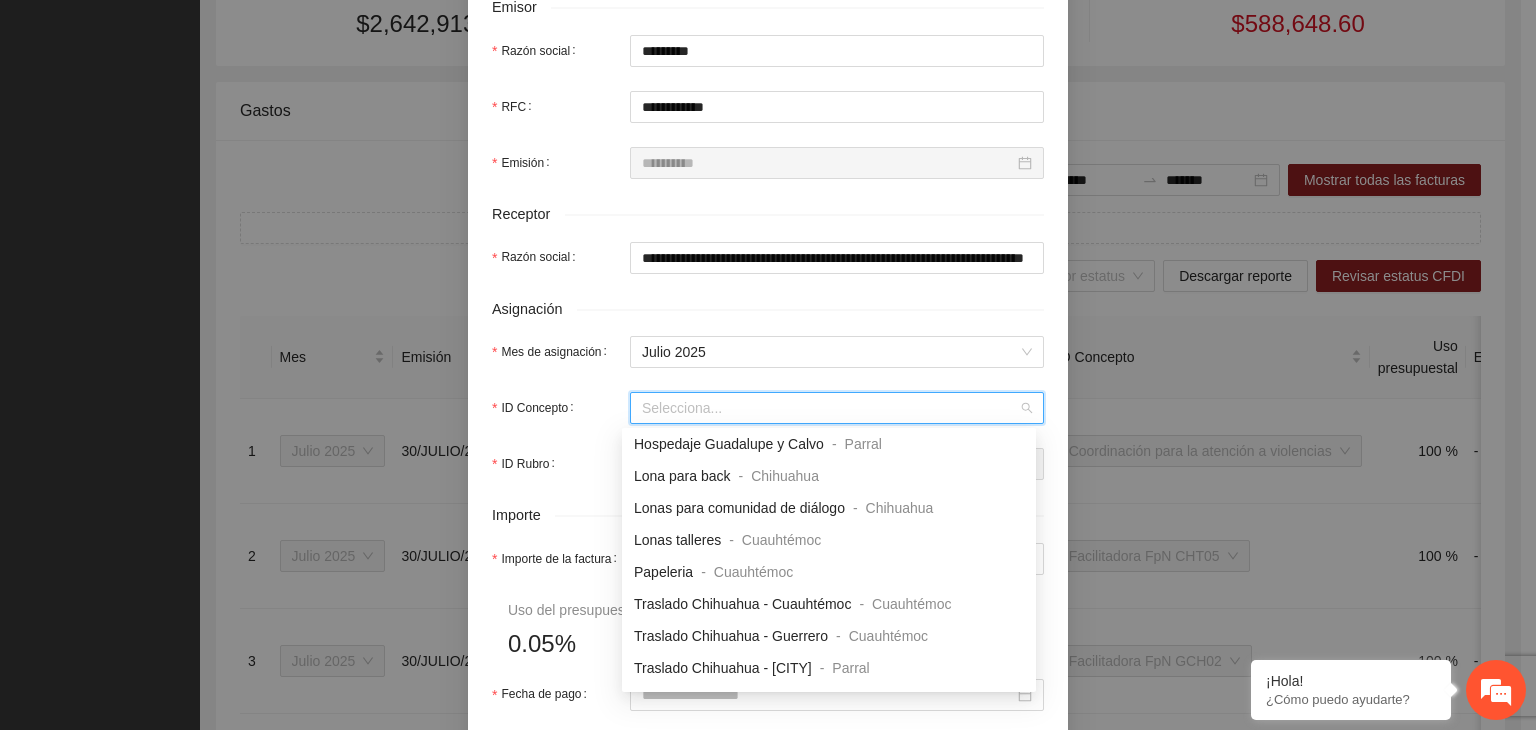 scroll, scrollTop: 1760, scrollLeft: 0, axis: vertical 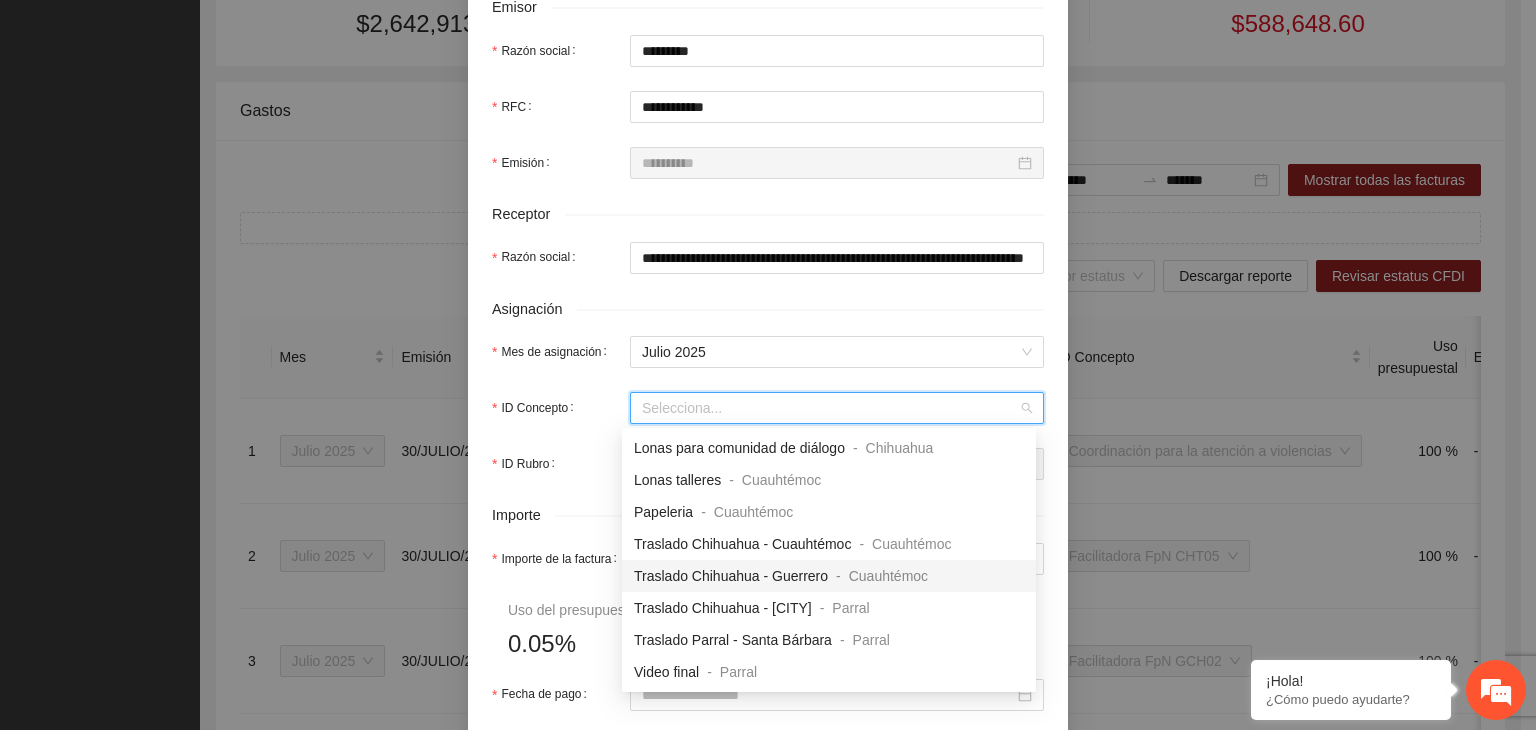 click on "Traslado Chihuahua - Guerrero" at bounding box center (731, 576) 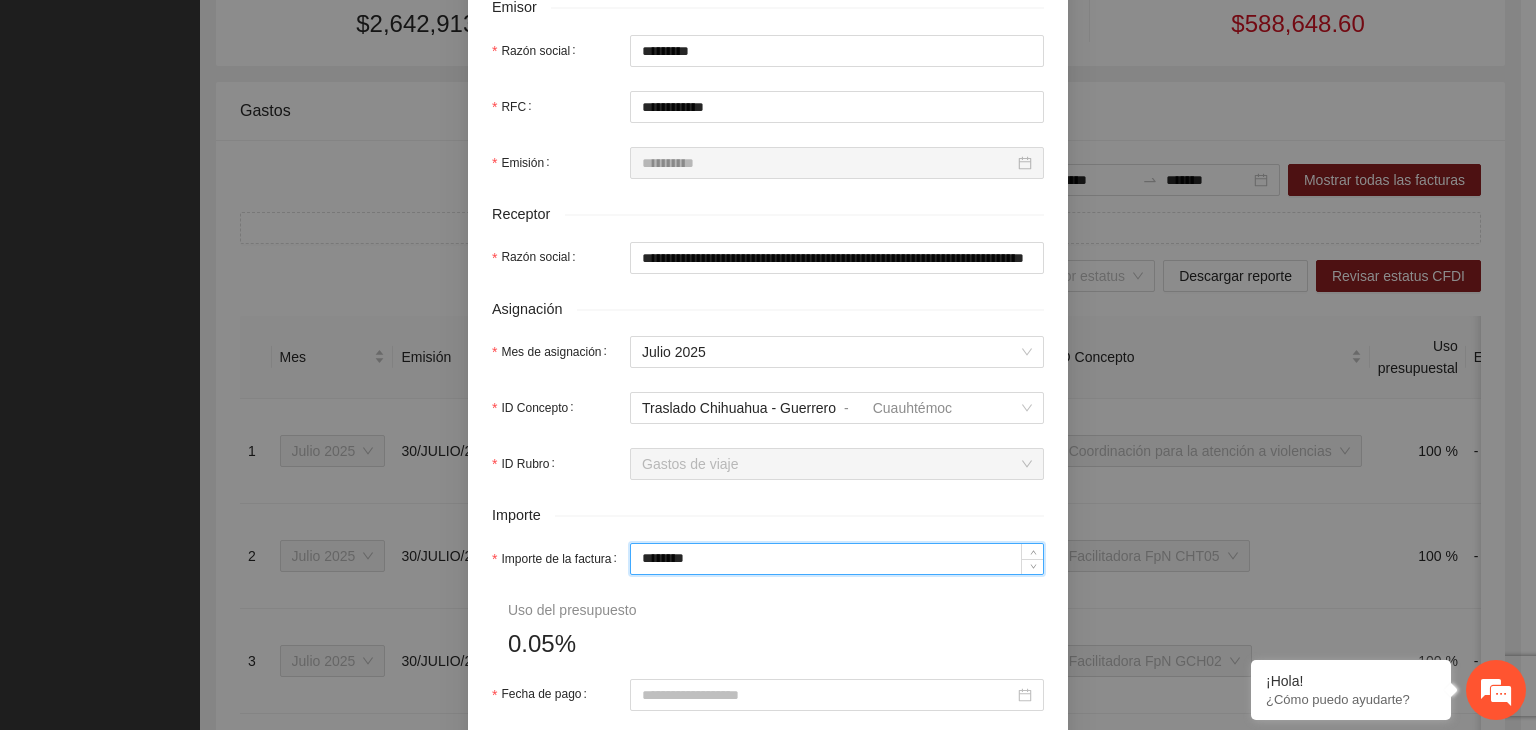 drag, startPoint x: 726, startPoint y: 559, endPoint x: 438, endPoint y: 605, distance: 291.65048 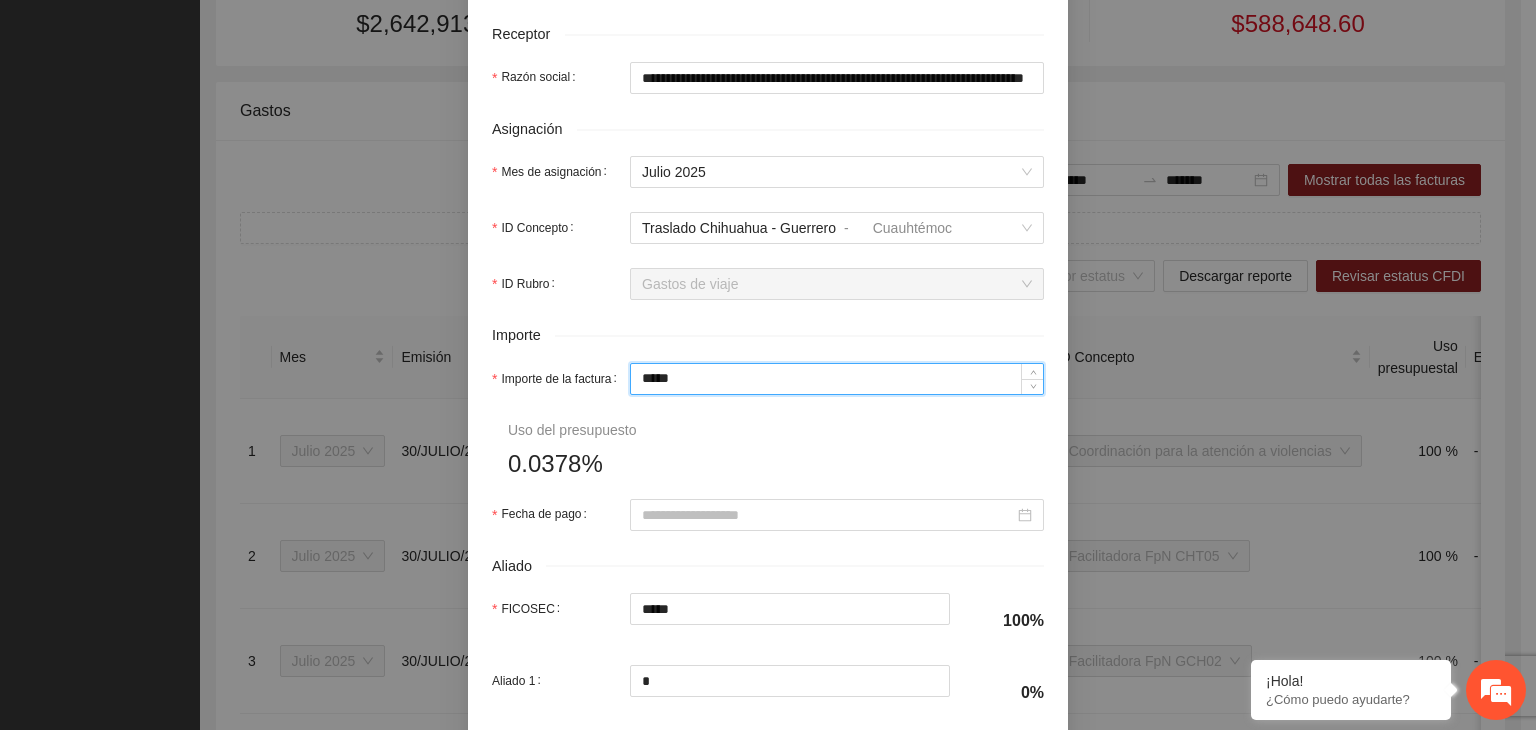scroll, scrollTop: 700, scrollLeft: 0, axis: vertical 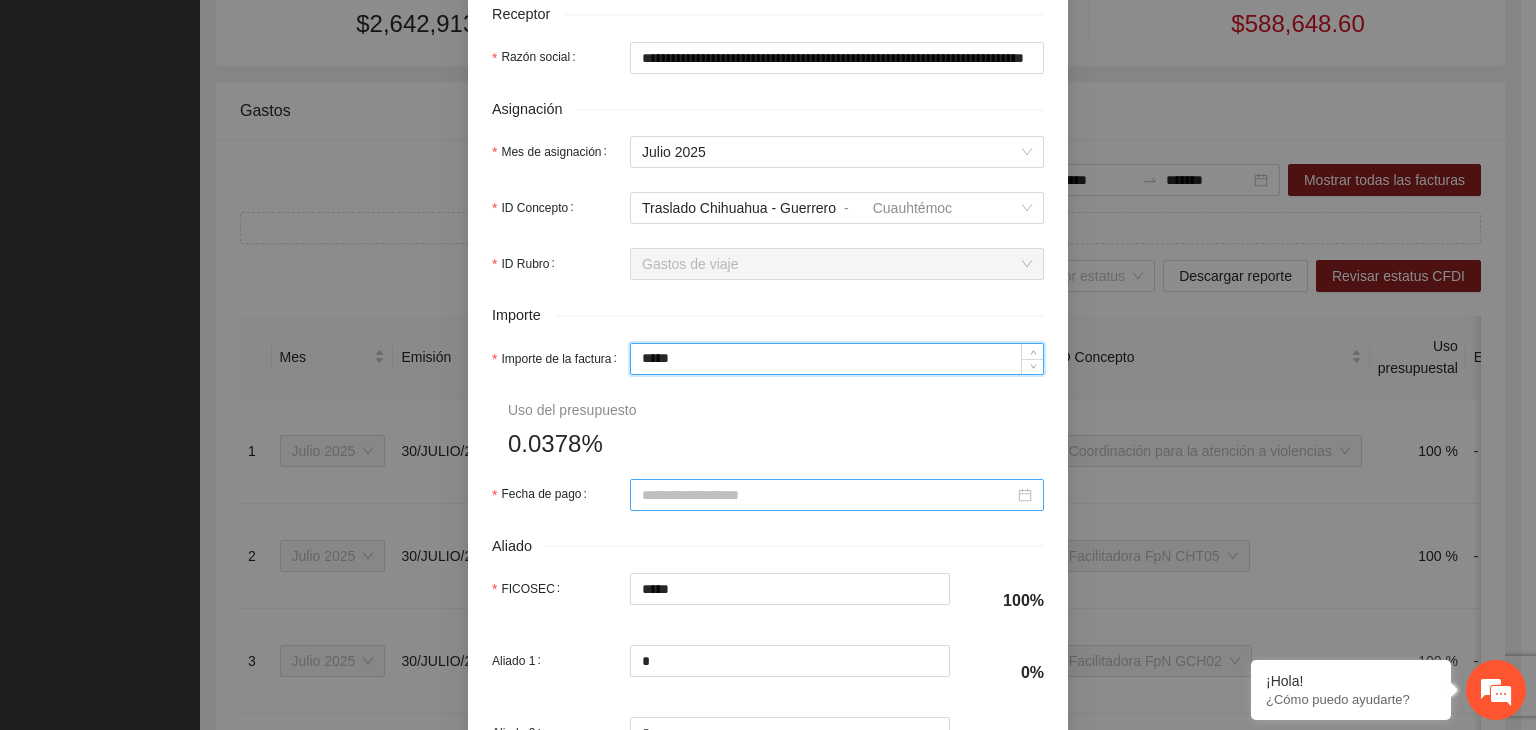 click on "Fecha de pago" at bounding box center (828, 495) 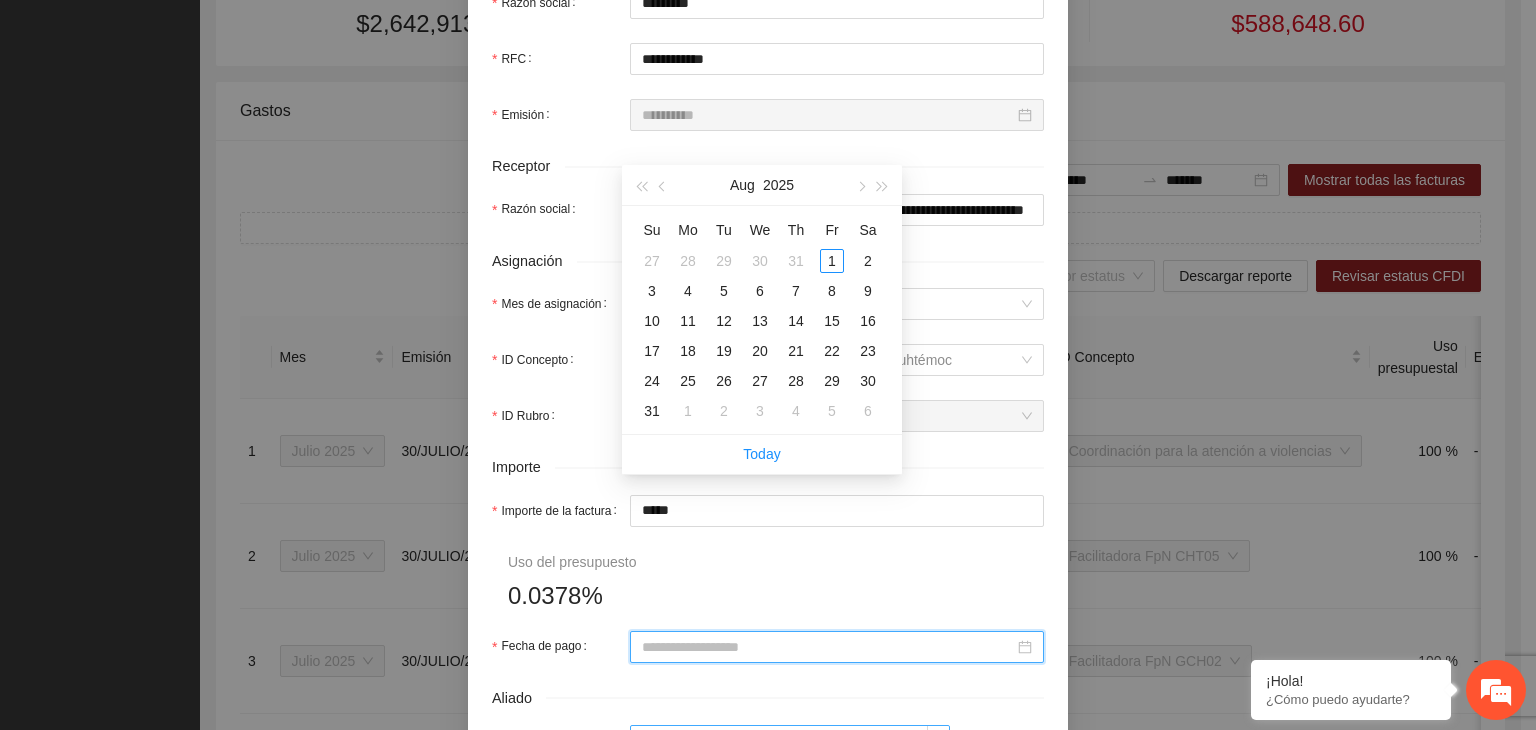 scroll, scrollTop: 532, scrollLeft: 0, axis: vertical 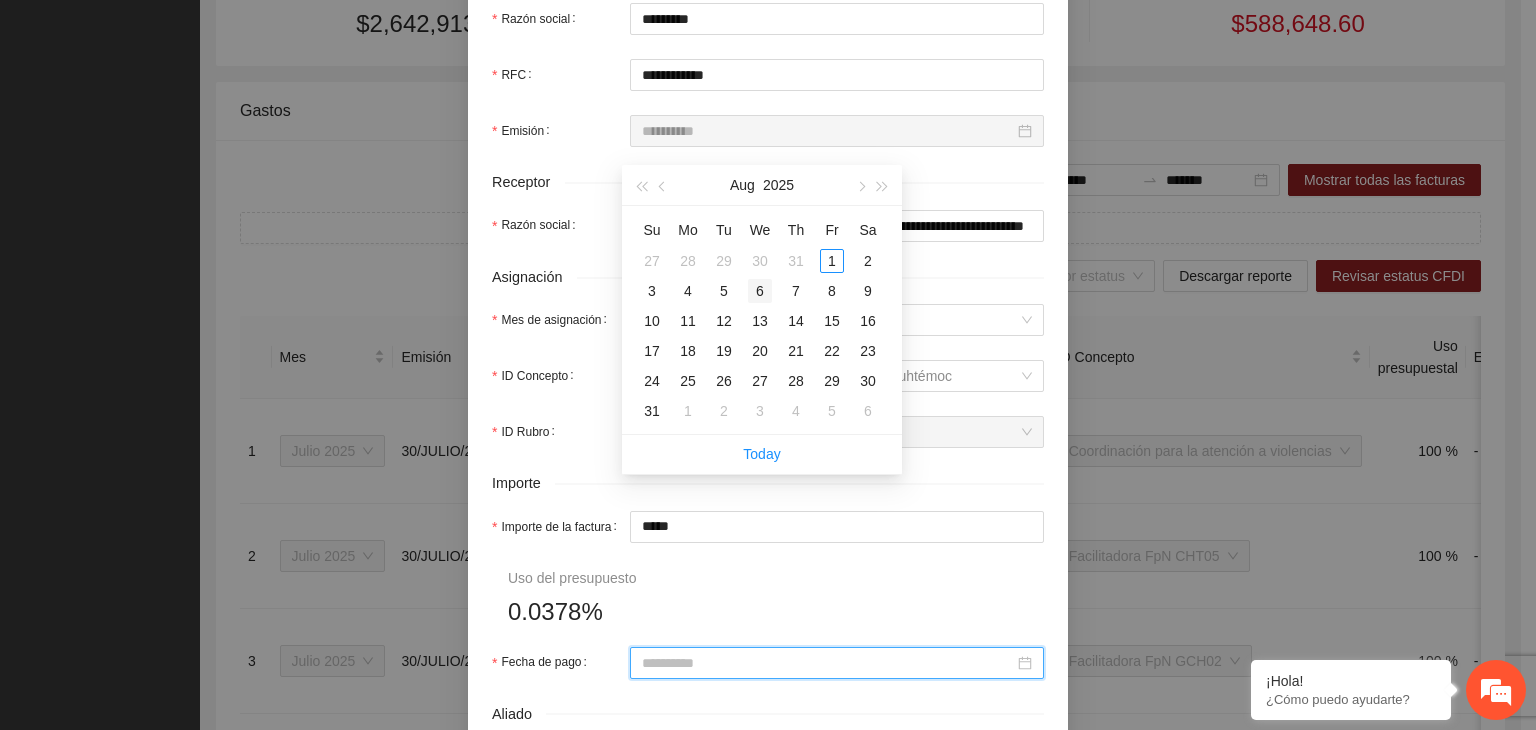 click on "6" at bounding box center [760, 291] 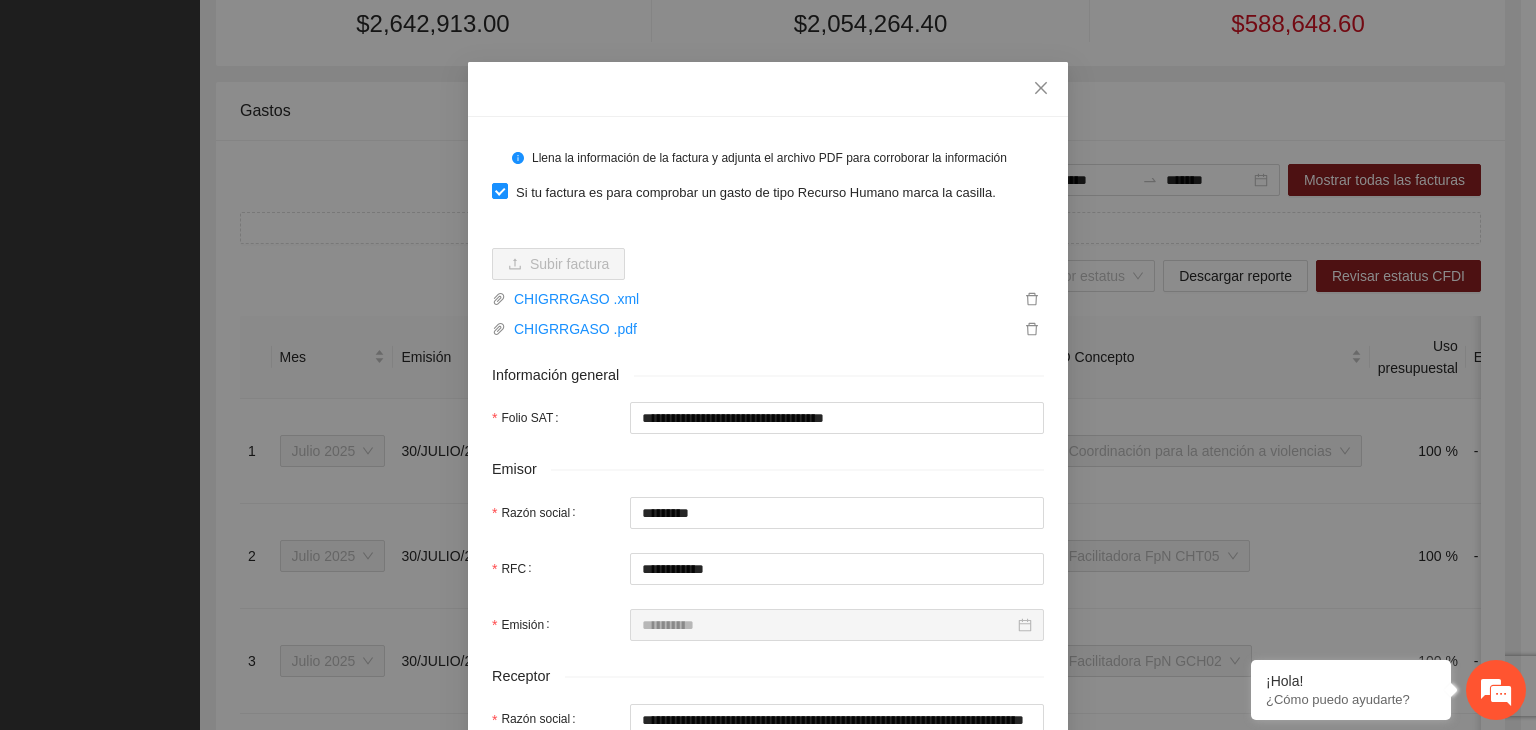 scroll, scrollTop: 32, scrollLeft: 0, axis: vertical 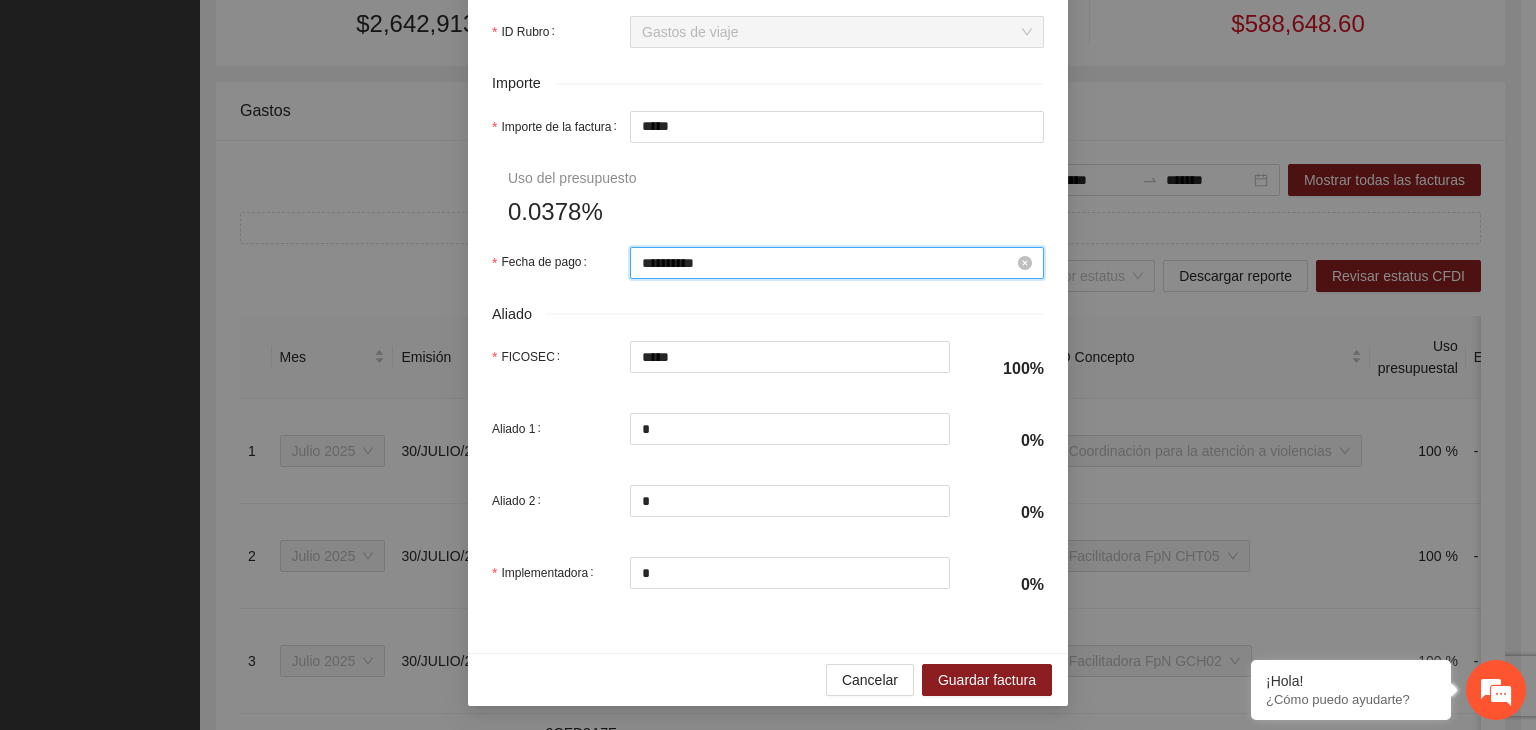 click on "**********" at bounding box center [828, 263] 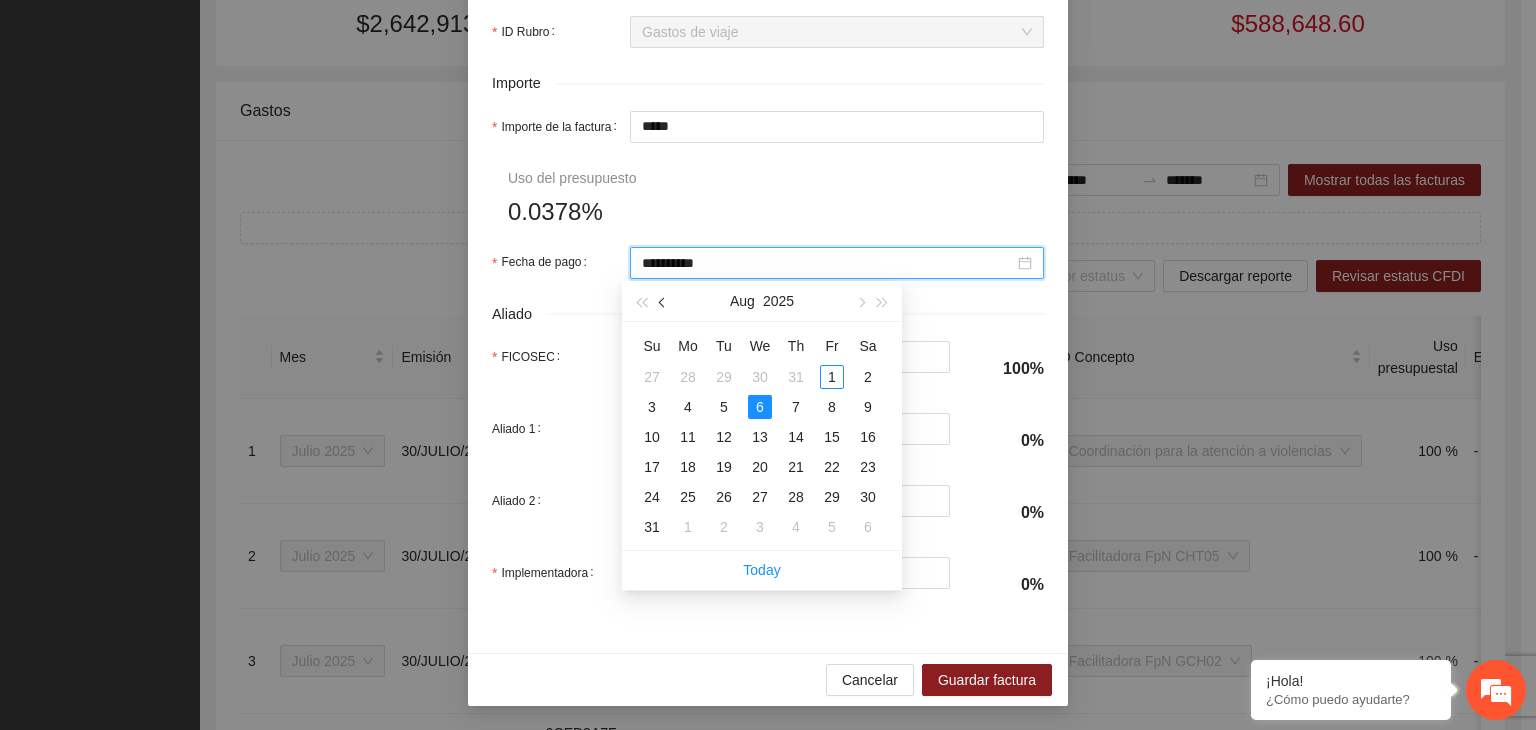 click at bounding box center (664, 303) 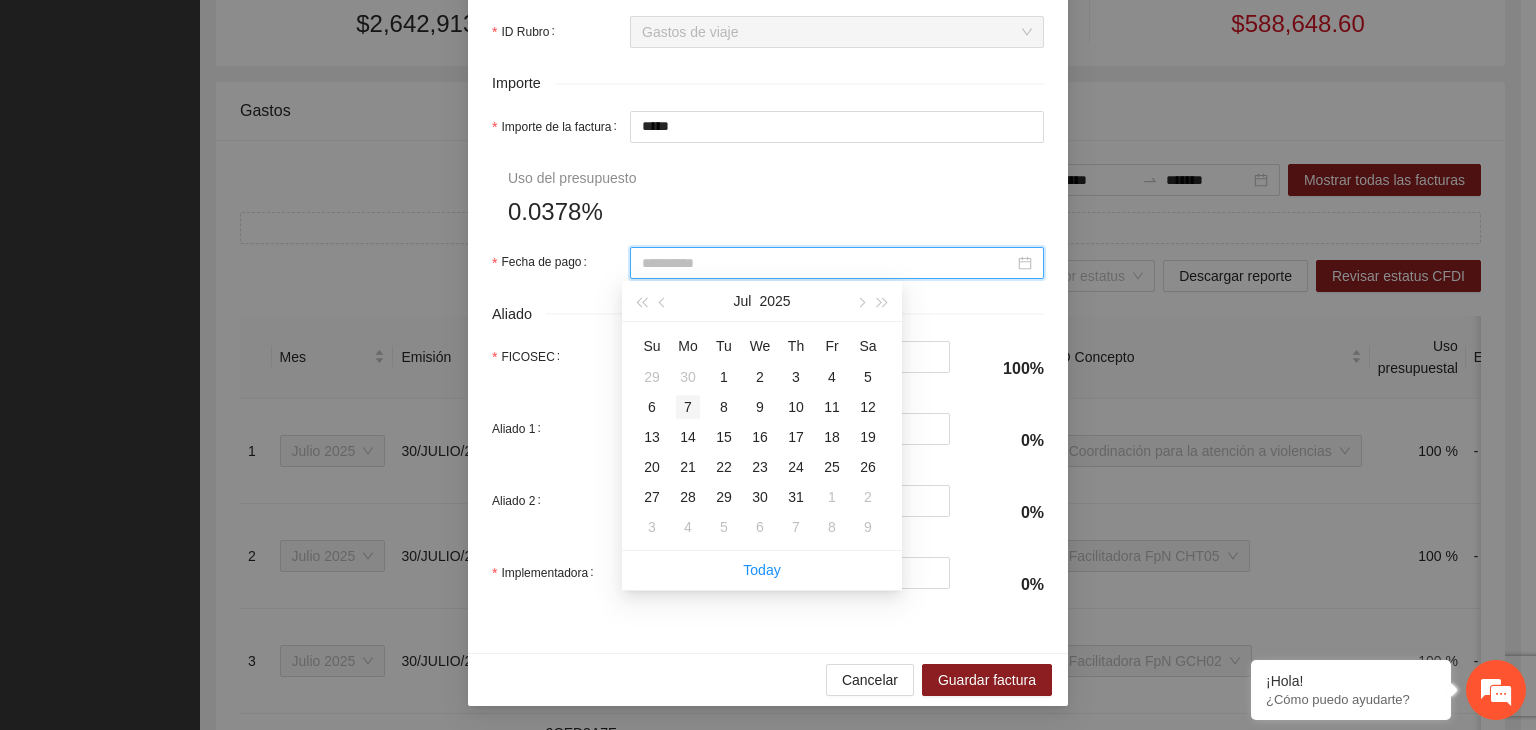 click on "7" at bounding box center (688, 407) 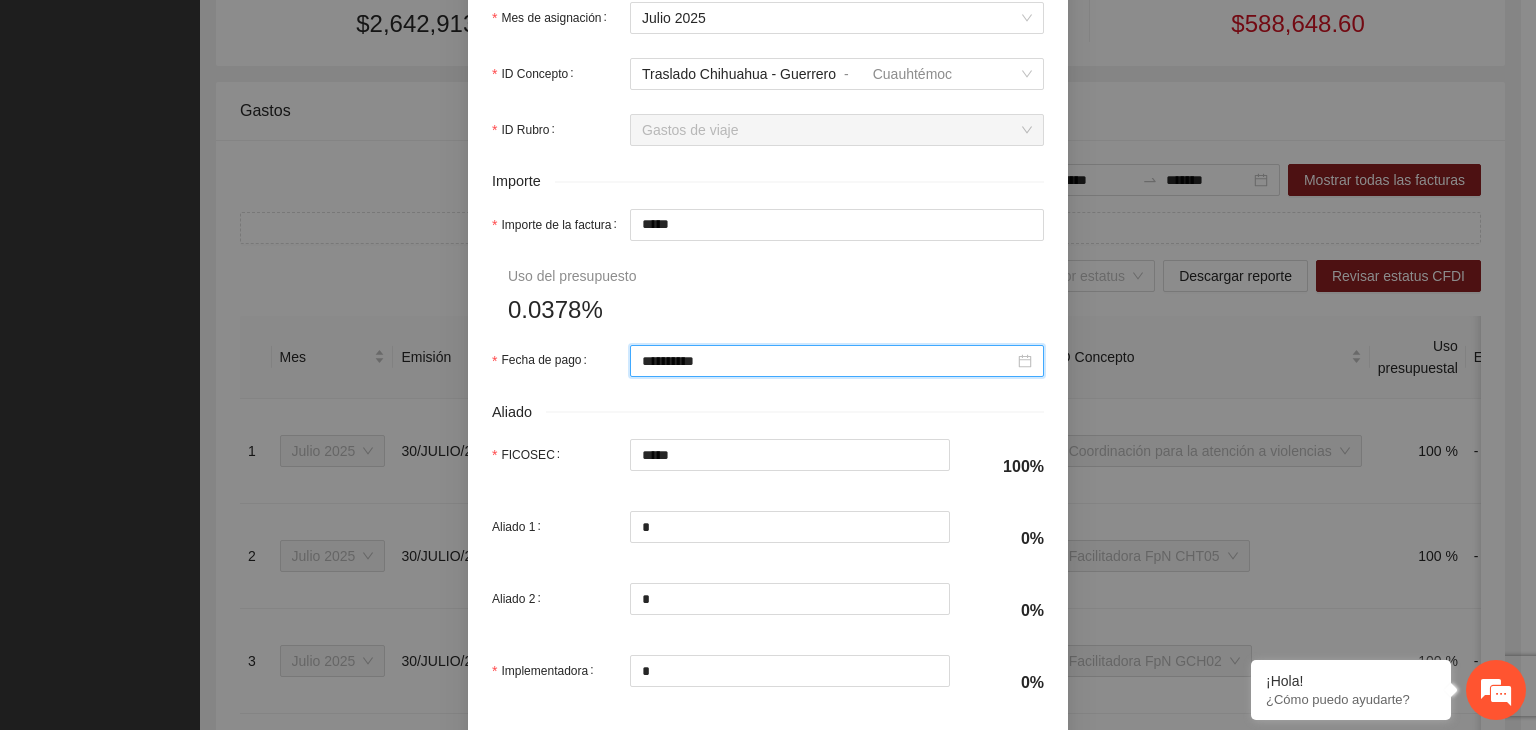 scroll, scrollTop: 832, scrollLeft: 0, axis: vertical 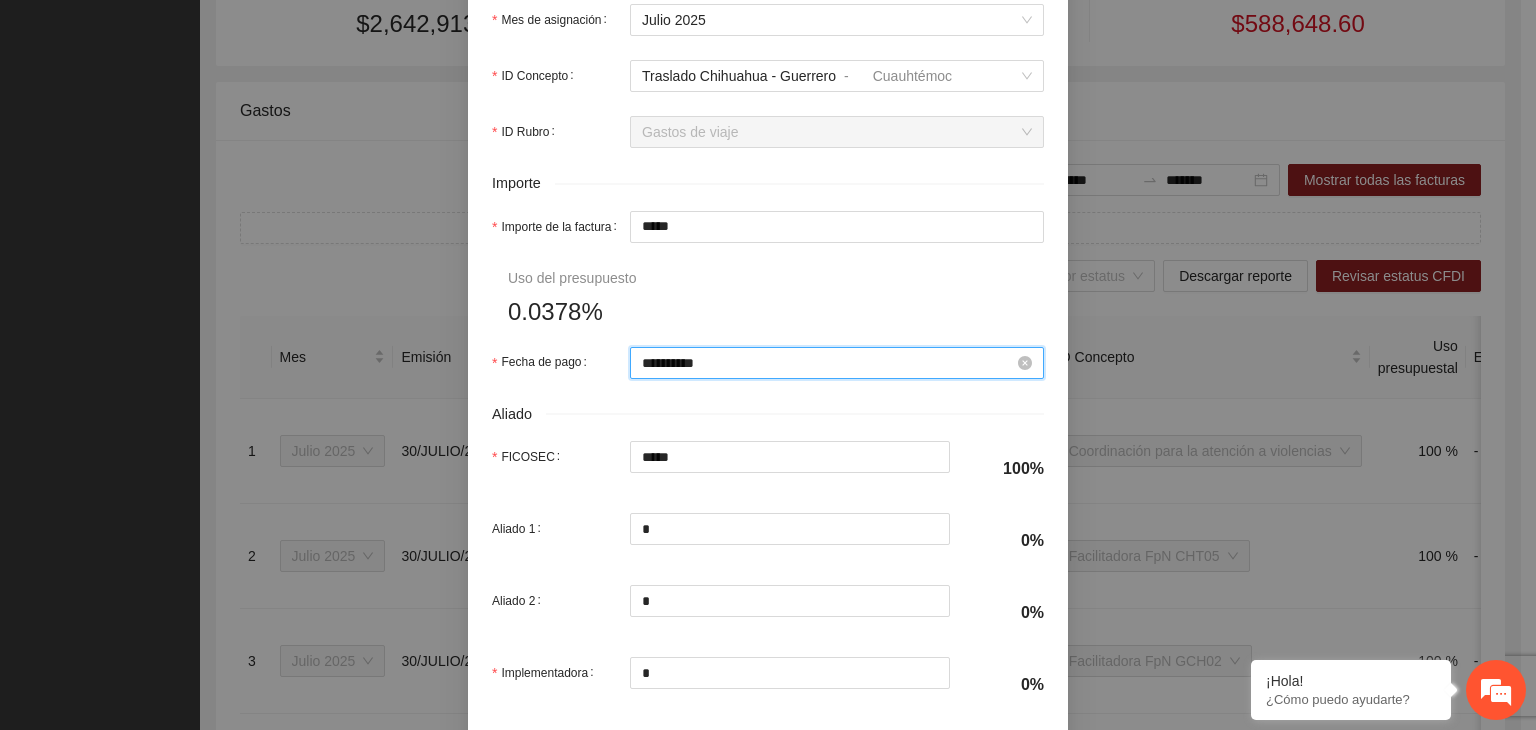 click on "**********" at bounding box center (828, 363) 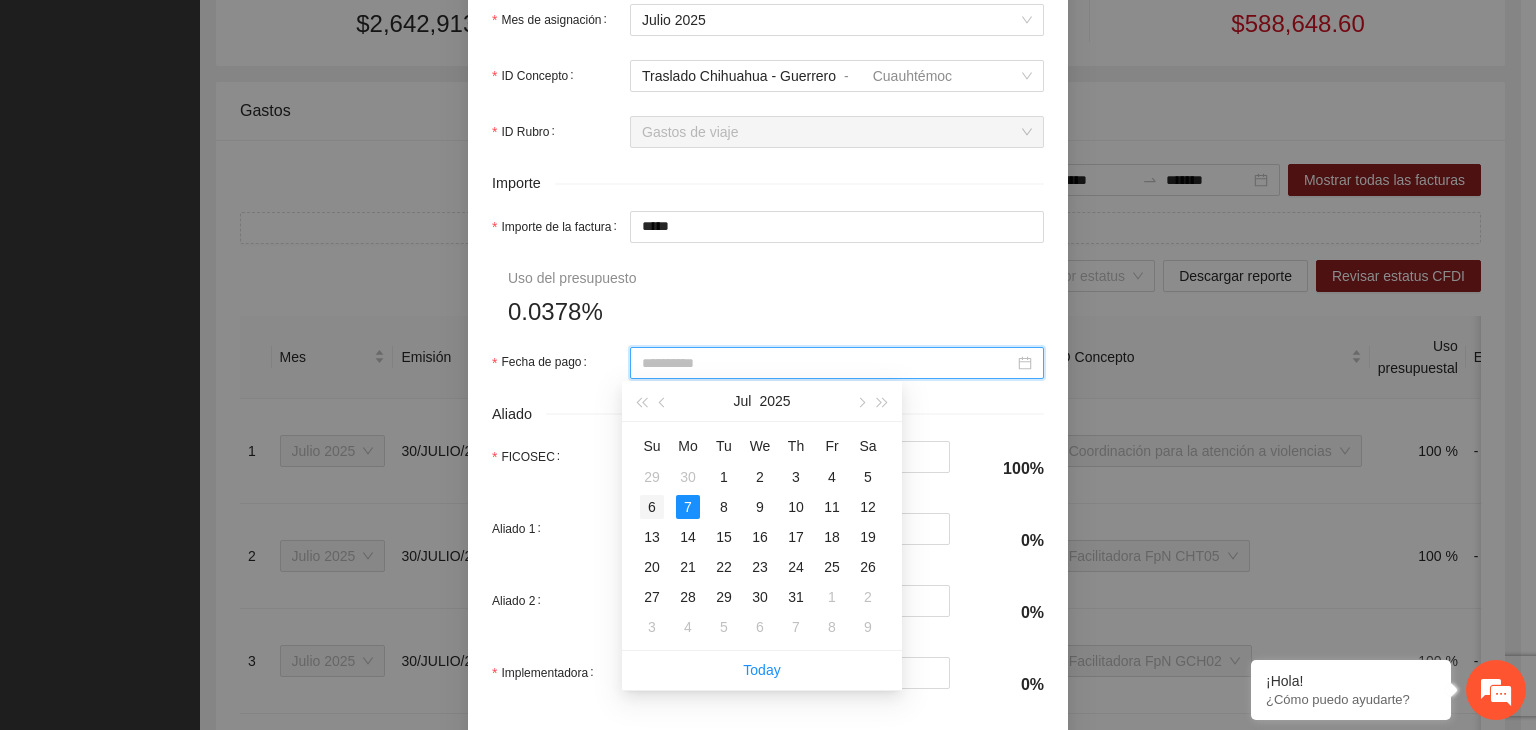 click on "6" at bounding box center [652, 507] 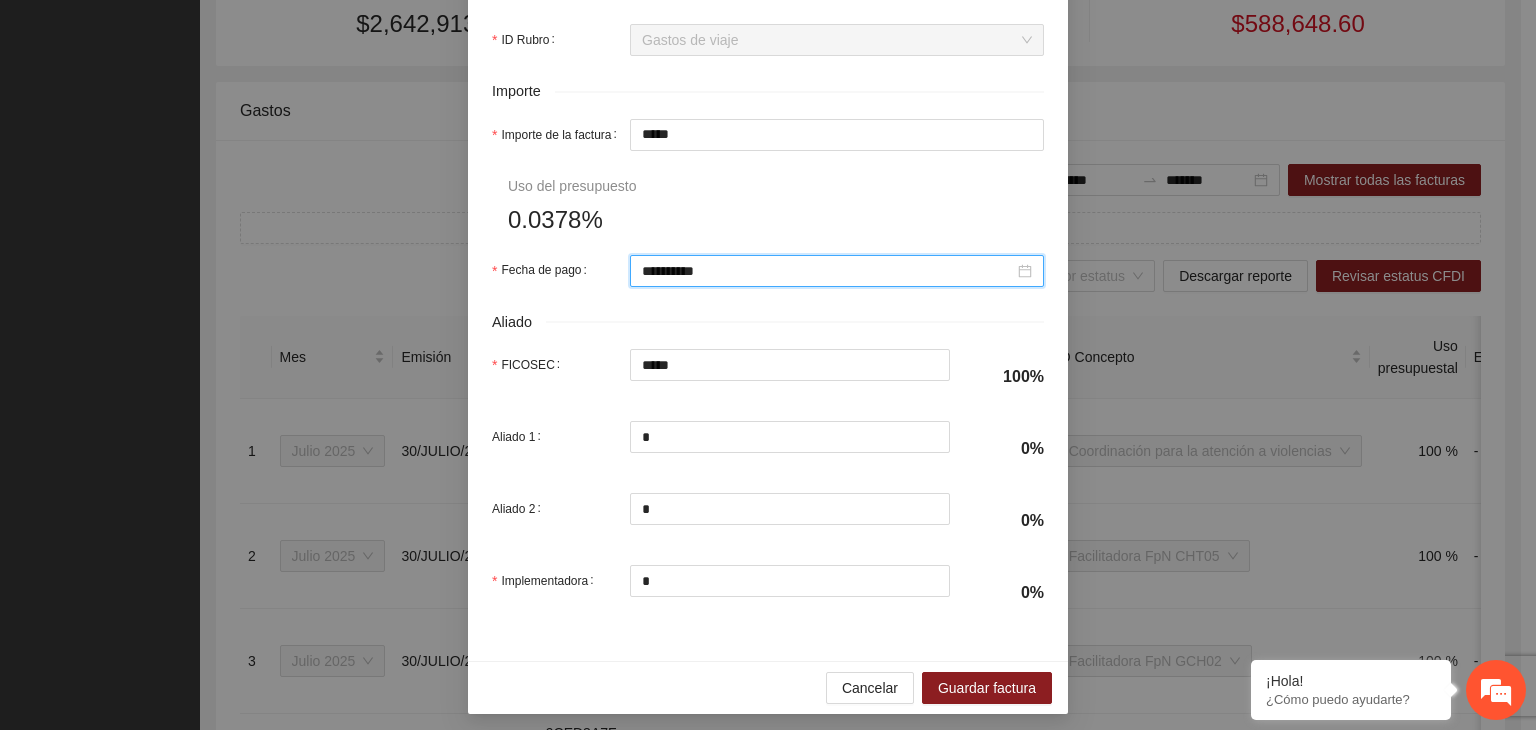 scroll, scrollTop: 932, scrollLeft: 0, axis: vertical 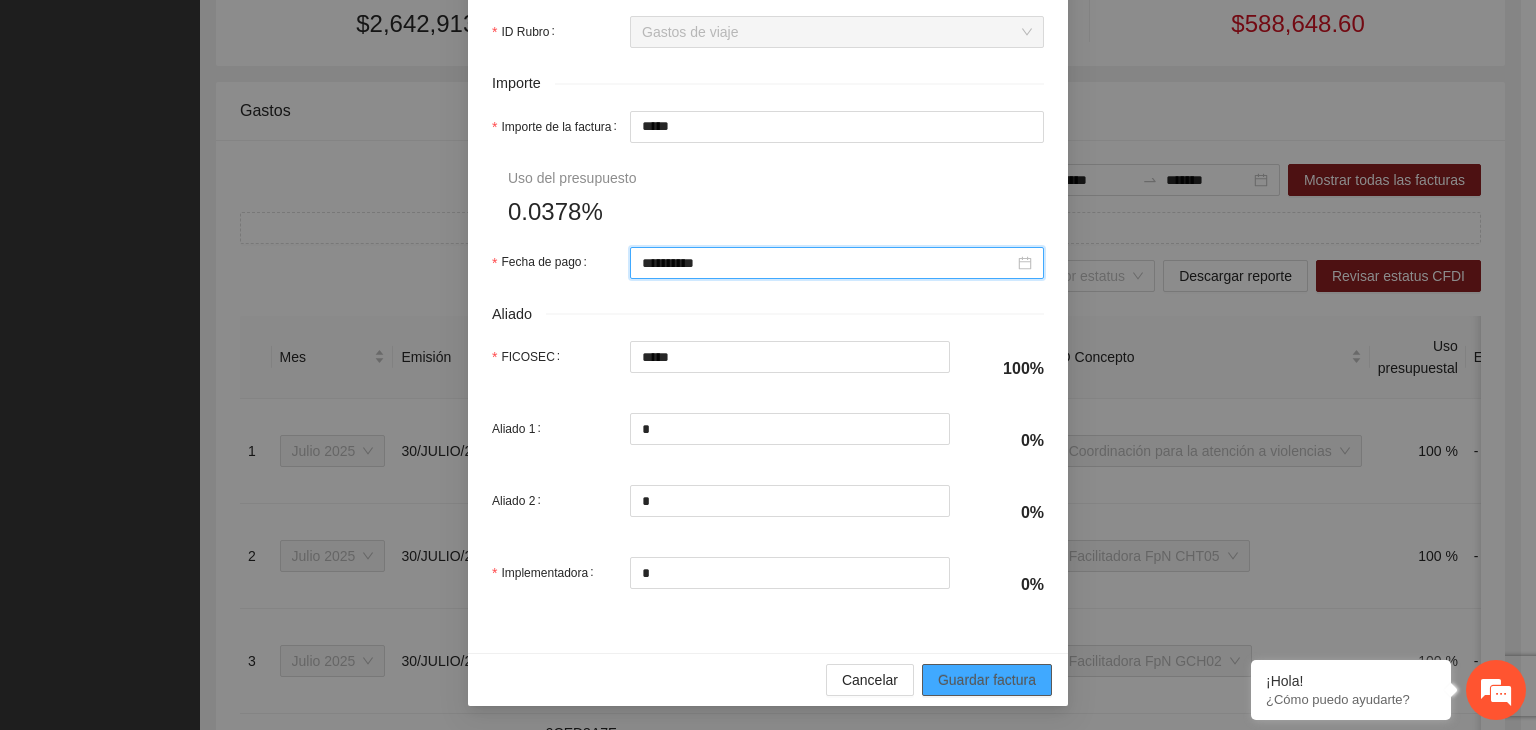 click on "Guardar factura" at bounding box center (987, 680) 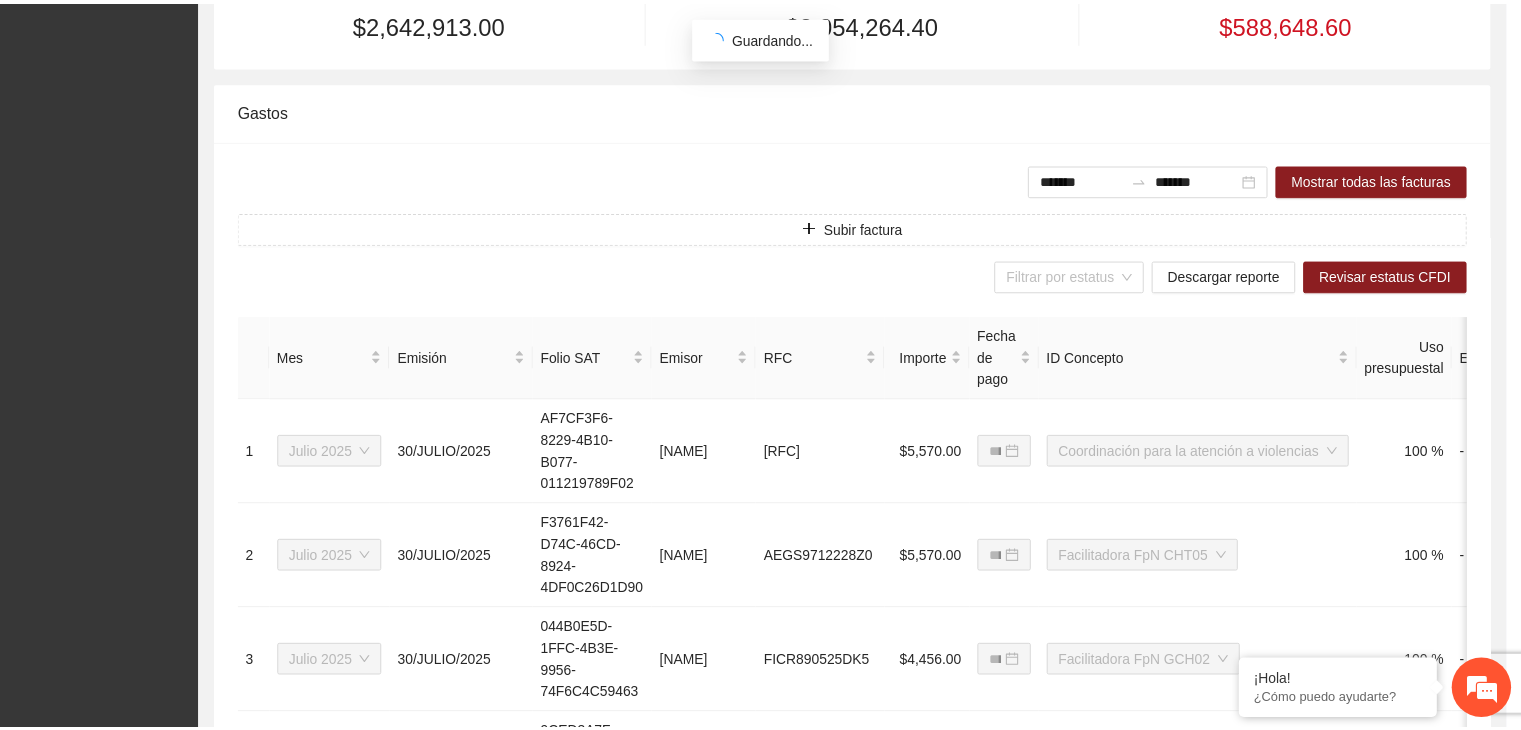 scroll, scrollTop: 772, scrollLeft: 0, axis: vertical 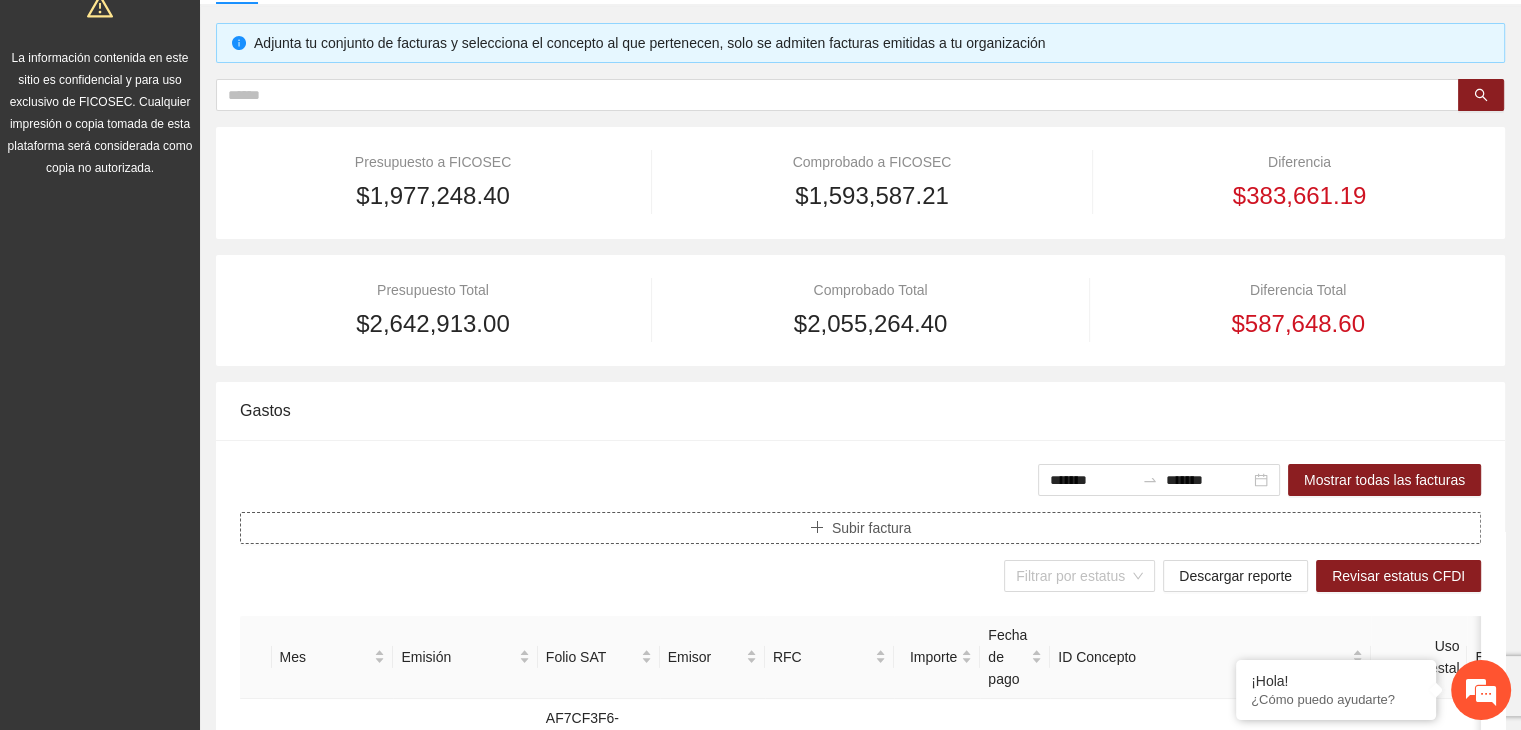 click on "Subir factura" at bounding box center [871, 528] 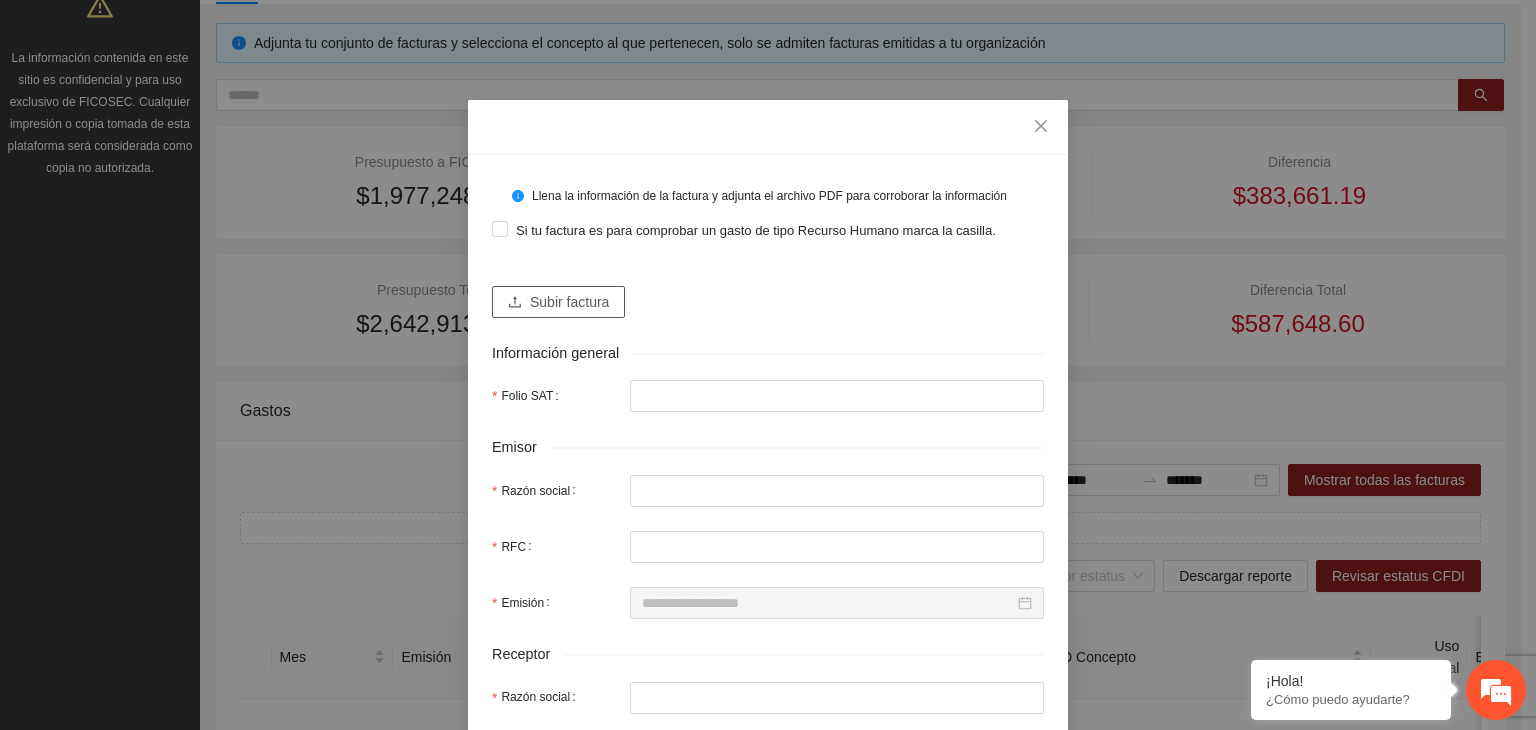 click on "Subir factura" at bounding box center (569, 302) 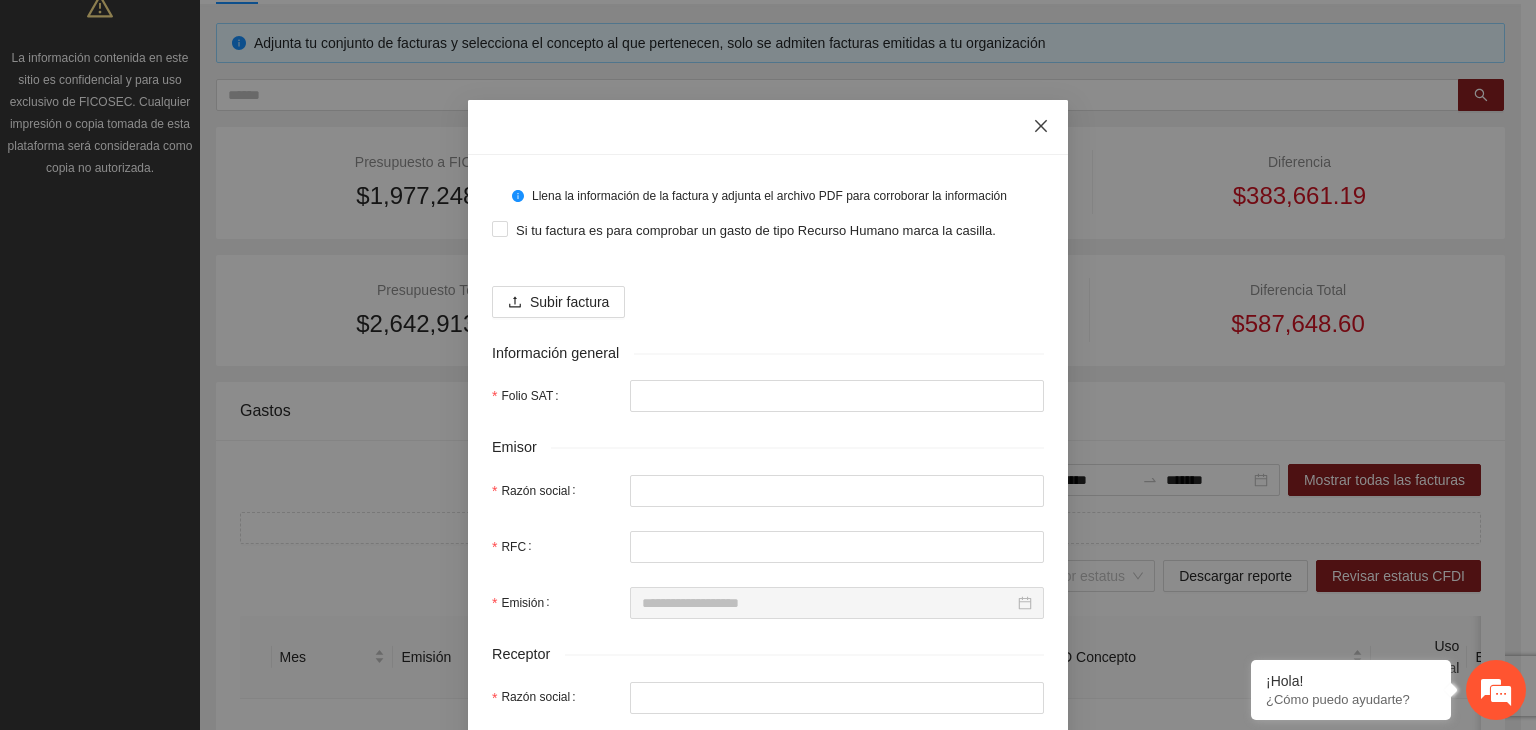 click 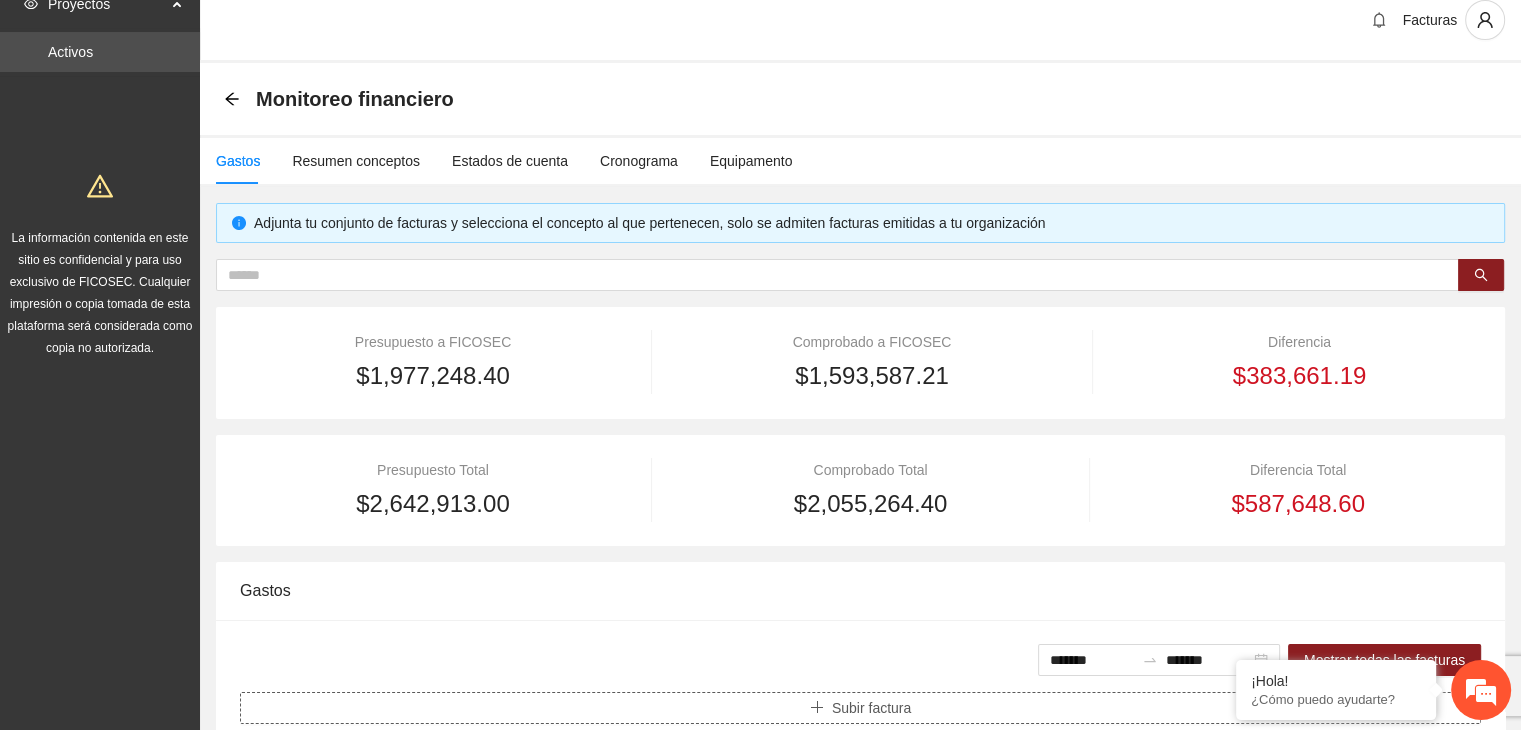 scroll, scrollTop: 0, scrollLeft: 0, axis: both 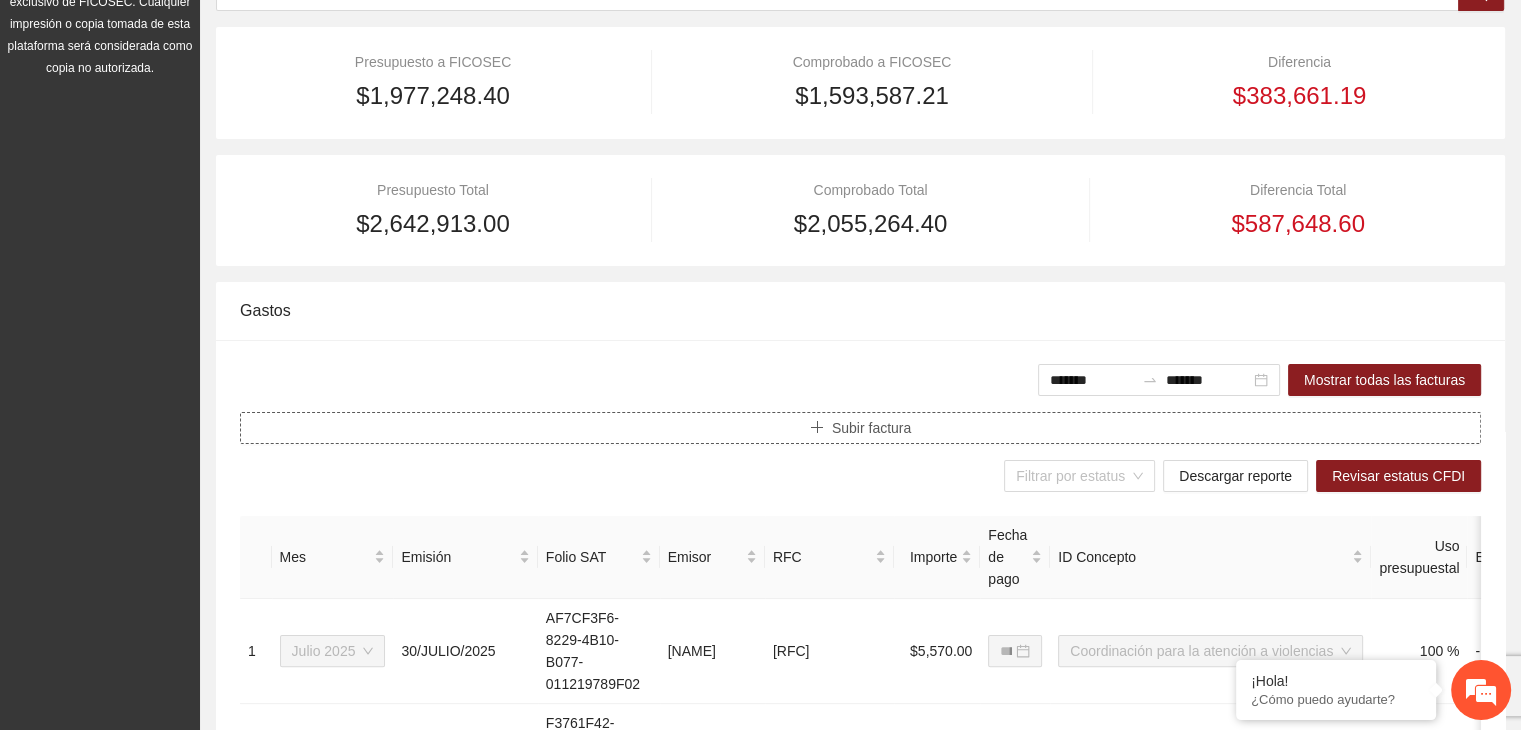 click on "Subir factura" at bounding box center [860, 428] 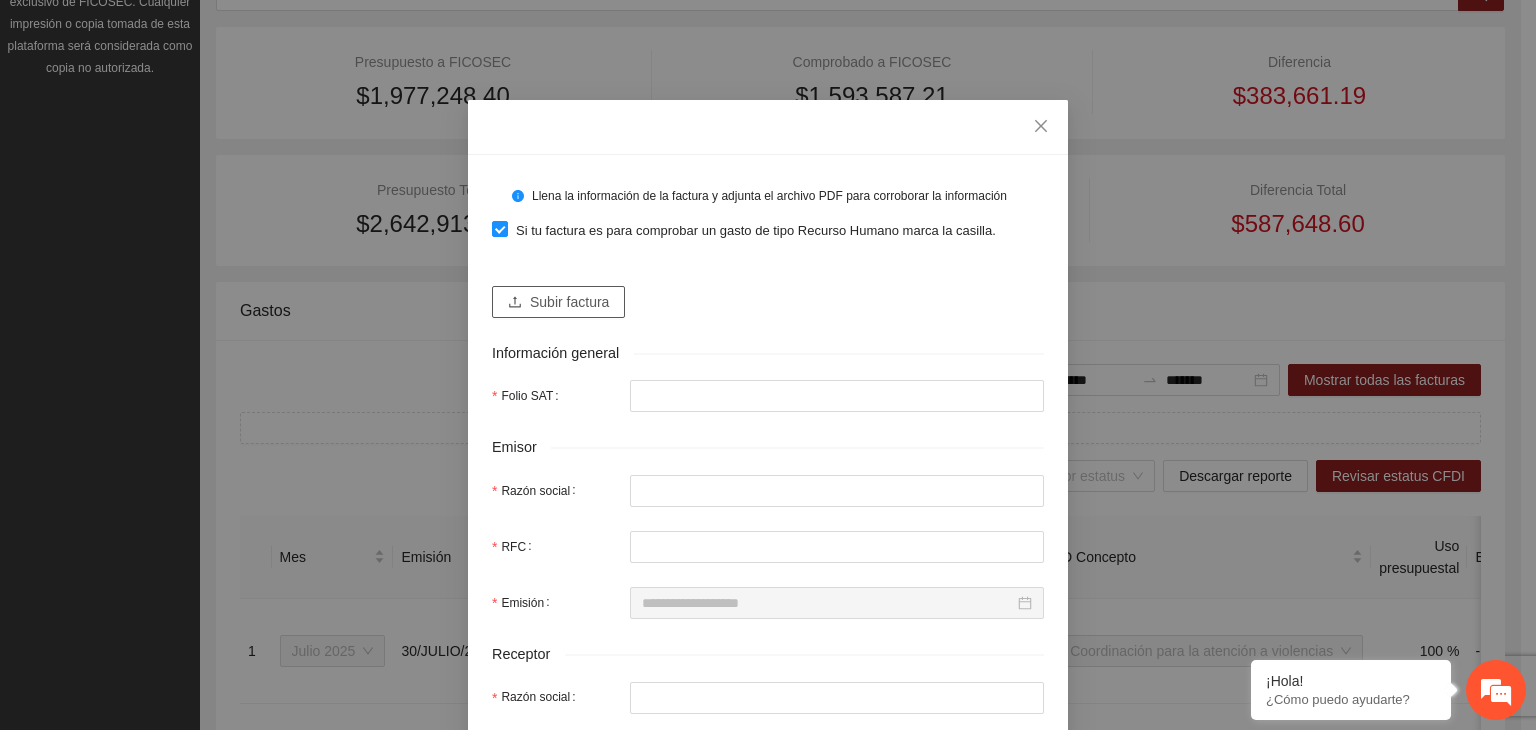 click on "Subir factura" at bounding box center [569, 302] 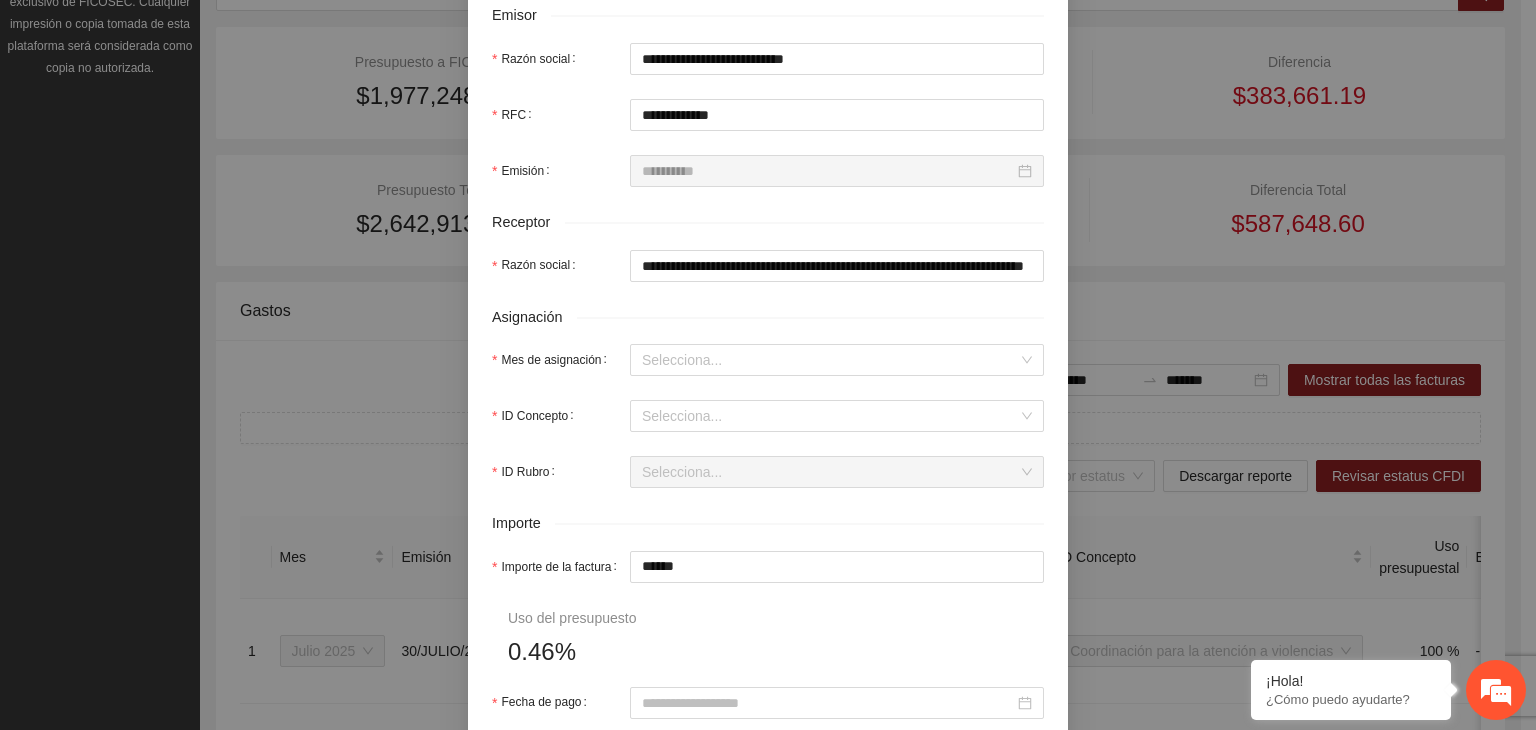 scroll, scrollTop: 500, scrollLeft: 0, axis: vertical 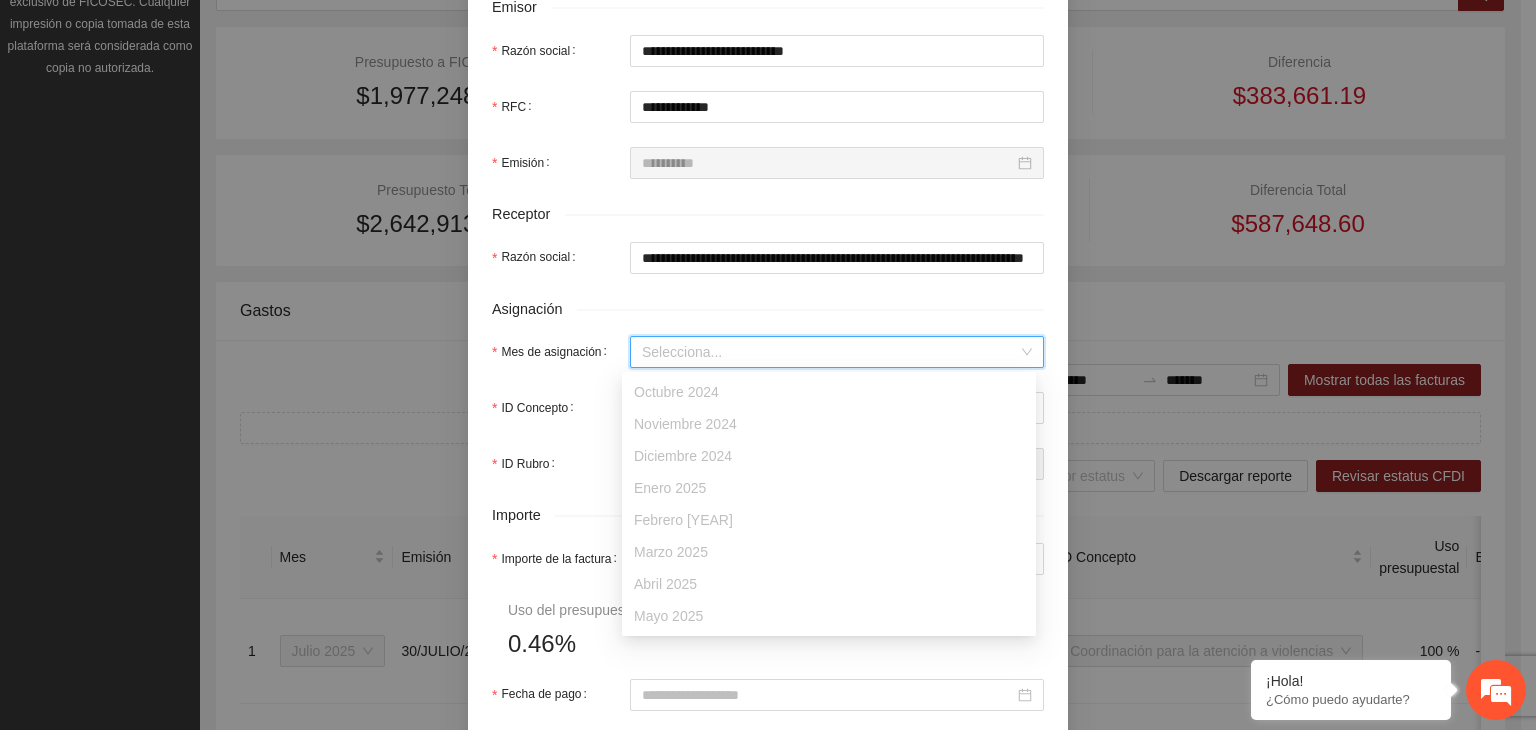 drag, startPoint x: 668, startPoint y: 345, endPoint x: 656, endPoint y: 352, distance: 13.892444 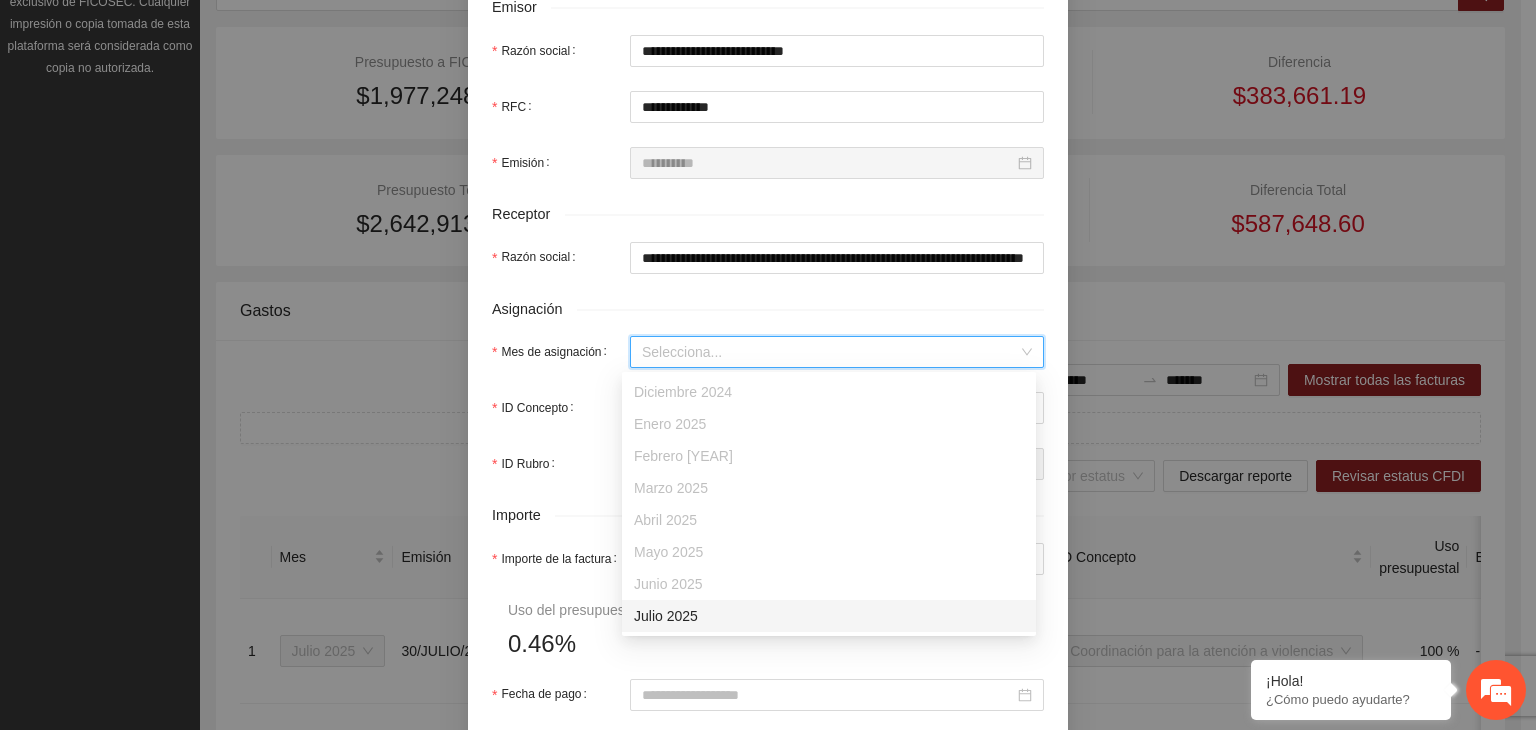 click on "Julio 2025" at bounding box center [829, 616] 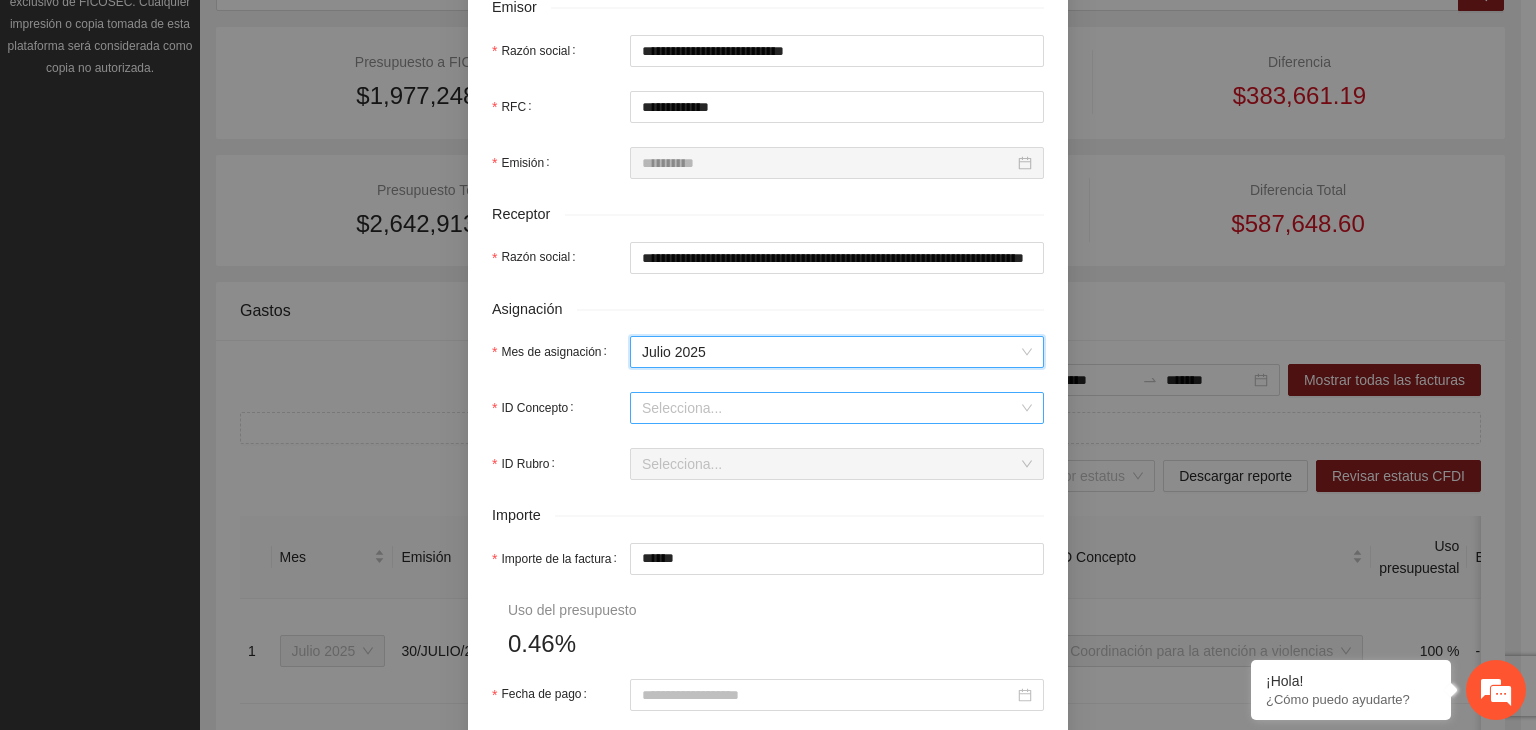 drag, startPoint x: 676, startPoint y: 409, endPoint x: 666, endPoint y: 421, distance: 15.6205 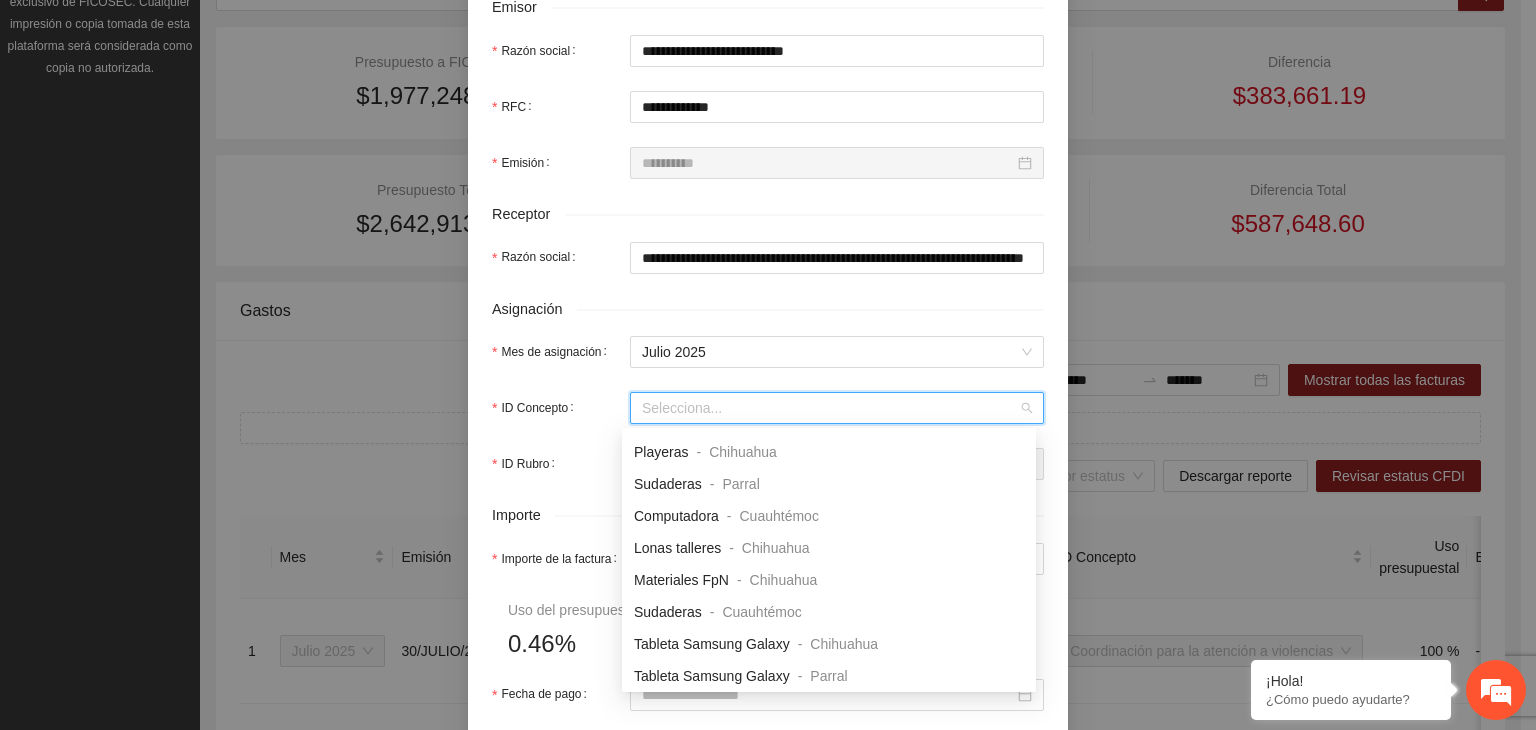 scroll, scrollTop: 900, scrollLeft: 0, axis: vertical 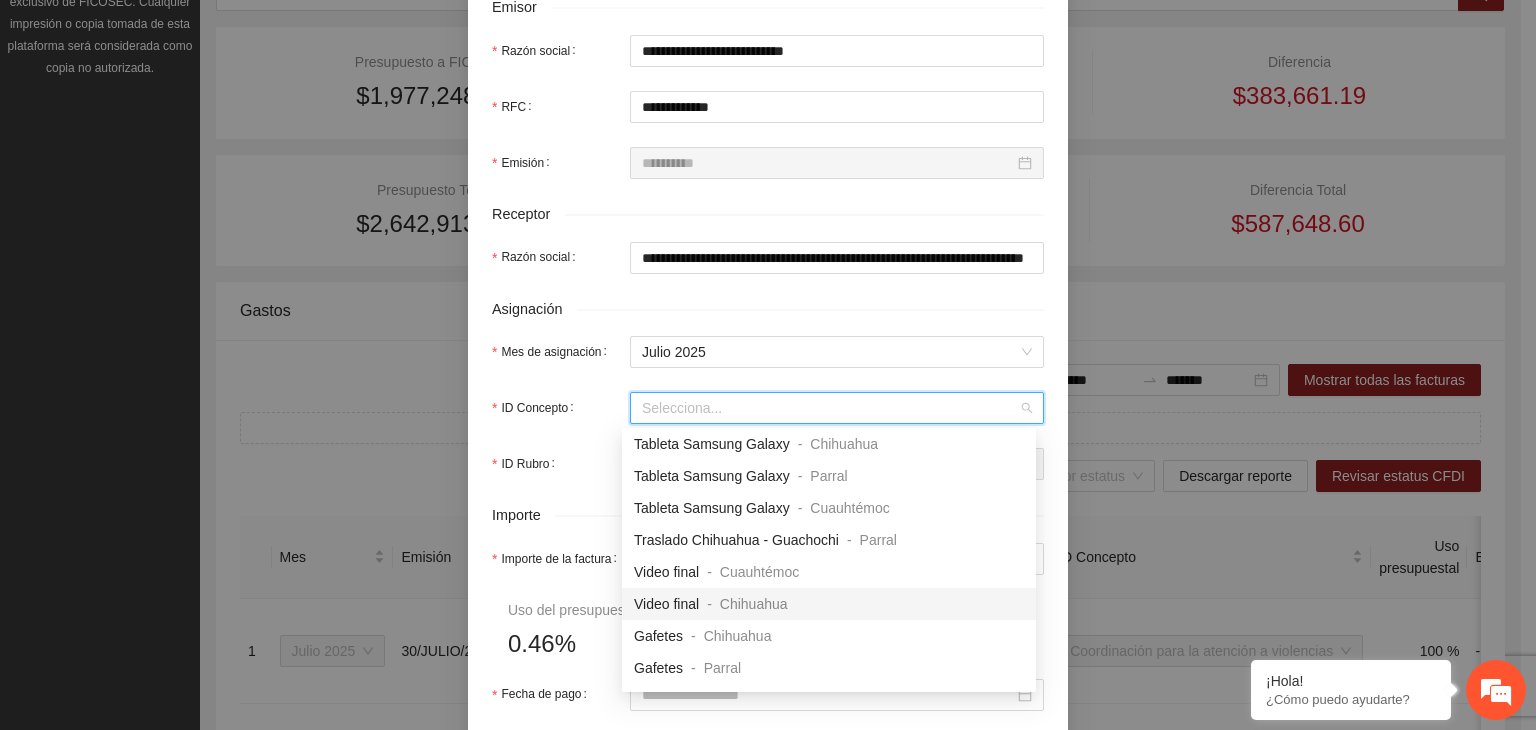 click on "Video final" at bounding box center (666, 604) 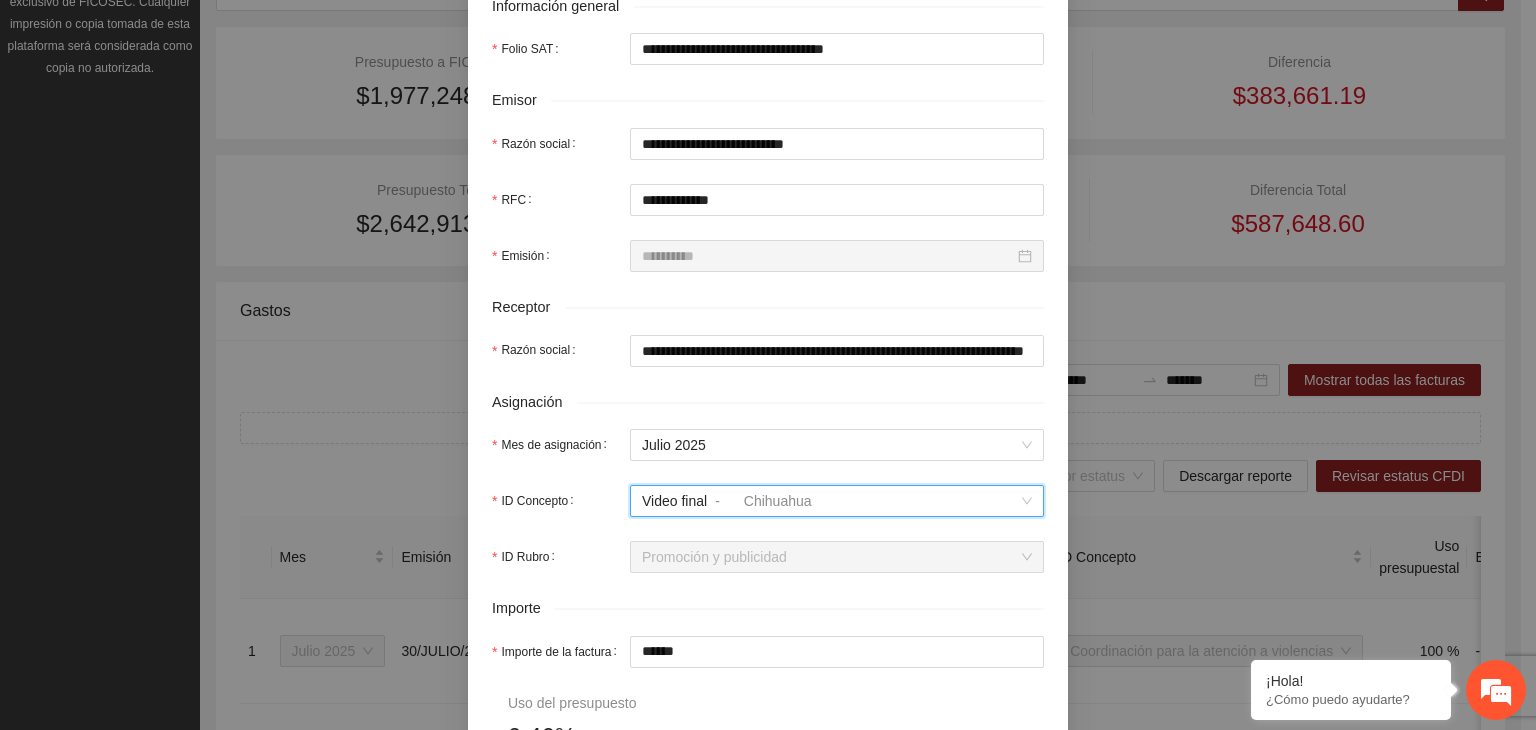 scroll, scrollTop: 400, scrollLeft: 0, axis: vertical 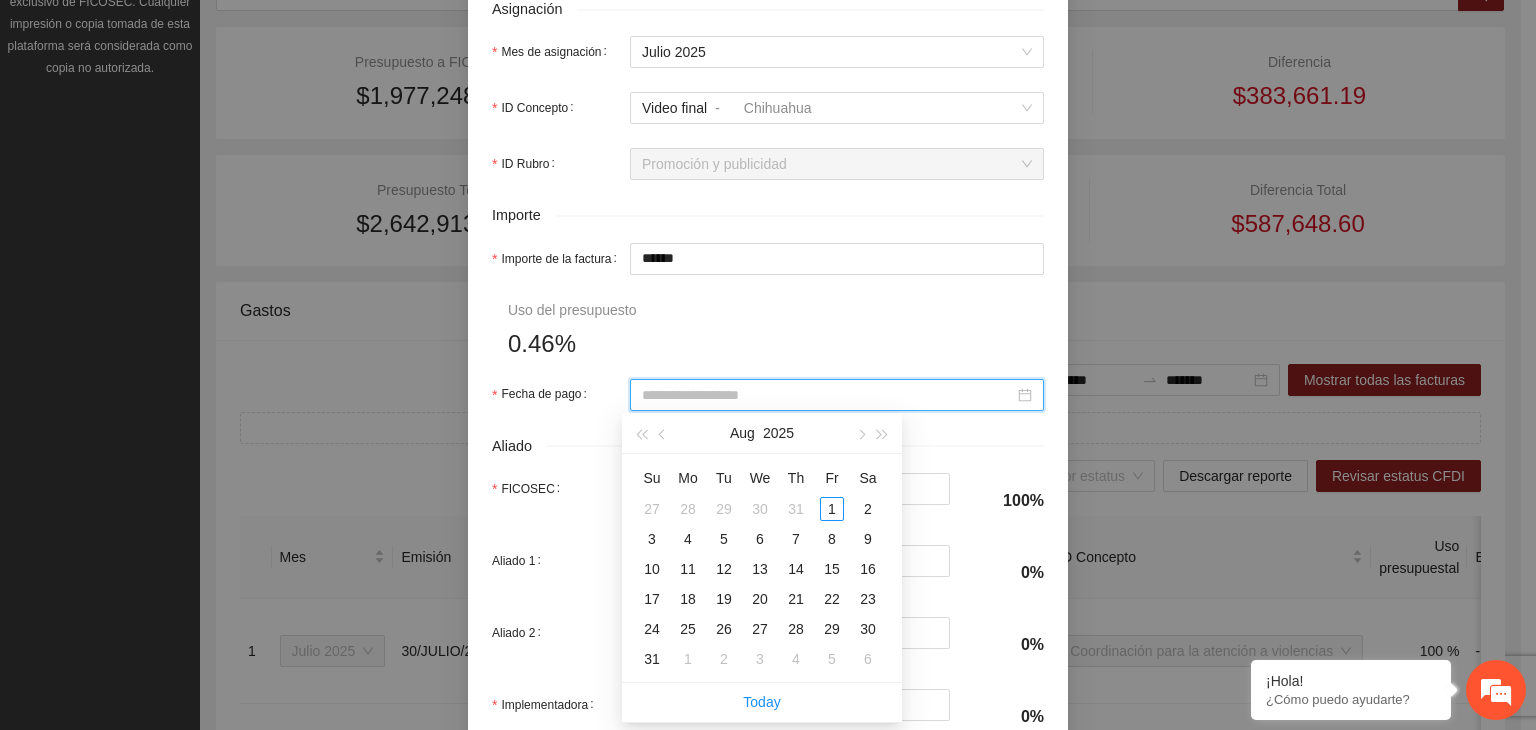 click on "Fecha de pago" at bounding box center (828, 395) 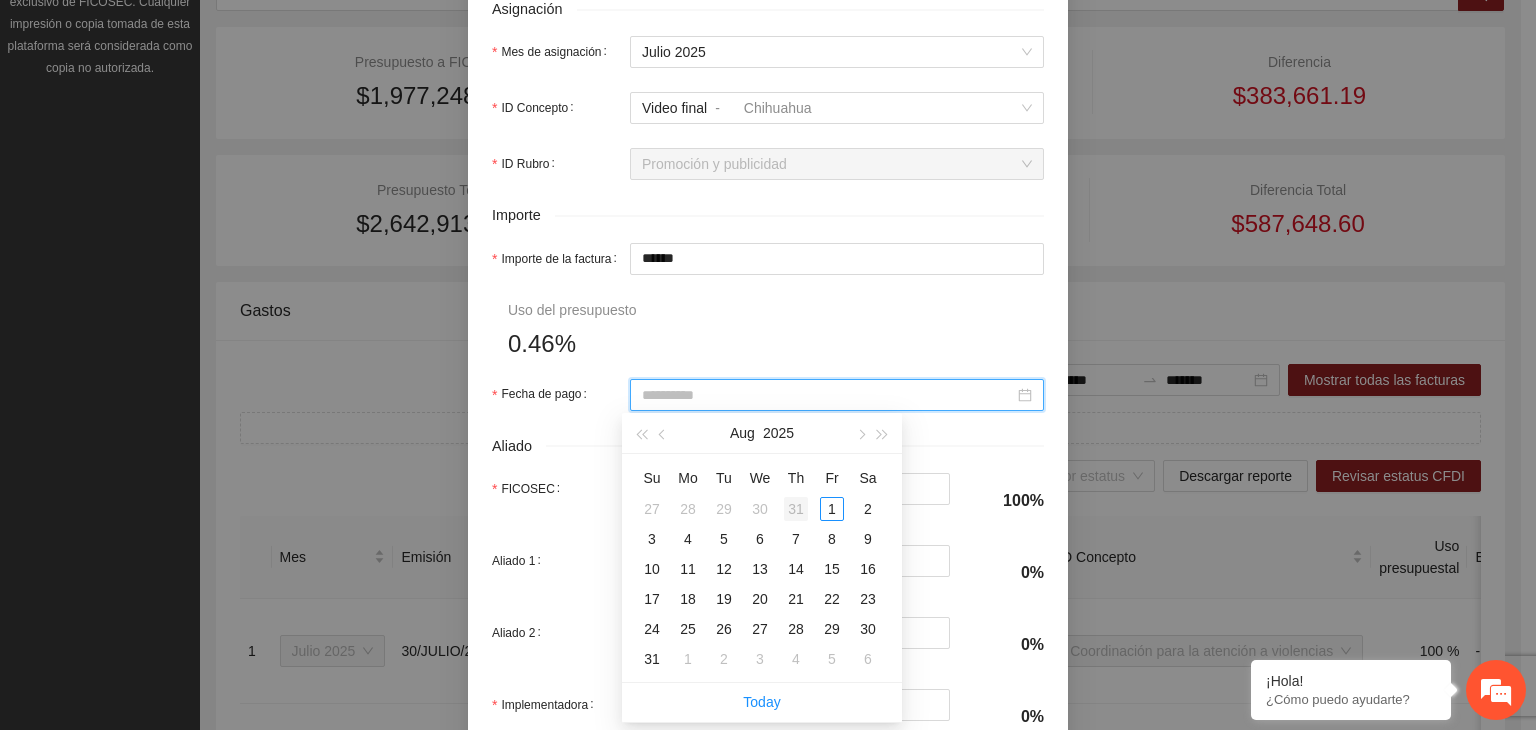 click on "31" at bounding box center (796, 509) 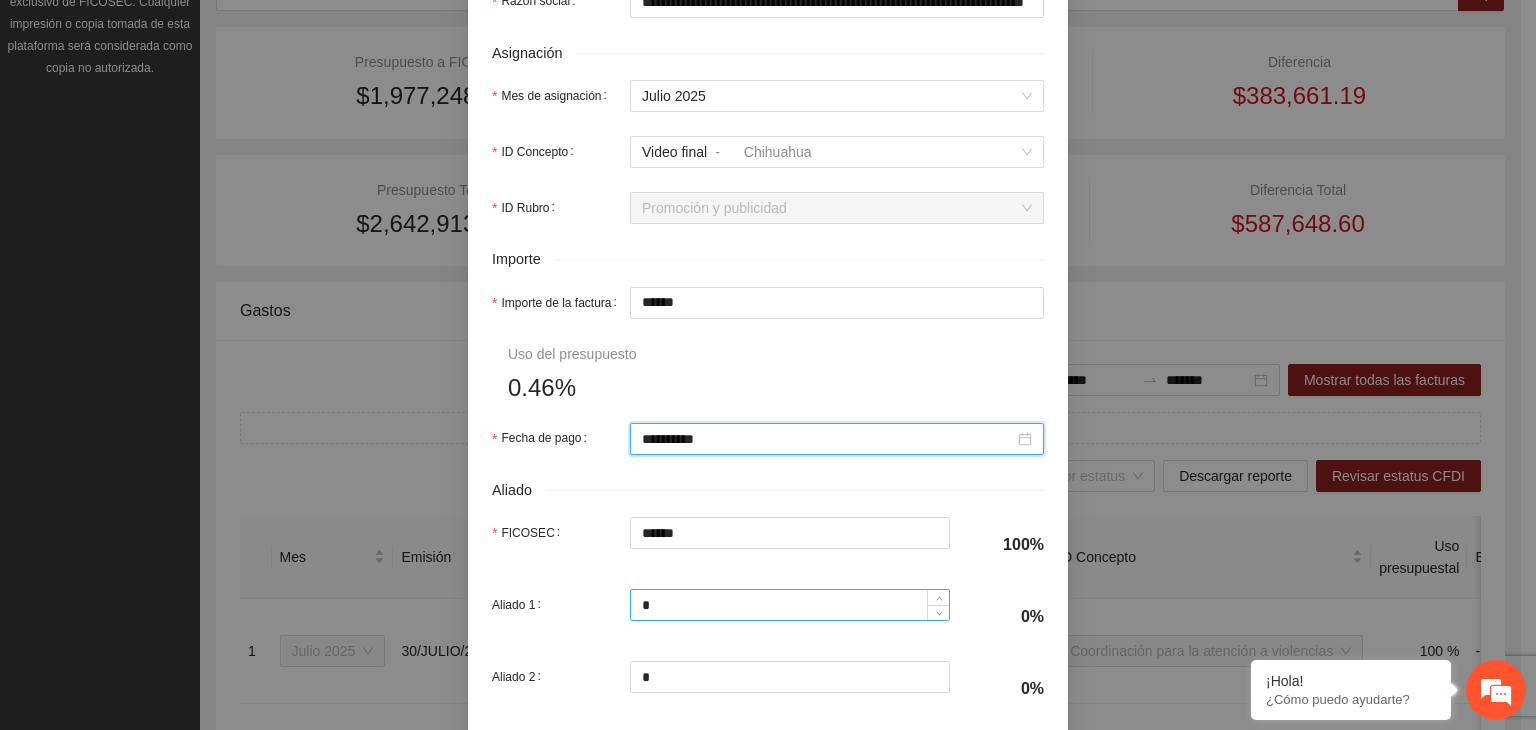 scroll, scrollTop: 932, scrollLeft: 0, axis: vertical 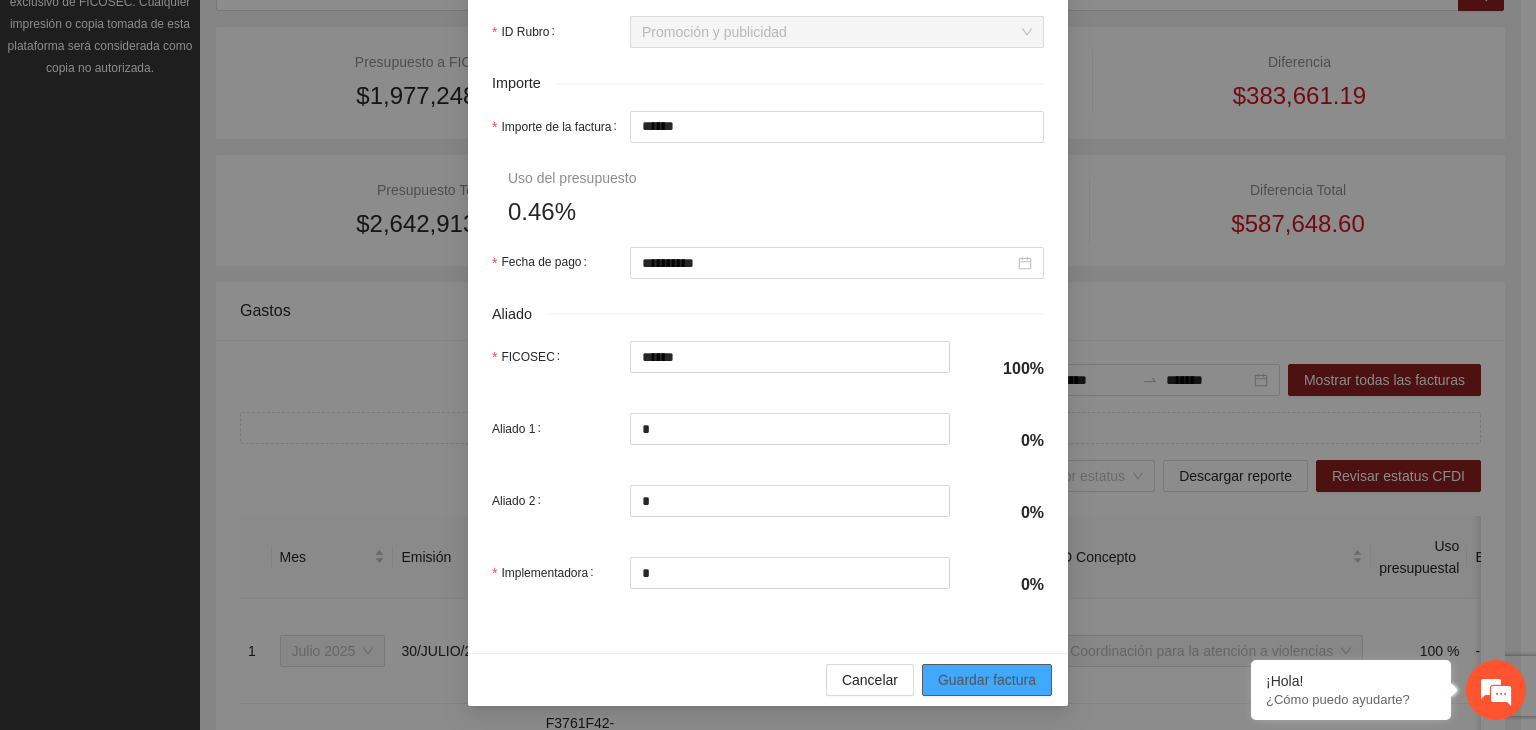 click on "Guardar factura" at bounding box center (987, 680) 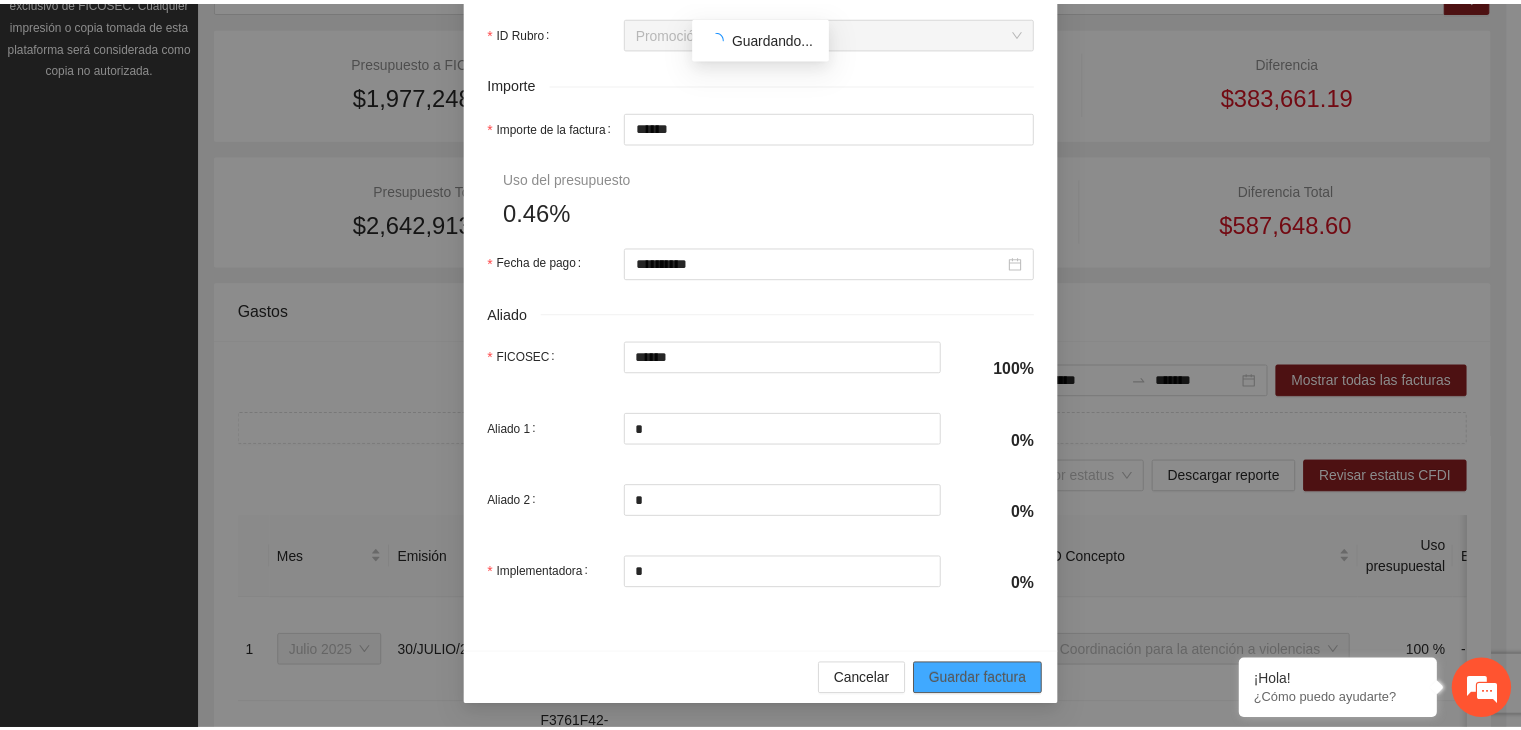 scroll, scrollTop: 772, scrollLeft: 0, axis: vertical 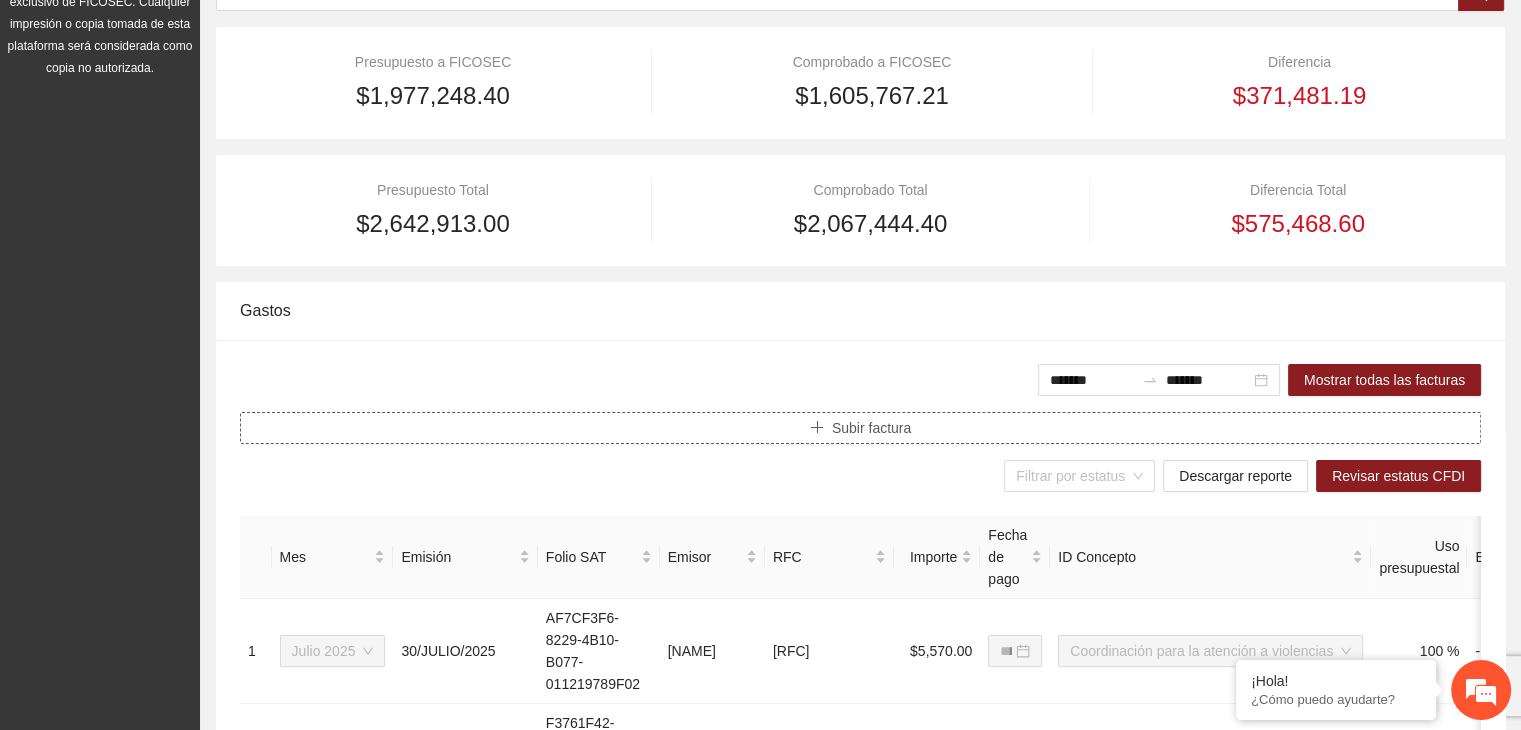 click on "Subir factura" at bounding box center (871, 428) 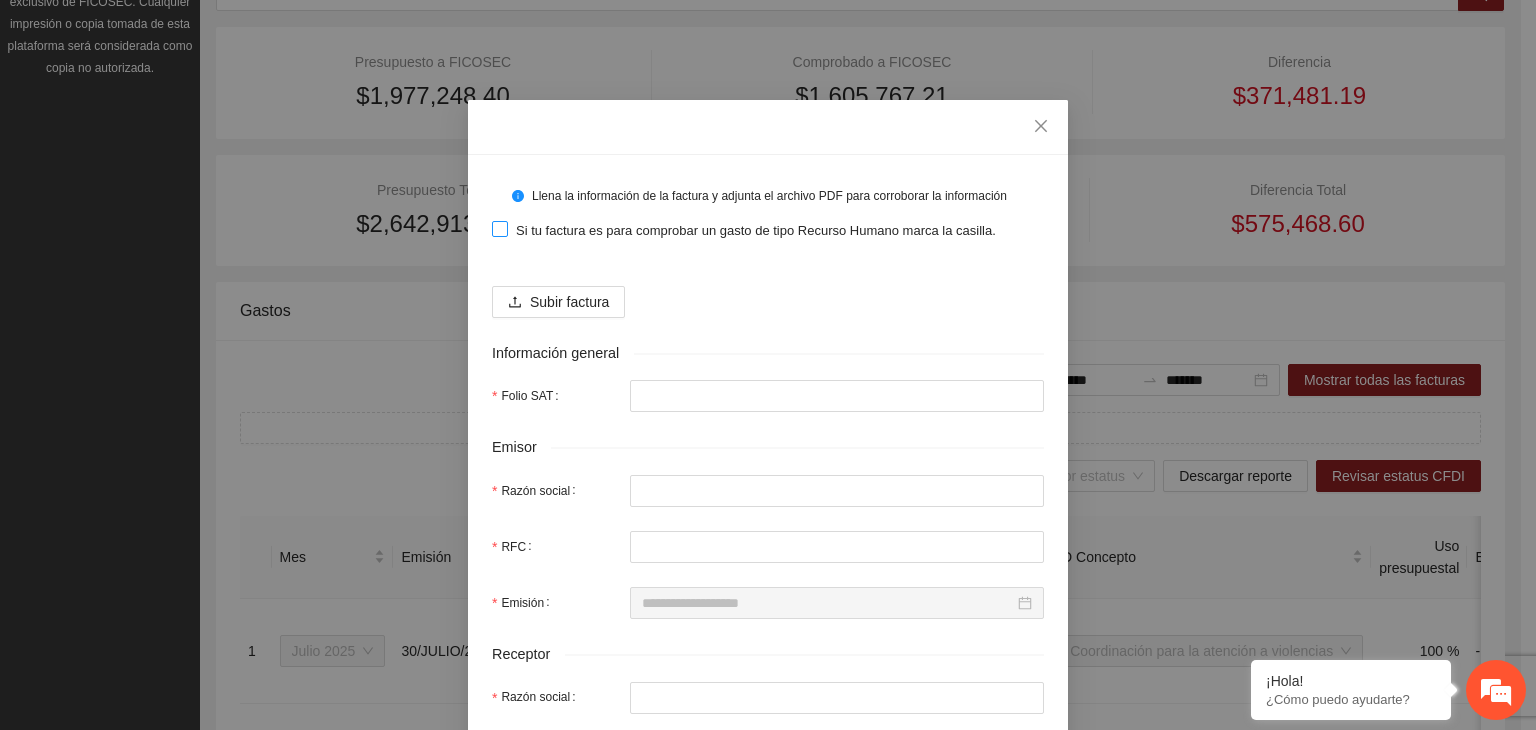 click at bounding box center (500, 229) 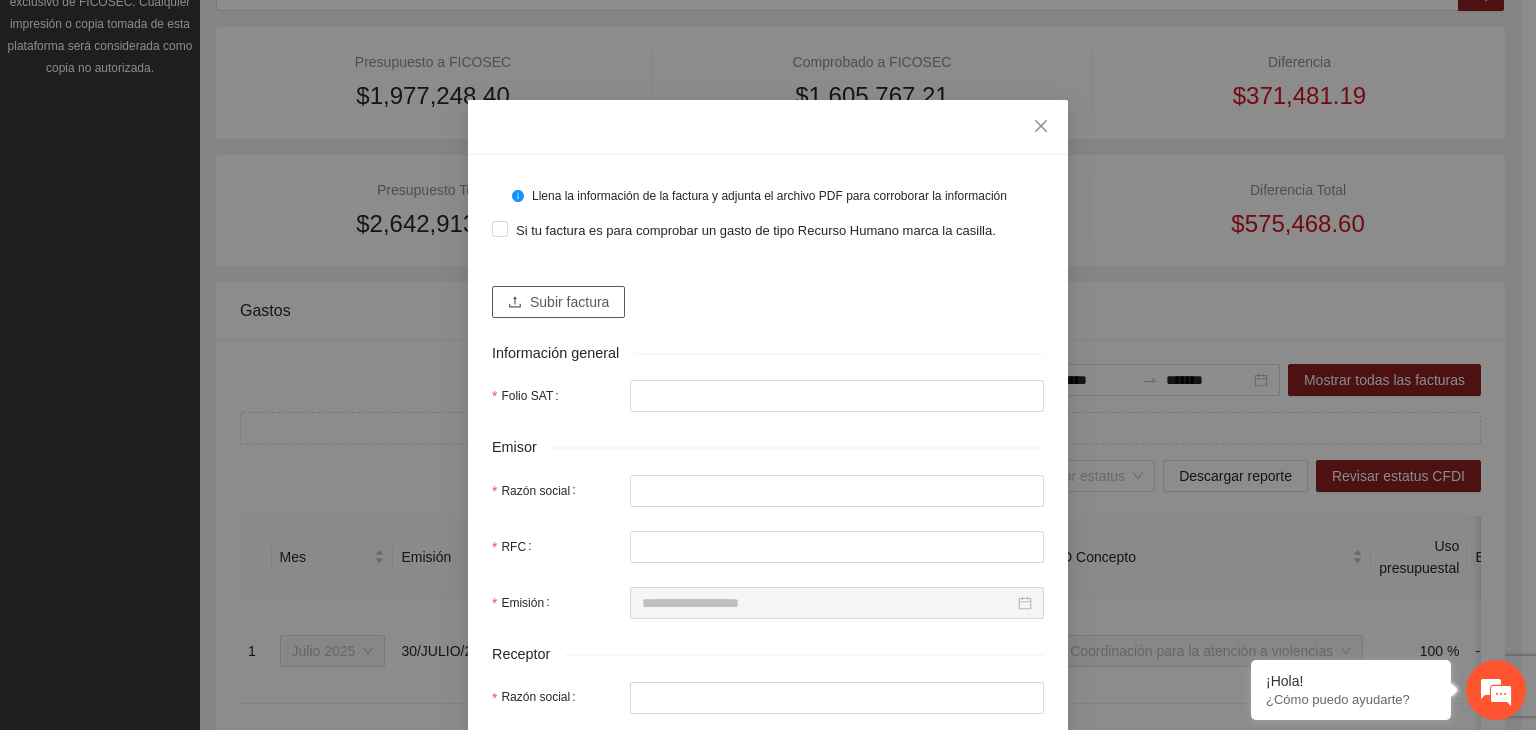 click on "Subir factura" at bounding box center [569, 302] 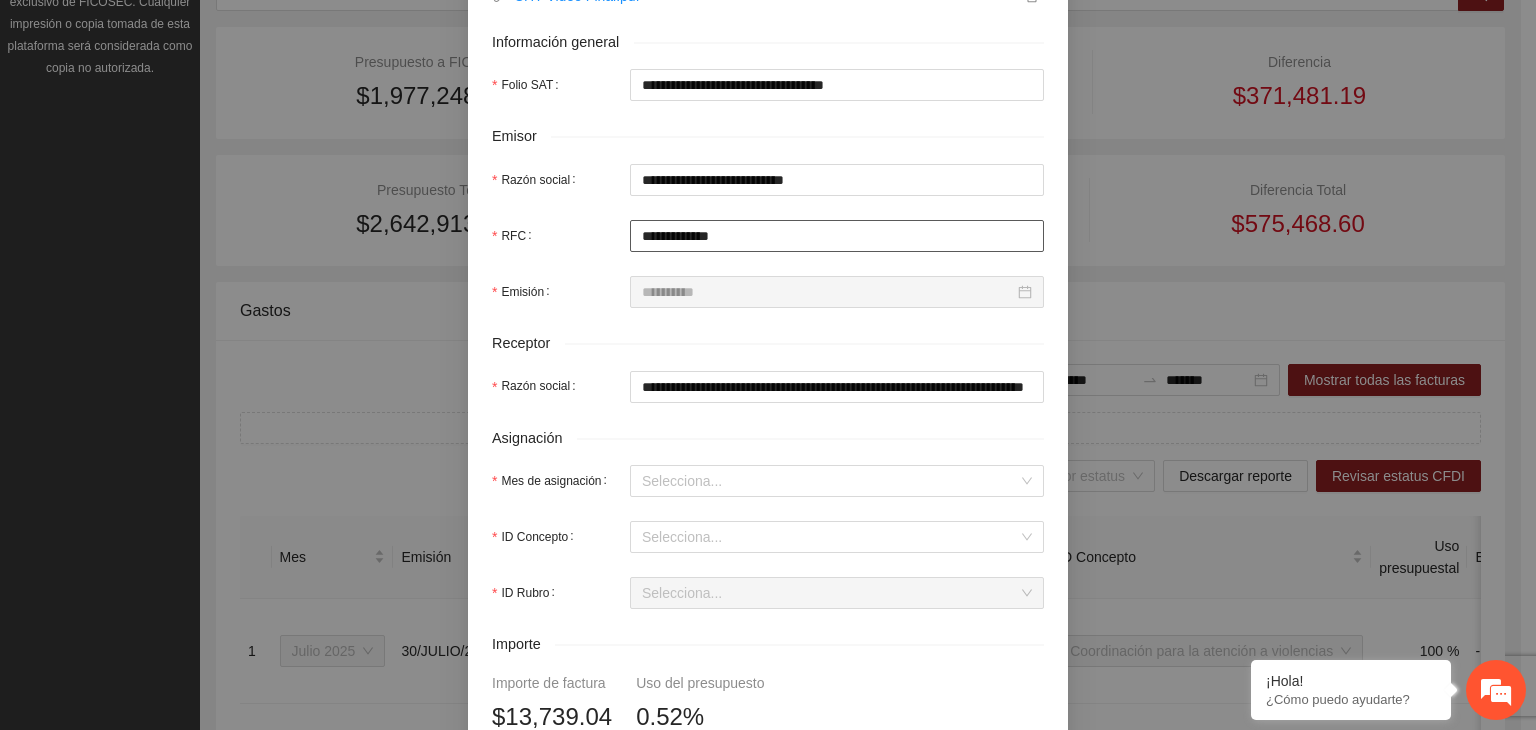 scroll, scrollTop: 400, scrollLeft: 0, axis: vertical 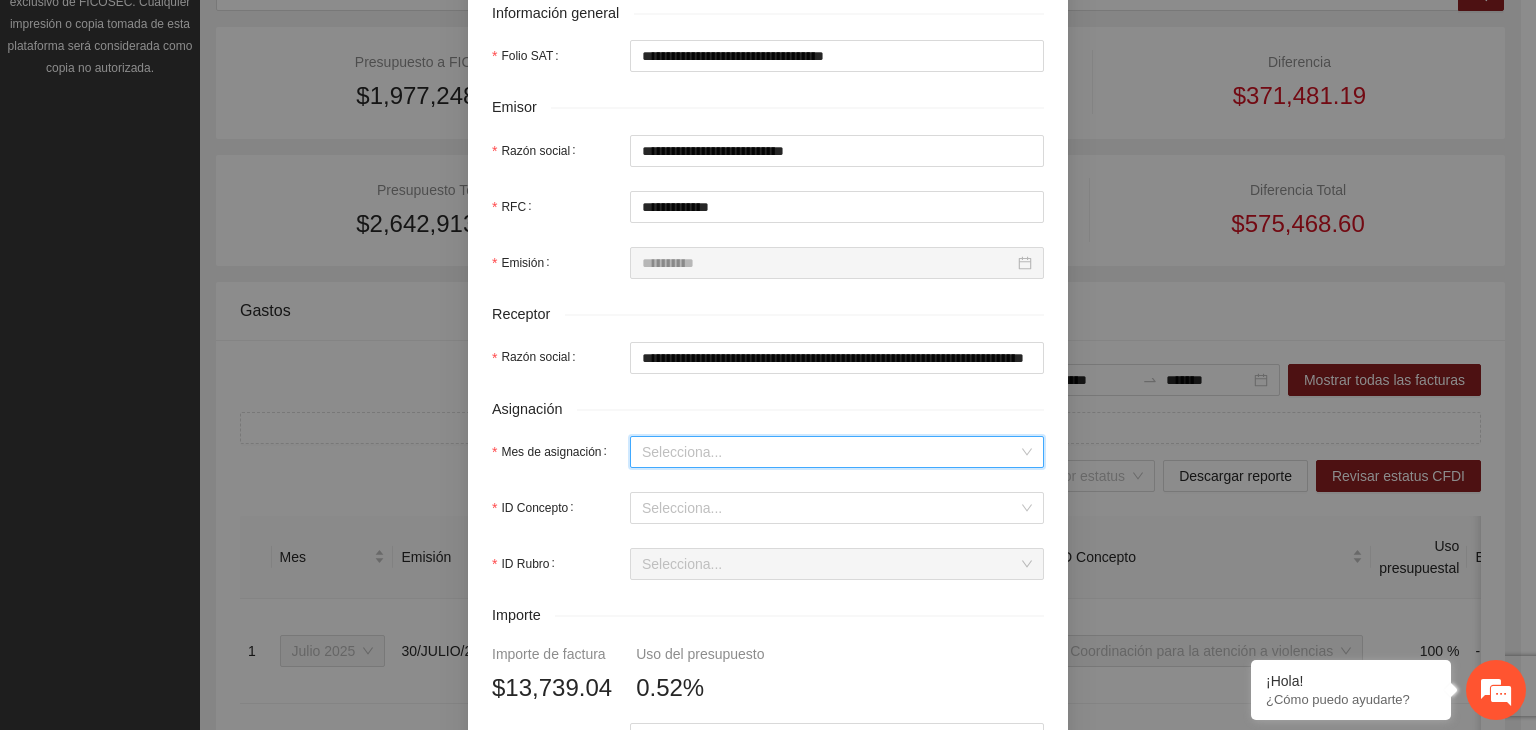 click on "Mes de asignación" at bounding box center (830, 452) 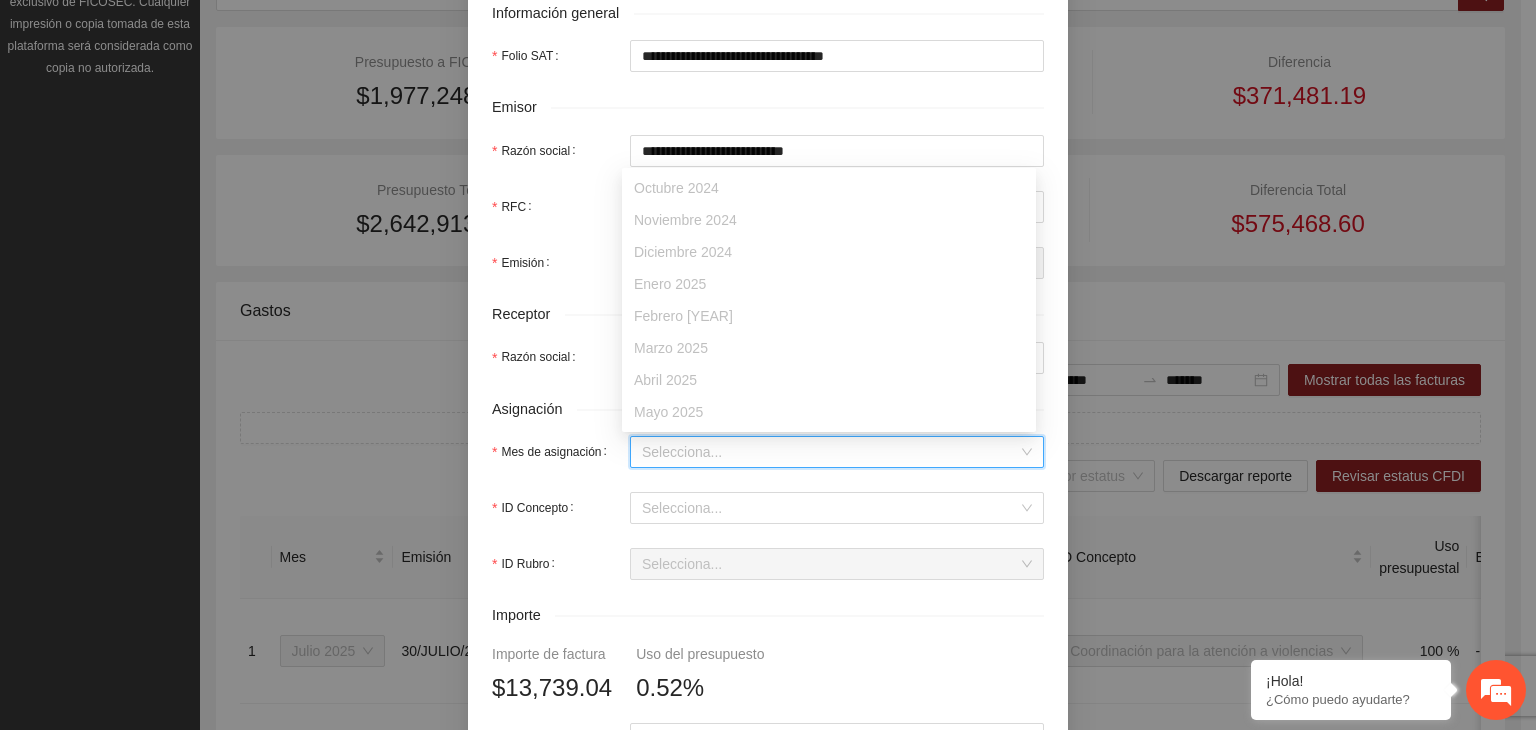 scroll, scrollTop: 64, scrollLeft: 0, axis: vertical 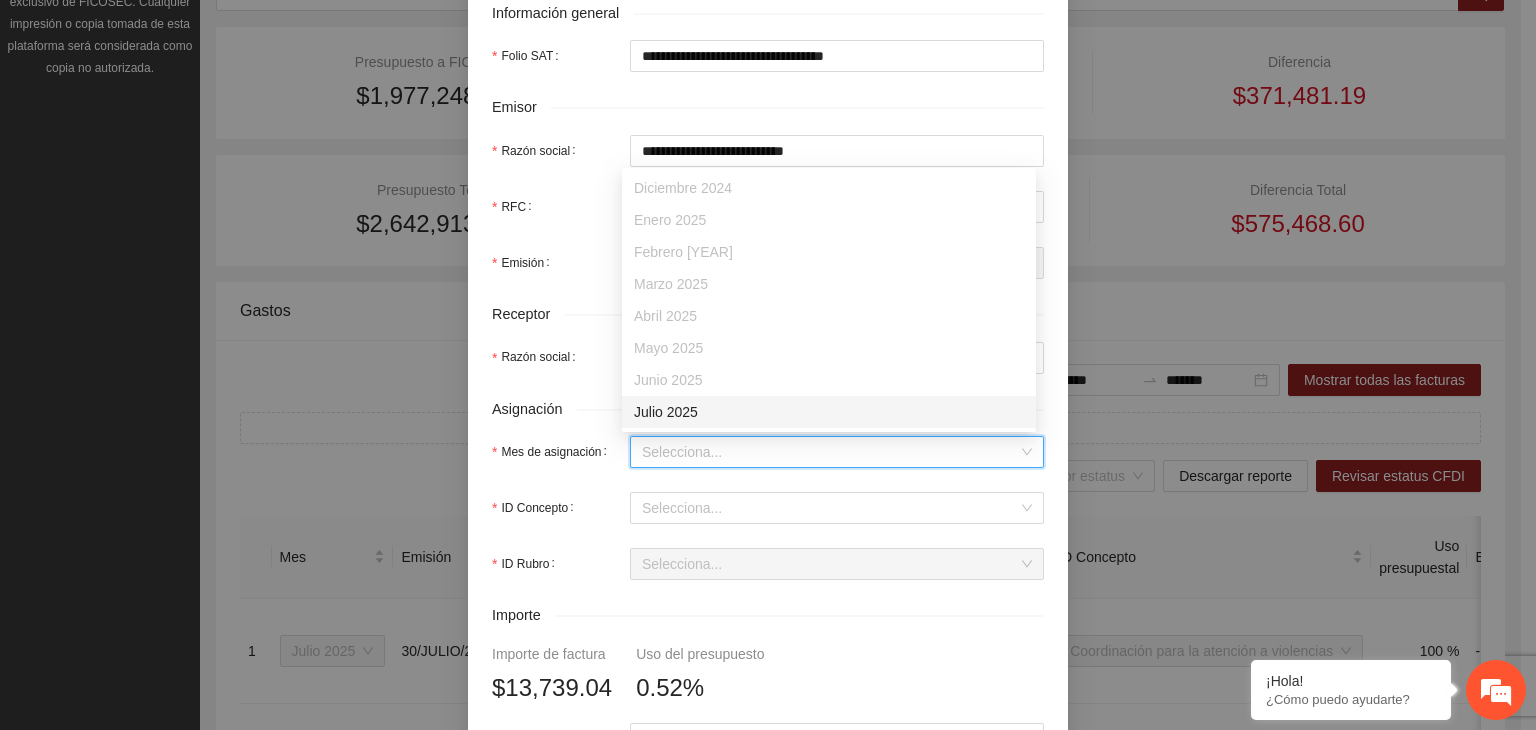 click on "Julio 2025" at bounding box center (829, 412) 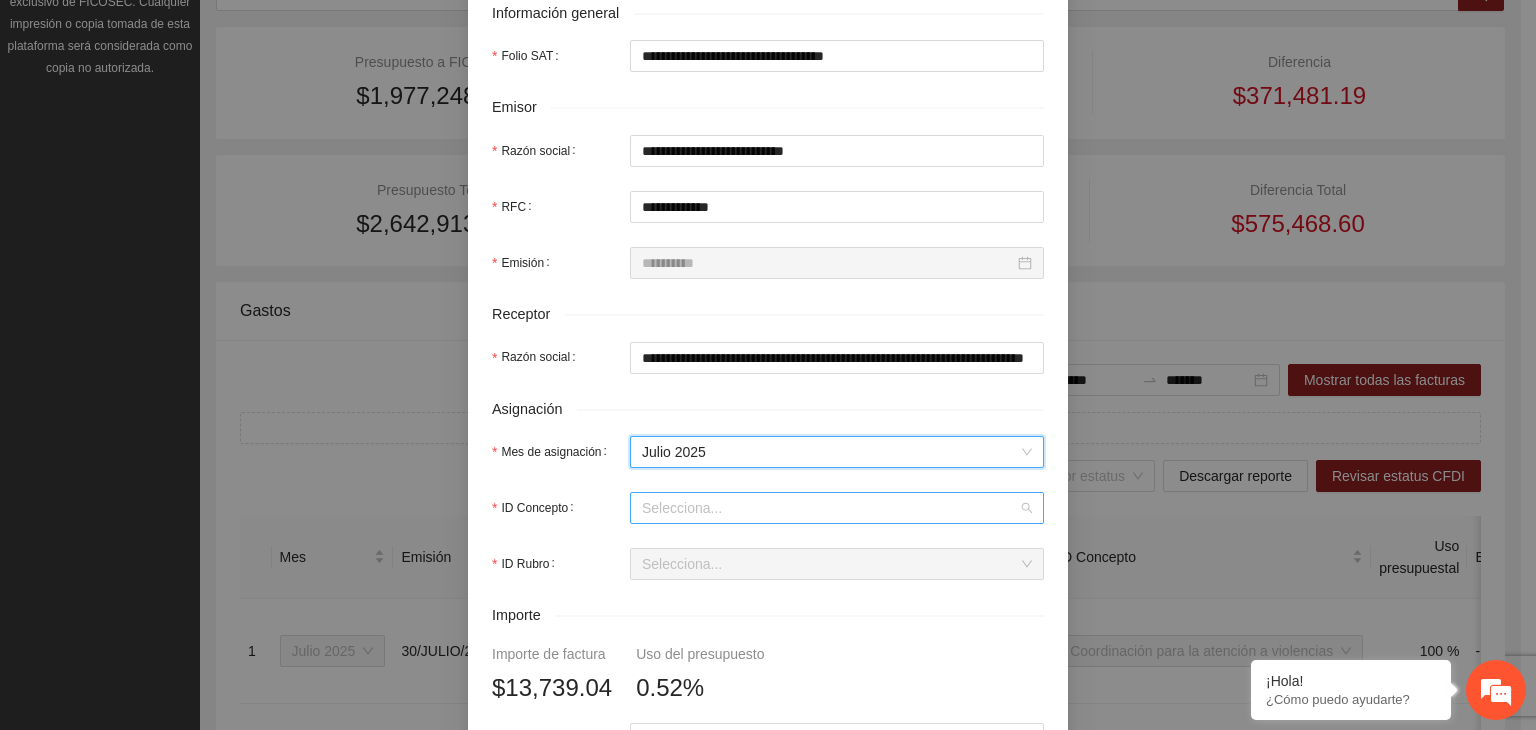 click on "ID Concepto" at bounding box center (830, 508) 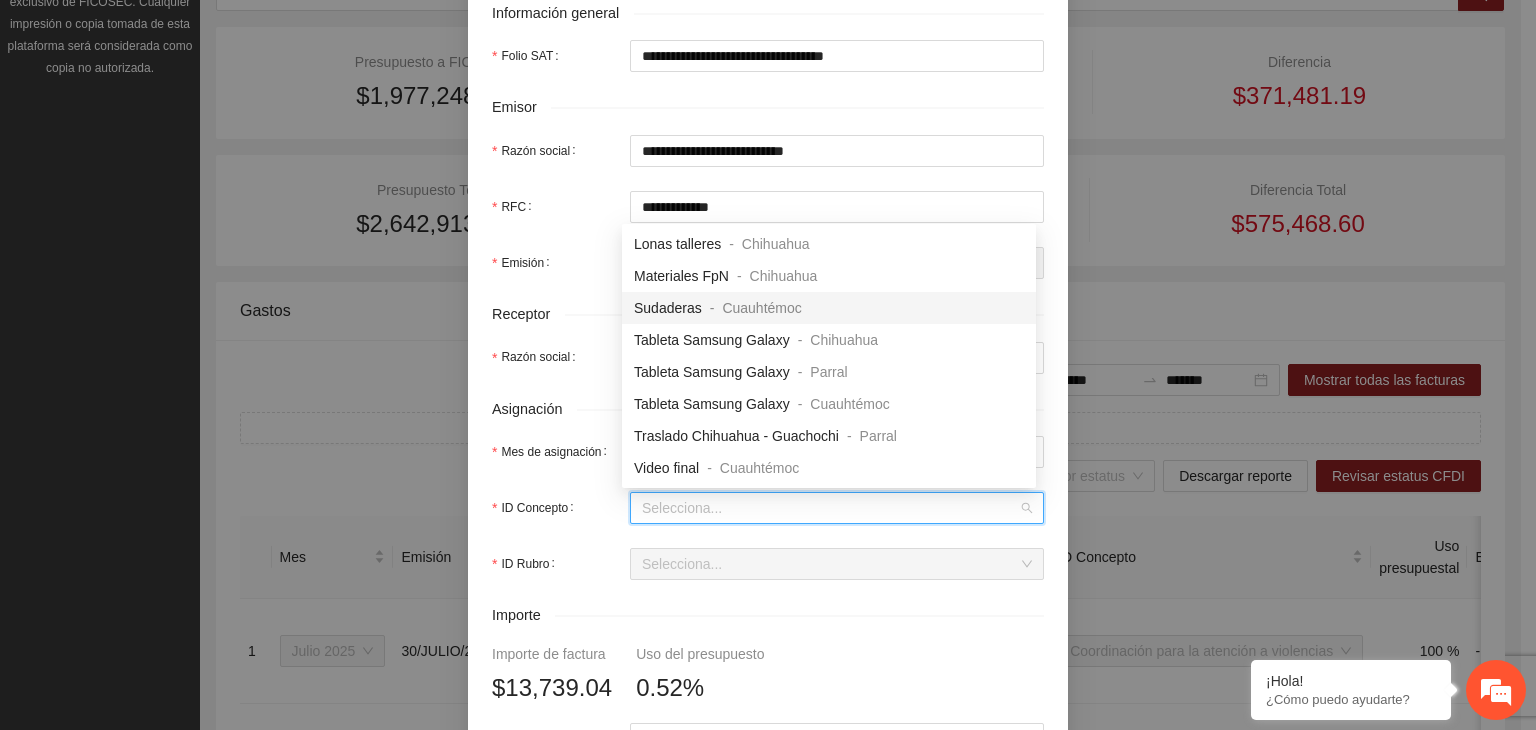 scroll, scrollTop: 900, scrollLeft: 0, axis: vertical 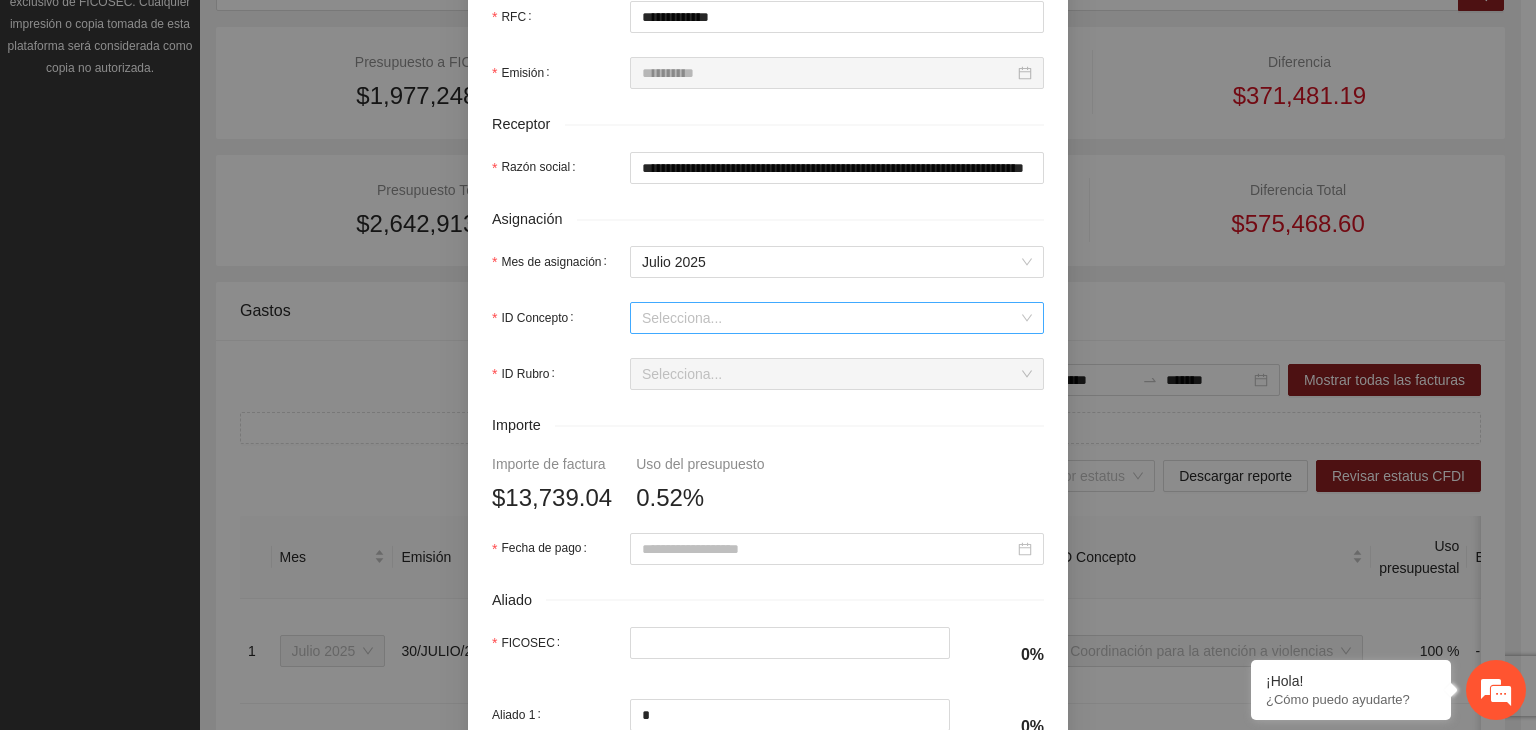 click on "ID Concepto" at bounding box center [830, 318] 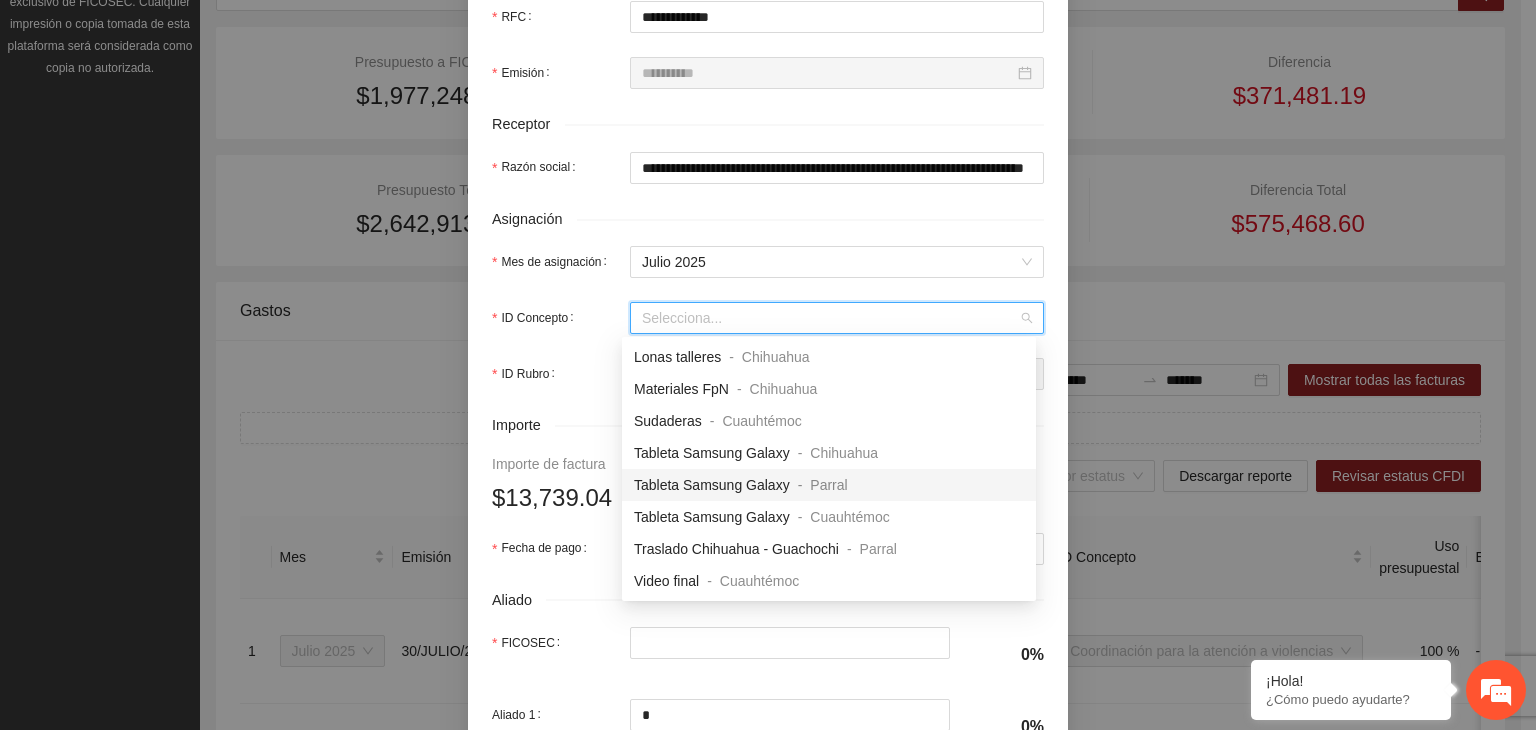 scroll, scrollTop: 900, scrollLeft: 0, axis: vertical 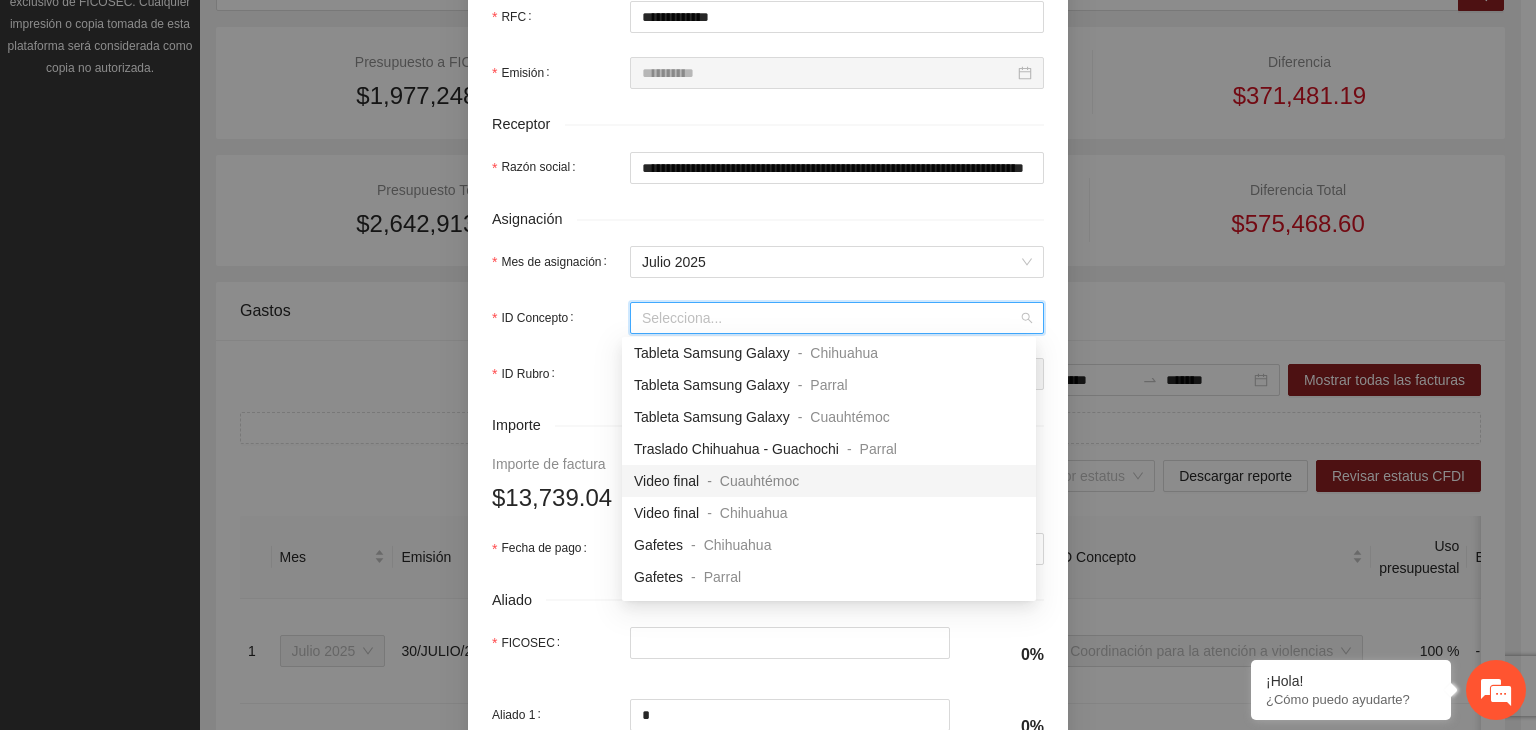 click on "Video final - [CITY]" at bounding box center (716, 481) 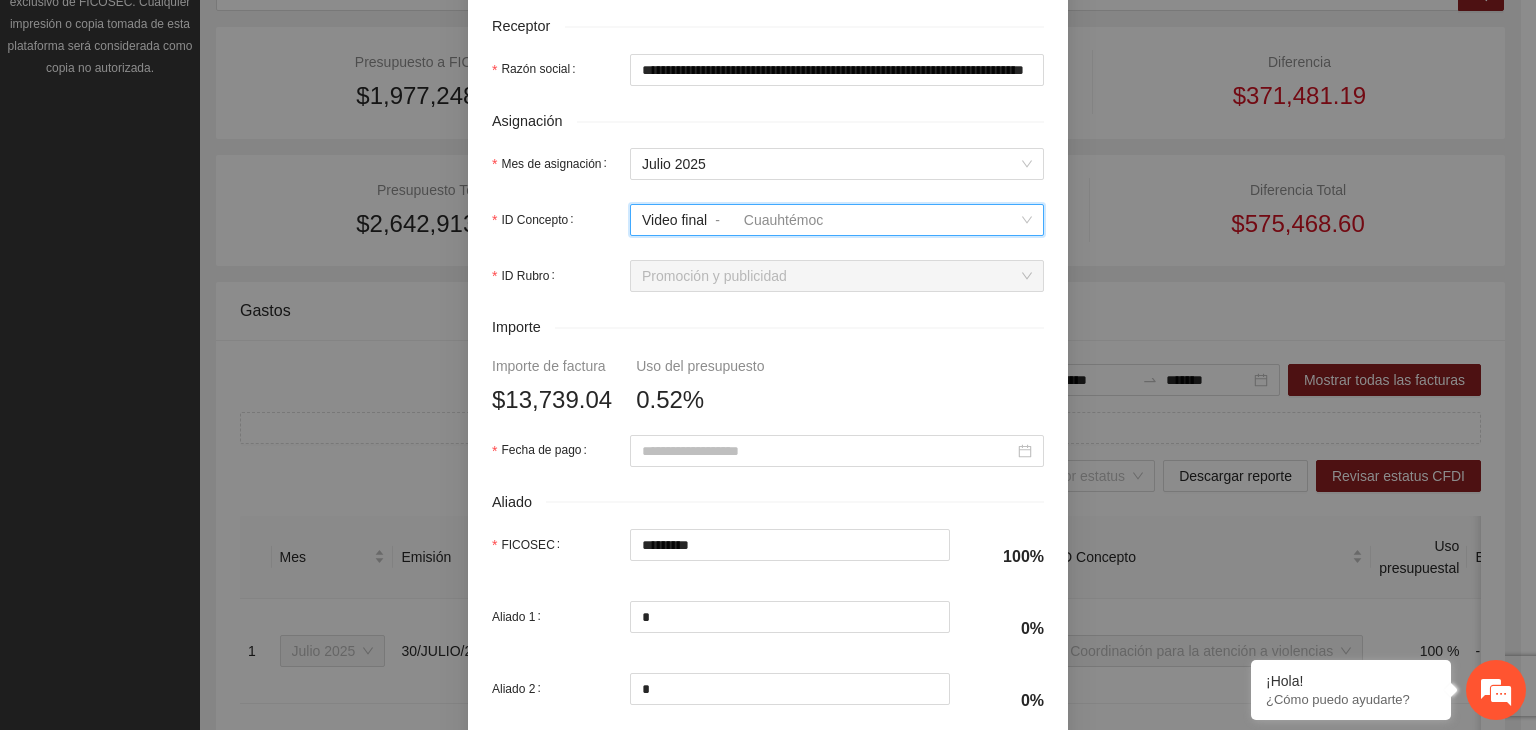scroll, scrollTop: 690, scrollLeft: 0, axis: vertical 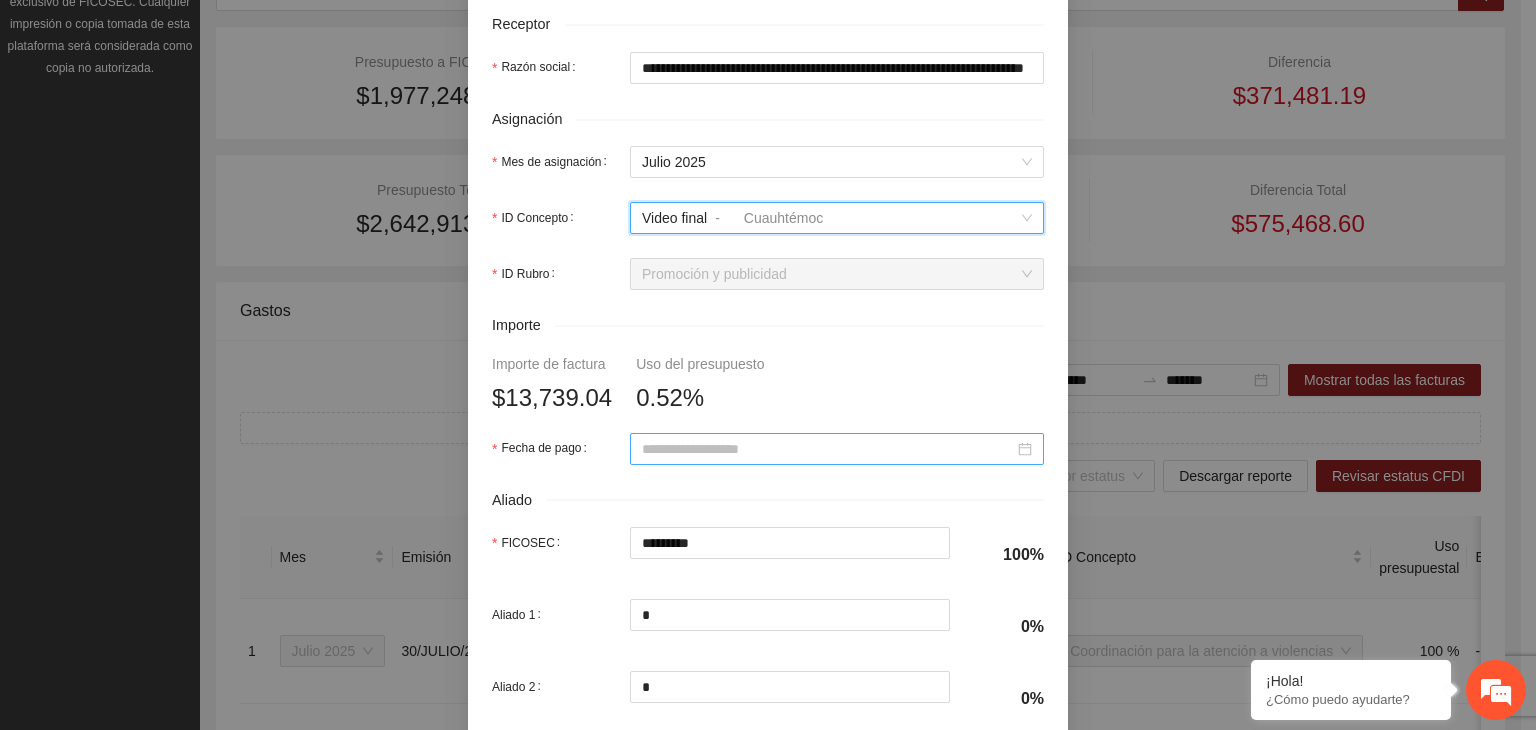 click on "Fecha de pago" at bounding box center (828, 449) 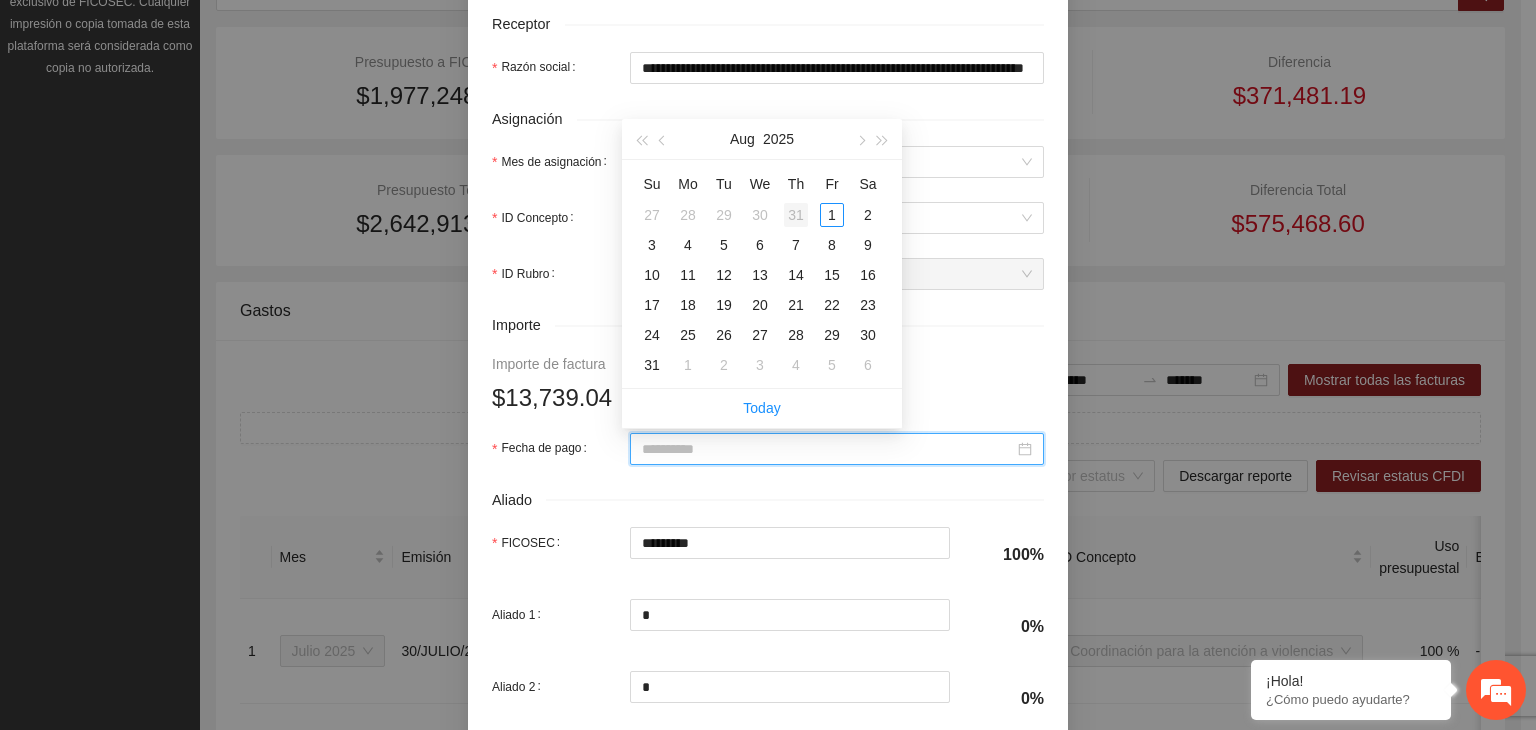 click on "31" at bounding box center [796, 215] 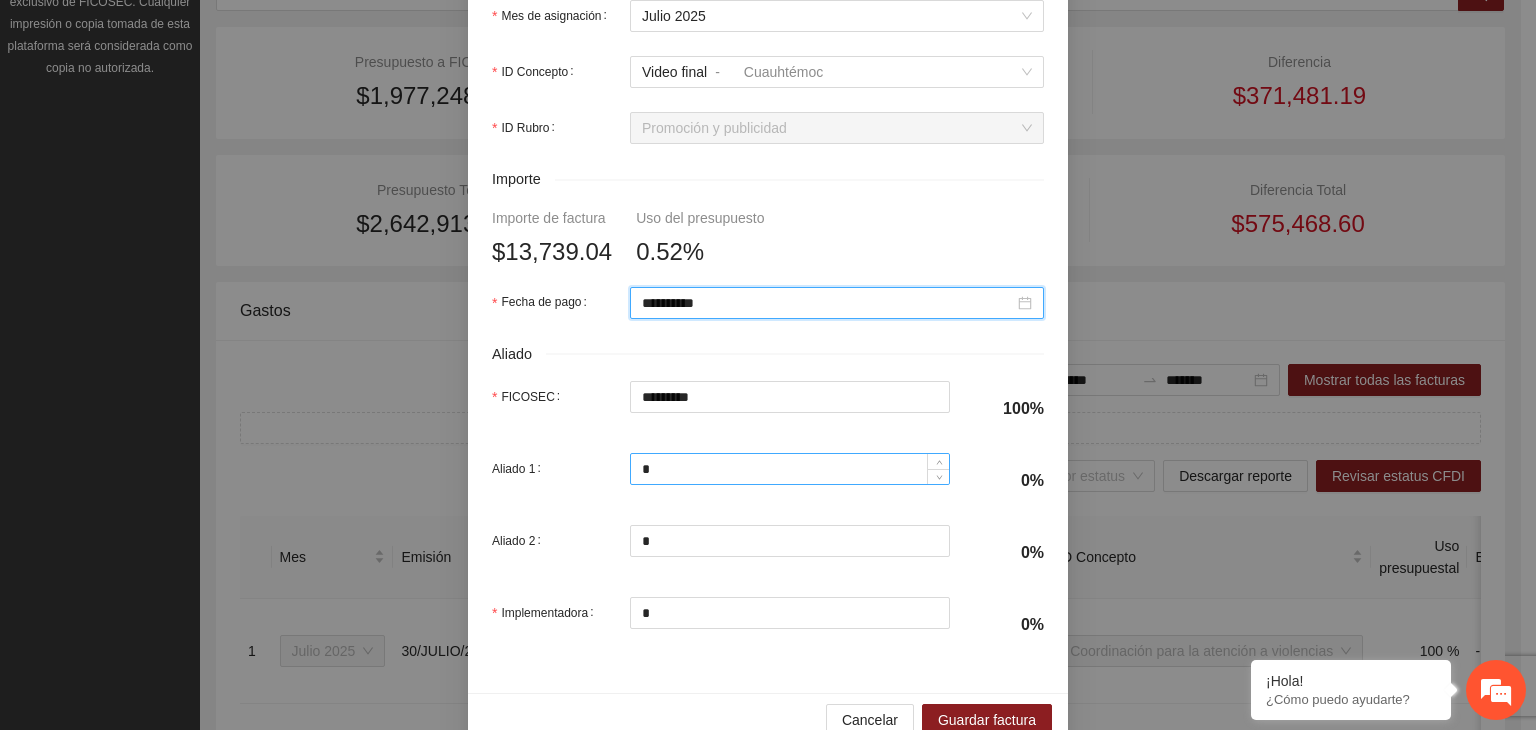 scroll, scrollTop: 876, scrollLeft: 0, axis: vertical 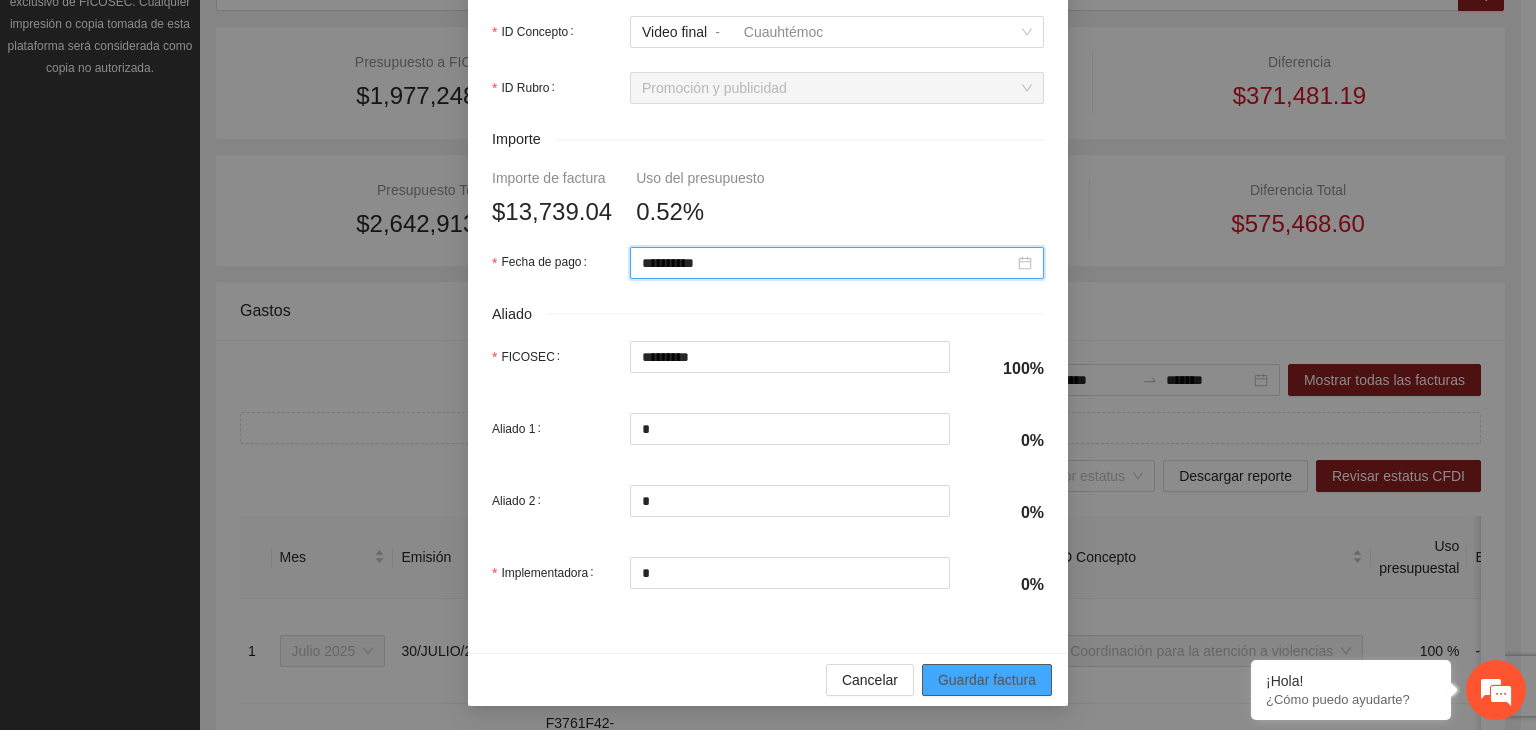 click on "Guardar factura" at bounding box center (987, 680) 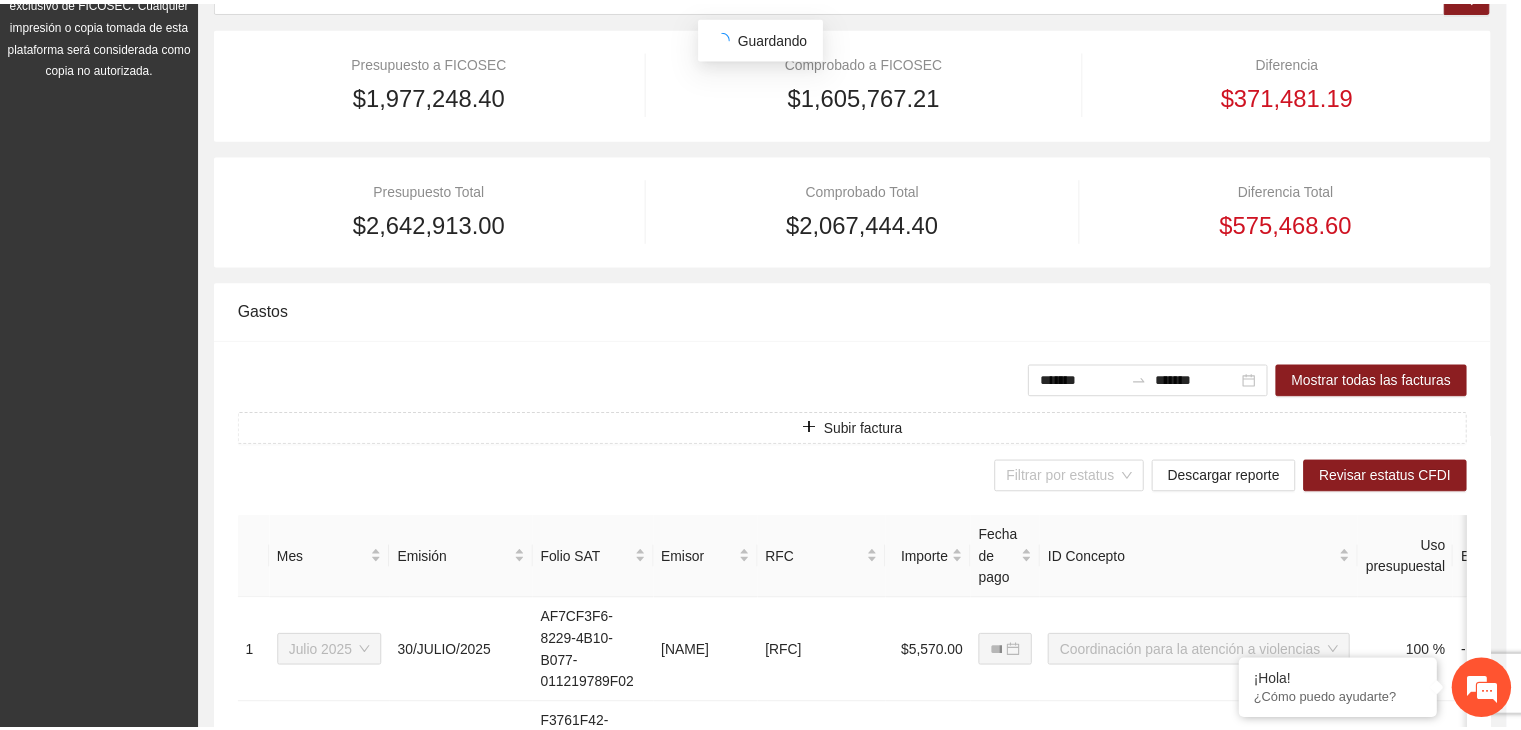 scroll, scrollTop: 716, scrollLeft: 0, axis: vertical 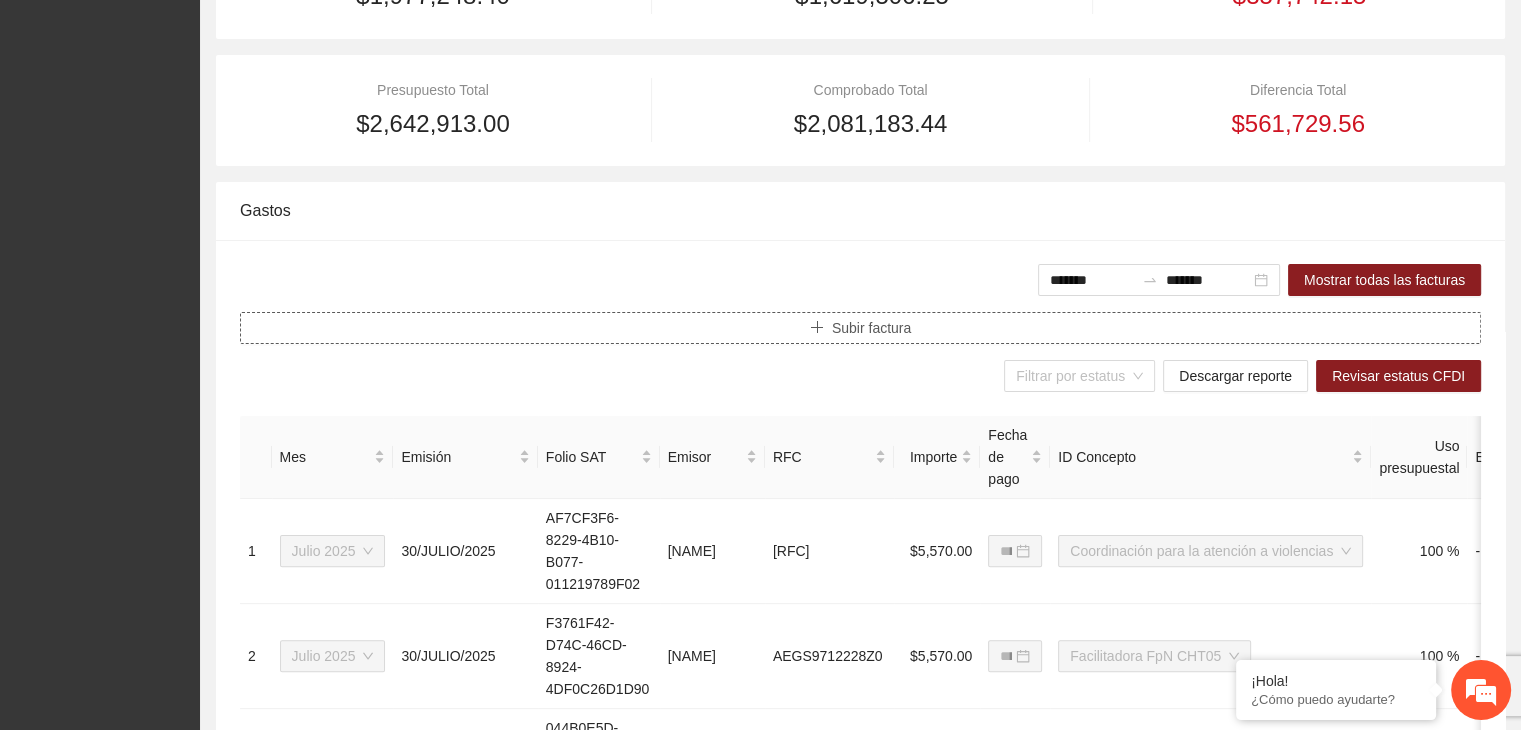 click on "Subir factura" at bounding box center (871, 328) 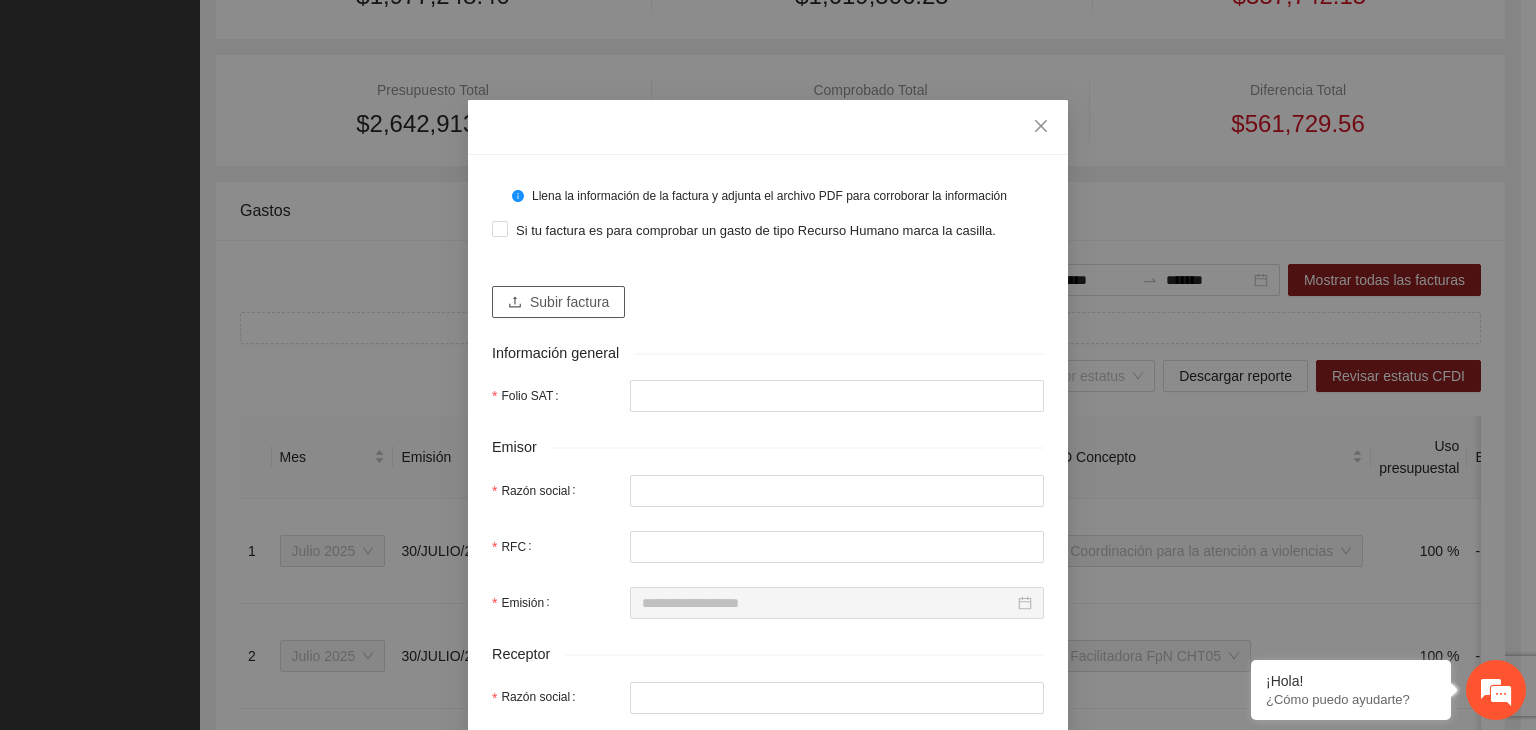 click on "Subir factura" at bounding box center (569, 302) 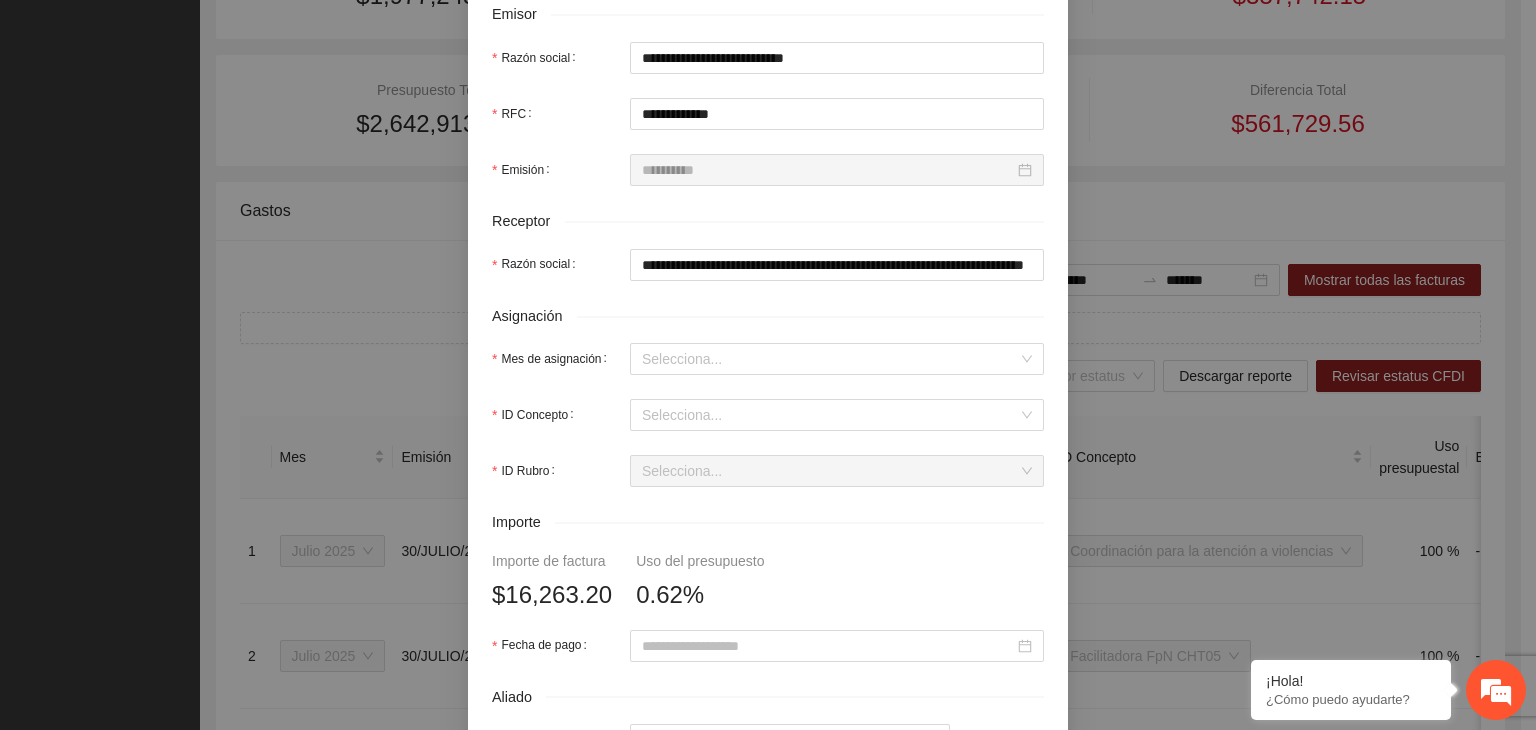 scroll, scrollTop: 500, scrollLeft: 0, axis: vertical 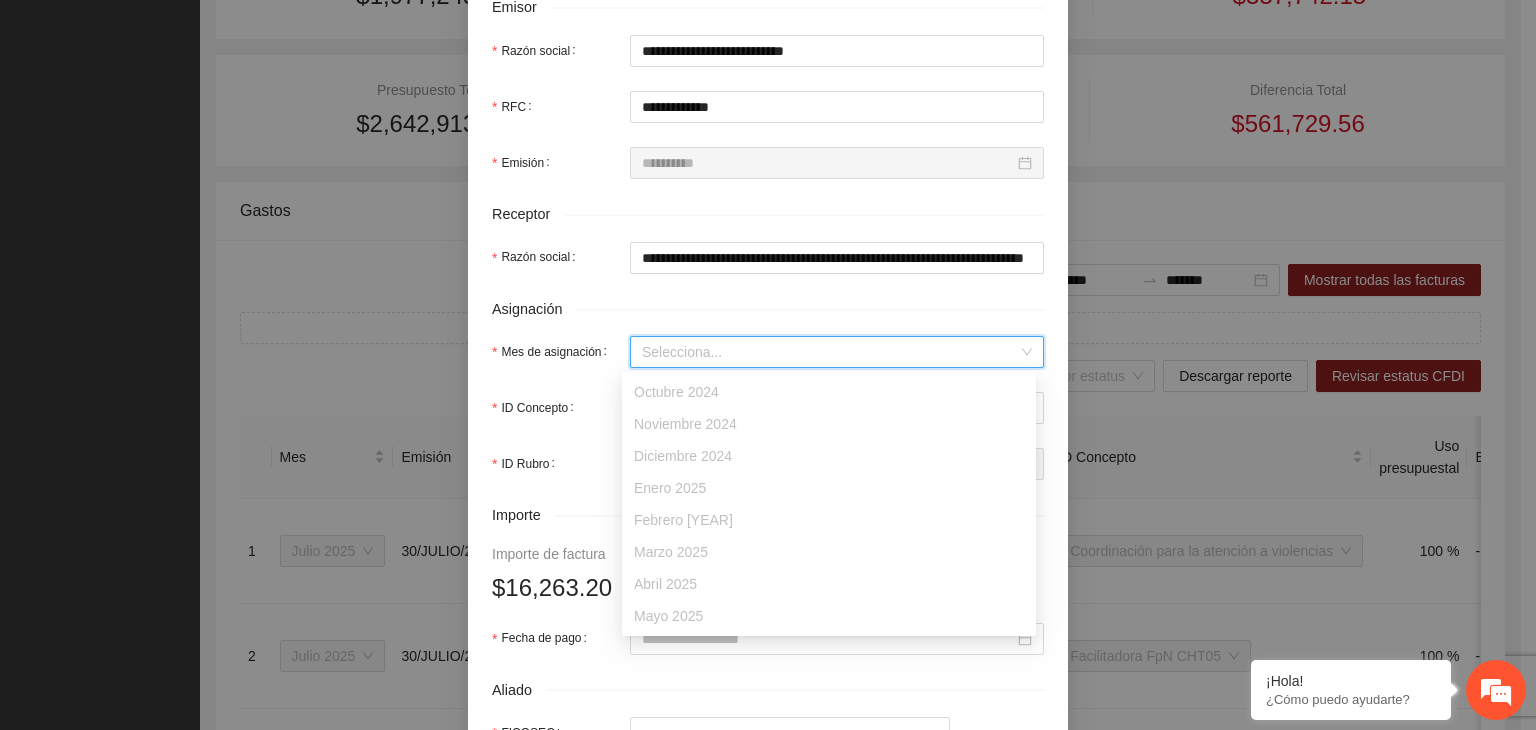 click on "Mes de asignación" at bounding box center (830, 352) 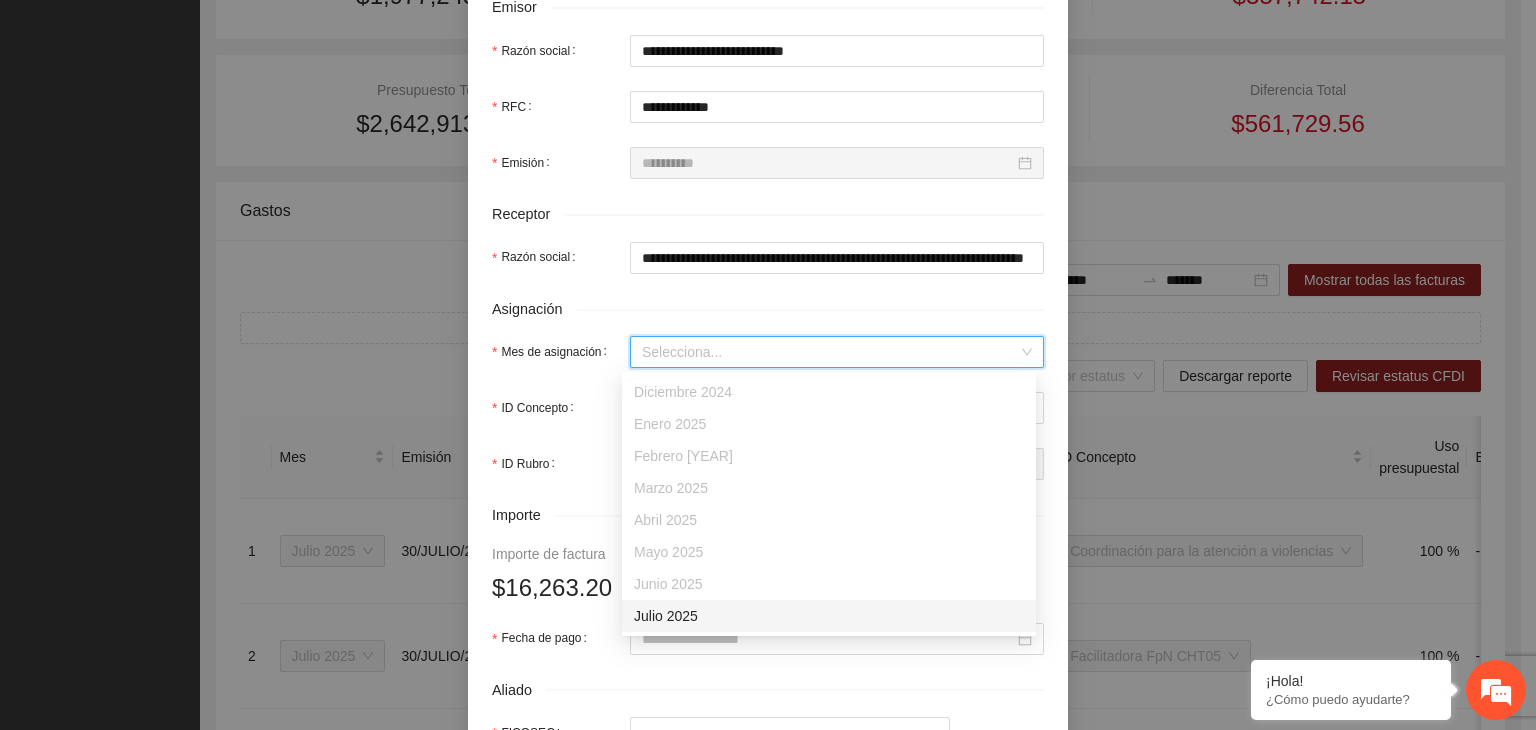 click on "Julio 2025" at bounding box center [829, 616] 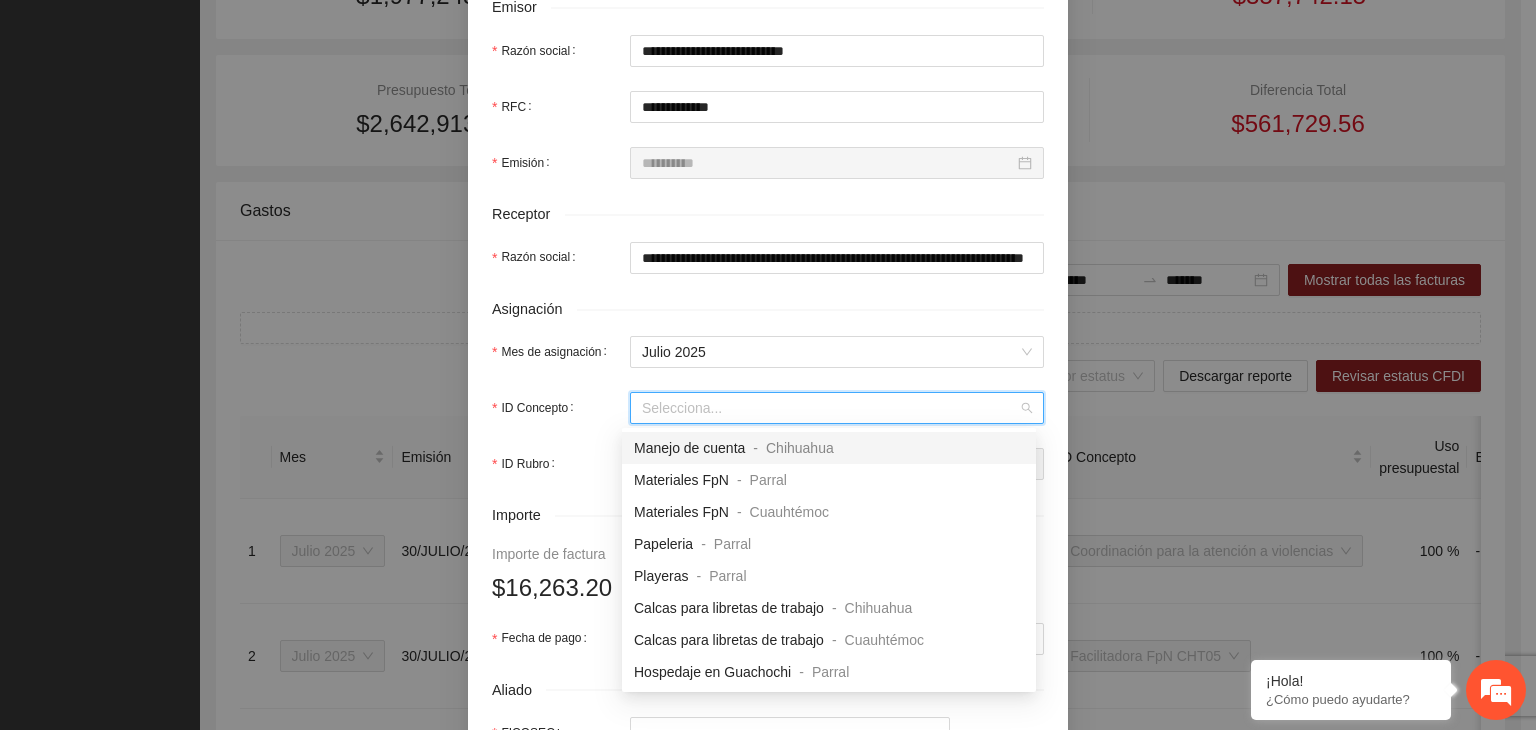 click on "ID Concepto" at bounding box center [830, 408] 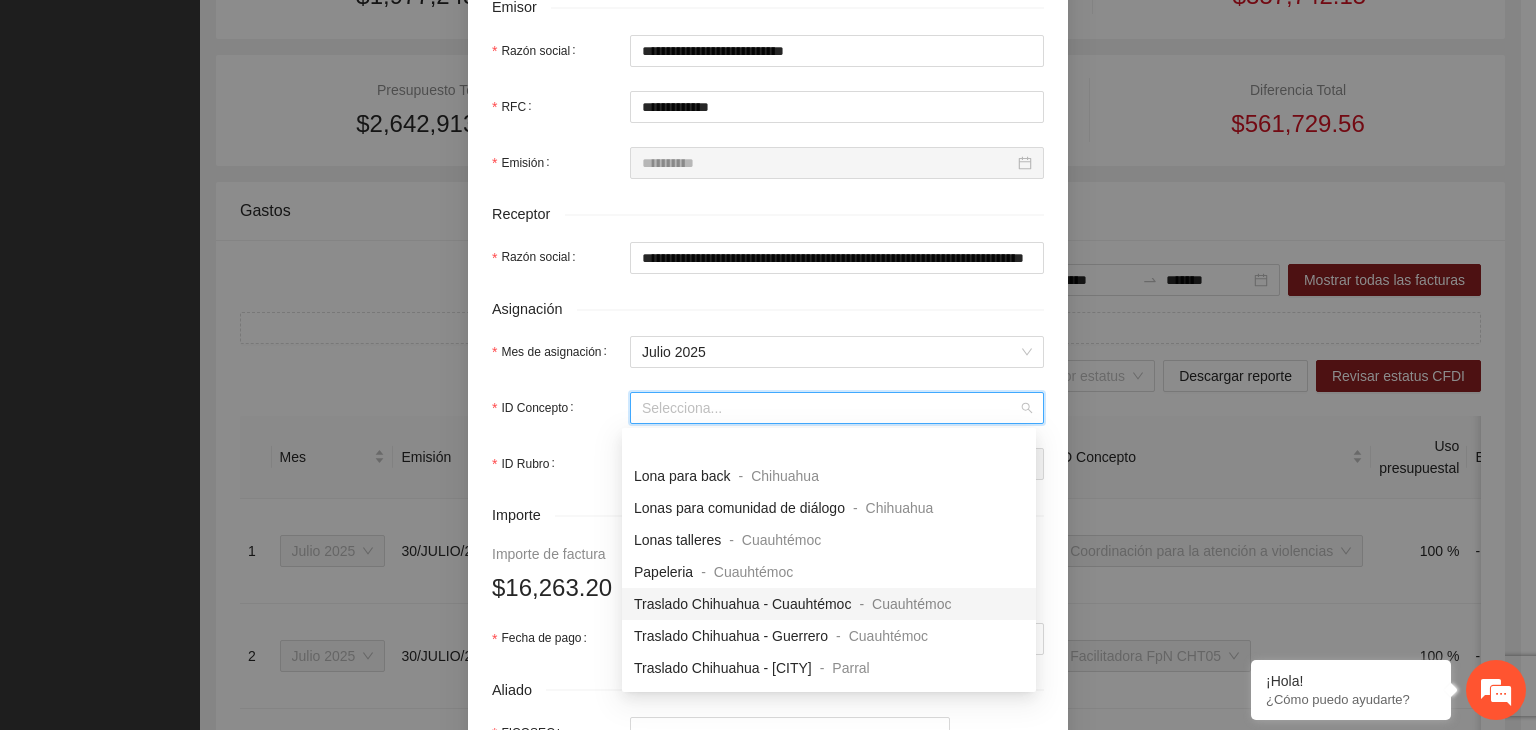 scroll, scrollTop: 1760, scrollLeft: 0, axis: vertical 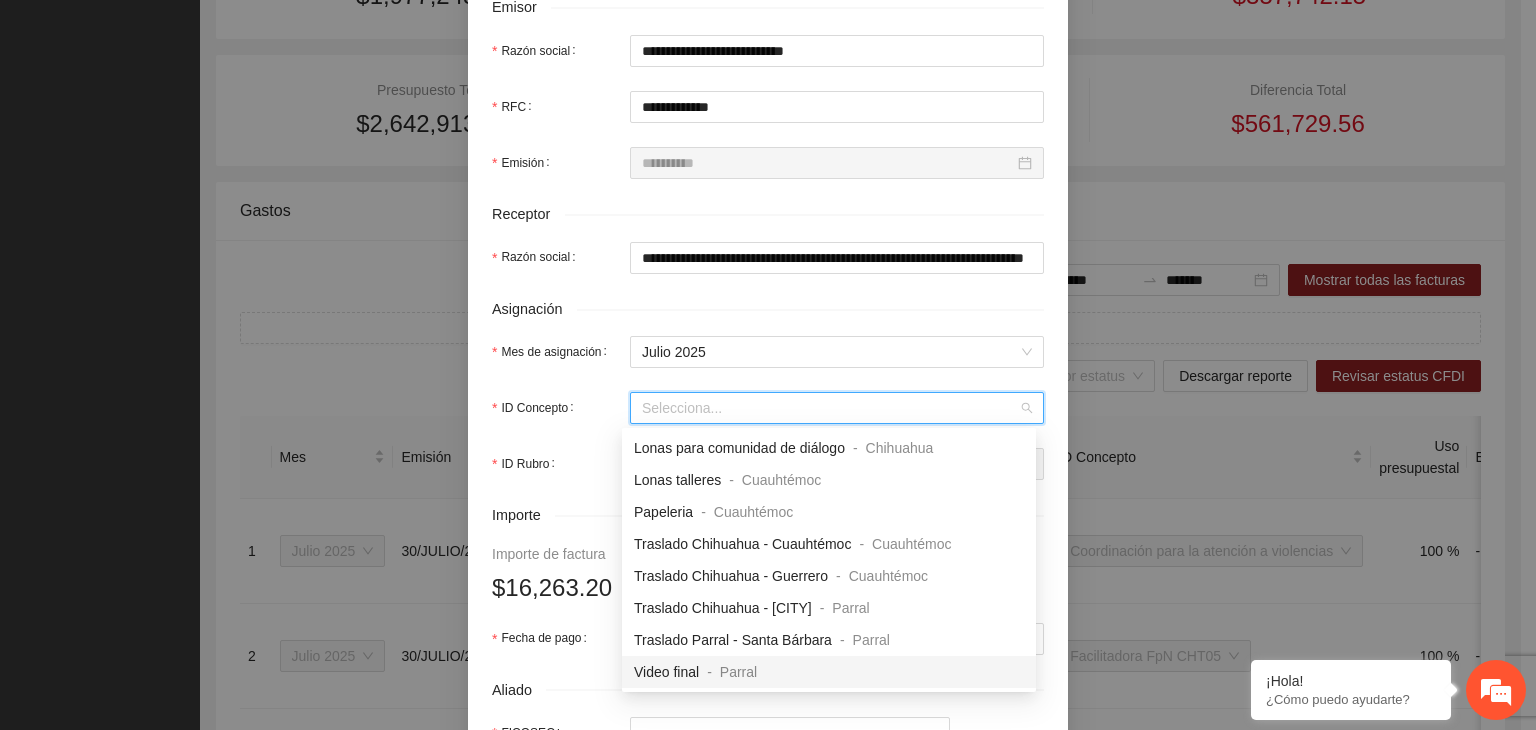 click on "Video final - [CITY]" at bounding box center [695, 672] 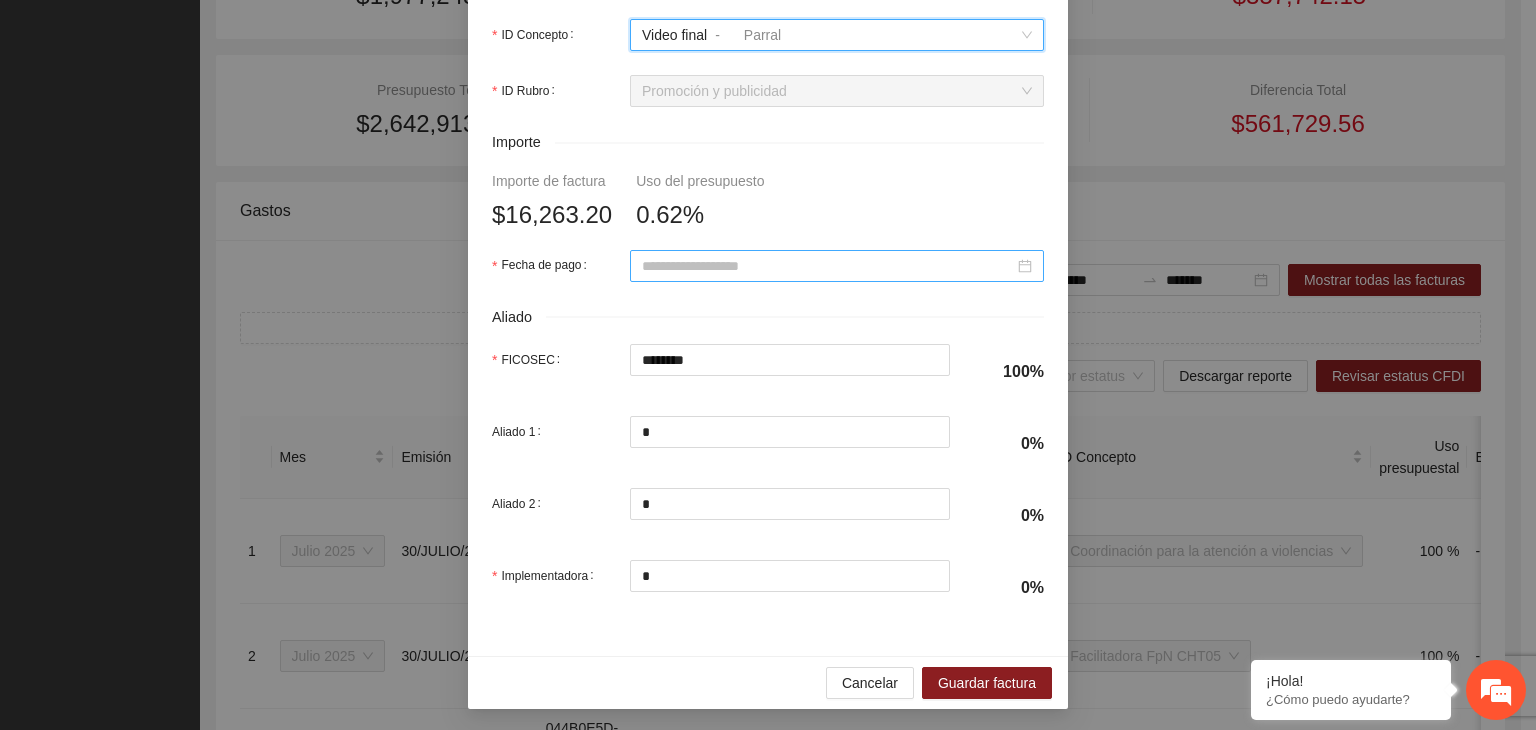 scroll, scrollTop: 876, scrollLeft: 0, axis: vertical 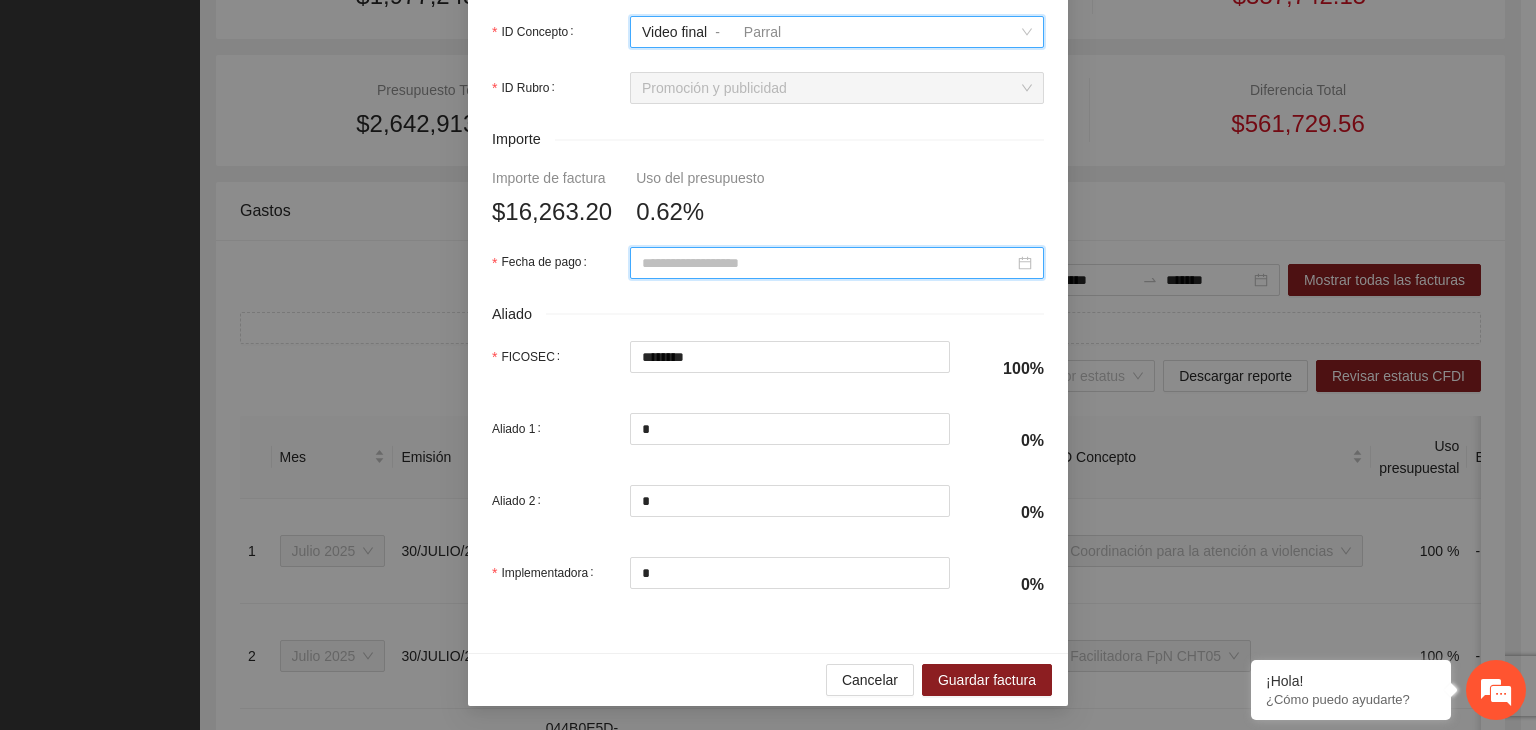 click on "Fecha de pago" at bounding box center (828, 263) 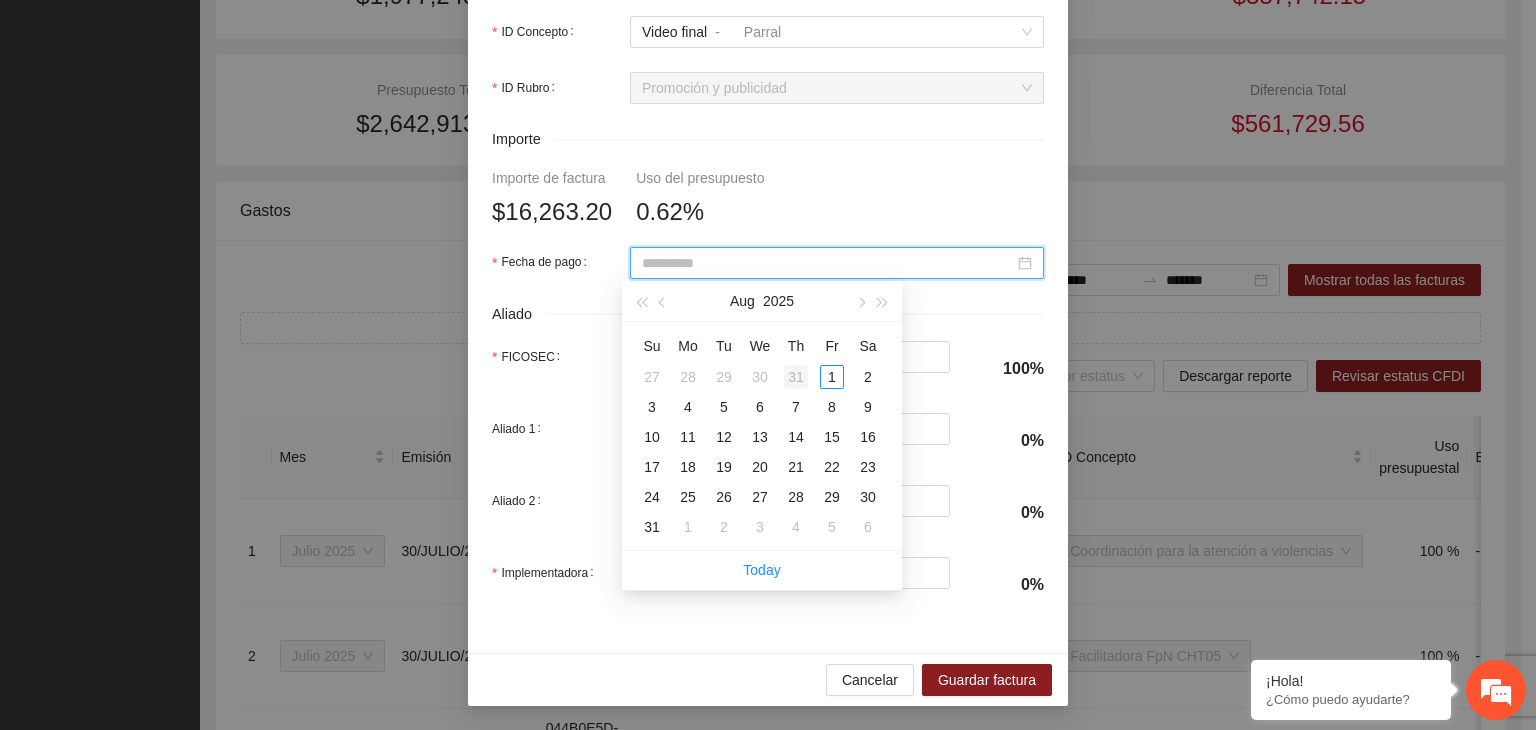 click on "31" at bounding box center [796, 377] 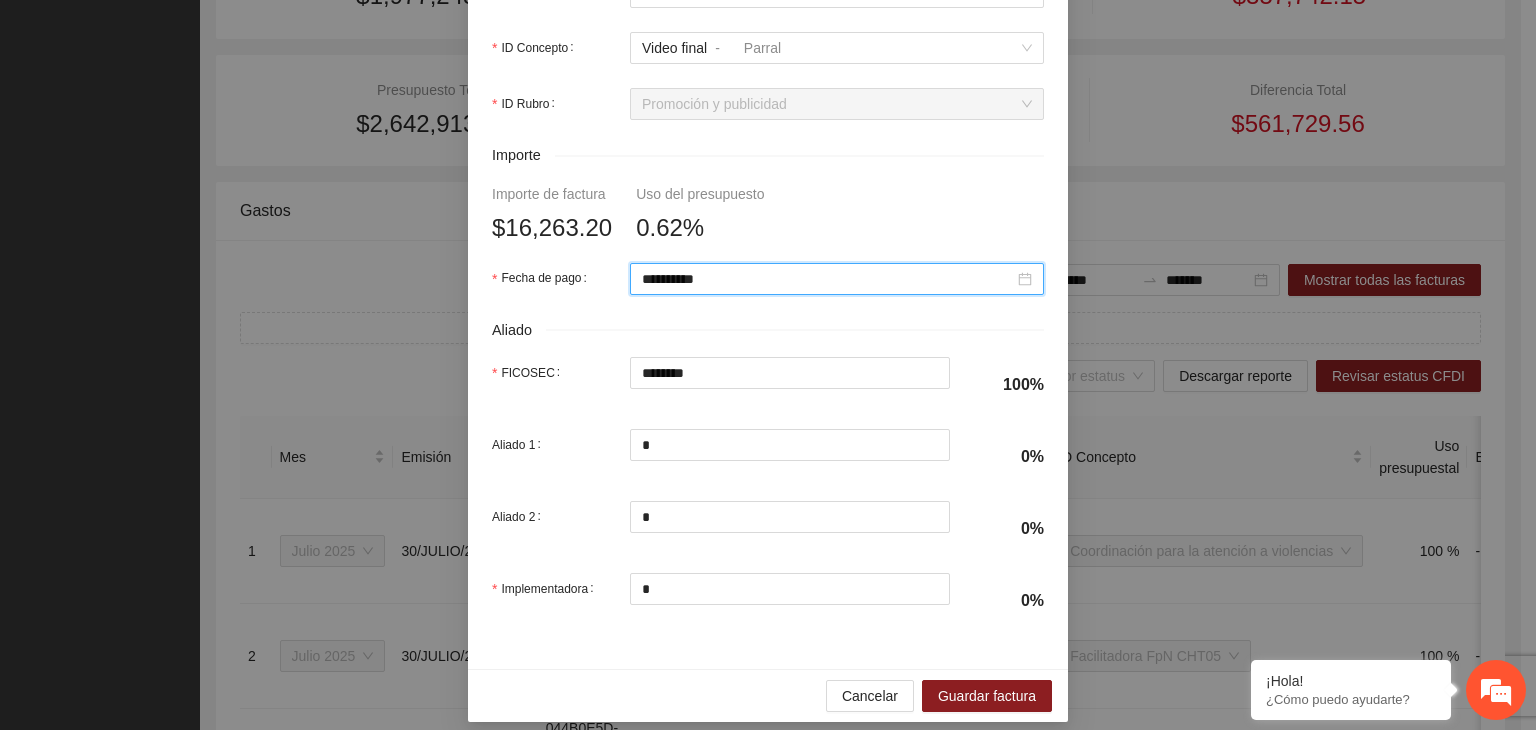 scroll, scrollTop: 876, scrollLeft: 0, axis: vertical 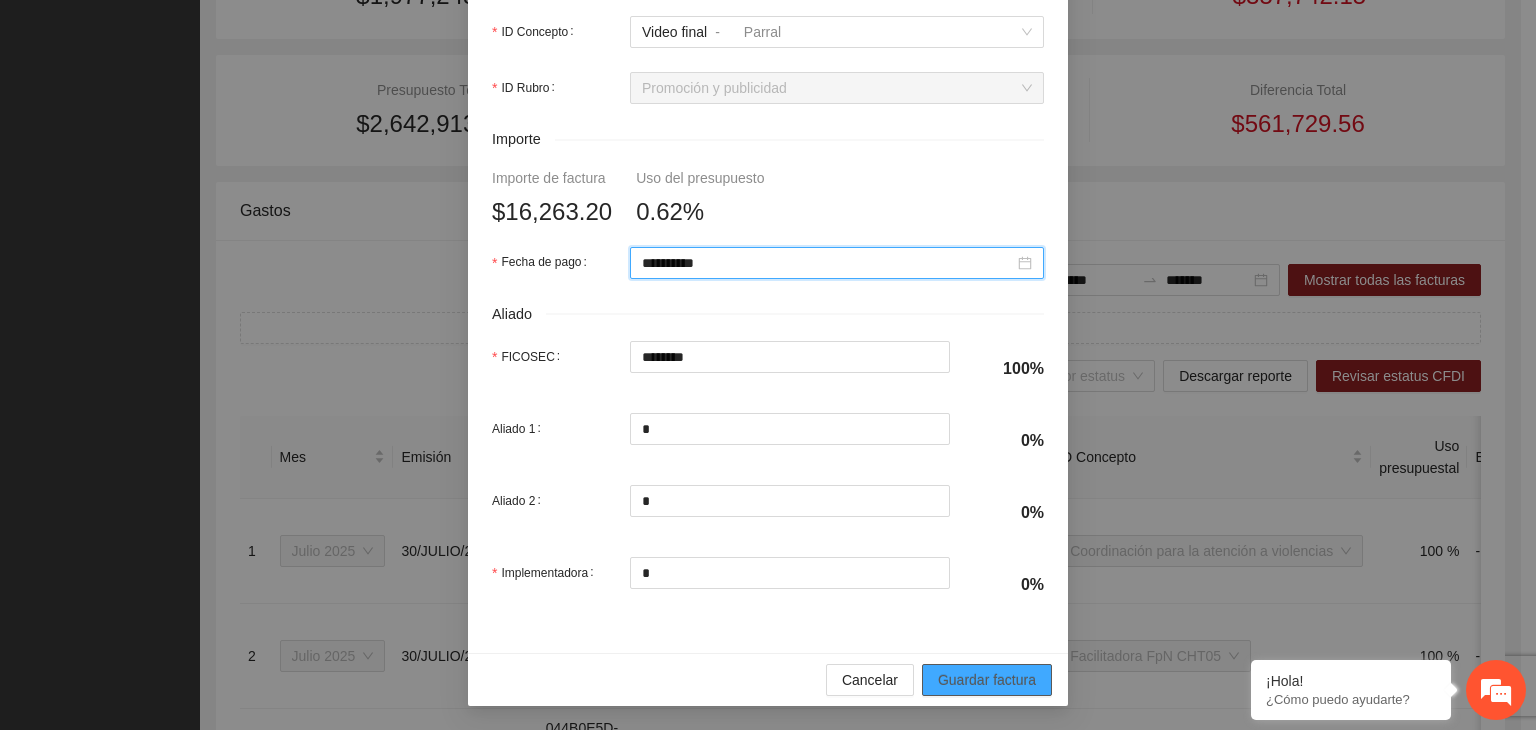 click on "Guardar factura" at bounding box center (987, 680) 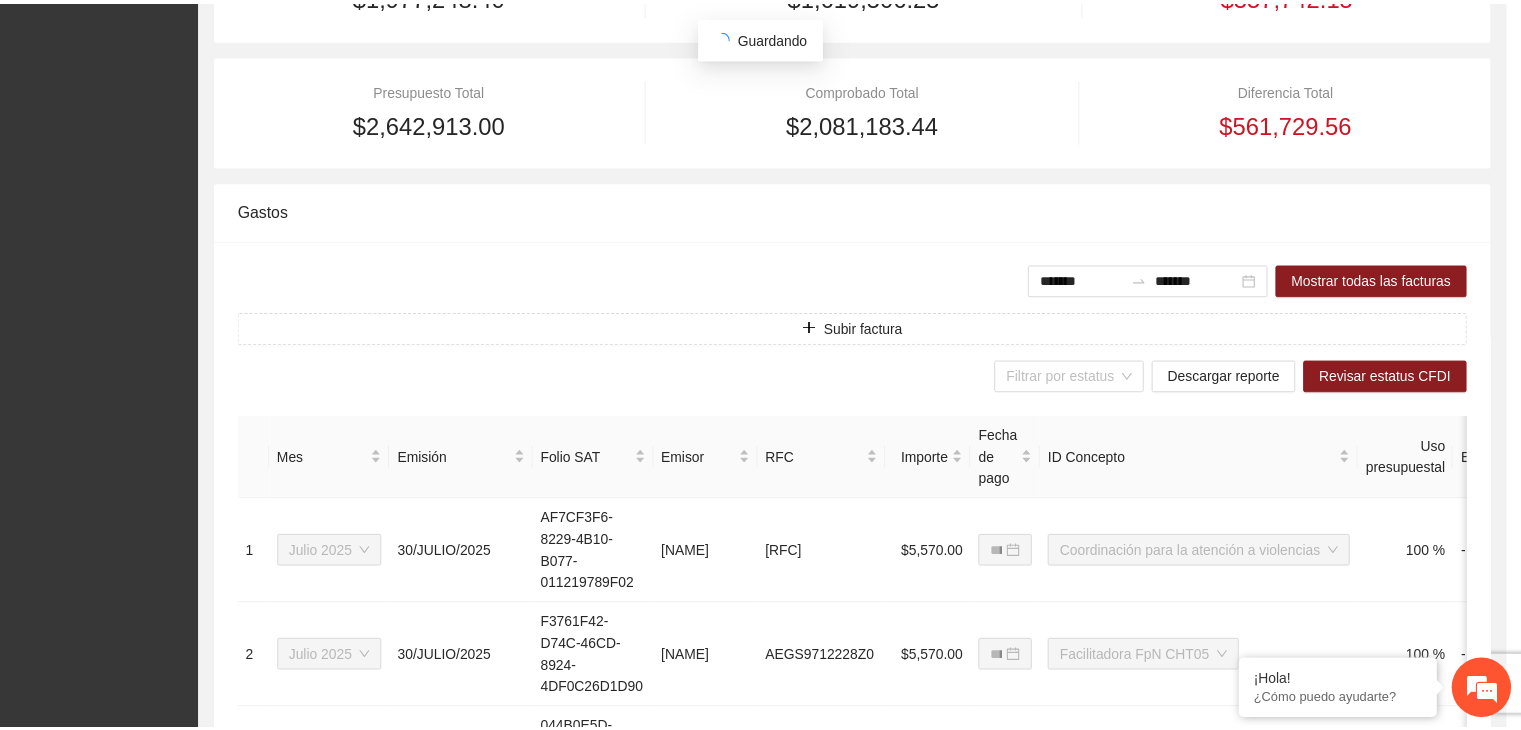 scroll, scrollTop: 716, scrollLeft: 0, axis: vertical 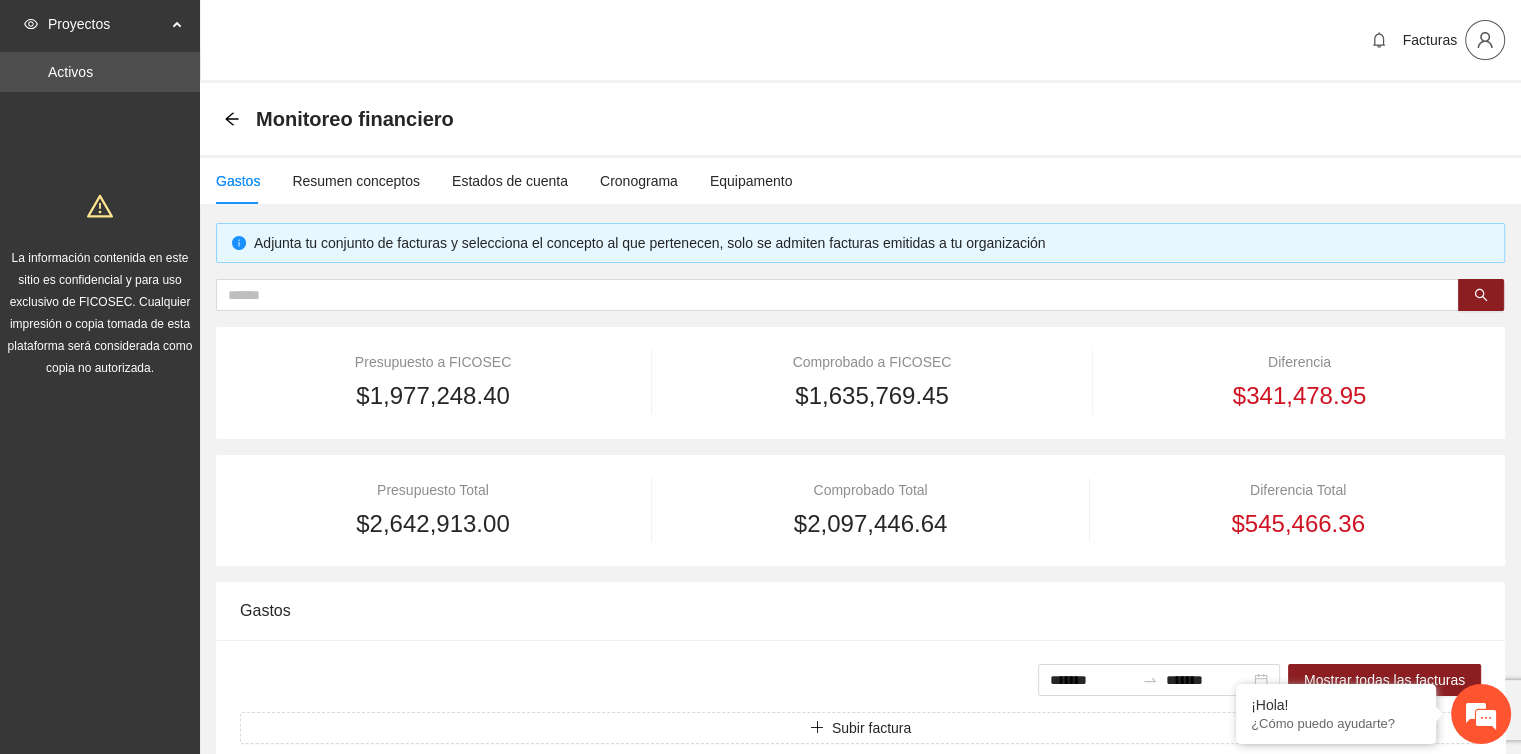 click at bounding box center [1485, 40] 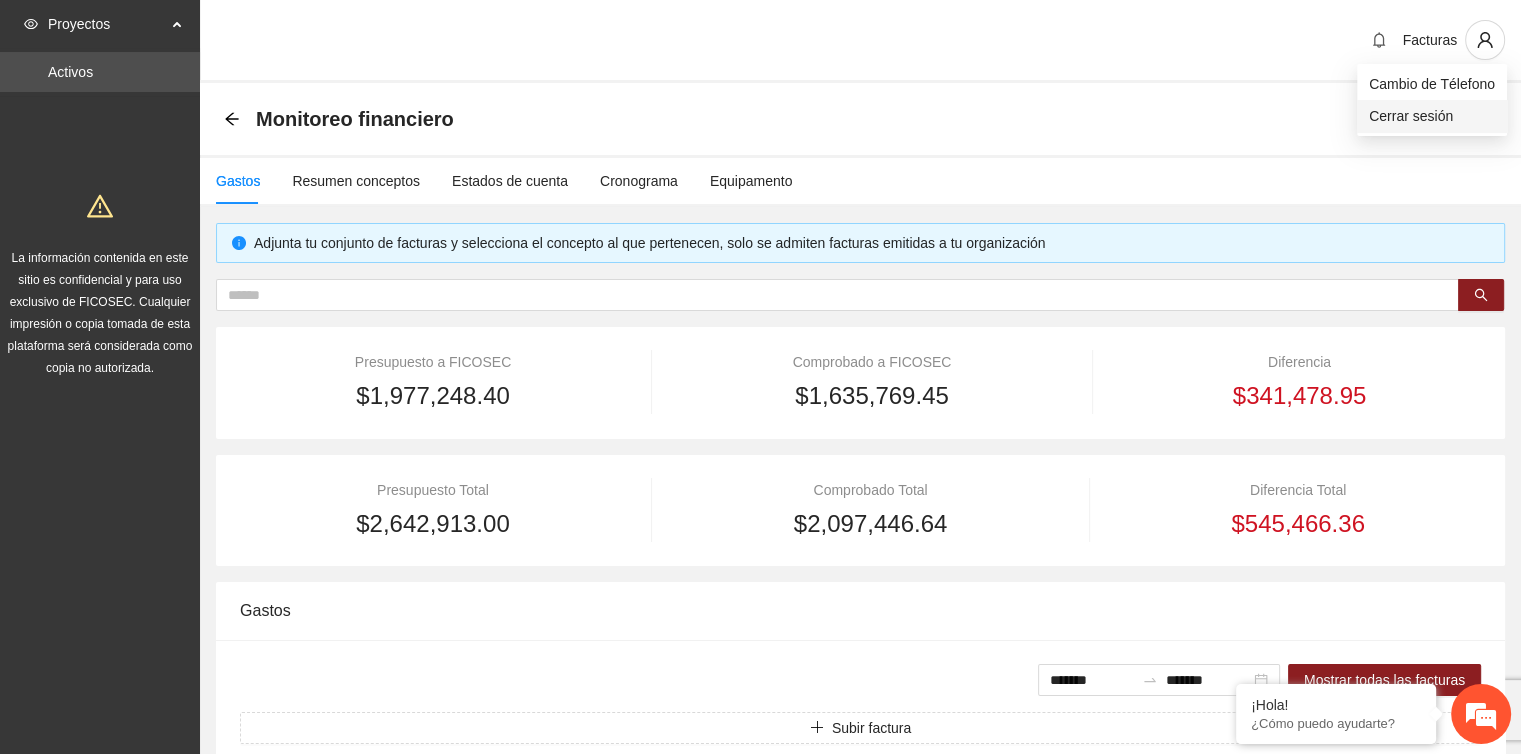 click on "Cerrar sesión" at bounding box center [1432, 116] 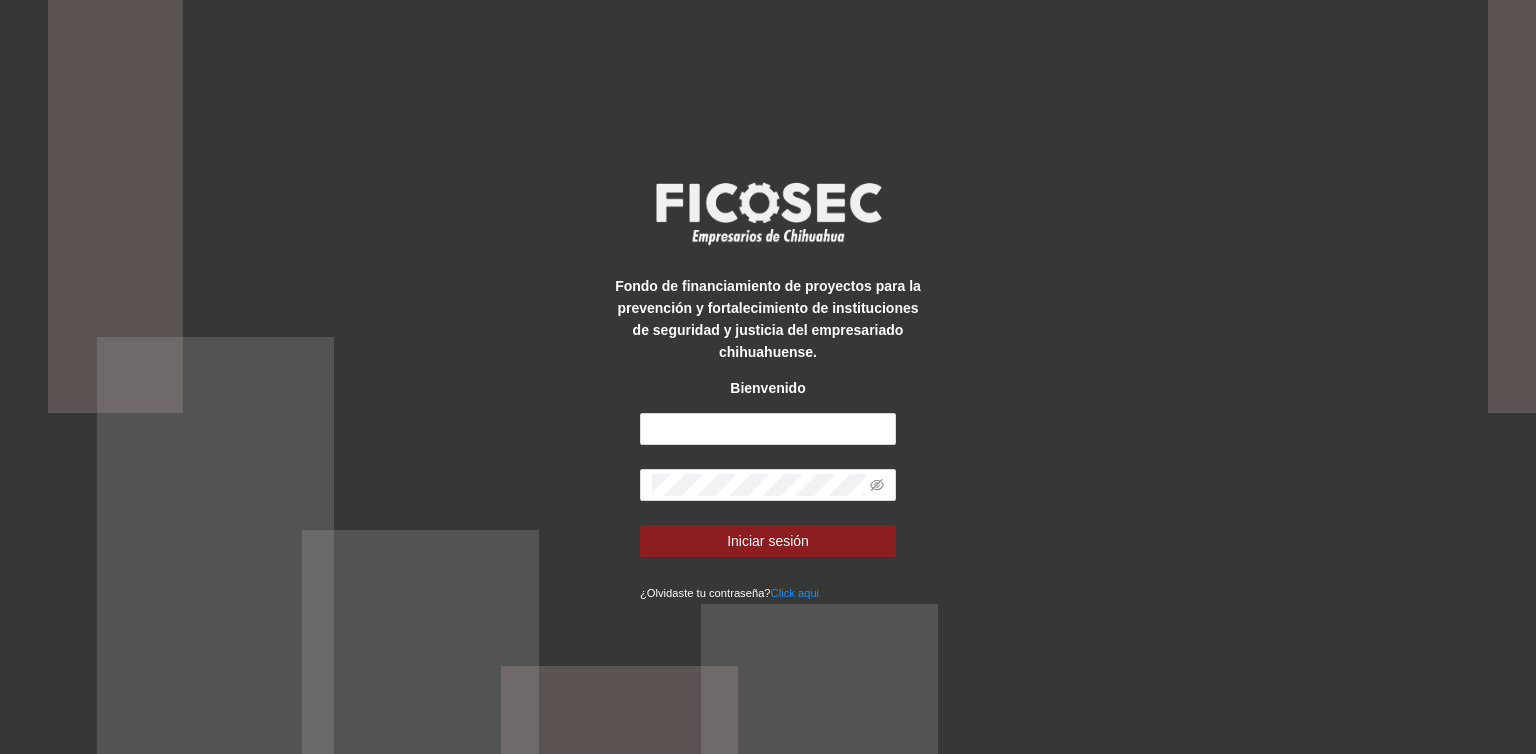 scroll, scrollTop: 0, scrollLeft: 0, axis: both 